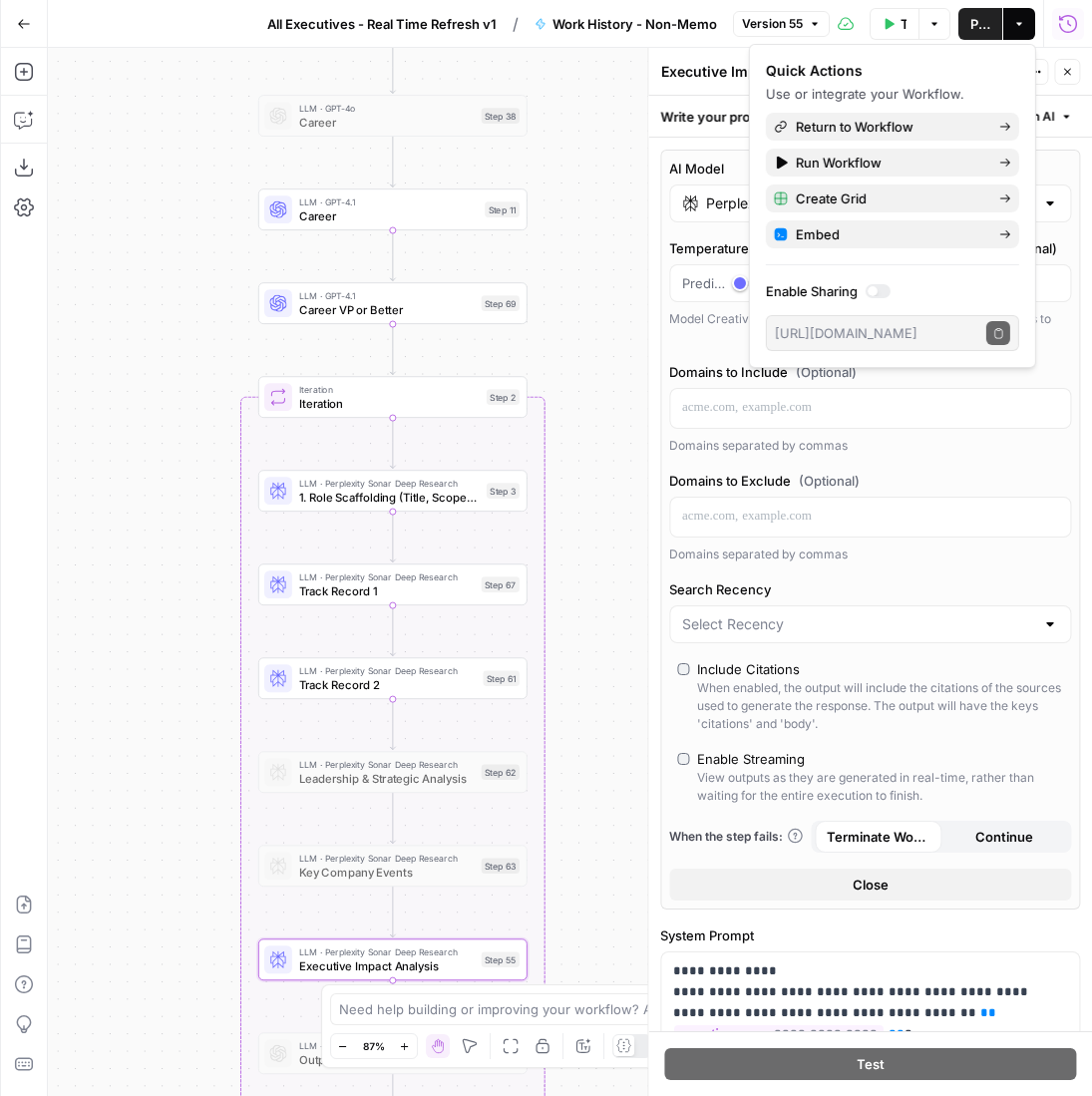 scroll, scrollTop: 0, scrollLeft: 0, axis: both 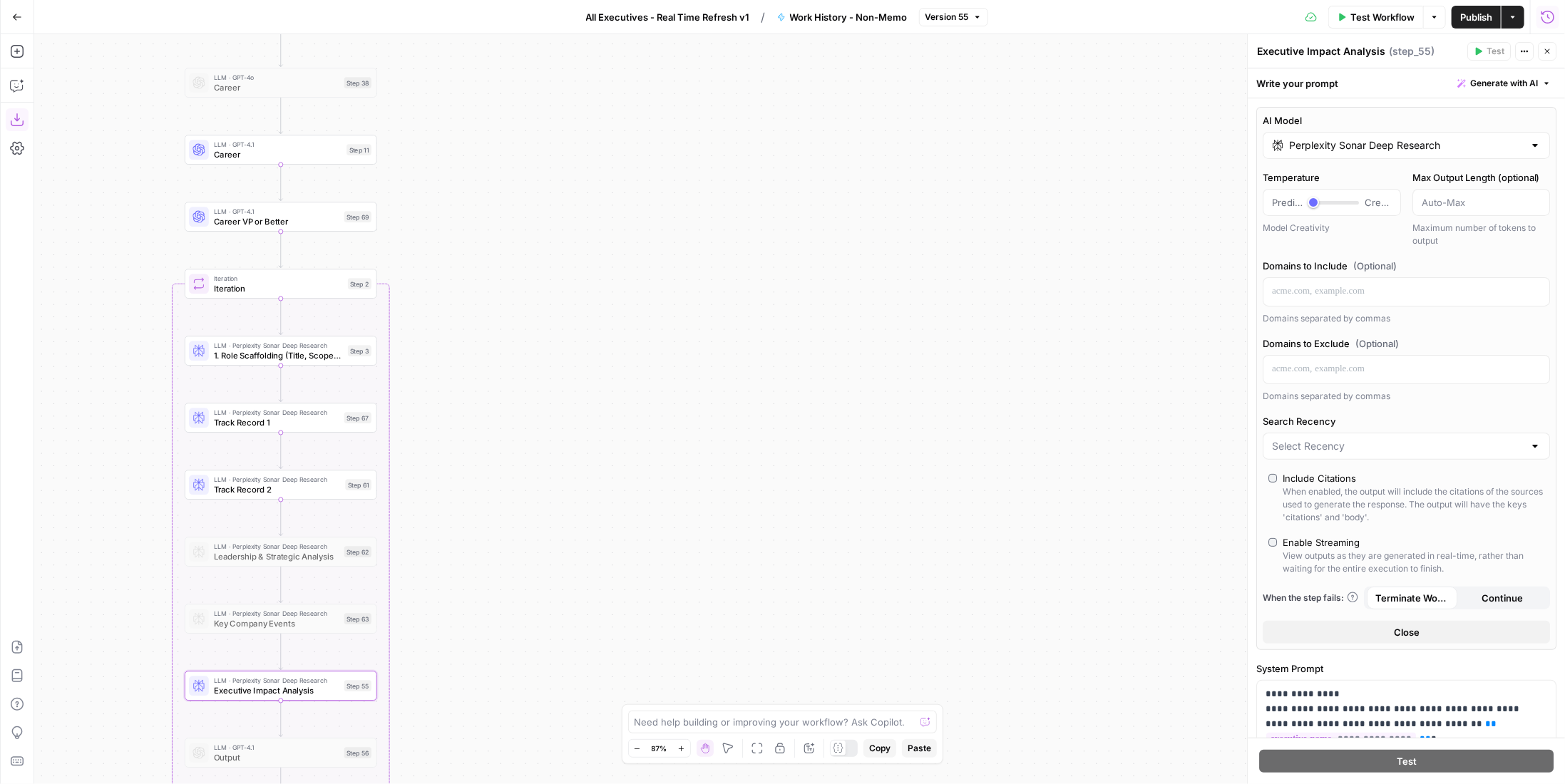 click 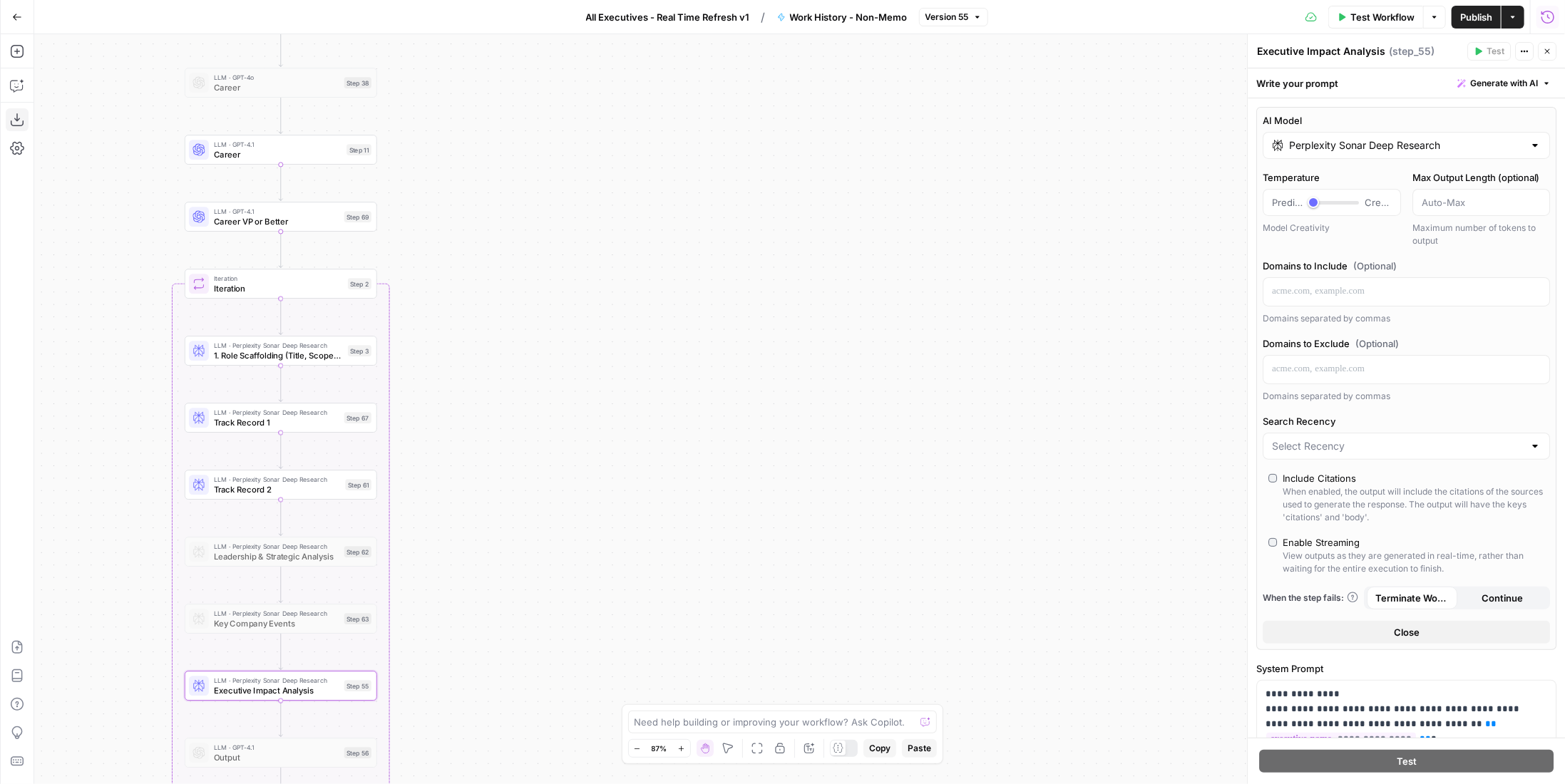 type 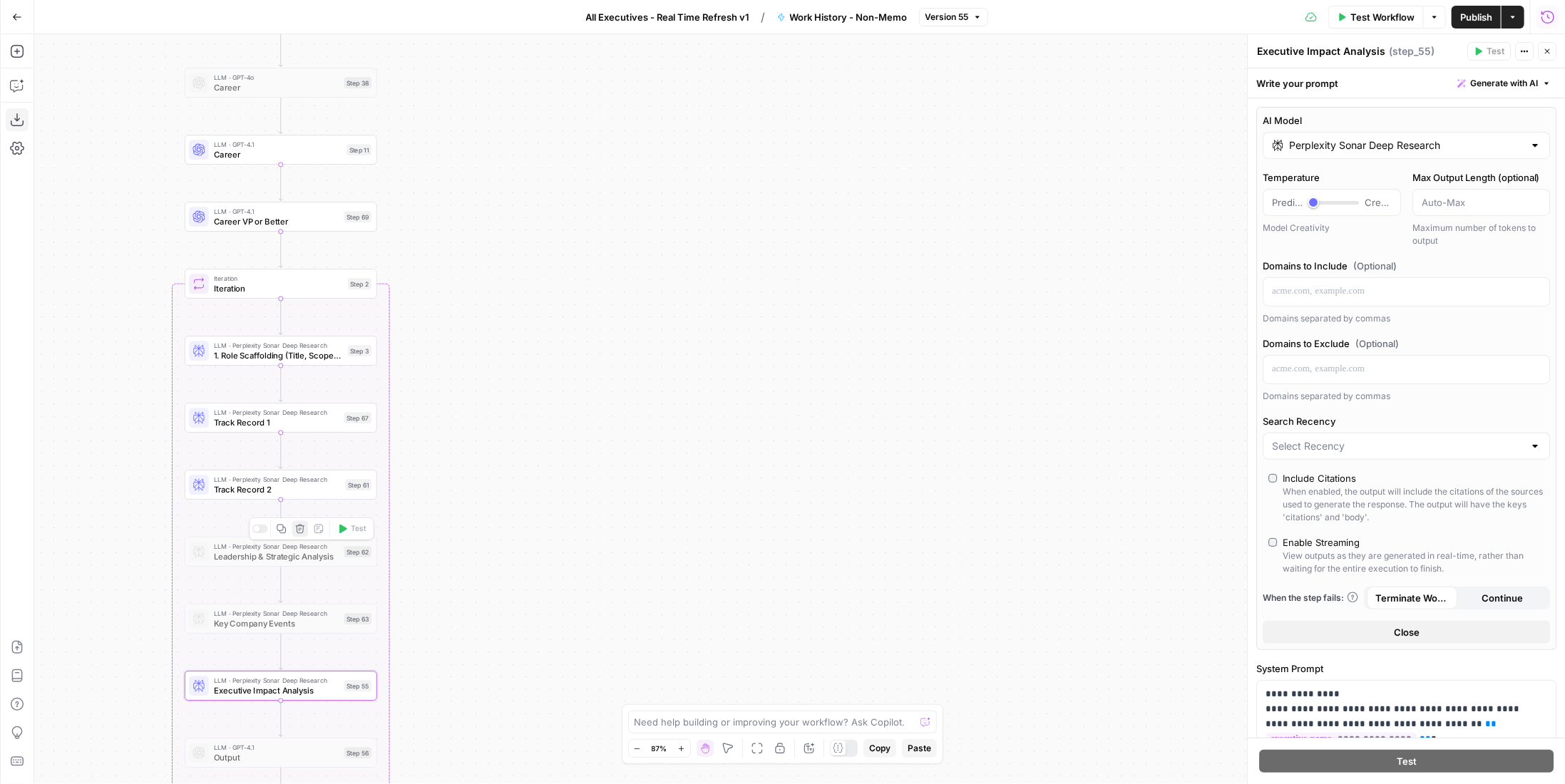 click 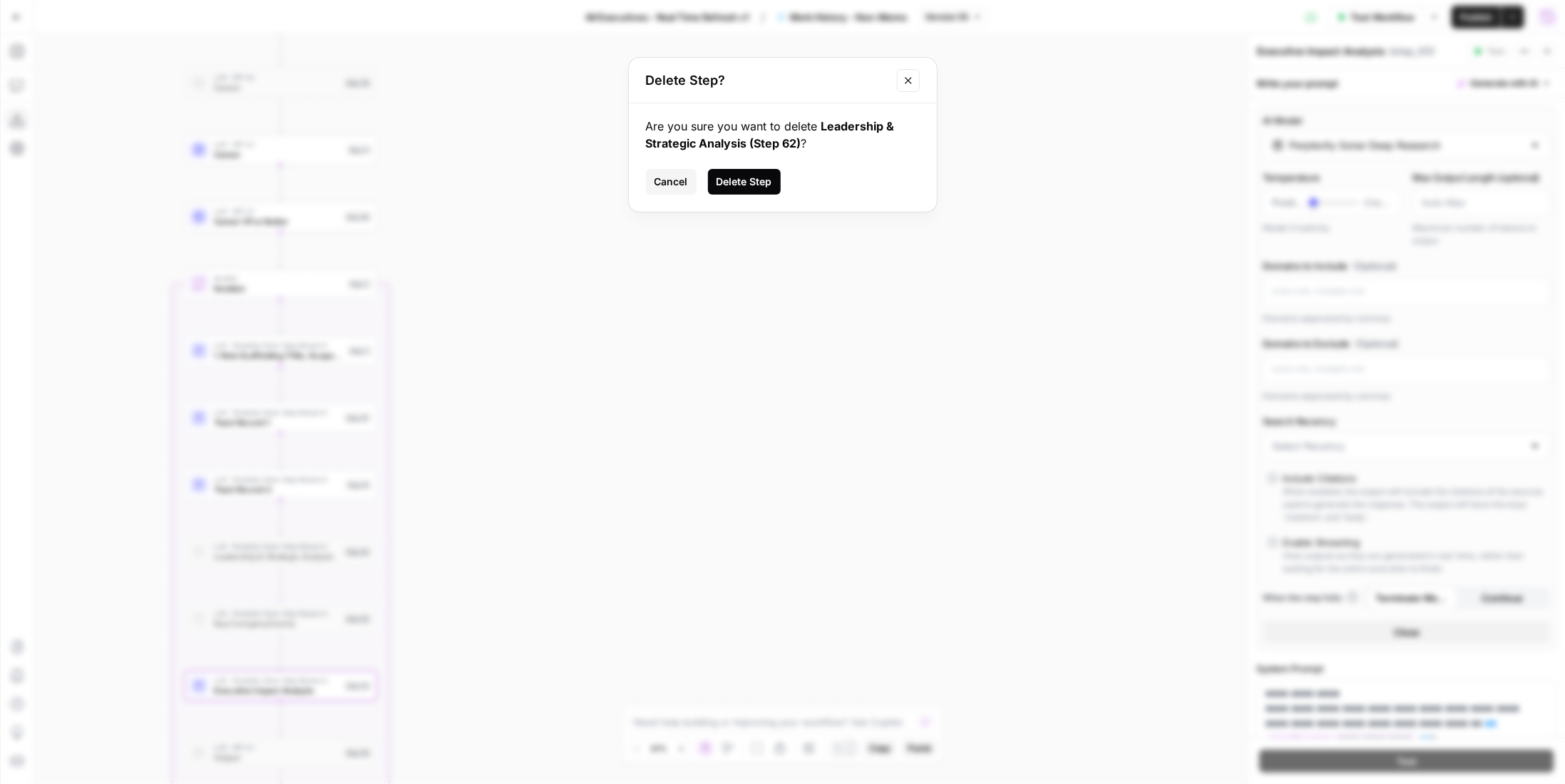click on "Delete Step" at bounding box center [744, 182] 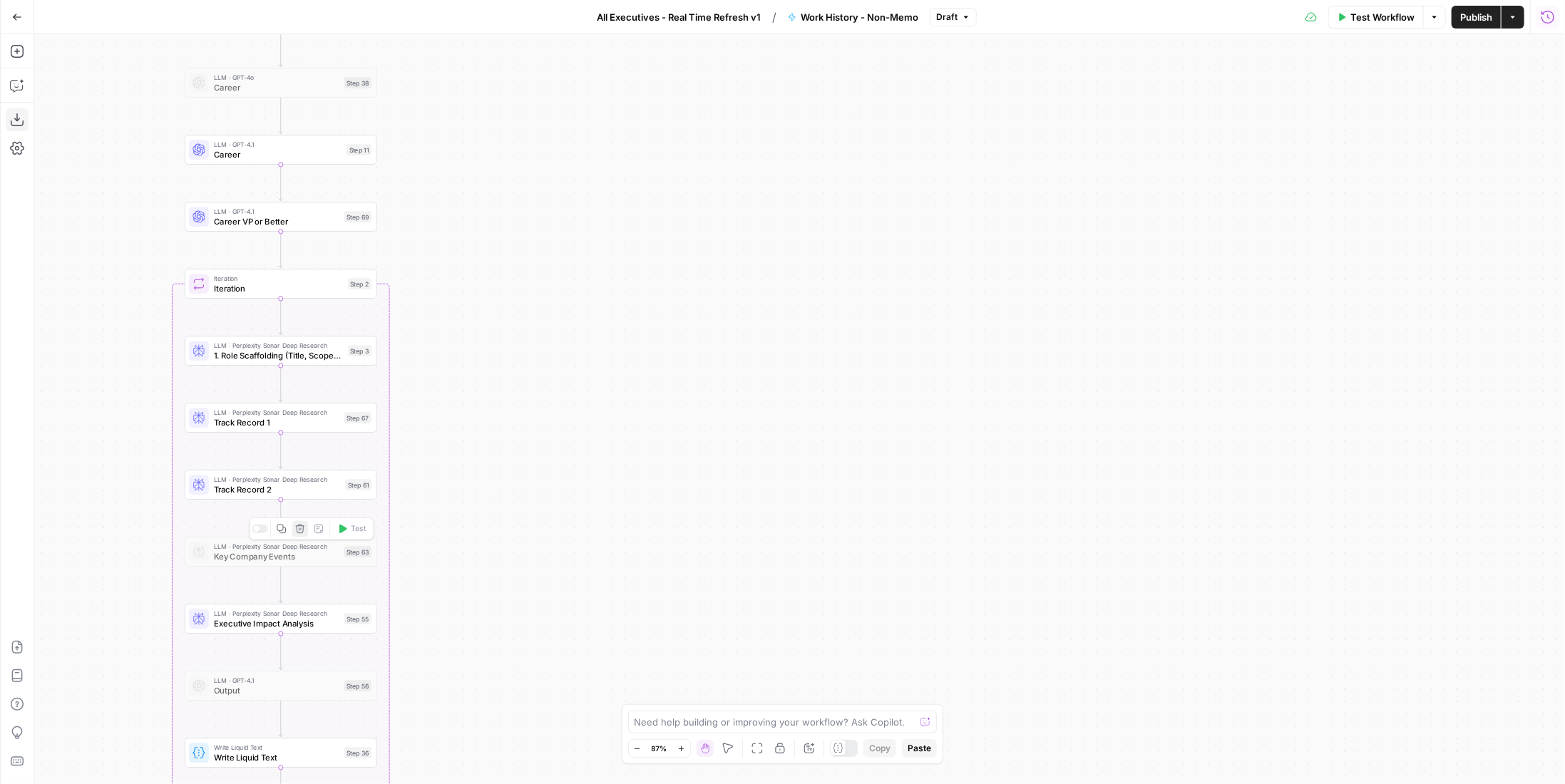click 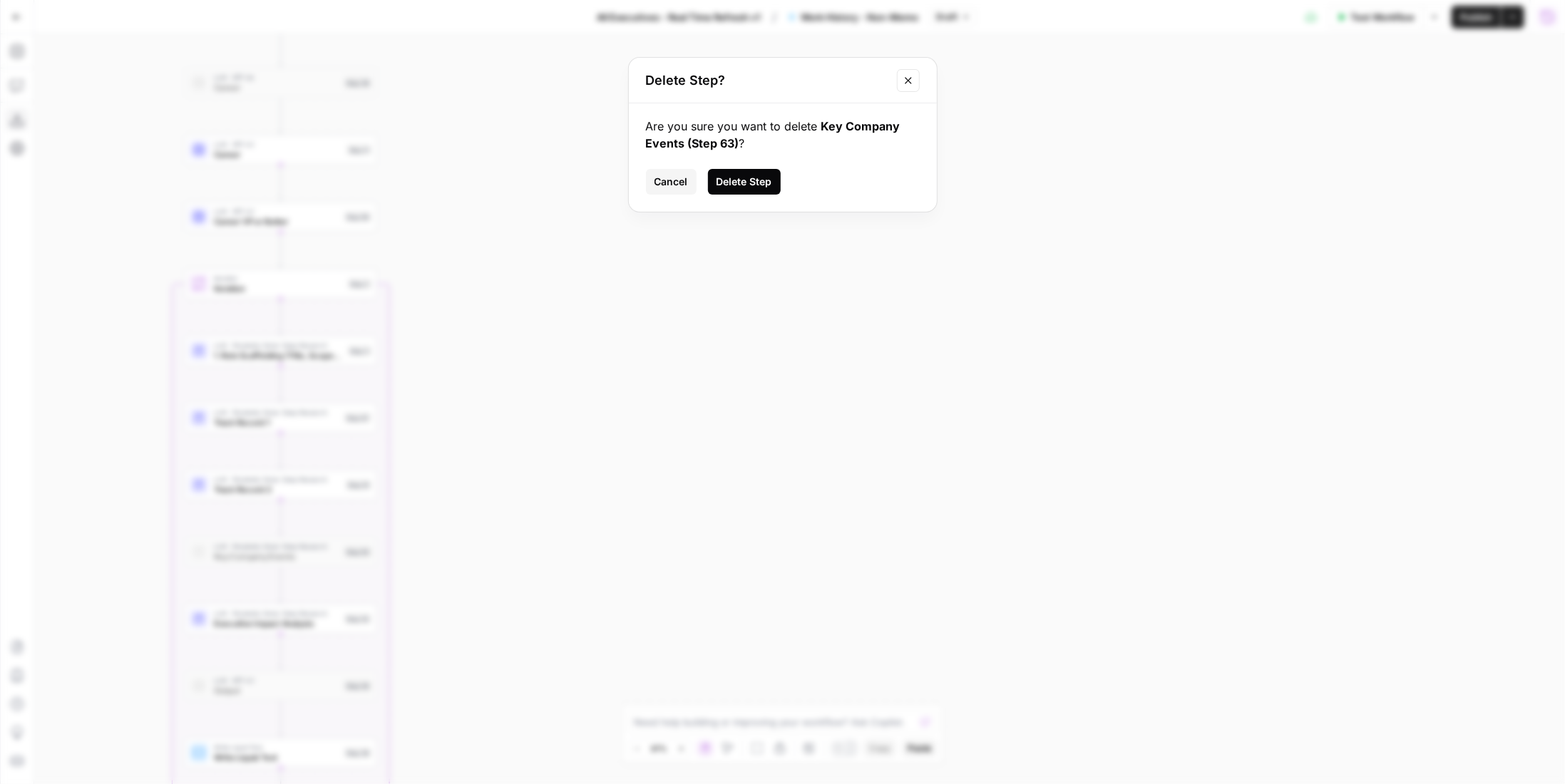 click on "Delete Step" at bounding box center [744, 182] 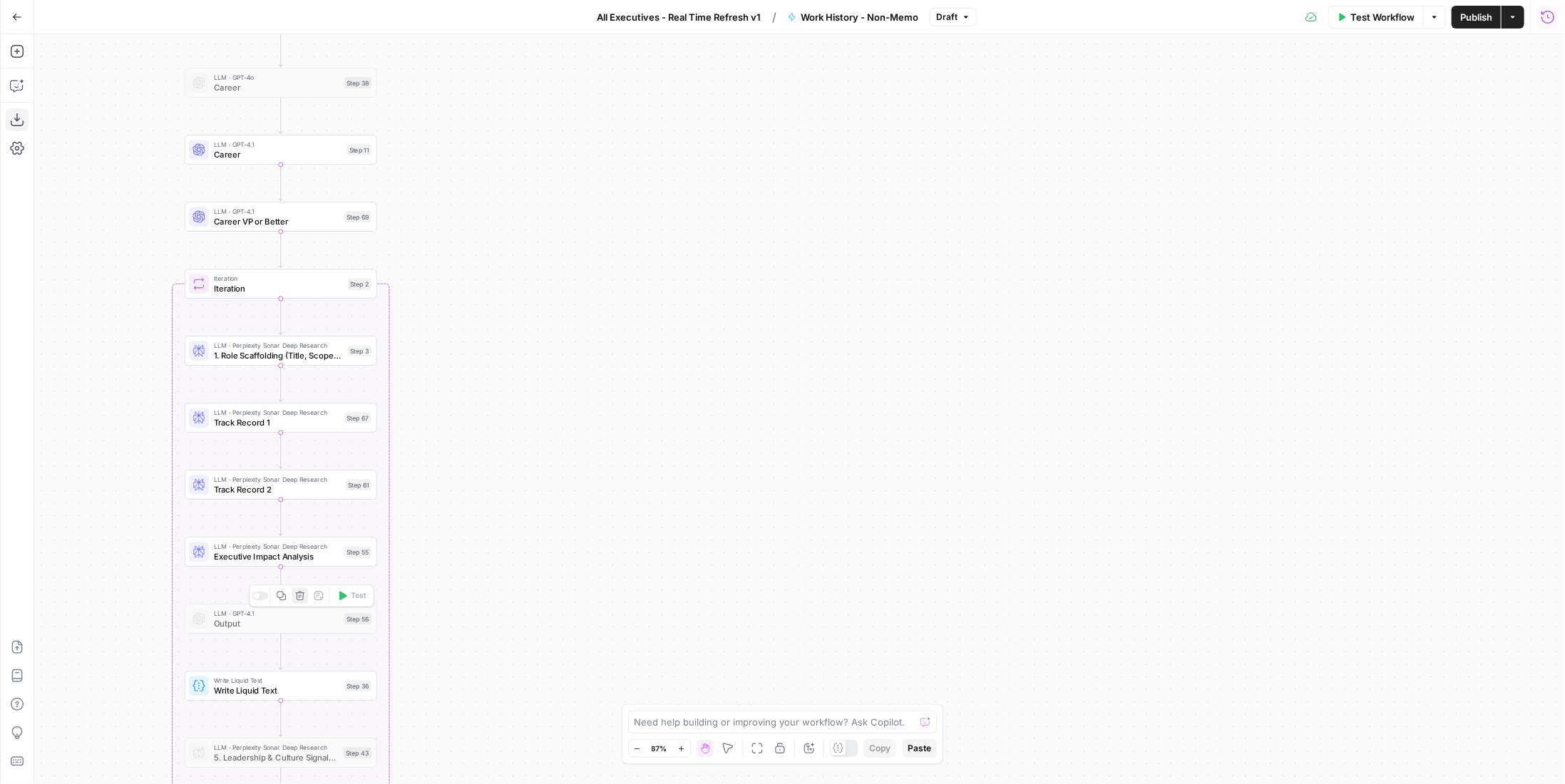 click 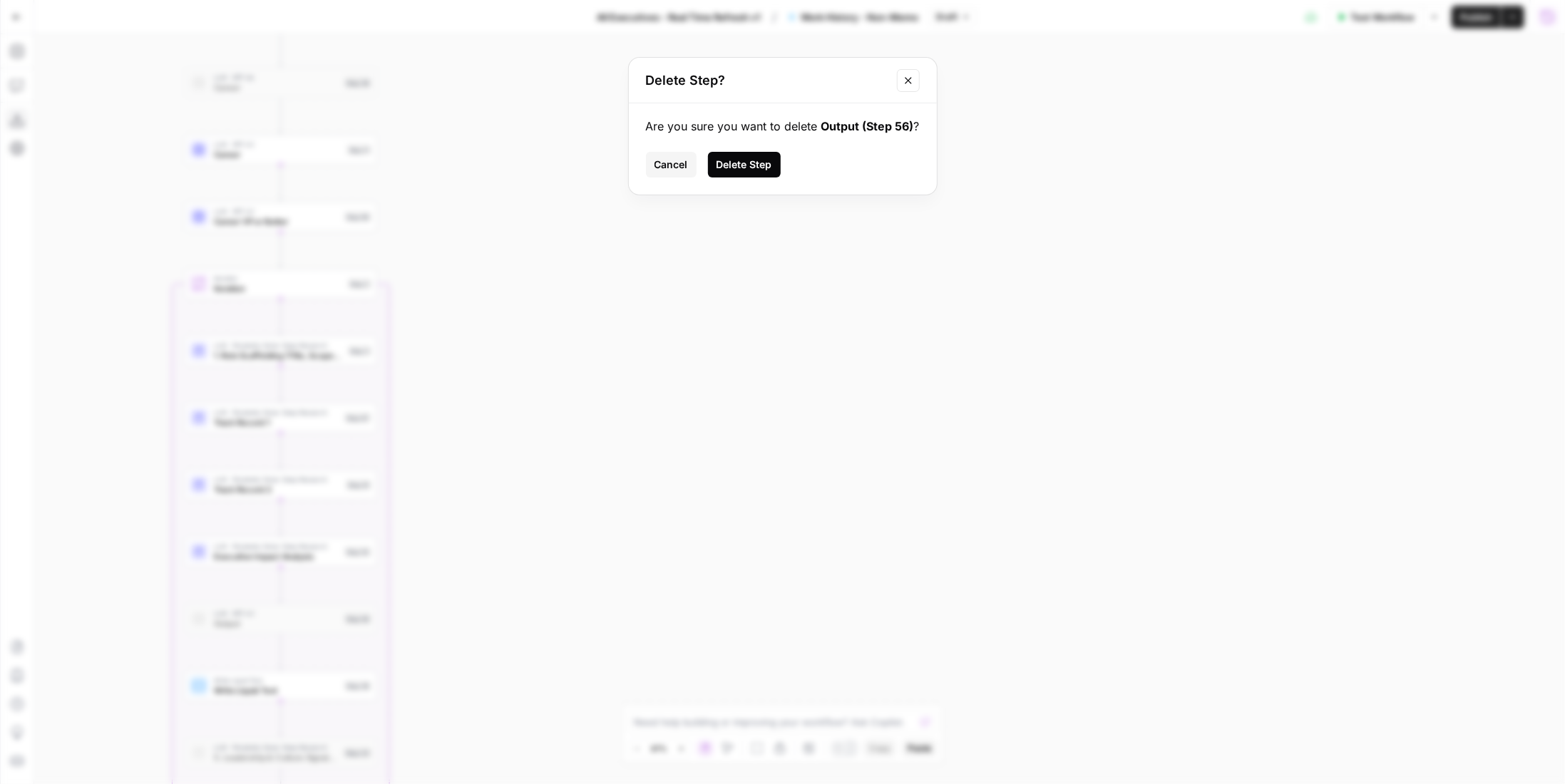 click on "Delete Step" at bounding box center [744, 165] 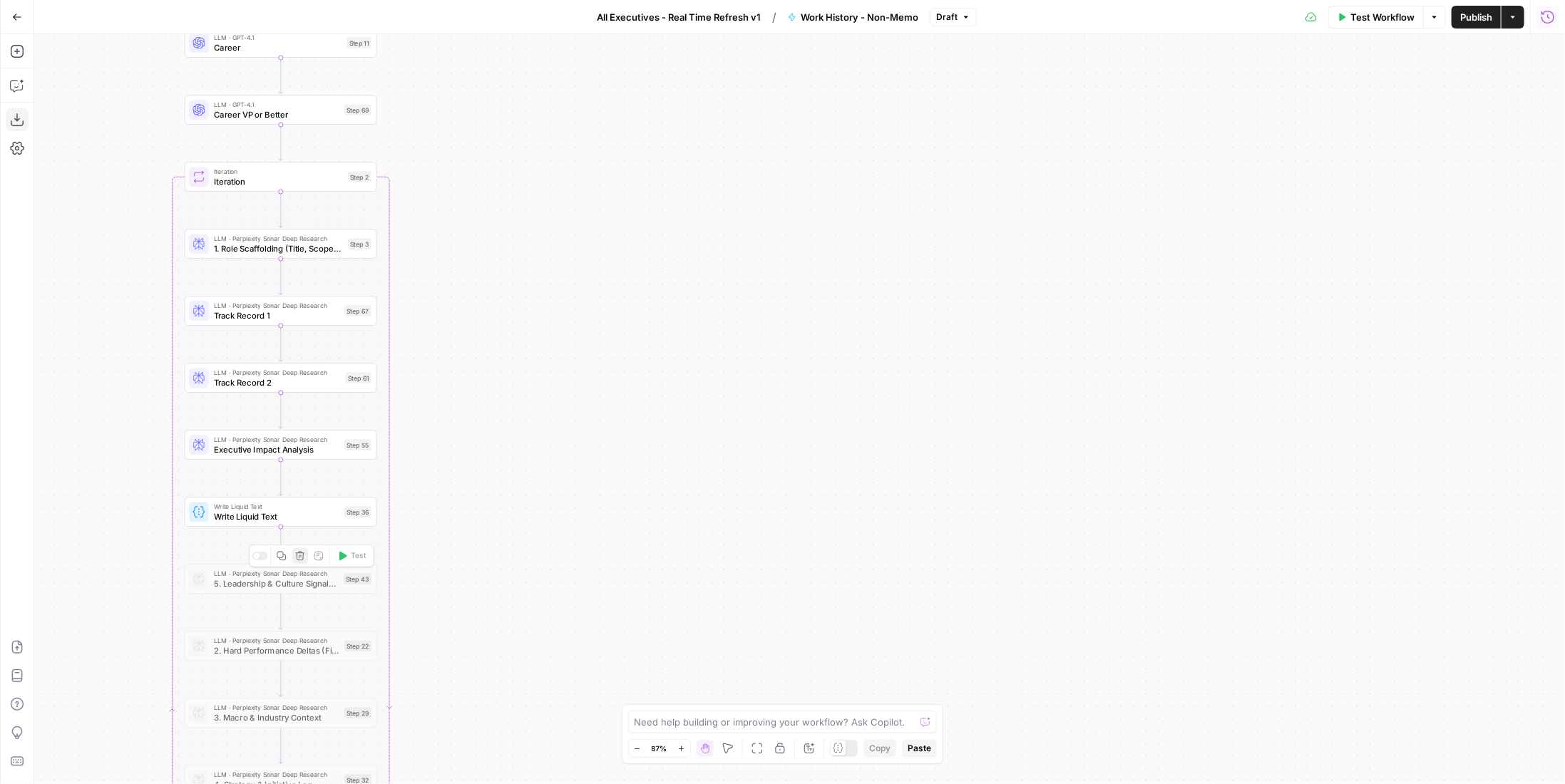 click on "Delete step" at bounding box center (300, 556) 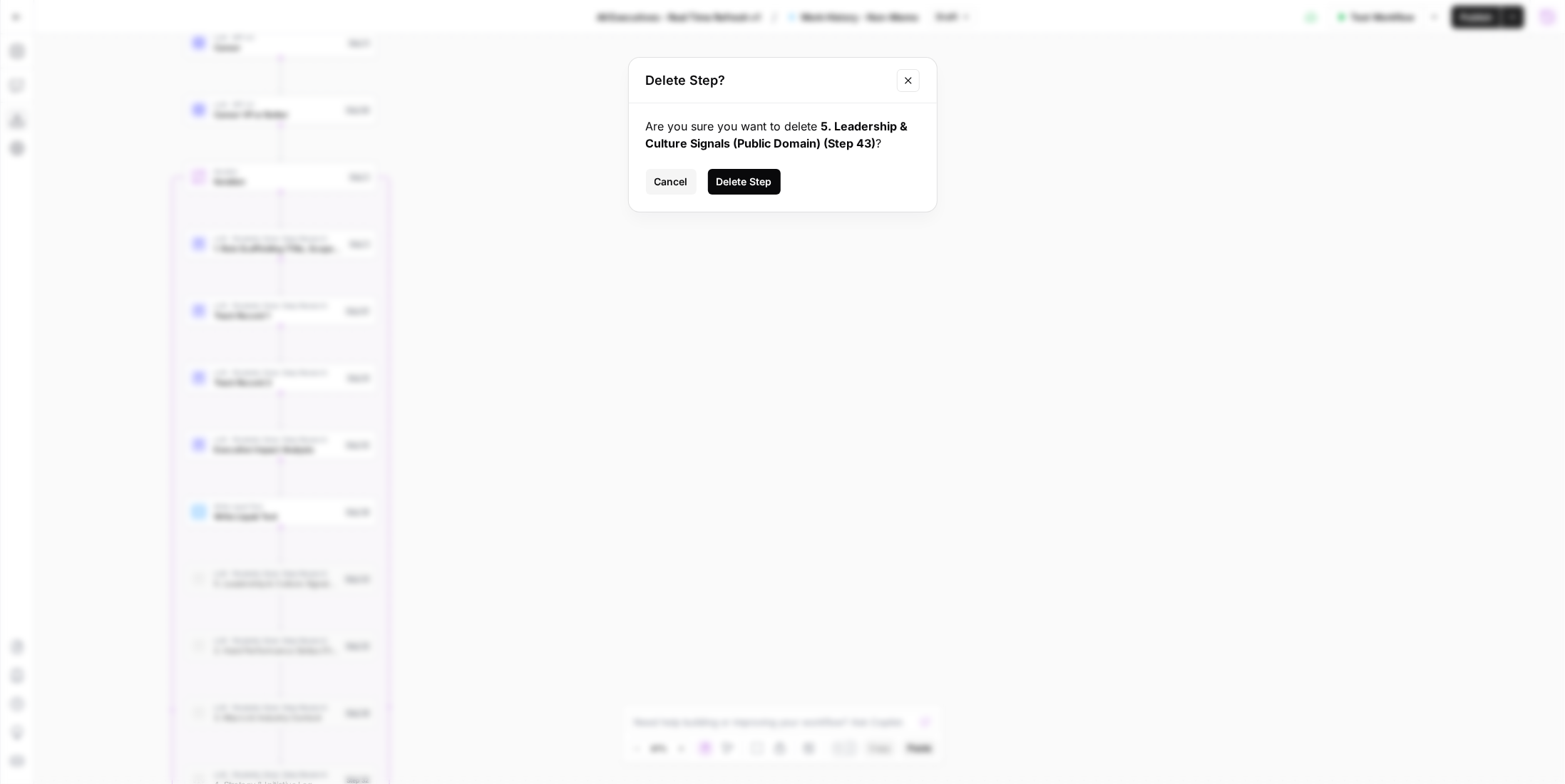 click on "Delete Step" at bounding box center (744, 182) 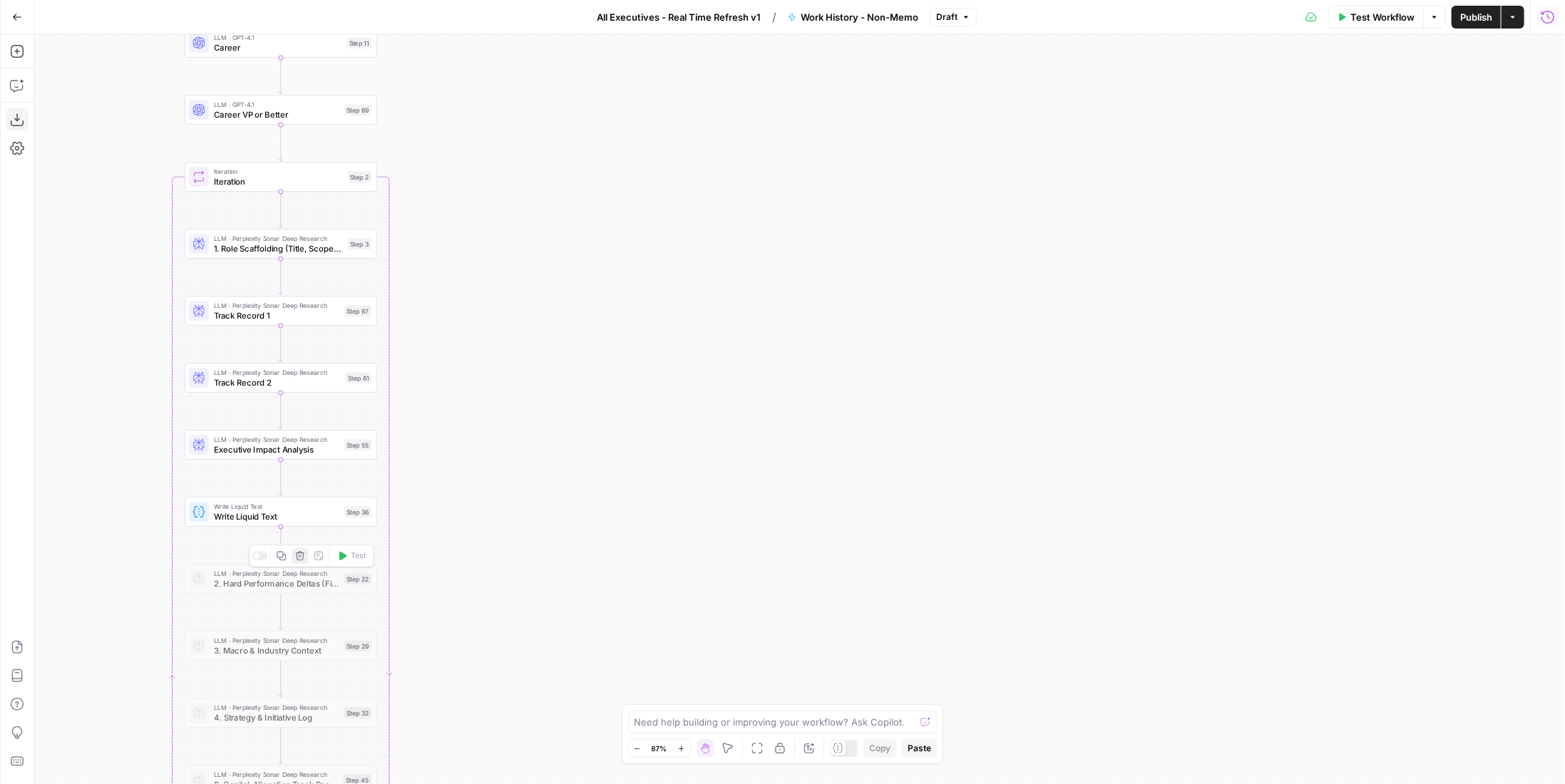 click 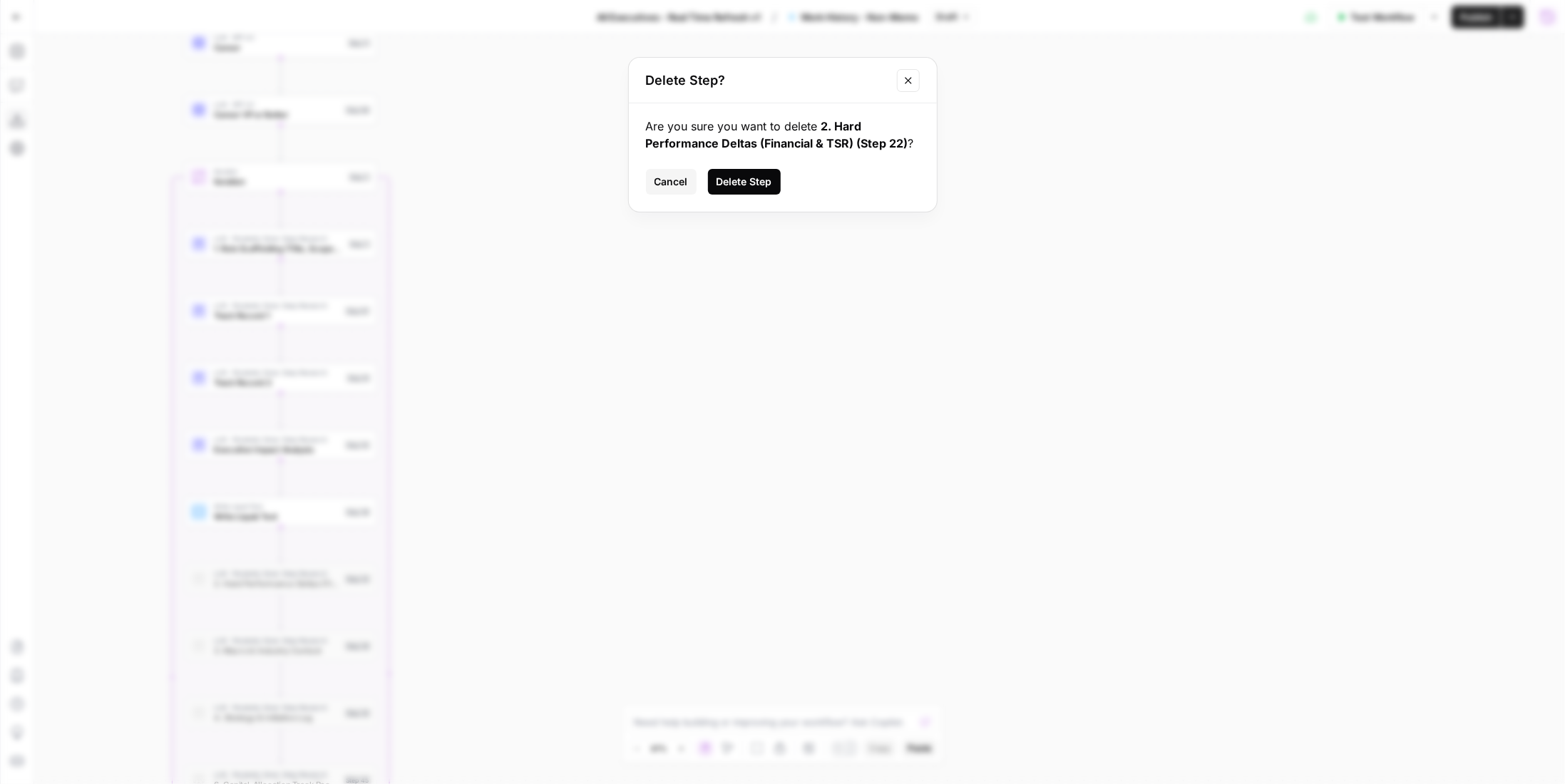 click on "Delete Step" at bounding box center (744, 182) 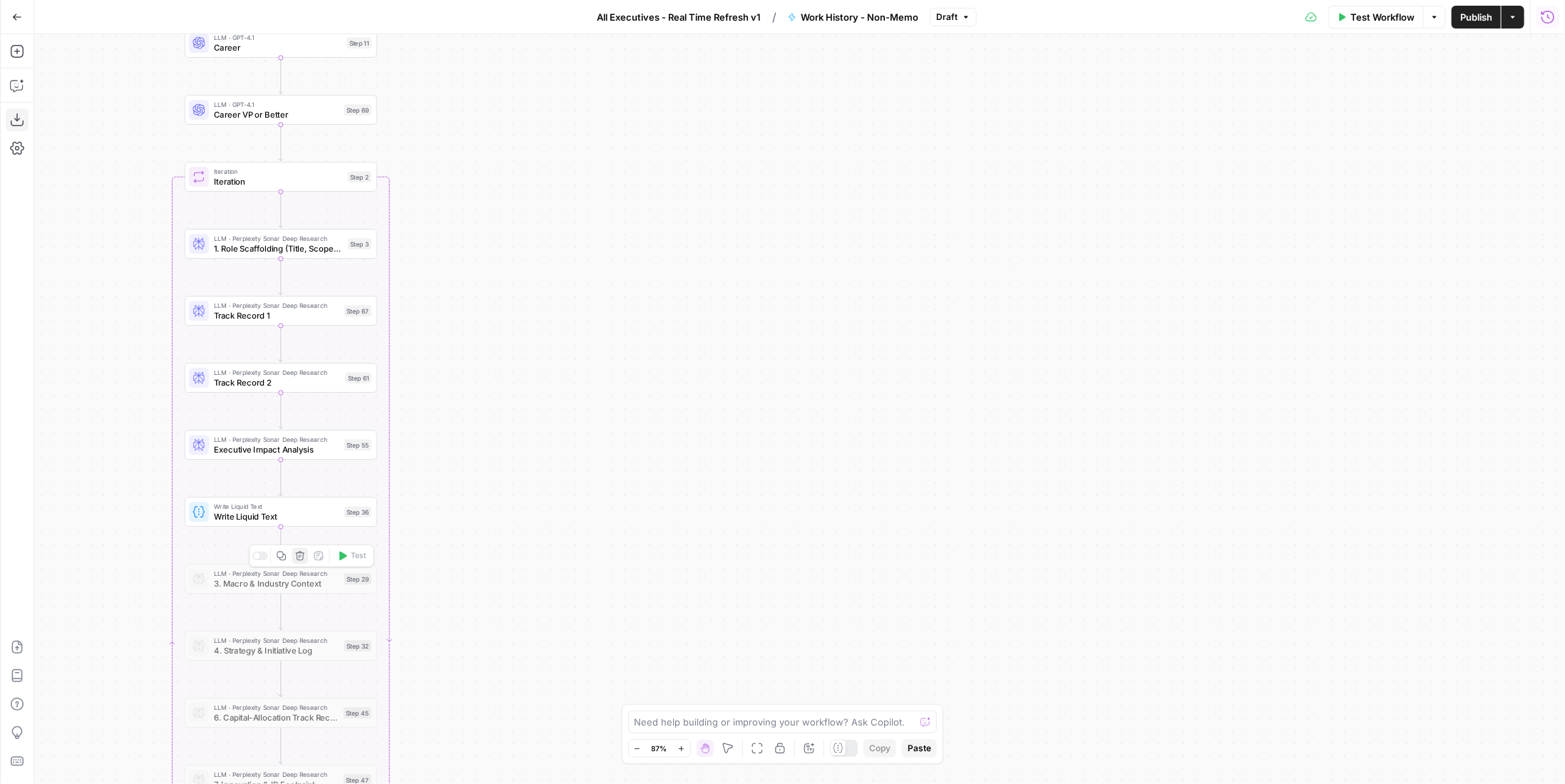 click 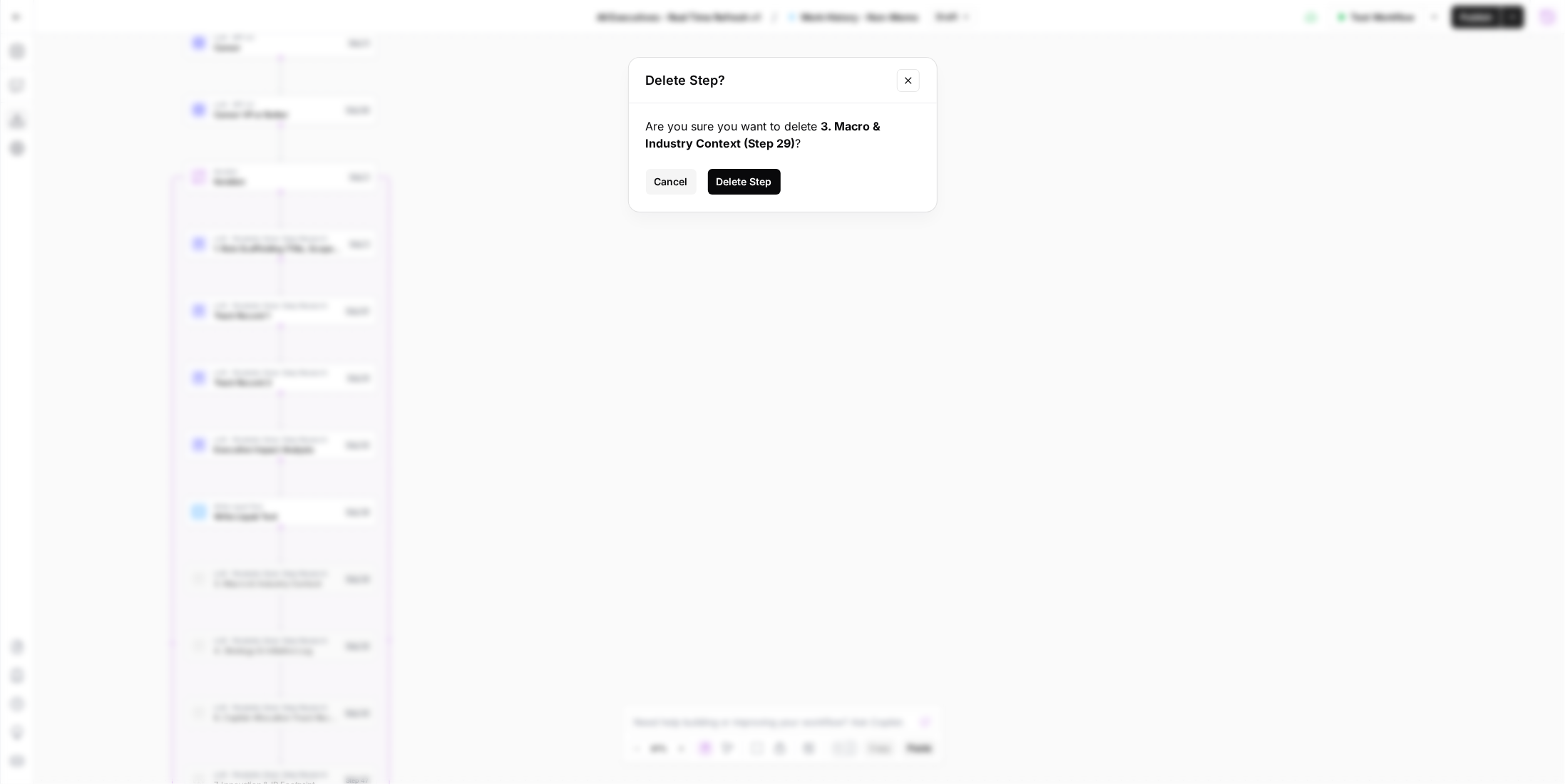 click on "Delete Step" at bounding box center [744, 182] 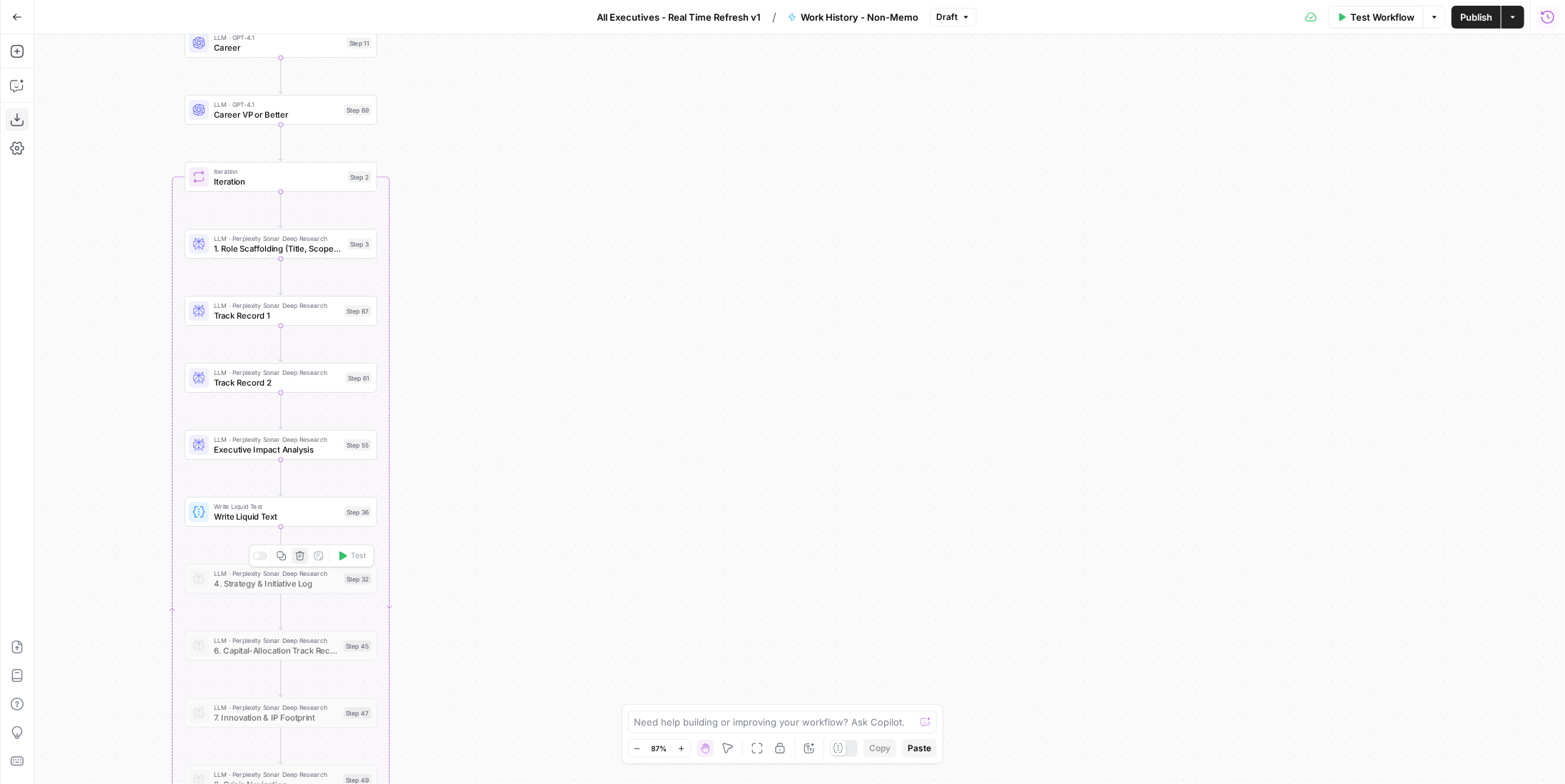 click 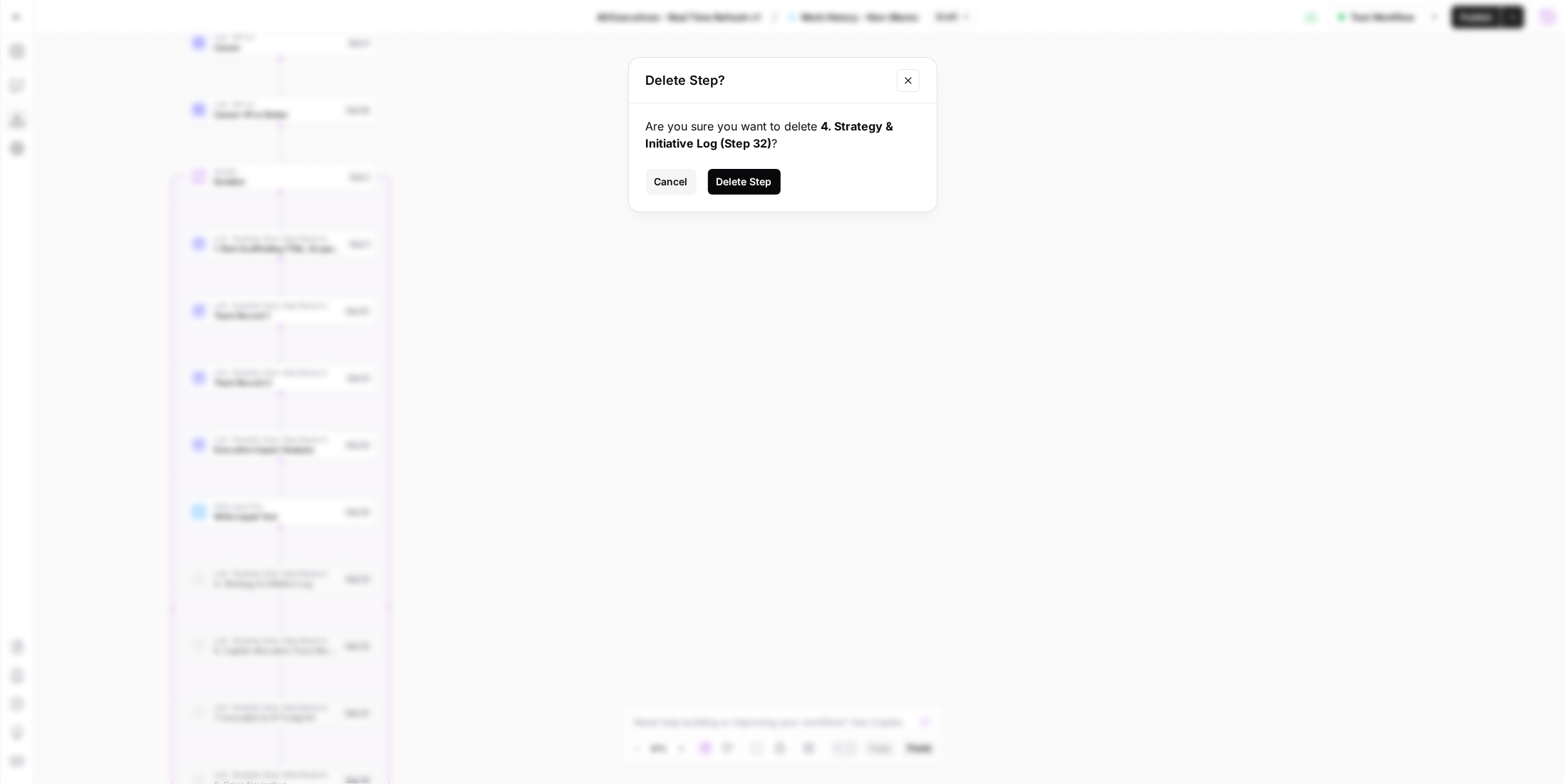 click on "Delete Step" at bounding box center [744, 182] 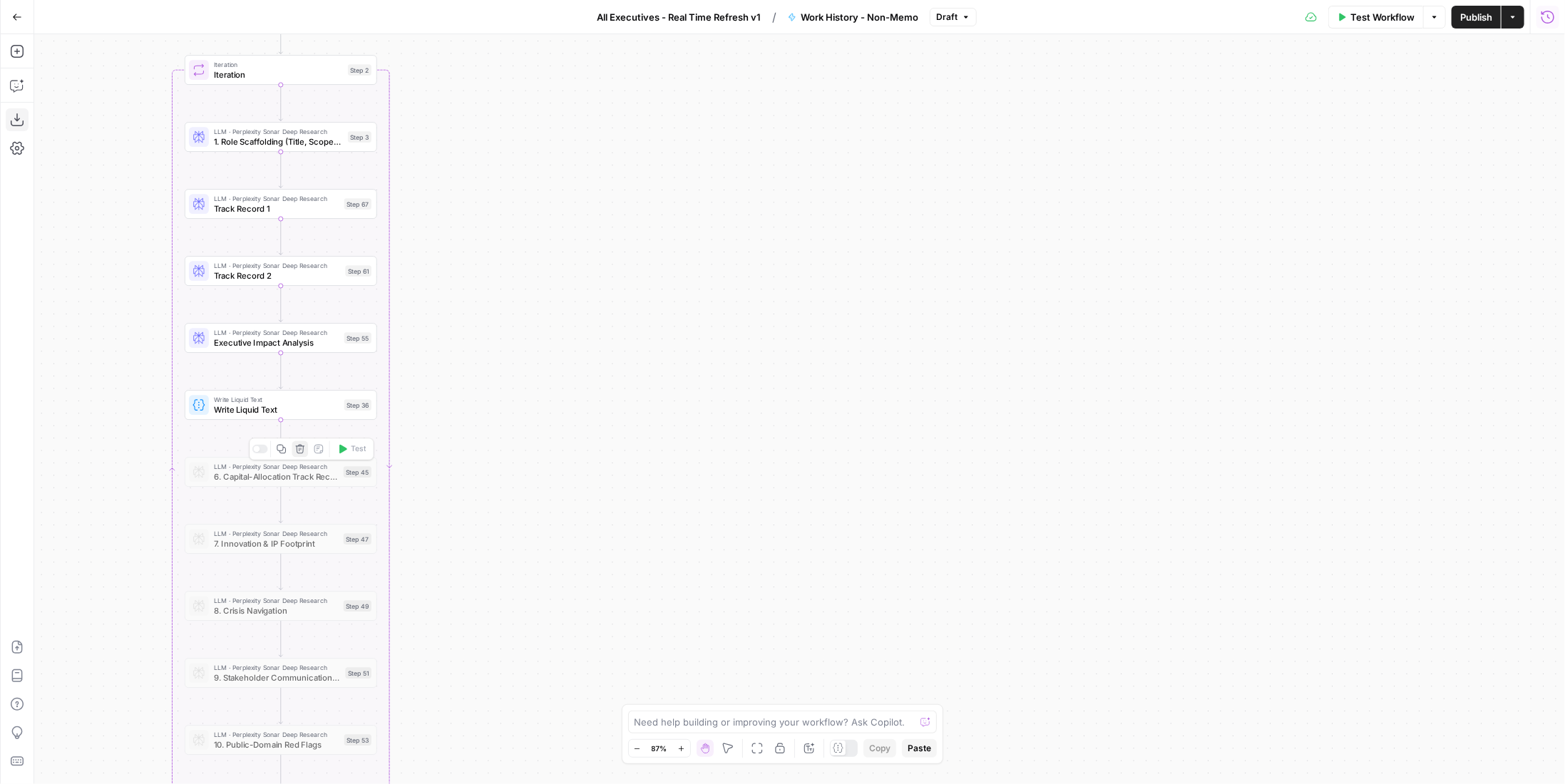 click 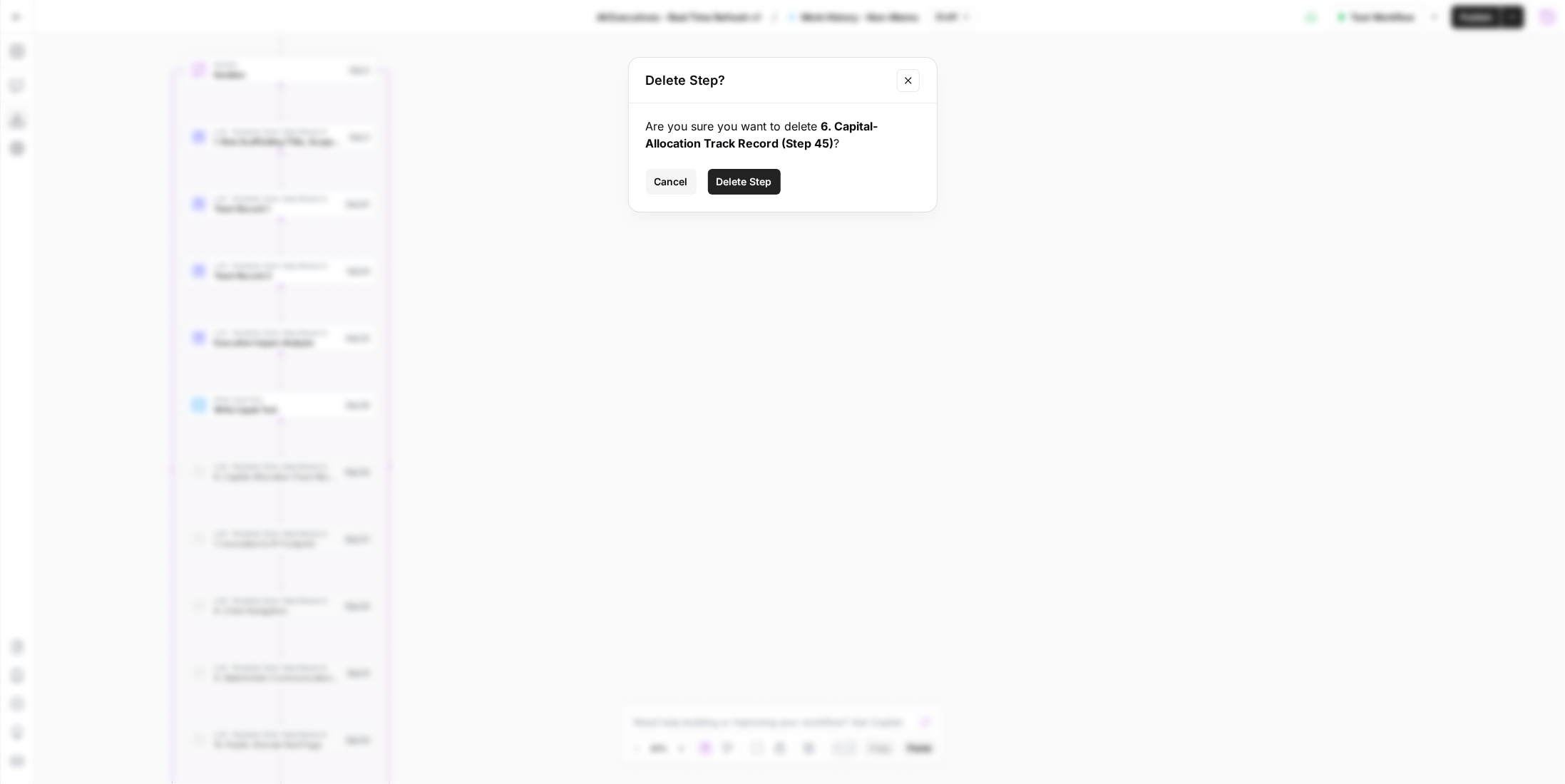 click on "Delete Step" at bounding box center [744, 182] 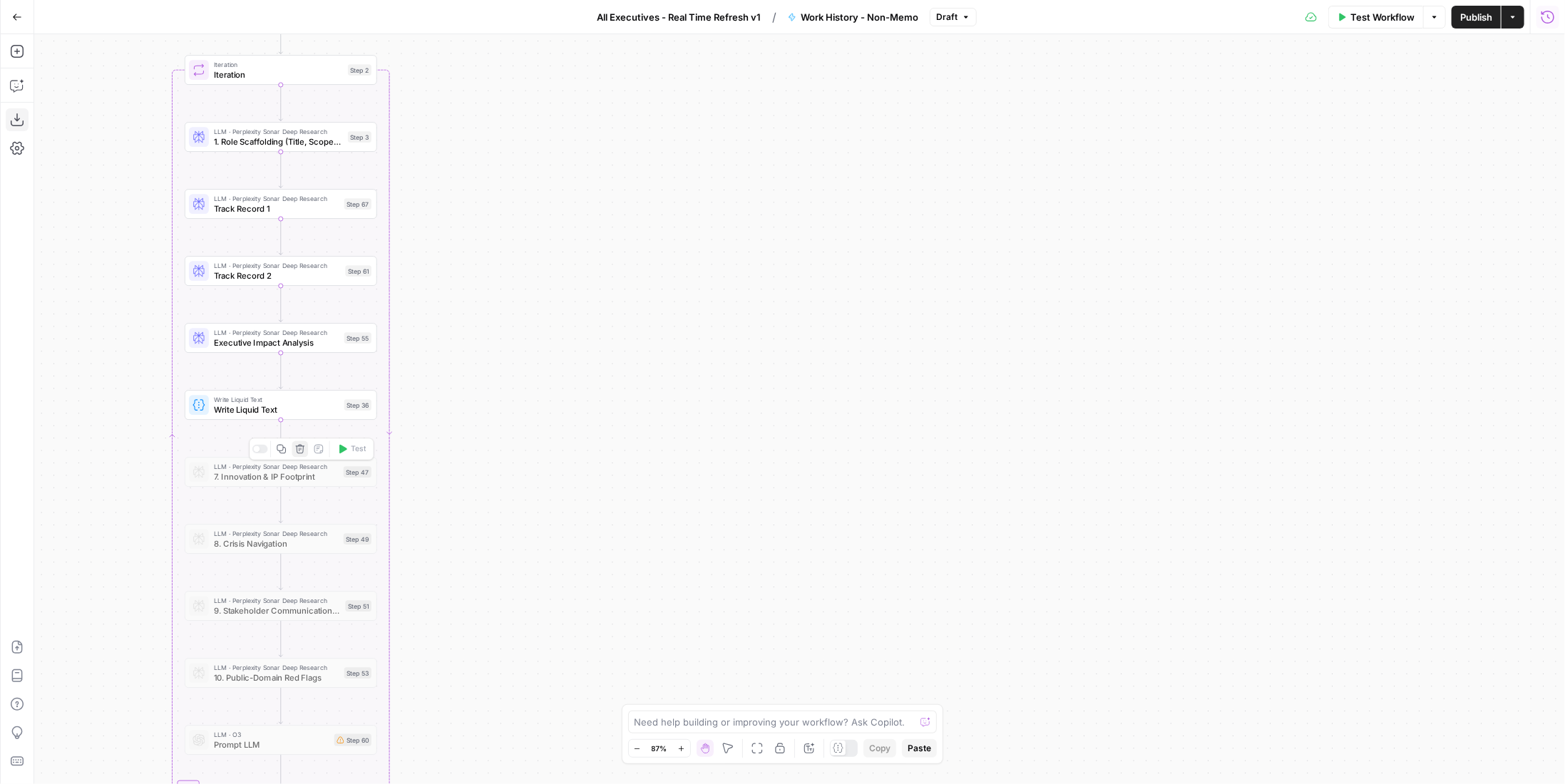 click 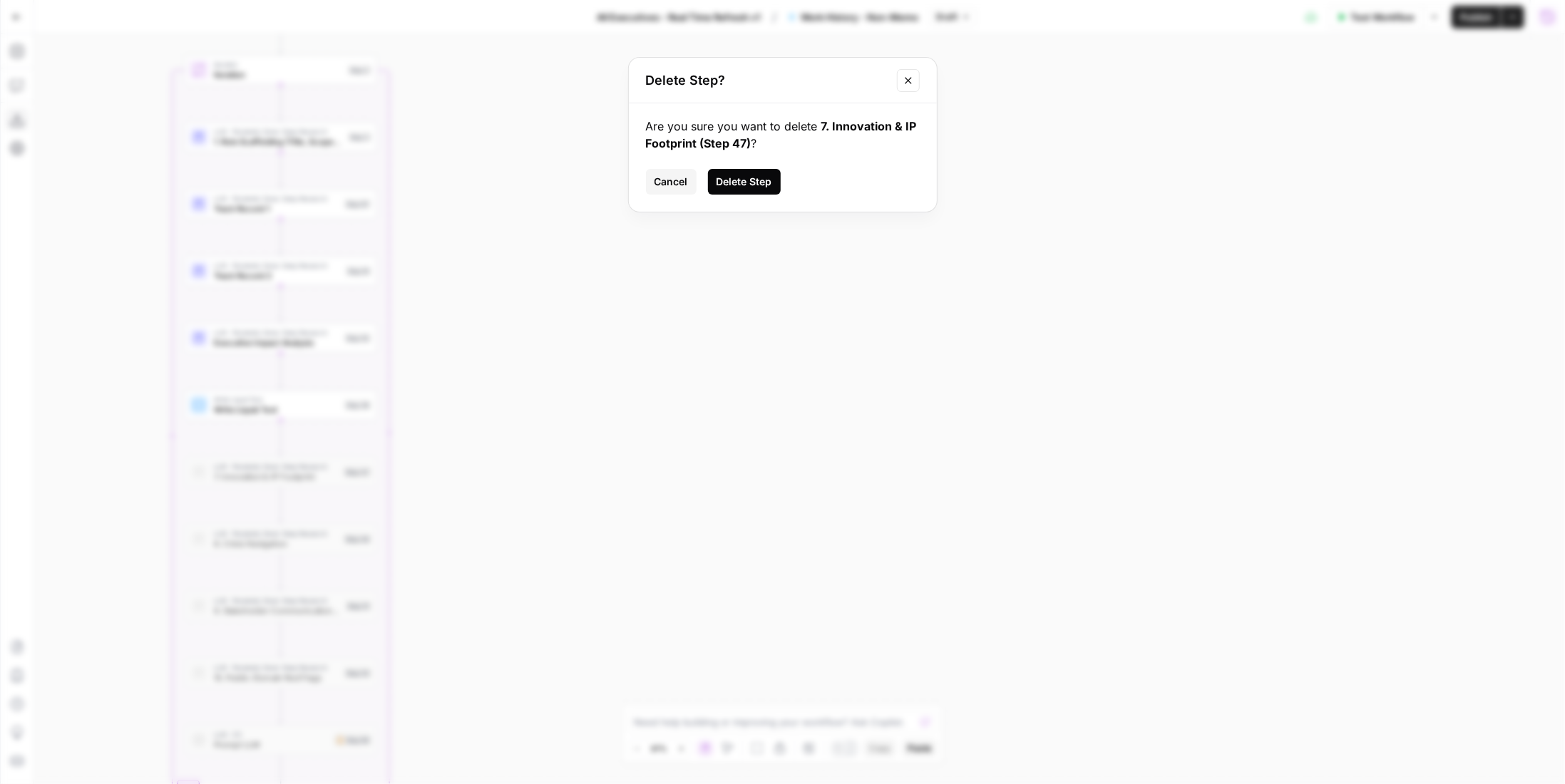 click on "Delete Step" at bounding box center [744, 182] 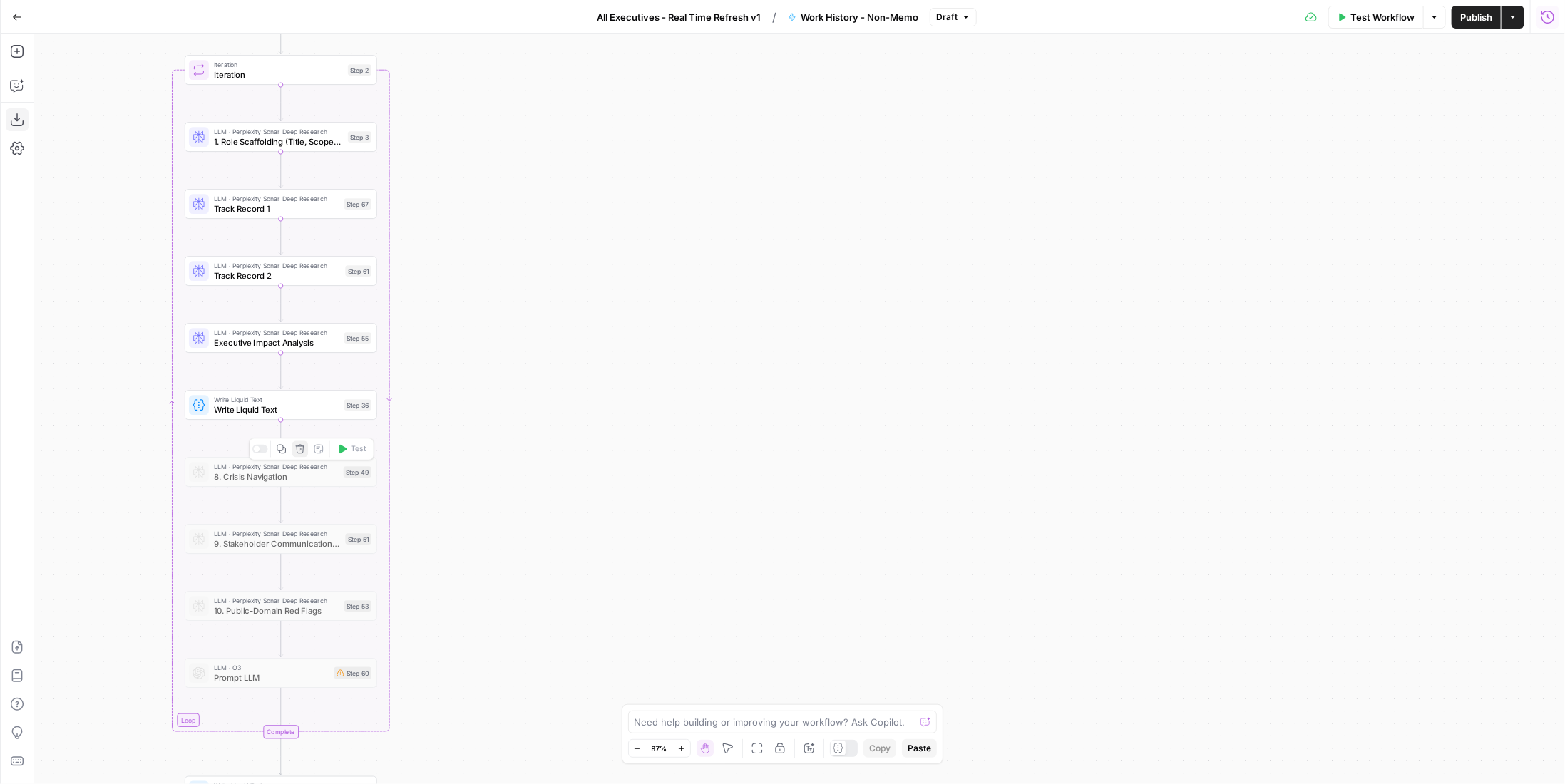 click 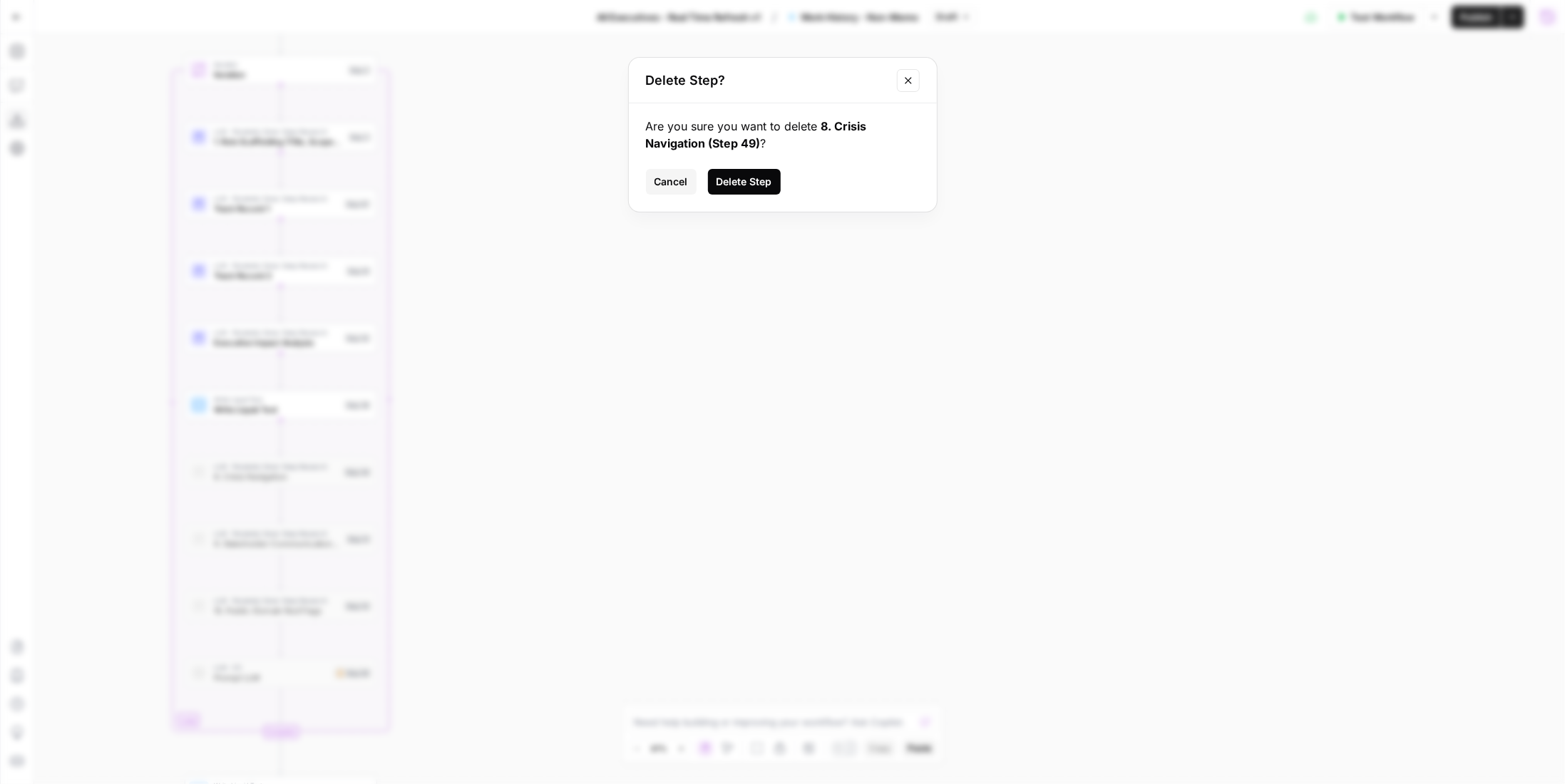 click on "Delete Step" at bounding box center [744, 182] 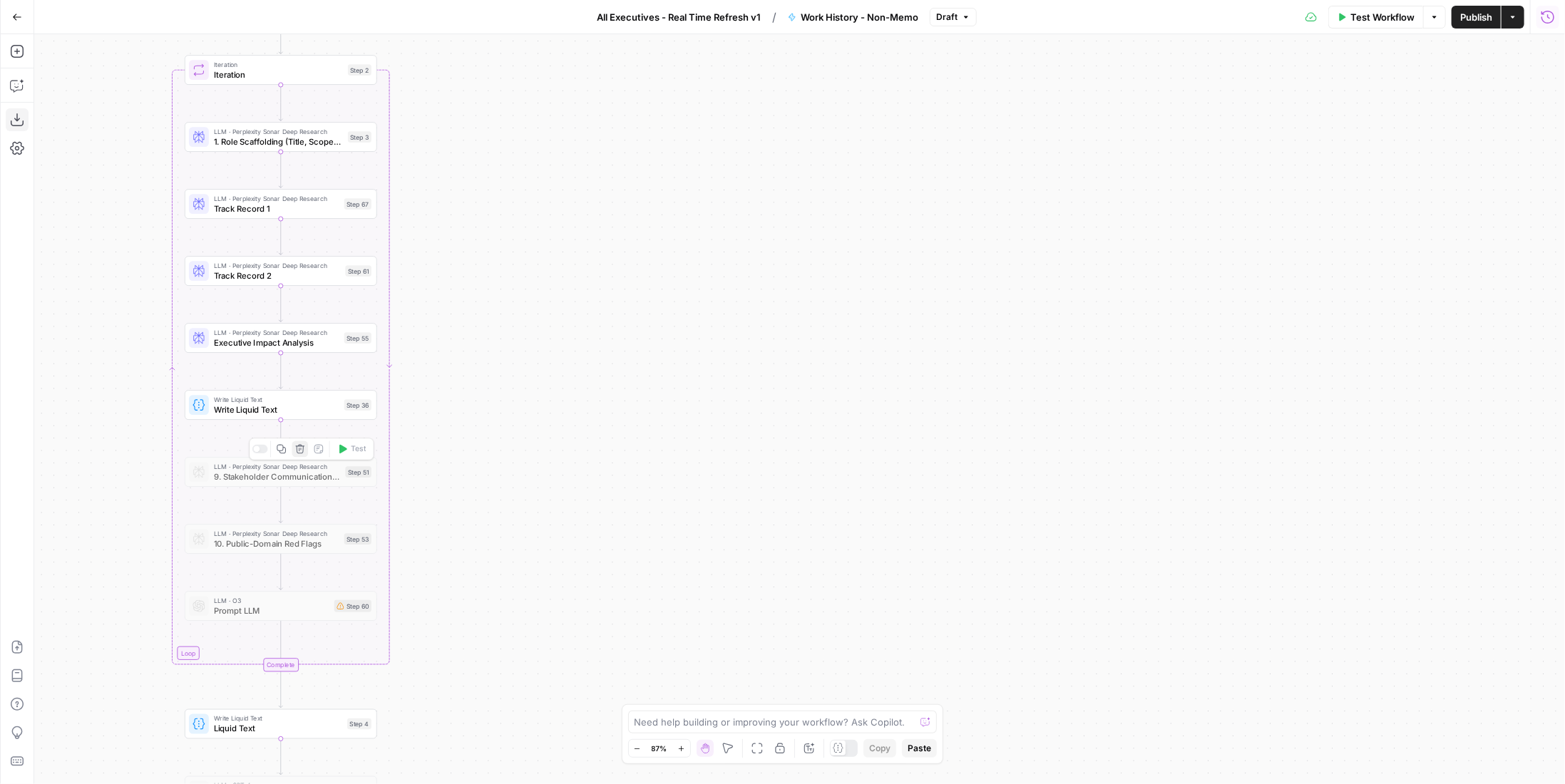 click 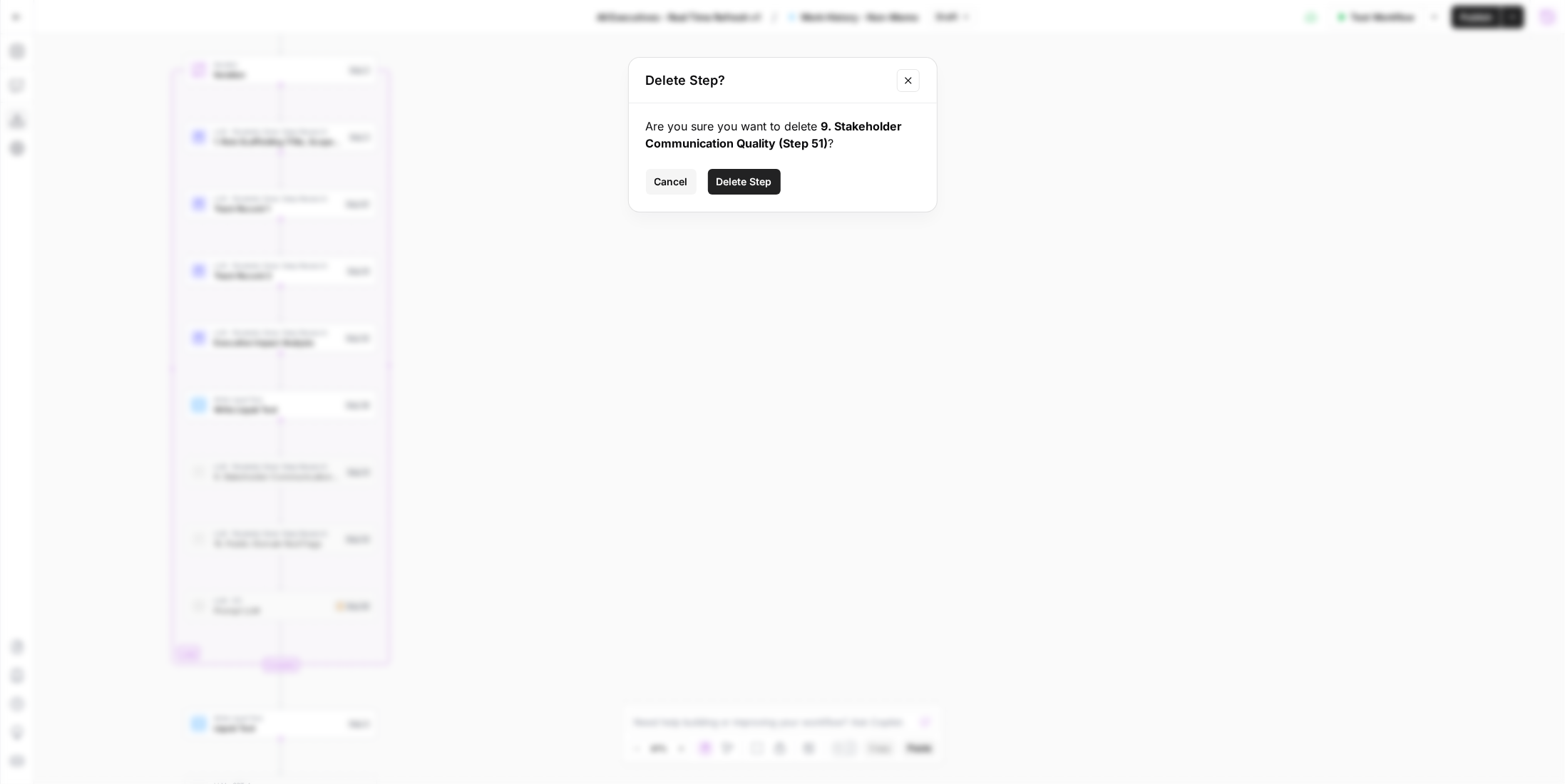 click on "Delete Step" at bounding box center [744, 182] 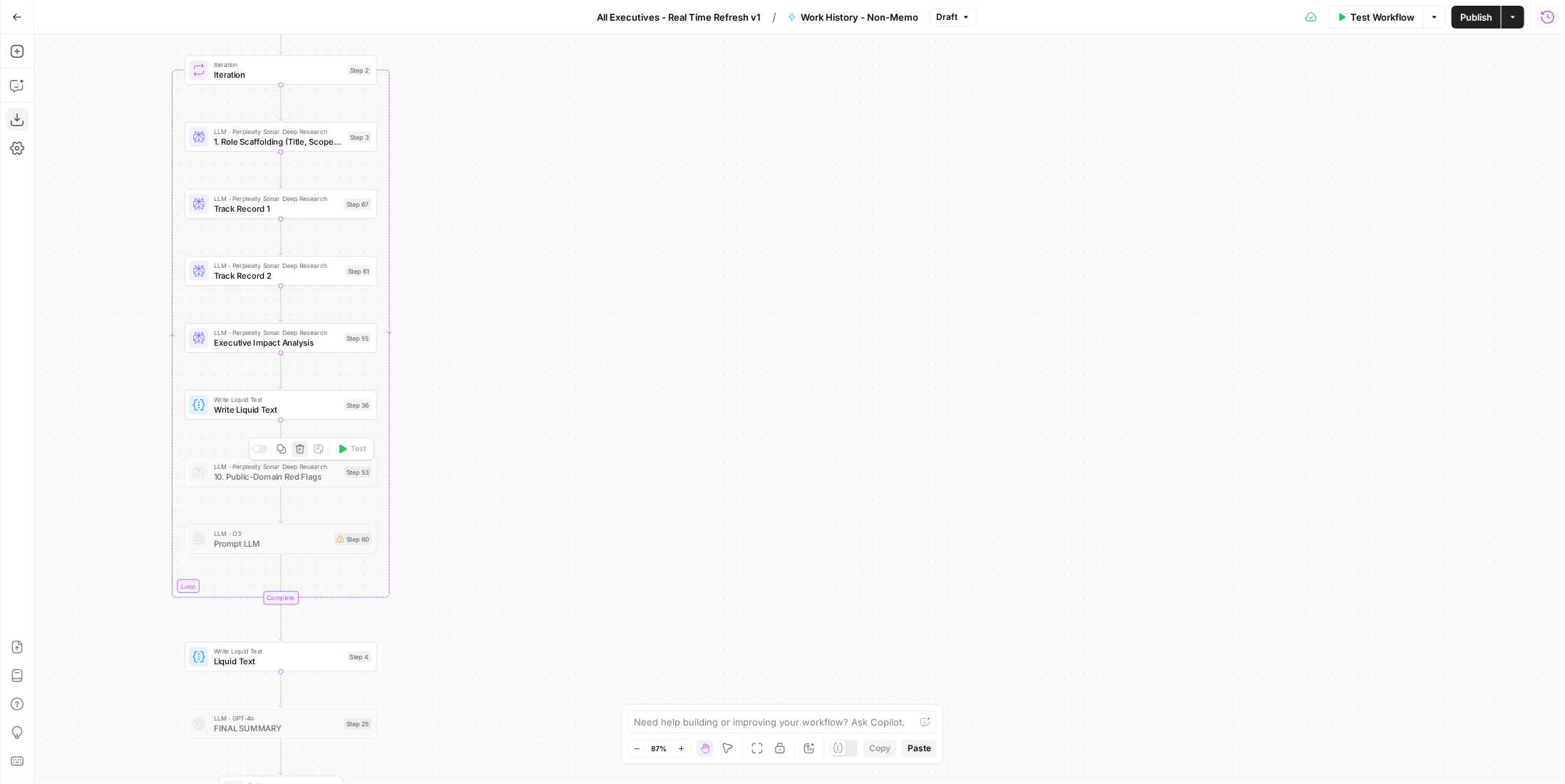 click 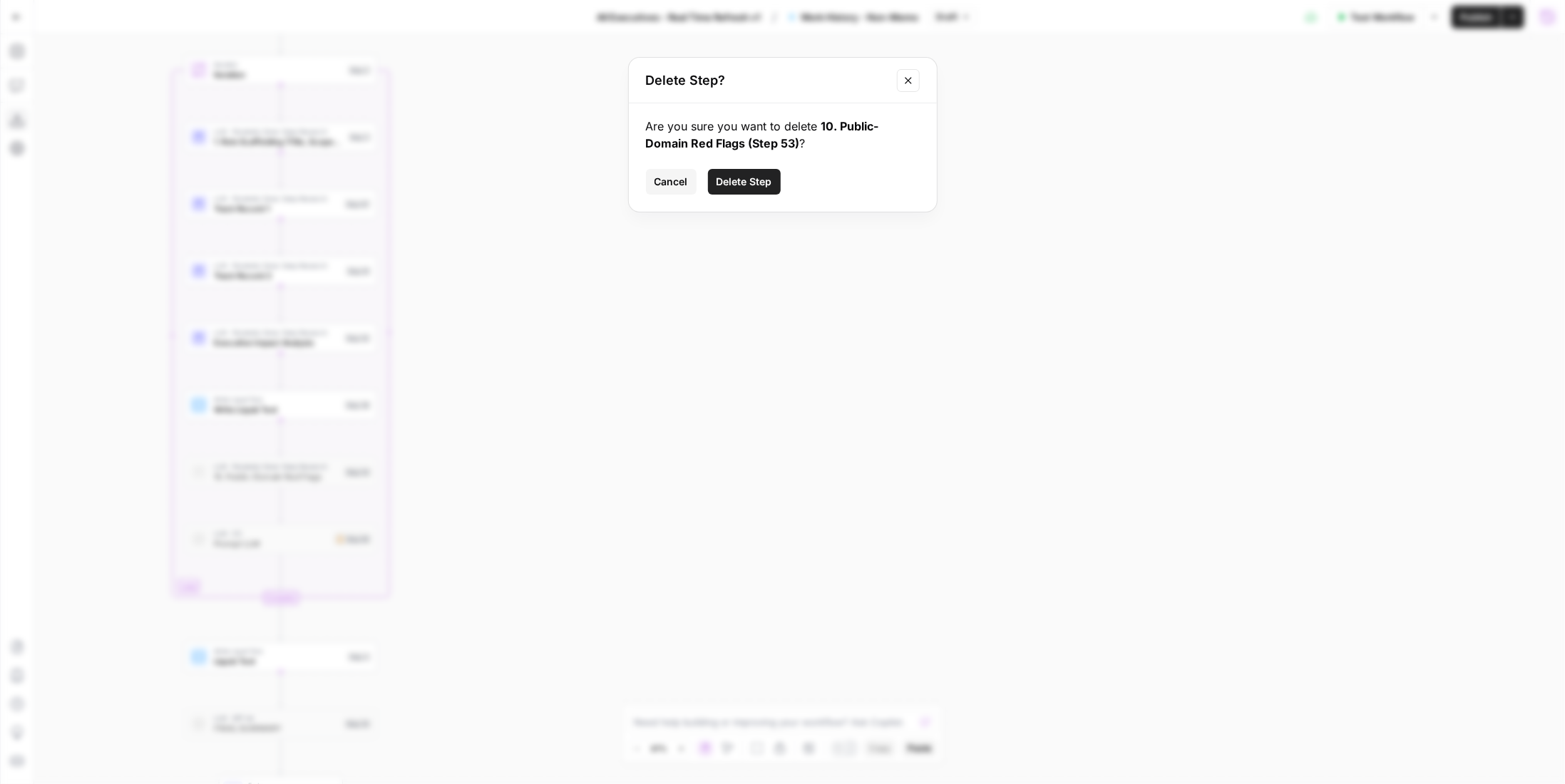 click on "Delete Step" at bounding box center [744, 182] 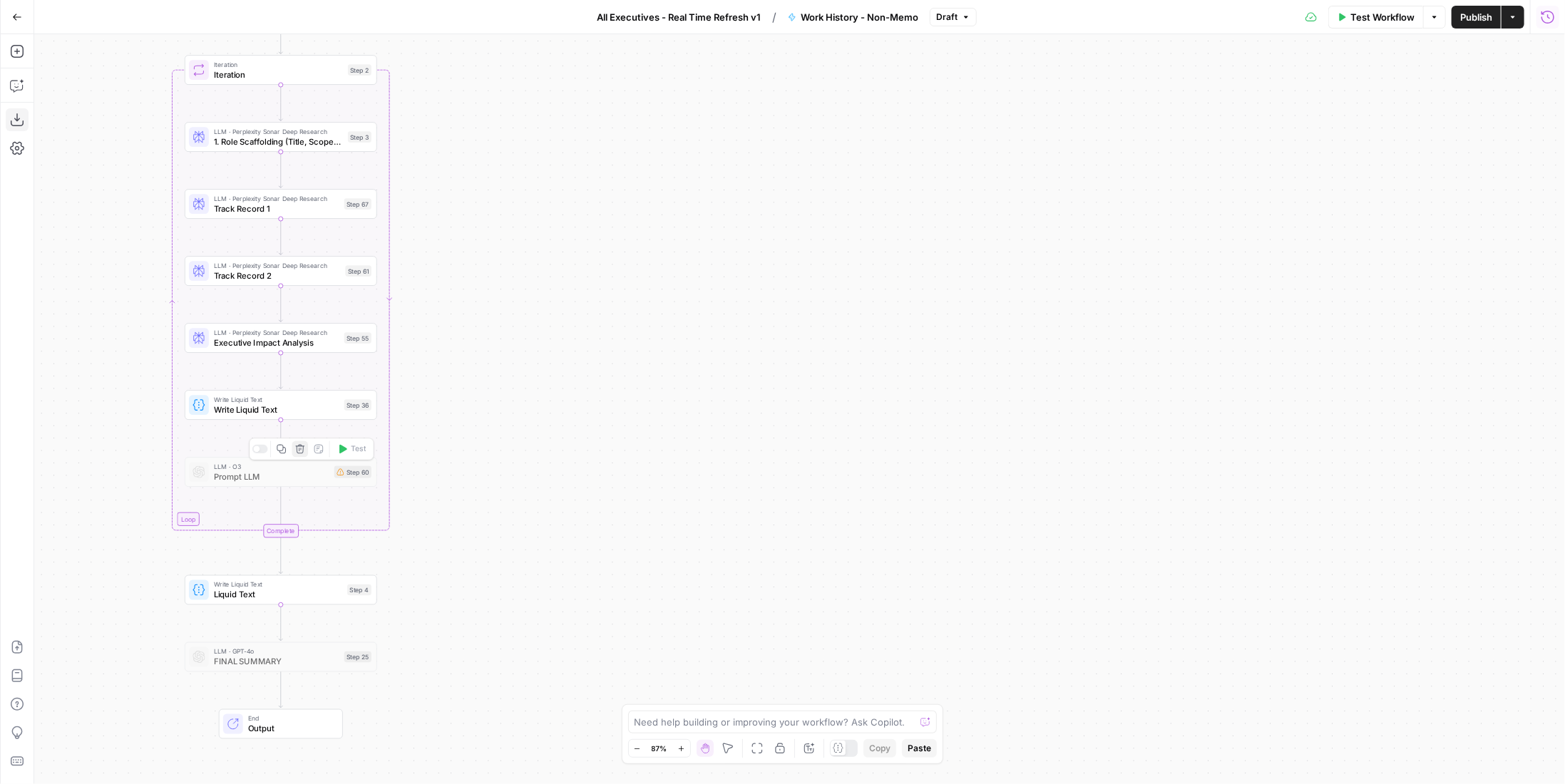 click 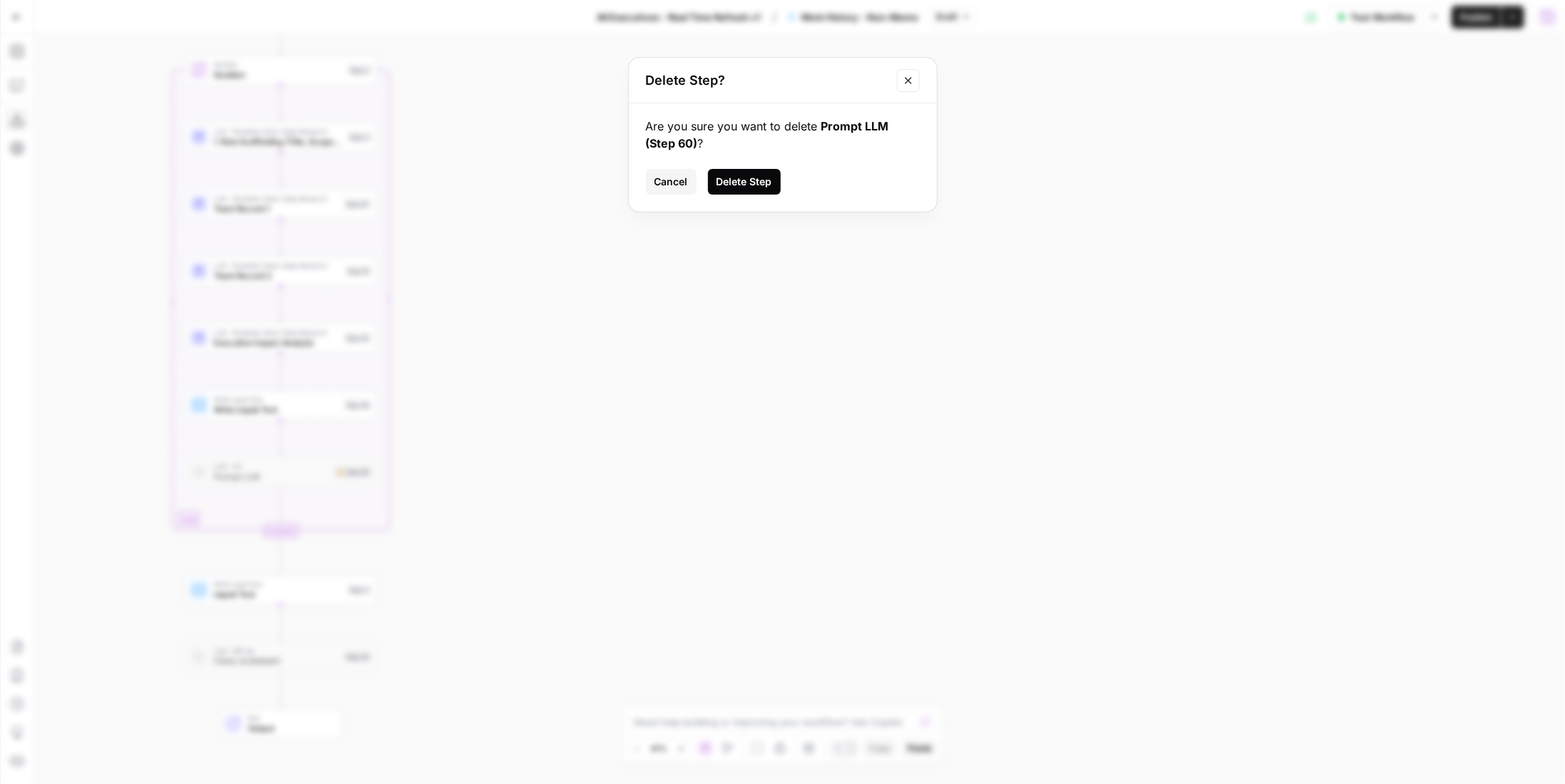 click on "Delete Step" at bounding box center [744, 182] 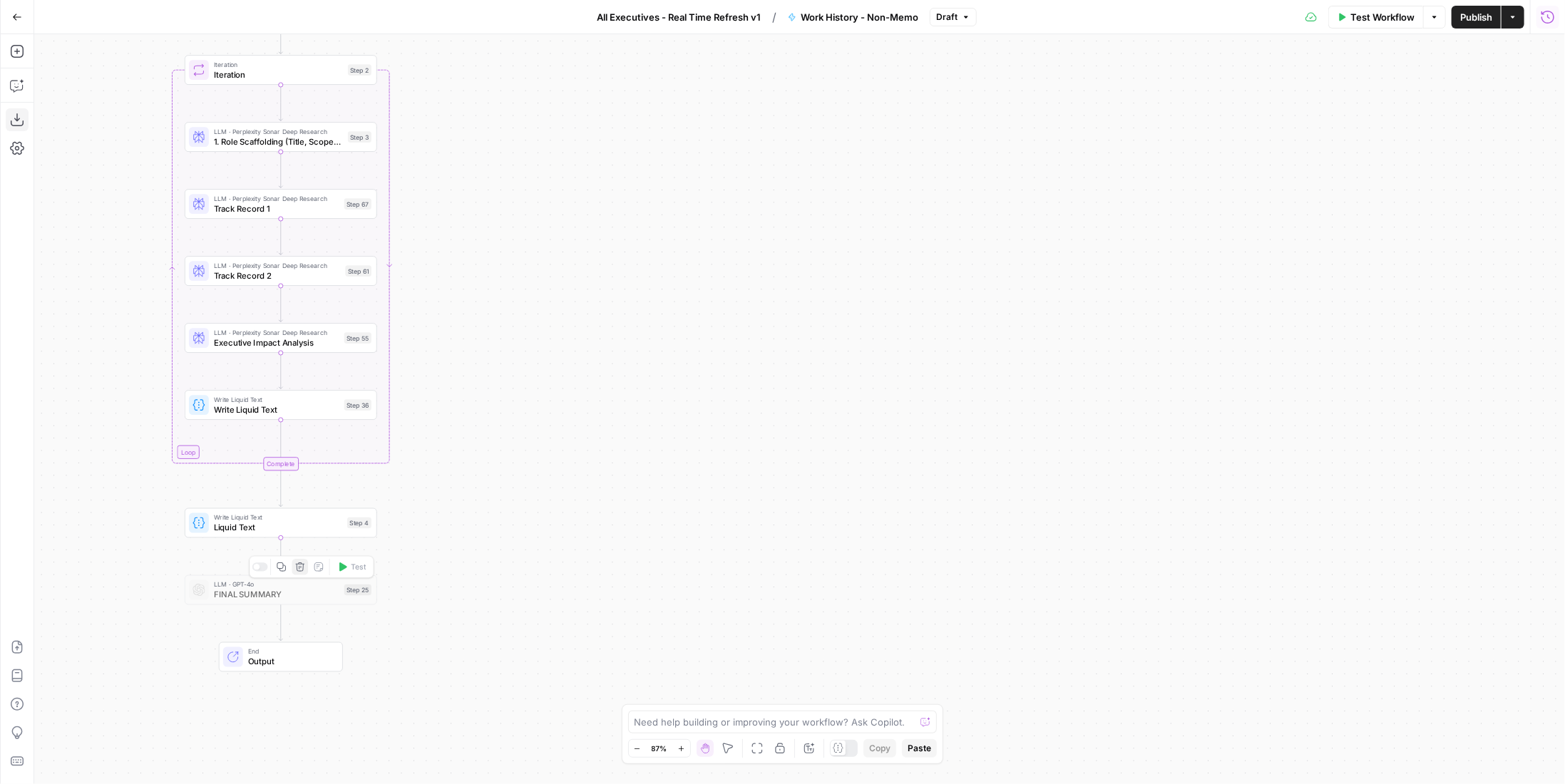 click 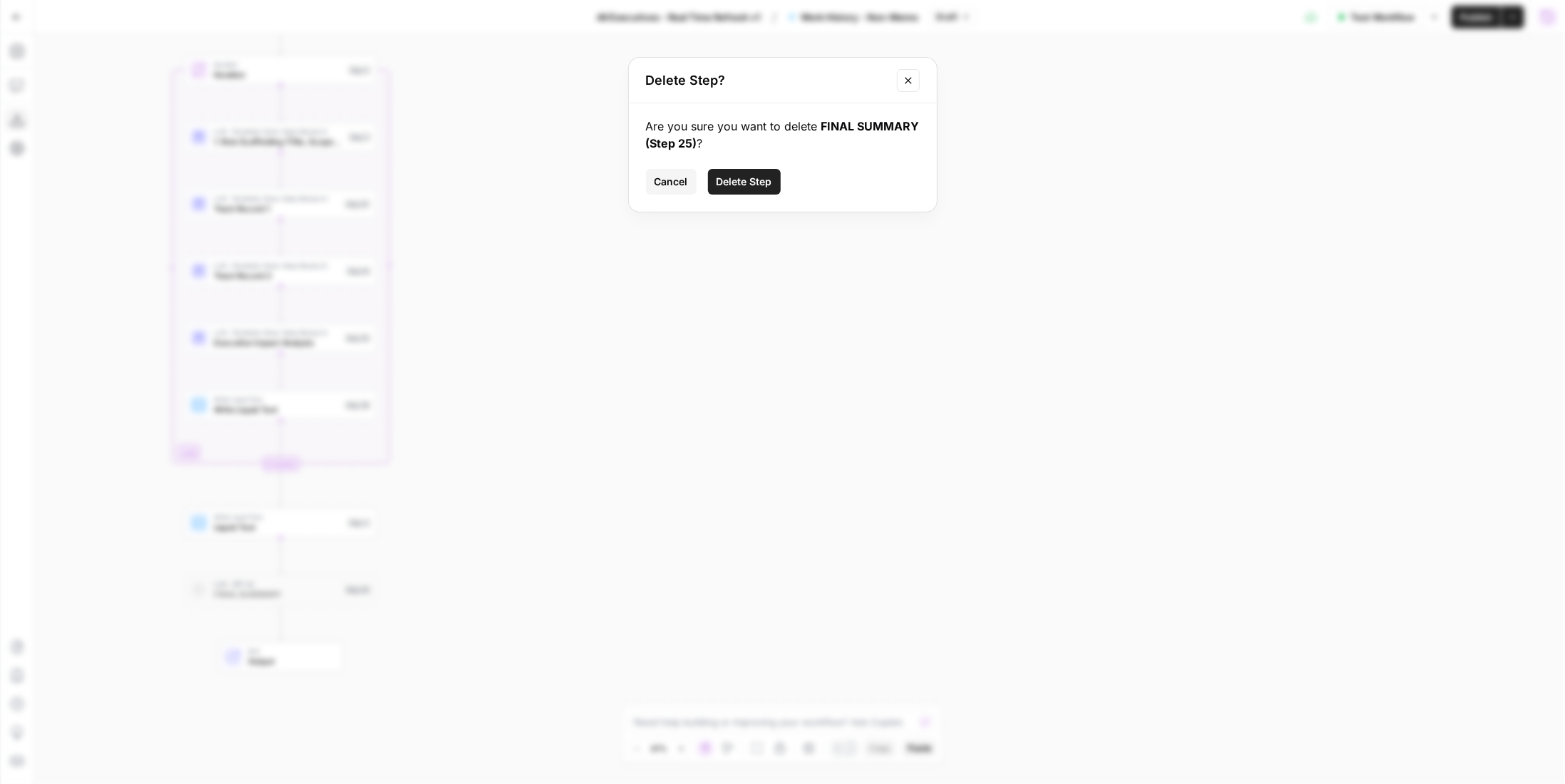 drag, startPoint x: 724, startPoint y: 185, endPoint x: 687, endPoint y: 215, distance: 47.63402 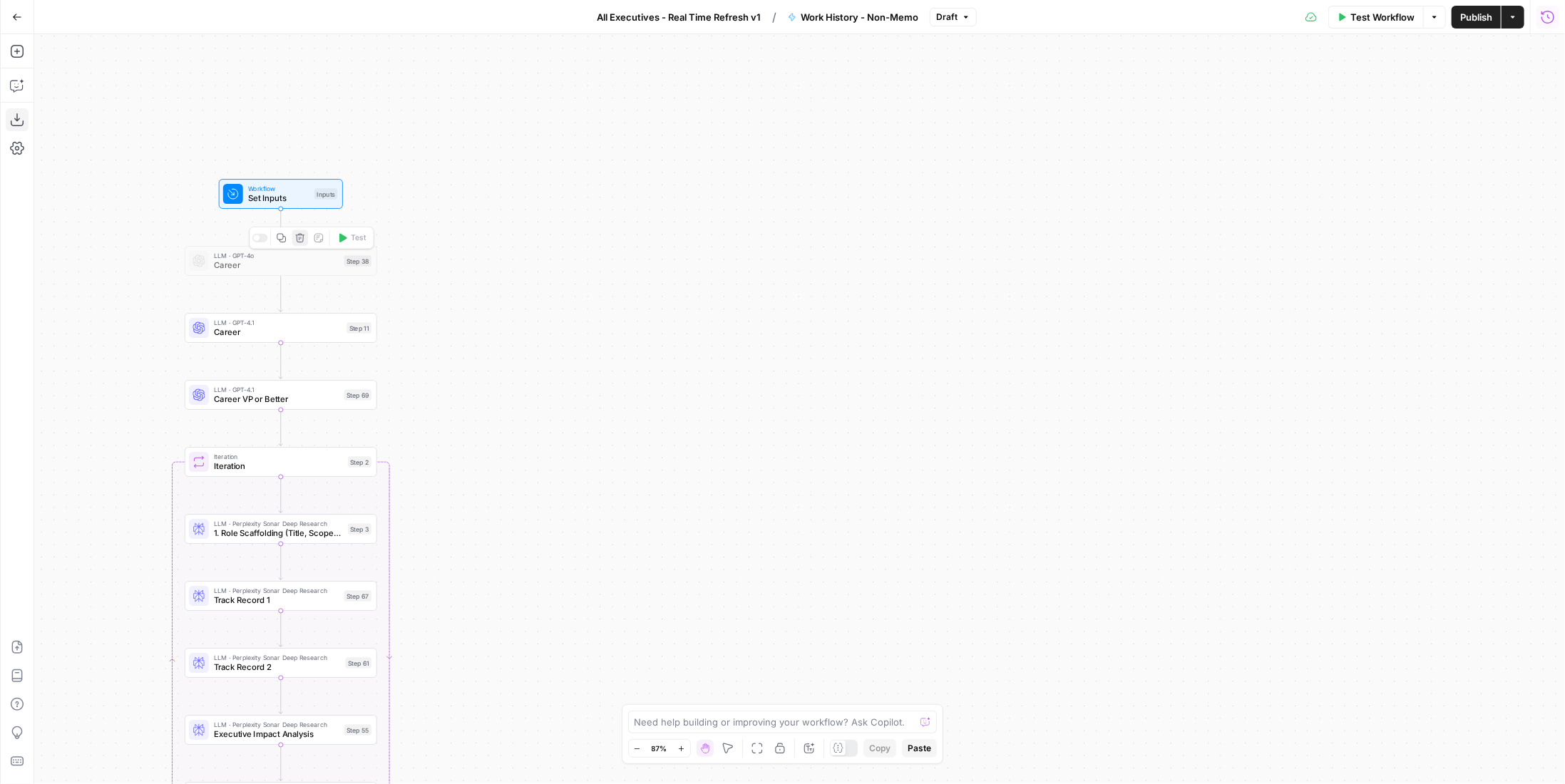 click 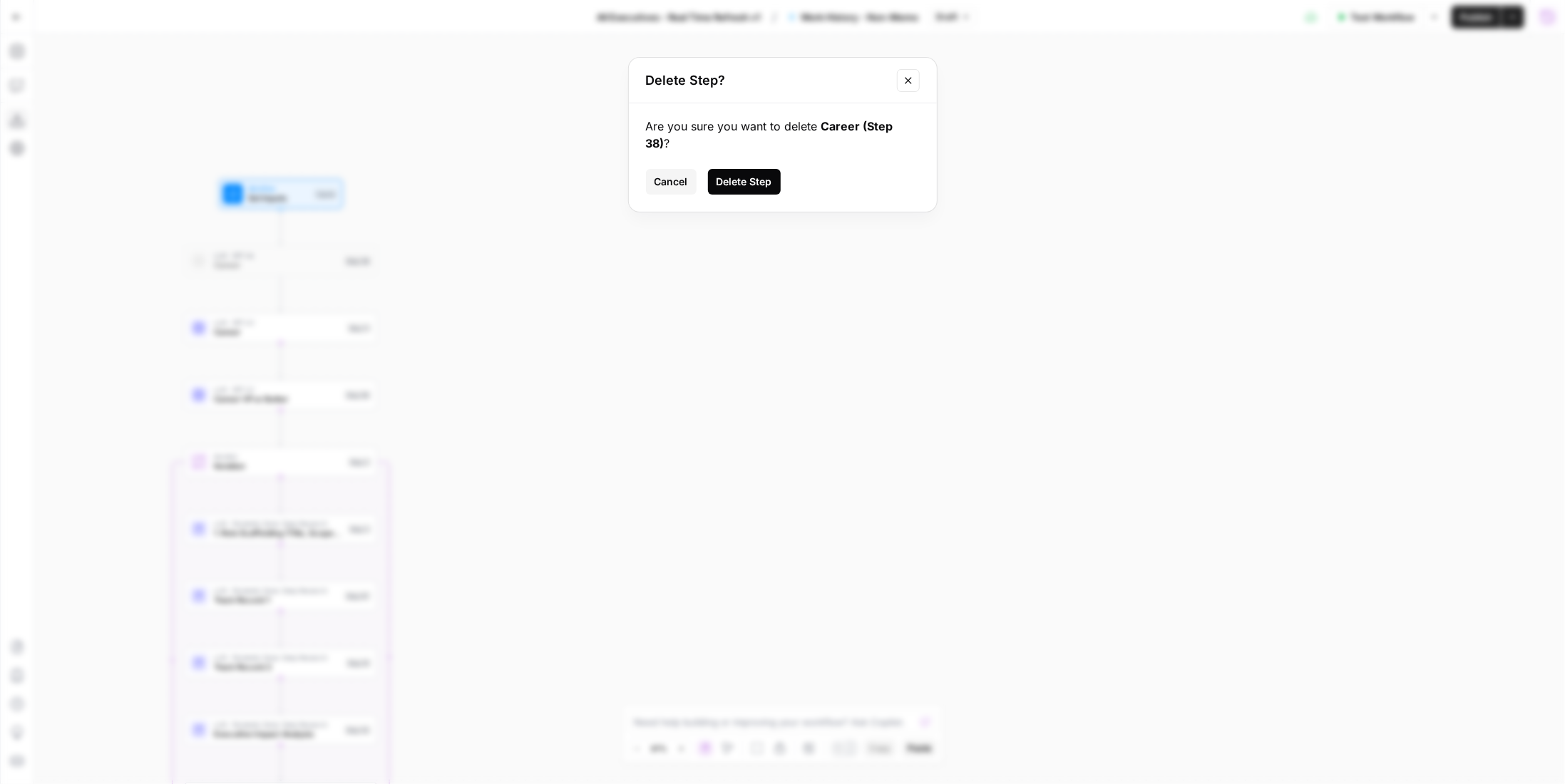 click on "Delete Step" at bounding box center [744, 182] 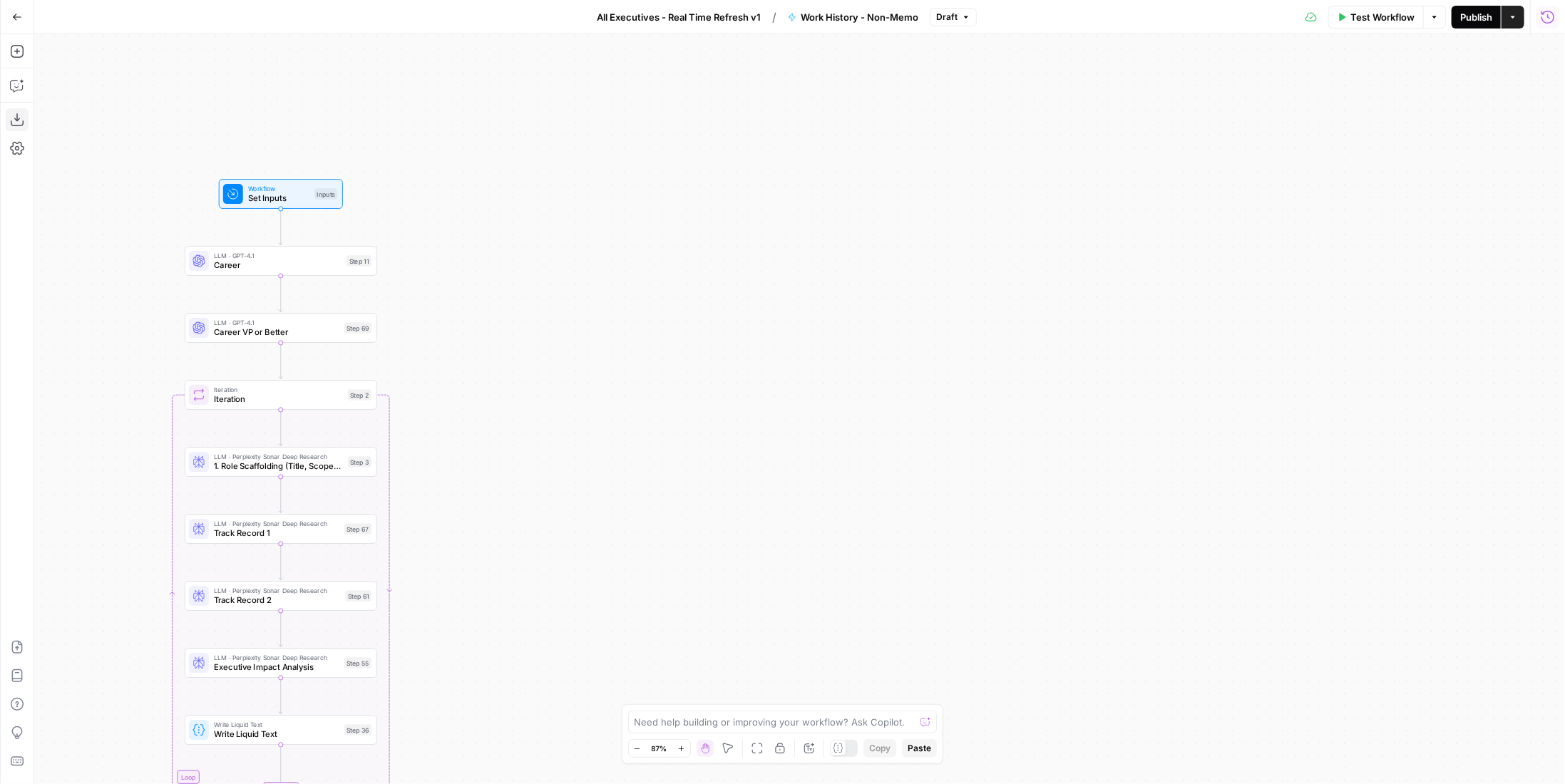 click on "Publish" at bounding box center [1476, 17] 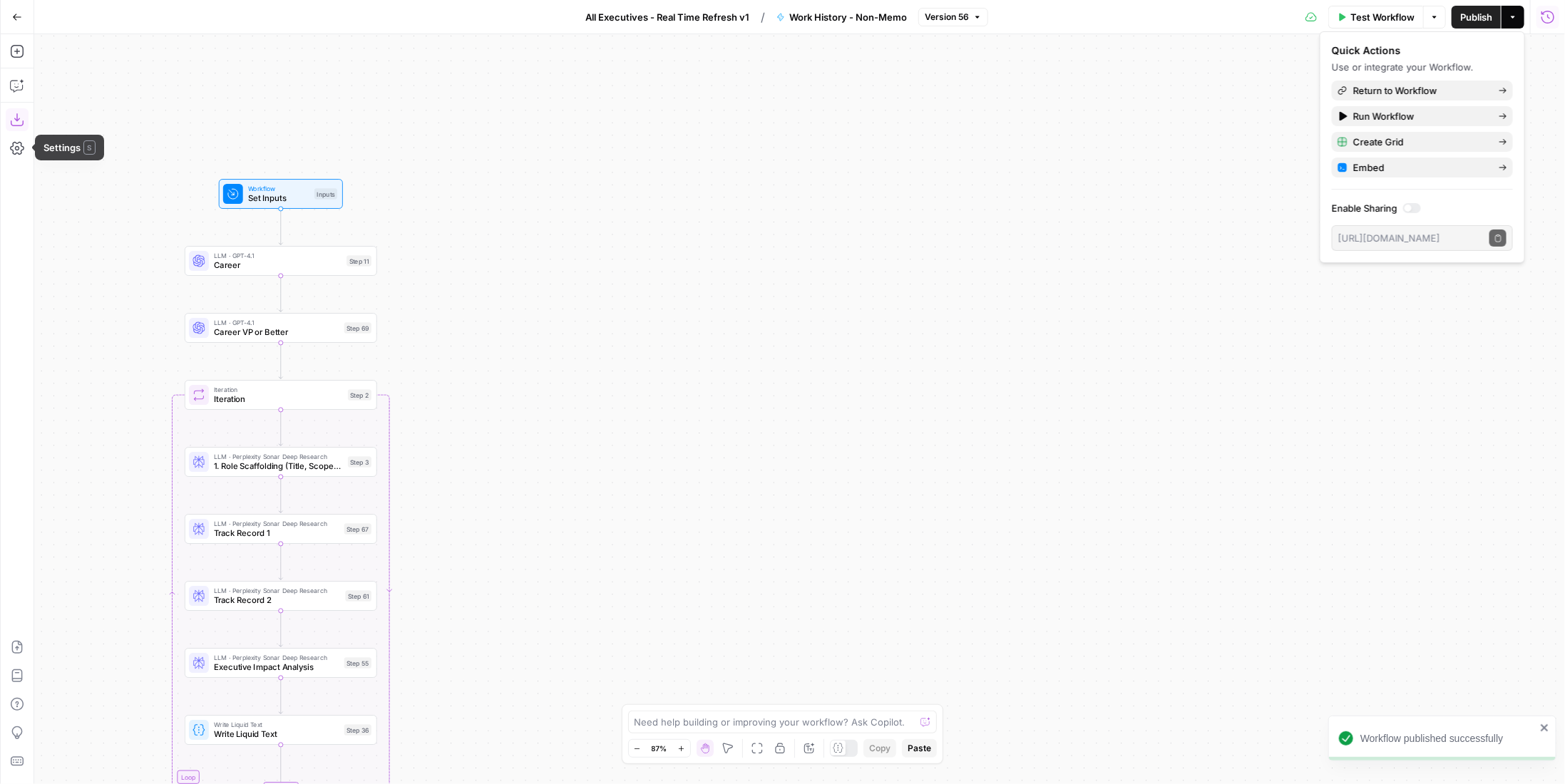 click 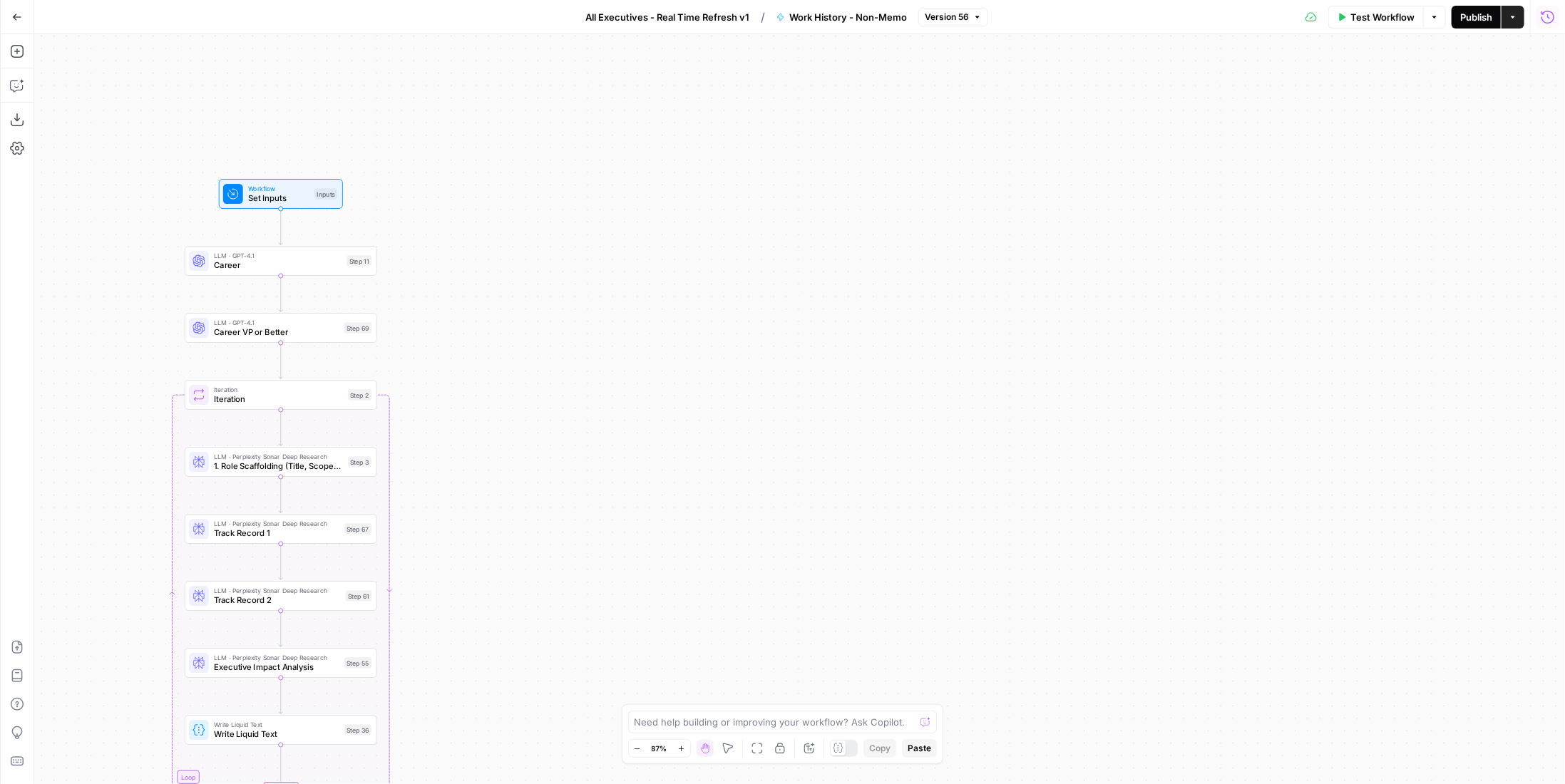 click on "Publish" at bounding box center (1476, 17) 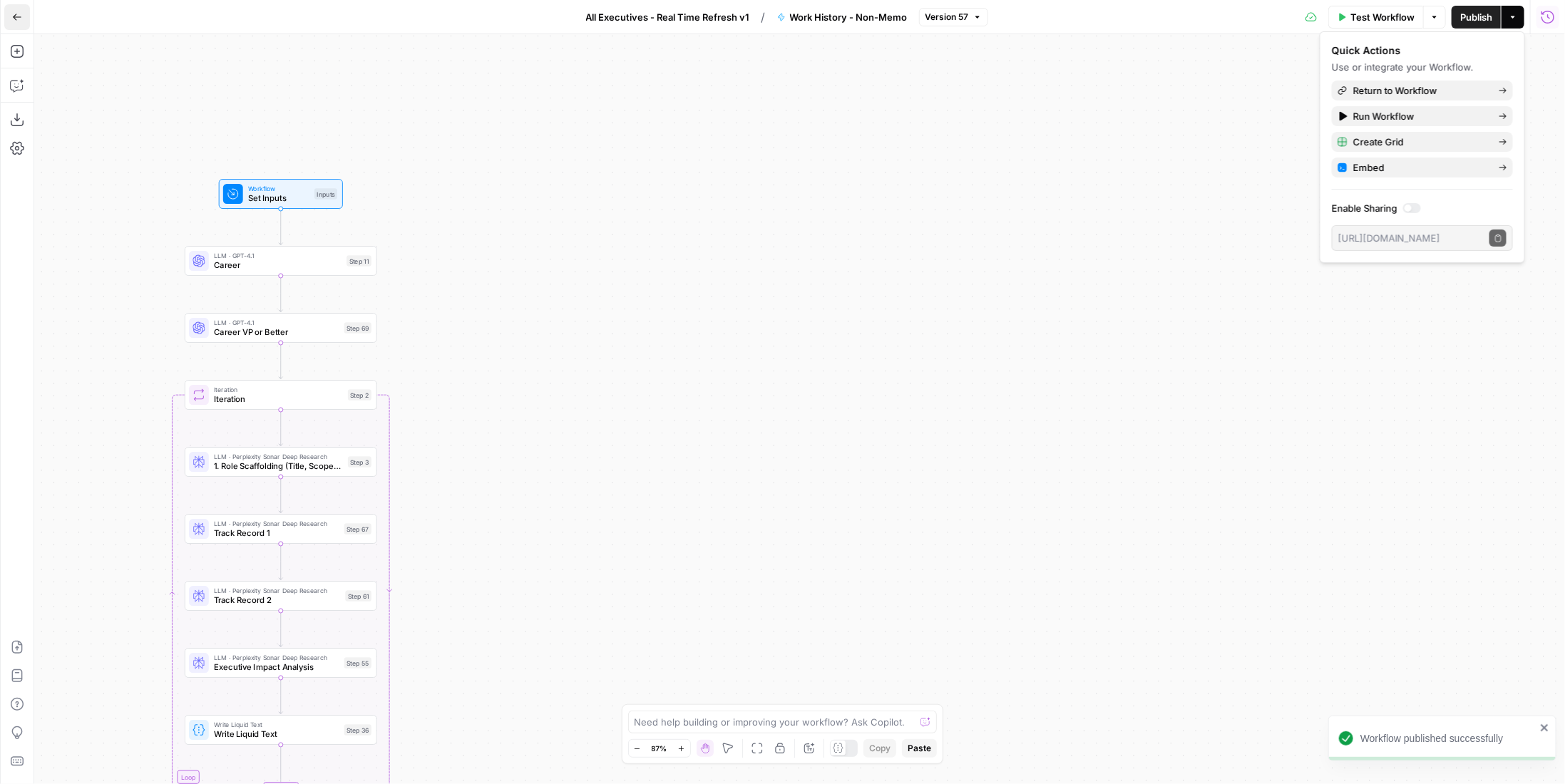 click 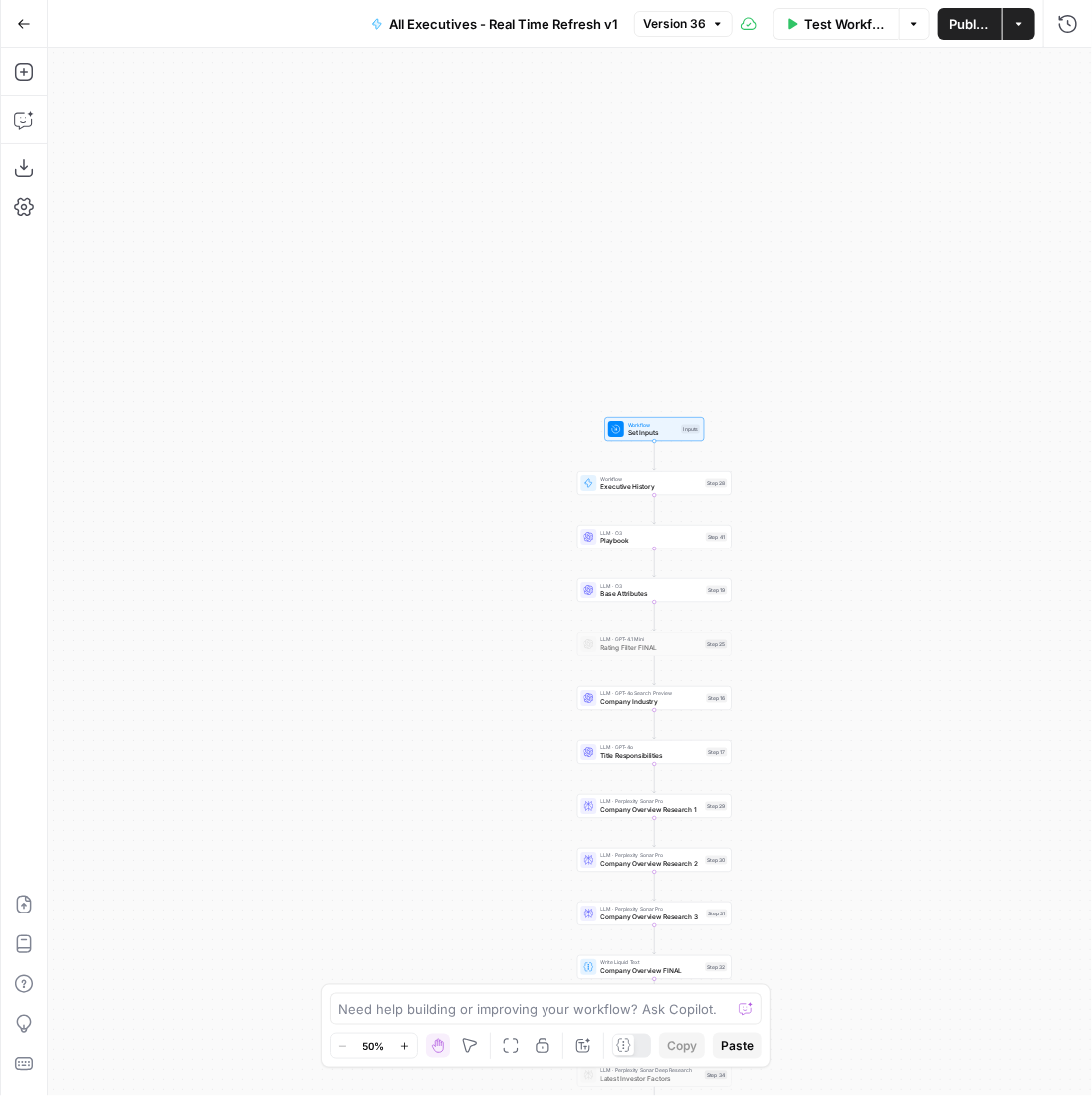 drag, startPoint x: 731, startPoint y: 407, endPoint x: 333, endPoint y: 336, distance: 404.28332 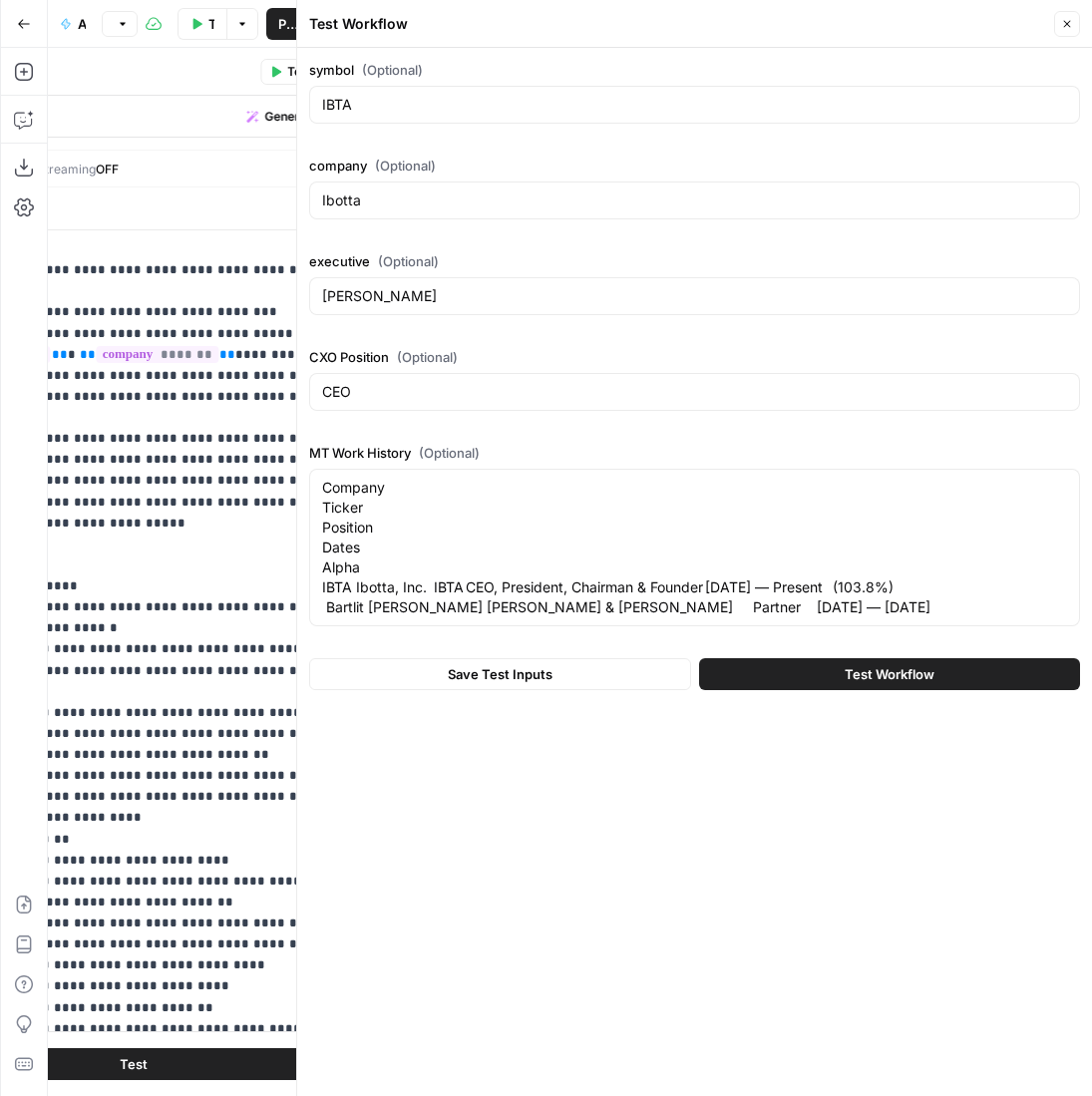scroll, scrollTop: 0, scrollLeft: 0, axis: both 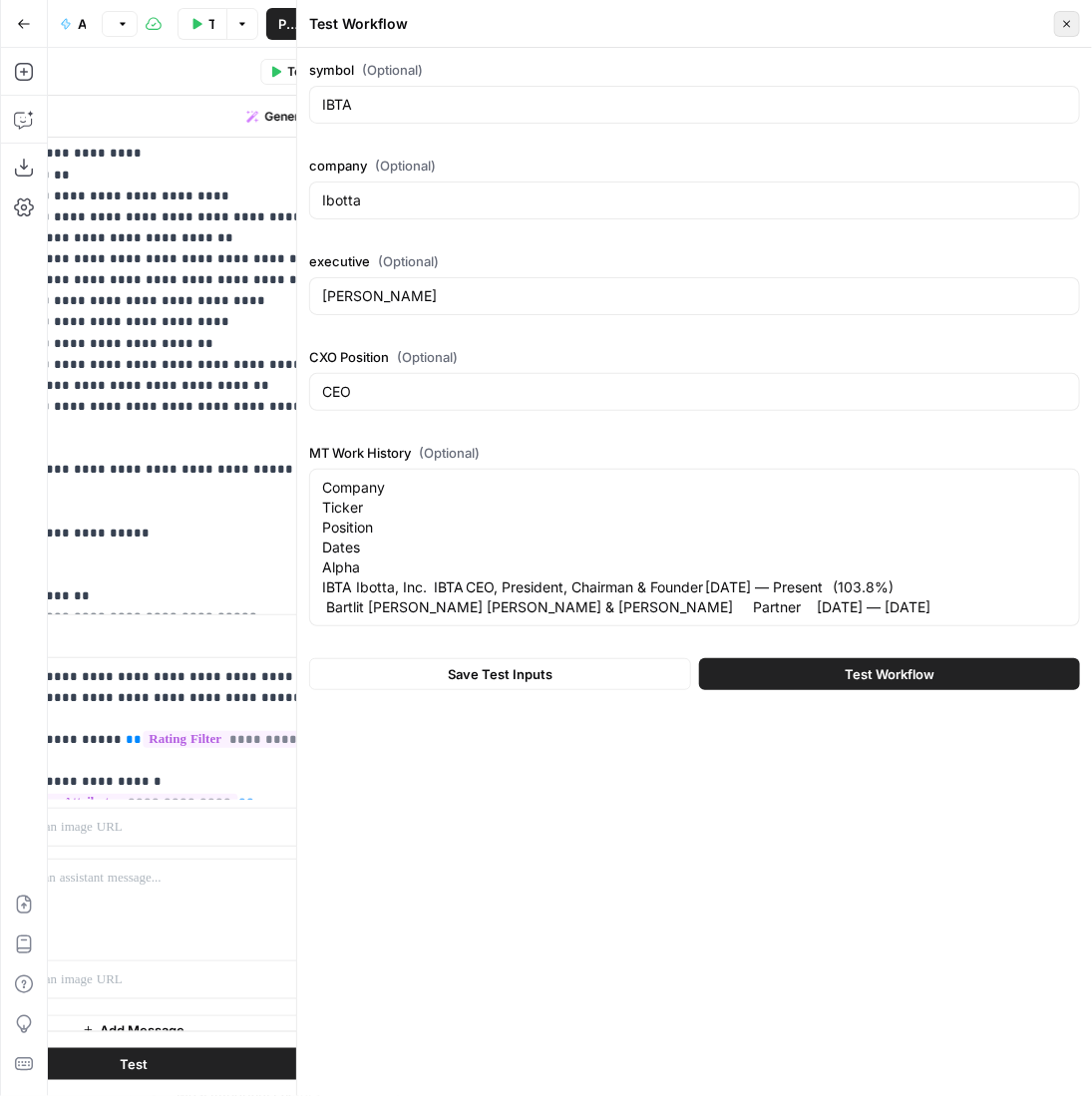 click 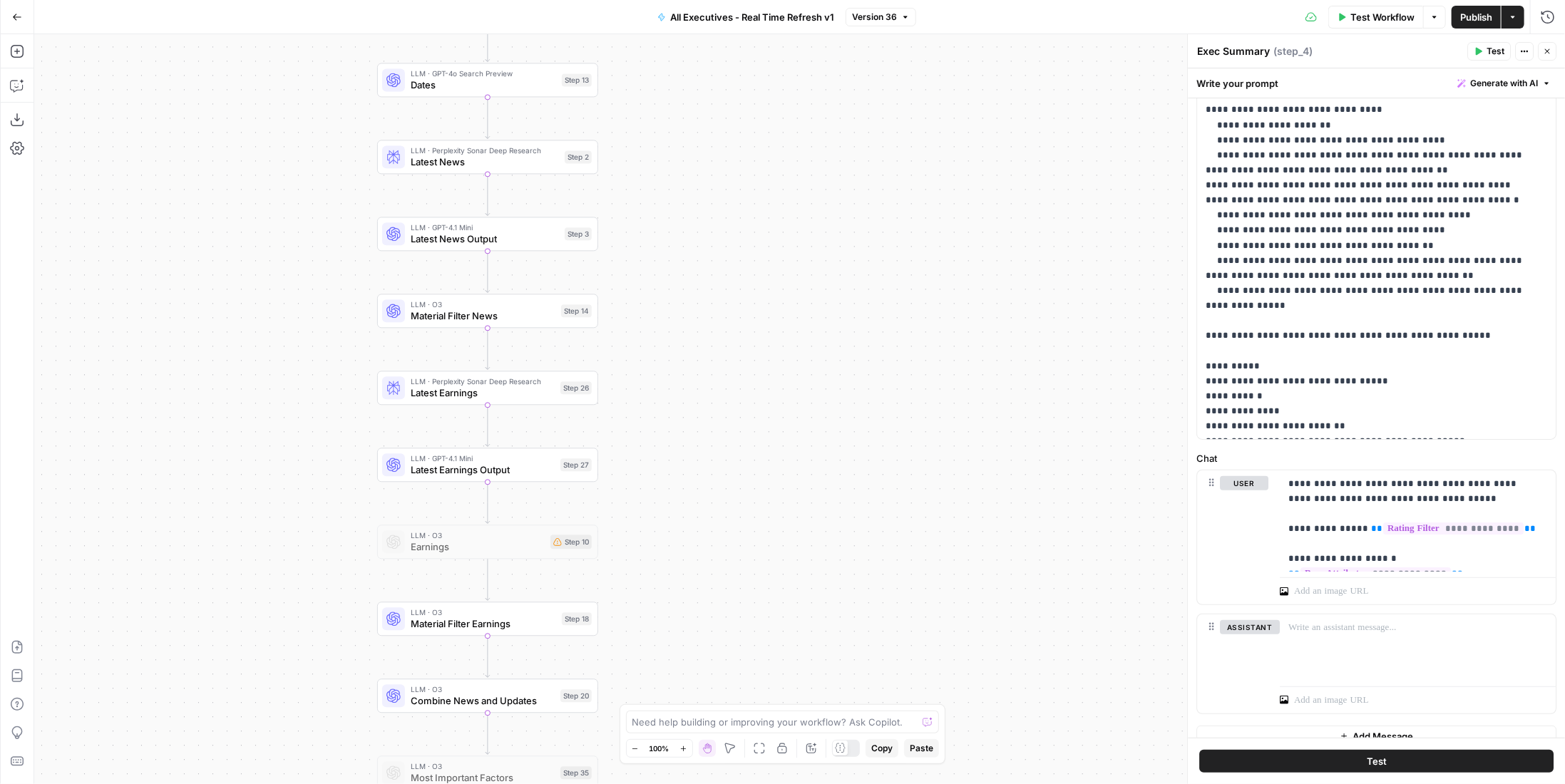 drag, startPoint x: 463, startPoint y: 361, endPoint x: 746, endPoint y: 357, distance: 283.0283 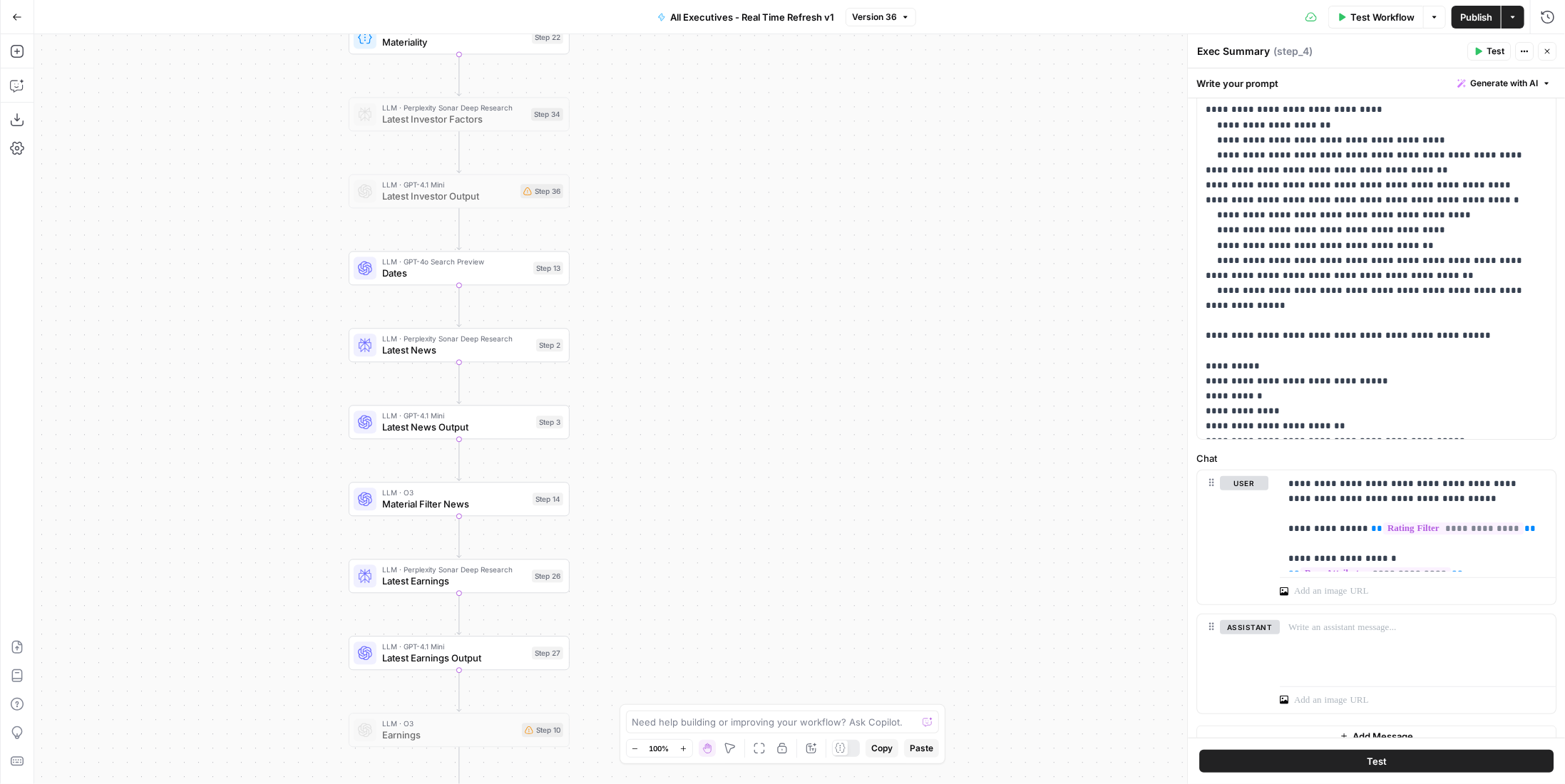 drag, startPoint x: 742, startPoint y: 414, endPoint x: 742, endPoint y: 451, distance: 37 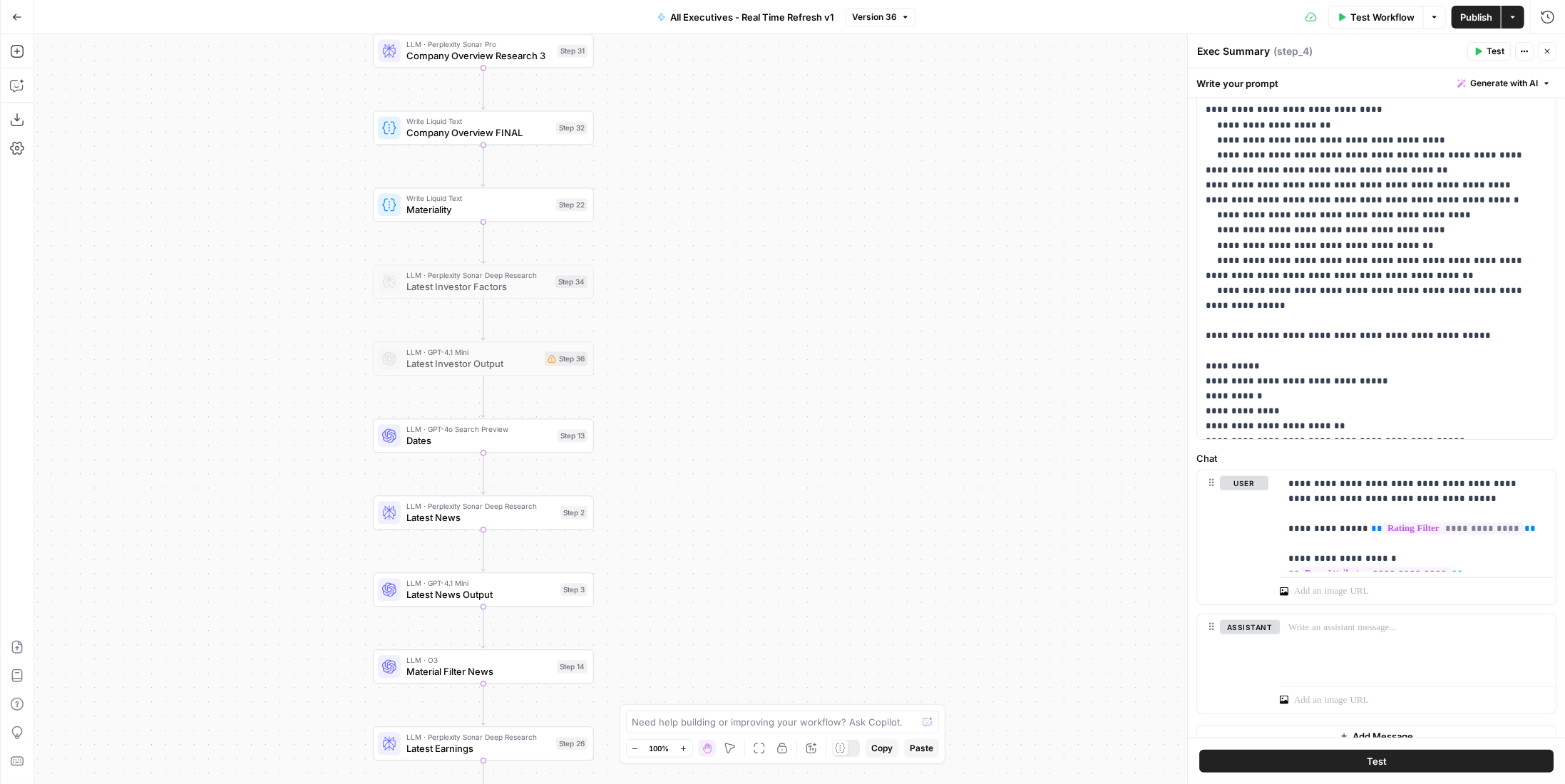 drag, startPoint x: 764, startPoint y: 361, endPoint x: 771, endPoint y: 405, distance: 44.553339 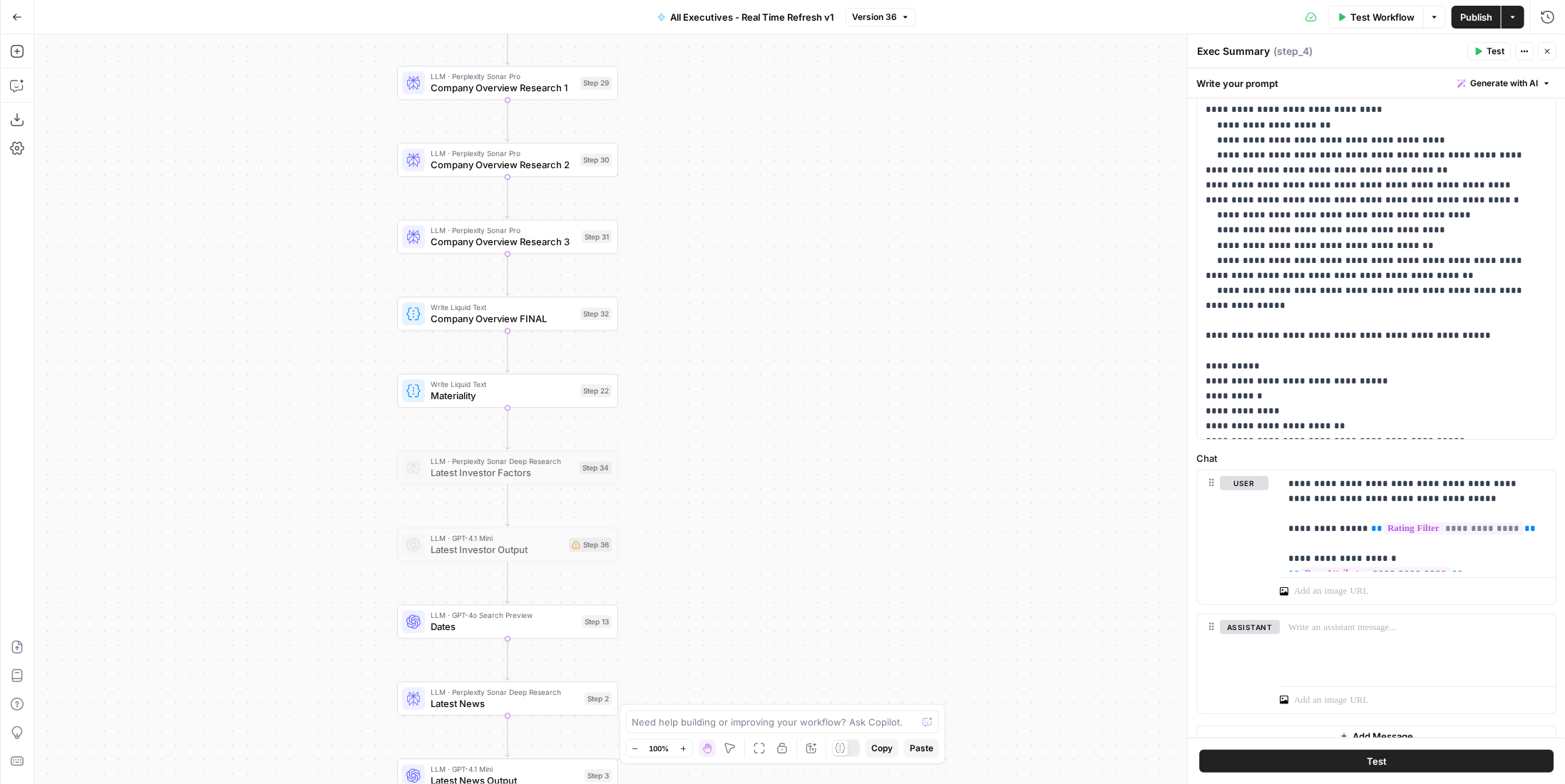 drag, startPoint x: 767, startPoint y: 357, endPoint x: 771, endPoint y: 427, distance: 70.1142 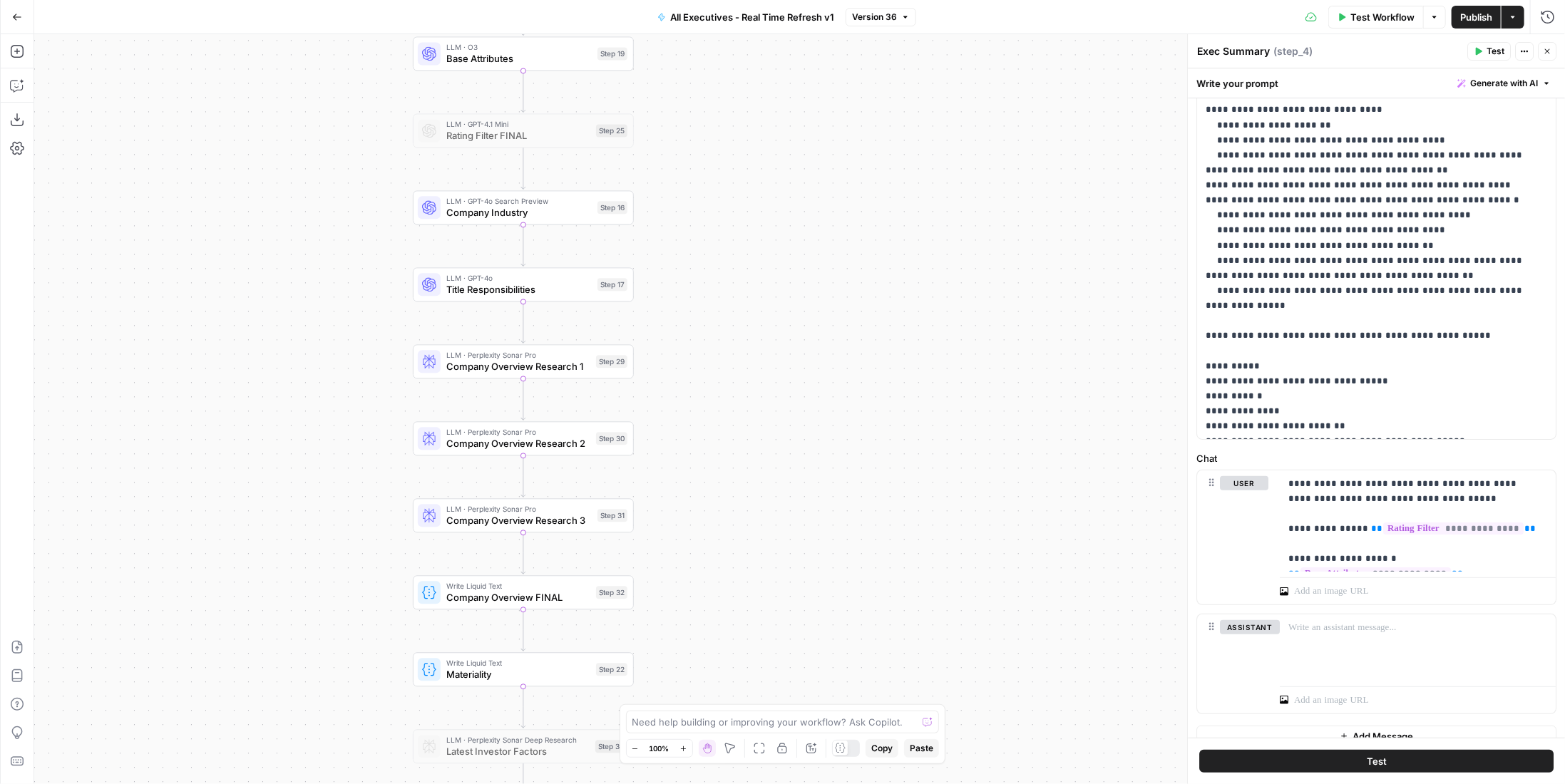 drag, startPoint x: 764, startPoint y: 384, endPoint x: 757, endPoint y: 451, distance: 67.36468 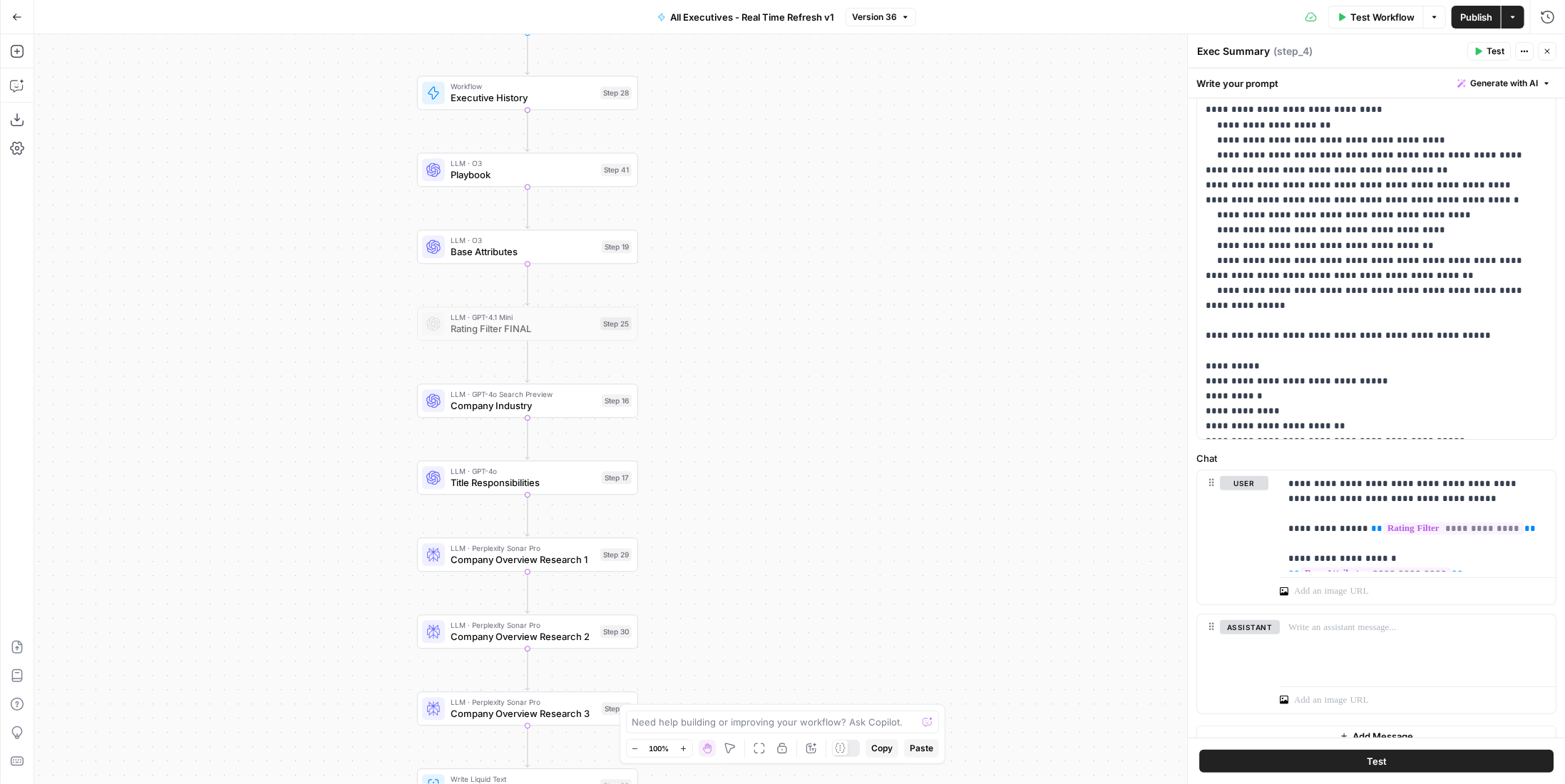 drag, startPoint x: 747, startPoint y: 353, endPoint x: 747, endPoint y: 369, distance: 16 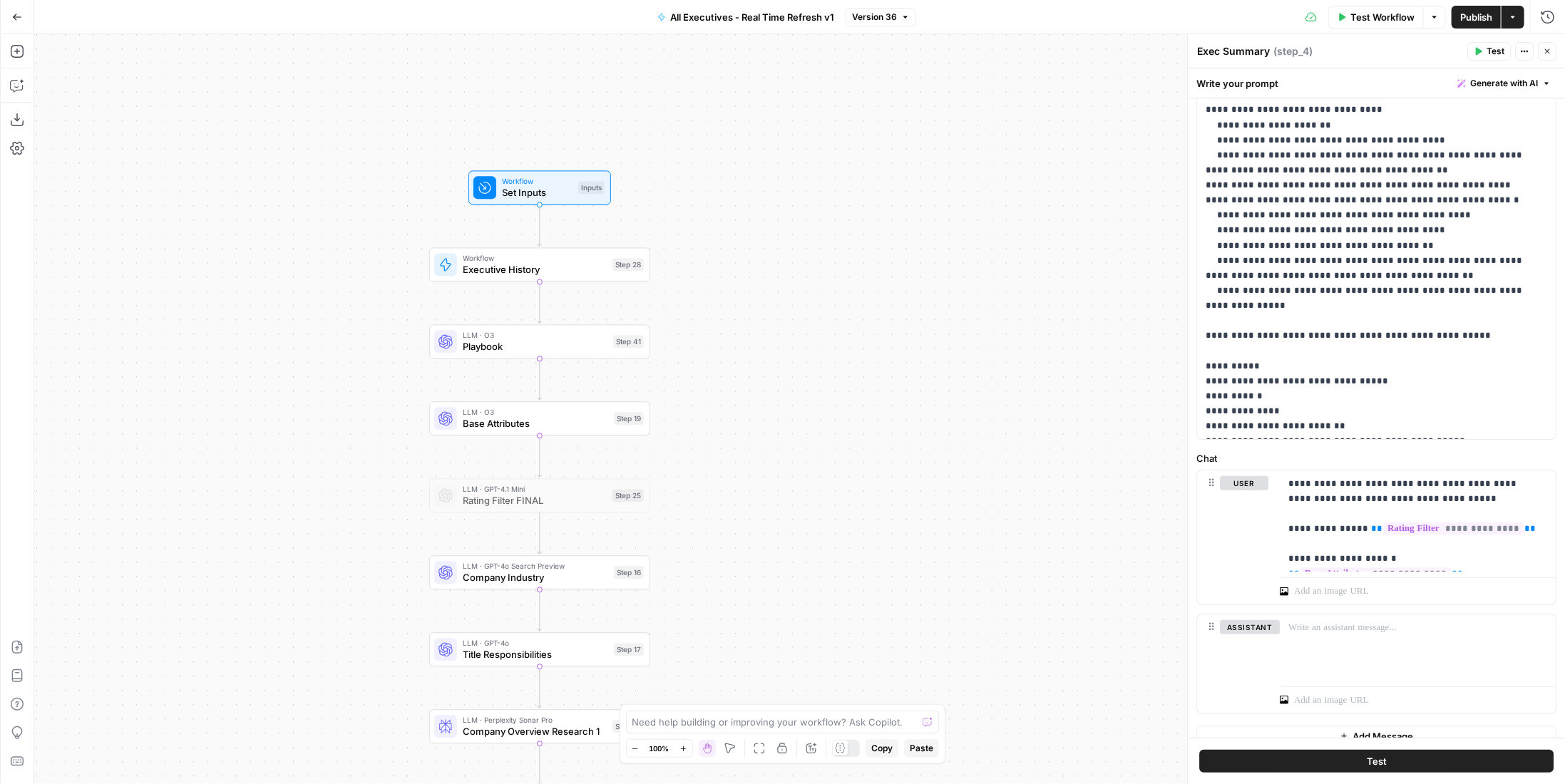 drag, startPoint x: 751, startPoint y: 164, endPoint x: 763, endPoint y: 331, distance: 167.43058 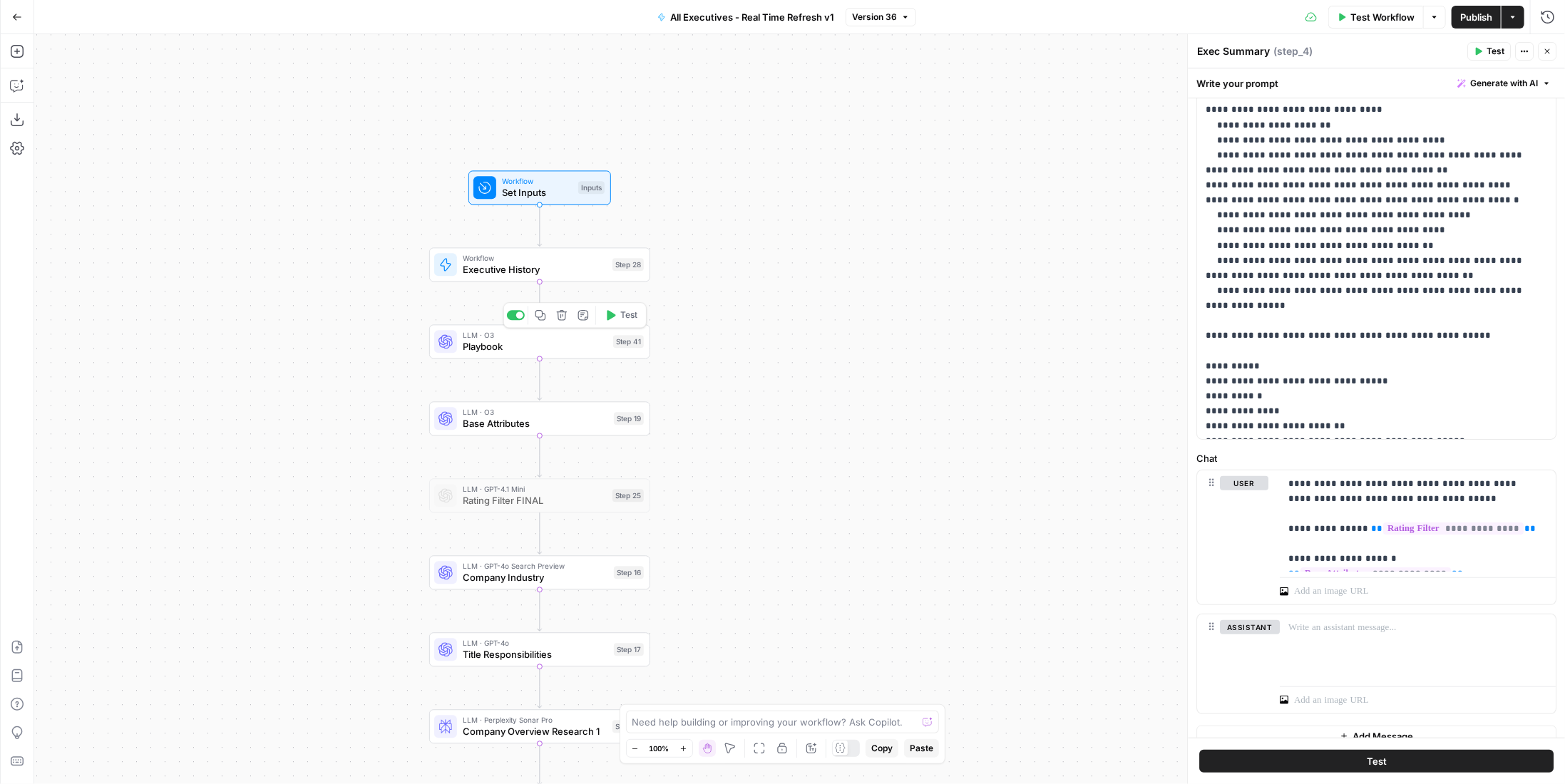click on "Playbook" at bounding box center (535, 346) 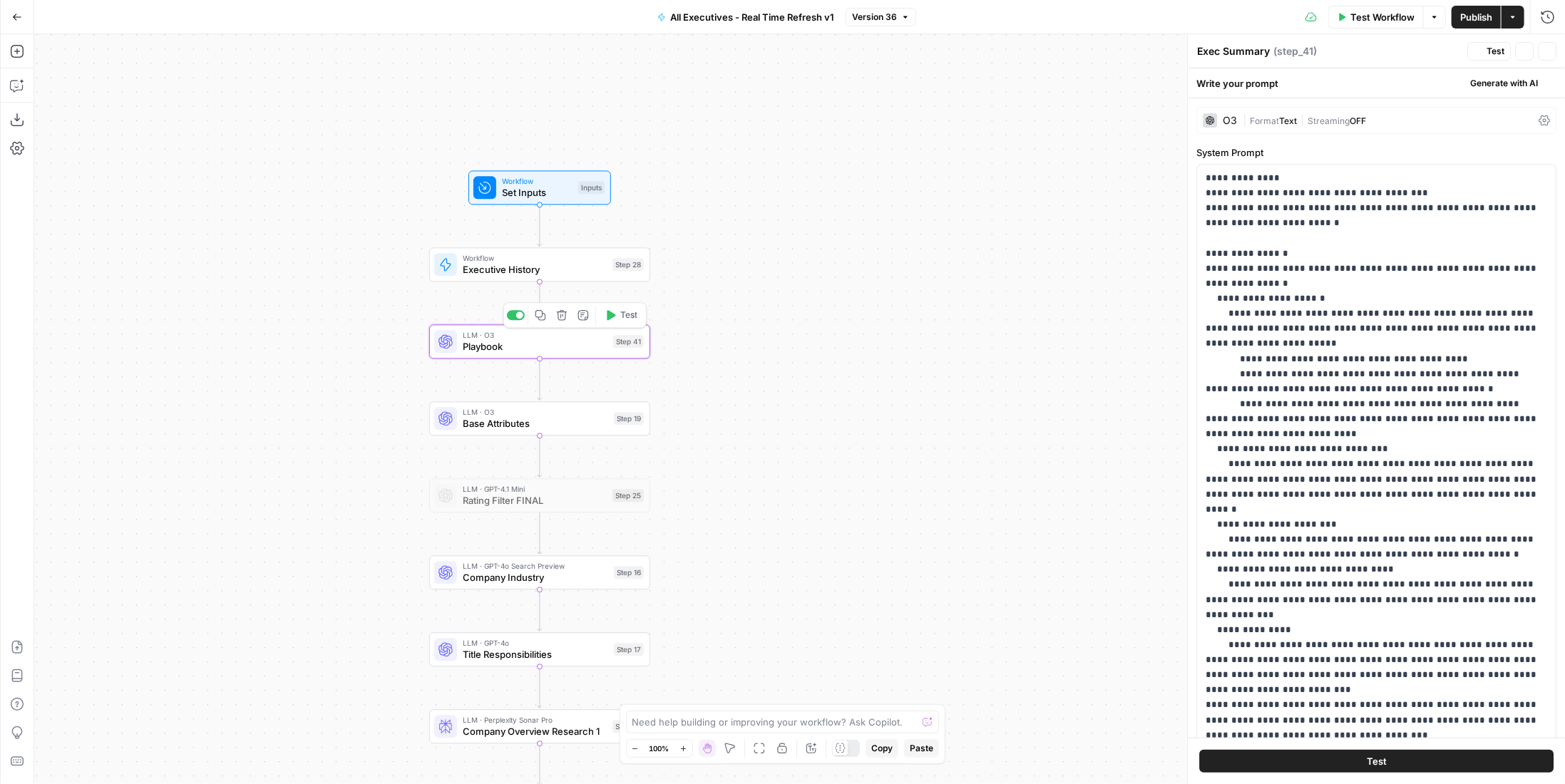 type on "Playbook" 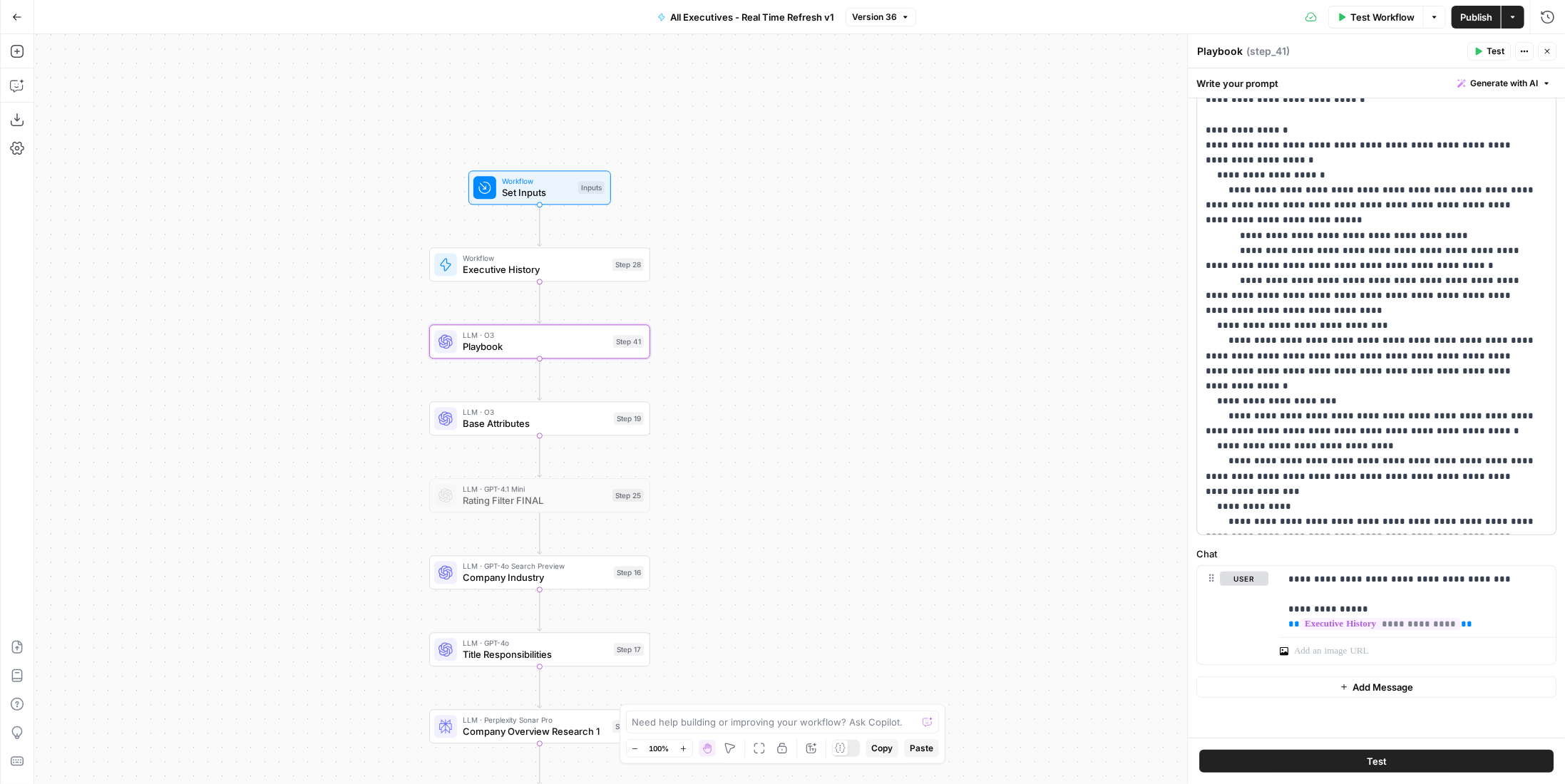 scroll, scrollTop: 0, scrollLeft: 0, axis: both 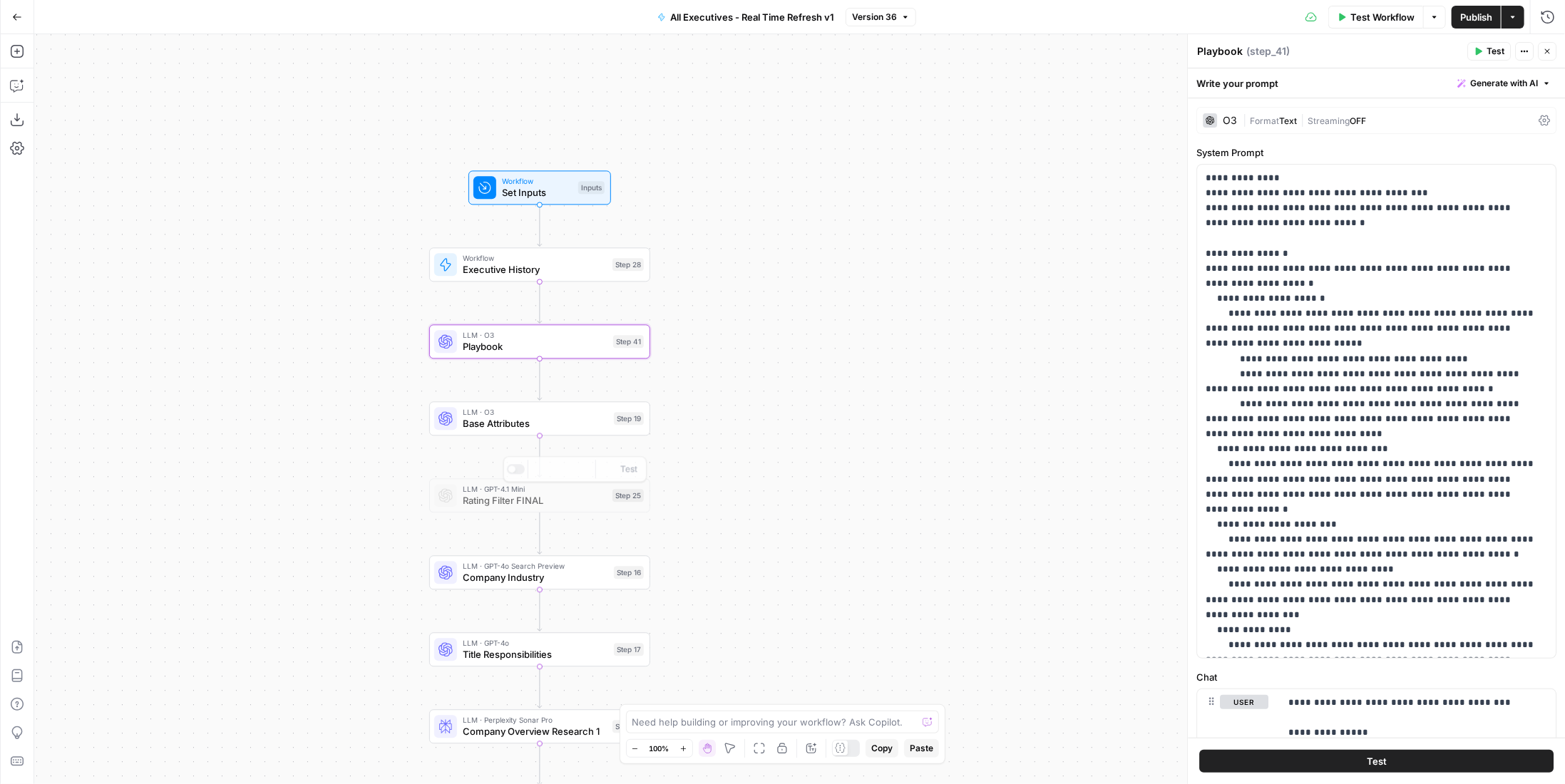 click on "Base Attributes" at bounding box center [535, 423] 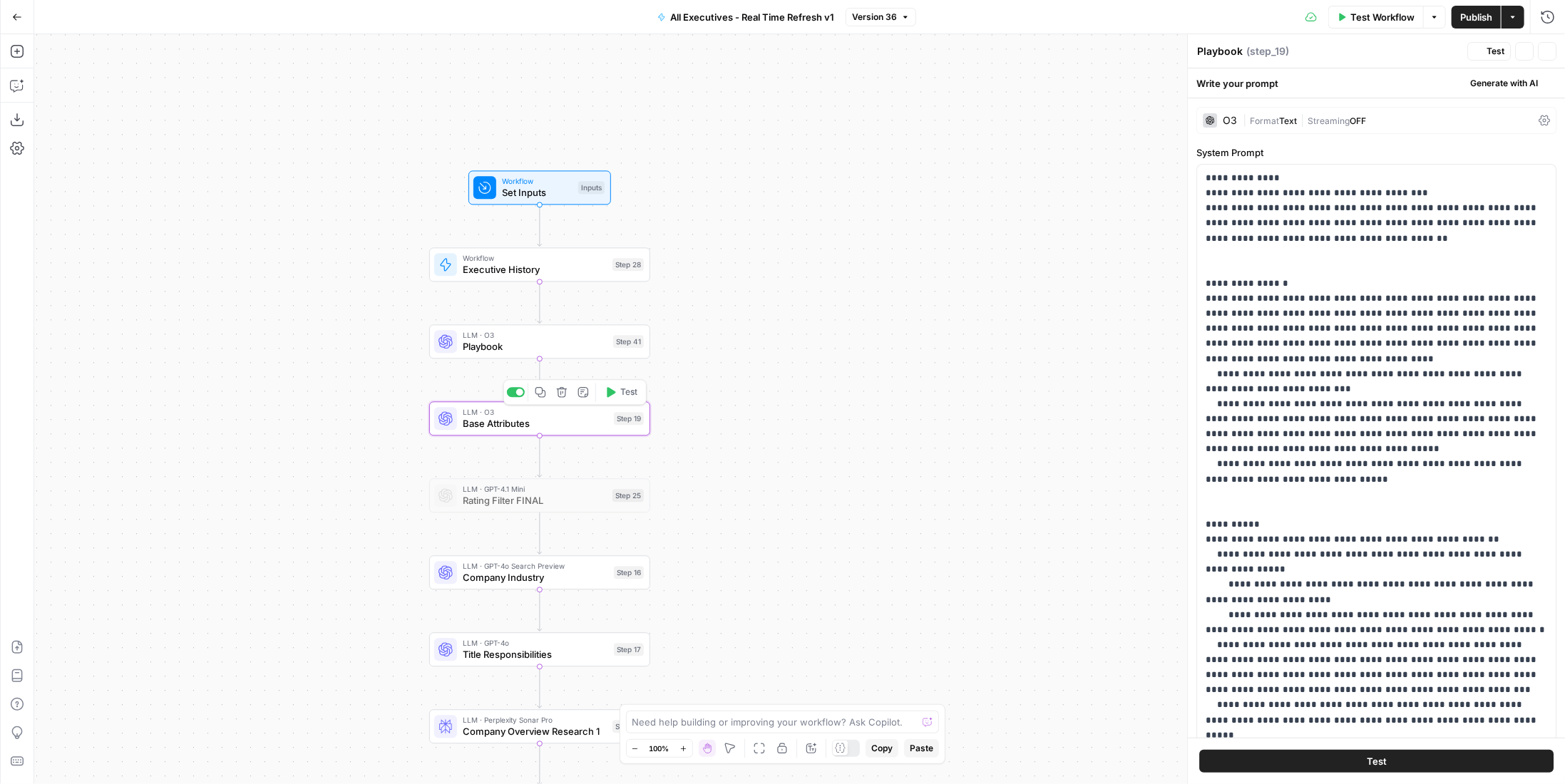 type on "Base Attributes" 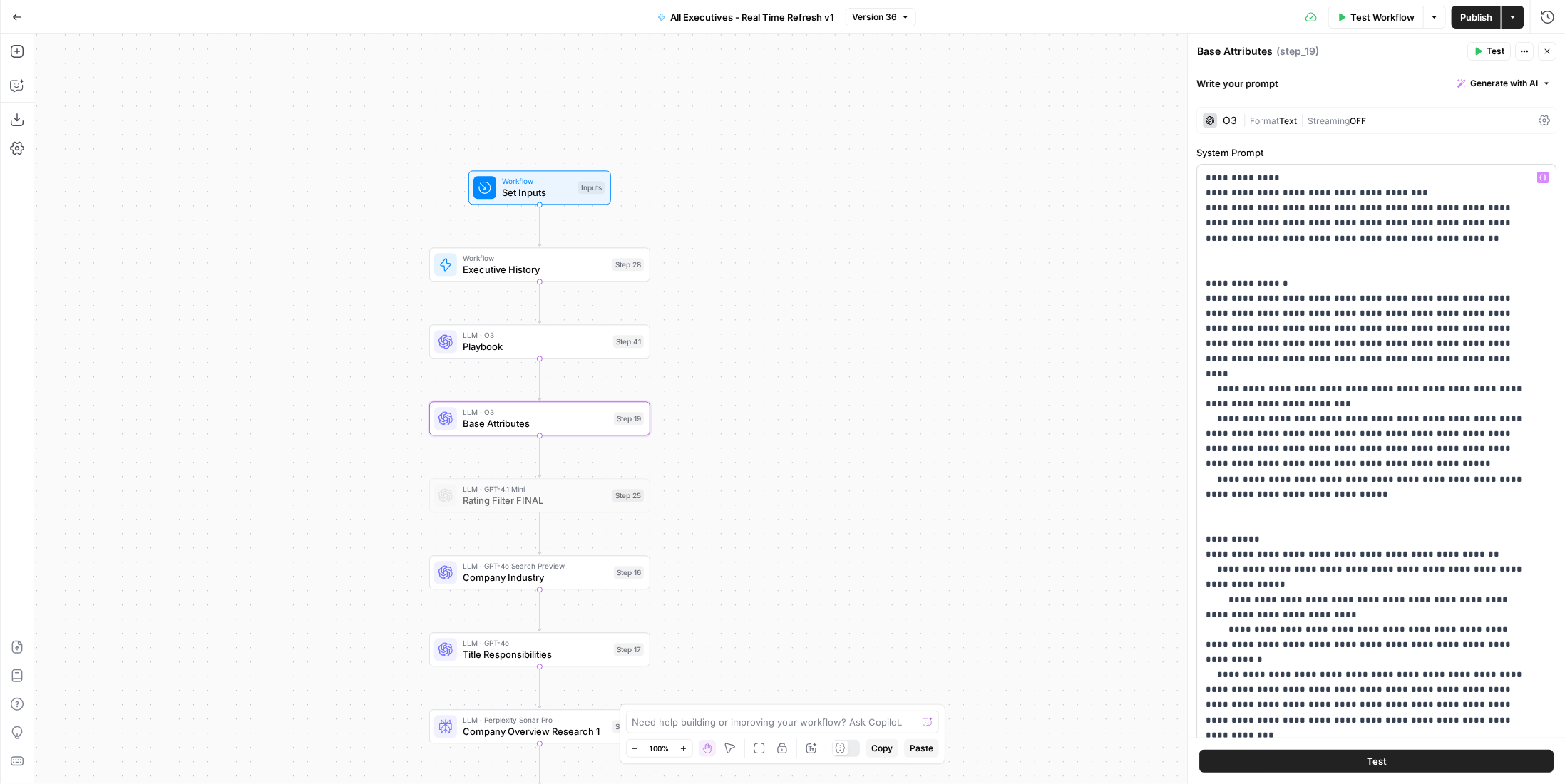 scroll, scrollTop: 93, scrollLeft: 0, axis: vertical 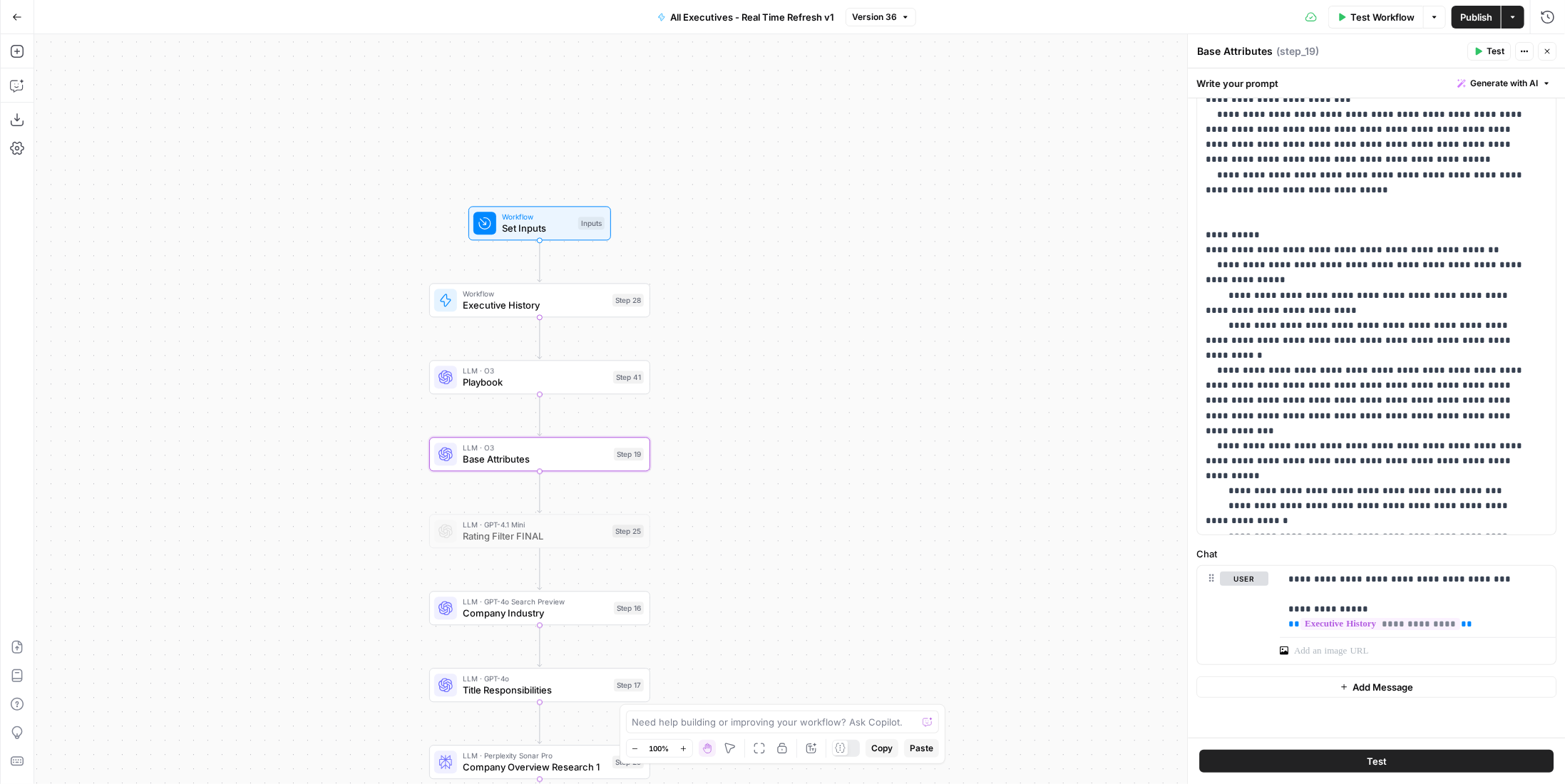 click on "Playbook" at bounding box center (535, 382) 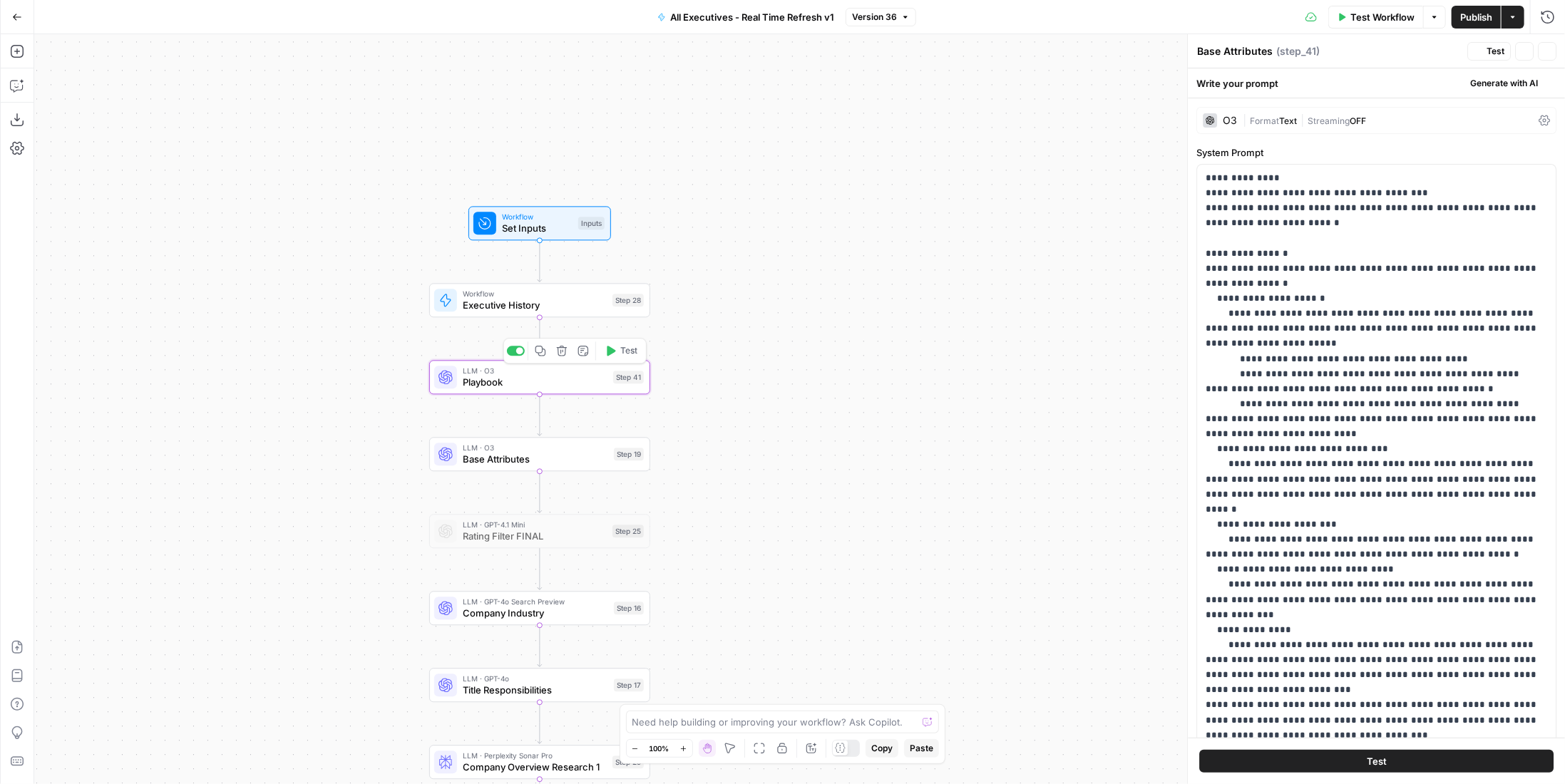 type on "Playbook" 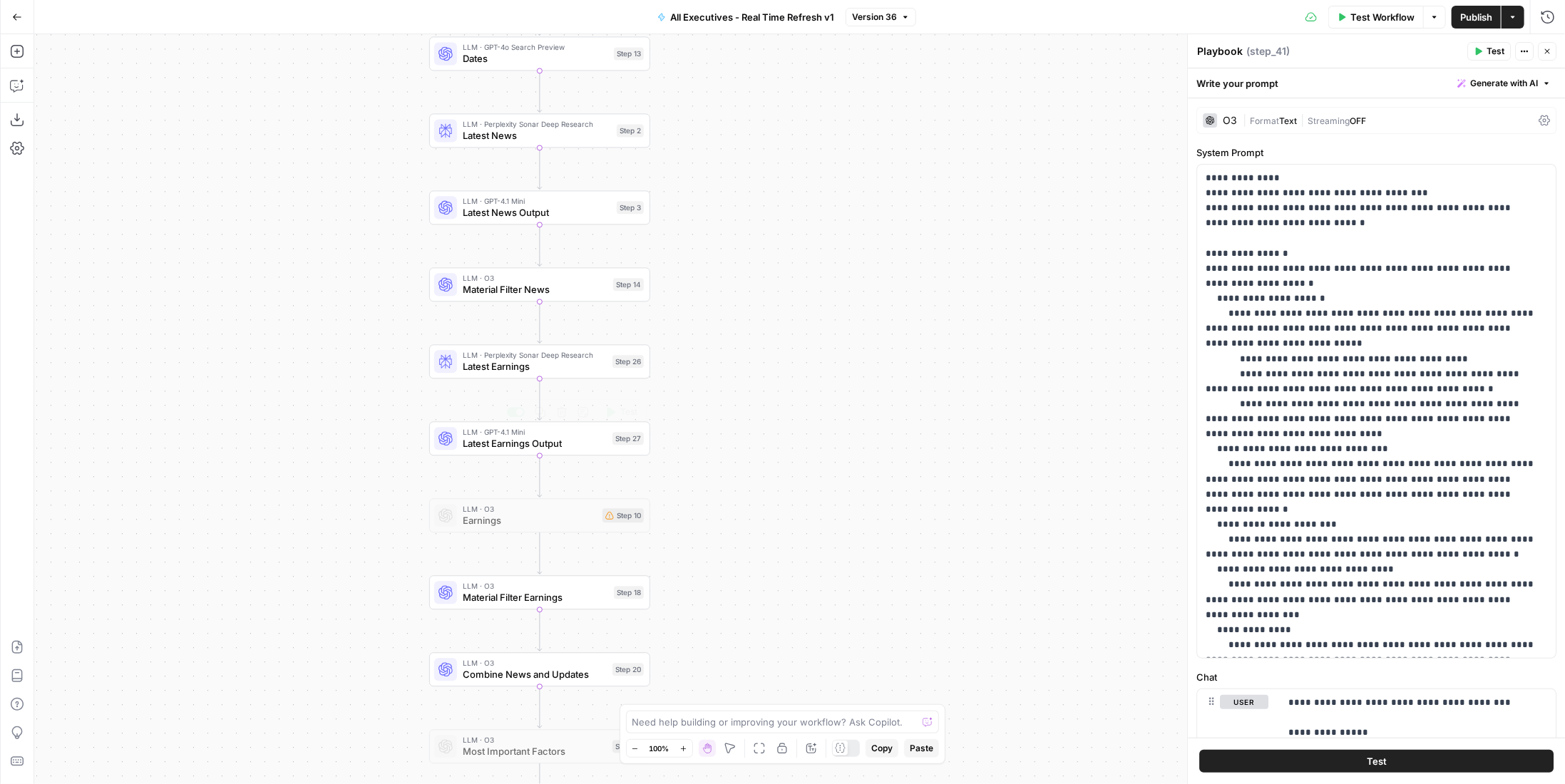 click on "Latest Earnings Output" at bounding box center [535, 443] 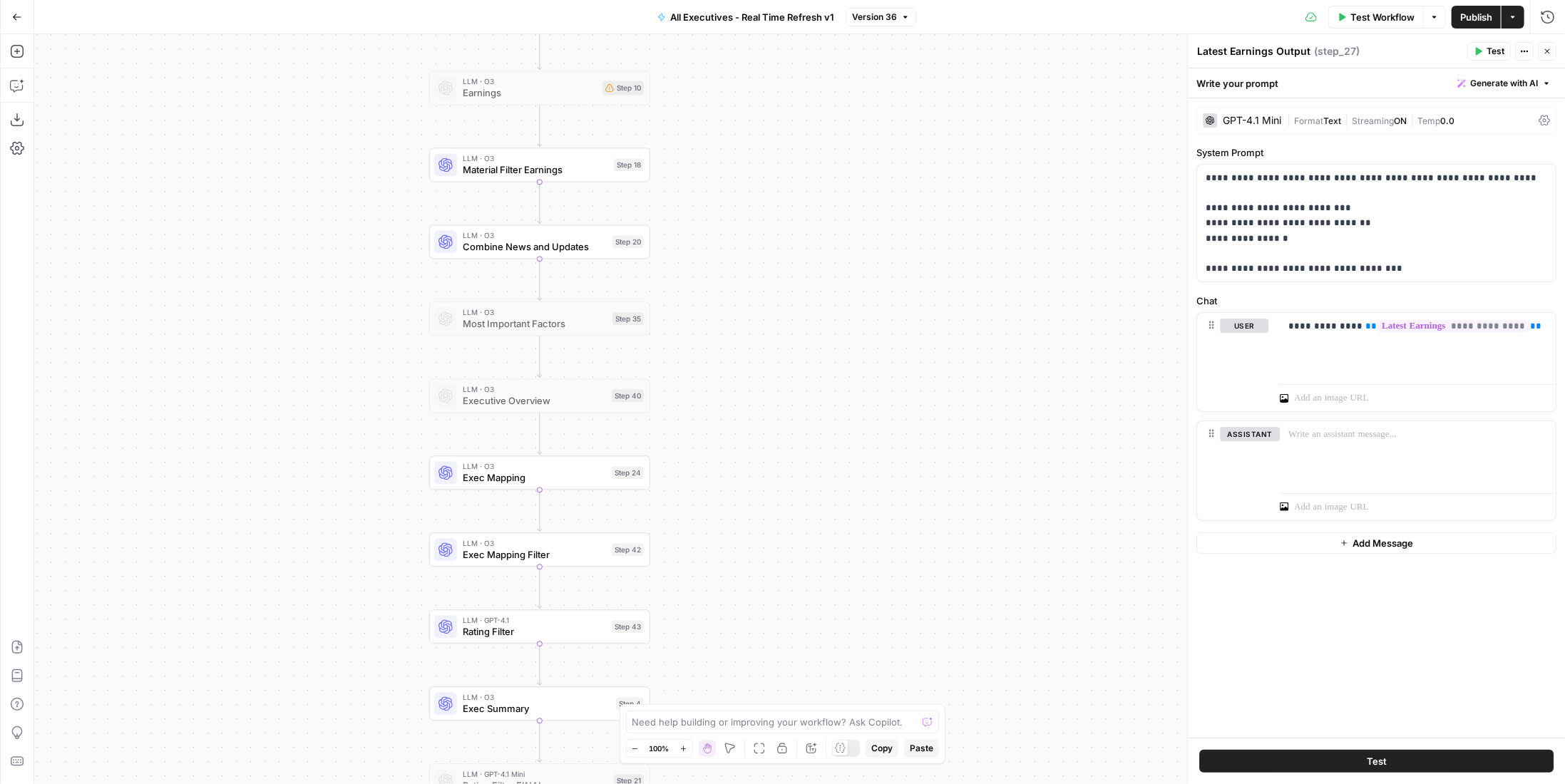 click on "LLM · O3" at bounding box center (534, 466) 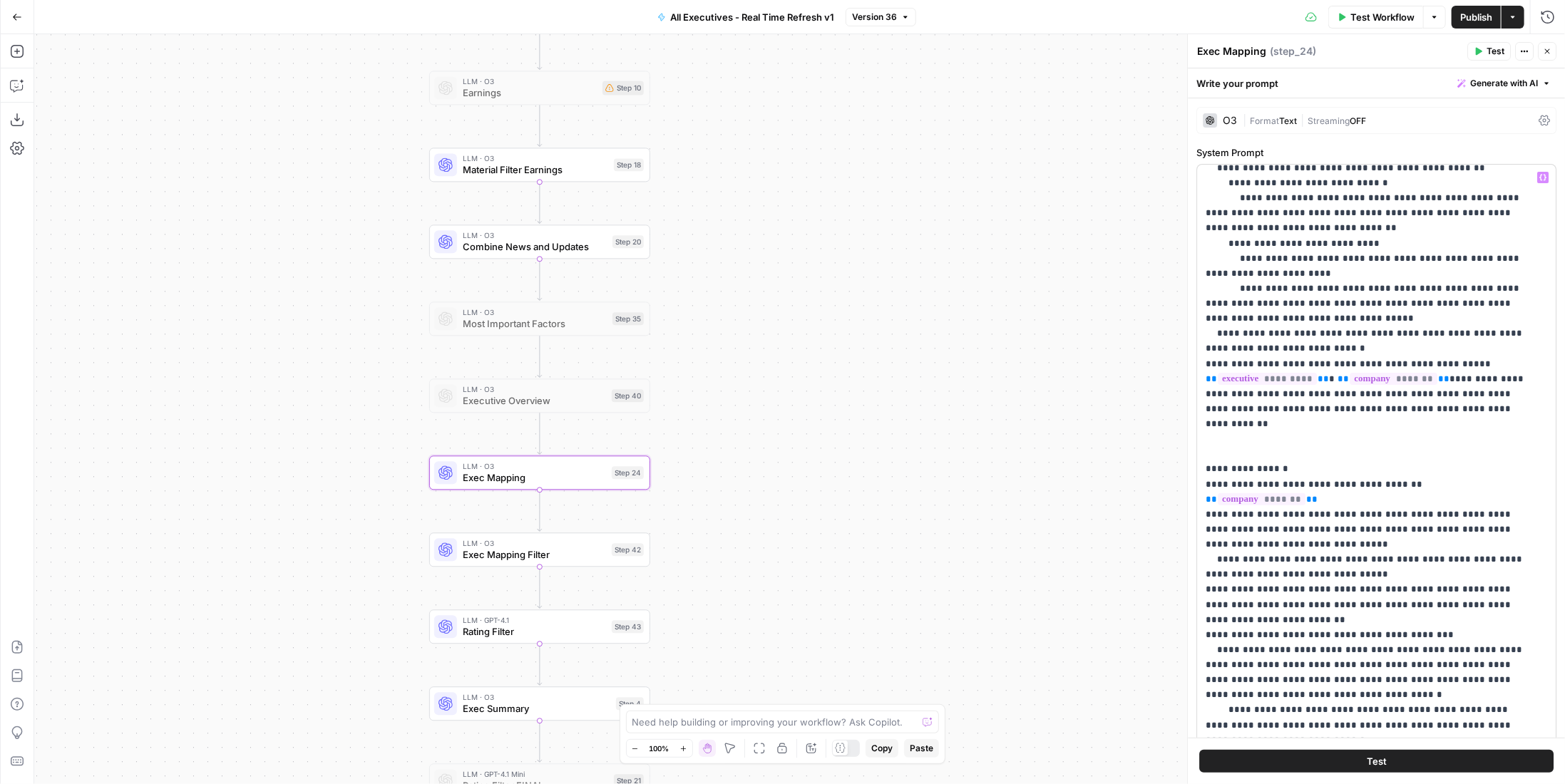 scroll, scrollTop: 409, scrollLeft: 0, axis: vertical 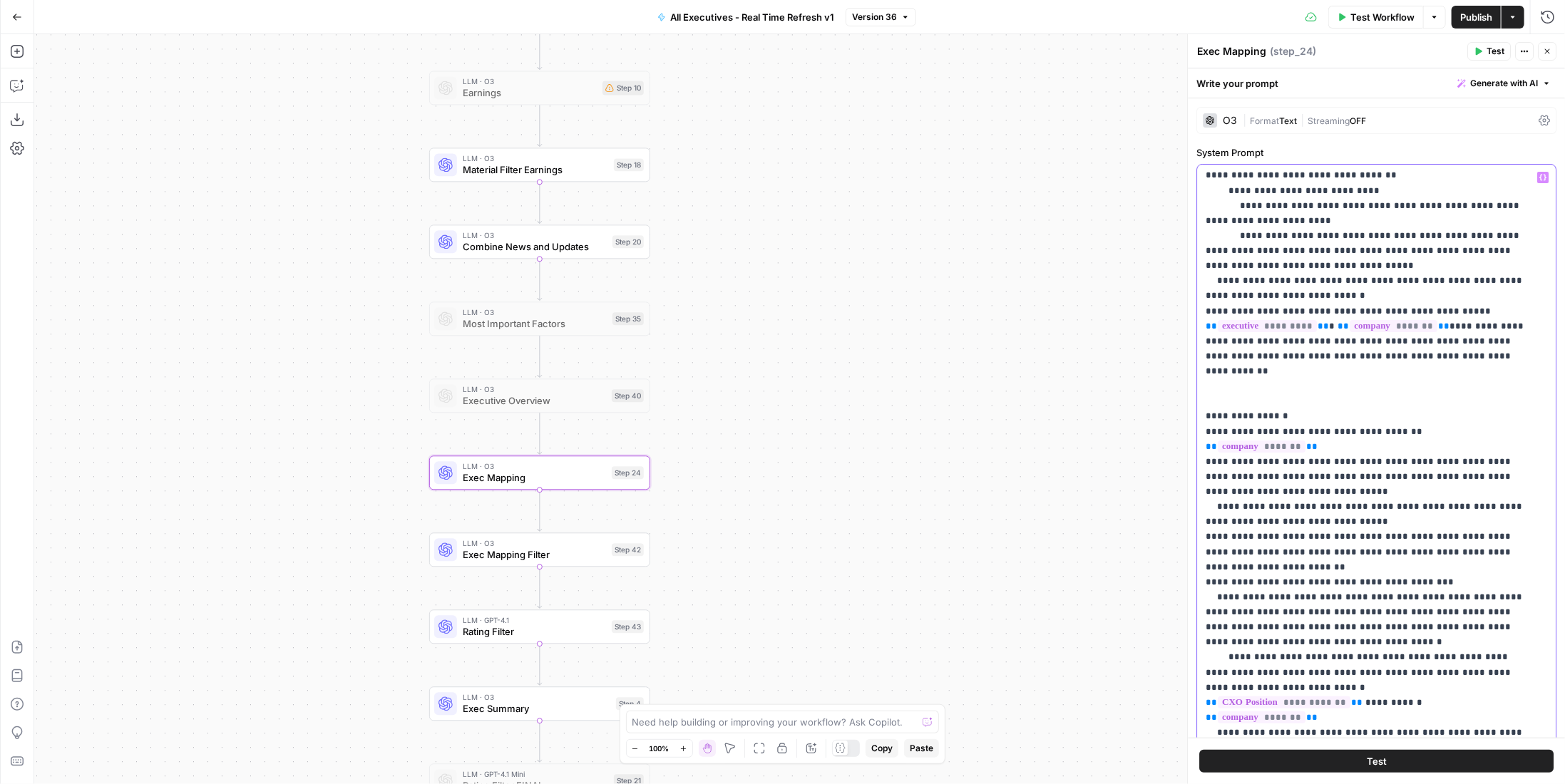 click on "**********" at bounding box center [1366, 250] 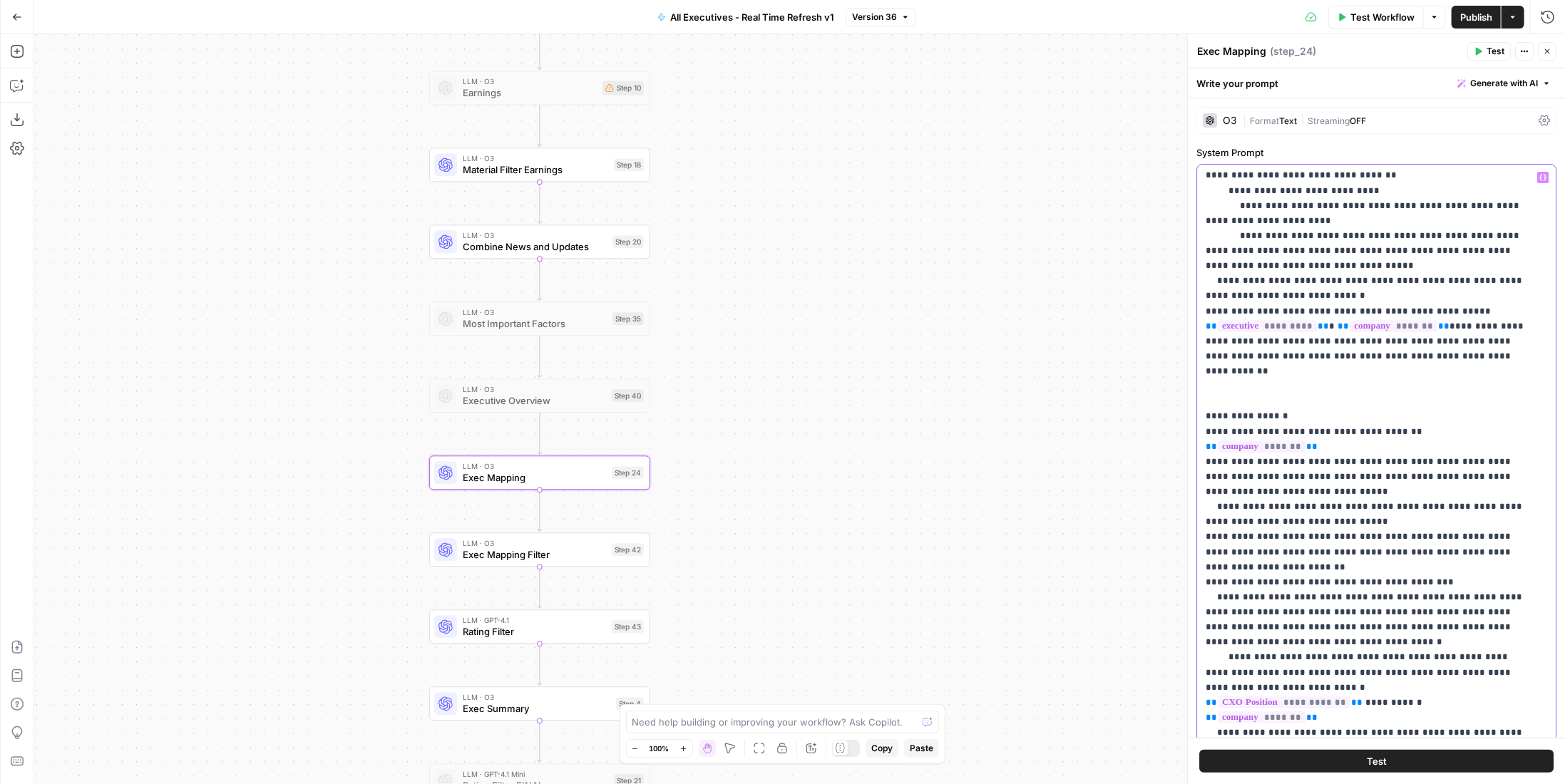 drag, startPoint x: 1270, startPoint y: 562, endPoint x: 1244, endPoint y: 563, distance: 26.019224 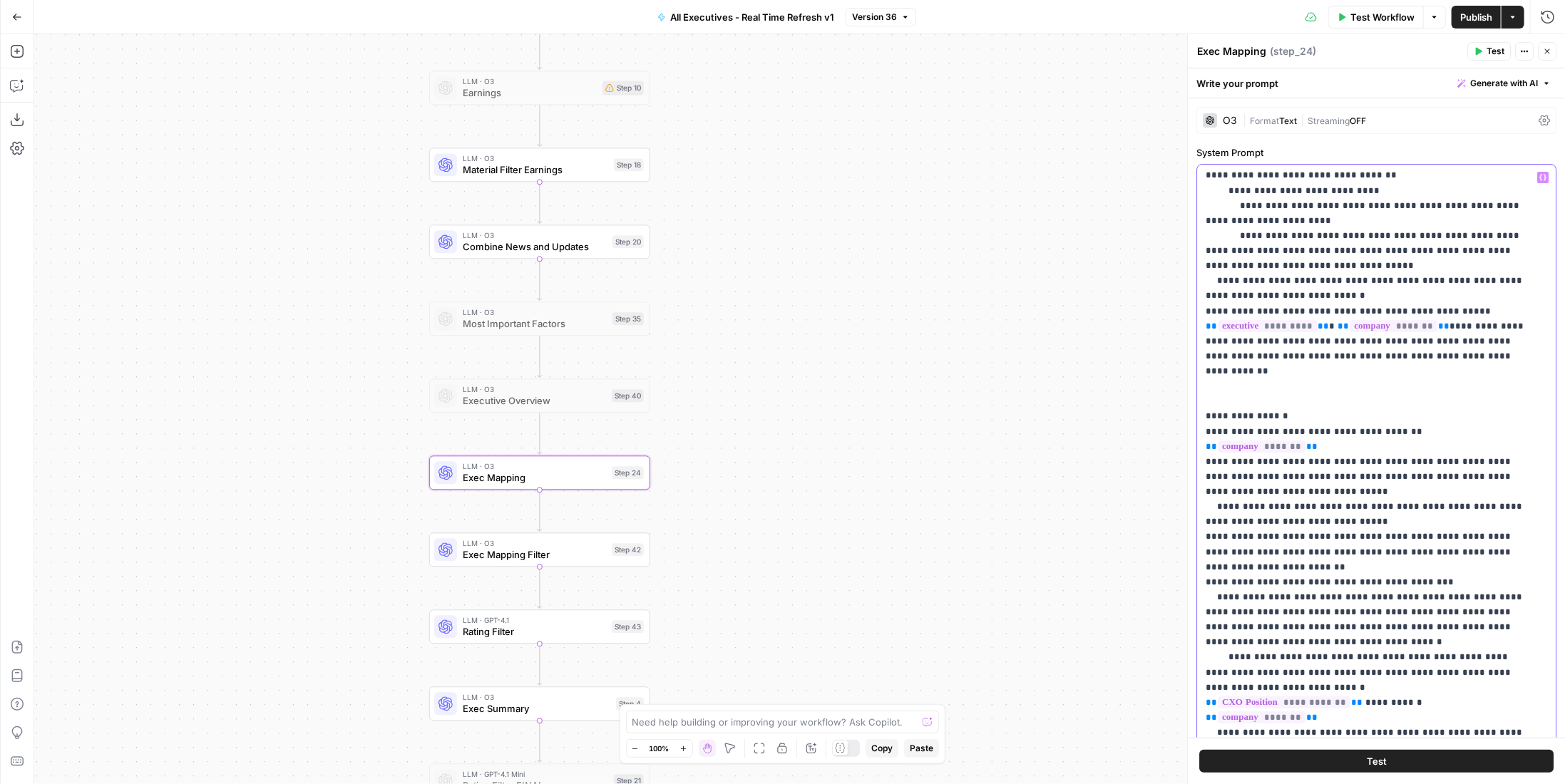 type 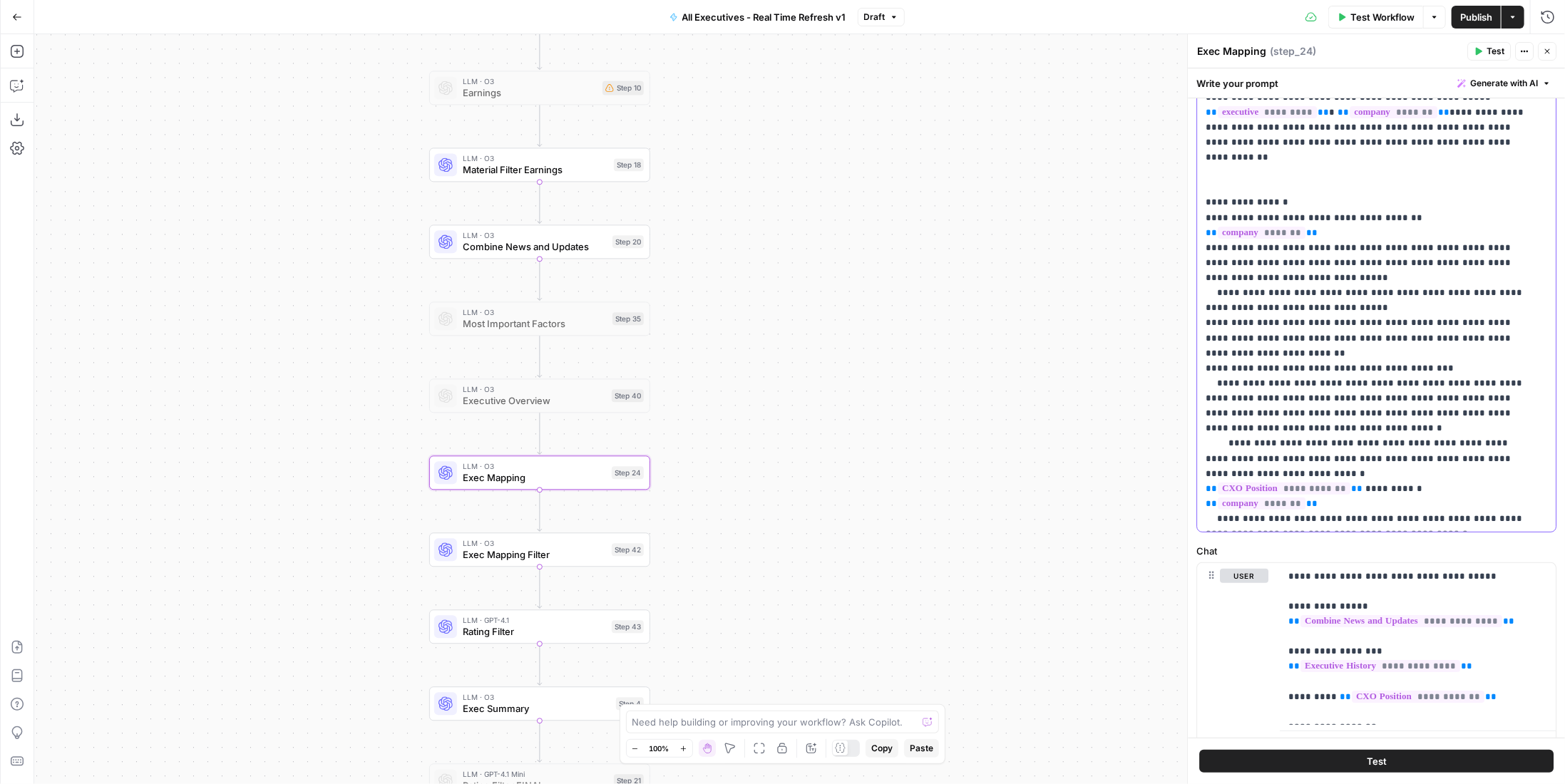 scroll, scrollTop: 71, scrollLeft: 0, axis: vertical 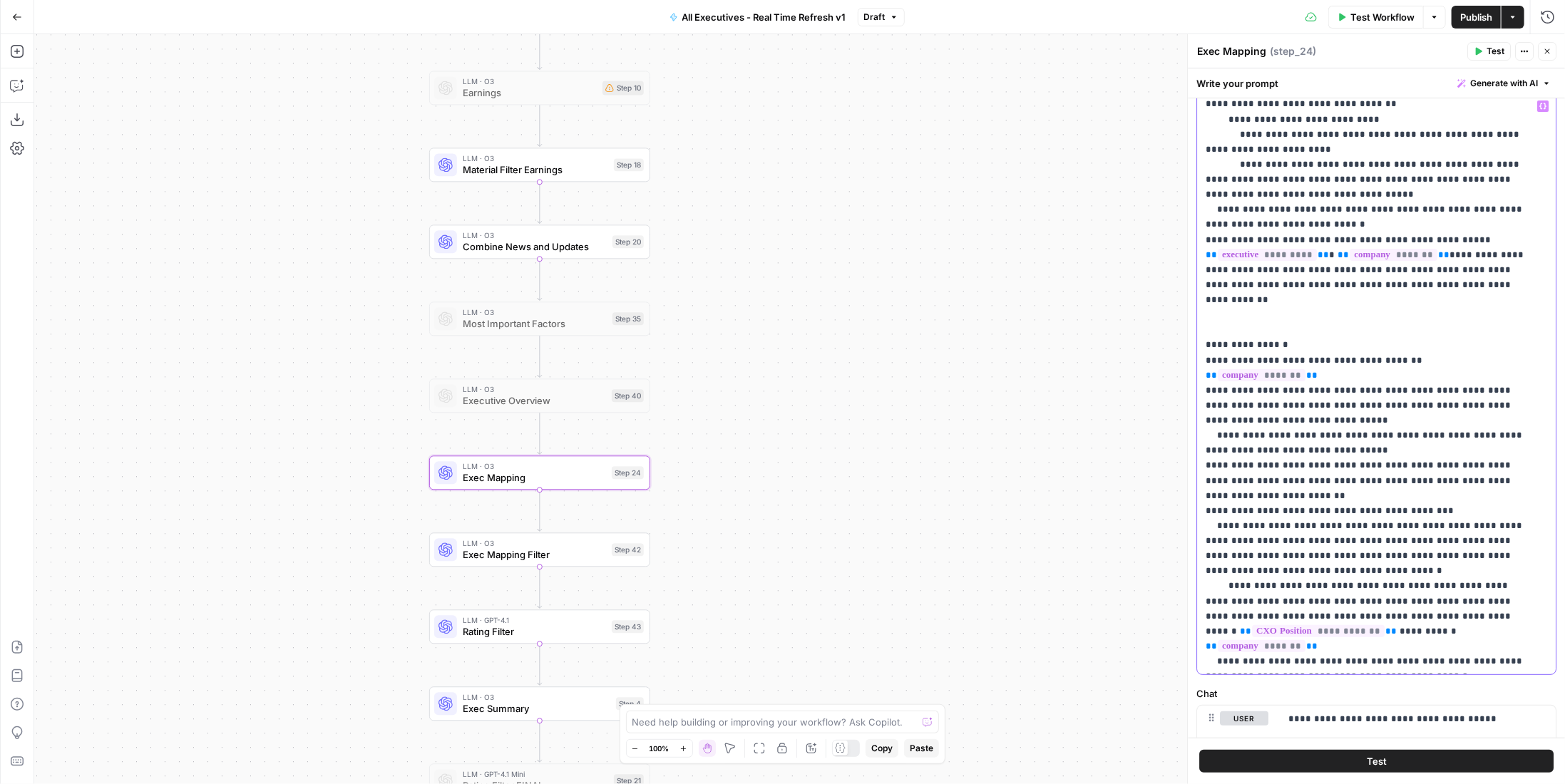 click on "**********" at bounding box center [1366, 187] 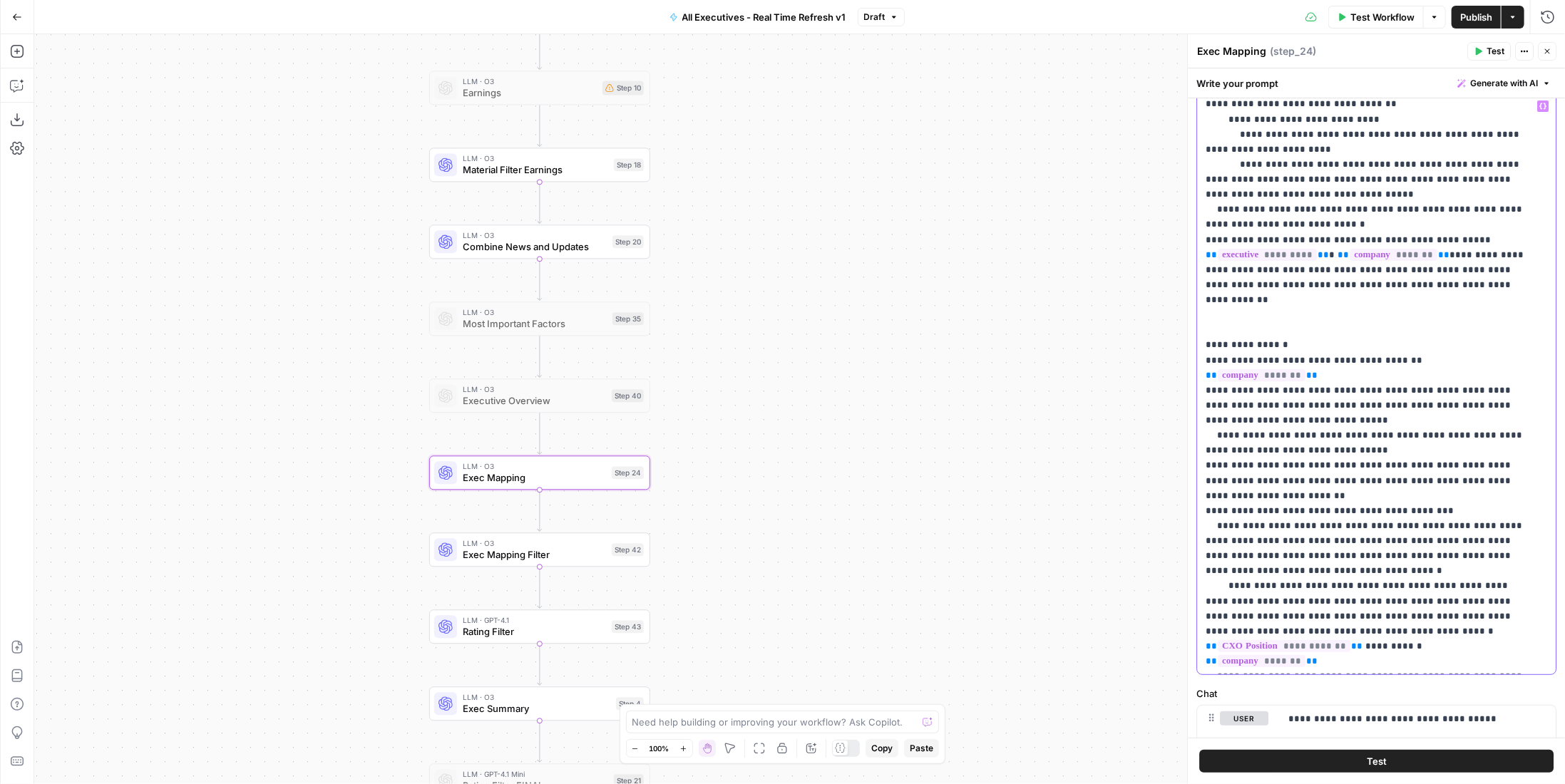 click on "**********" at bounding box center [1366, 194] 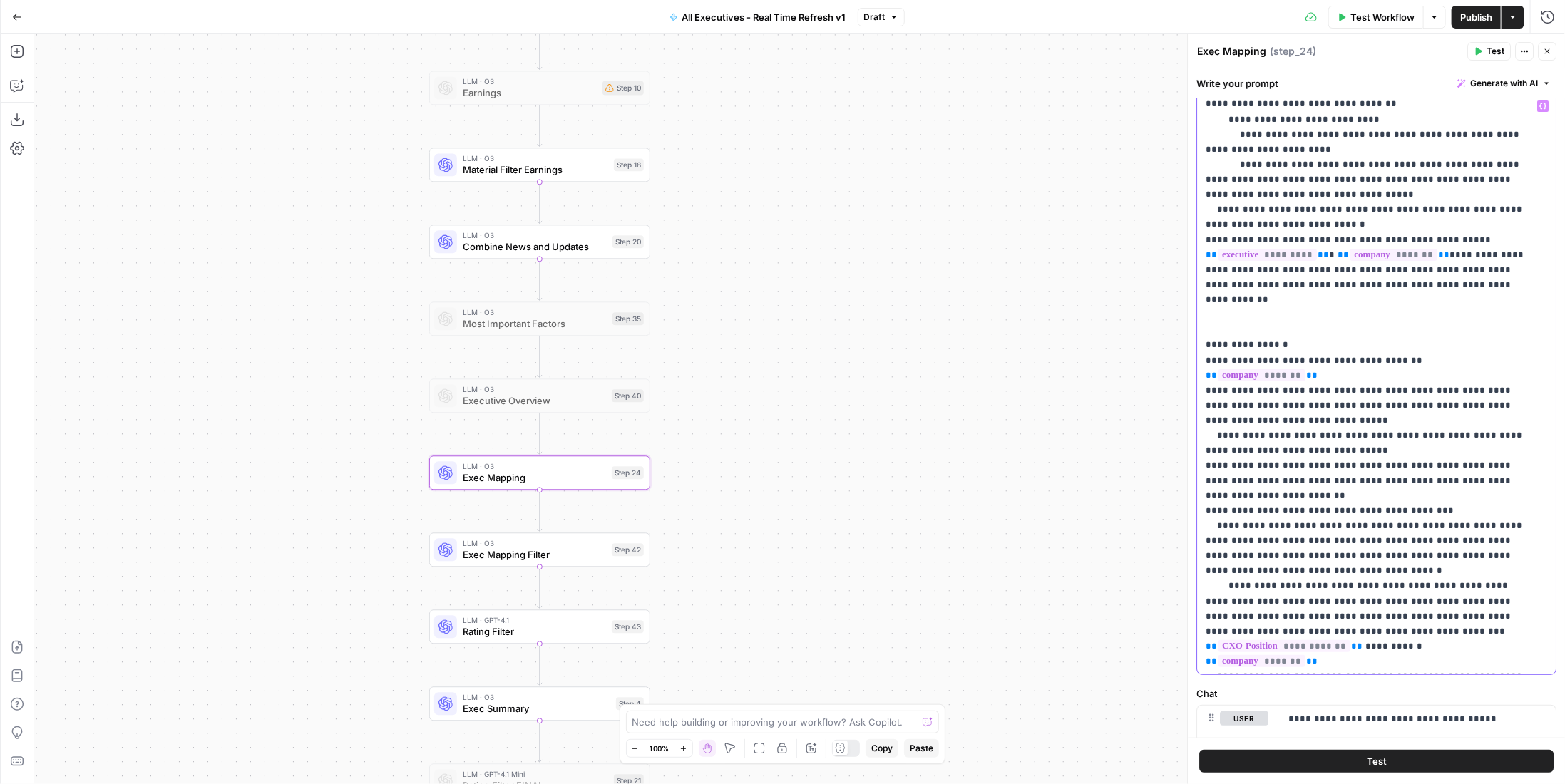 click on "**********" at bounding box center [1366, 194] 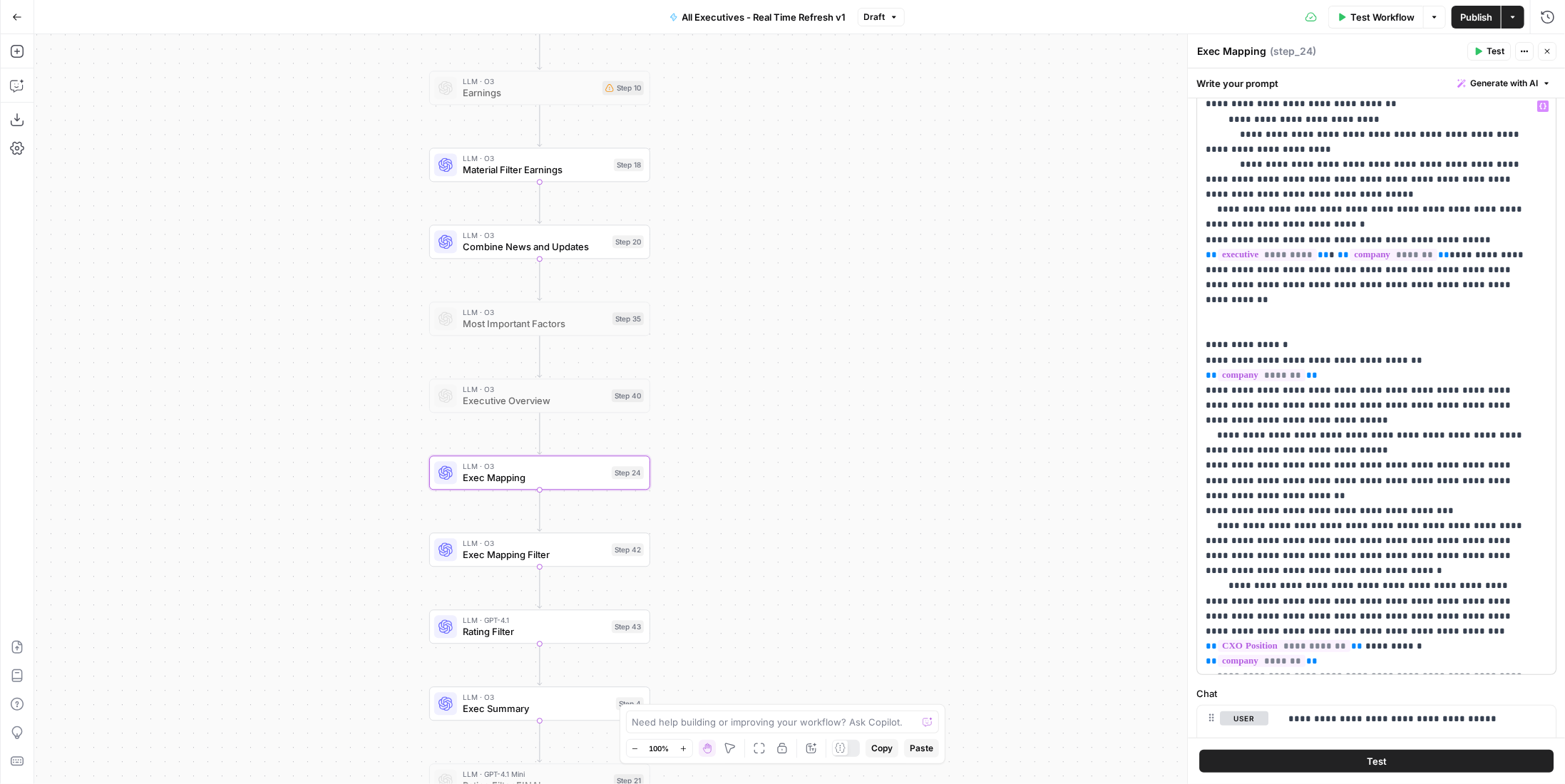 scroll, scrollTop: 0, scrollLeft: 0, axis: both 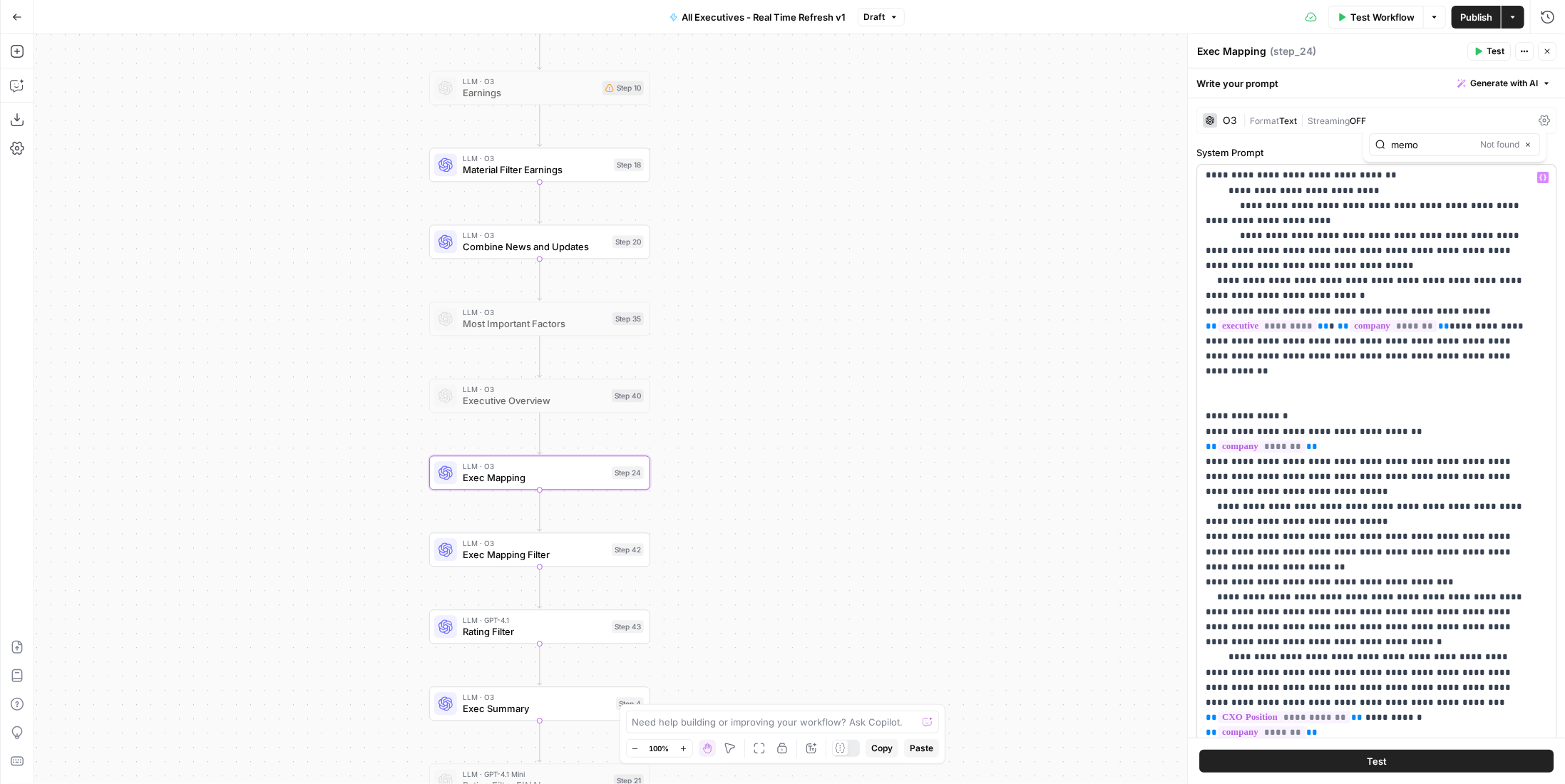 type on "memo" 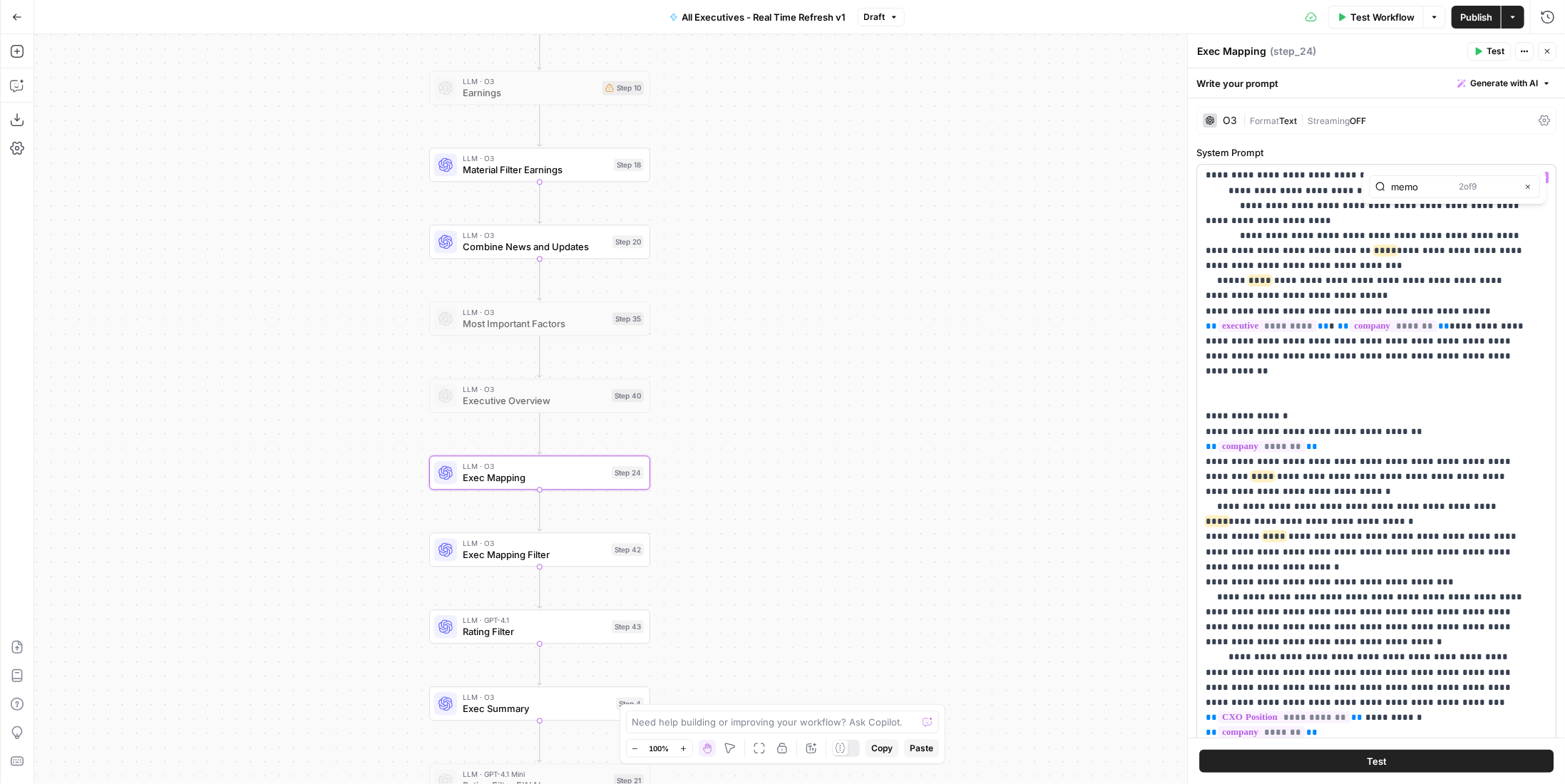 scroll, scrollTop: 53, scrollLeft: 0, axis: vertical 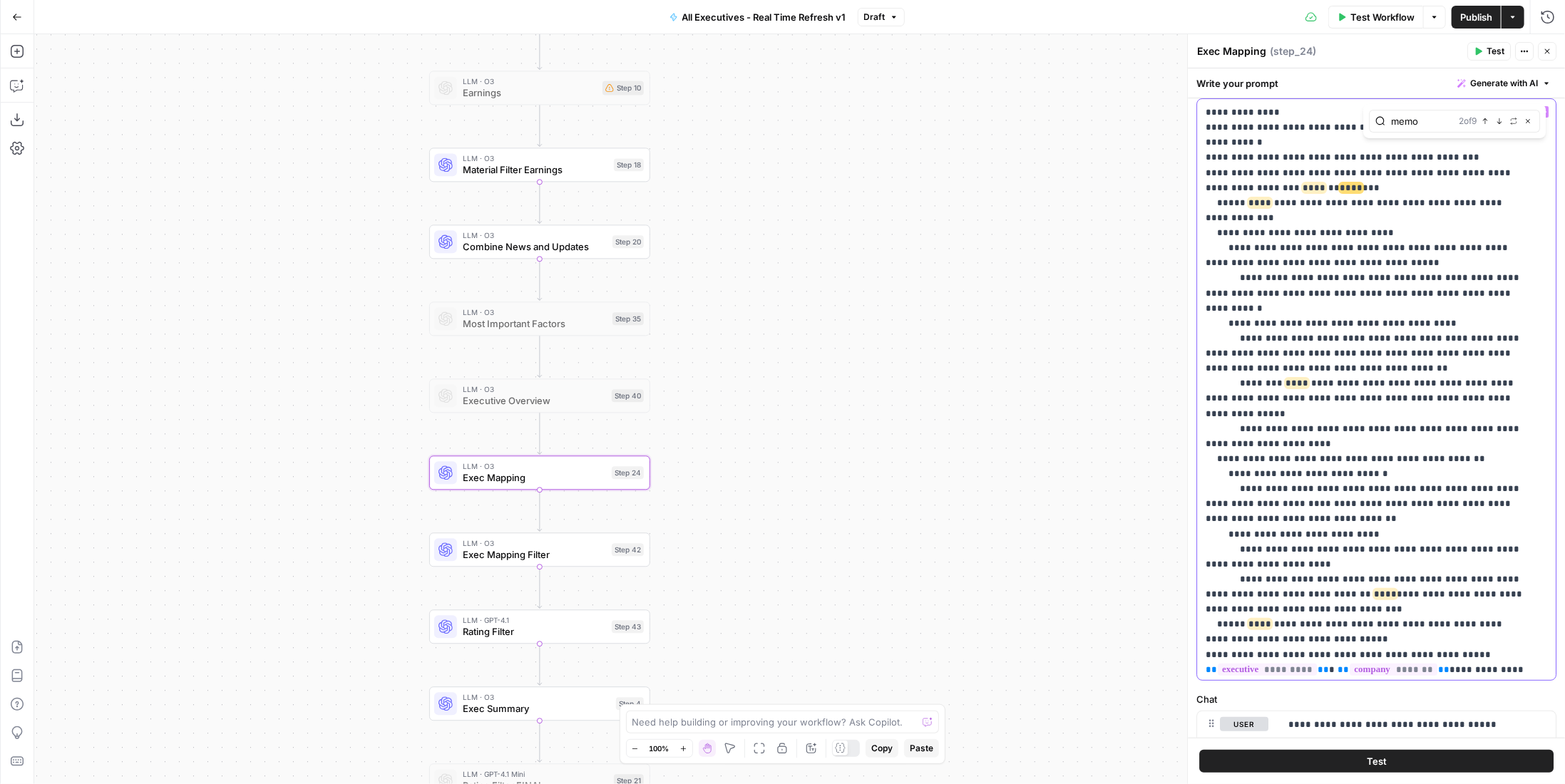 click on "**********" at bounding box center [1366, 609] 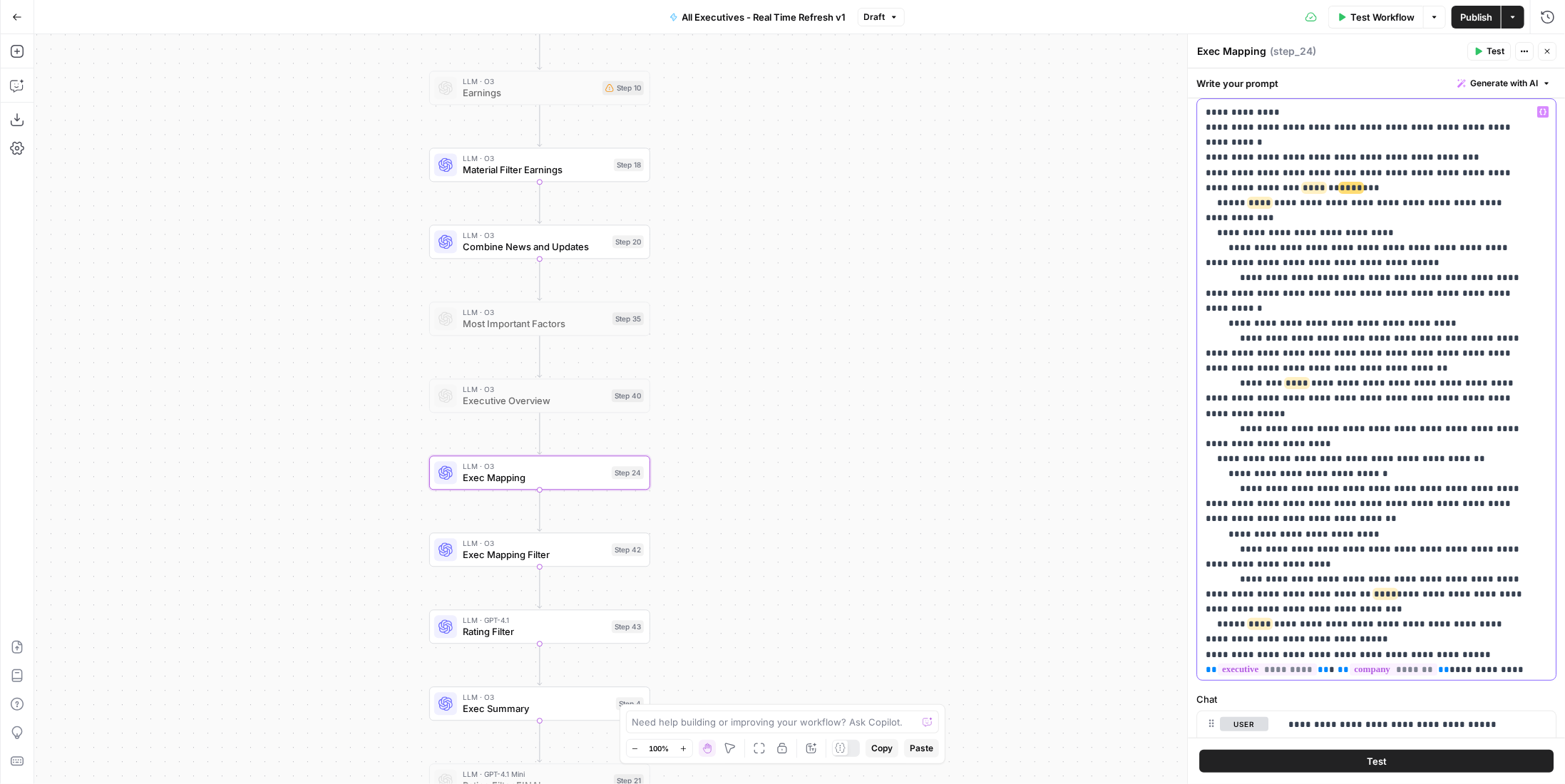 scroll, scrollTop: 0, scrollLeft: 0, axis: both 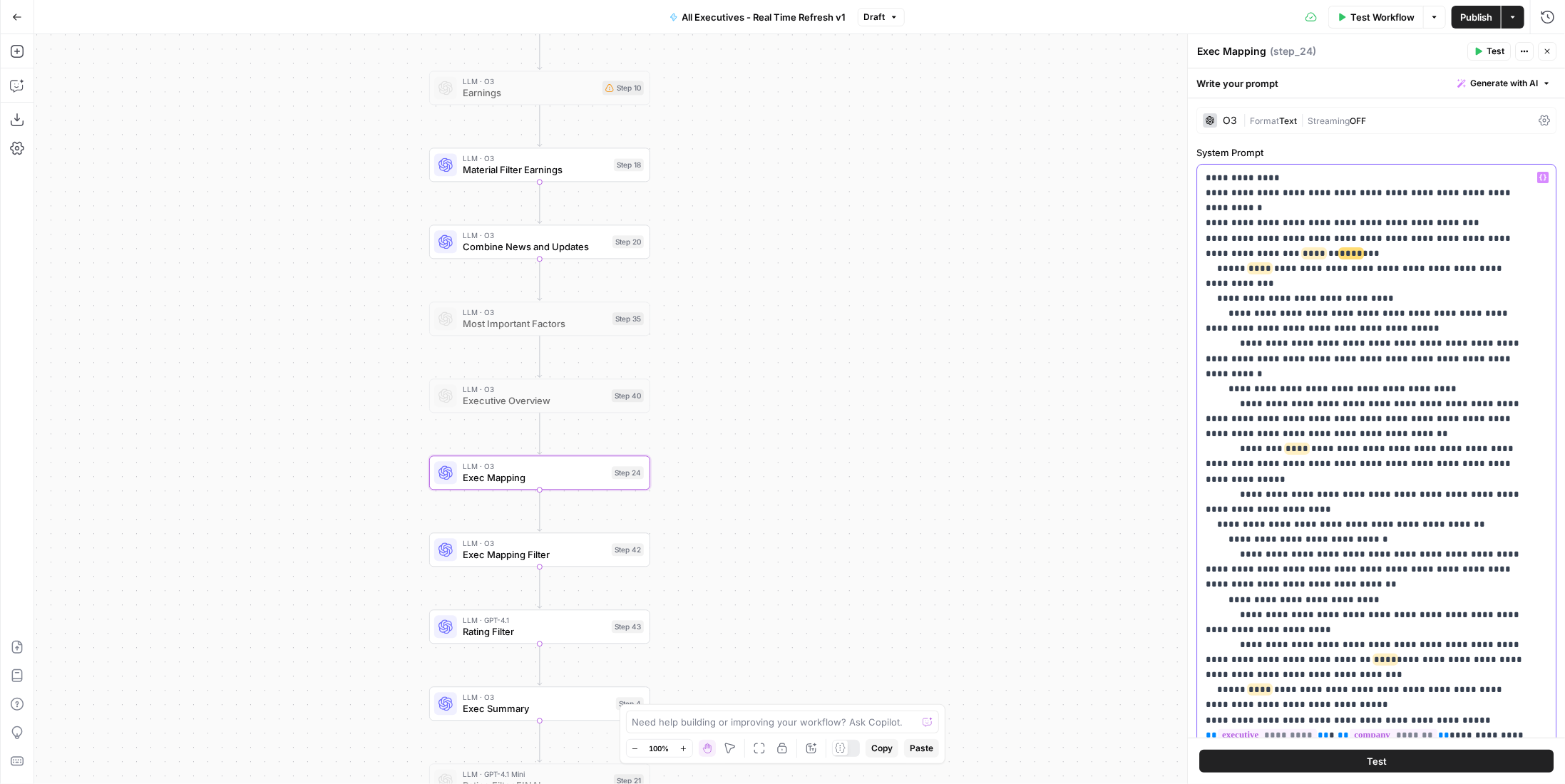 drag, startPoint x: 1328, startPoint y: 578, endPoint x: 1217, endPoint y: 224, distance: 370.99461 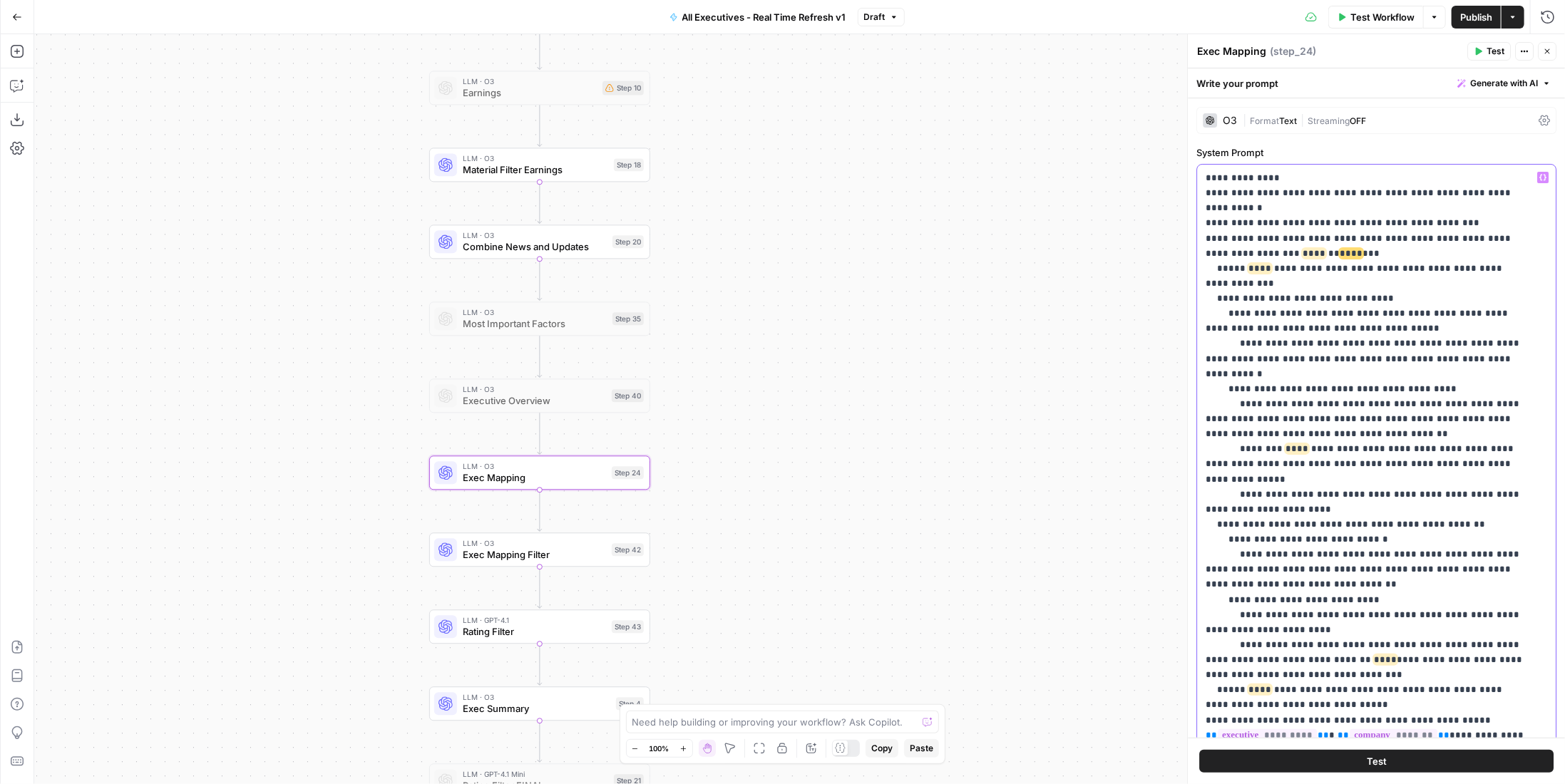 click on "**********" at bounding box center [1366, 674] 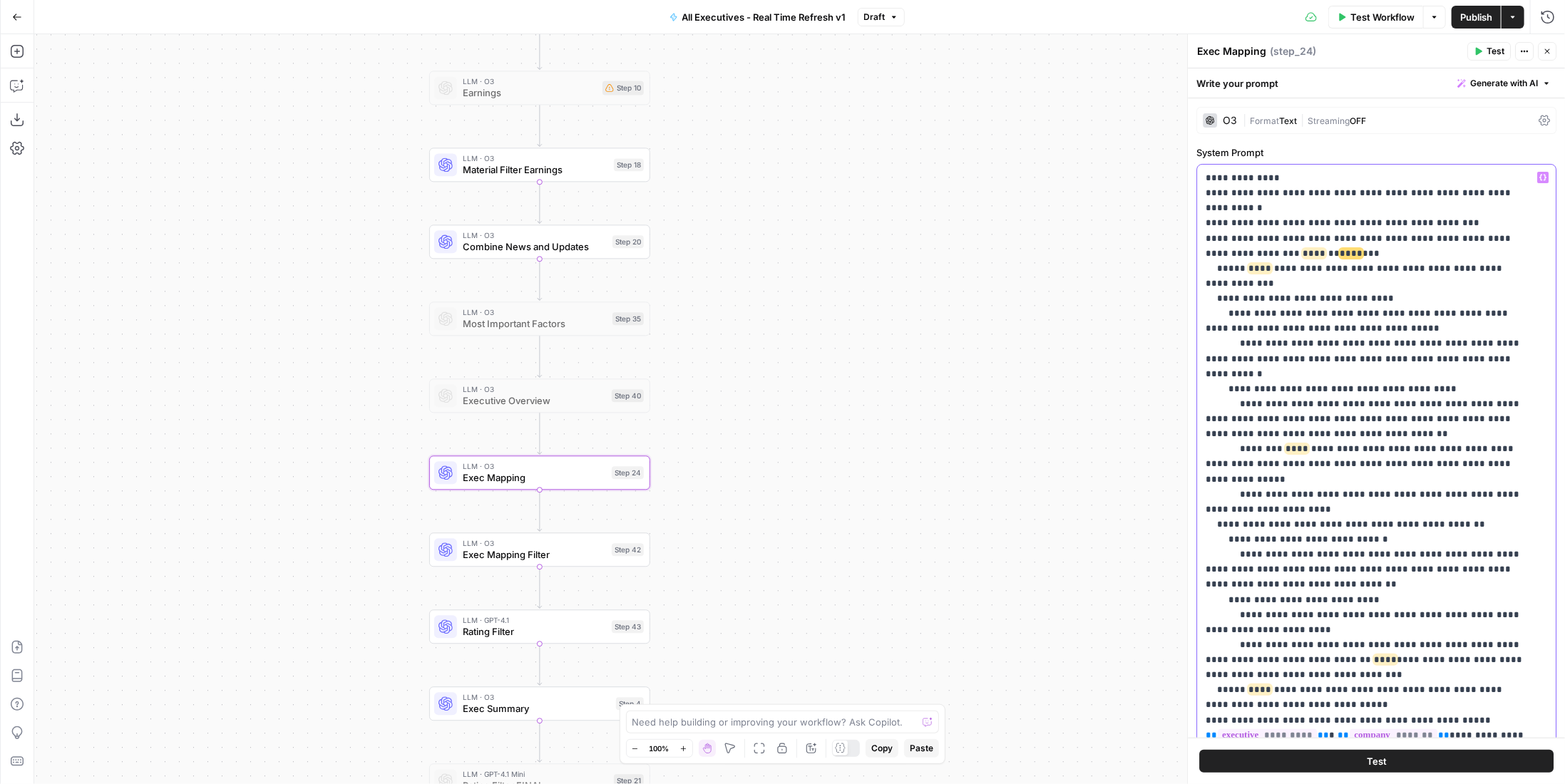 drag, startPoint x: 1439, startPoint y: 644, endPoint x: 1202, endPoint y: 215, distance: 490.11223 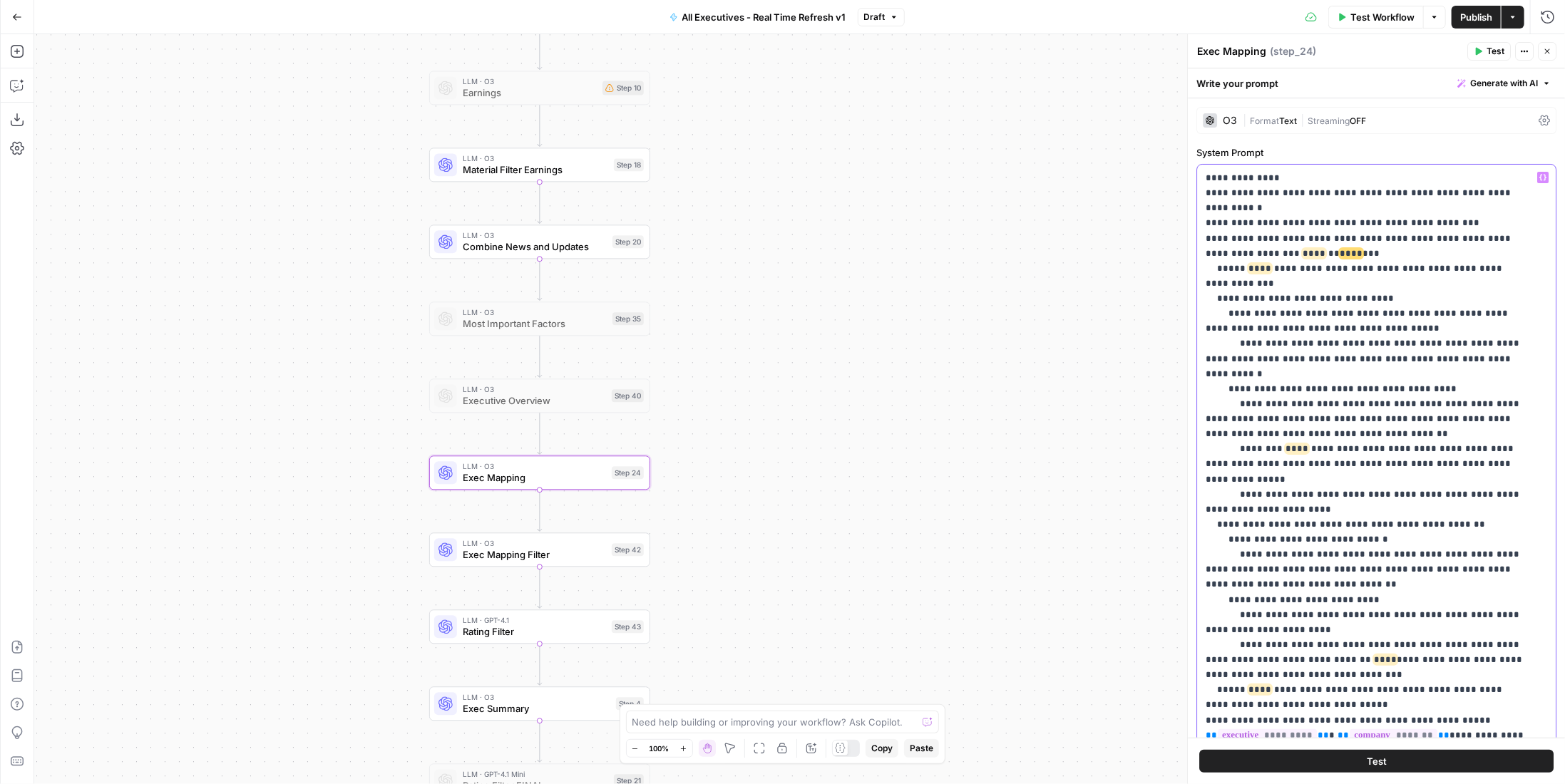 click on "**********" at bounding box center [1371, 455] 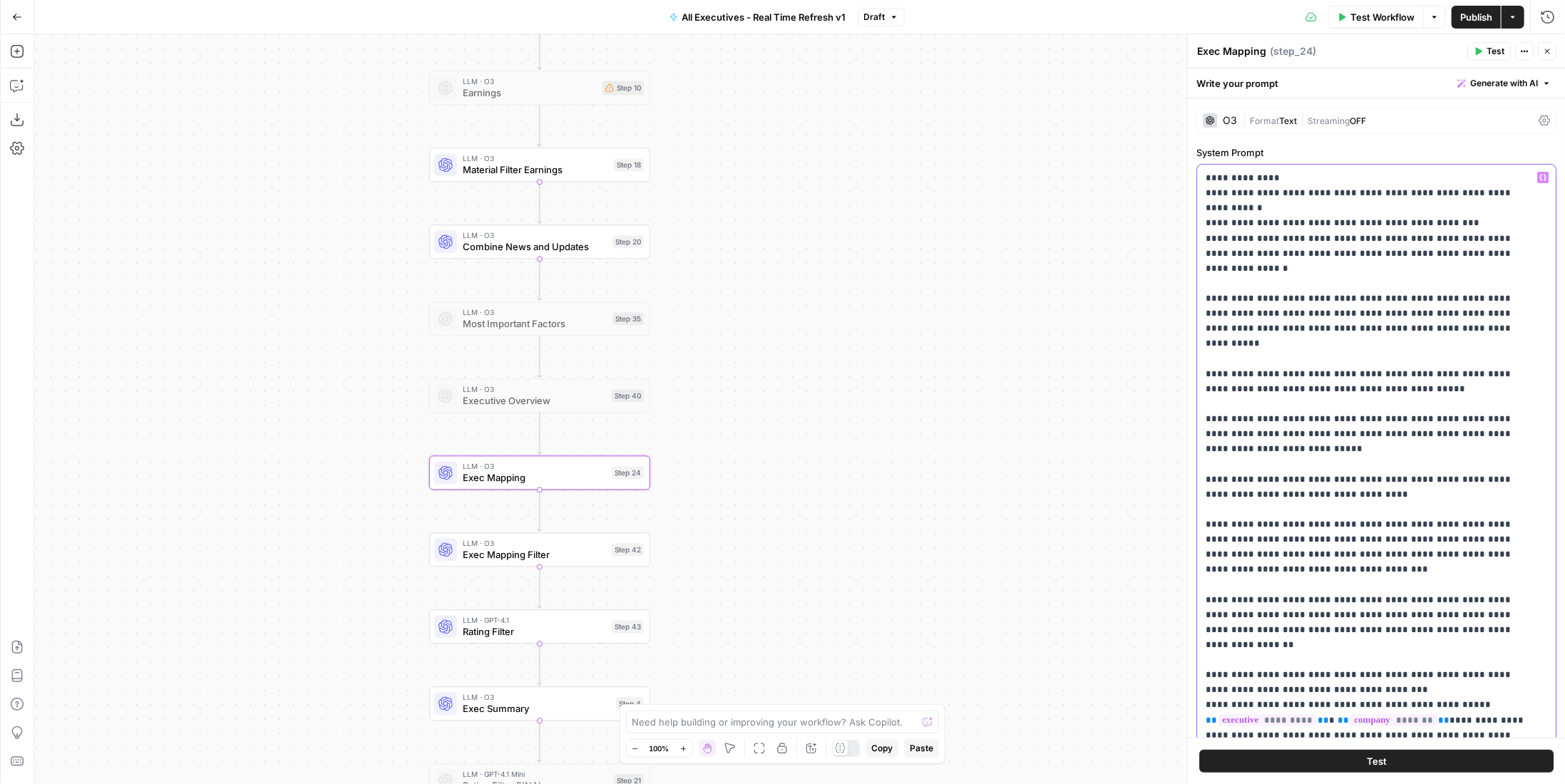 click on "**********" at bounding box center (1366, 659) 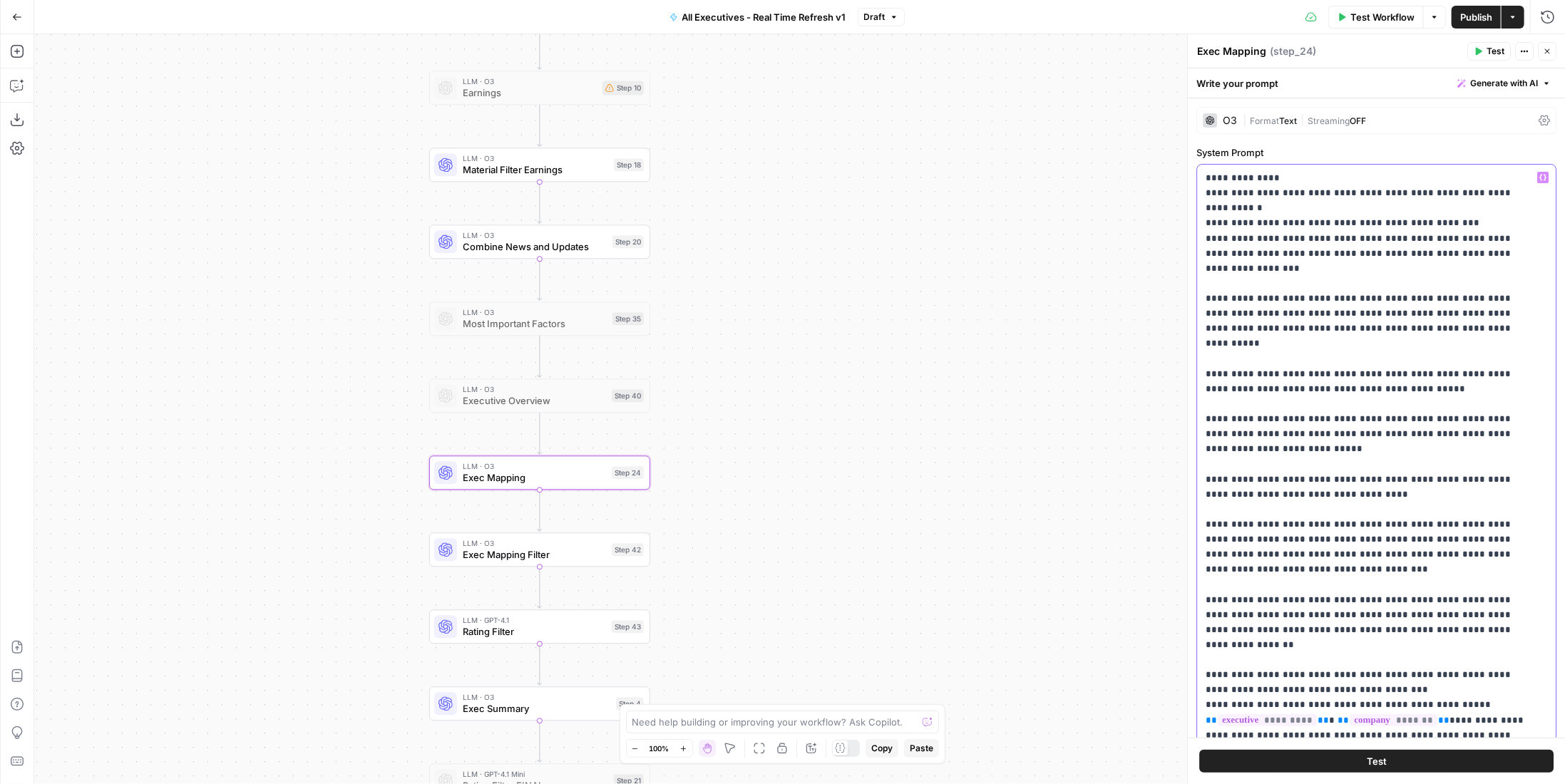 click on "**********" at bounding box center (1366, 659) 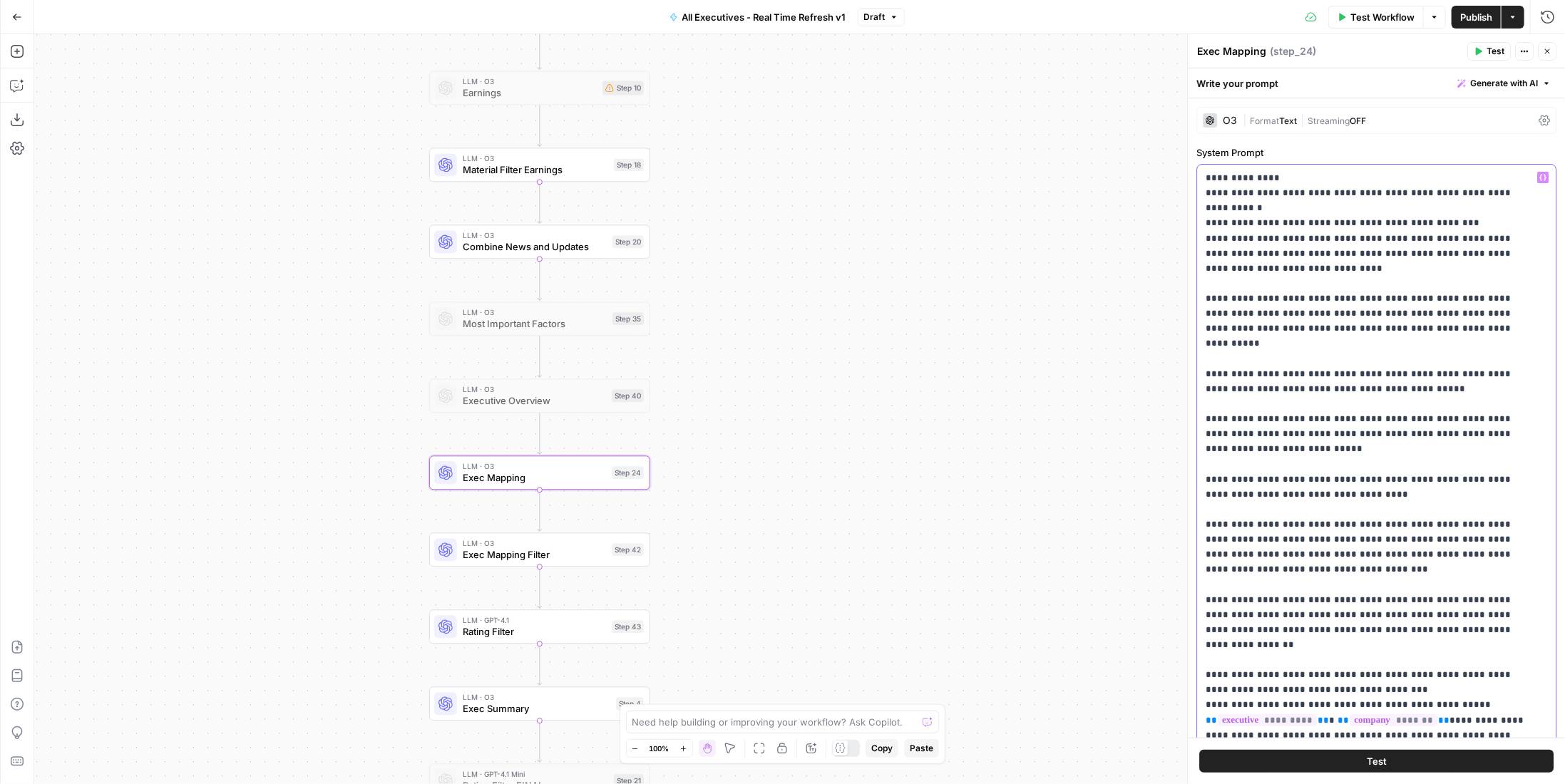 click on "**********" at bounding box center (1366, 667) 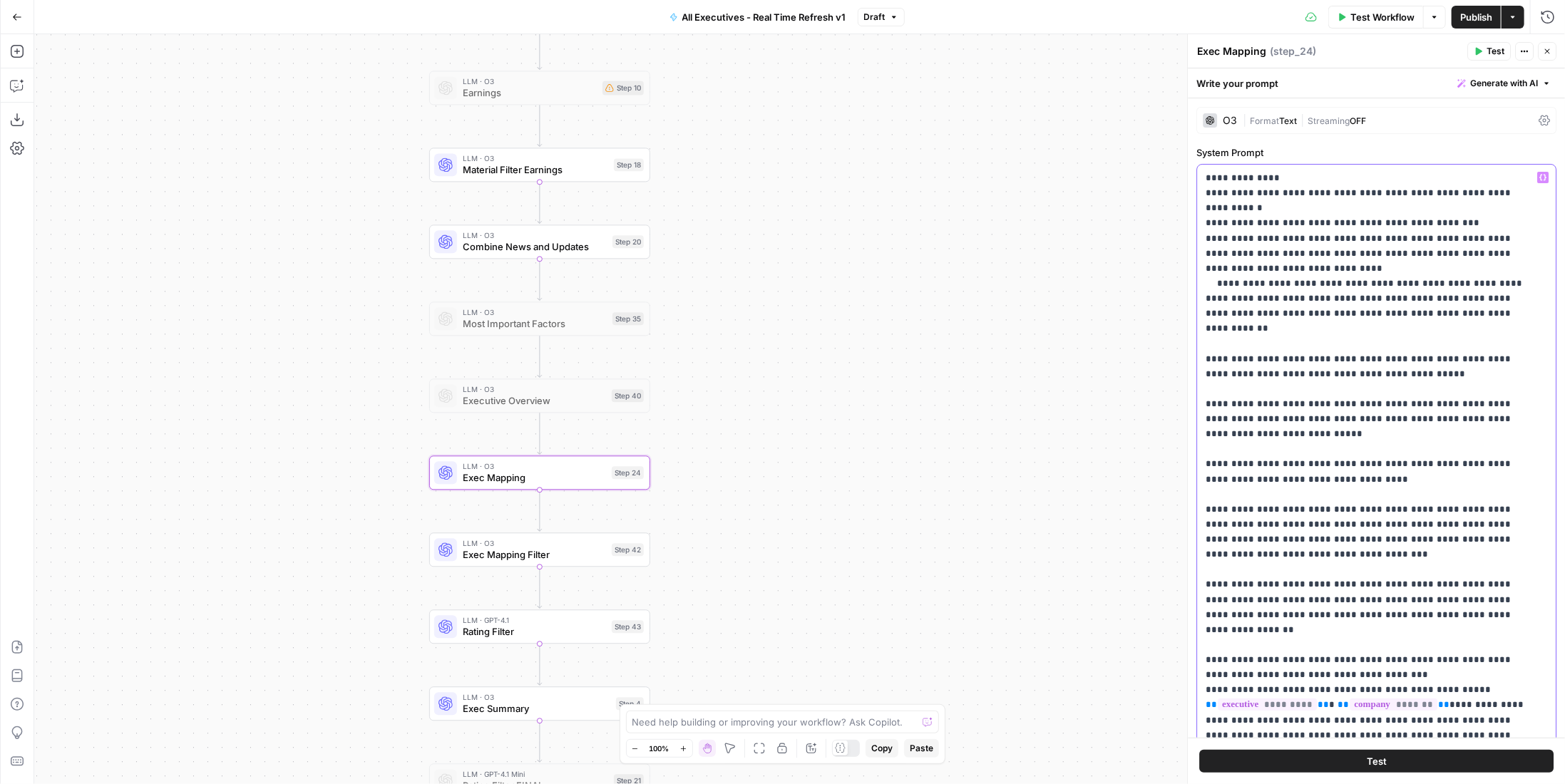 click on "**********" at bounding box center [1366, 659] 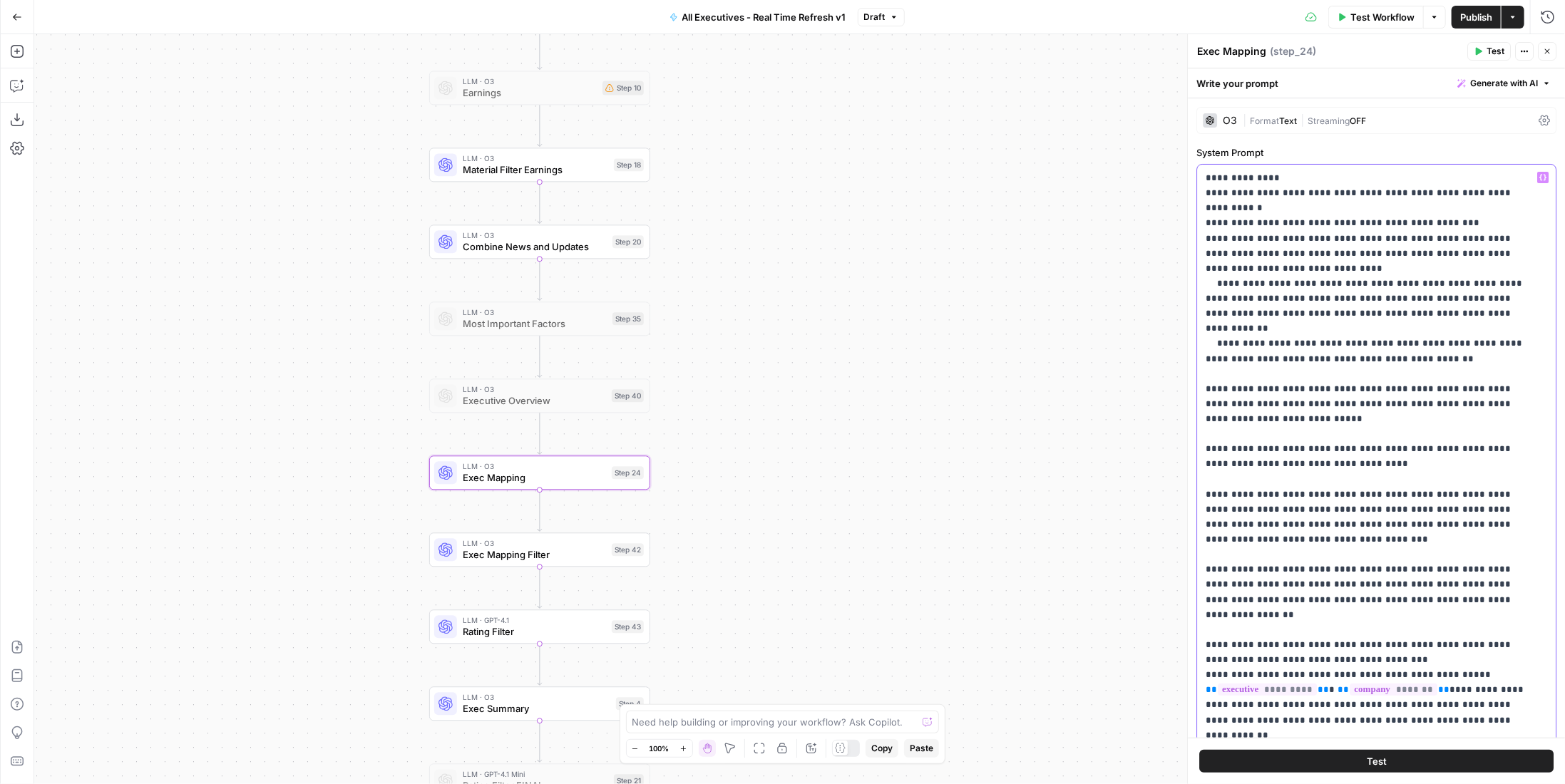 click on "**********" at bounding box center [1366, 652] 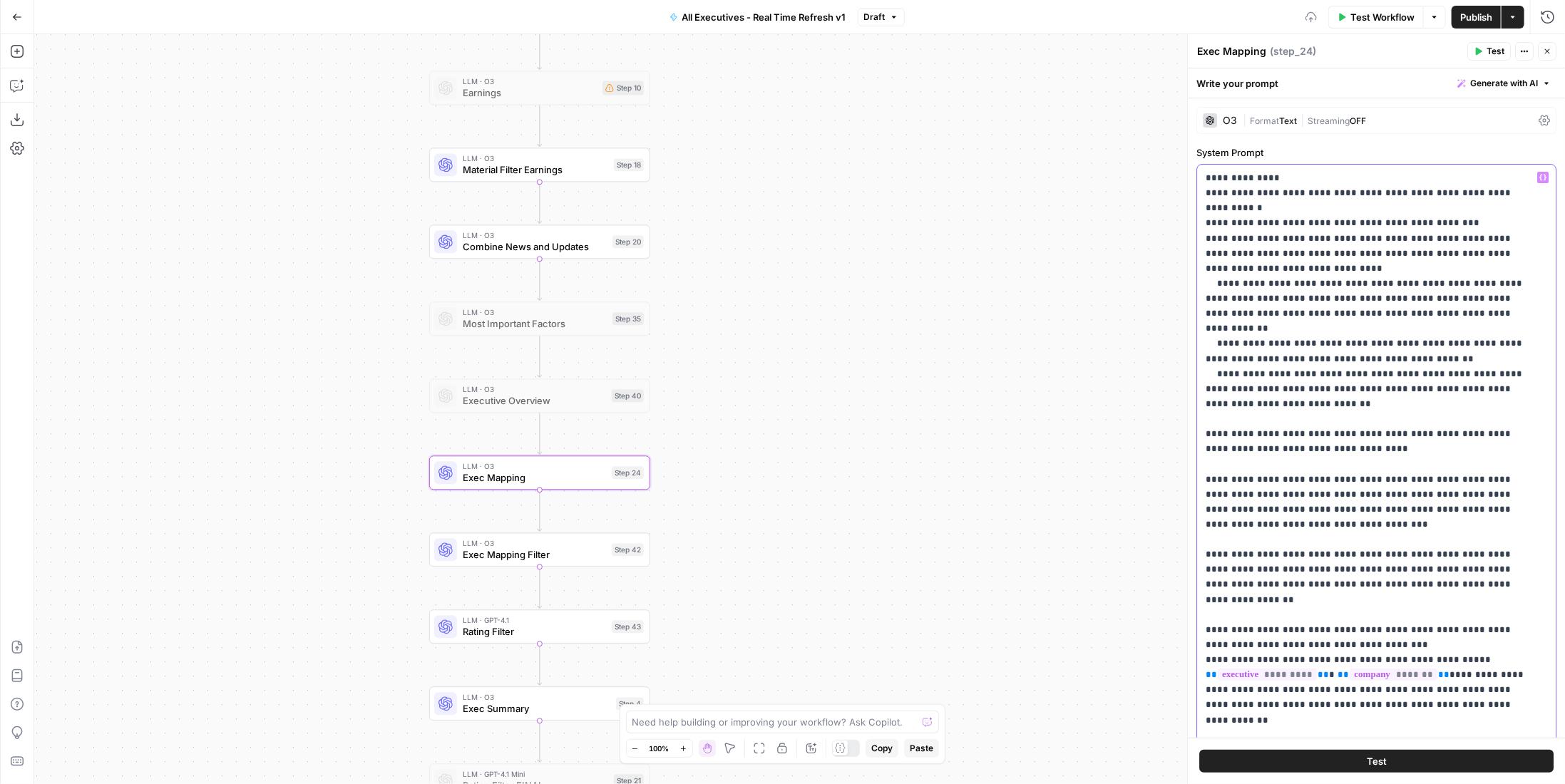 click on "**********" at bounding box center (1366, 652) 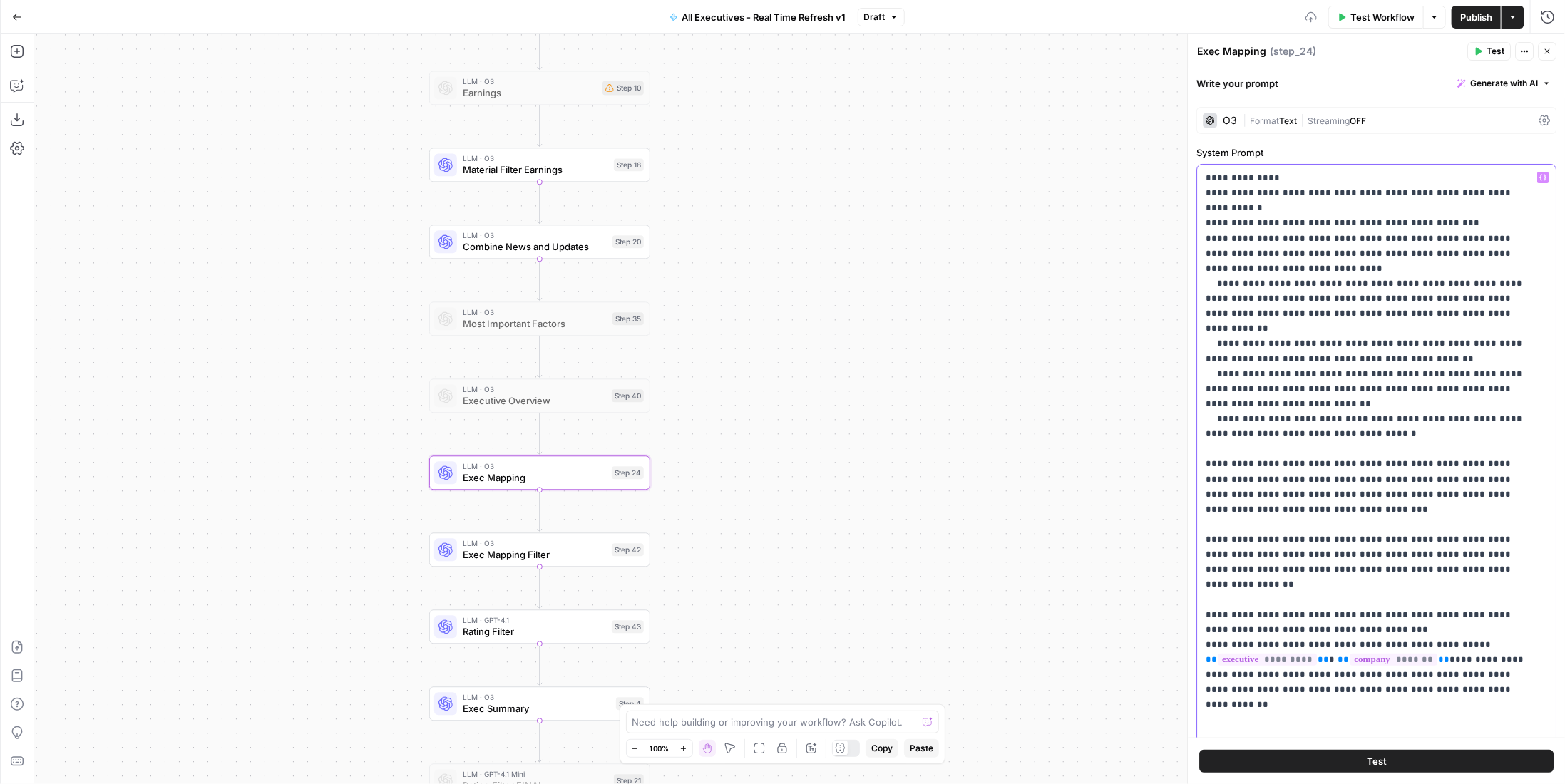 click on "**********" at bounding box center [1366, 644] 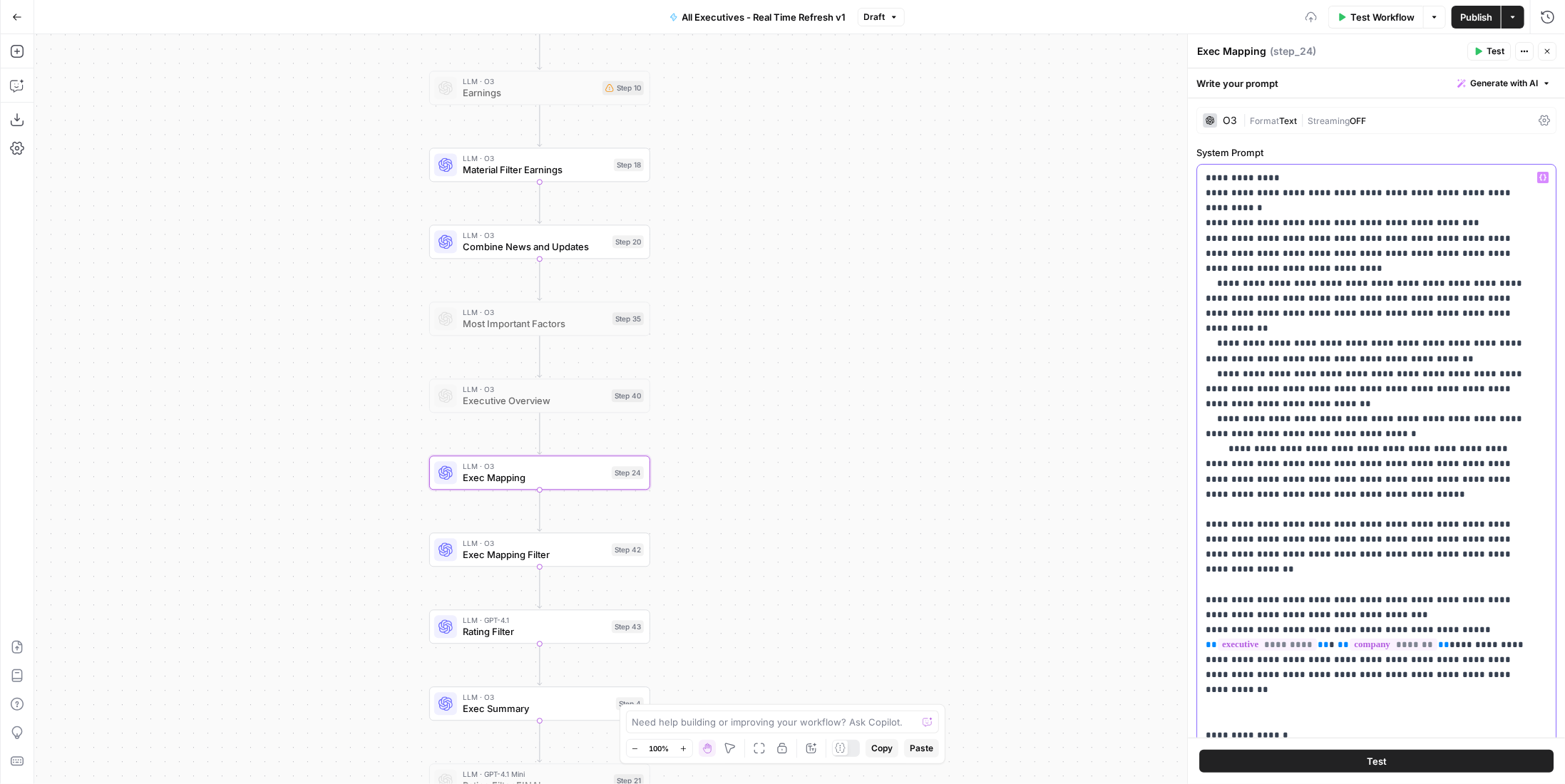 click on "**********" at bounding box center (1366, 637) 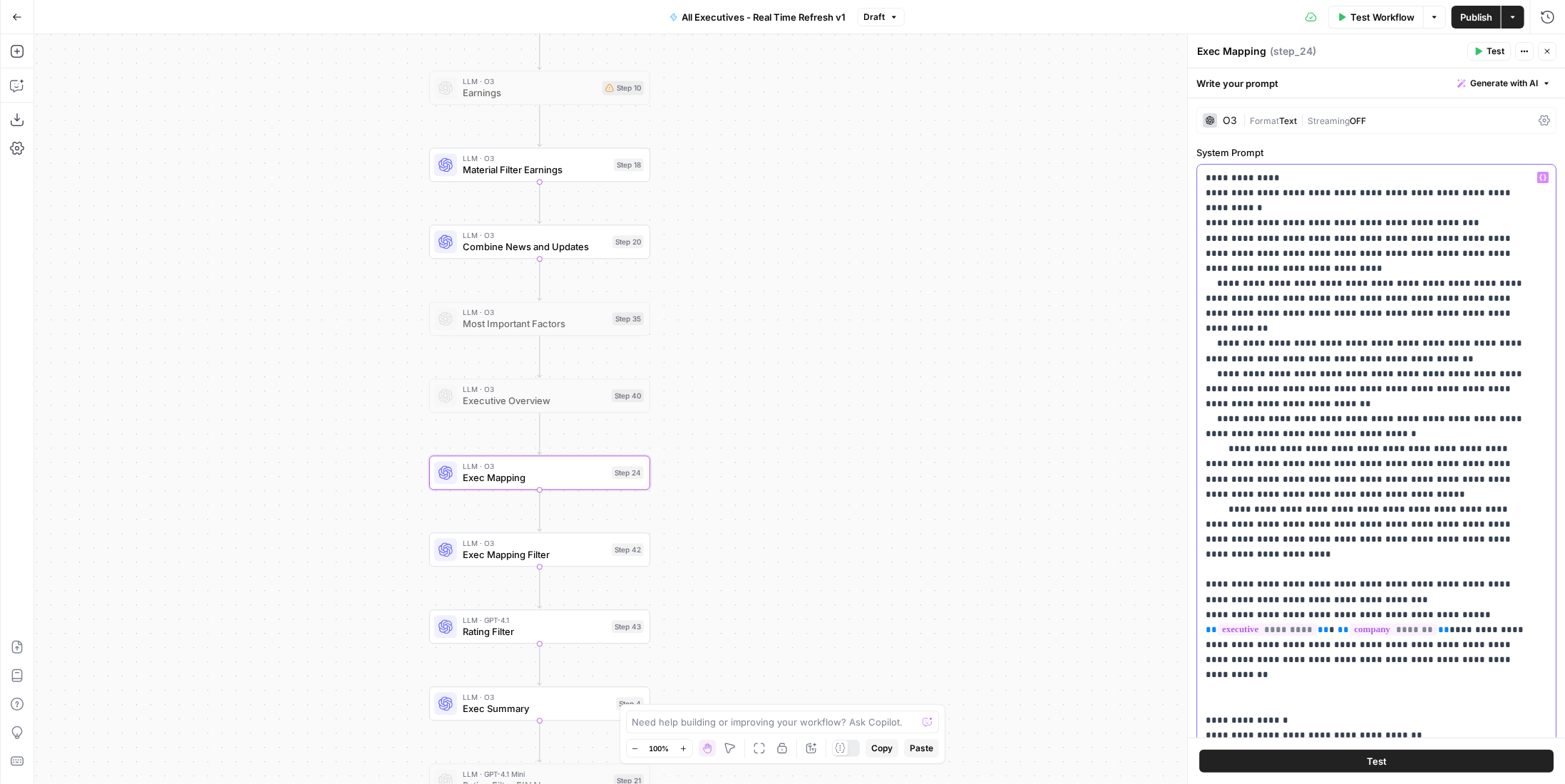 click on "**********" at bounding box center (1366, 629) 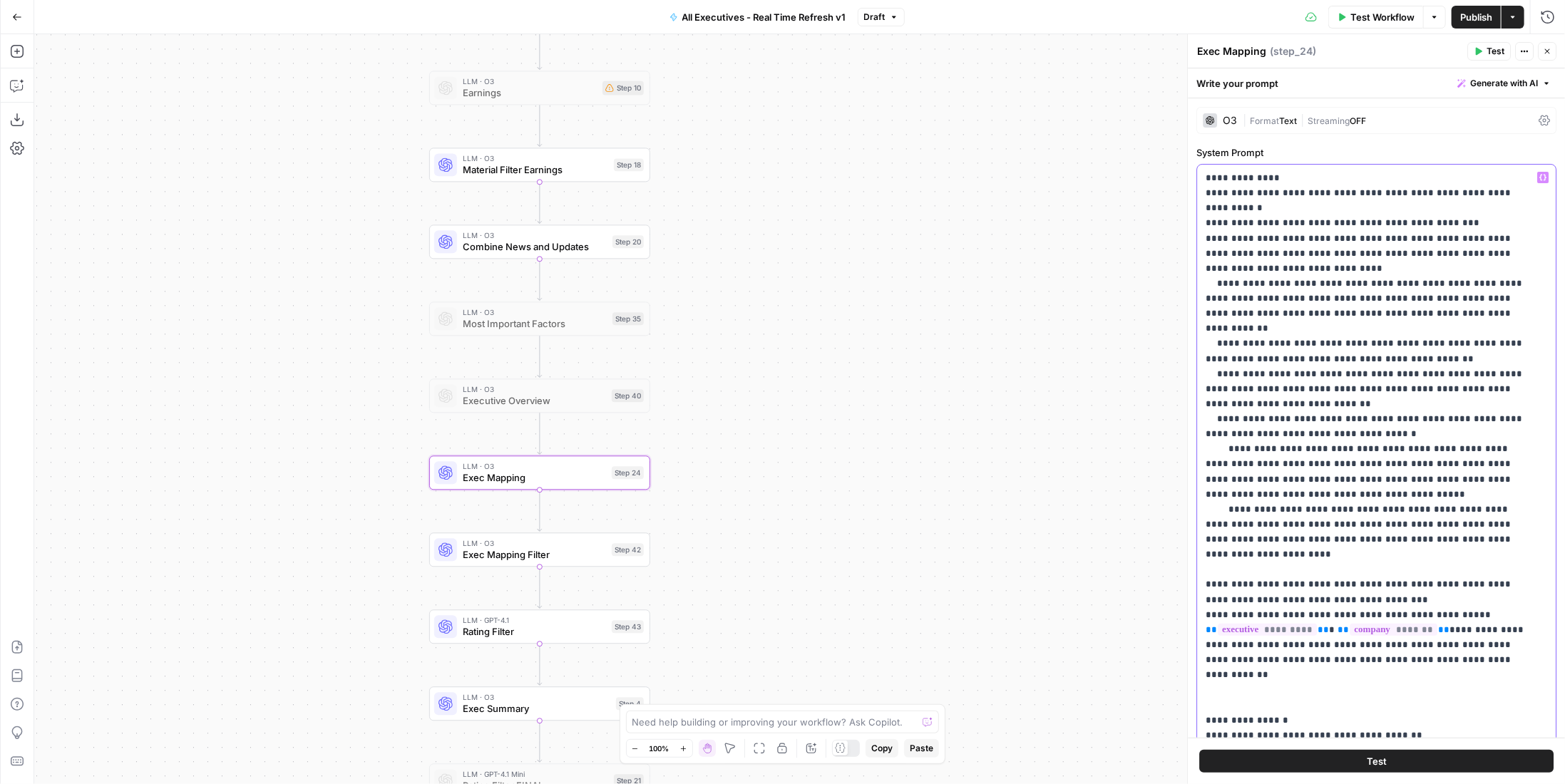 click on "**********" at bounding box center [1366, 629] 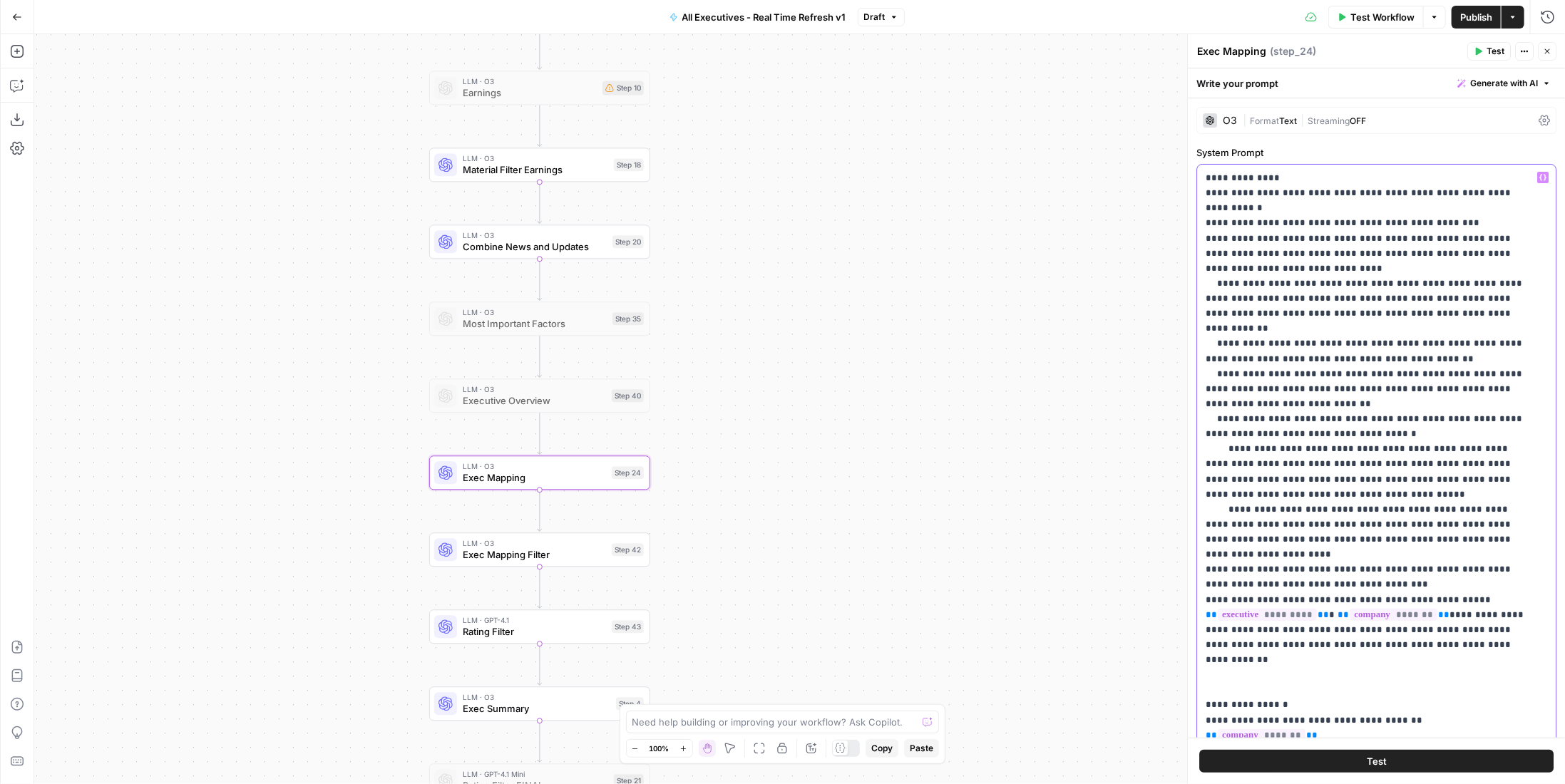 click on "**********" at bounding box center [1371, 455] 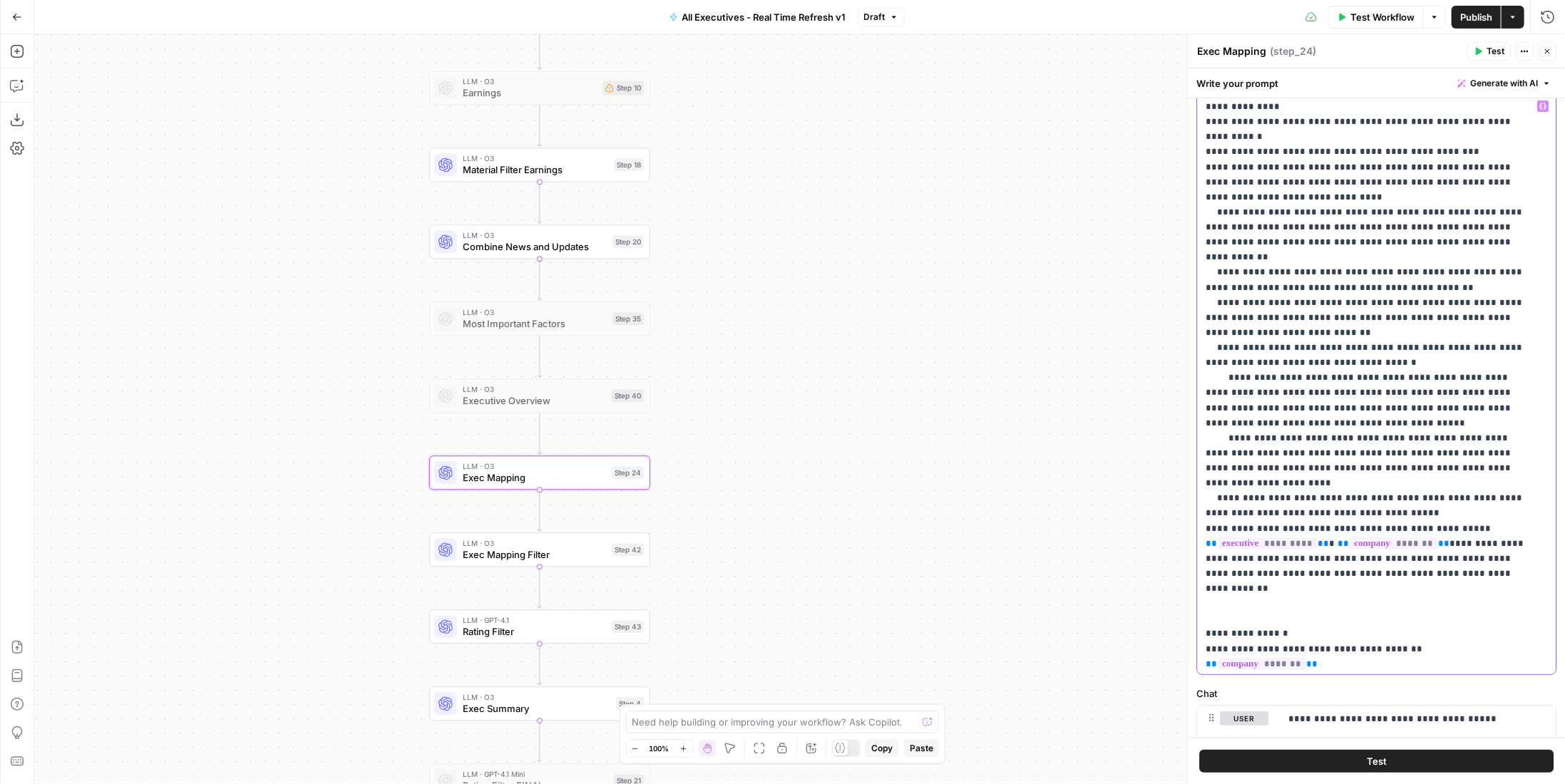 scroll, scrollTop: 0, scrollLeft: 0, axis: both 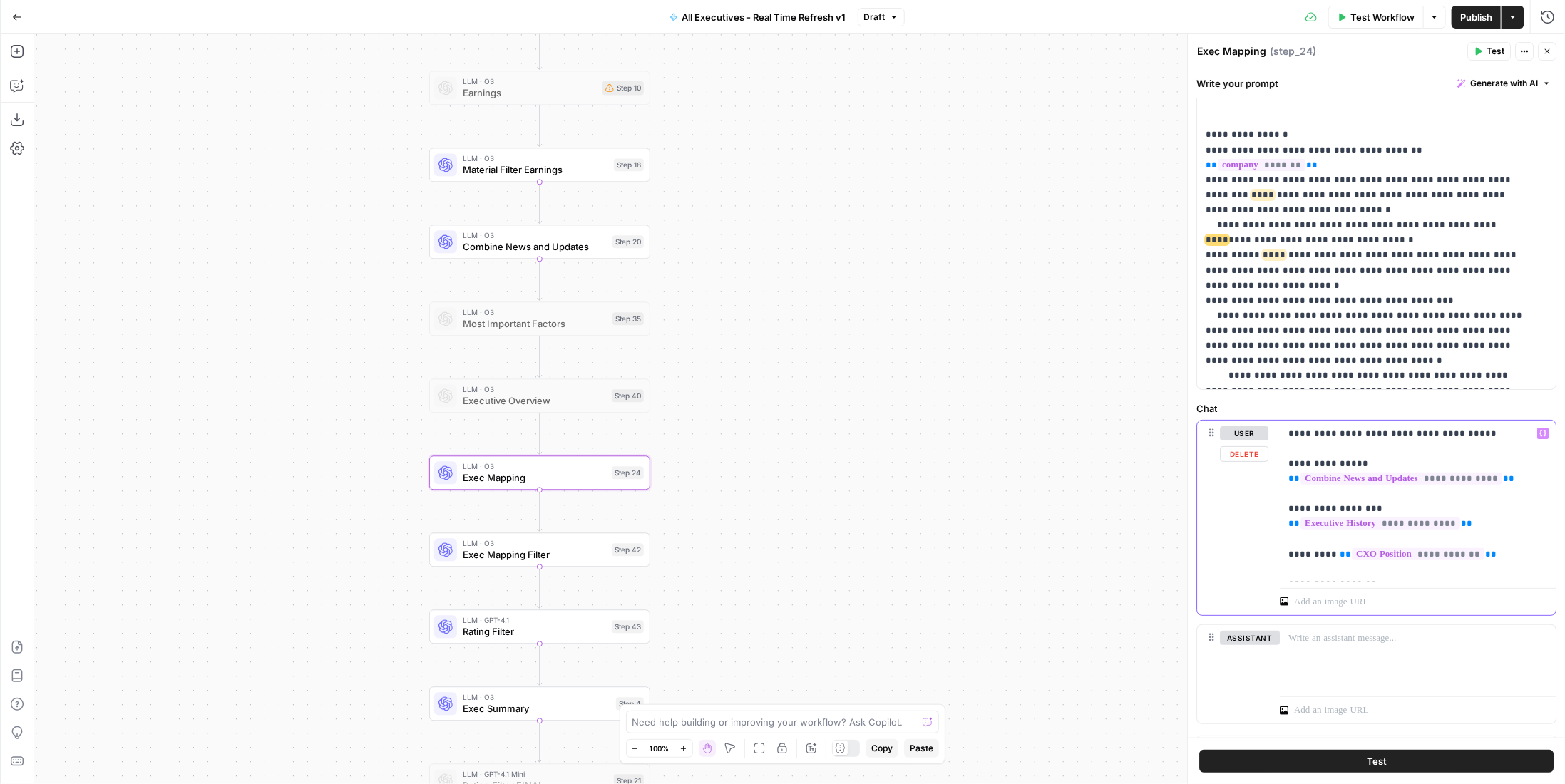 drag, startPoint x: 1362, startPoint y: 503, endPoint x: 1280, endPoint y: 512, distance: 82.49242 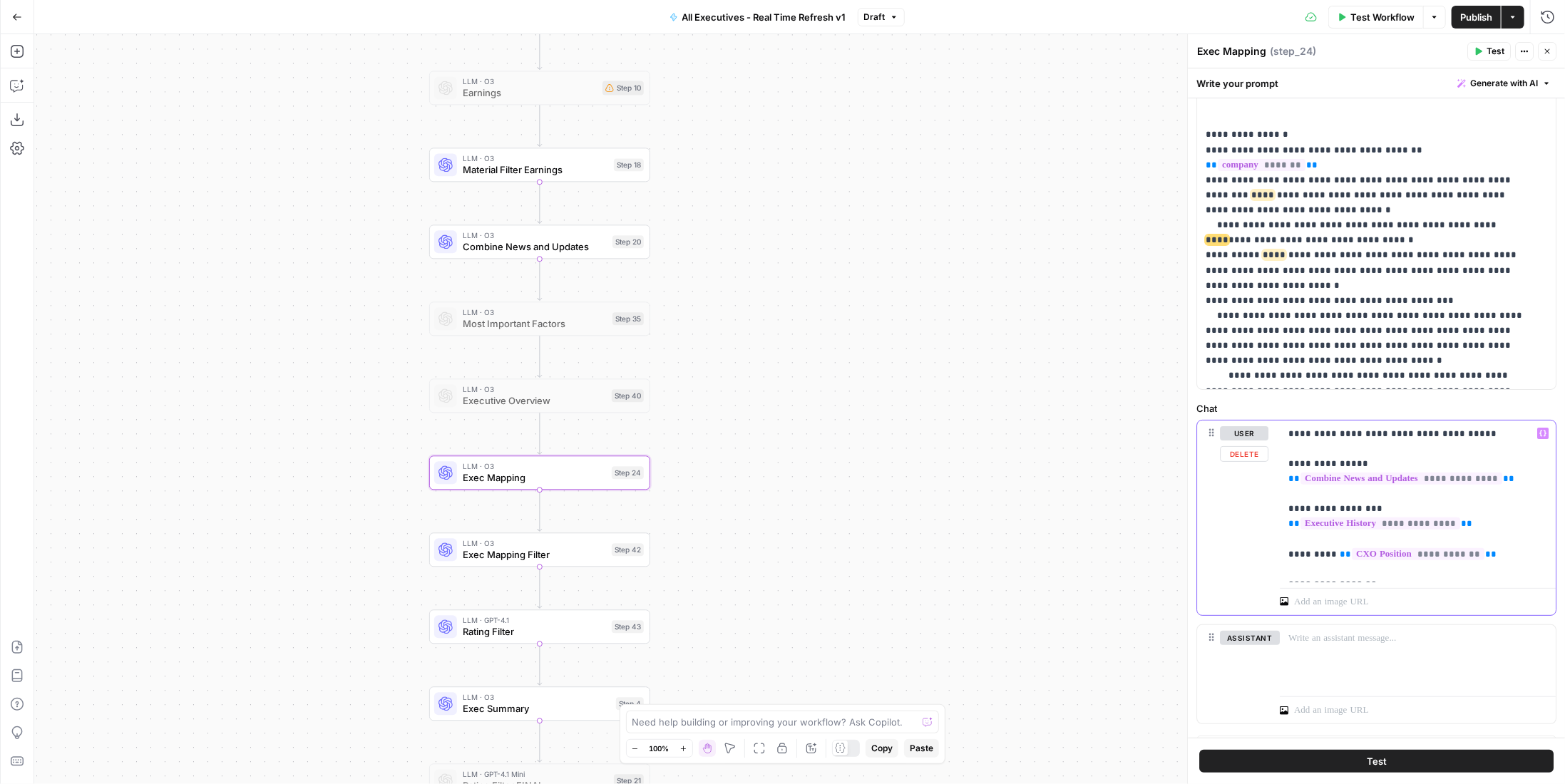 click on "**********" at bounding box center [1417, 501] 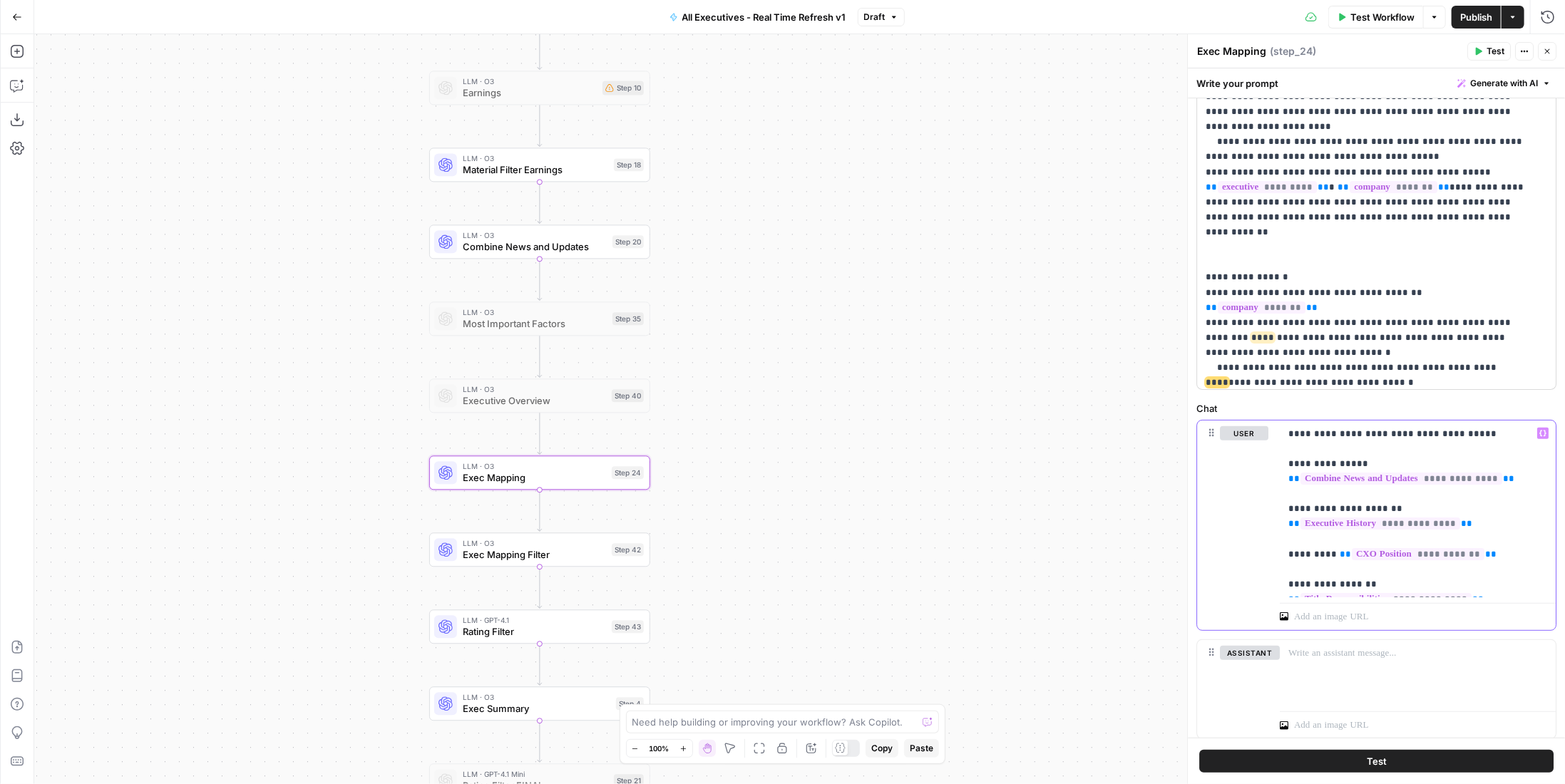 scroll, scrollTop: 0, scrollLeft: 0, axis: both 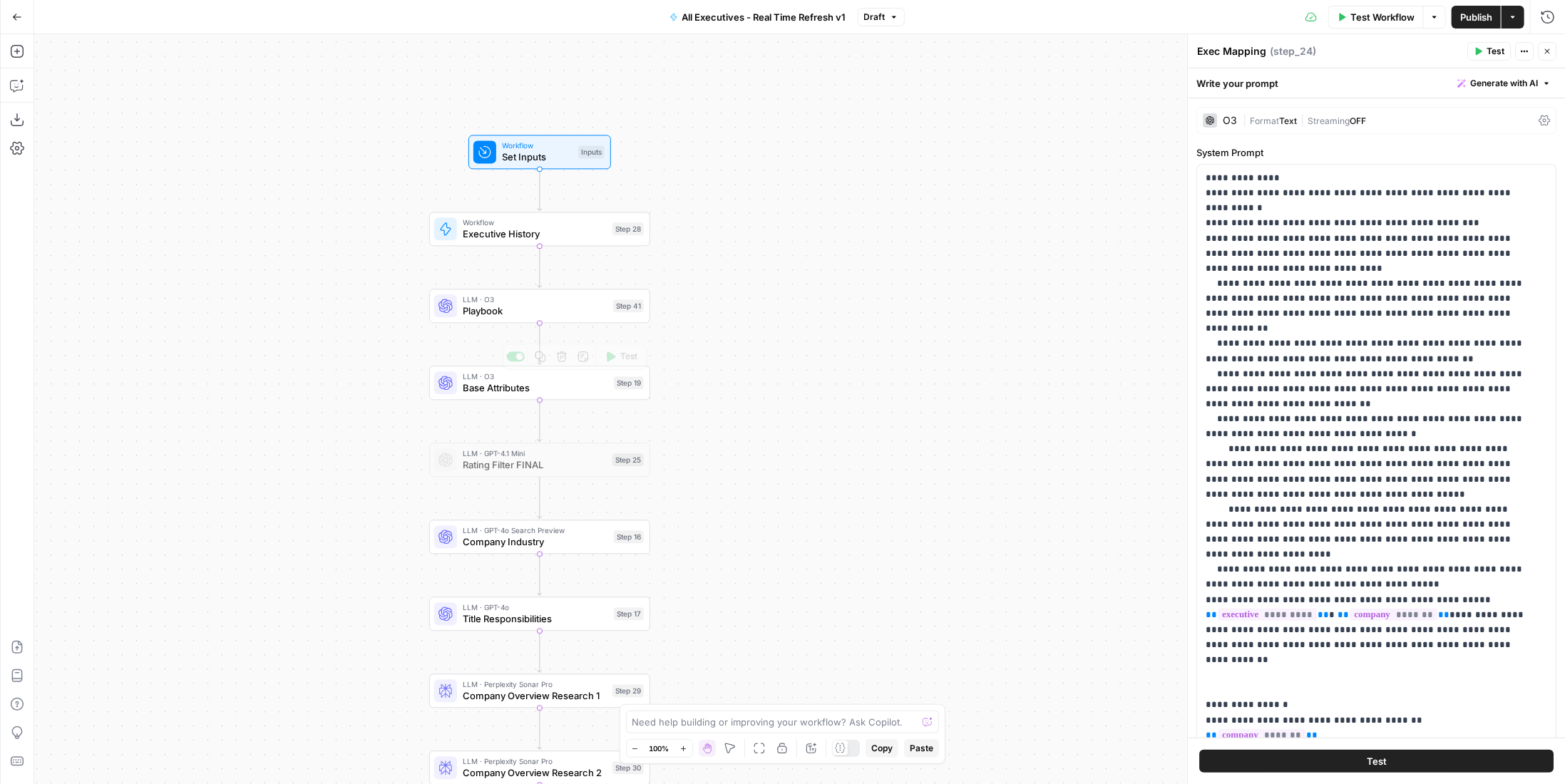click on "Playbook" at bounding box center [535, 311] 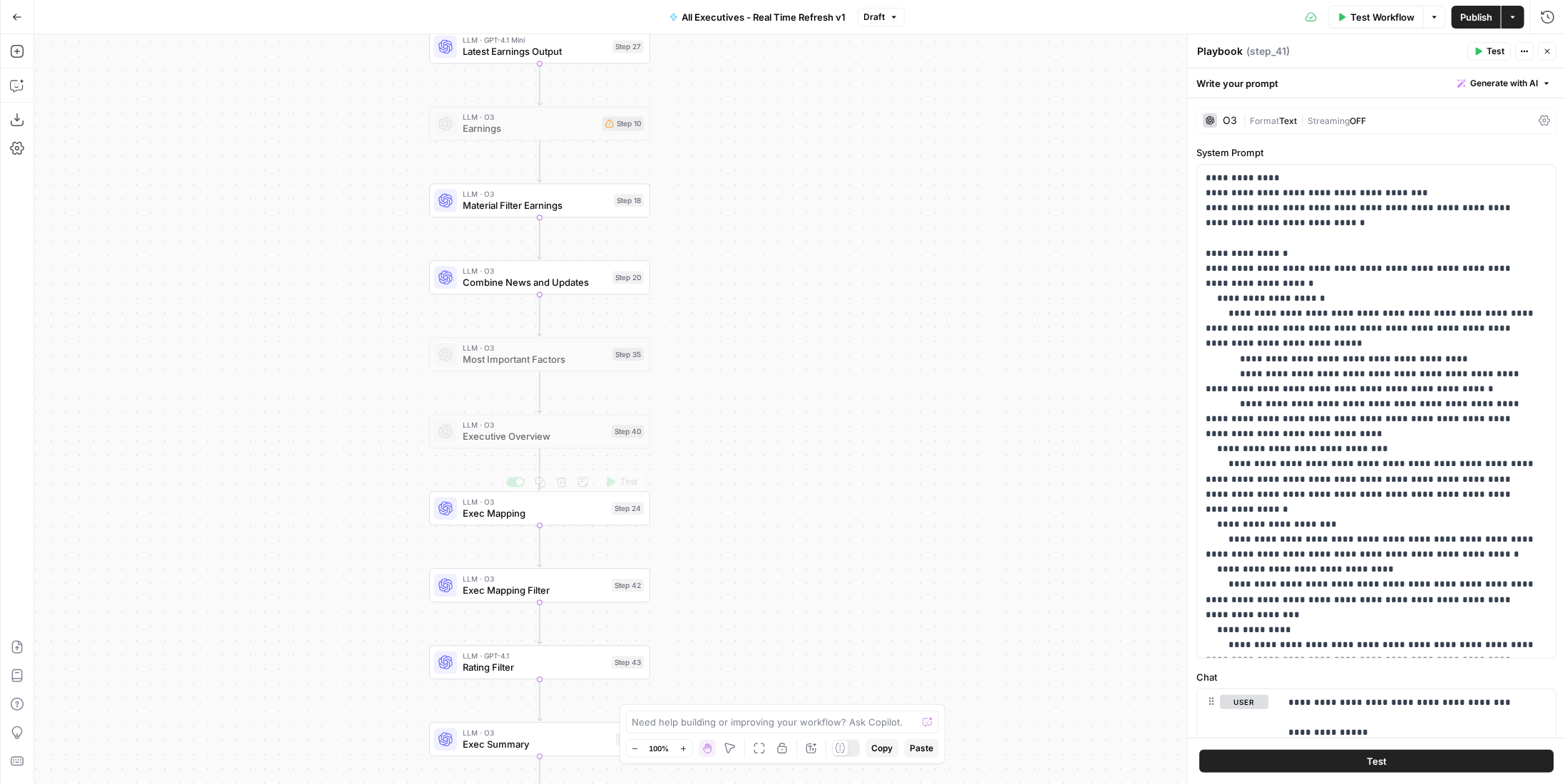 click on "Exec Mapping" at bounding box center [534, 513] 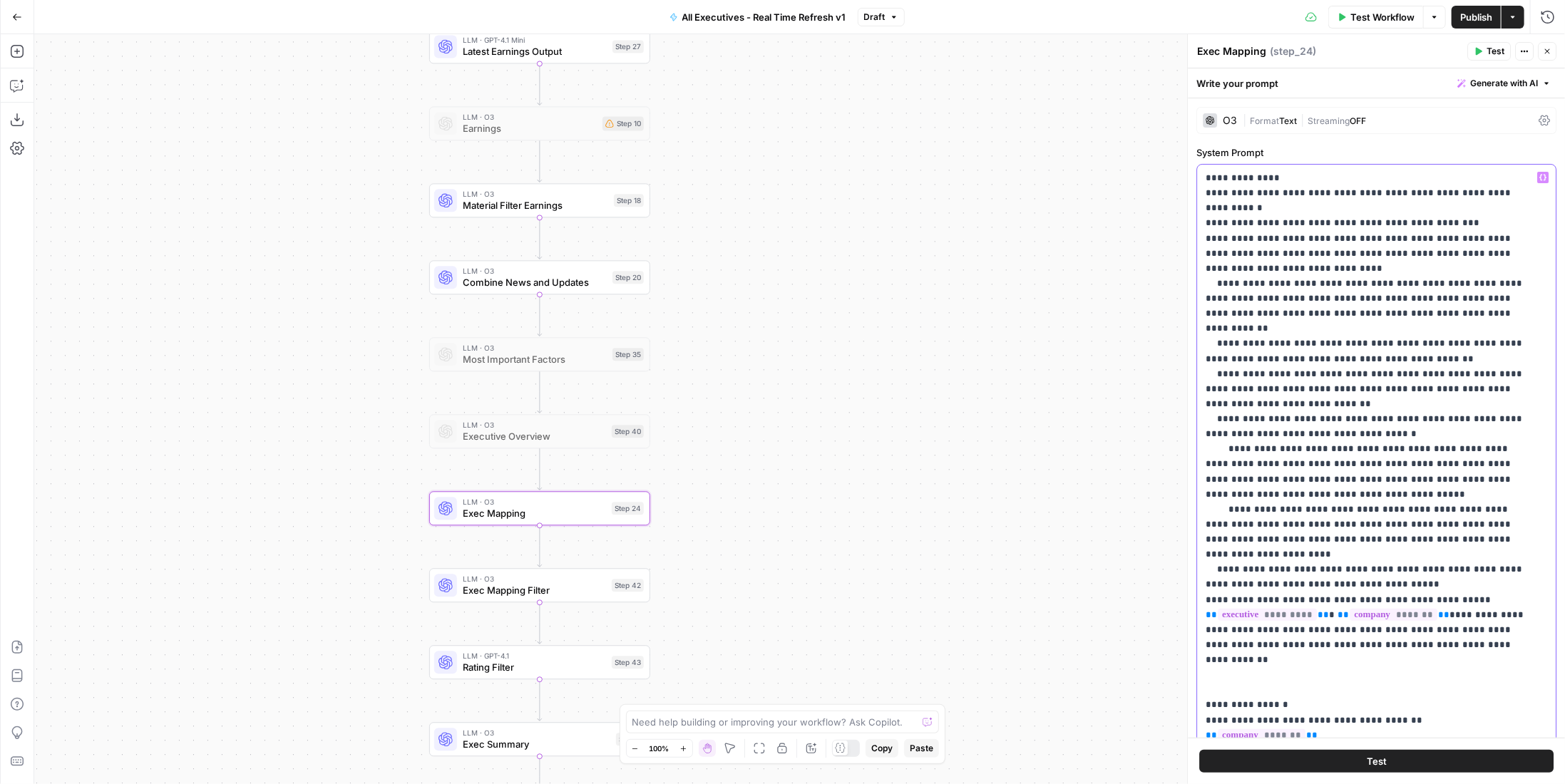 click on "**********" at bounding box center [1366, 622] 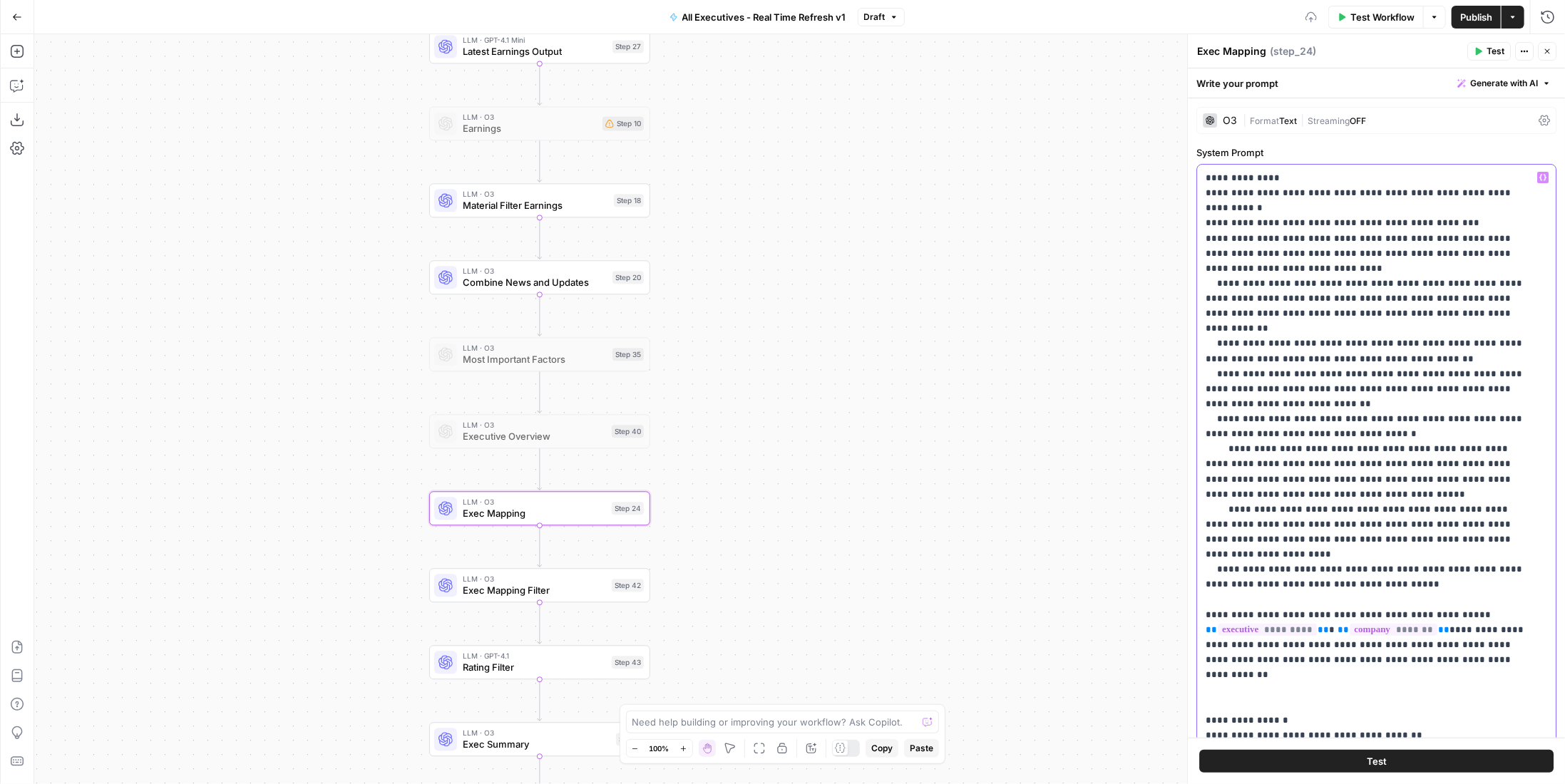 type 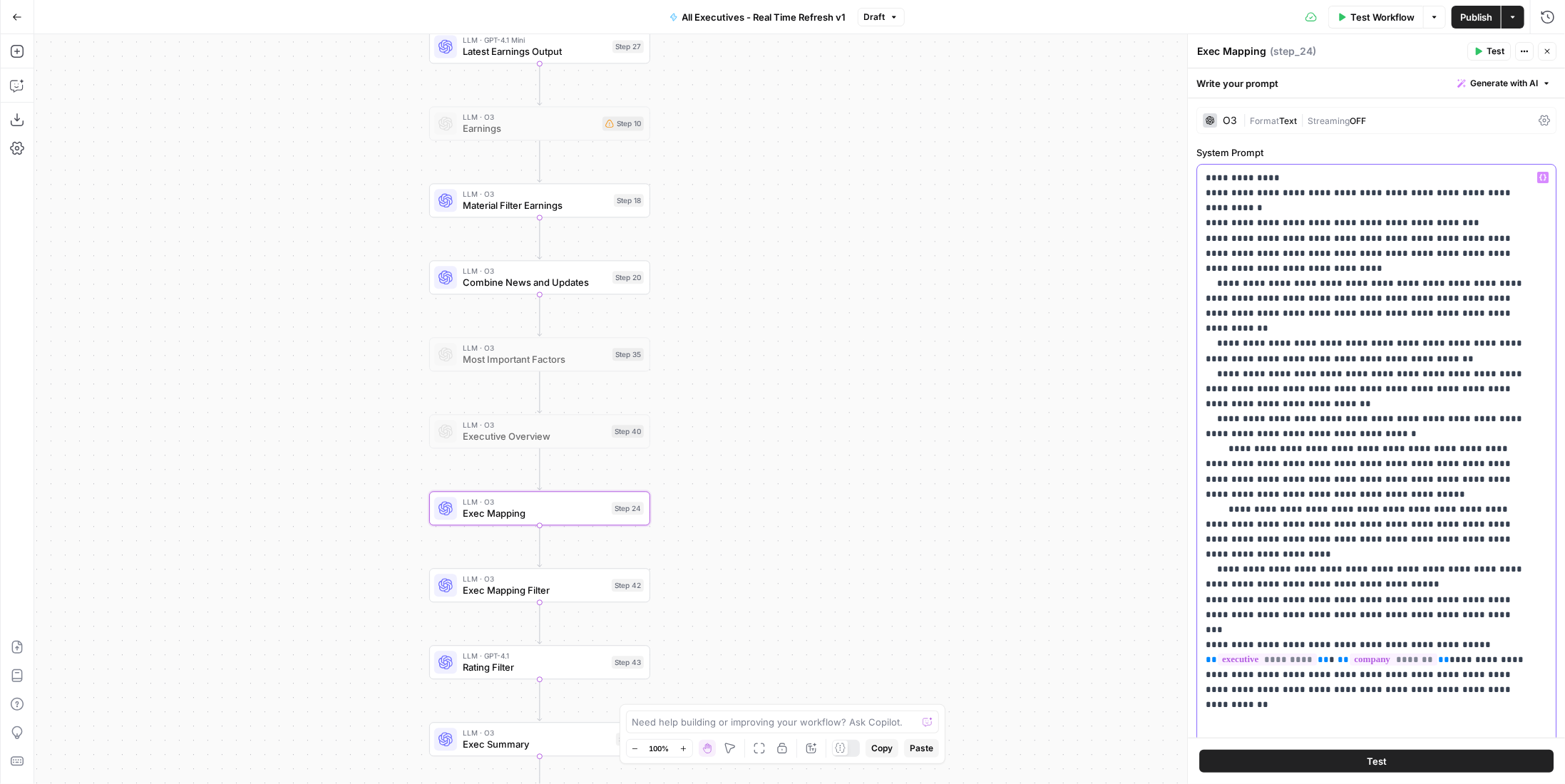 scroll, scrollTop: 364, scrollLeft: 0, axis: vertical 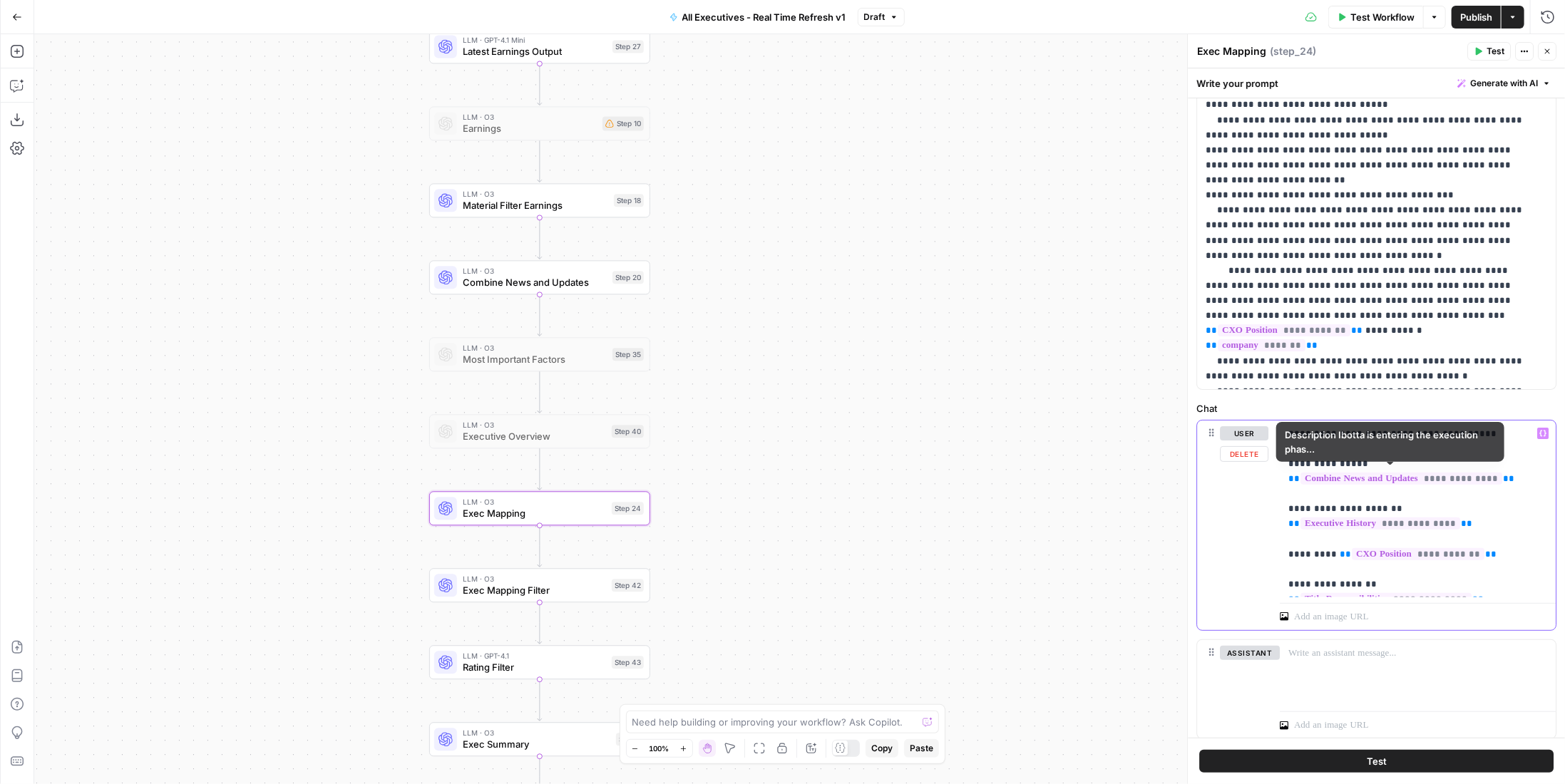 click on "**********" at bounding box center [1412, 509] 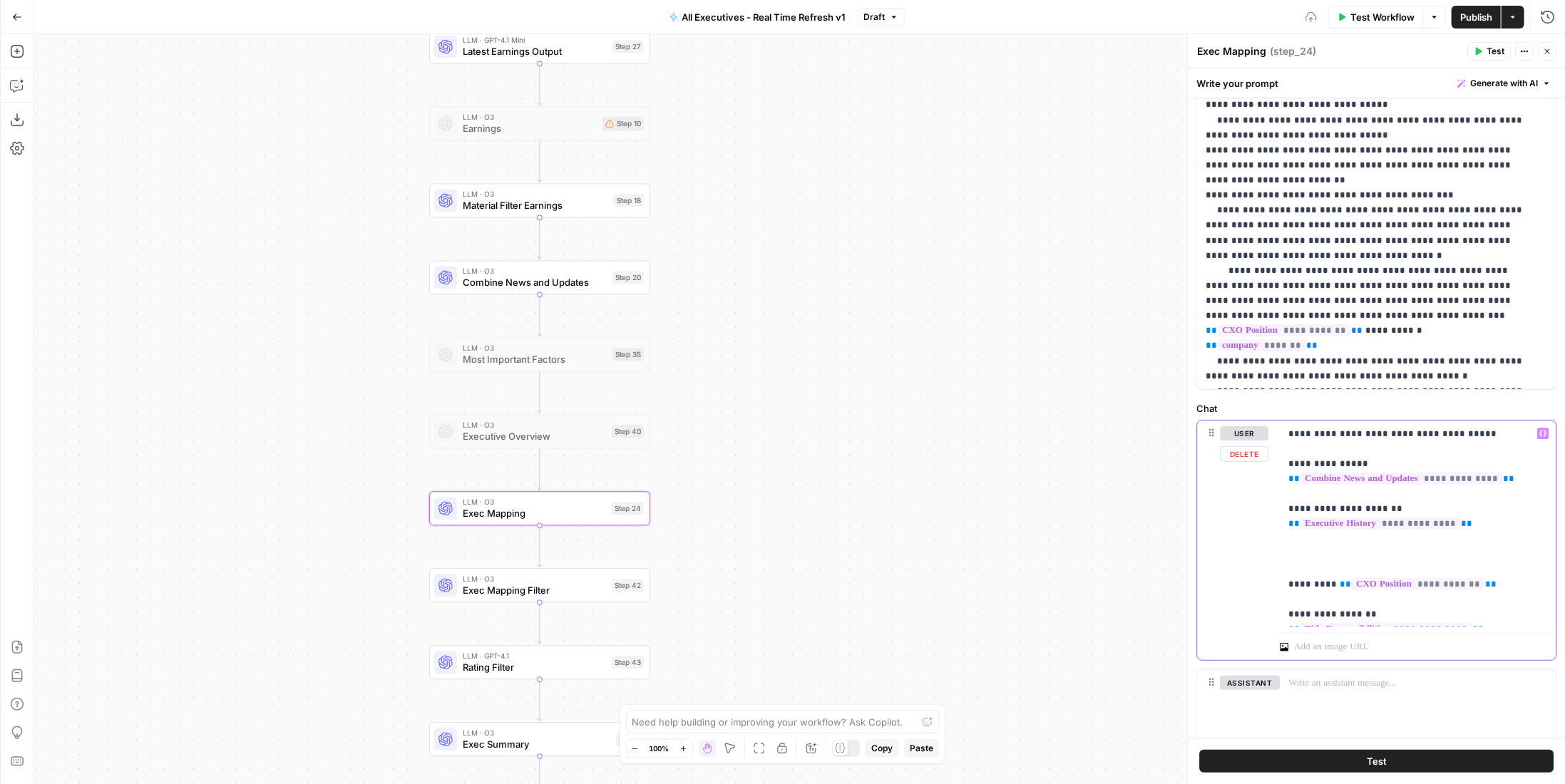 type 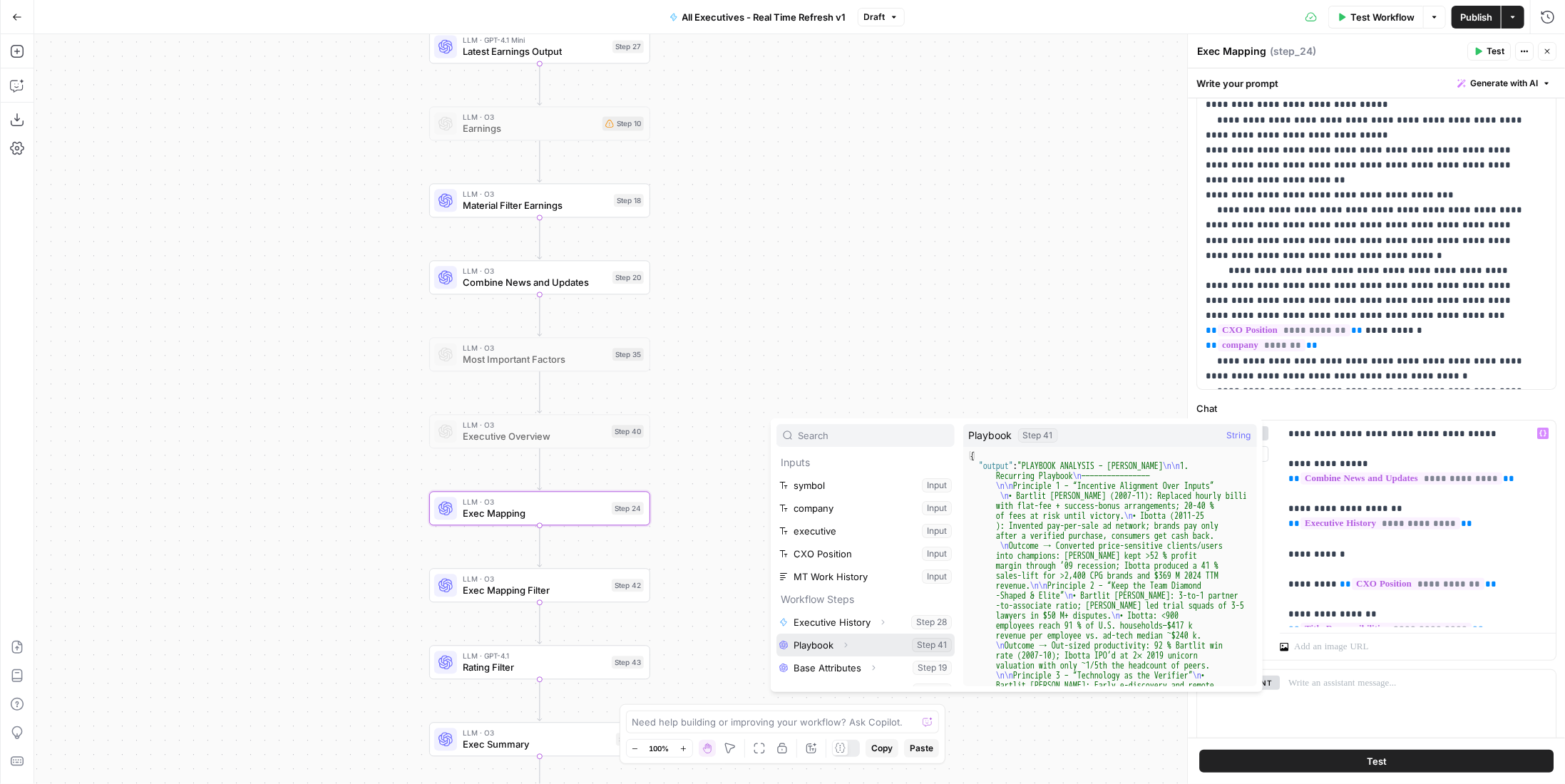 click at bounding box center (866, 645) 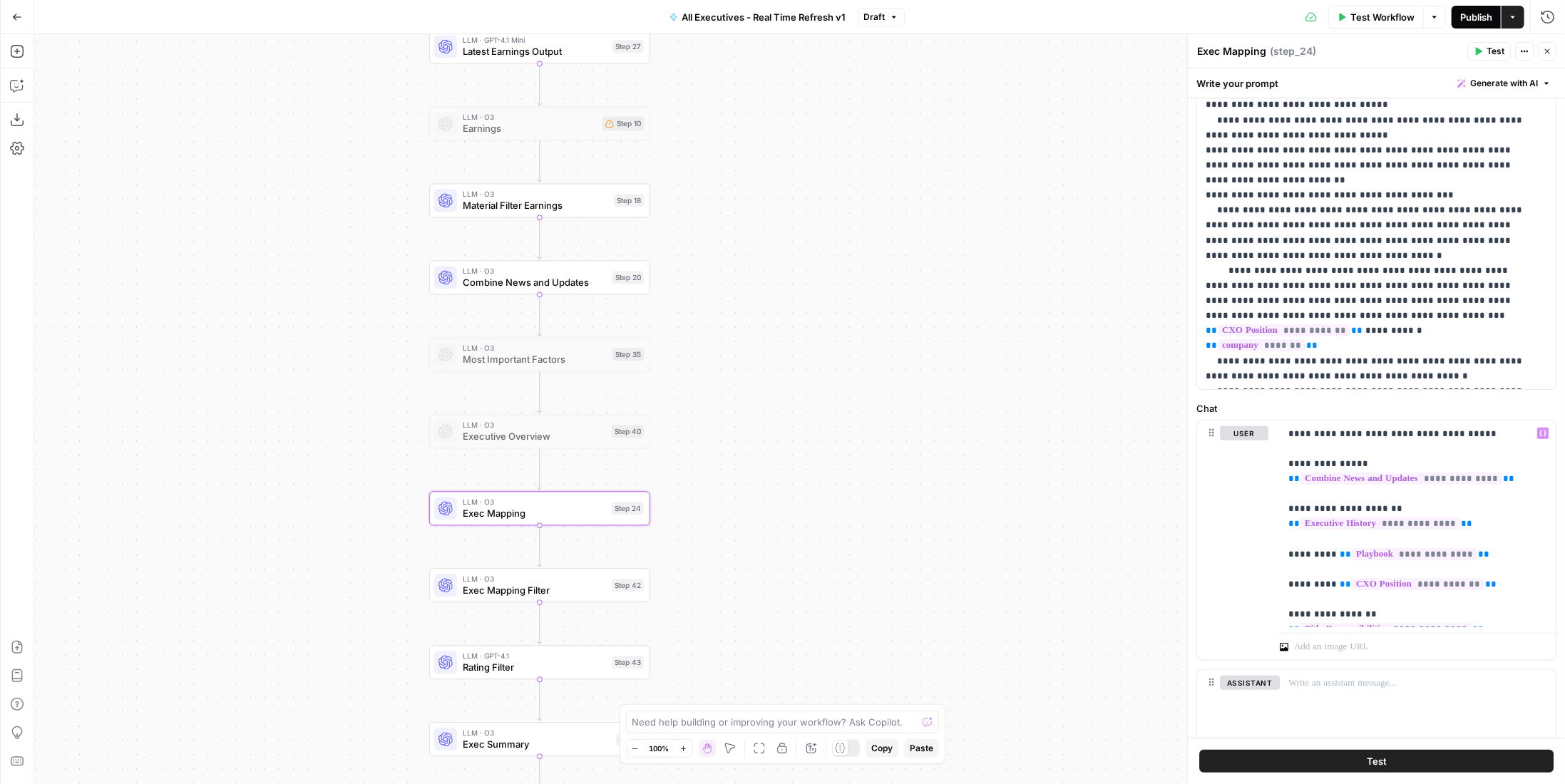 click on "Publish" at bounding box center (1476, 17) 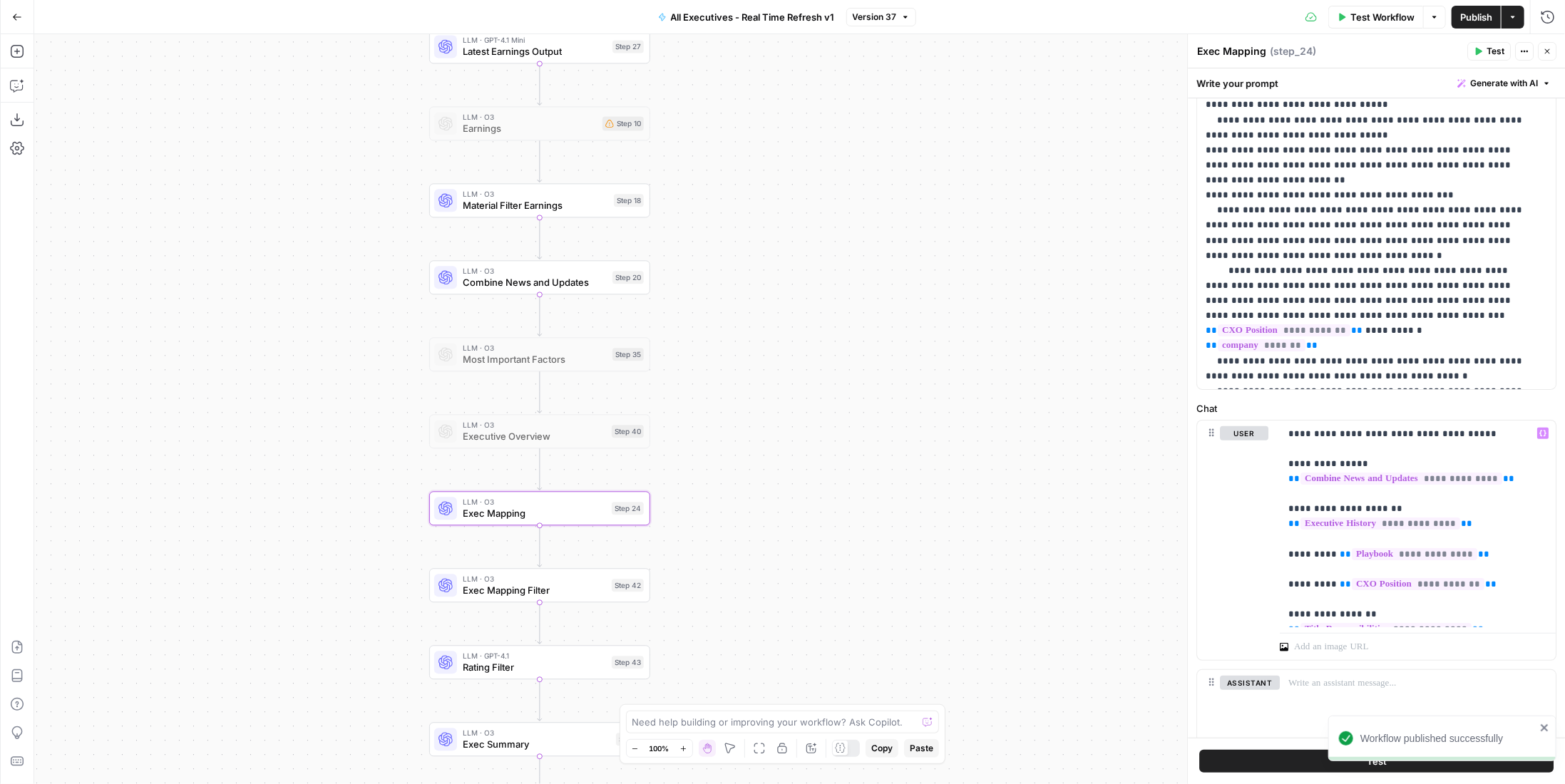click on "Step 42" at bounding box center [627, 585] 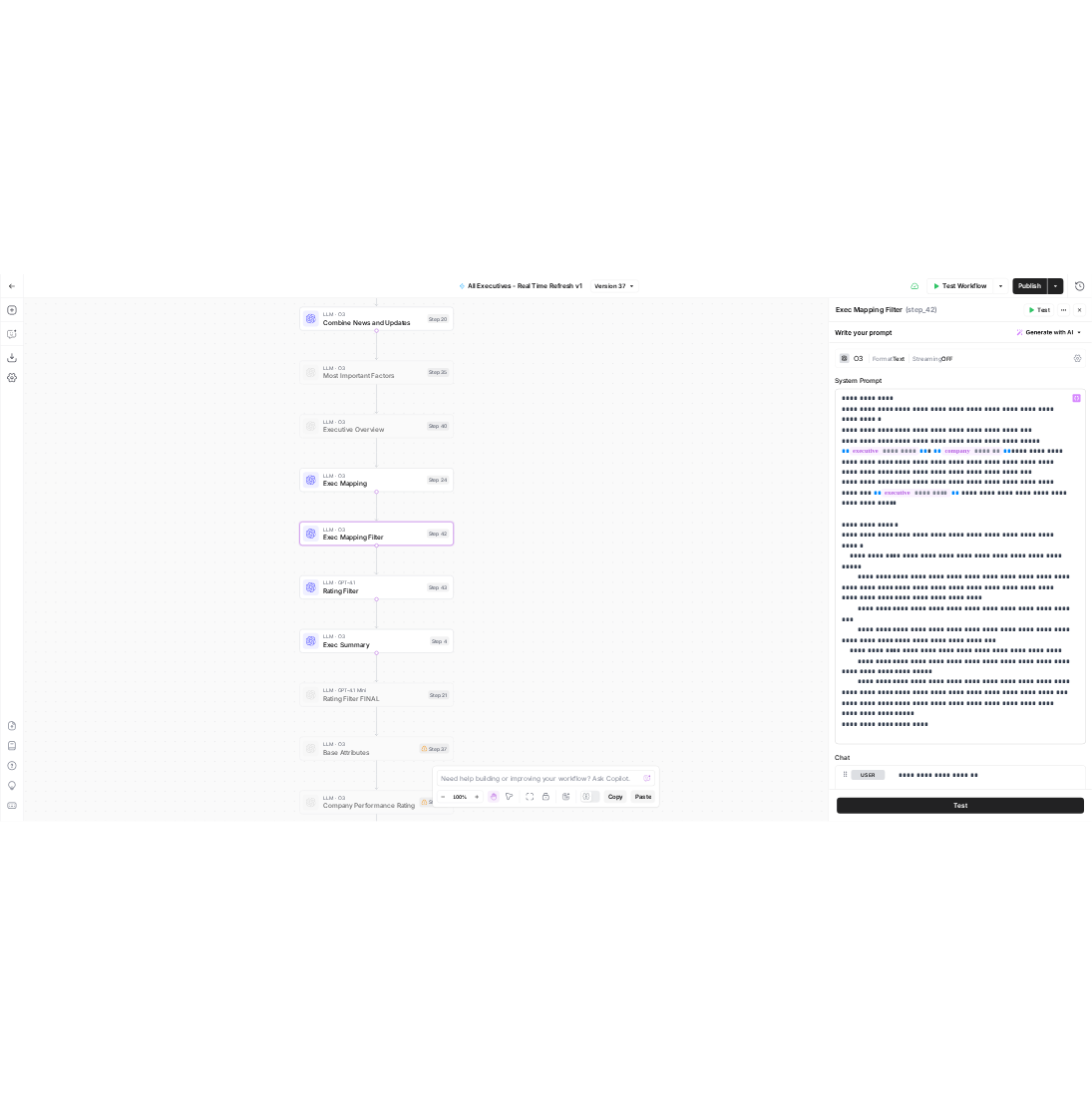 scroll, scrollTop: 299, scrollLeft: 0, axis: vertical 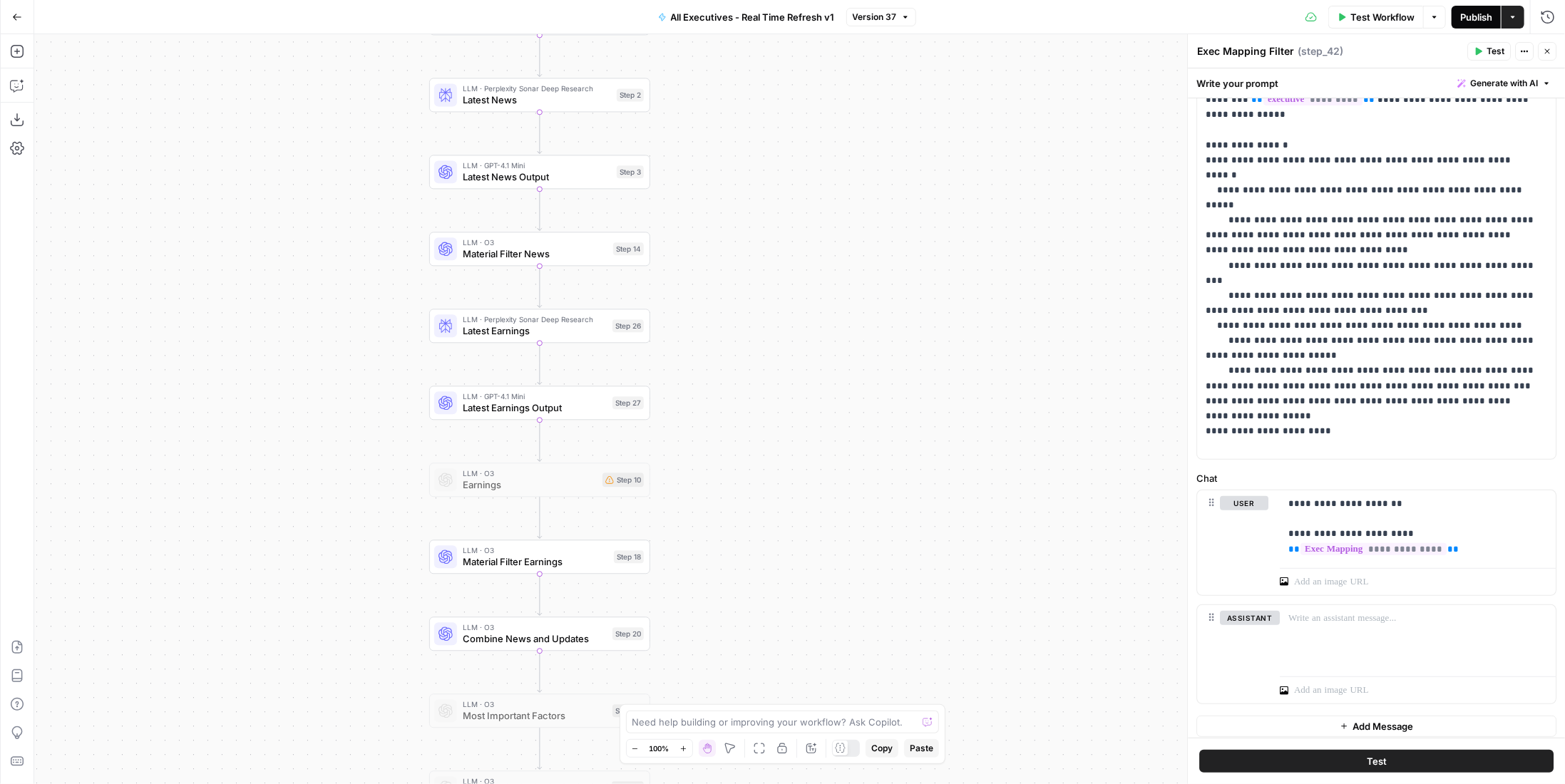 click on "Publish" at bounding box center [1476, 17] 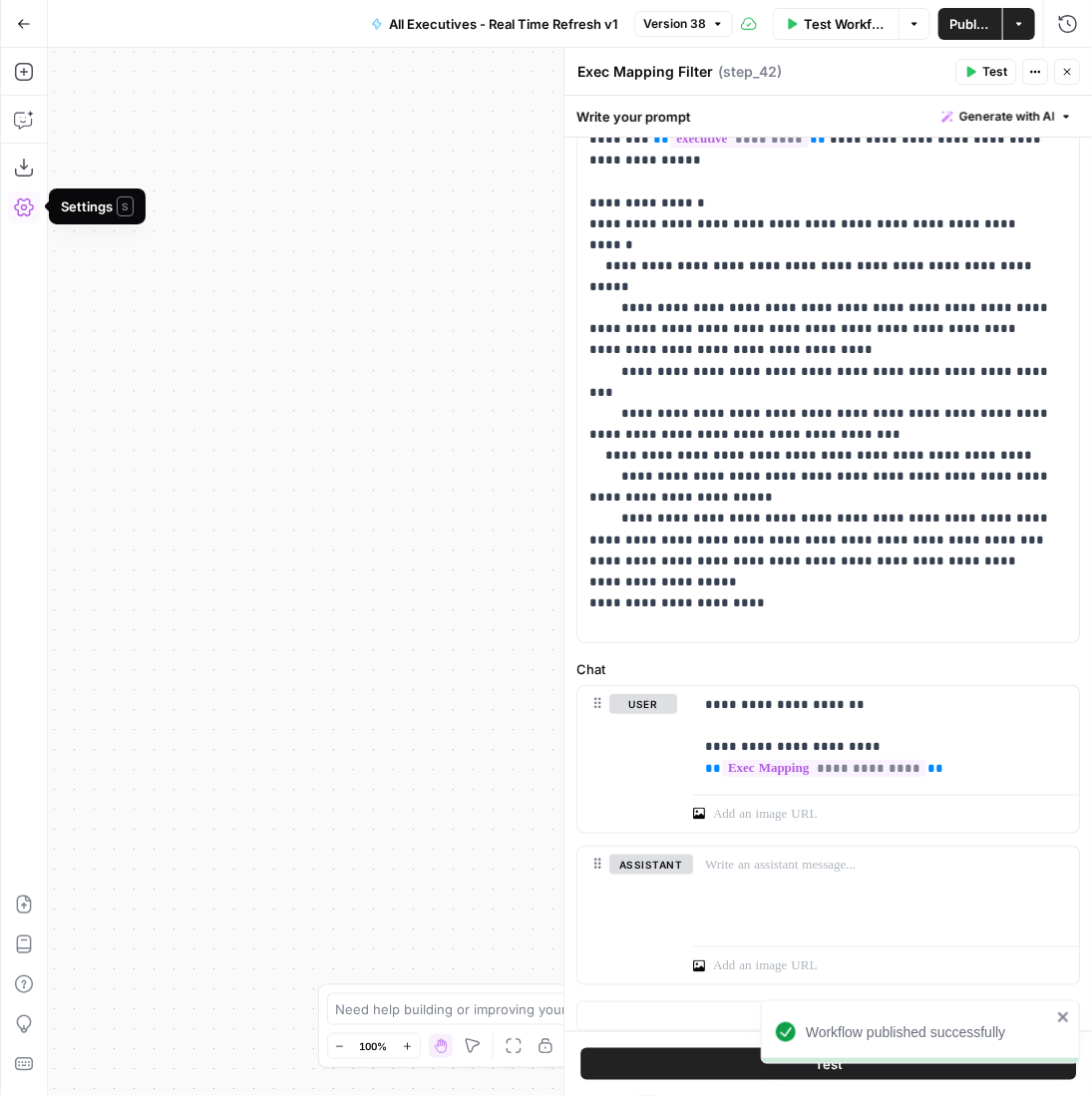 drag, startPoint x: 373, startPoint y: 448, endPoint x: 369, endPoint y: 541, distance: 93.08598 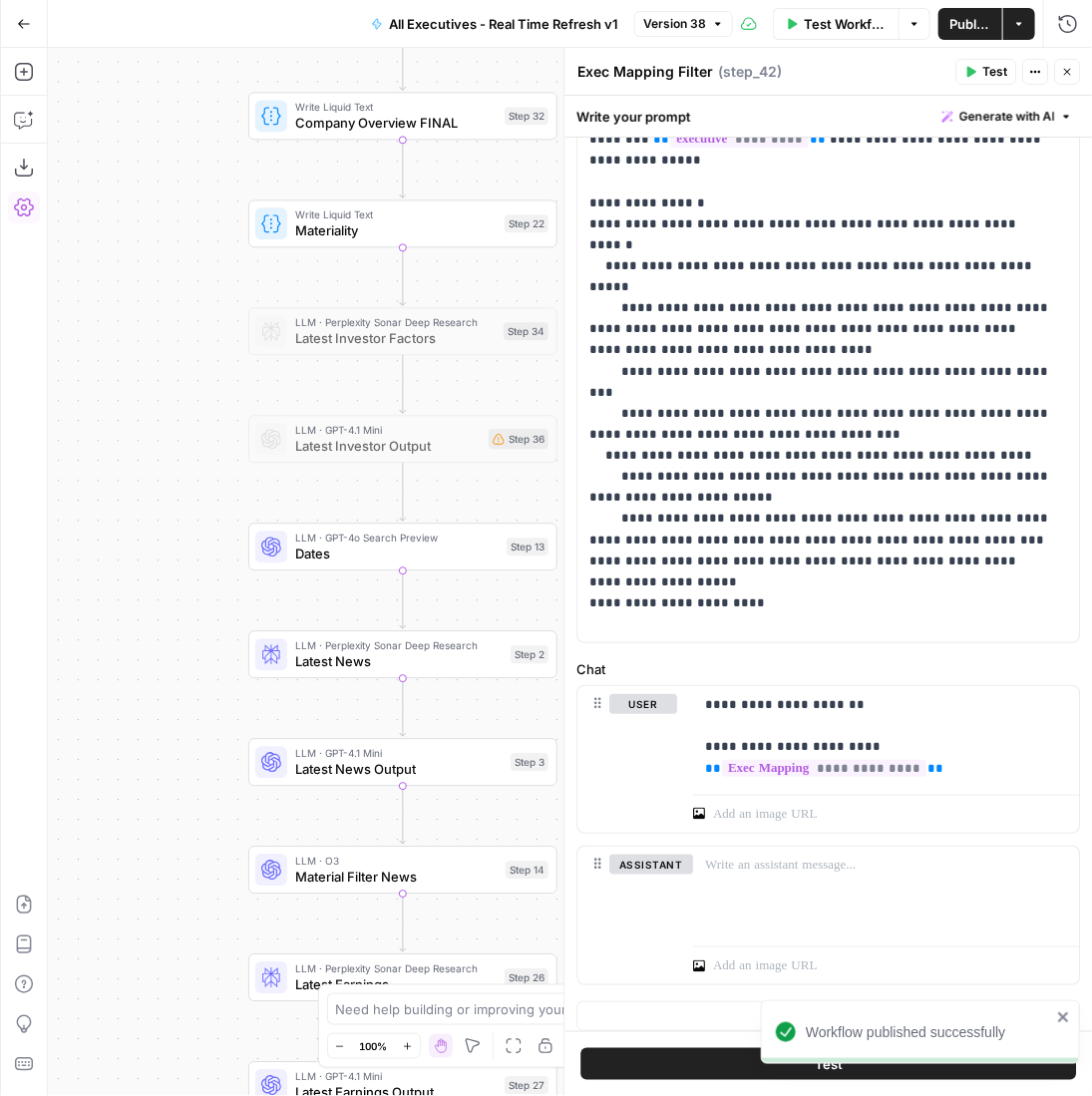 drag, startPoint x: 437, startPoint y: 535, endPoint x: 73, endPoint y: 445, distance: 374.9613 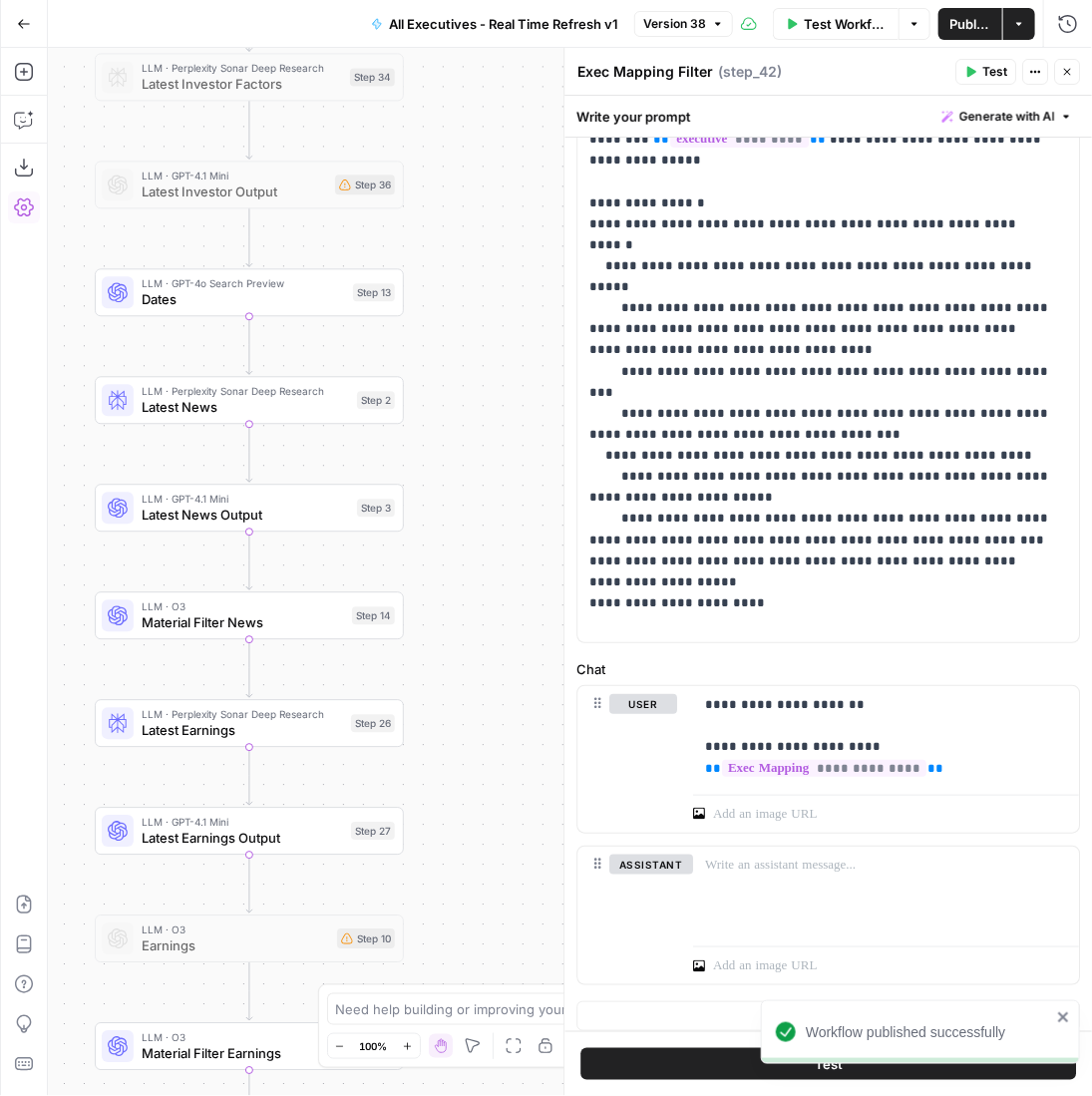 drag, startPoint x: 121, startPoint y: 422, endPoint x: 4, endPoint y: 267, distance: 194.20093 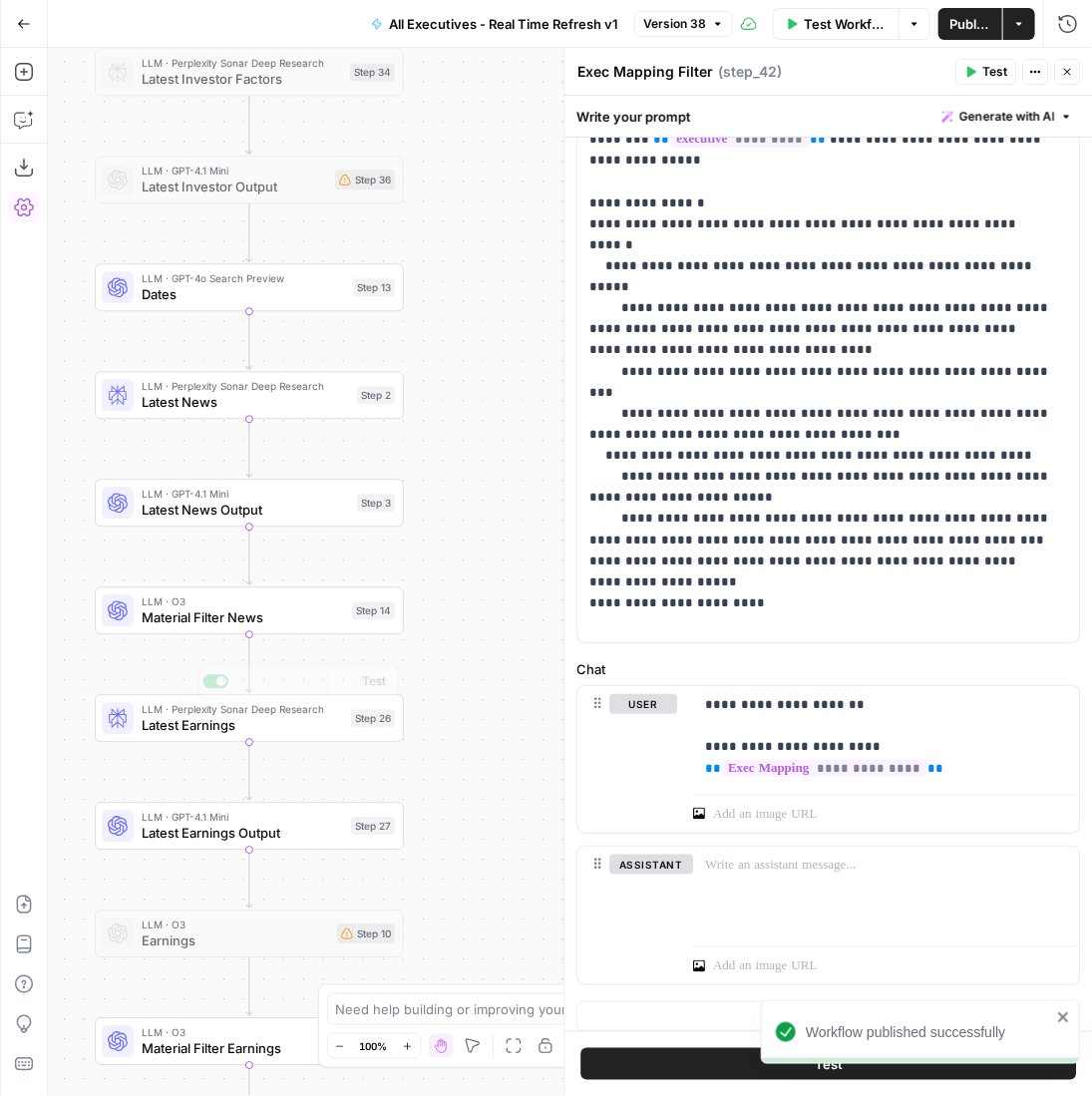 drag, startPoint x: 476, startPoint y: 776, endPoint x: 453, endPoint y: 394, distance: 382.69178 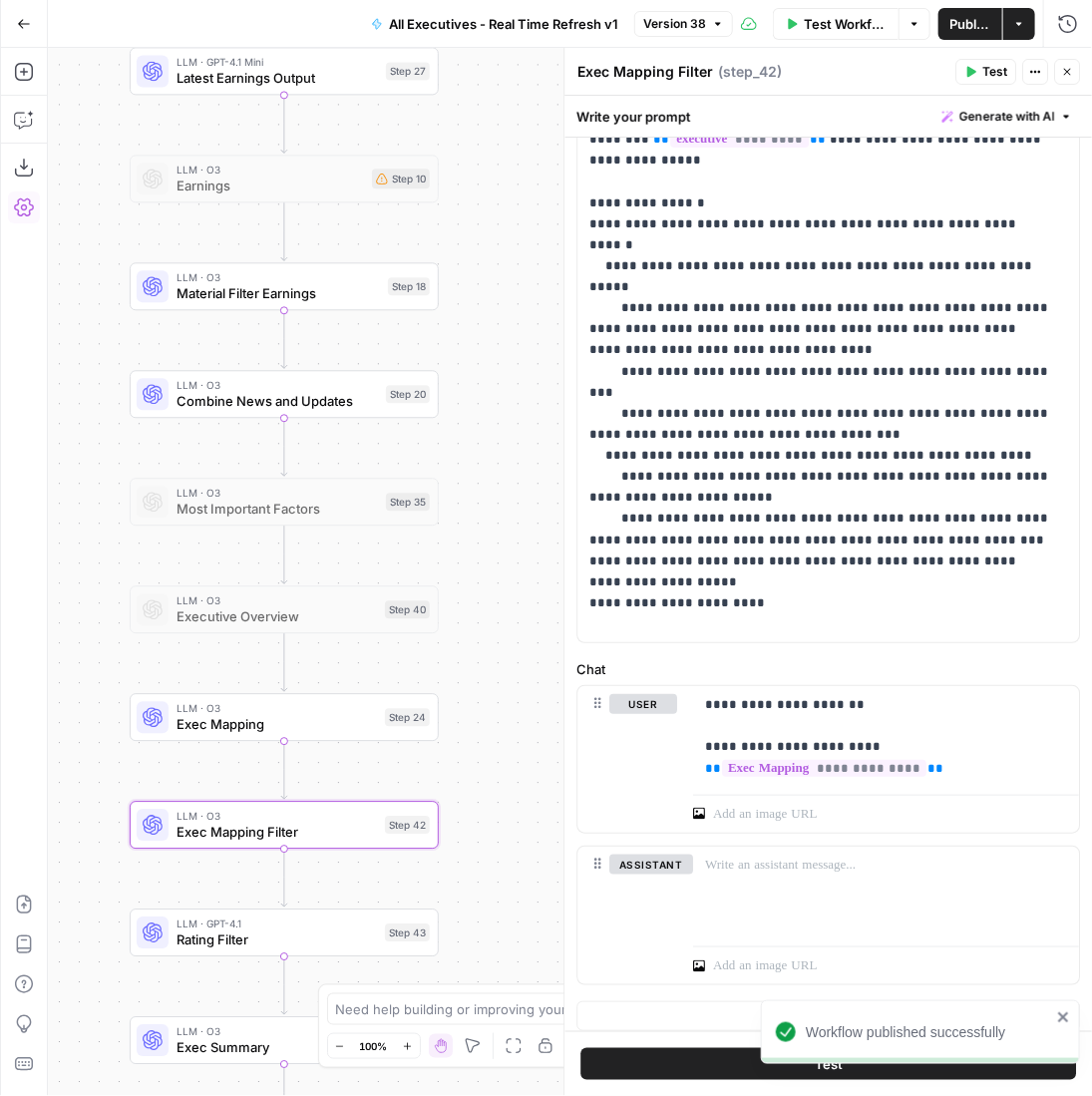 drag, startPoint x: 458, startPoint y: 767, endPoint x: 531, endPoint y: 539, distance: 239.40134 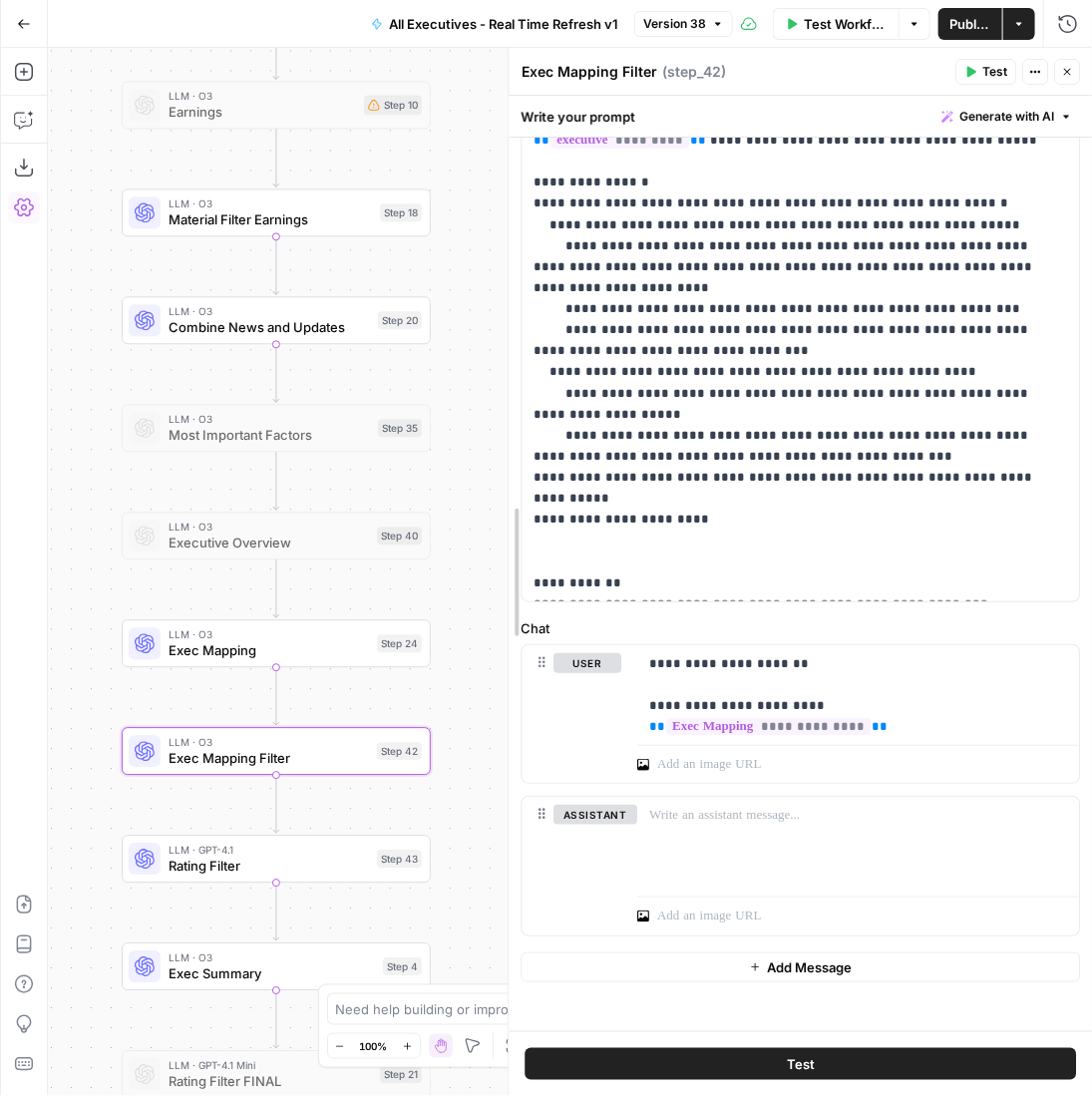 drag, startPoint x: 552, startPoint y: 693, endPoint x: 512, endPoint y: 325, distance: 370.16753 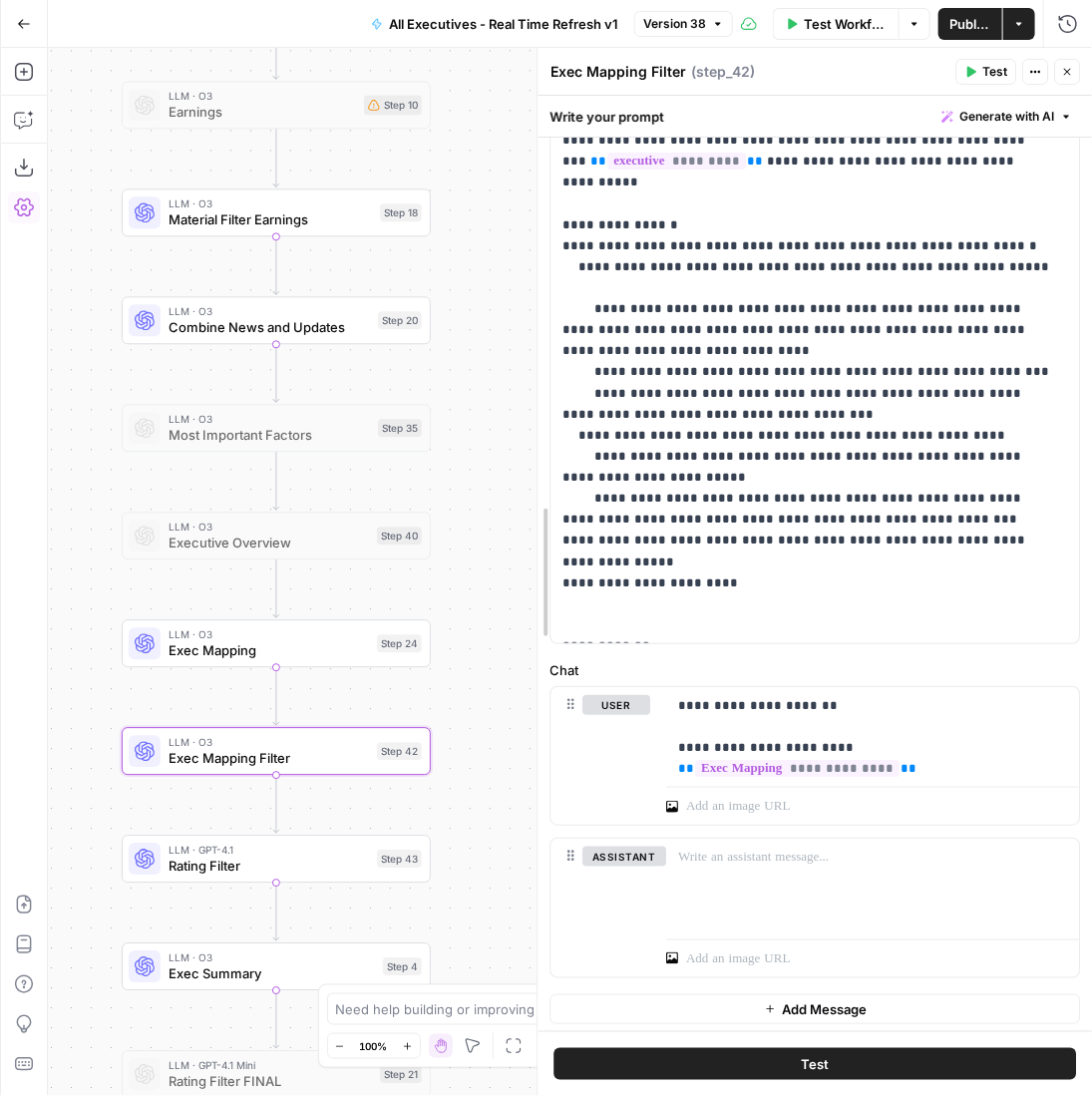 scroll, scrollTop: 299, scrollLeft: 0, axis: vertical 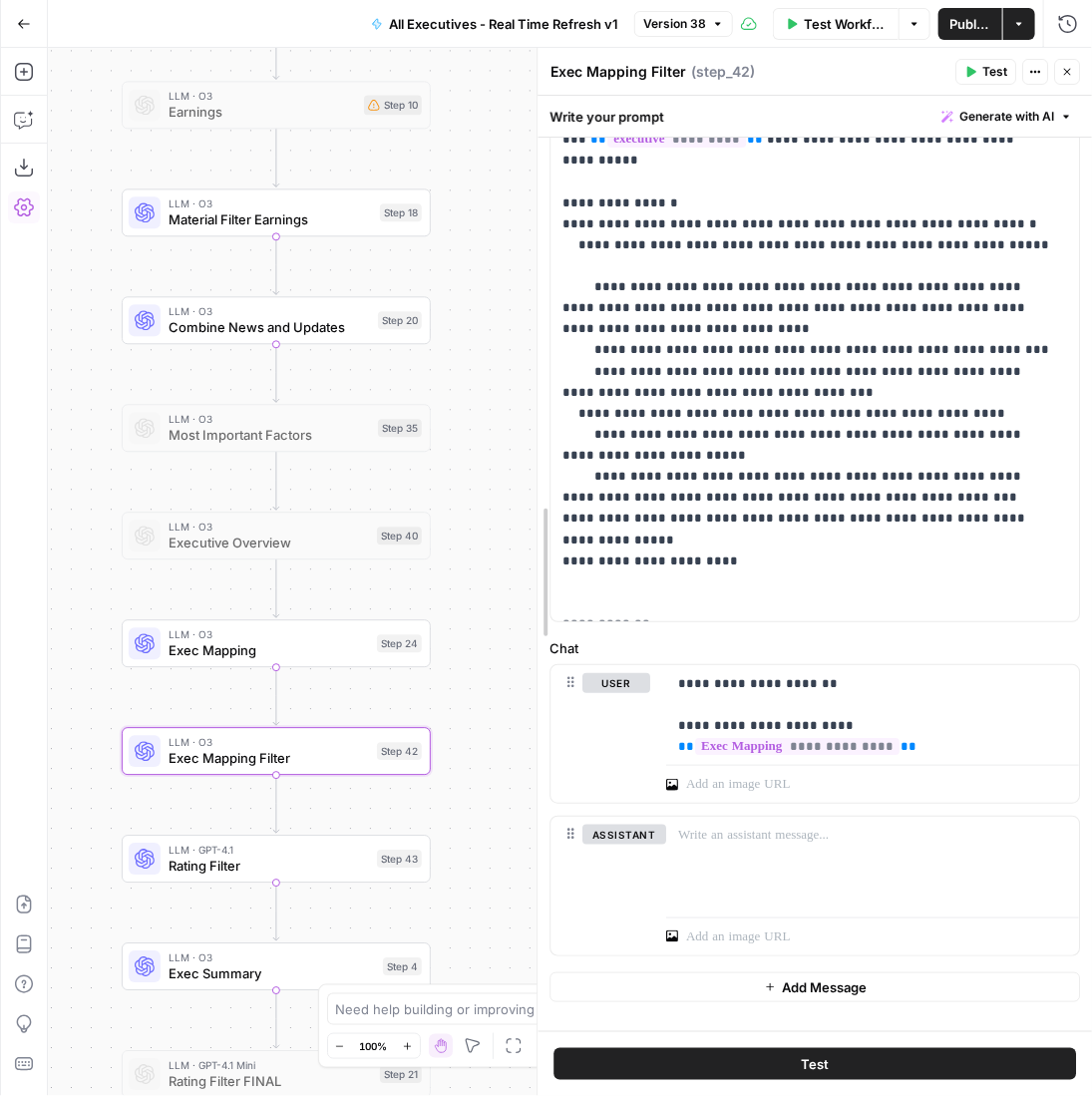 drag, startPoint x: 497, startPoint y: 438, endPoint x: 528, endPoint y: 318, distance: 123.9395 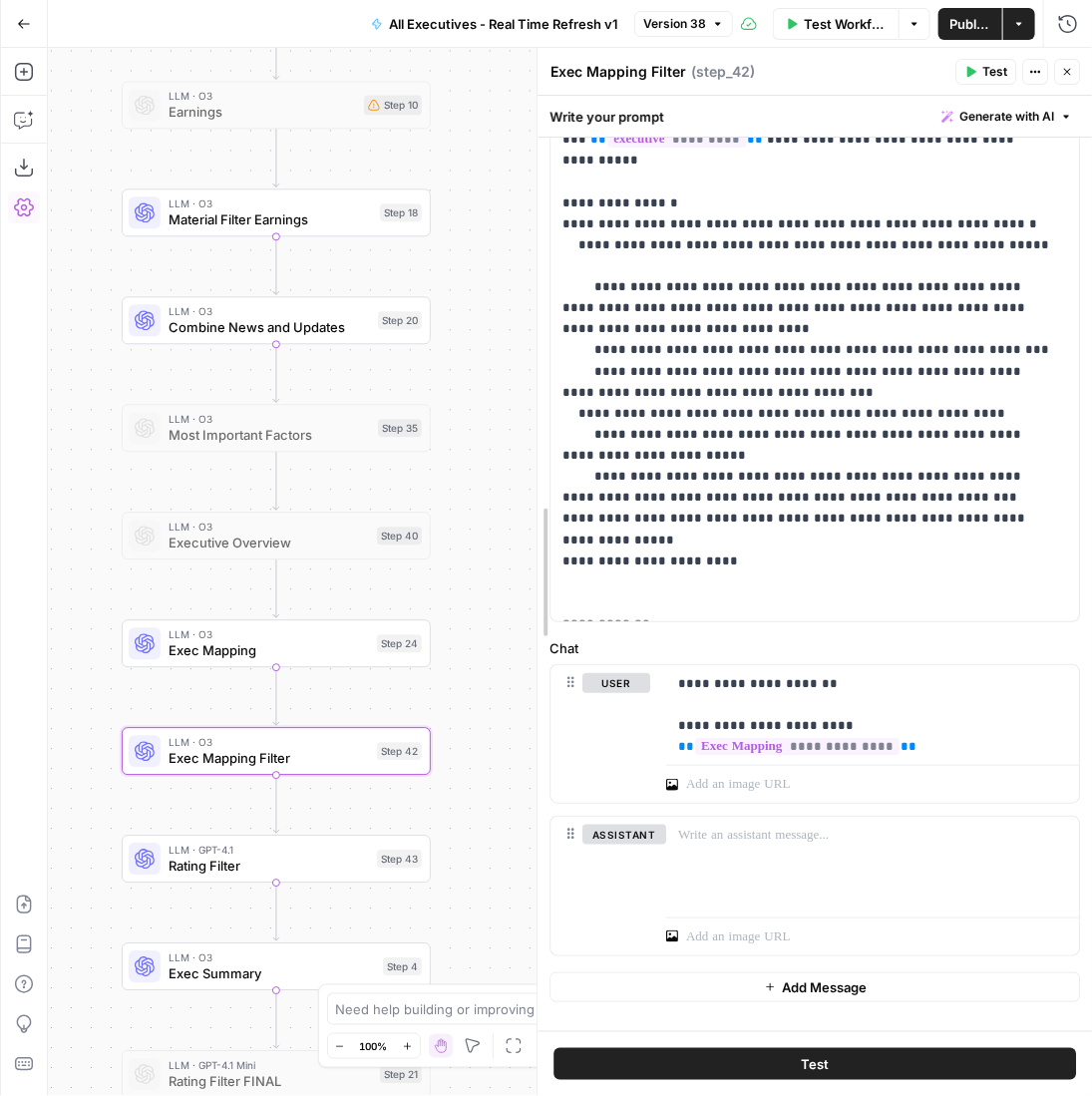 click at bounding box center [538, 571] 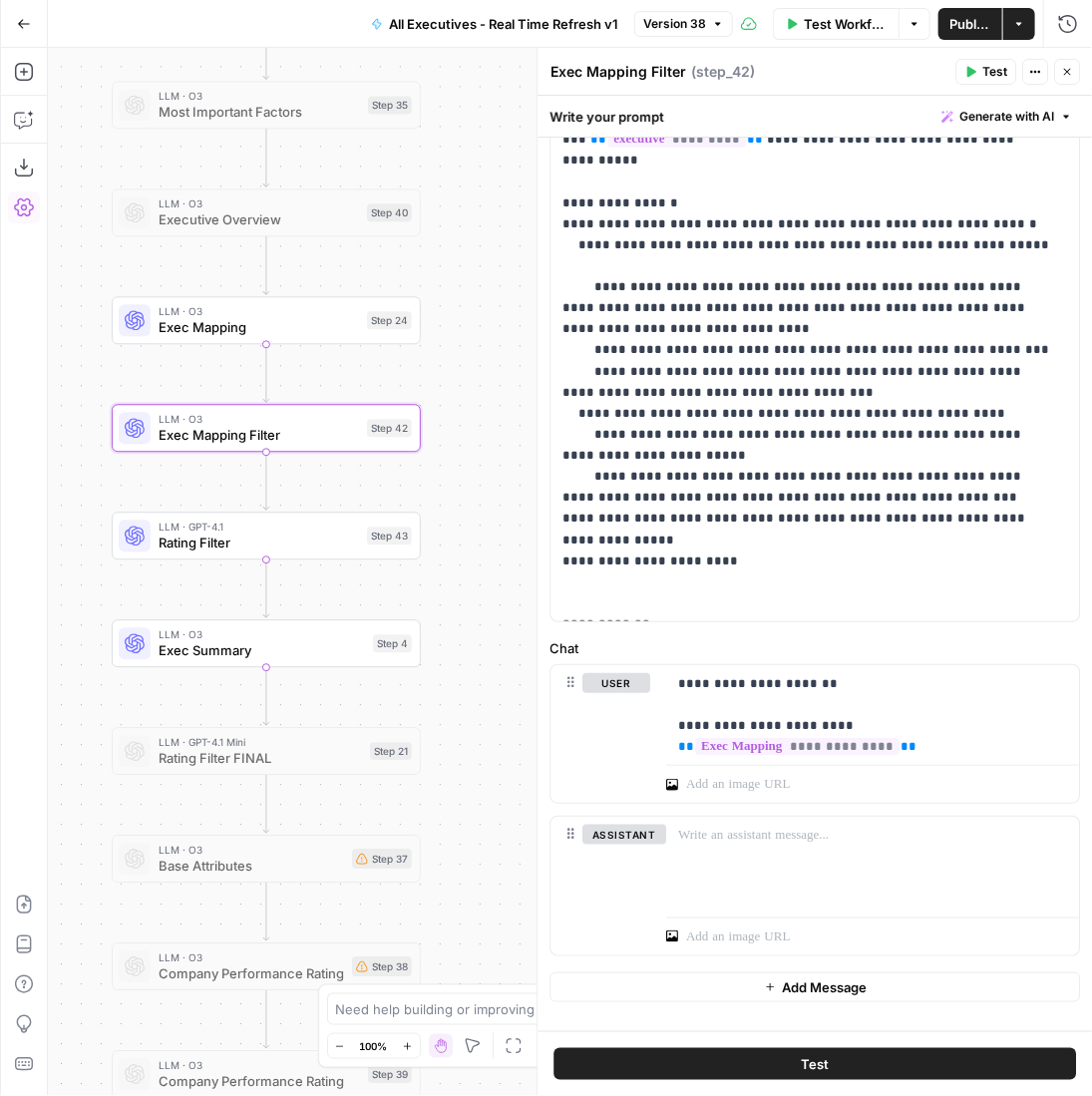 drag, startPoint x: 444, startPoint y: 521, endPoint x: 434, endPoint y: 196, distance: 325.1538 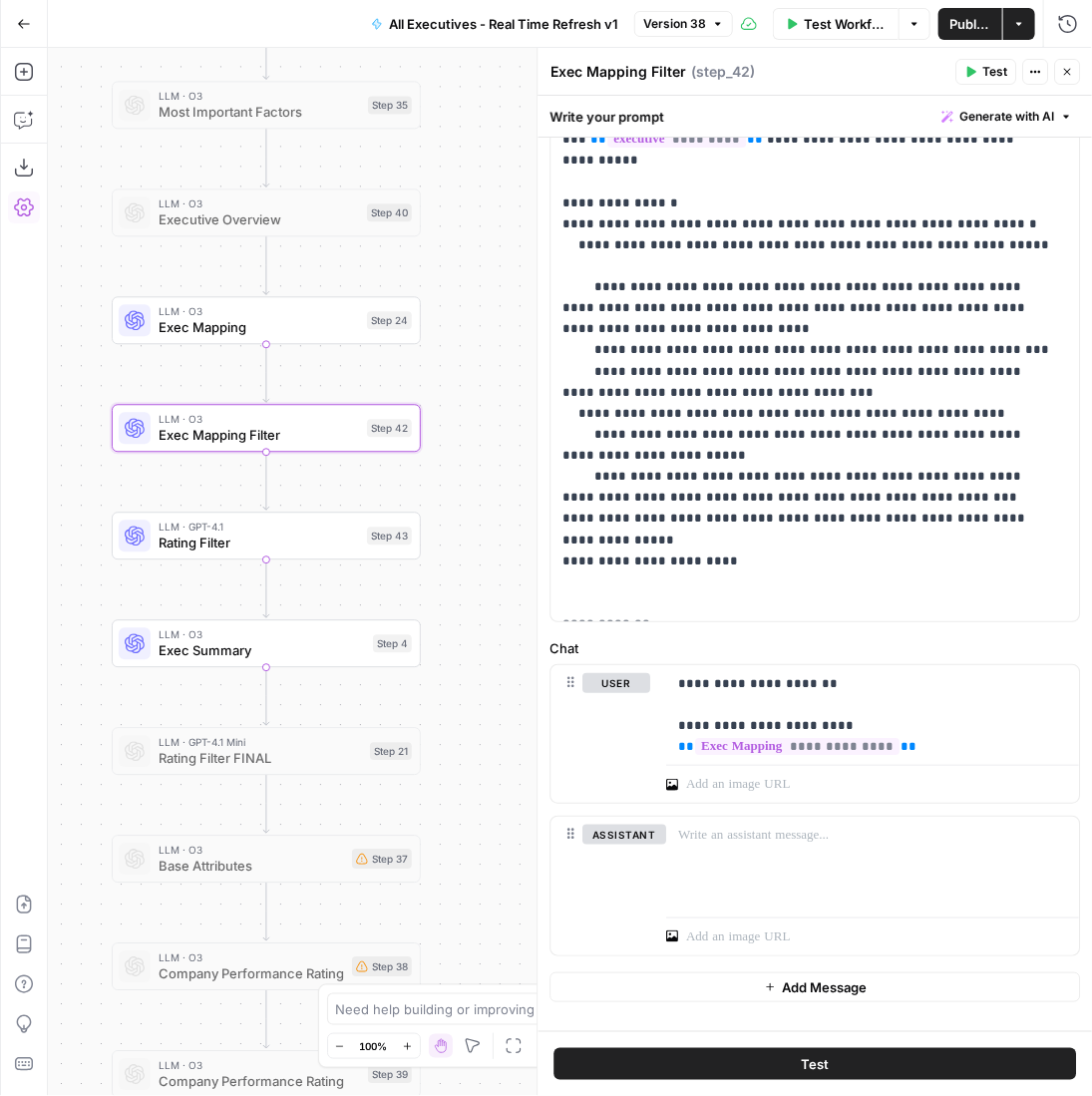 click on "Workflow Set Inputs Inputs Workflow Executive History Step 28 LLM · O3 Playbook Step 41 LLM · O3 Base Attributes Step 19 LLM · GPT-4.1 Mini Rating Filter FINAL Step 25 LLM · GPT-4o Search Preview Company Industry Step 16 LLM · GPT-4o Title Responsibilities Step 17 LLM · Perplexity Sonar Pro Company Overview Research 1 Step 29 LLM · Perplexity Sonar Pro Company Overview Research 2 Step 30 LLM · Perplexity Sonar Pro Company Overview Research 3 Step 31 Write Liquid Text Company Overview FINAL Step 32 Write Liquid Text Materiality Step 22 LLM · Perplexity Sonar Deep Research Latest Investor Factors Step 34 LLM · GPT-4.1 Mini Latest Investor Output Step 36 LLM · GPT-4o Search Preview Dates Step 13 LLM · Perplexity Sonar Deep Research Latest News Step 2 LLM · GPT-4.1 Mini Latest News Output Step 3 LLM · O3 Material Filter News  Step 14 LLM · Perplexity Sonar Deep Research Latest Earnings Step 26 LLM · GPT-4.1 Mini Latest Earnings Output Step 27 LLM · O3 Earnings Step 10 LLM · O3 Step 18 LLM · O3" at bounding box center (569, 571) 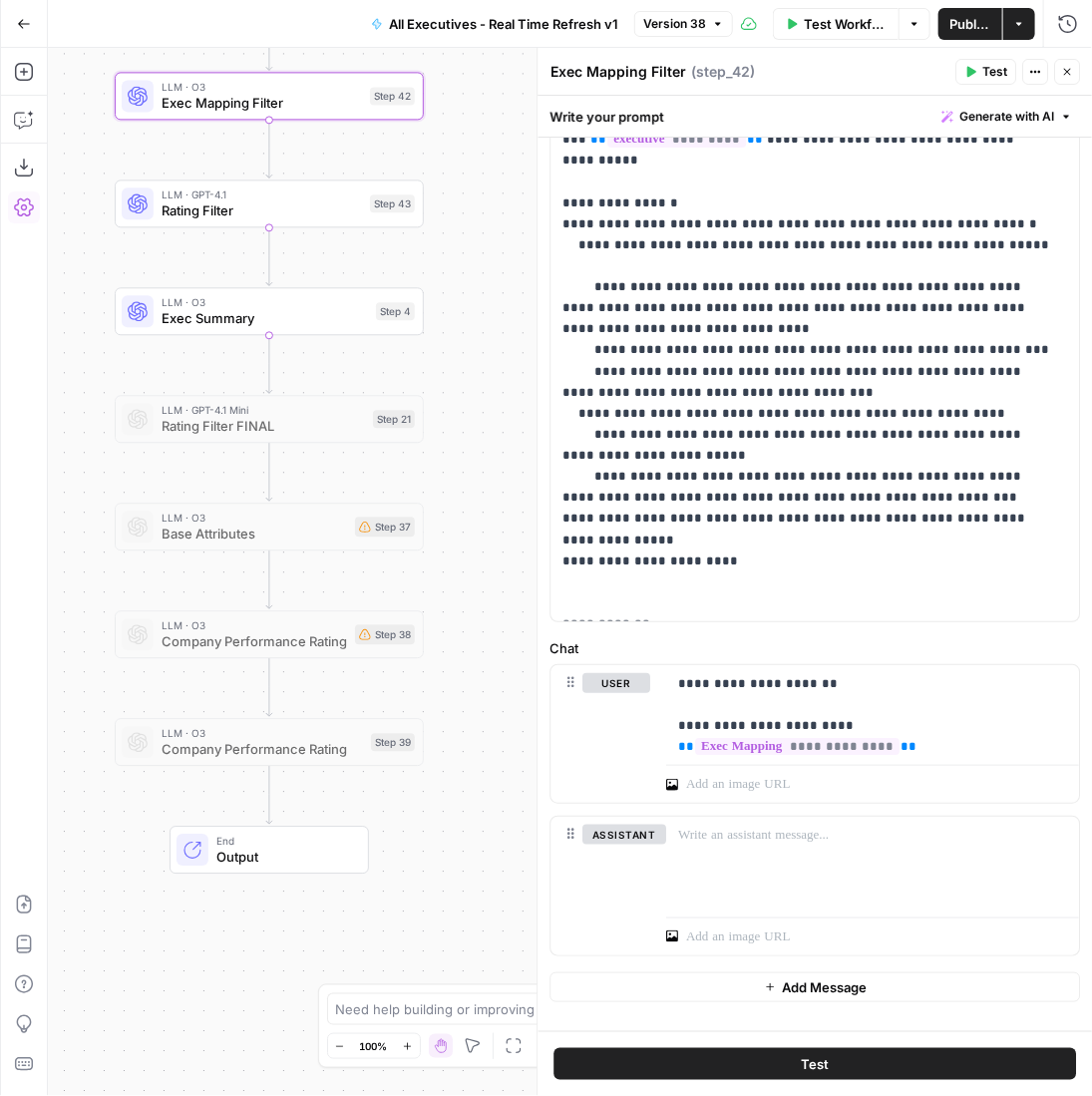 drag, startPoint x: 457, startPoint y: 649, endPoint x: 460, endPoint y: 316, distance: 333.01351 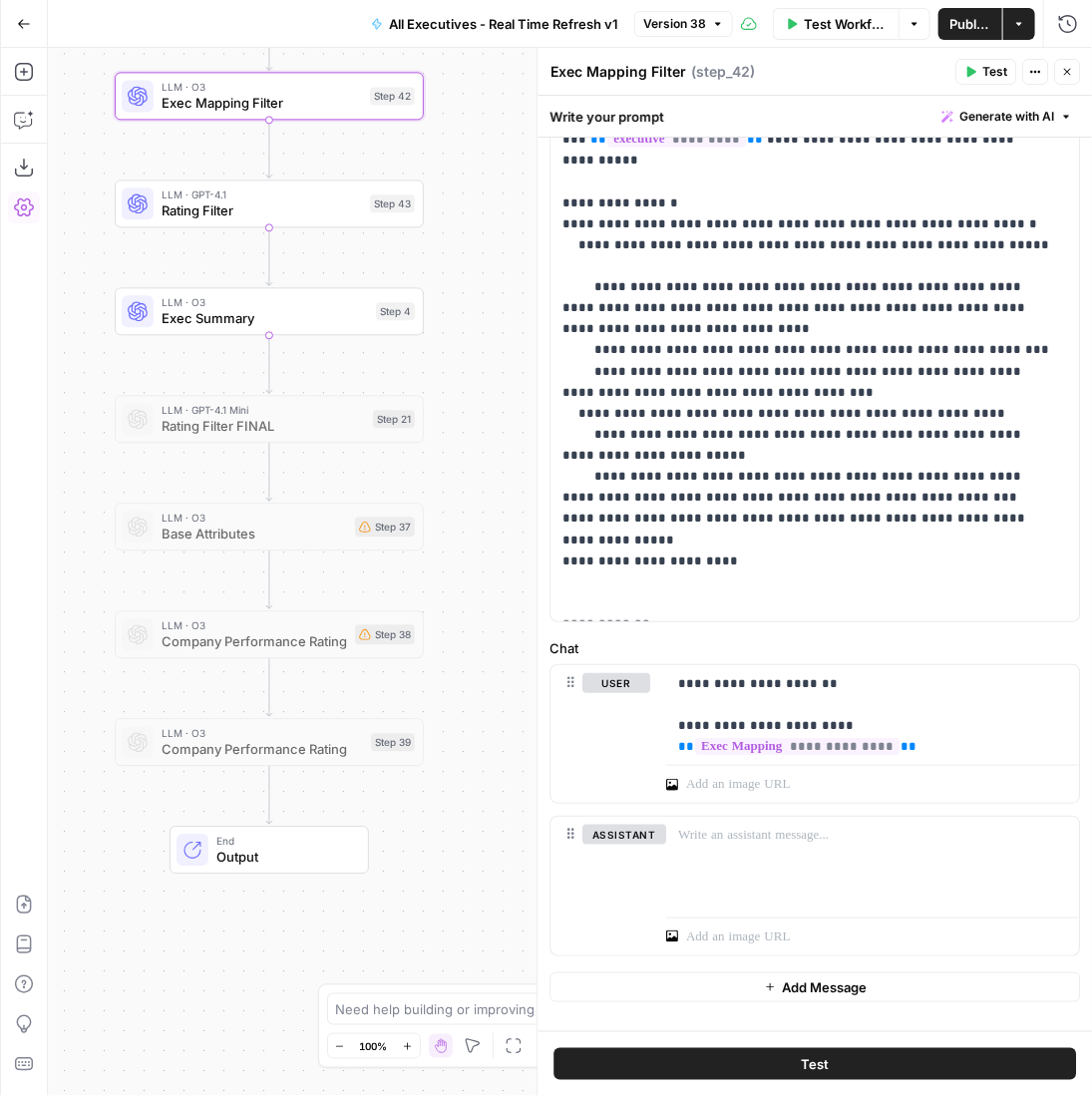 click on "Workflow Set Inputs Inputs Workflow Executive History Step 28 LLM · O3 Playbook Step 41 LLM · O3 Base Attributes Step 19 LLM · GPT-4.1 Mini Rating Filter FINAL Step 25 LLM · GPT-4o Search Preview Company Industry Step 16 LLM · GPT-4o Title Responsibilities Step 17 LLM · Perplexity Sonar Pro Company Overview Research 1 Step 29 LLM · Perplexity Sonar Pro Company Overview Research 2 Step 30 LLM · Perplexity Sonar Pro Company Overview Research 3 Step 31 Write Liquid Text Company Overview FINAL Step 32 Write Liquid Text Materiality Step 22 LLM · Perplexity Sonar Deep Research Latest Investor Factors Step 34 LLM · GPT-4.1 Mini Latest Investor Output Step 36 LLM · GPT-4o Search Preview Dates Step 13 LLM · Perplexity Sonar Deep Research Latest News Step 2 LLM · GPT-4.1 Mini Latest News Output Step 3 LLM · O3 Material Filter News  Step 14 LLM · Perplexity Sonar Deep Research Latest Earnings Step 26 LLM · GPT-4.1 Mini Latest Earnings Output Step 27 LLM · O3 Earnings Step 10 LLM · O3 Step 18 LLM · O3" at bounding box center [569, 571] 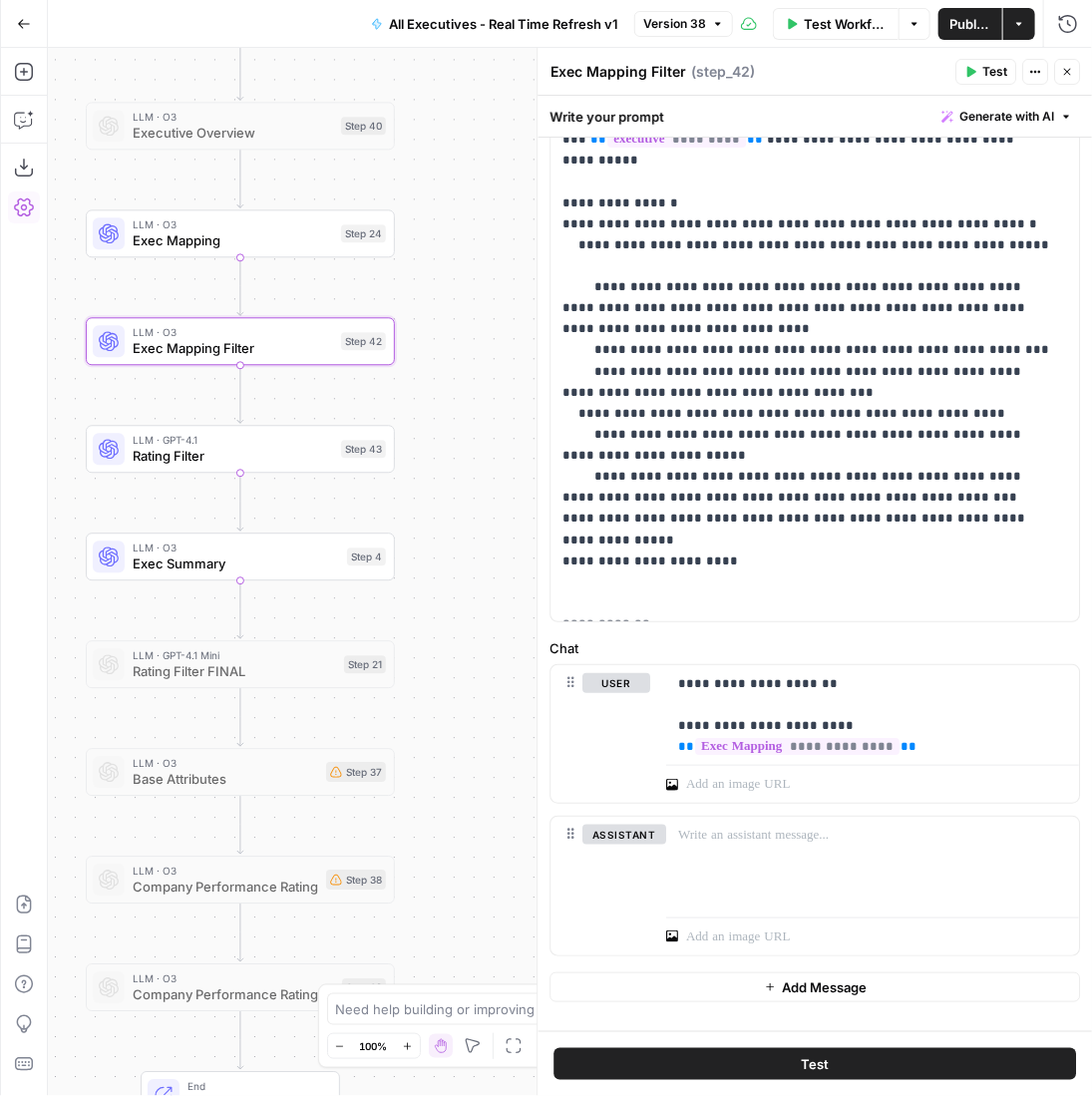 drag, startPoint x: 464, startPoint y: 355, endPoint x: 435, endPoint y: 603, distance: 249.68981 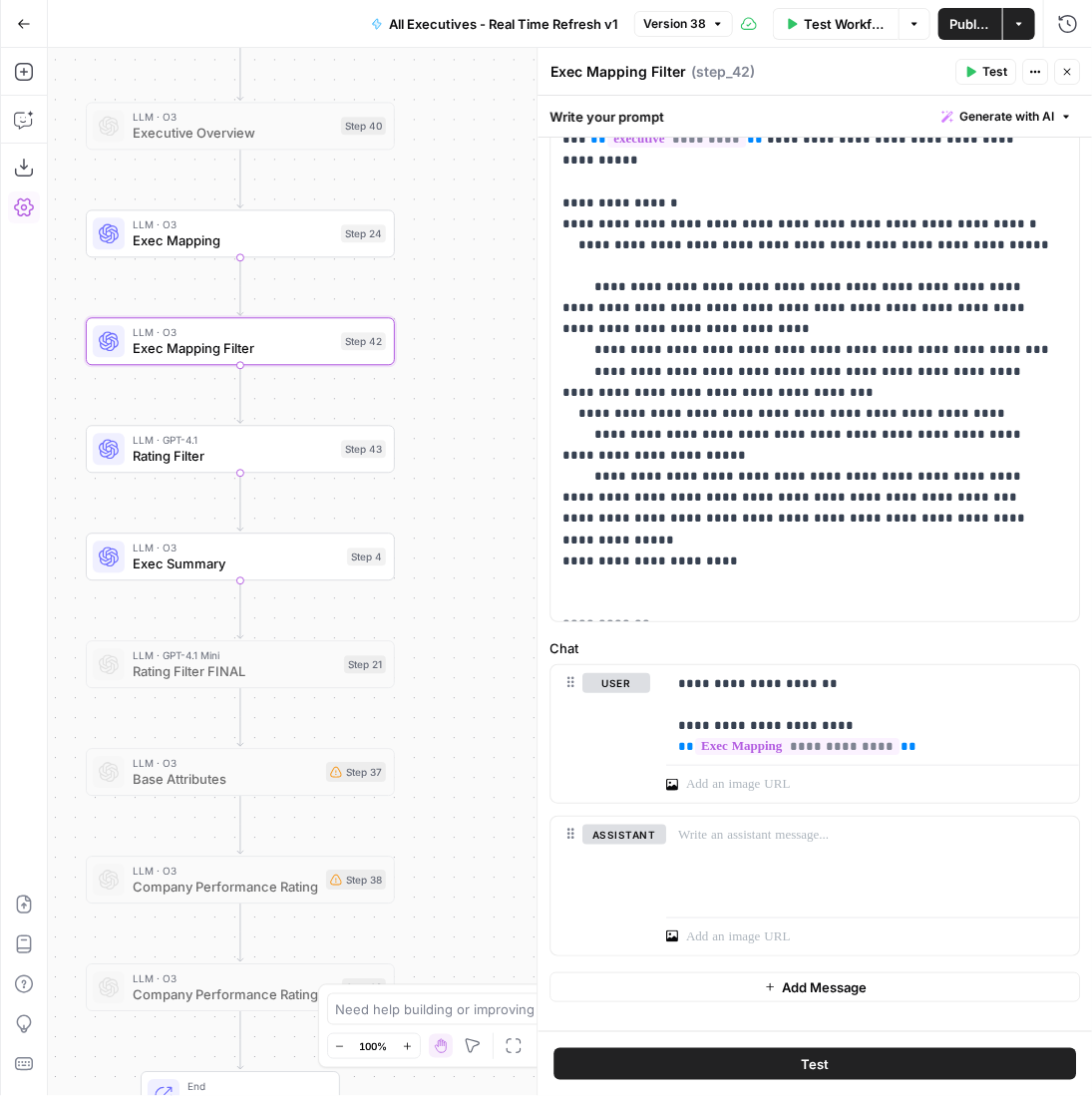 click on "Workflow Set Inputs Inputs Workflow Executive History Step 28 LLM · O3 Playbook Step 41 LLM · O3 Base Attributes Step 19 LLM · GPT-4.1 Mini Rating Filter FINAL Step 25 LLM · GPT-4o Search Preview Company Industry Step 16 LLM · GPT-4o Title Responsibilities Step 17 LLM · Perplexity Sonar Pro Company Overview Research 1 Step 29 LLM · Perplexity Sonar Pro Company Overview Research 2 Step 30 LLM · Perplexity Sonar Pro Company Overview Research 3 Step 31 Write Liquid Text Company Overview FINAL Step 32 Write Liquid Text Materiality Step 22 LLM · Perplexity Sonar Deep Research Latest Investor Factors Step 34 LLM · GPT-4.1 Mini Latest Investor Output Step 36 LLM · GPT-4o Search Preview Dates Step 13 LLM · Perplexity Sonar Deep Research Latest News Step 2 LLM · GPT-4.1 Mini Latest News Output Step 3 LLM · O3 Material Filter News  Step 14 LLM · Perplexity Sonar Deep Research Latest Earnings Step 26 LLM · GPT-4.1 Mini Latest Earnings Output Step 27 LLM · O3 Earnings Step 10 LLM · O3 Step 18 LLM · O3" at bounding box center [569, 571] 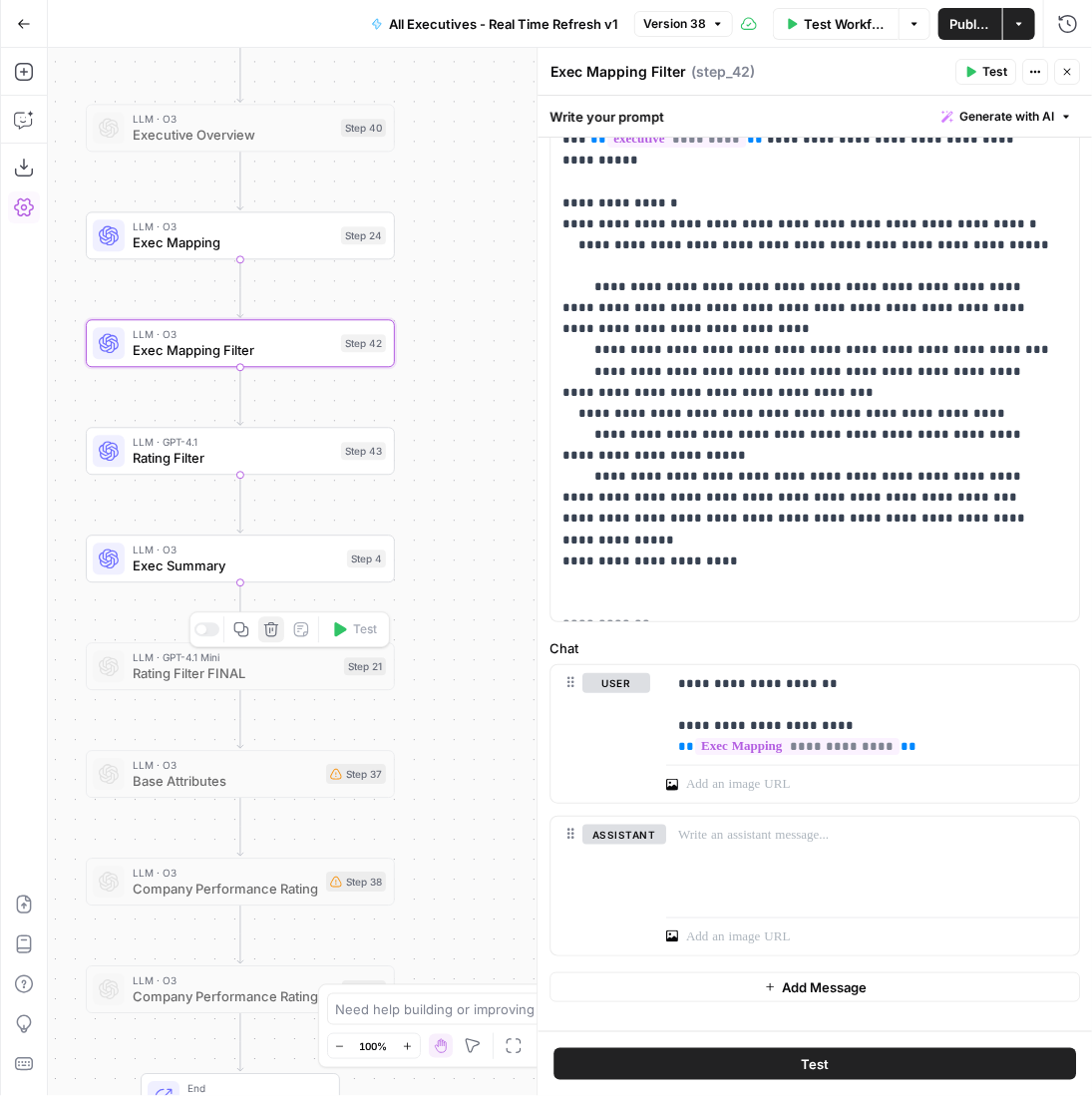 click 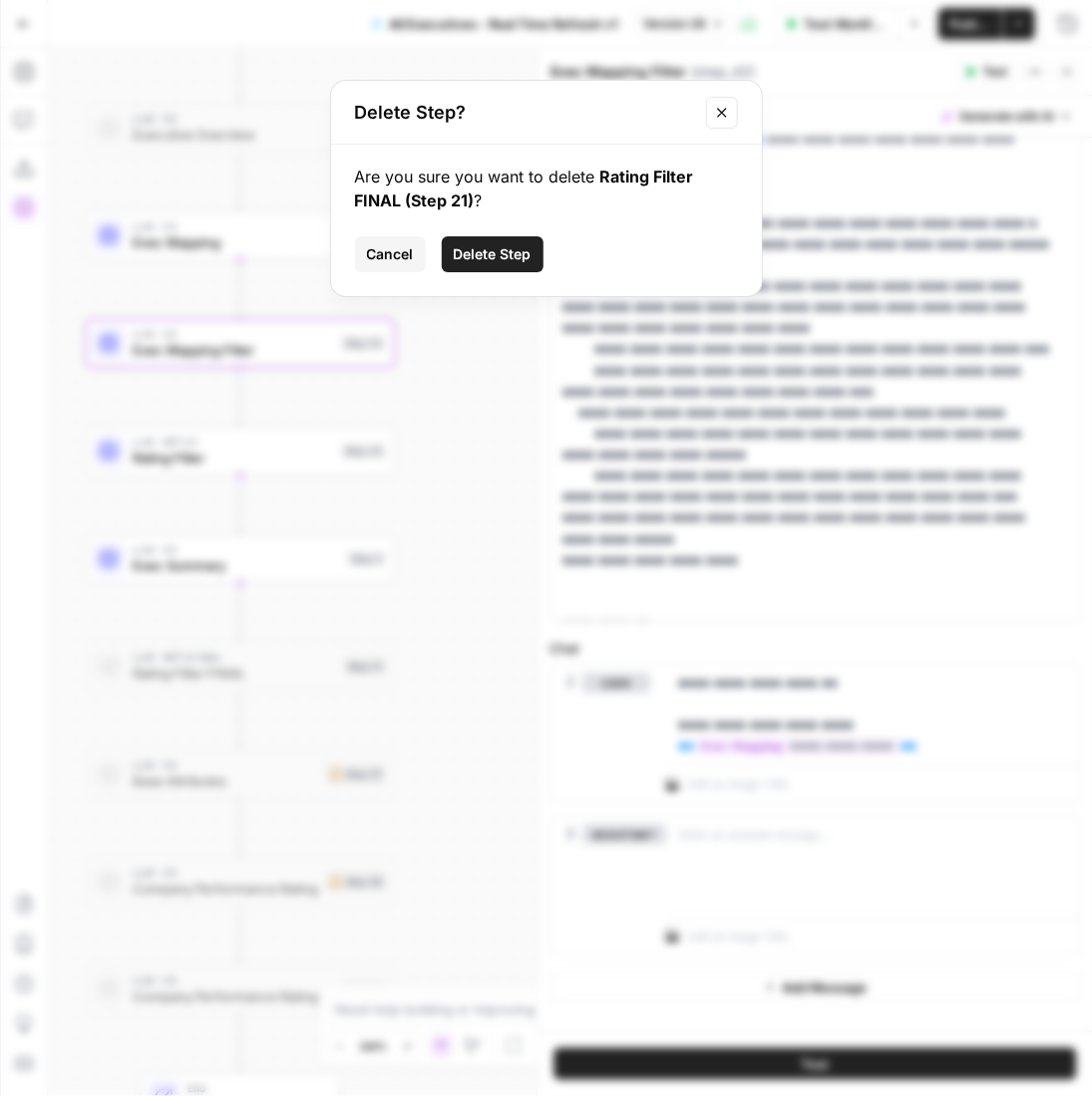 drag, startPoint x: 501, startPoint y: 246, endPoint x: 499, endPoint y: 257, distance: 11.18034 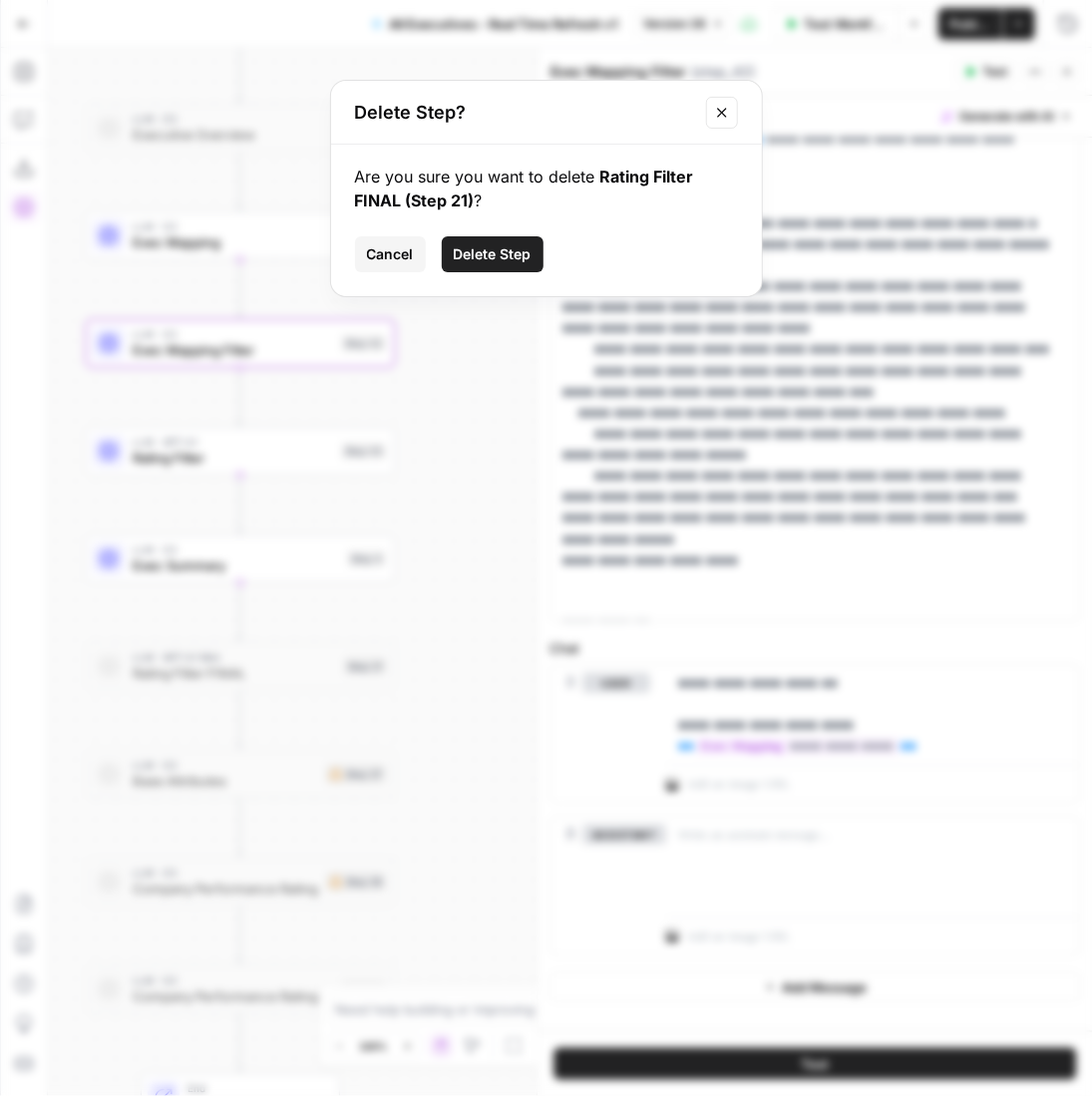 click on "Delete Step" at bounding box center (493, 254) 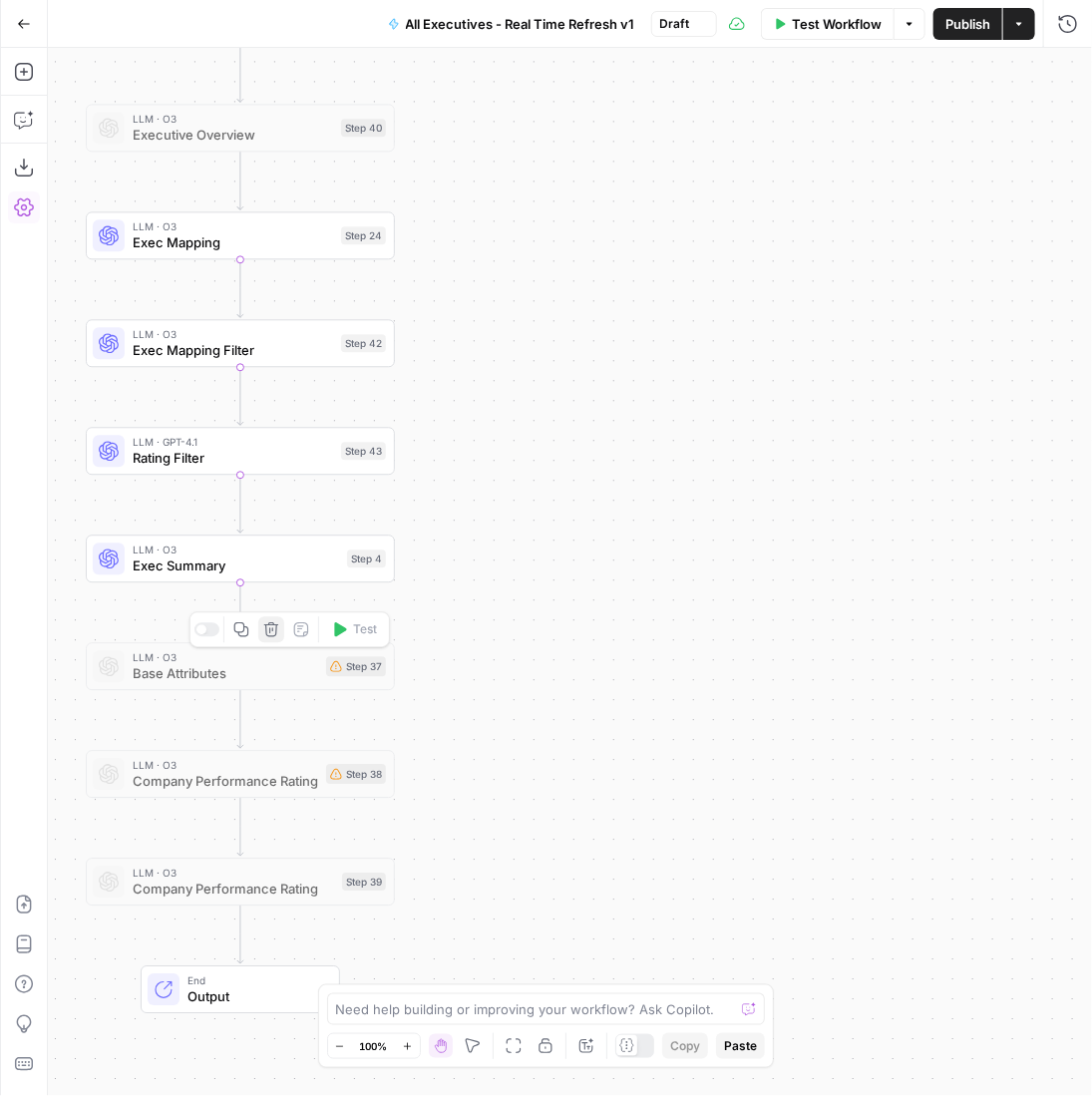 click 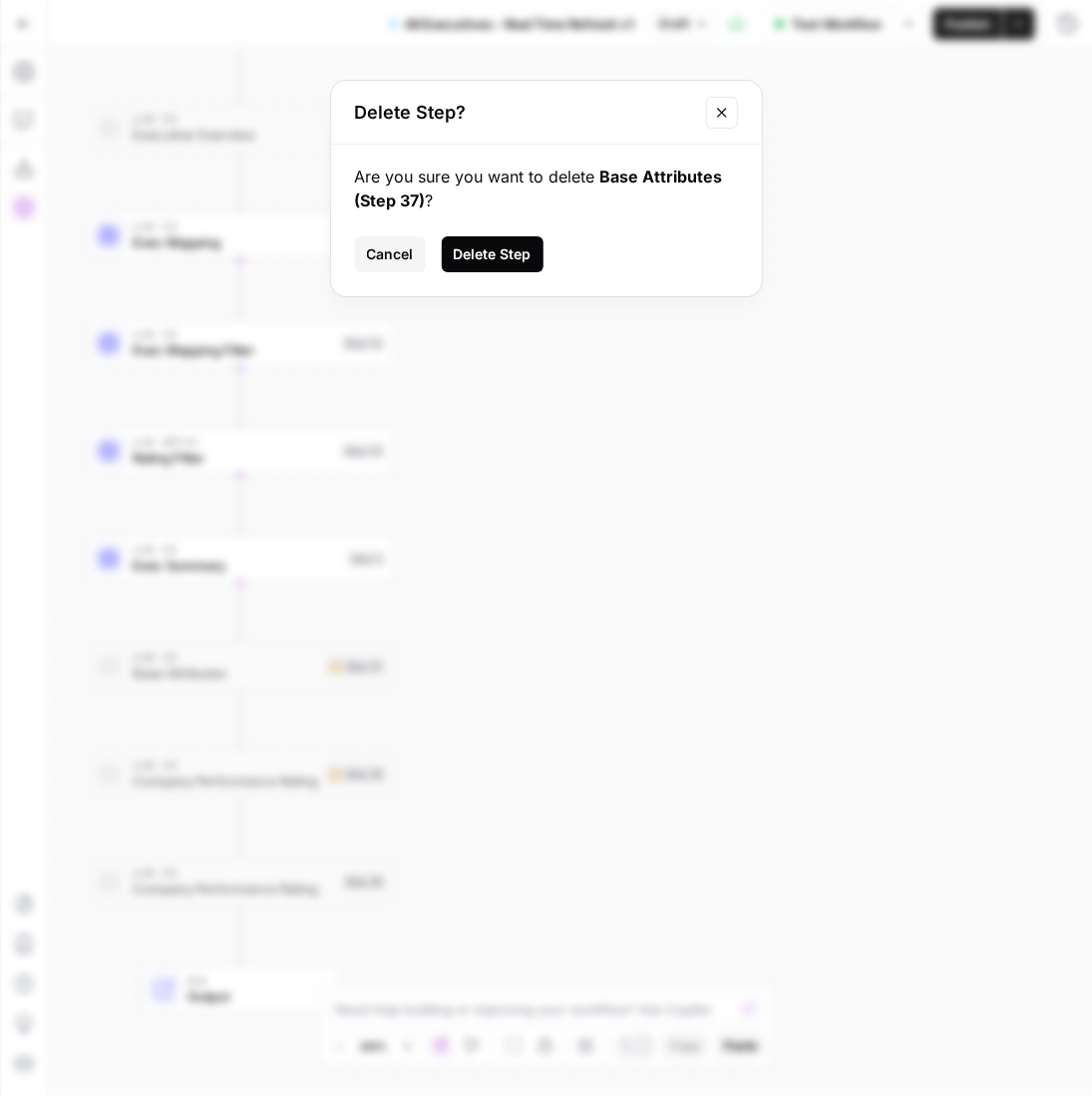 click on "Delete Step" at bounding box center (493, 254) 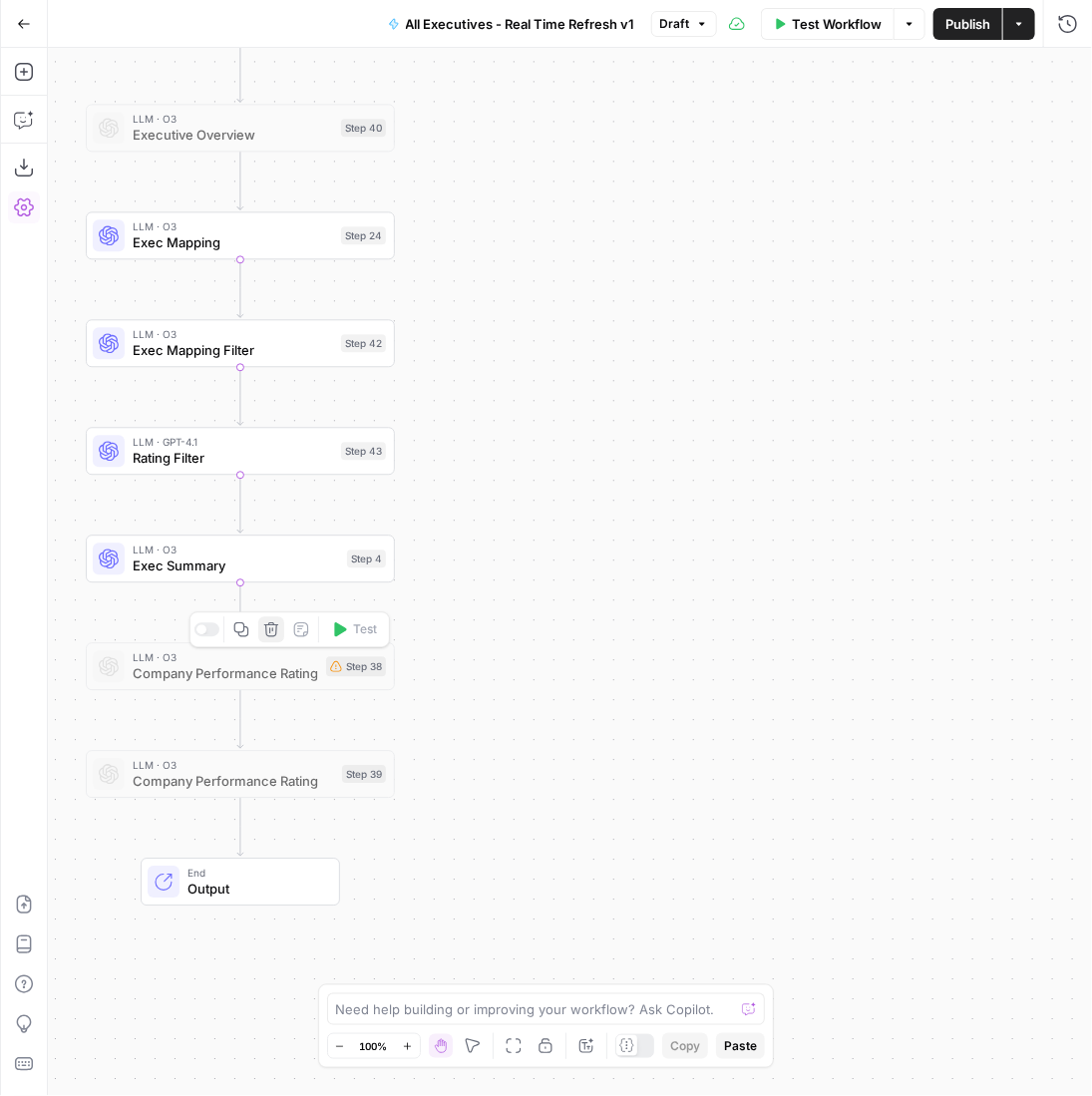 click 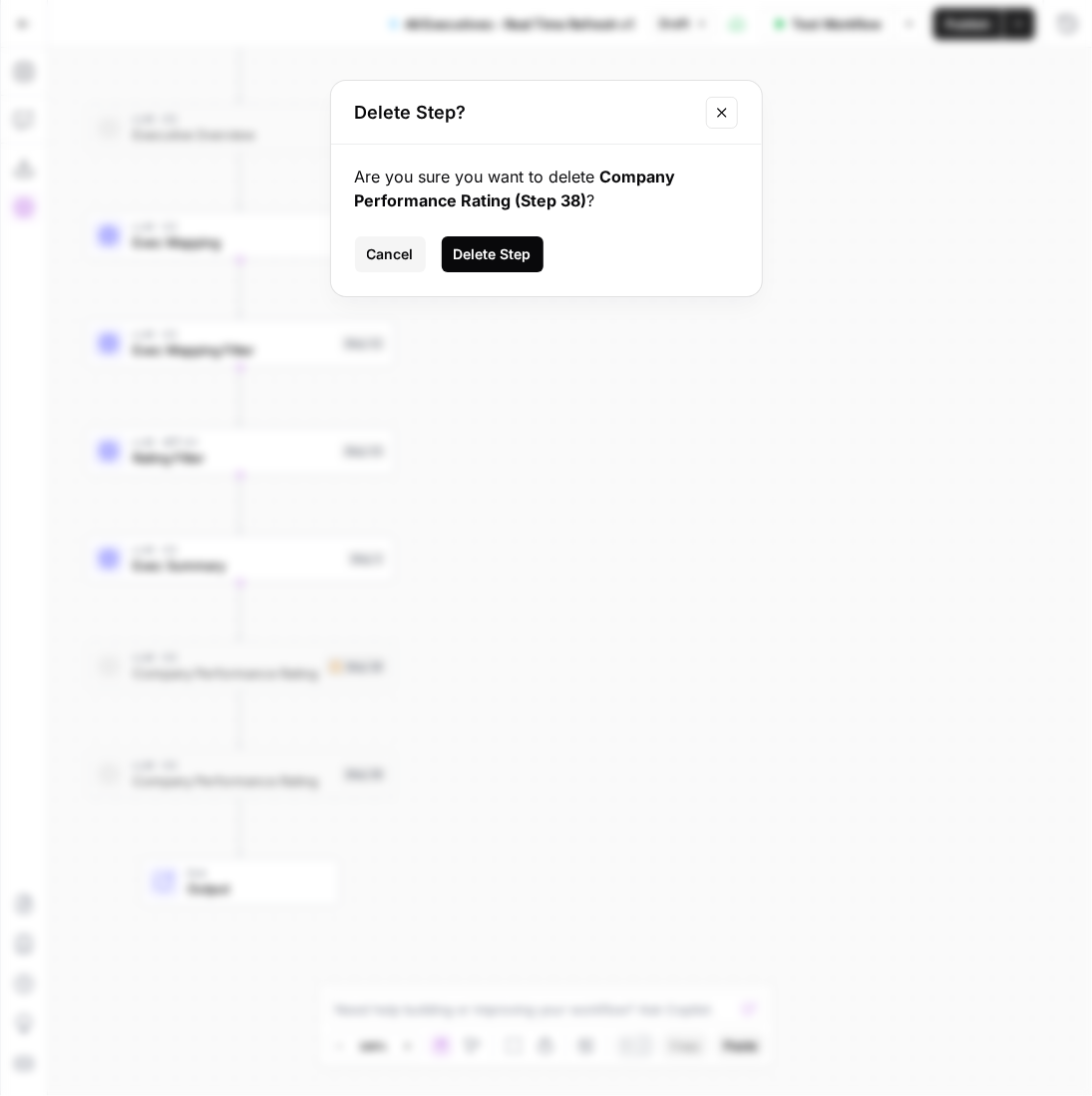 click on "Delete Step" at bounding box center [493, 254] 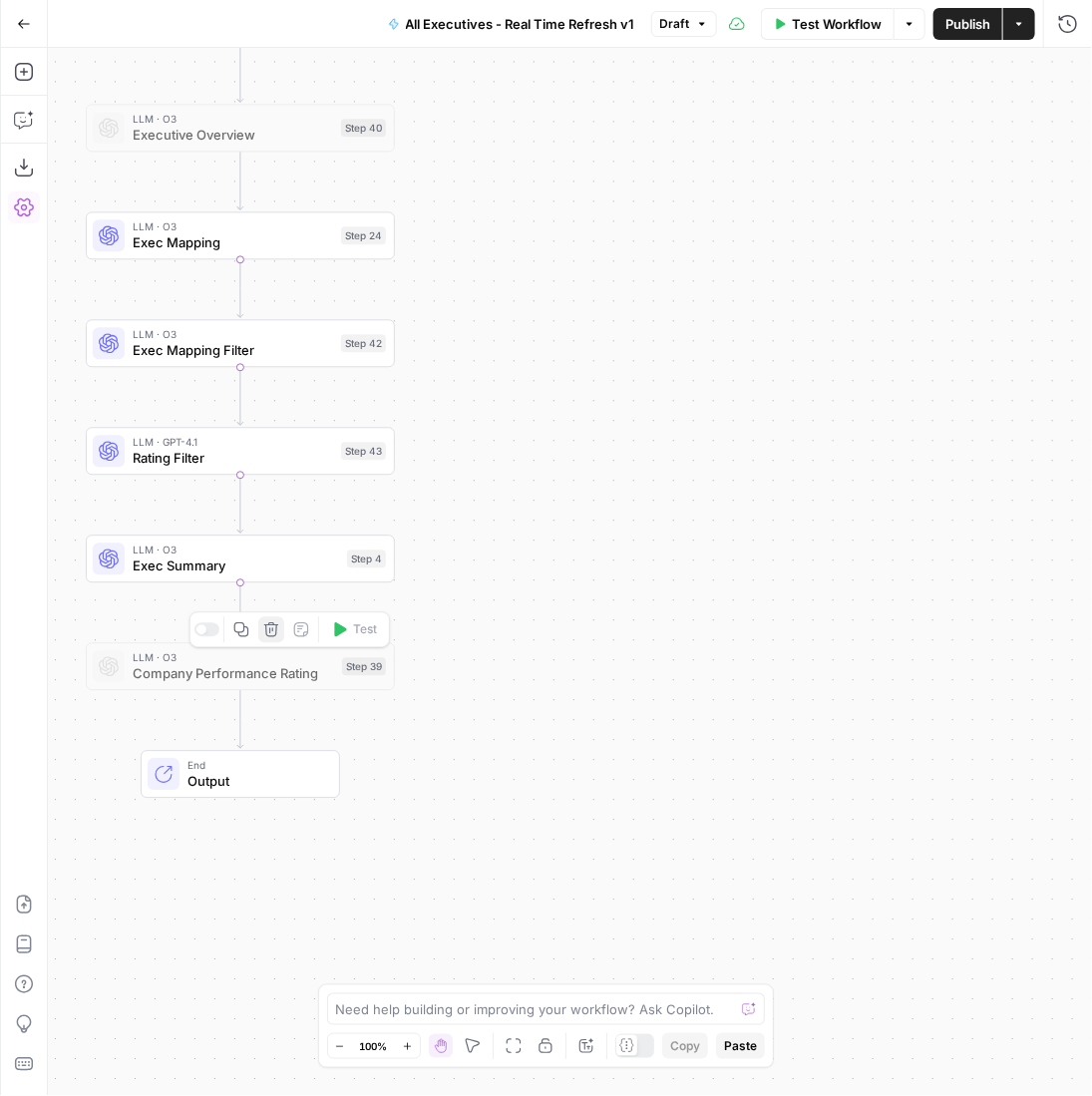click 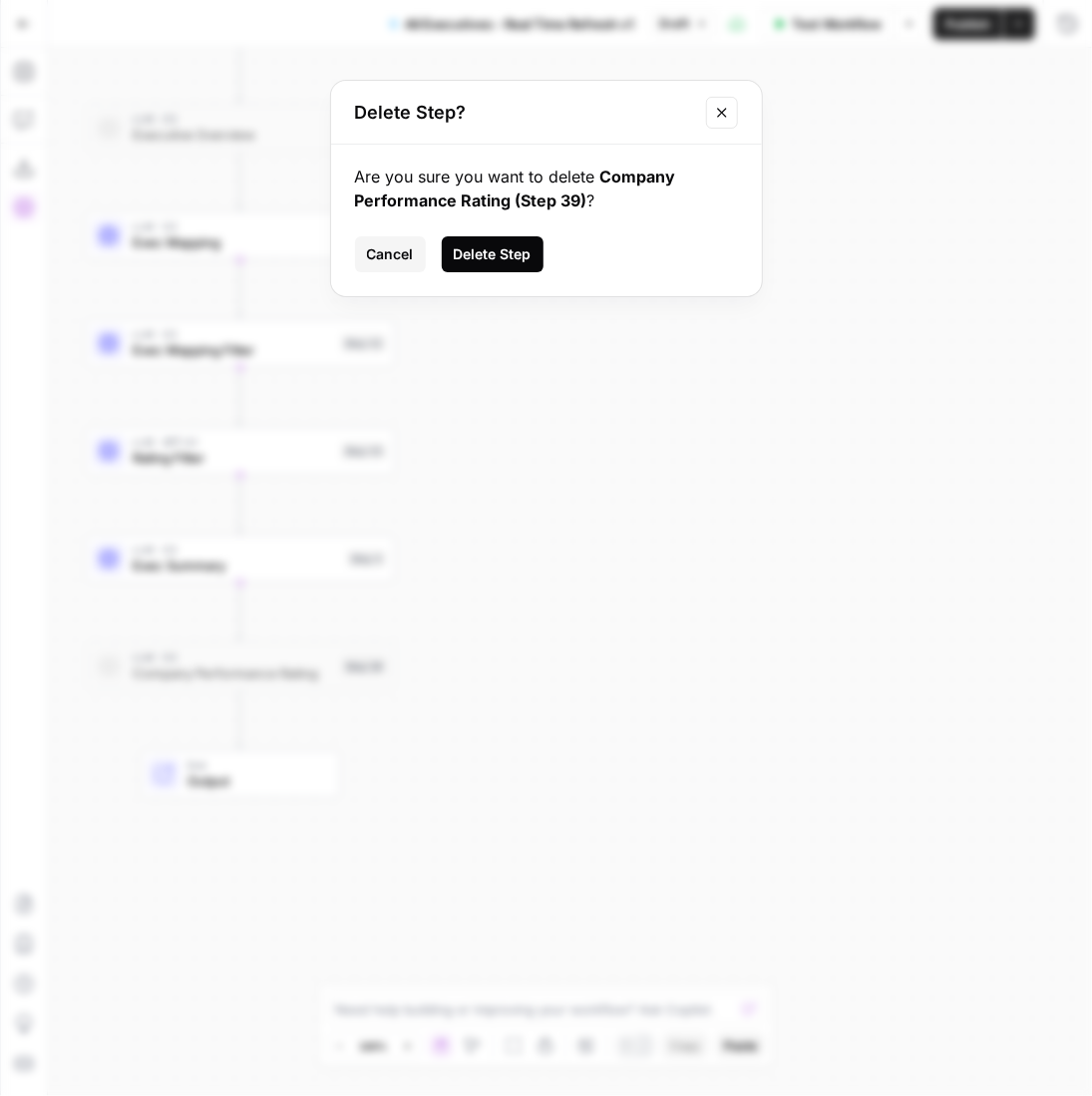 click on "Delete Step" at bounding box center (493, 254) 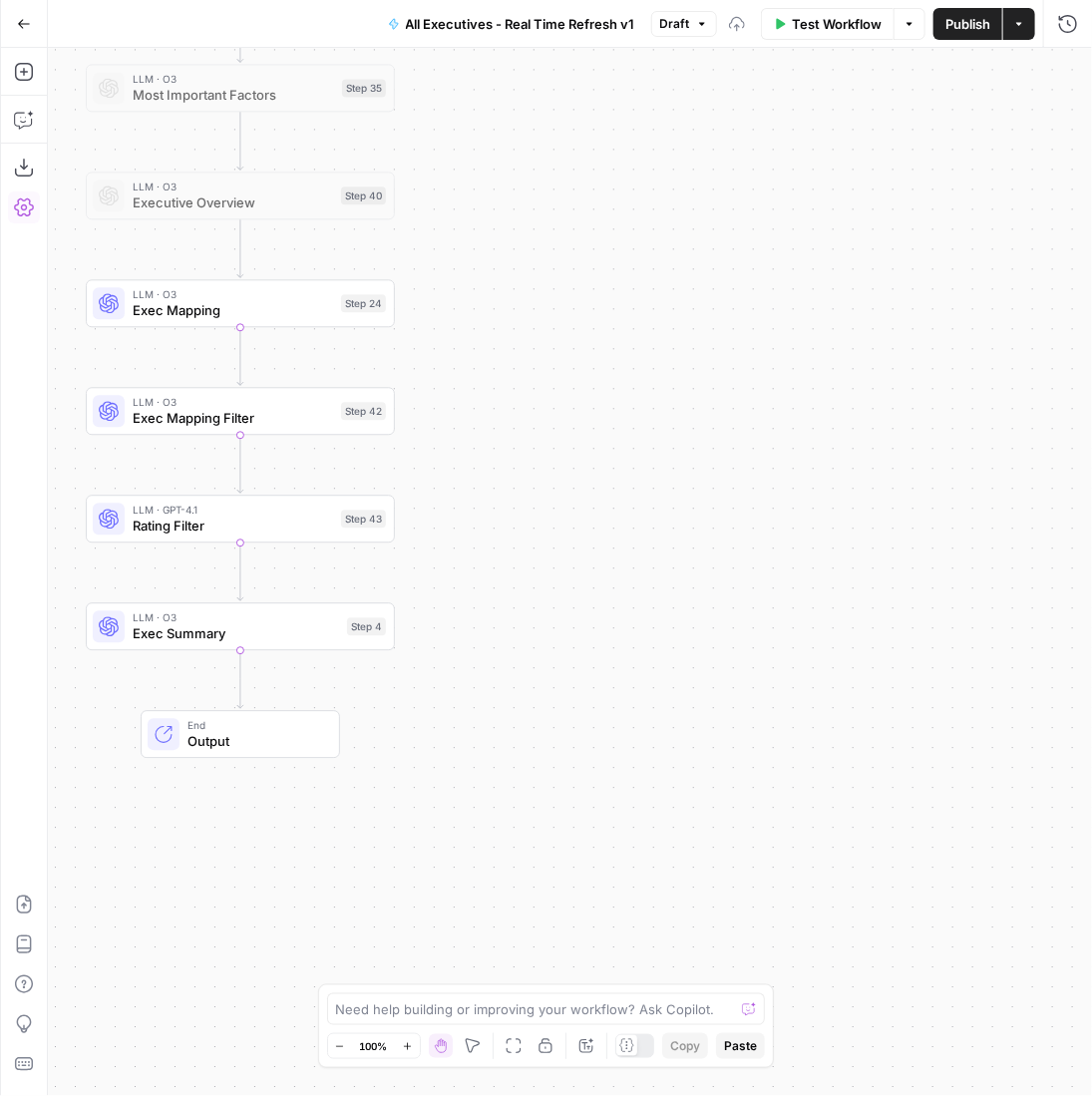 drag, startPoint x: 492, startPoint y: 354, endPoint x: 439, endPoint y: 636, distance: 286.93728 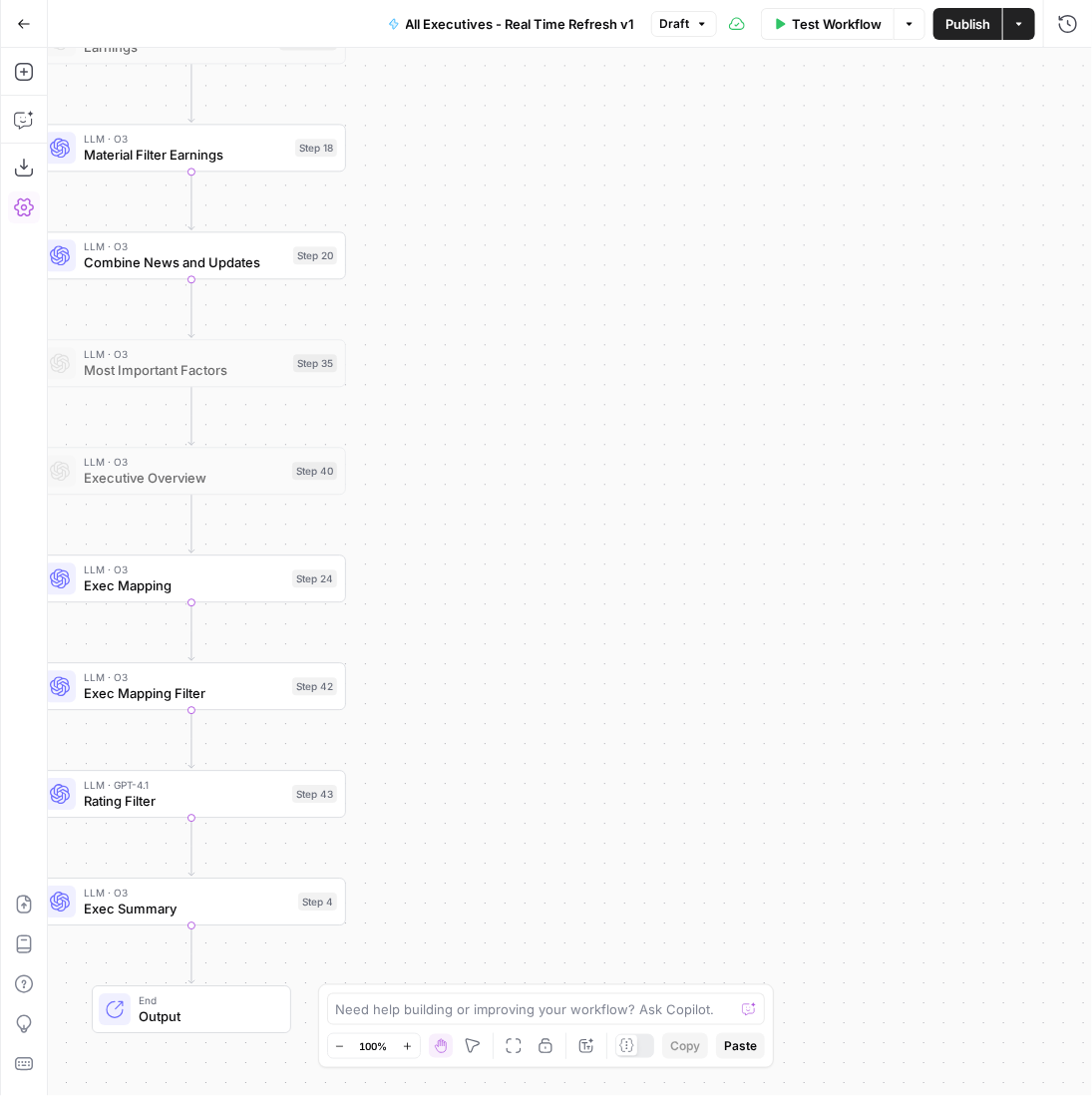click on "LLM · O3 Exec Mapping Step 24 Copy step Delete step Add Note Test" at bounding box center (191, 578) 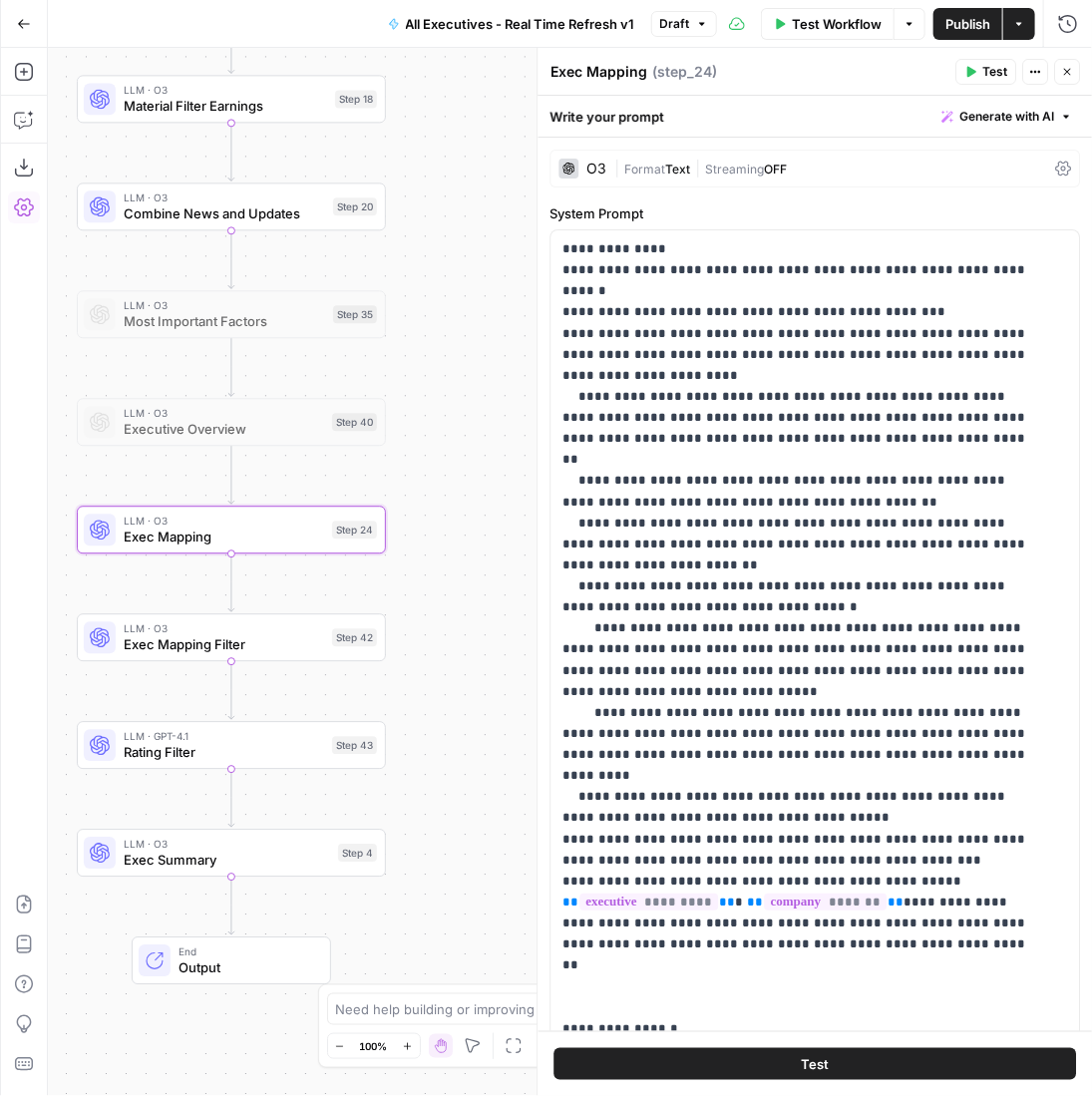drag, startPoint x: 436, startPoint y: 689, endPoint x: 400, endPoint y: 635, distance: 64.899923 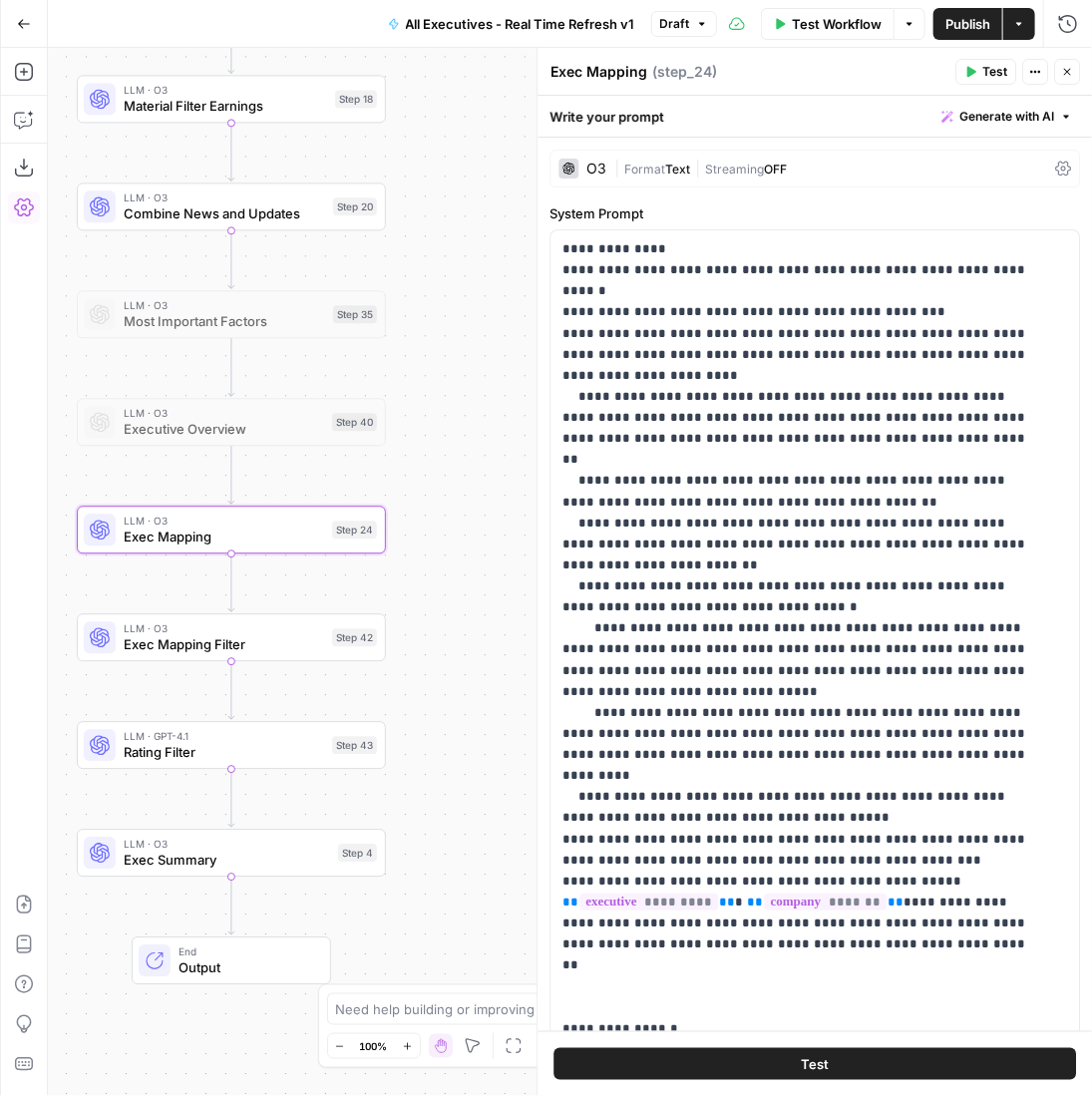 click on "Workflow Set Inputs Inputs Workflow Executive History Step 28 LLM · O3 Playbook Step 41 LLM · O3 Base Attributes Step 19 LLM · GPT-4.1 Mini Rating Filter FINAL Step 25 LLM · GPT-4o Search Preview Company Industry Step 16 LLM · GPT-4o Title Responsibilities Step 17 LLM · Perplexity Sonar Pro Company Overview Research 1 Step 29 LLM · Perplexity Sonar Pro Company Overview Research 2 Step 30 LLM · Perplexity Sonar Pro Company Overview Research 3 Step 31 Write Liquid Text Company Overview FINAL Step 32 Write Liquid Text Materiality Step 22 LLM · Perplexity Sonar Deep Research Latest Investor Factors Step 34 LLM · GPT-4.1 Mini Latest Investor Output Step 36 LLM · GPT-4o Search Preview Dates Step 13 LLM · Perplexity Sonar Deep Research Latest News Step 2 LLM · GPT-4.1 Mini Latest News Output Step 3 LLM · O3 Material Filter News  Step 14 LLM · Perplexity Sonar Deep Research Latest Earnings Step 26 LLM · GPT-4.1 Mini Latest Earnings Output Step 27 LLM · O3 Earnings Step 10 LLM · O3 Step 18 LLM · O3" at bounding box center [569, 571] 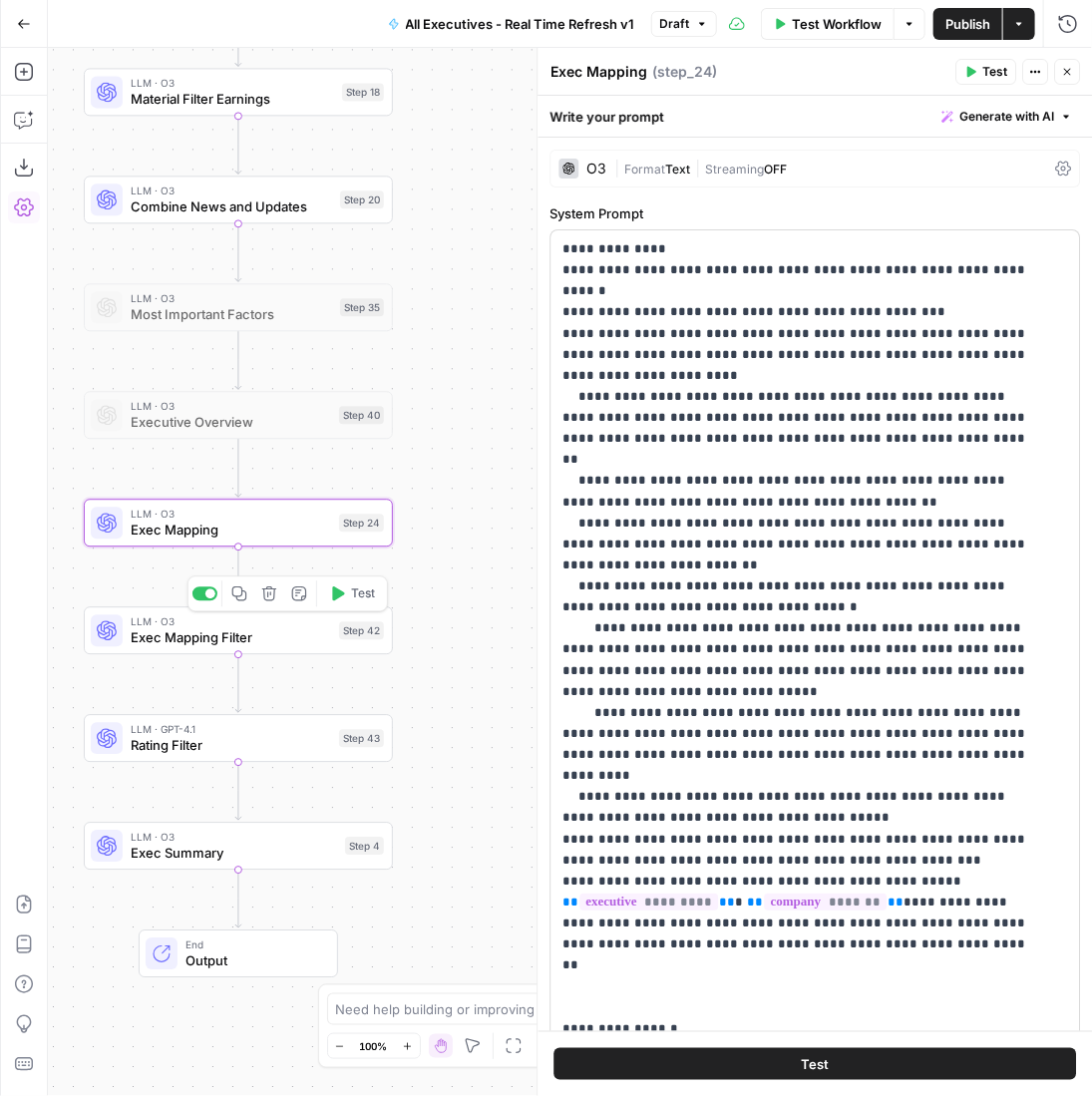 scroll, scrollTop: 383, scrollLeft: 0, axis: vertical 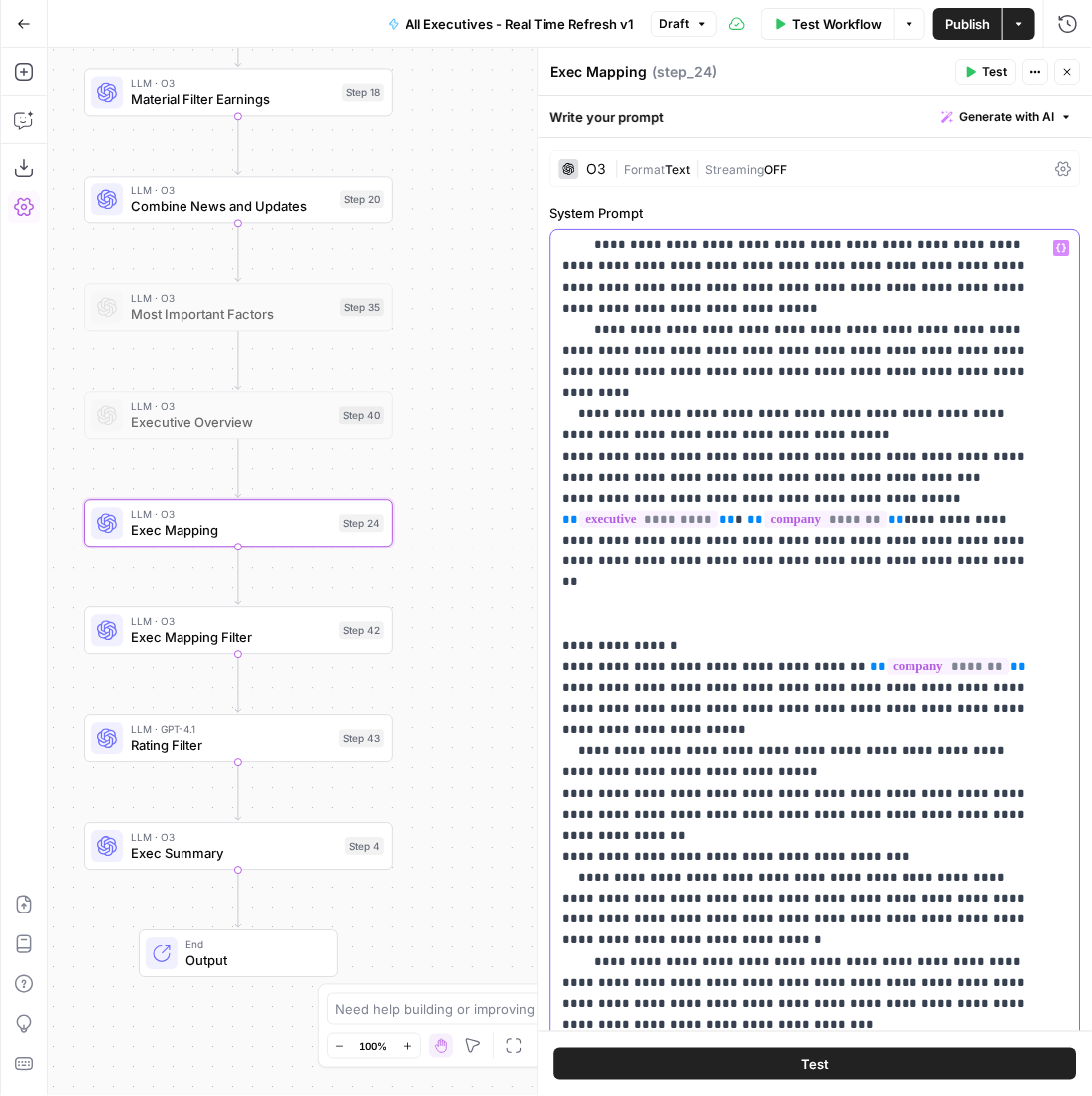 click on "**********" at bounding box center (801, 445) 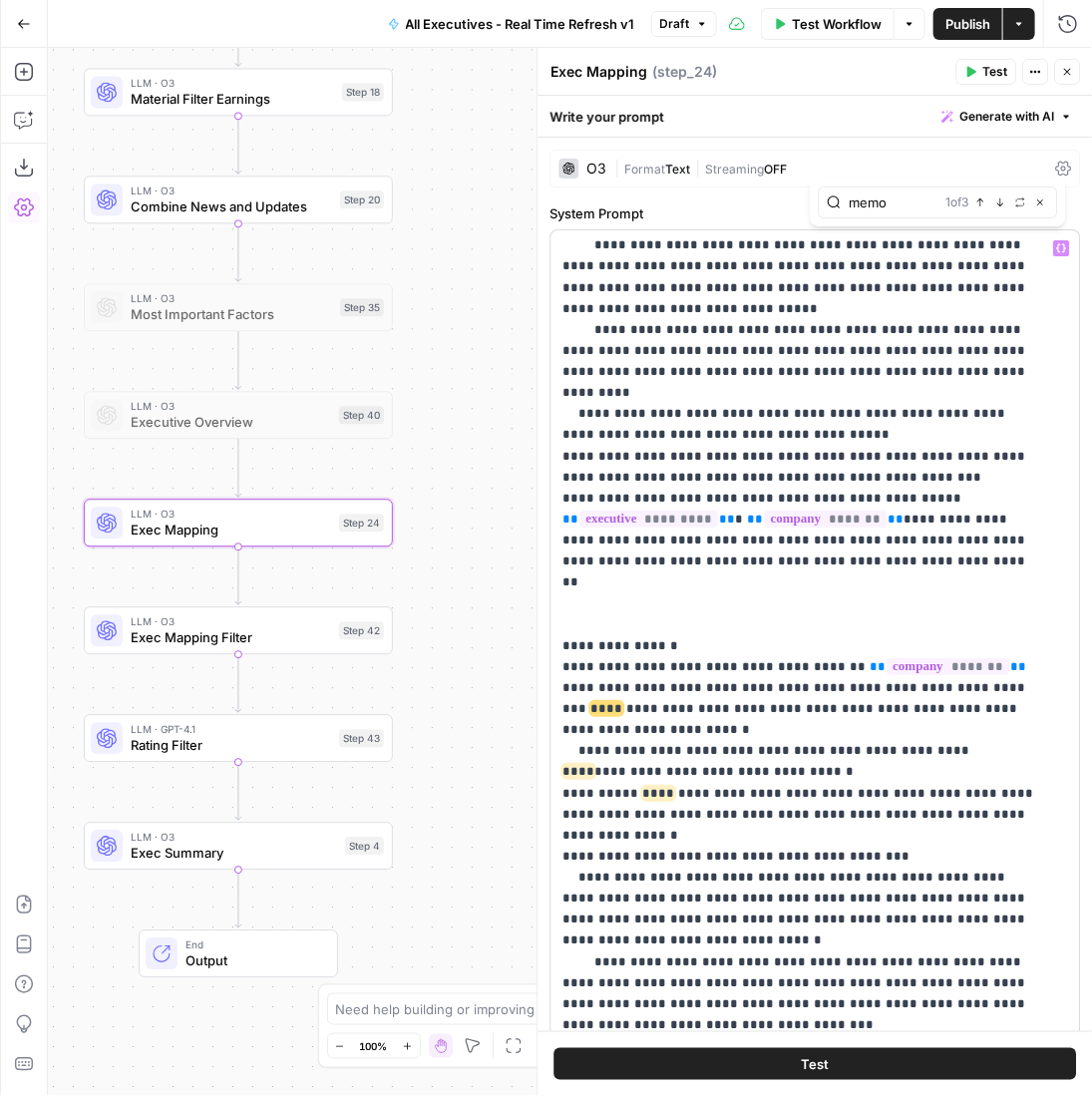 type on "memo" 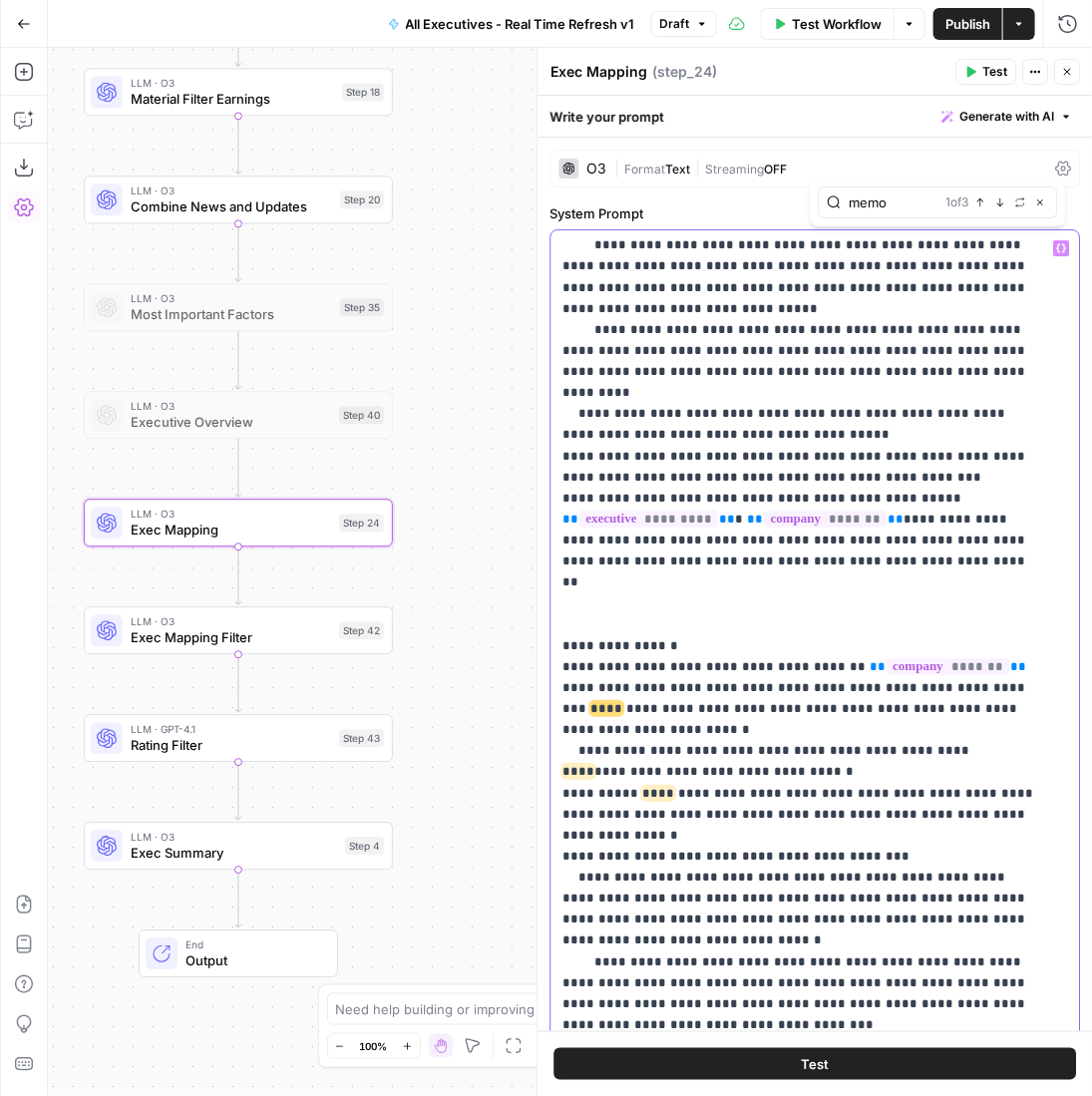 click on "**********" at bounding box center (801, 445) 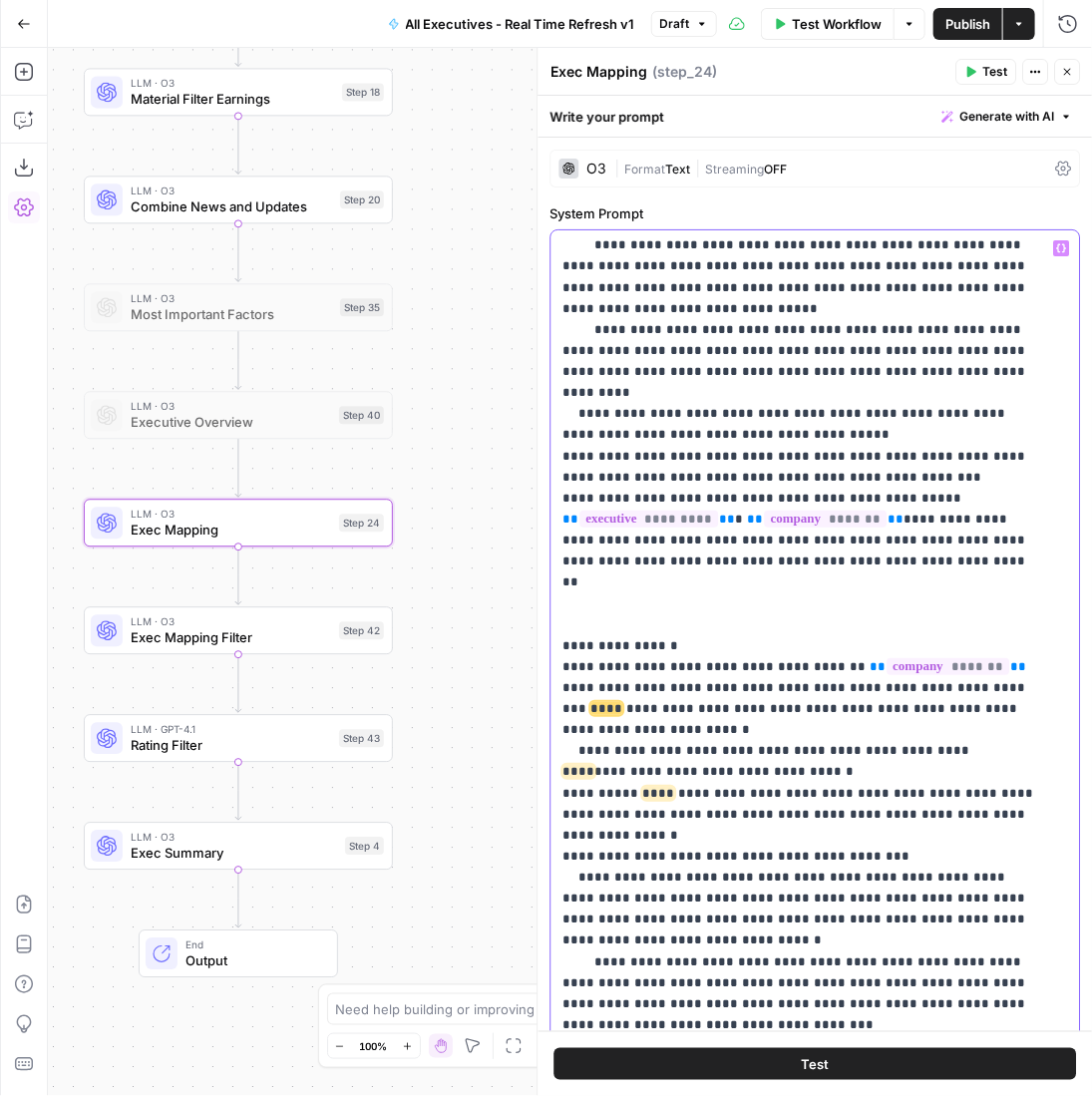 click on "**********" at bounding box center (801, 445) 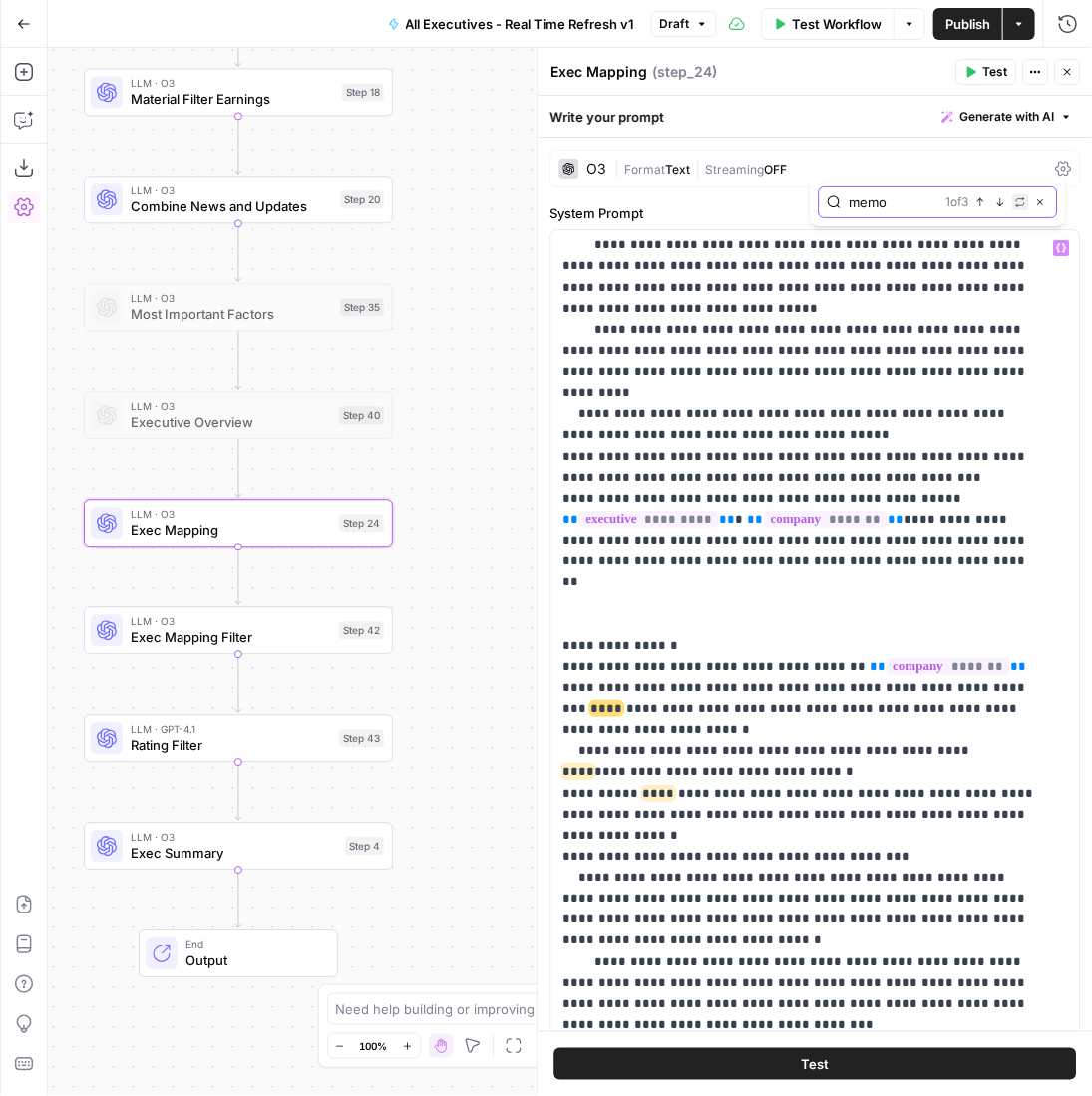 click 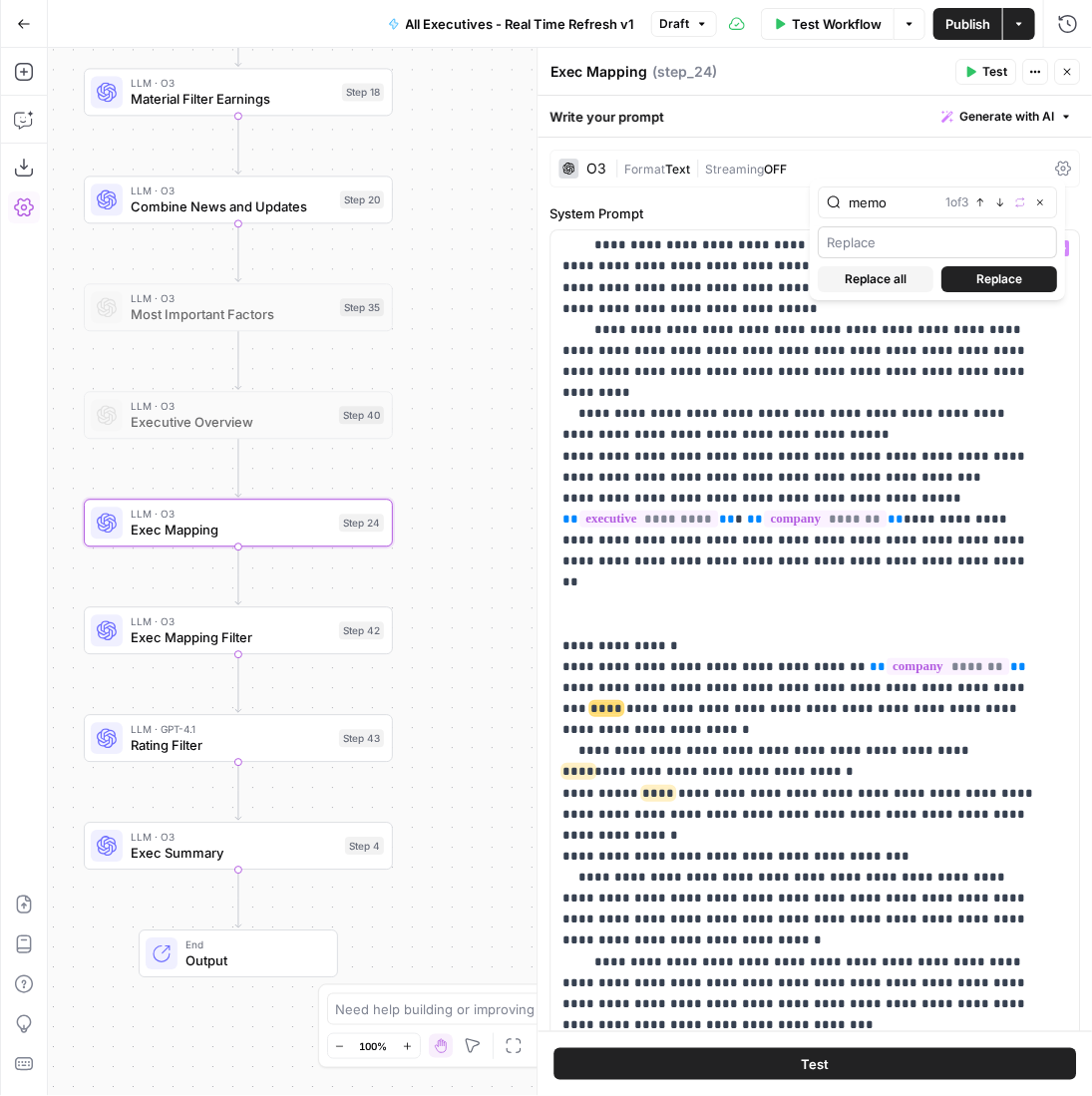 click at bounding box center [937, 242] 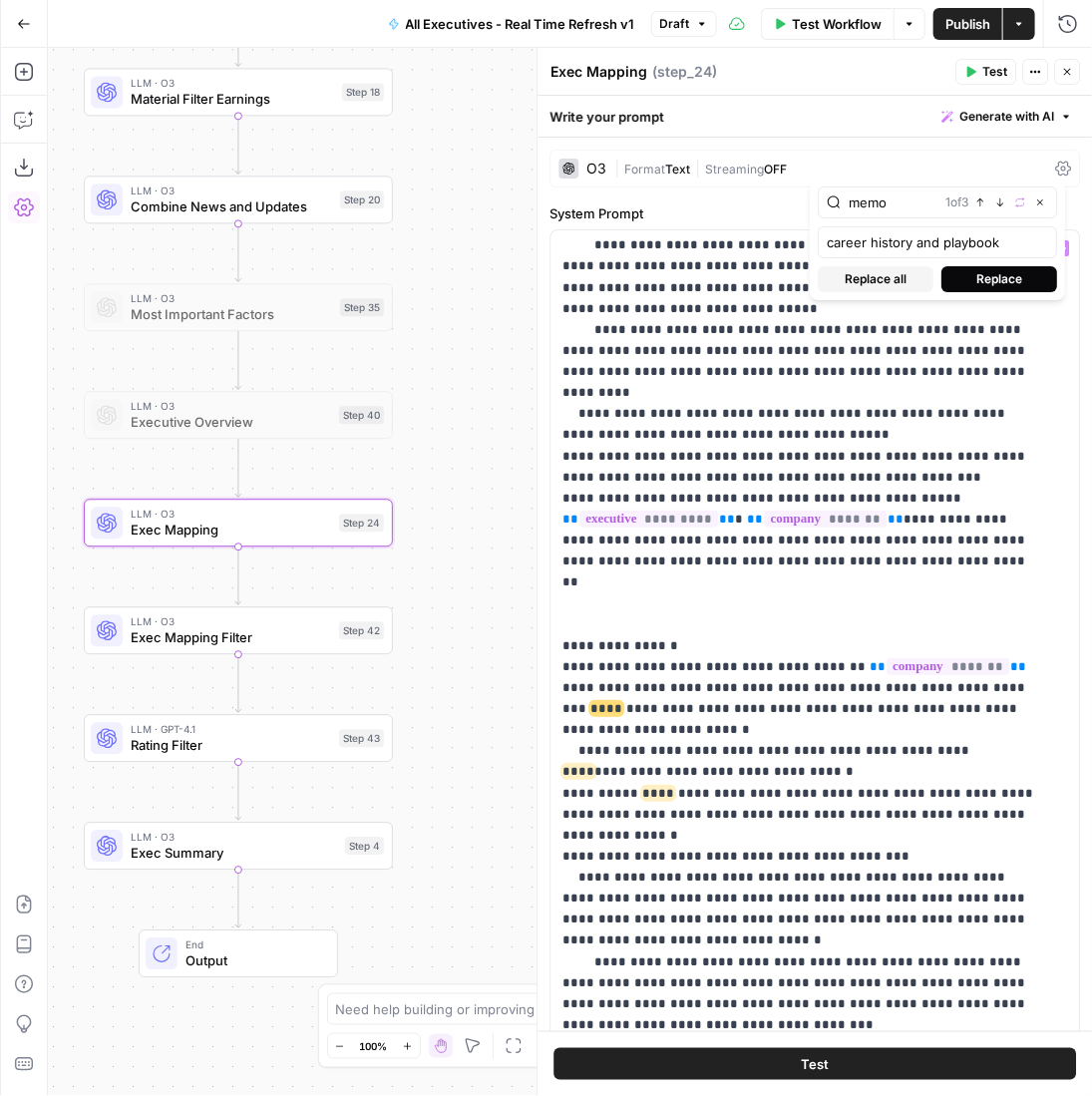 type on "career history and playbook" 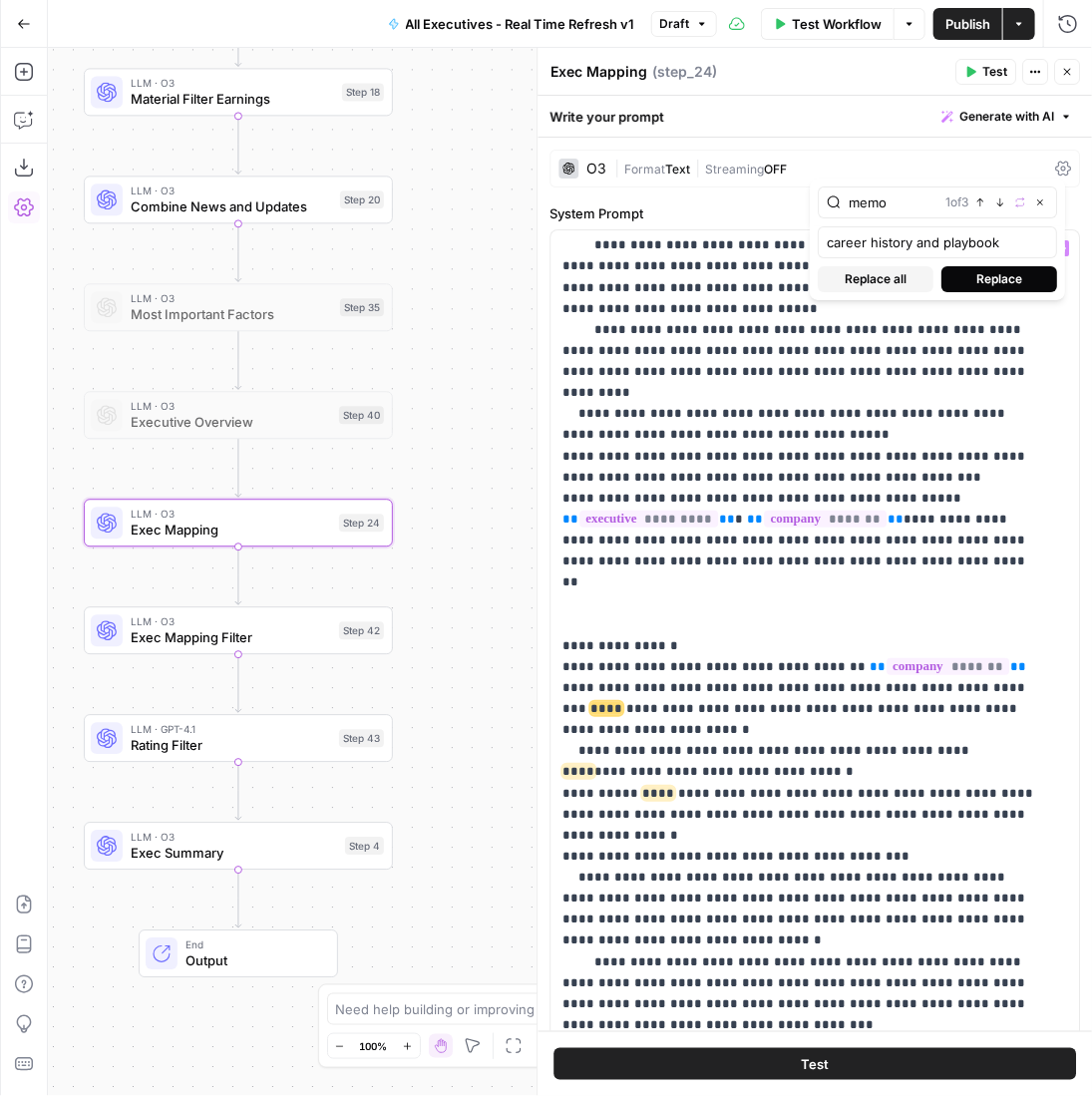 click on "Replace" at bounding box center (999, 279) 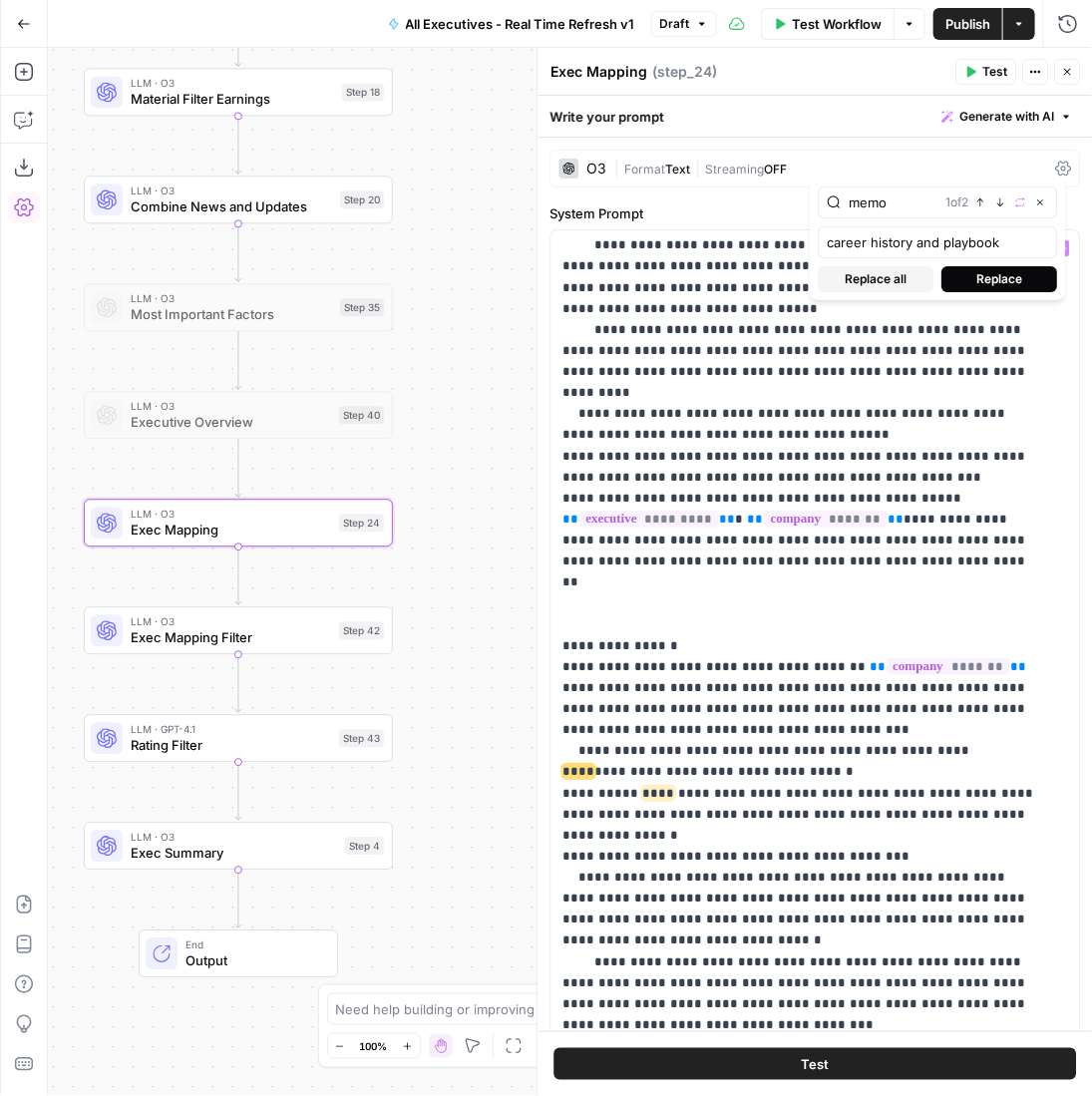 click on "Replace" at bounding box center [999, 279] 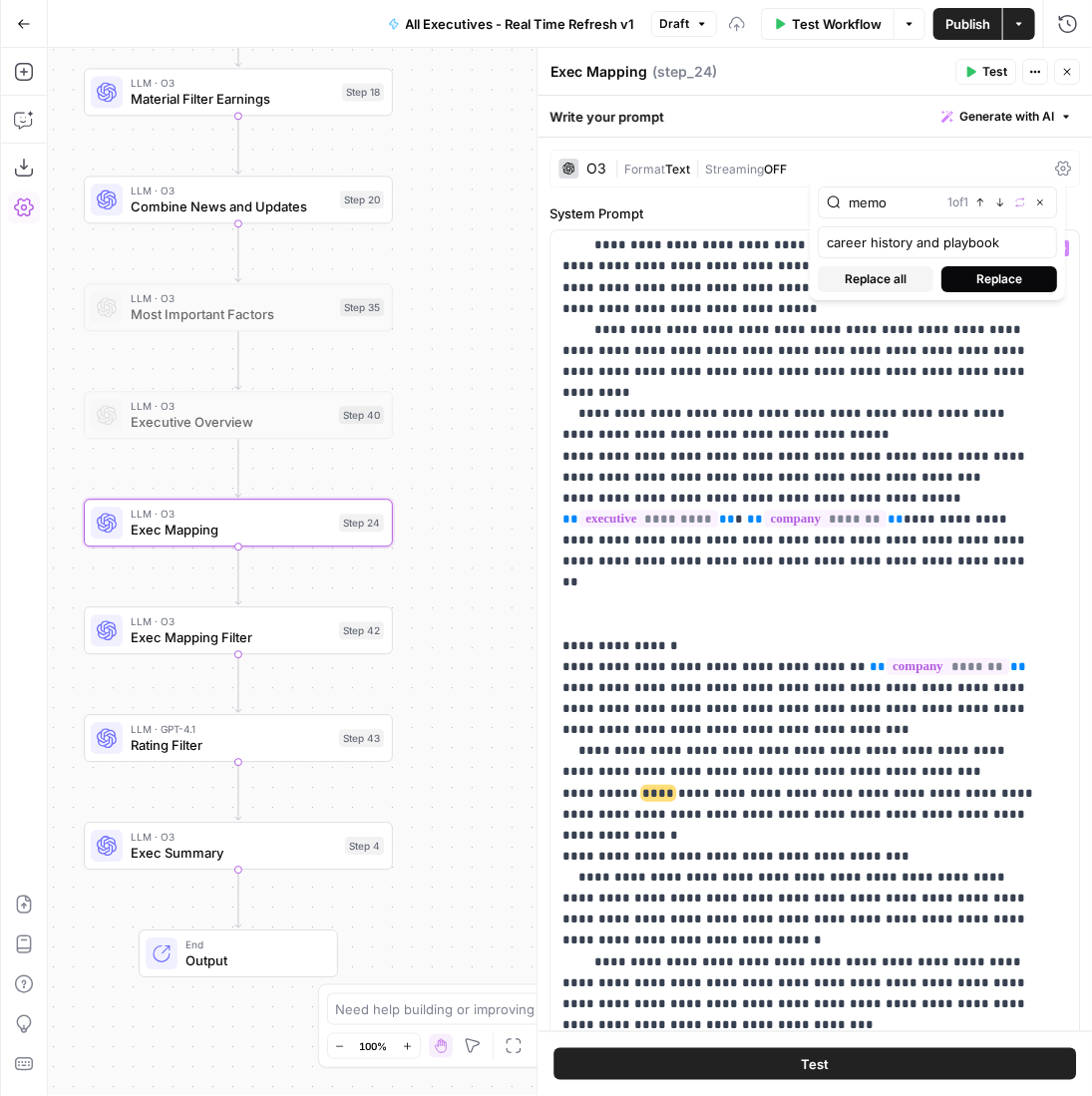 click on "Replace" at bounding box center (999, 279) 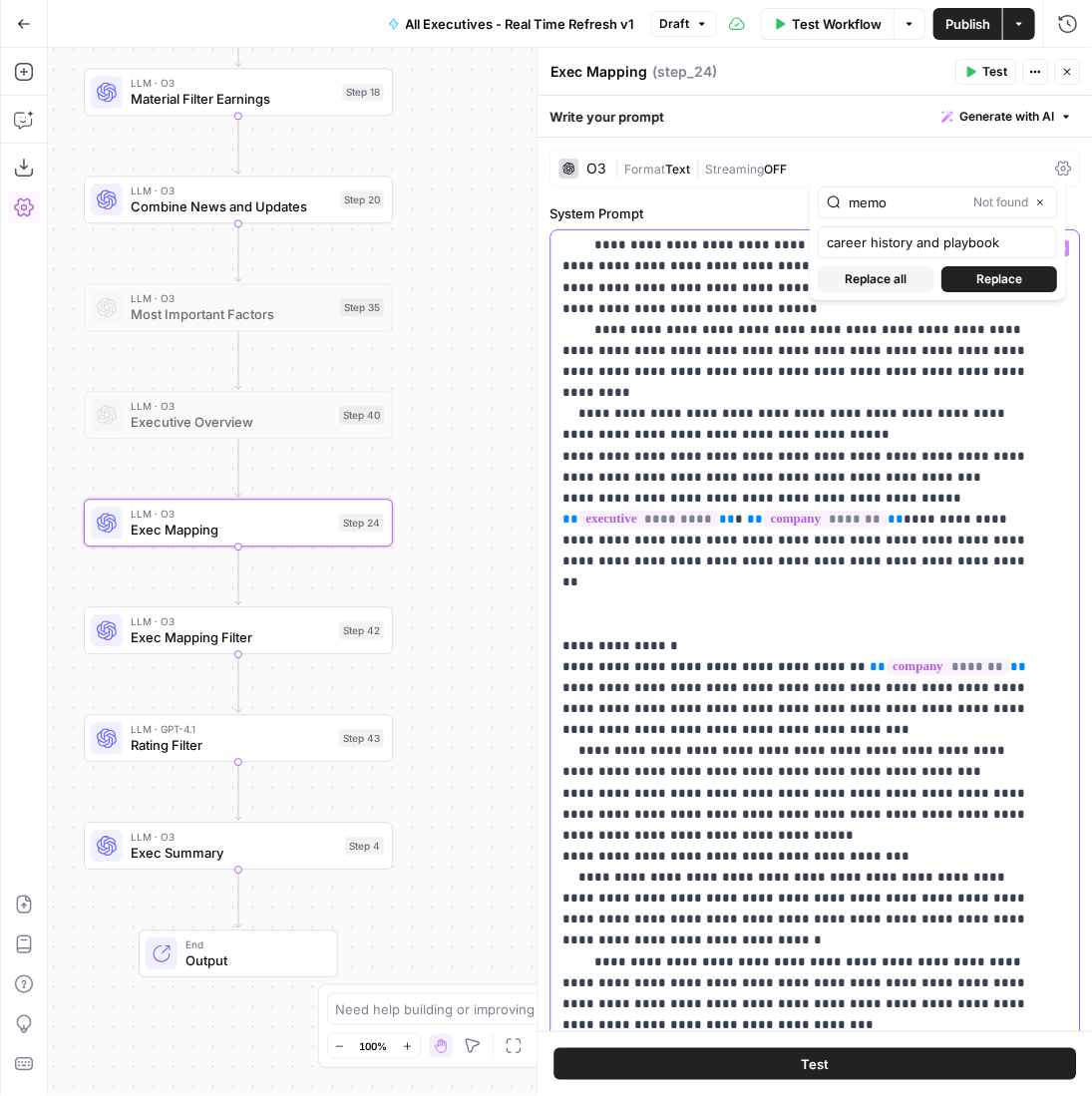 click on "**********" at bounding box center (801, 466) 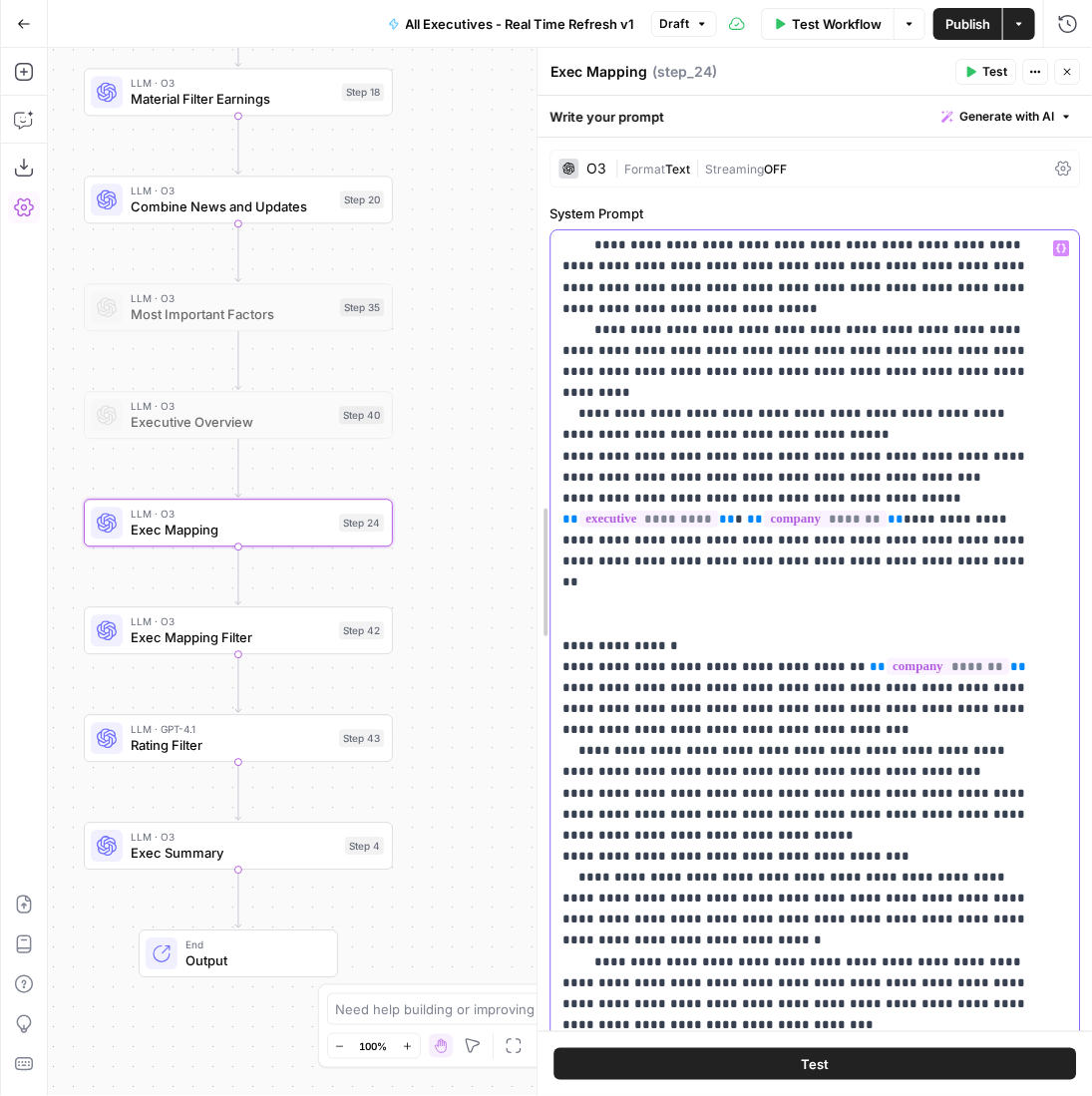drag, startPoint x: 865, startPoint y: 620, endPoint x: 545, endPoint y: 601, distance: 320.56357 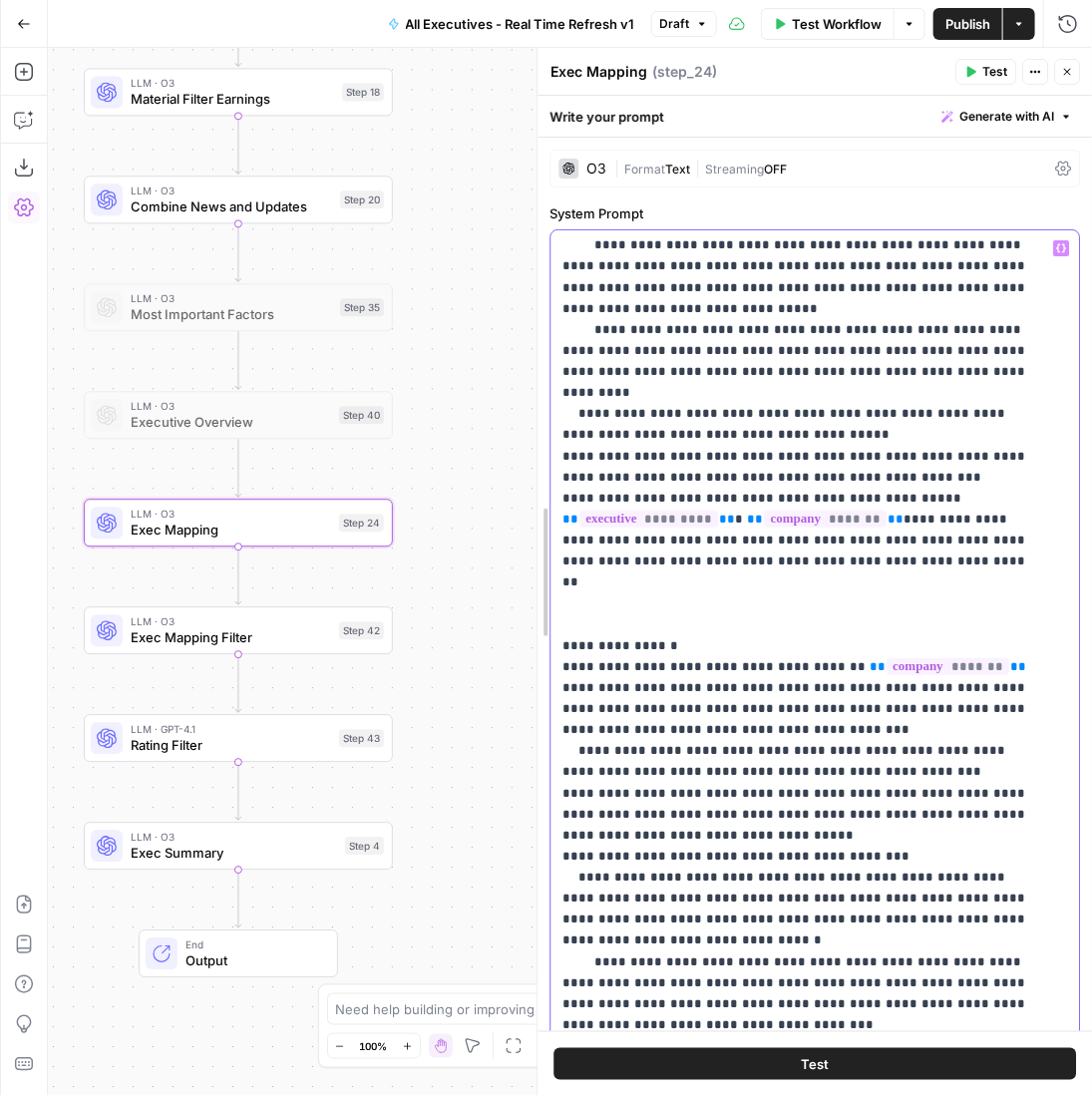 click on "**********" at bounding box center [814, 571] 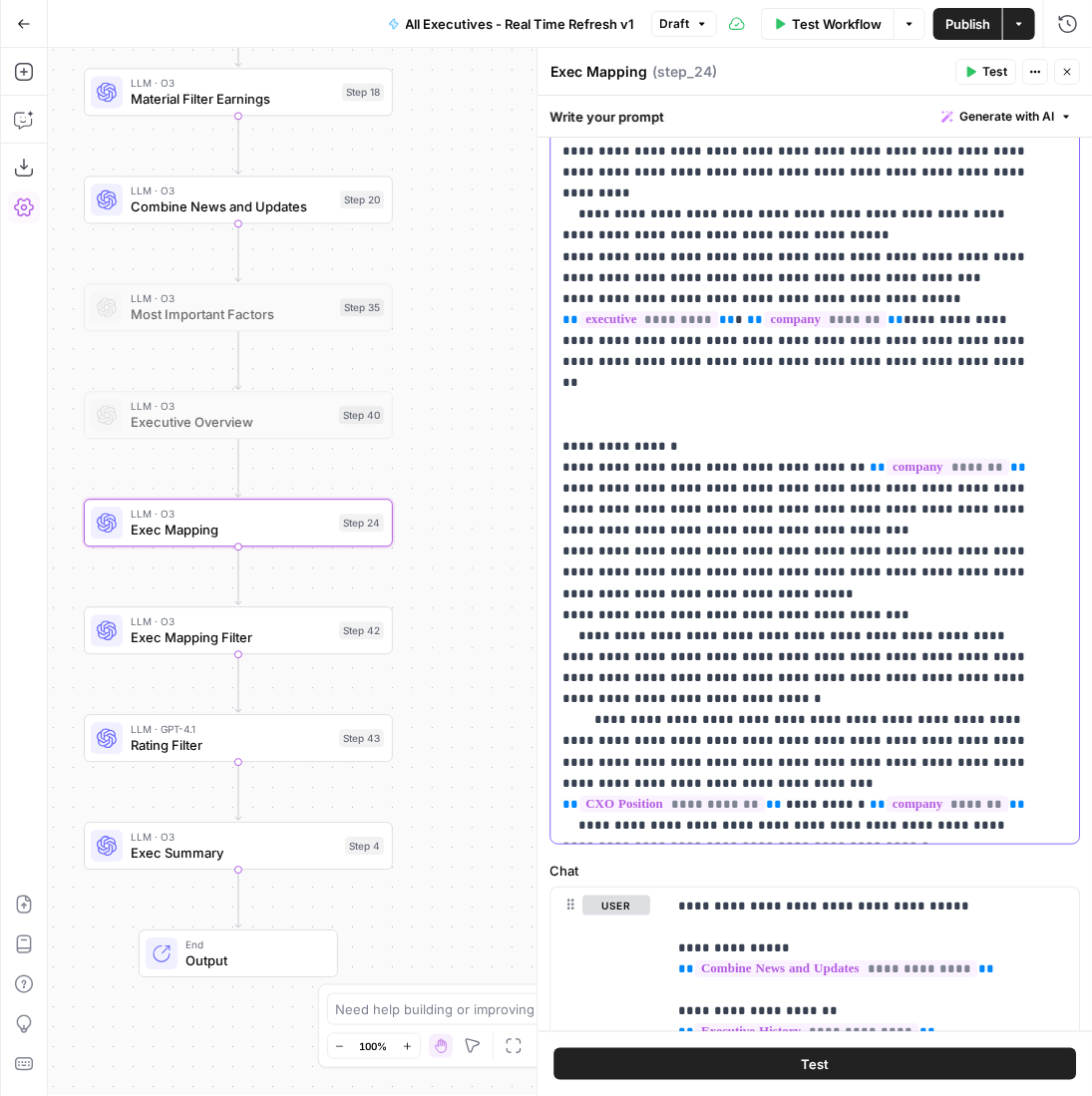 scroll, scrollTop: 299, scrollLeft: 0, axis: vertical 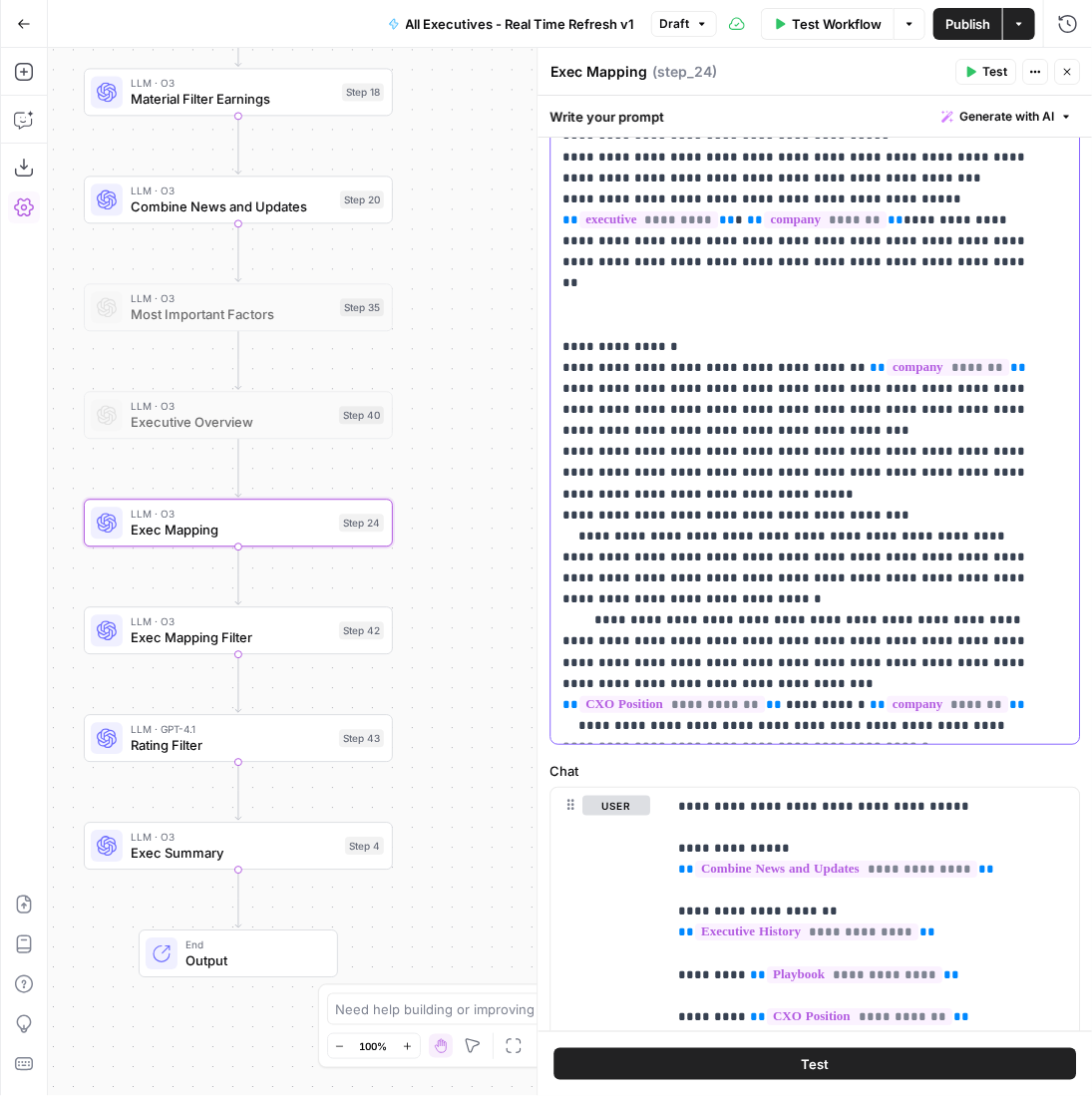 drag, startPoint x: 776, startPoint y: 465, endPoint x: 675, endPoint y: 472, distance: 101.24228 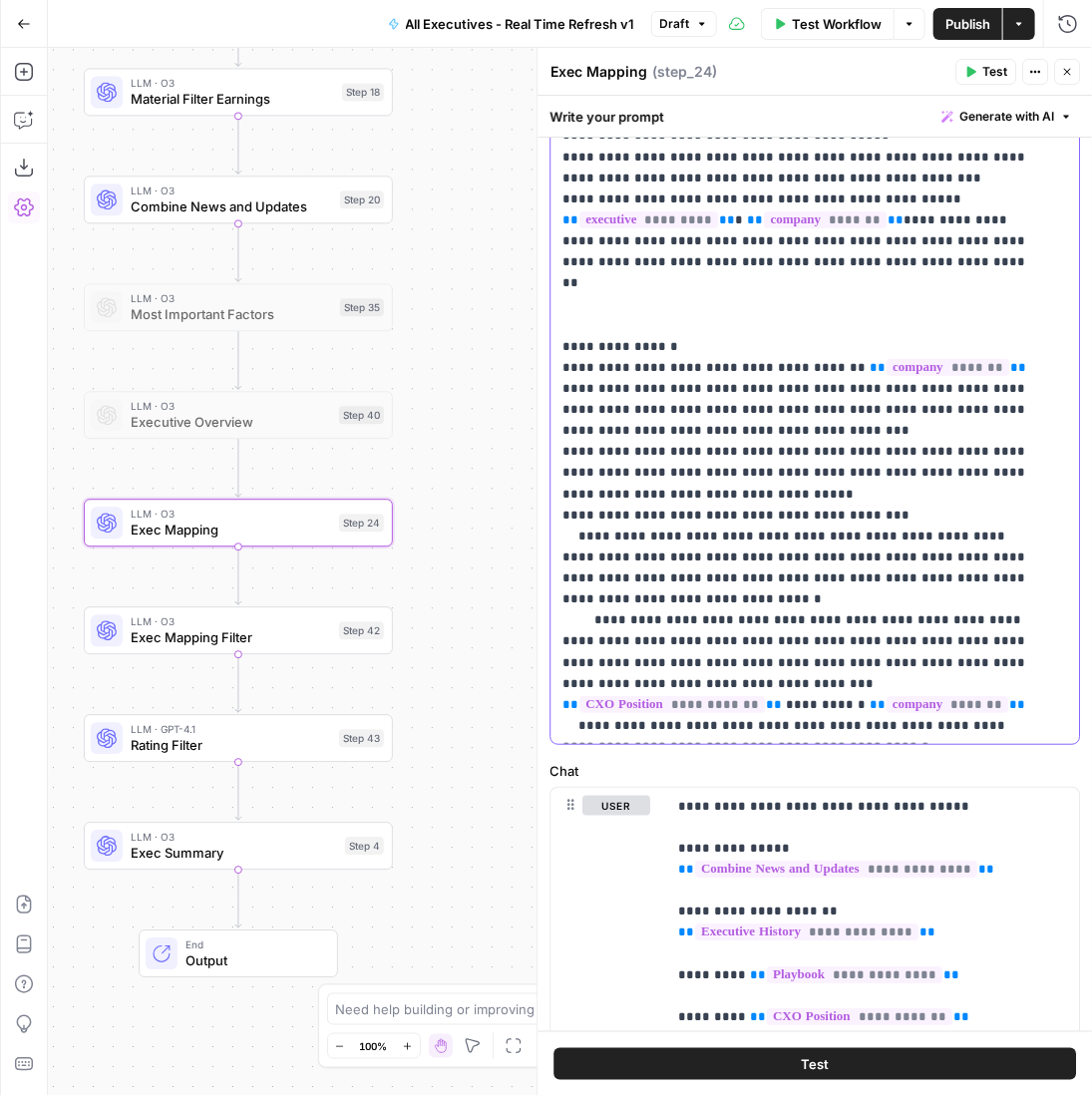 click on "**********" at bounding box center (801, 146) 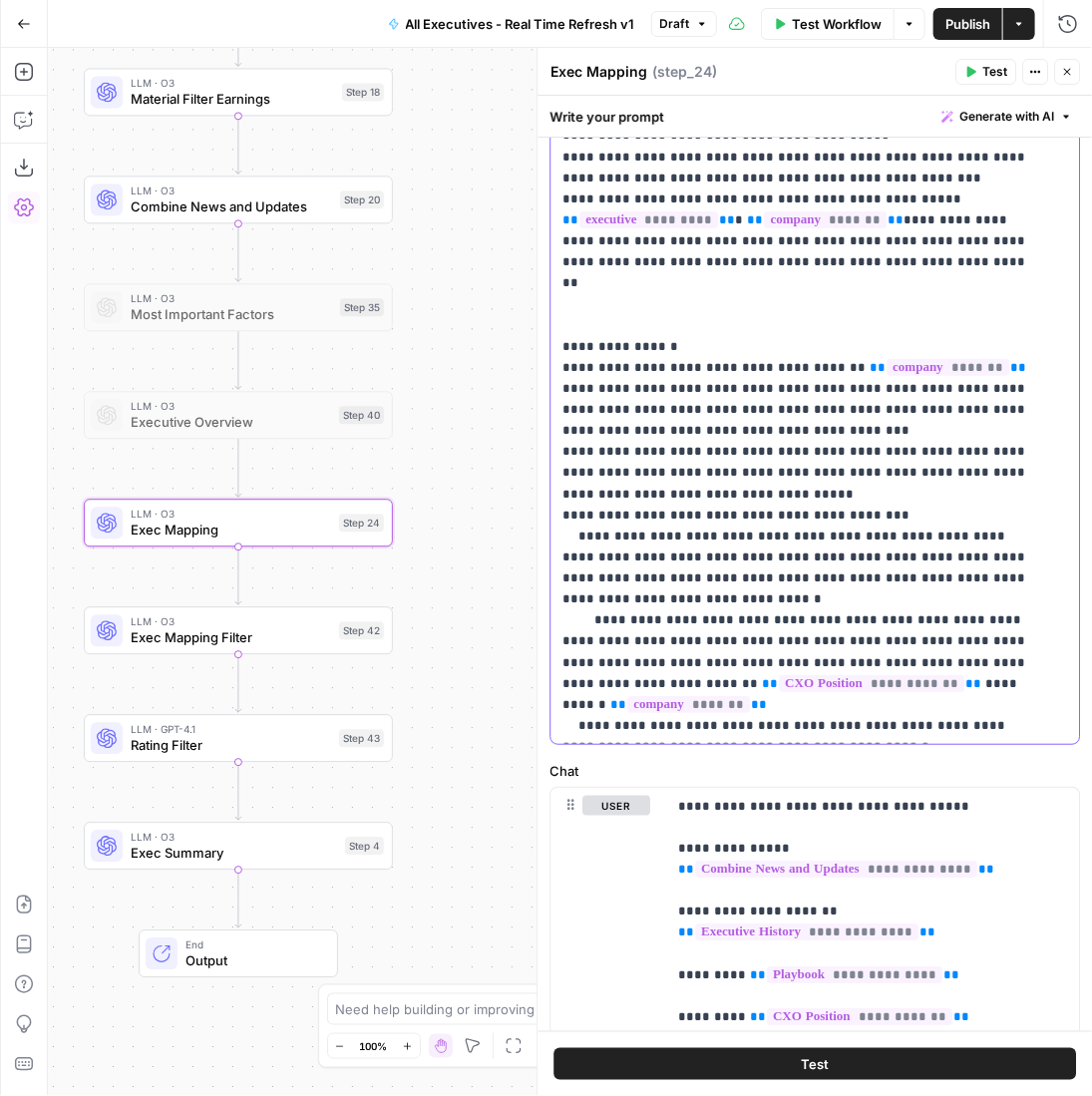 type 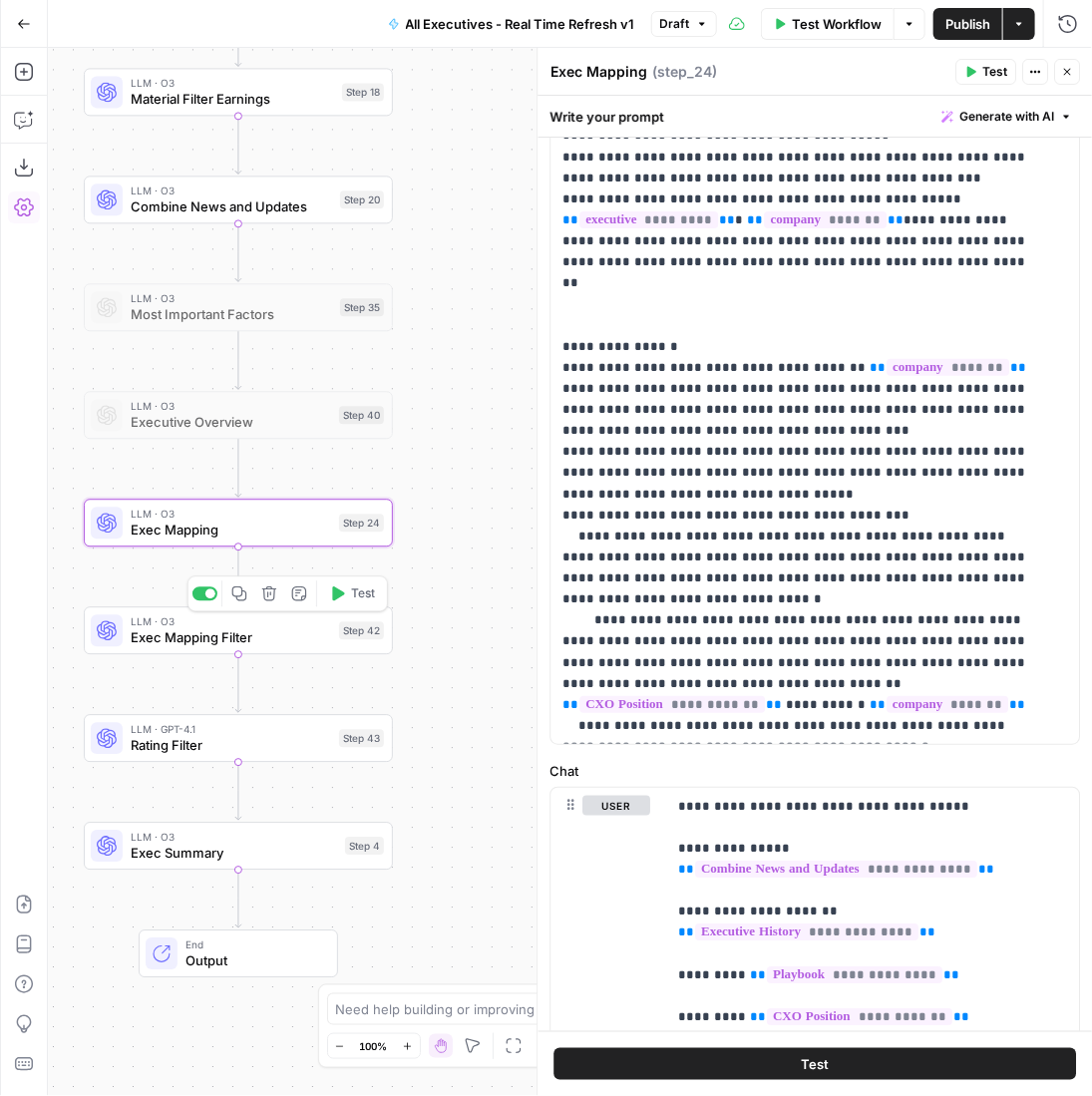 click on "Exec Mapping Filter" at bounding box center [230, 637] 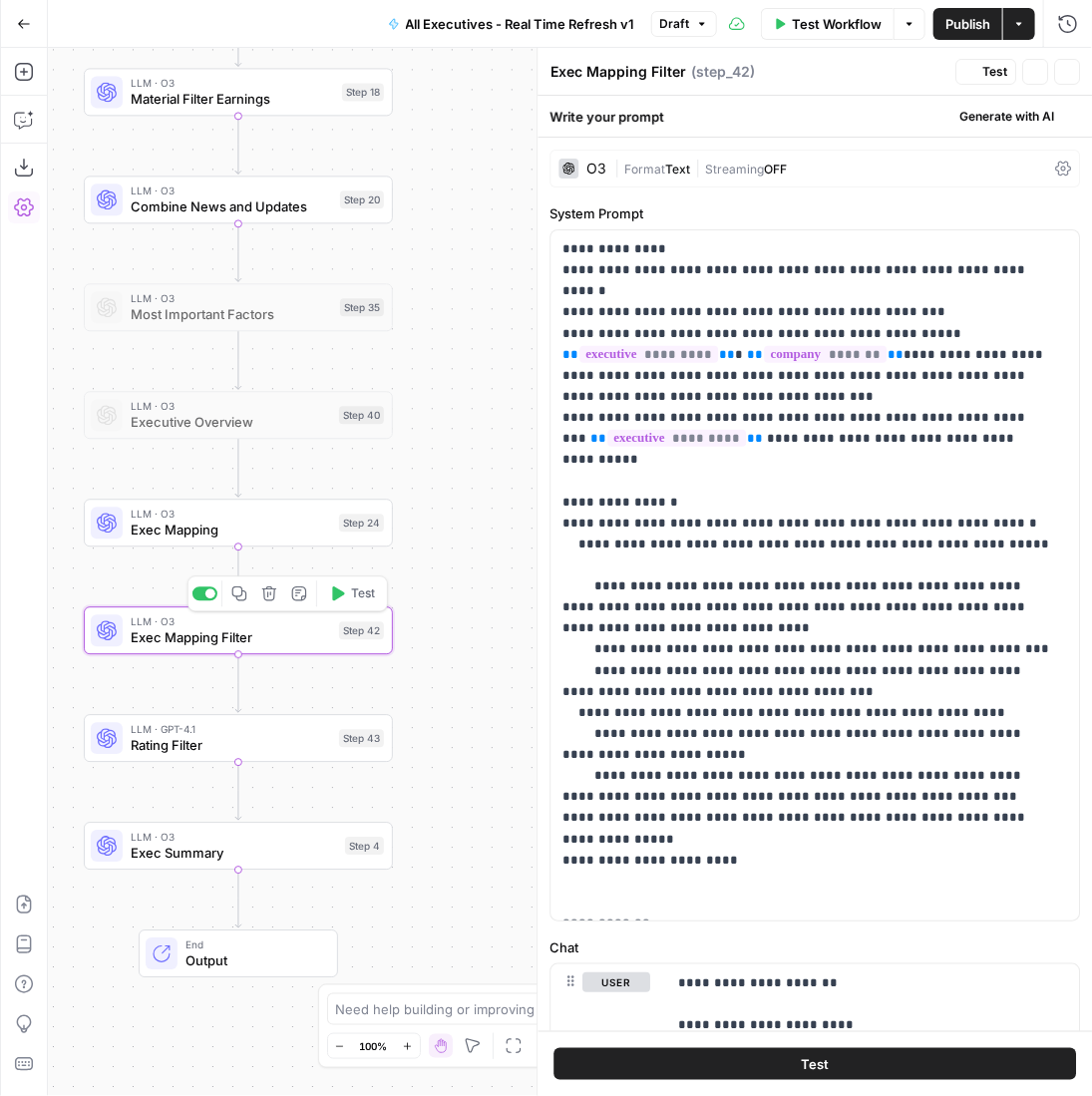 click on "LLM · GPT-4.1" at bounding box center [230, 729] 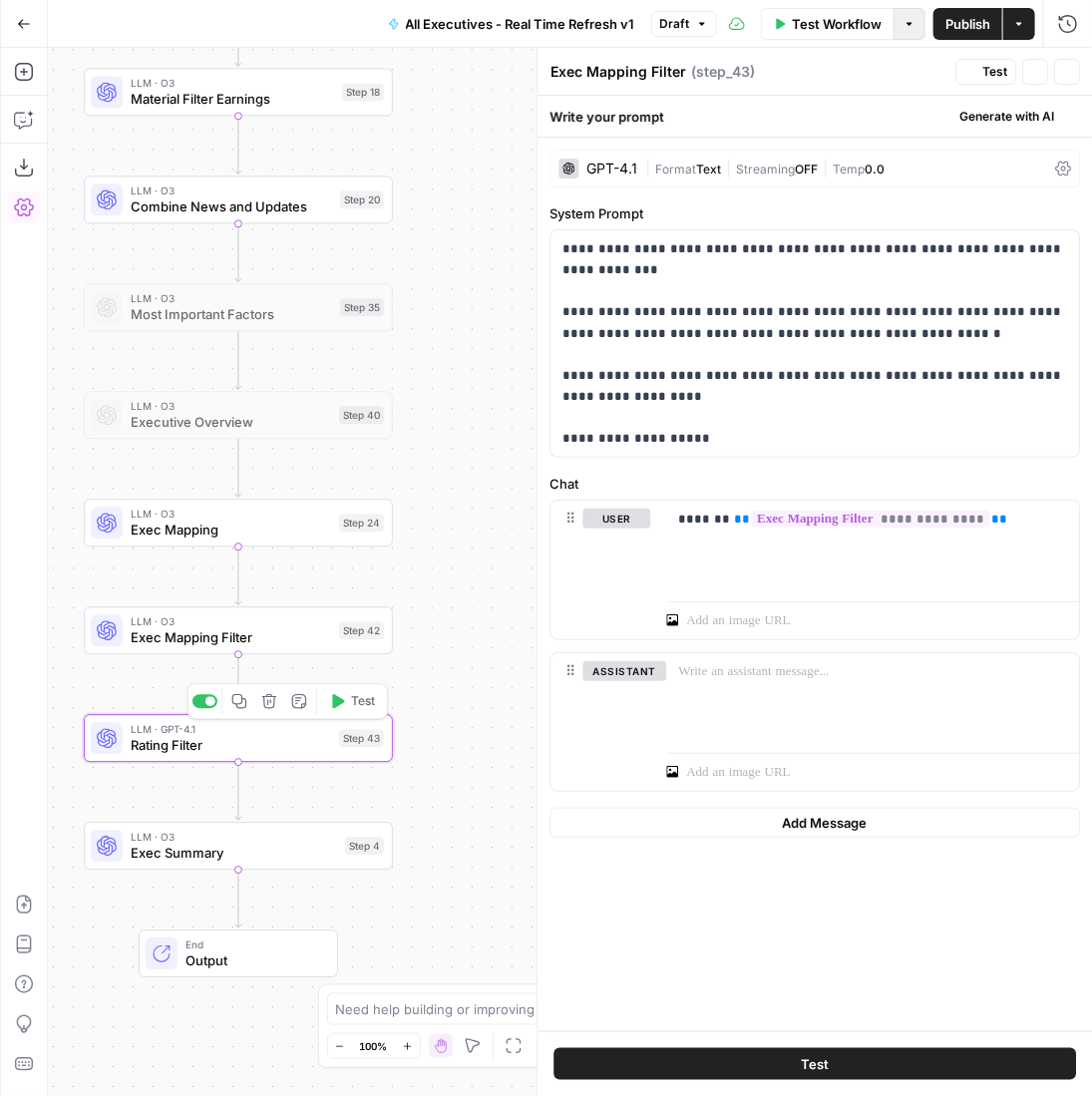 type on "Rating Filter" 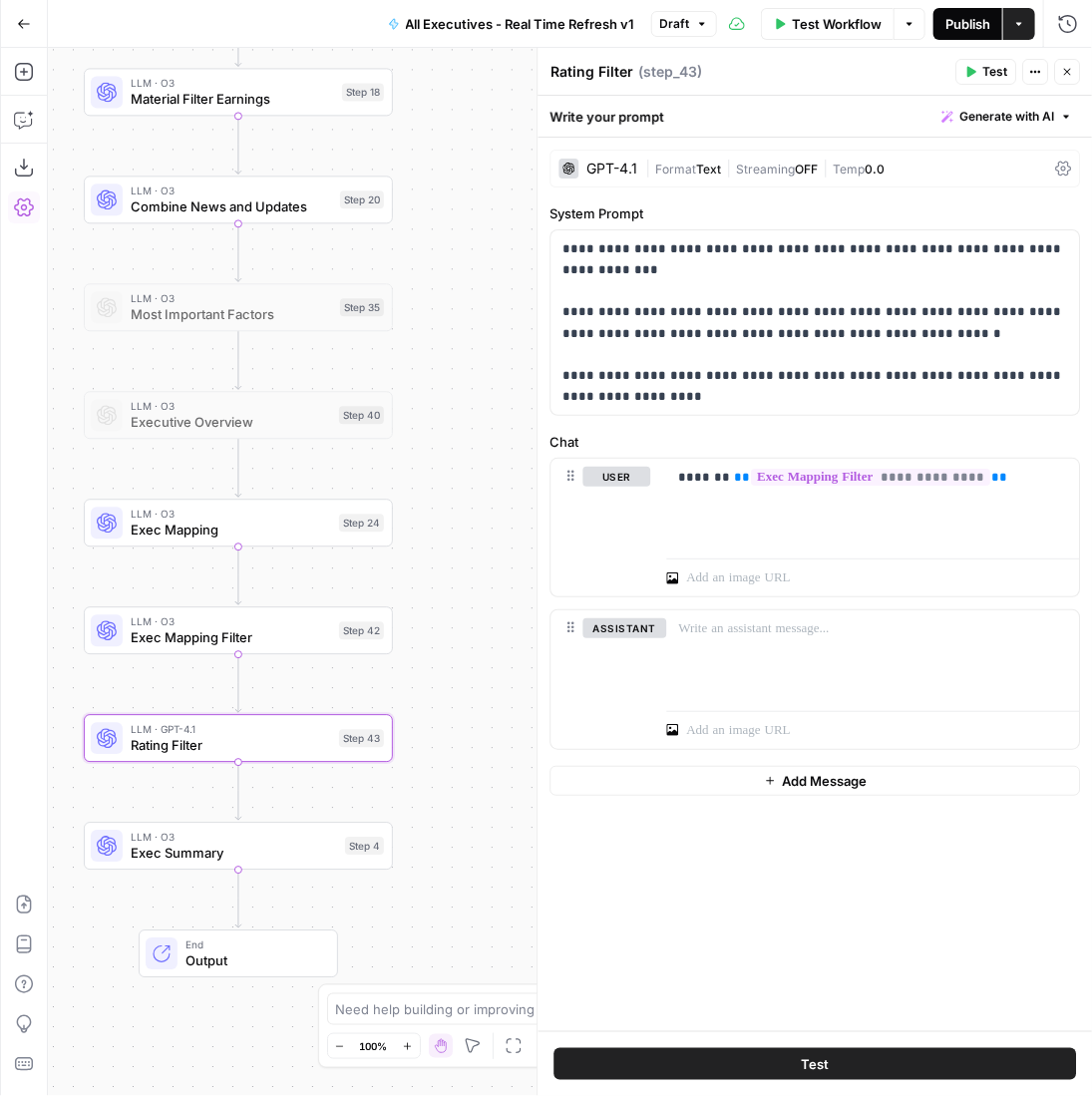 click on "Publish" at bounding box center (967, 24) 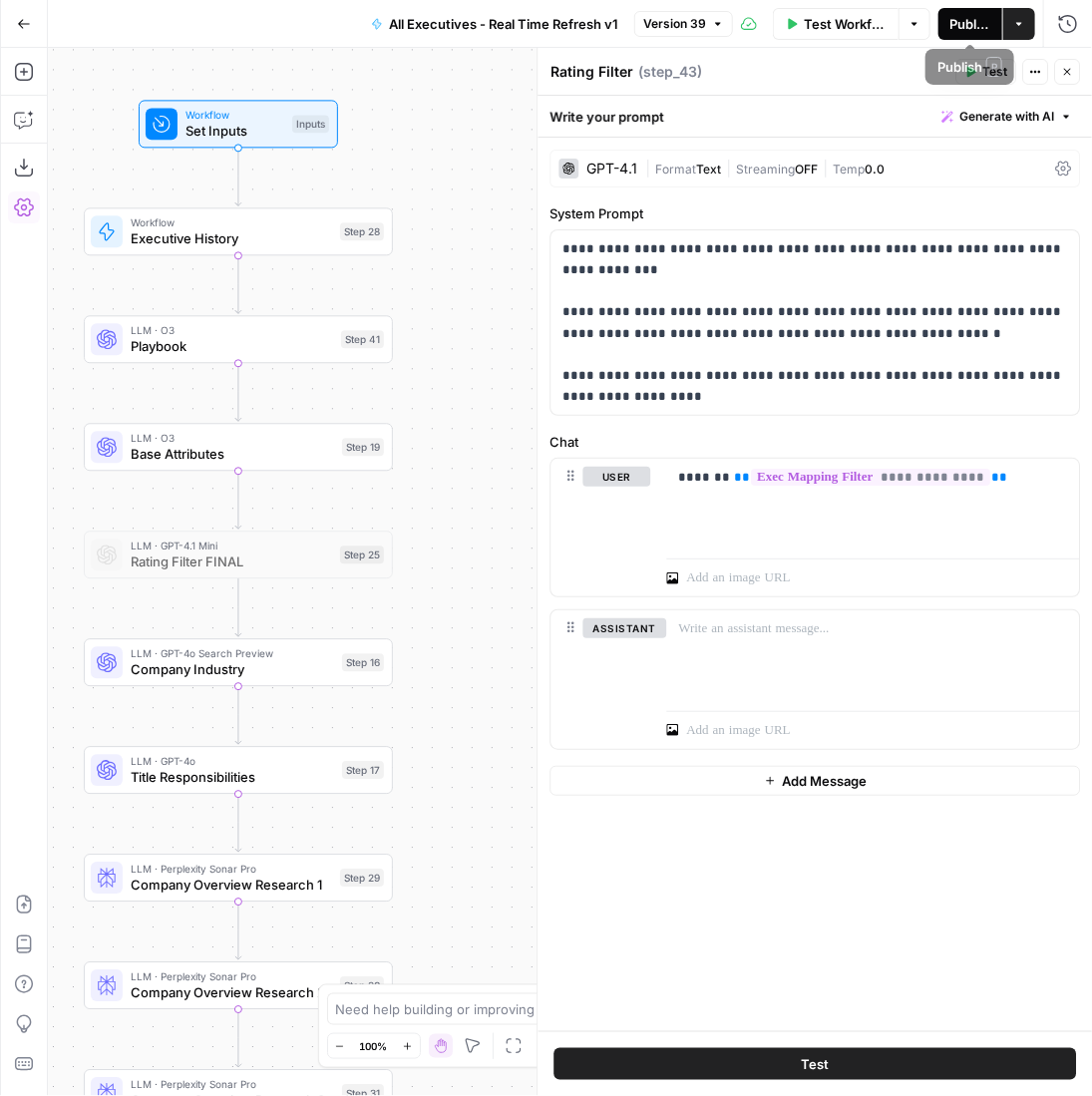 click on "Publish" at bounding box center (970, 24) 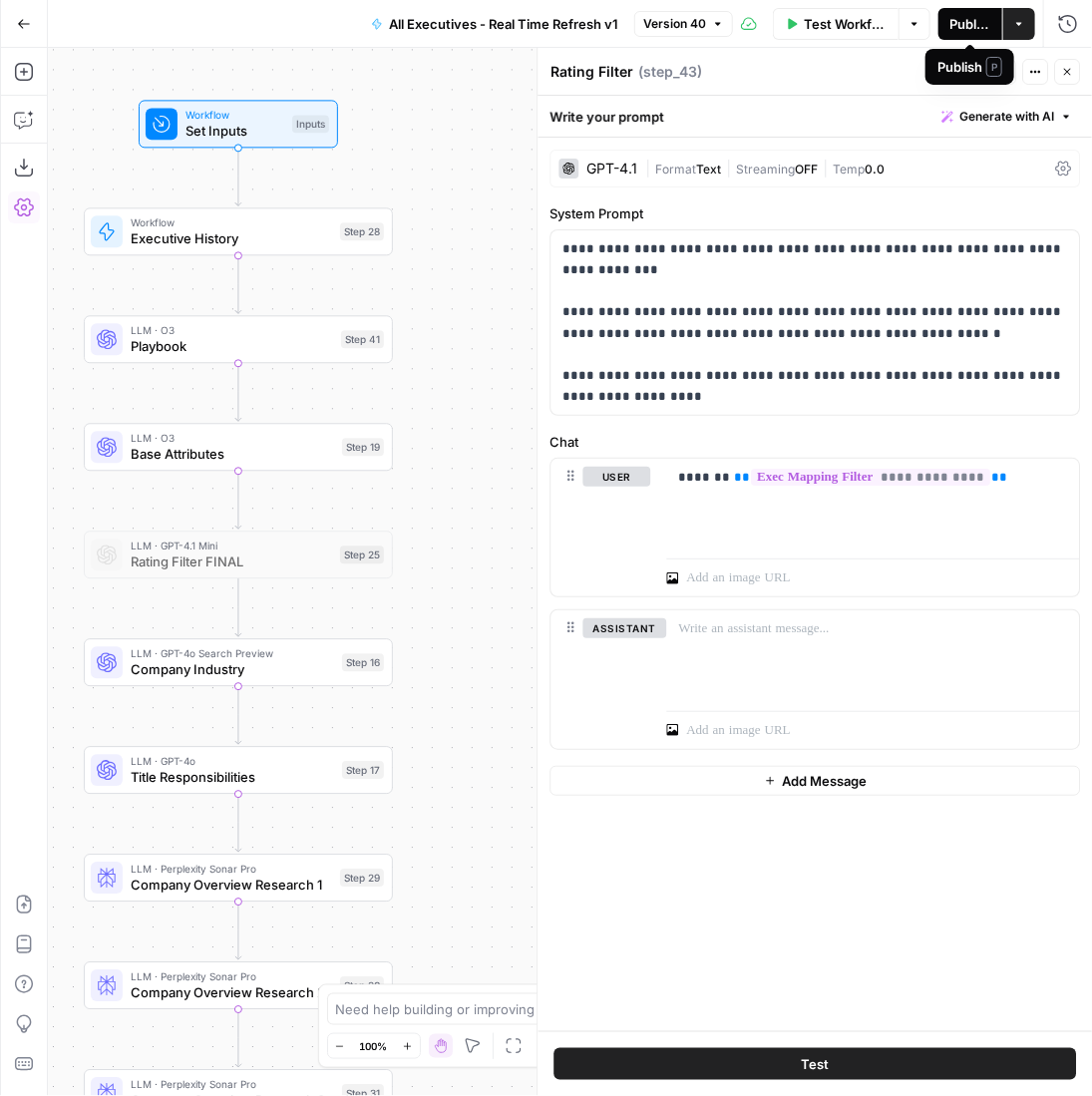 click on "Publish" at bounding box center (970, 24) 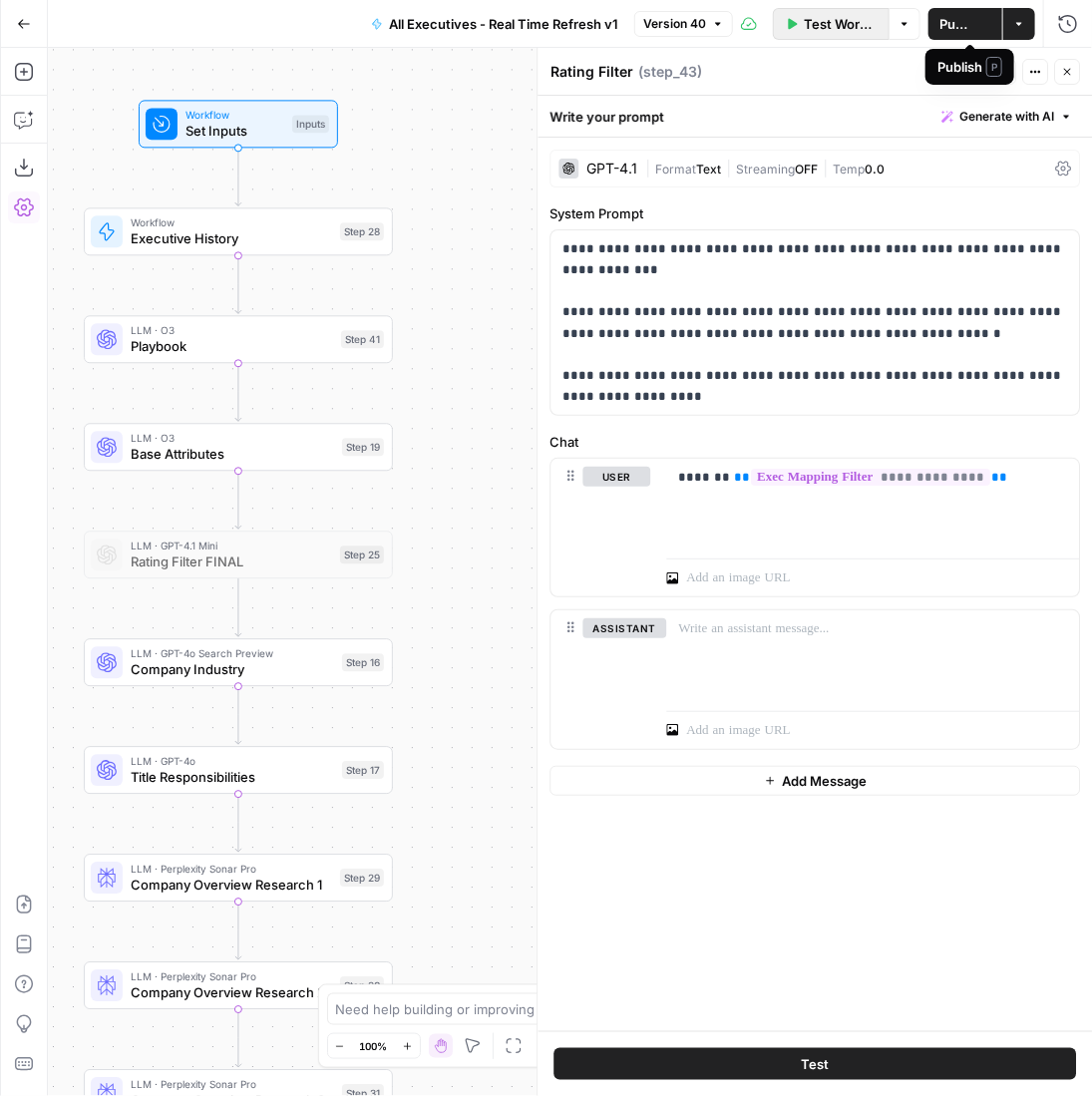 click on "Test Workflow" at bounding box center [840, 24] 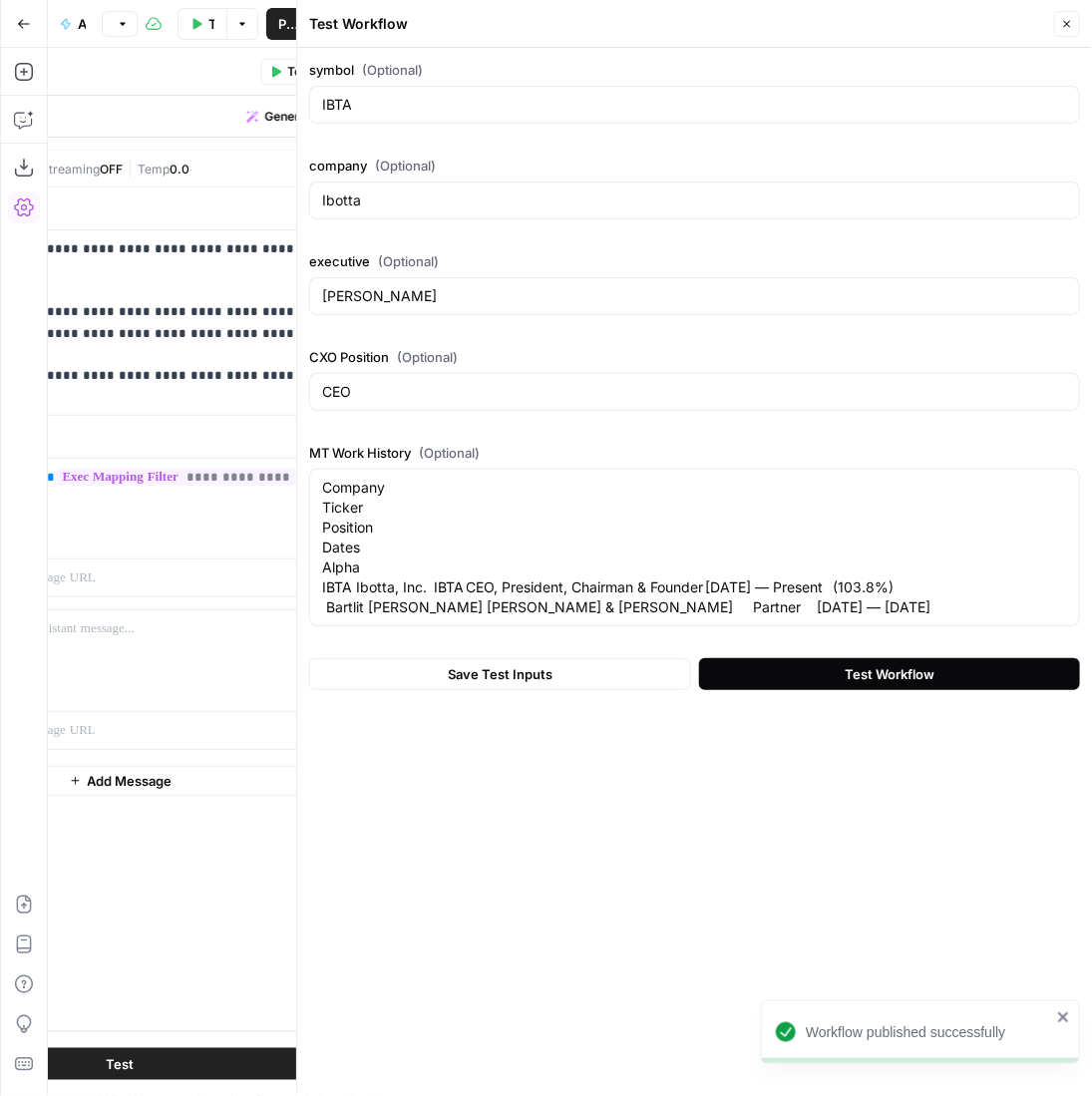 click on "Test Workflow" at bounding box center [890, 674] 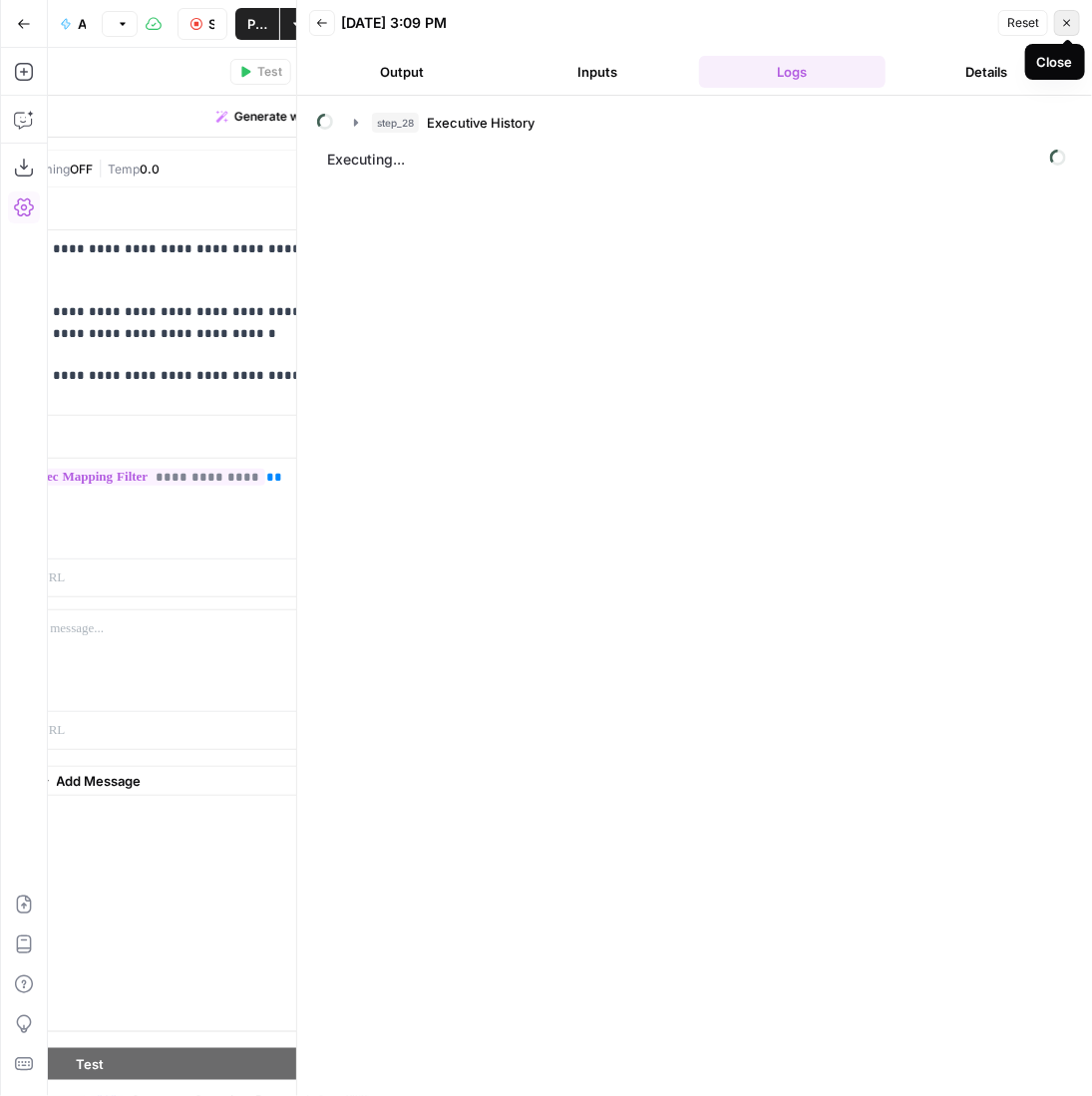 click 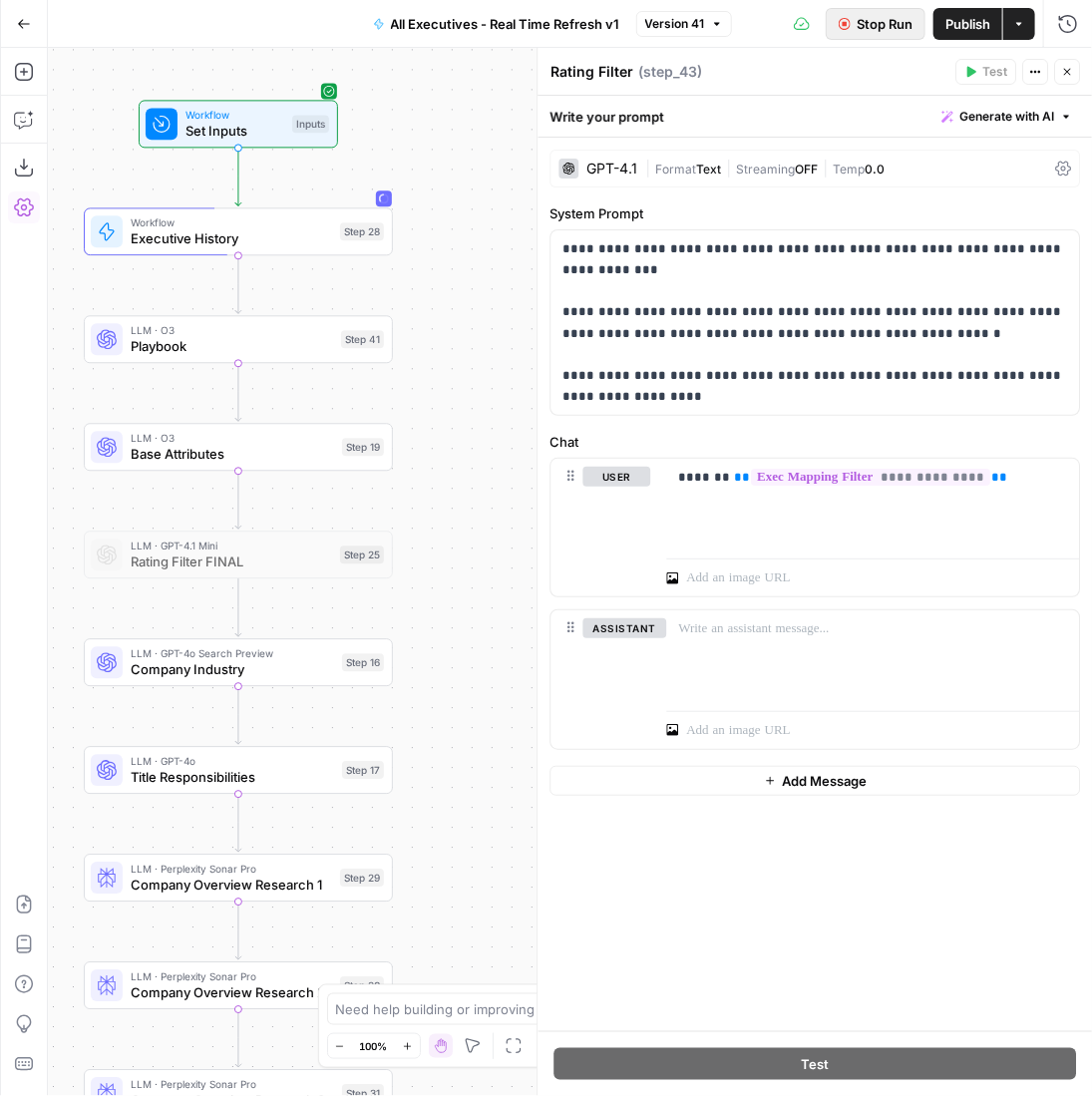 click on "Stop Run" at bounding box center [885, 24] 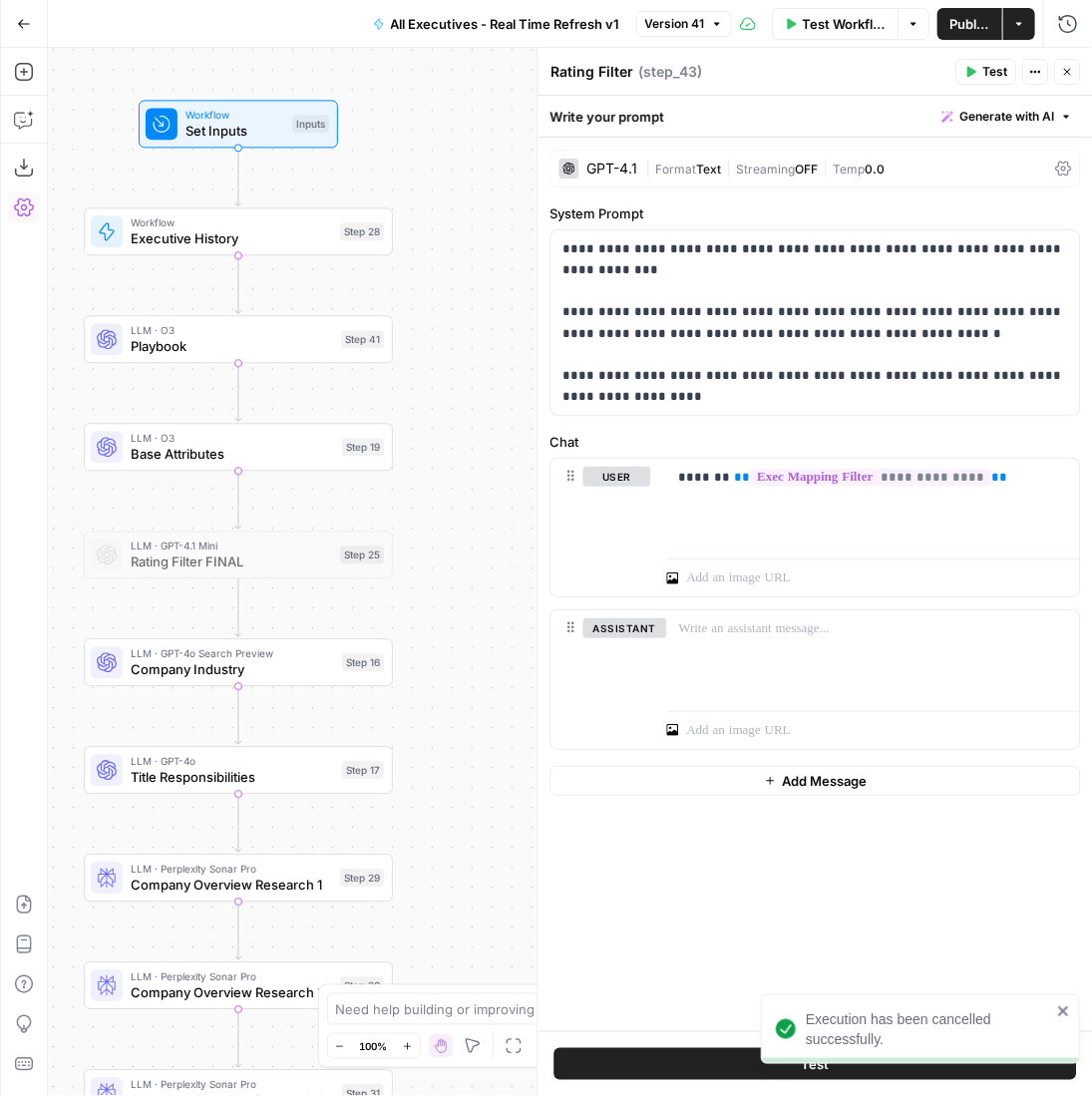 click on "Executive History" at bounding box center (231, 238) 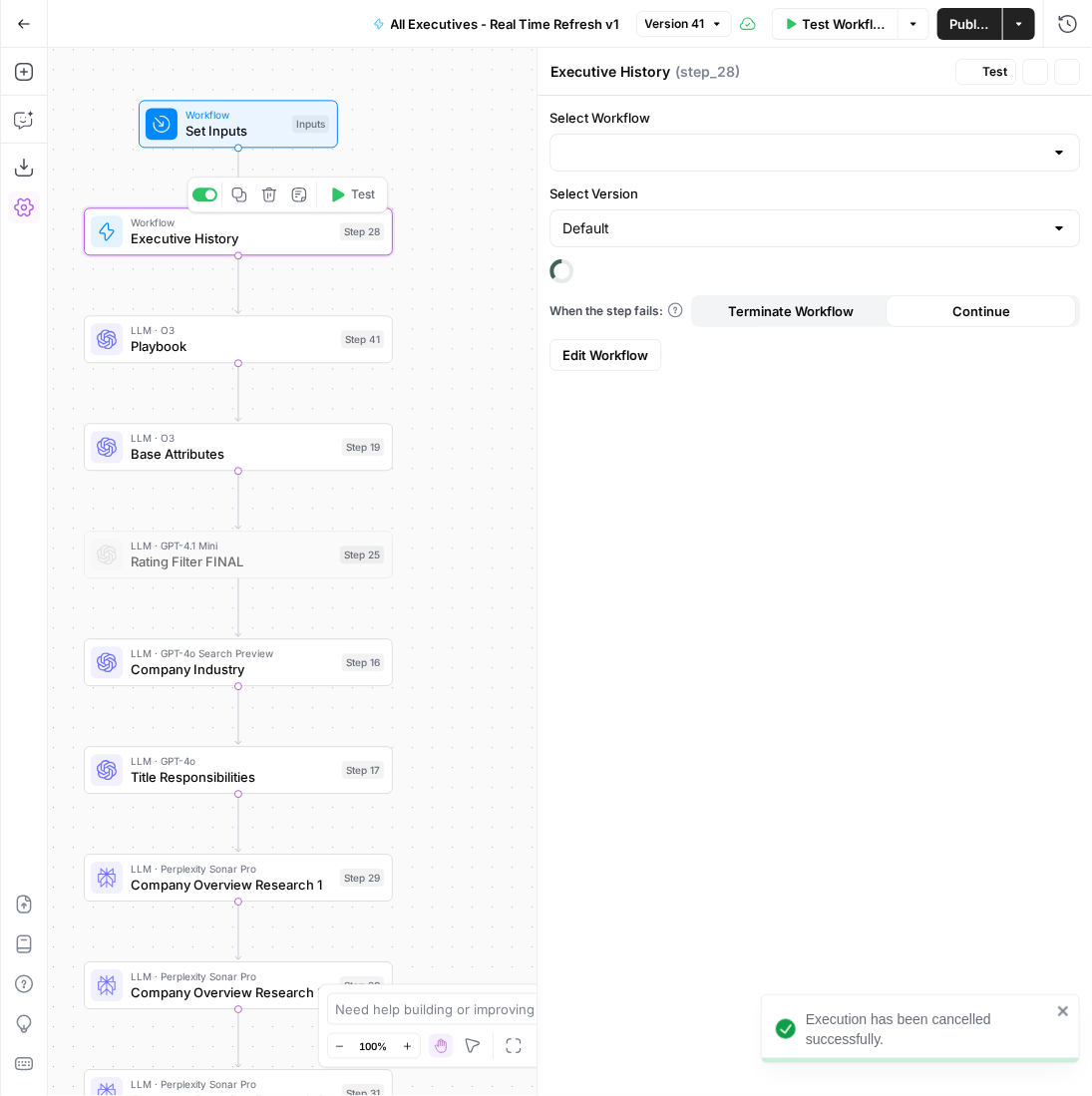 type on "Work History - Non-Memo" 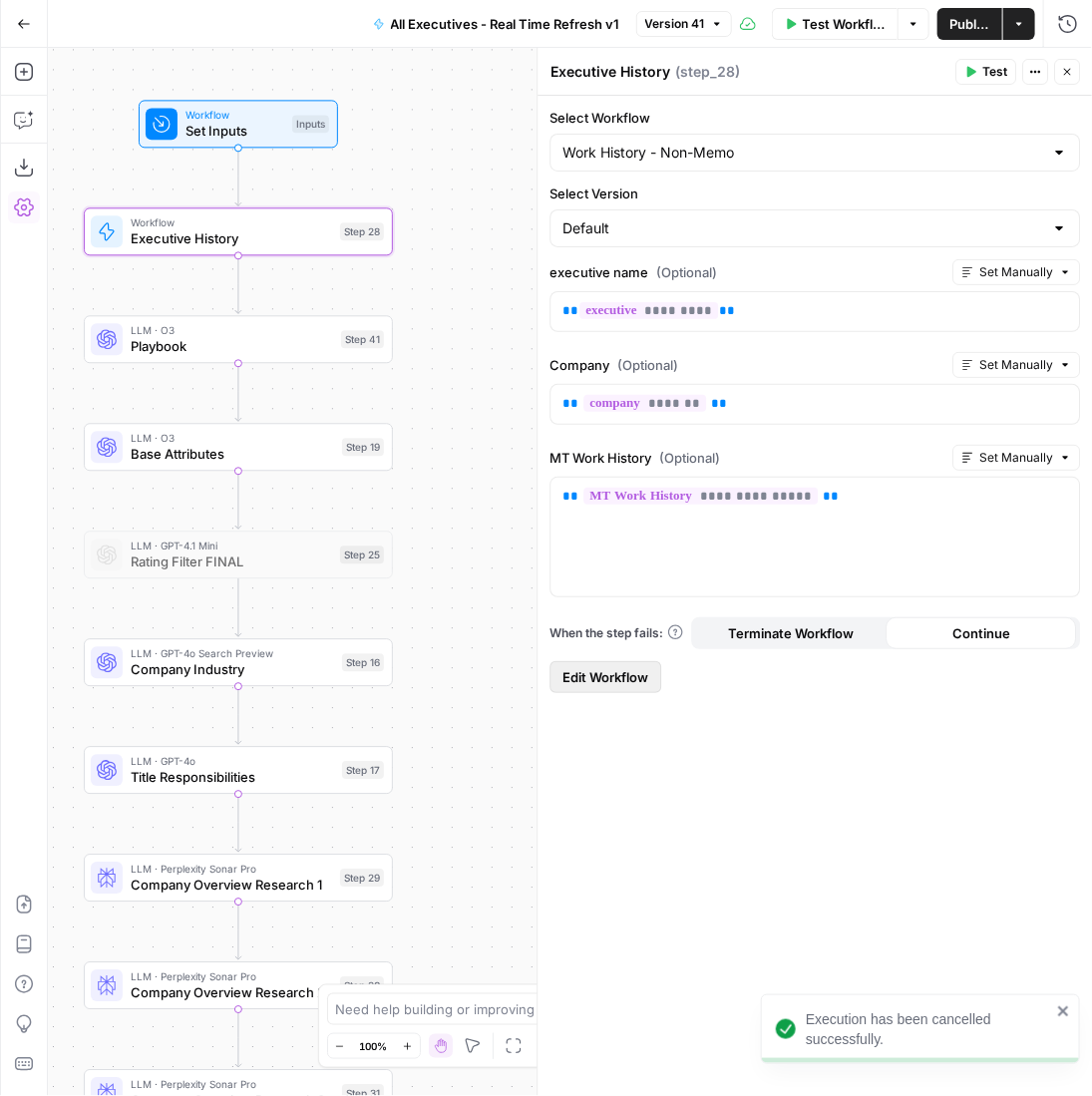 click on "Edit Workflow" at bounding box center (605, 677) 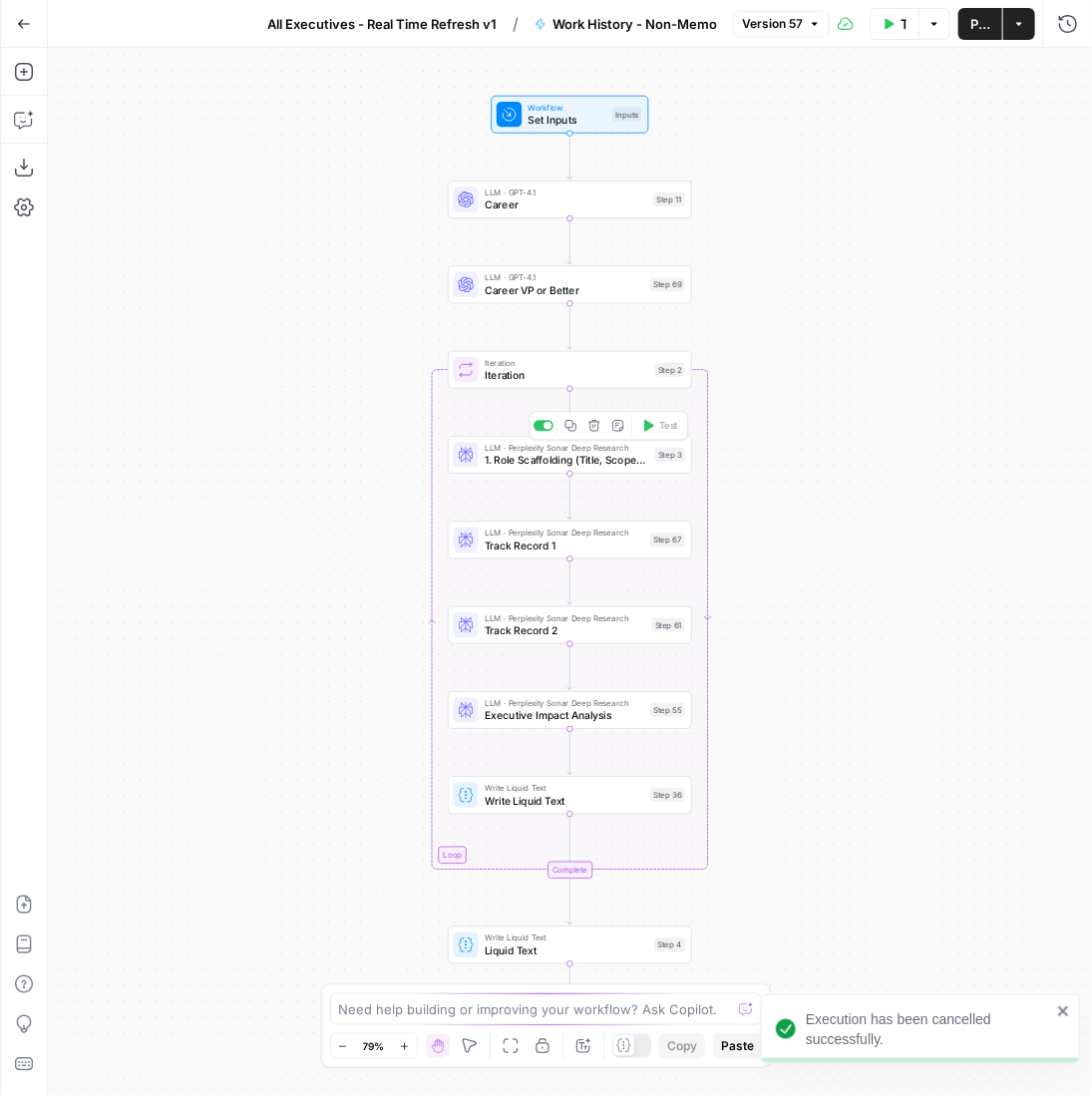 click on "1. Role Scaffolding (Title, Scope, Dates" at bounding box center [566, 461] 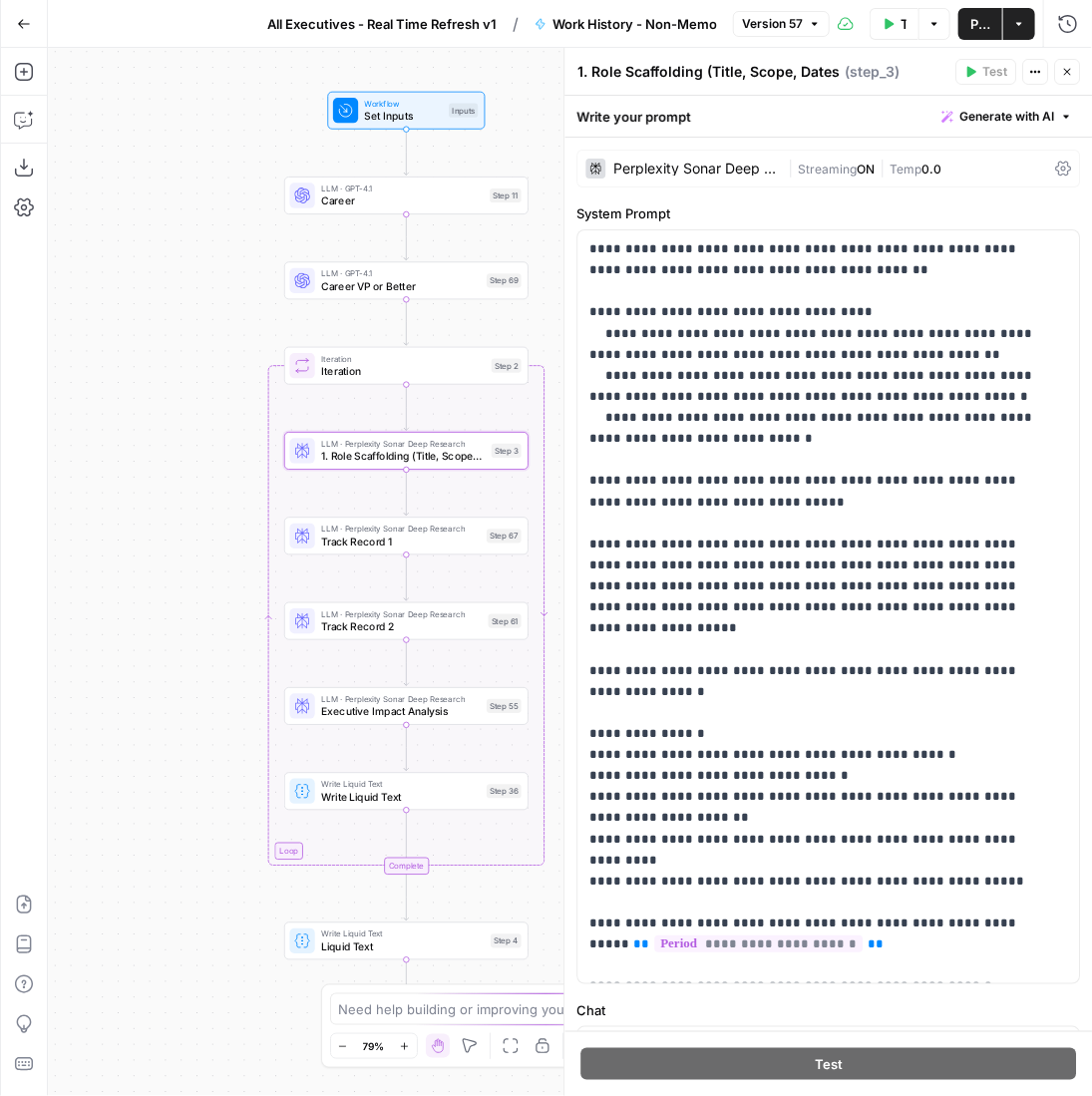 drag, startPoint x: 320, startPoint y: 580, endPoint x: 145, endPoint y: 576, distance: 175.04571 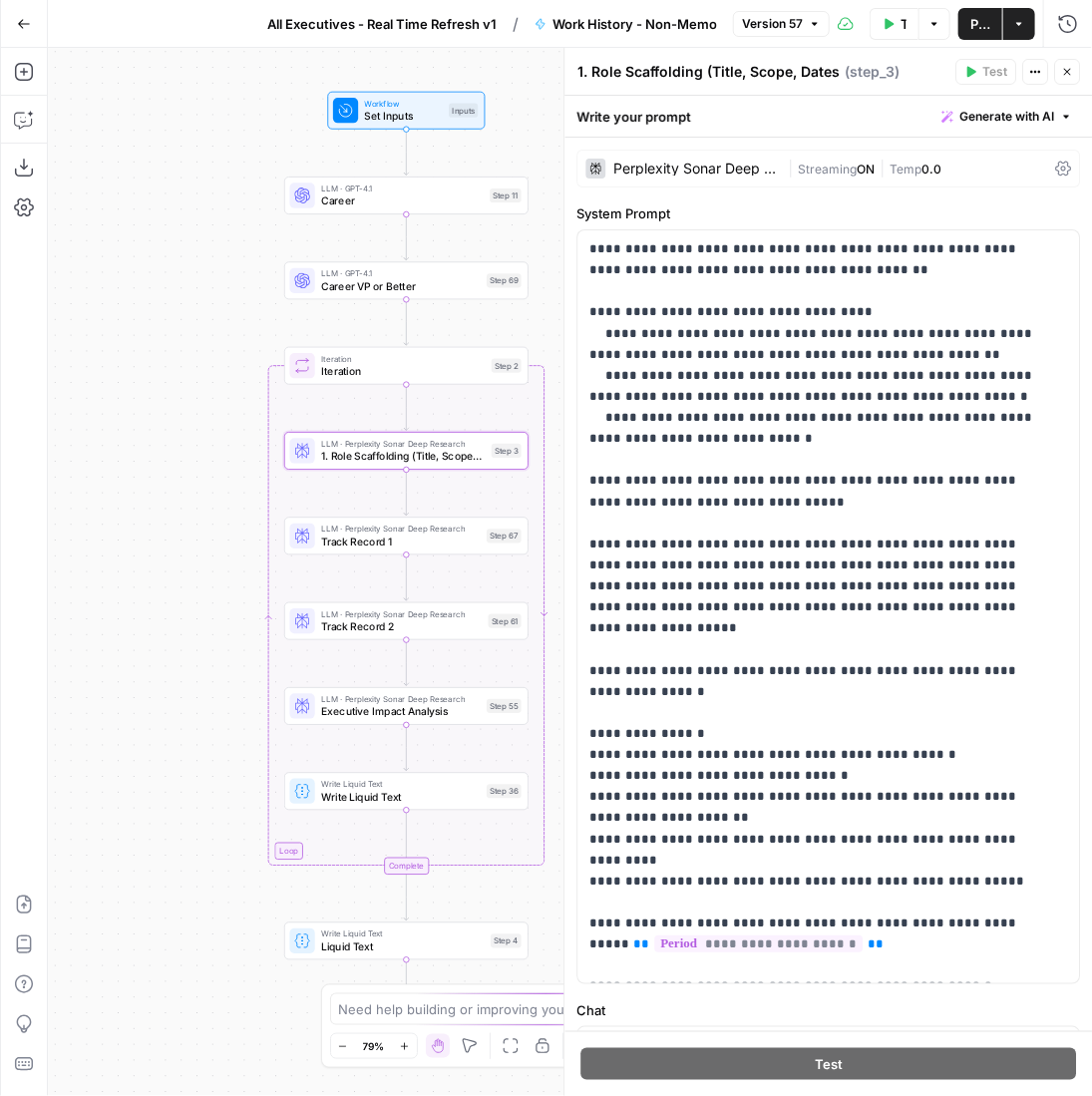 click on "Workflow Set Inputs Inputs LLM · GPT-4.1 Career Step 11 LLM · GPT-4.1 Career VP or Better Step 69 Loop Iteration Iteration Step 2 LLM · Perplexity Sonar Deep Research 1. Role Scaffolding (Title, Scope, Dates Step 3 LLM · Perplexity Sonar Deep Research Track Record 1 Step 67 LLM · Perplexity Sonar Deep Research Track Record 2 Step 61 LLM · Perplexity Sonar Deep Research Executive Impact Analysis Step 55 Write Liquid Text Write Liquid Text Step 36 Complete Write Liquid Text Liquid Text Step 4 End Output" at bounding box center (569, 571) 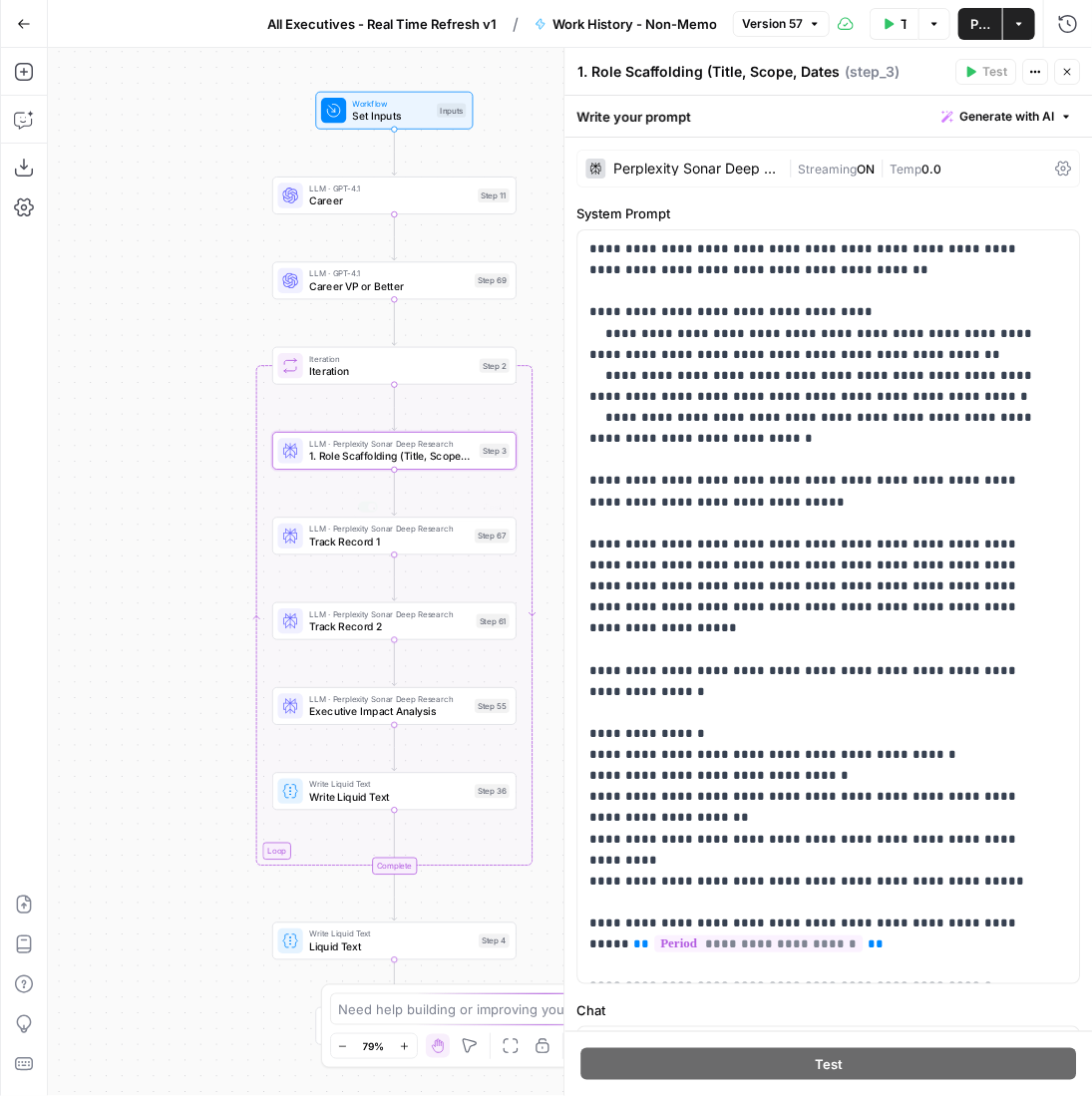 click on "Track Record 1" at bounding box center [389, 542] 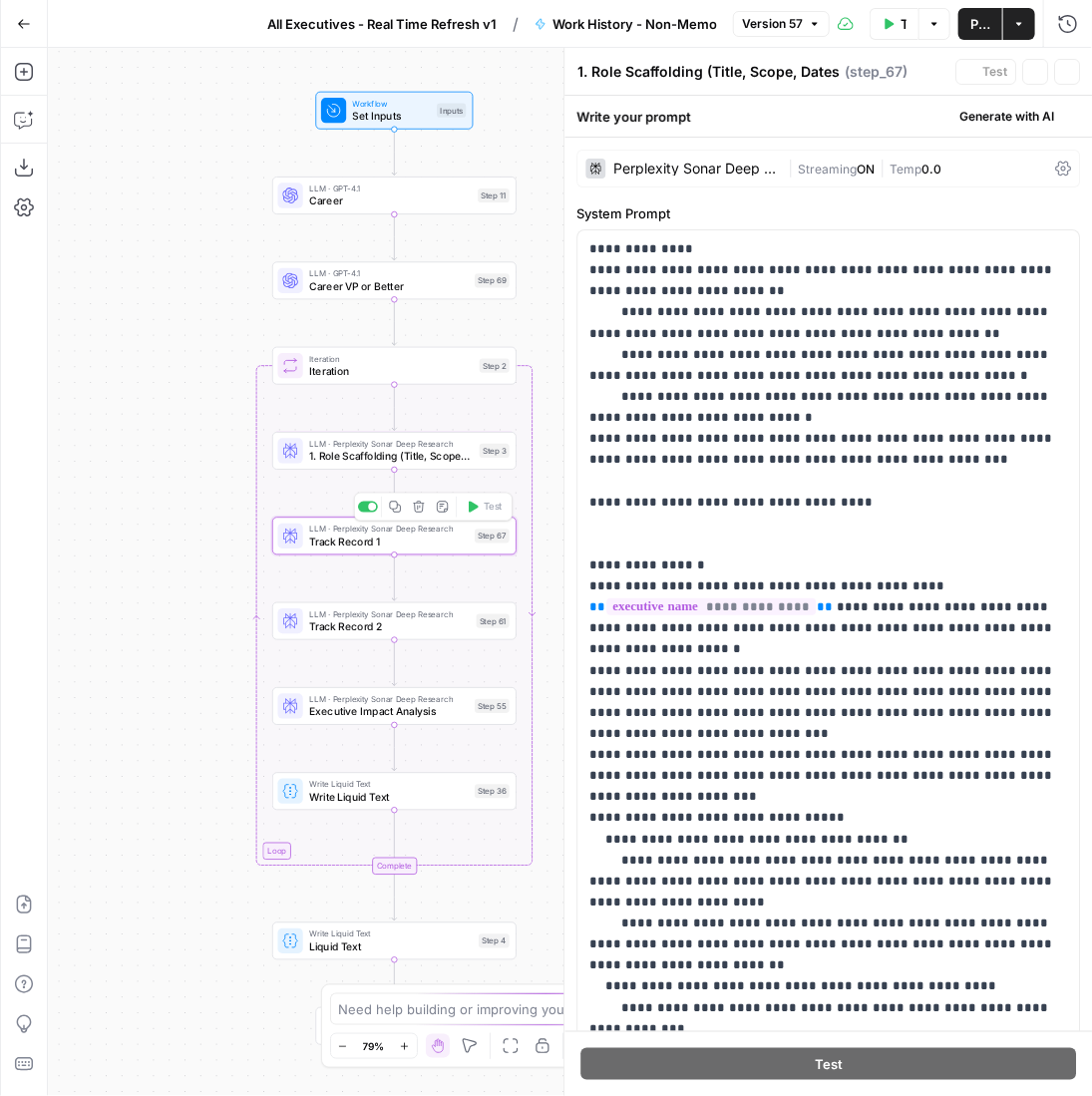 type on "Track Record 1" 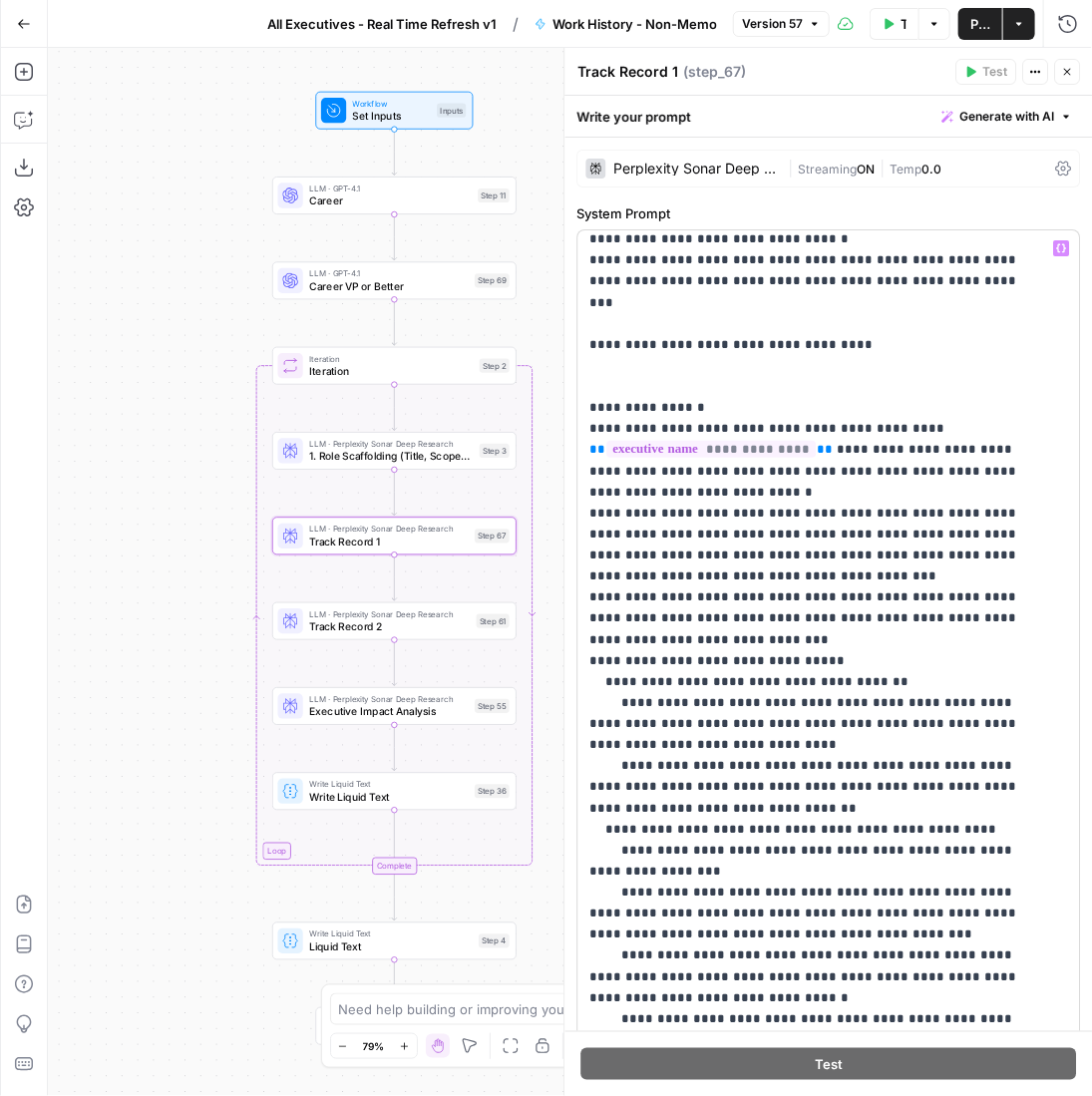 scroll, scrollTop: 299, scrollLeft: 0, axis: vertical 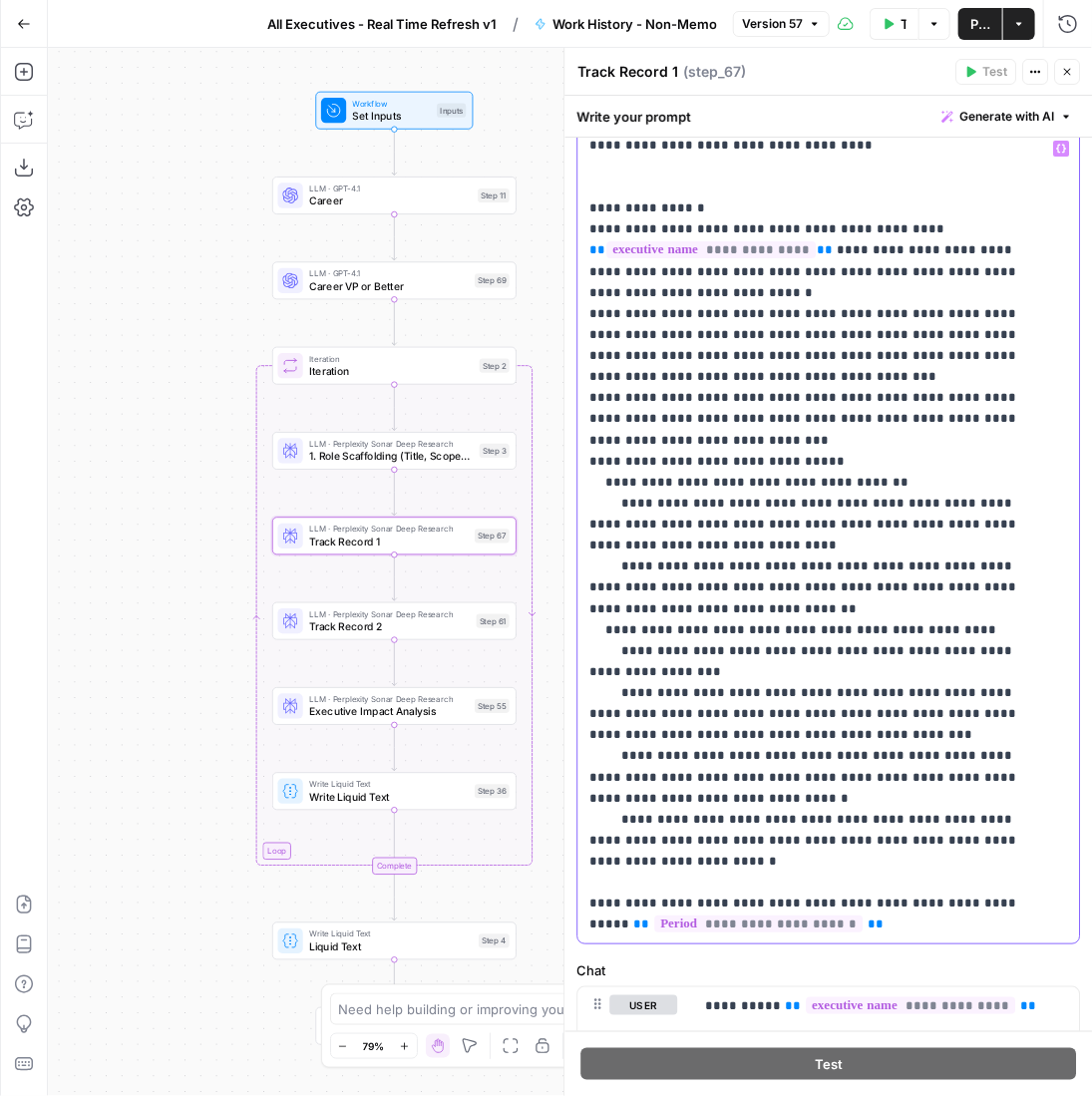 click on "**********" at bounding box center [814, 387] 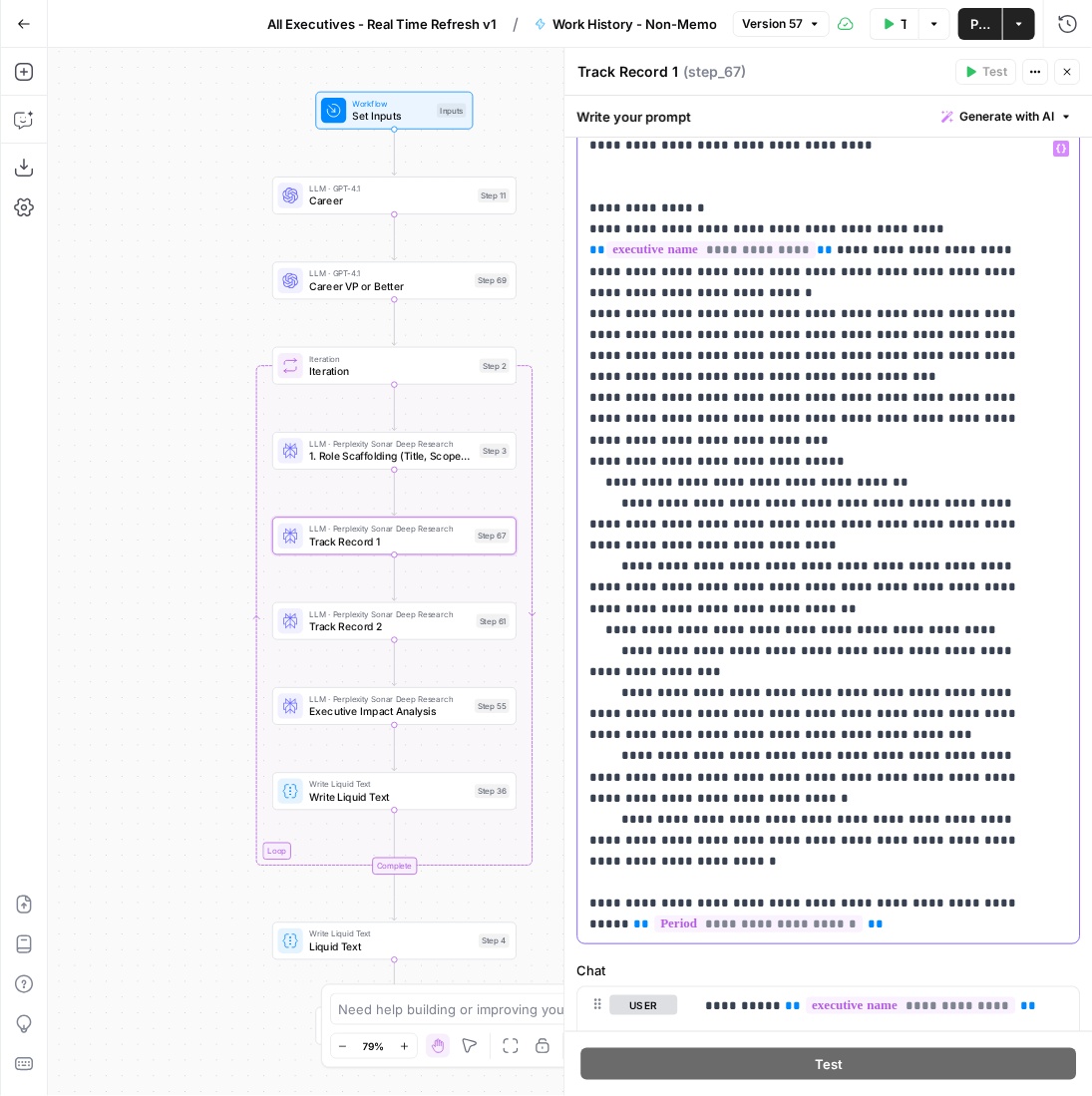 type 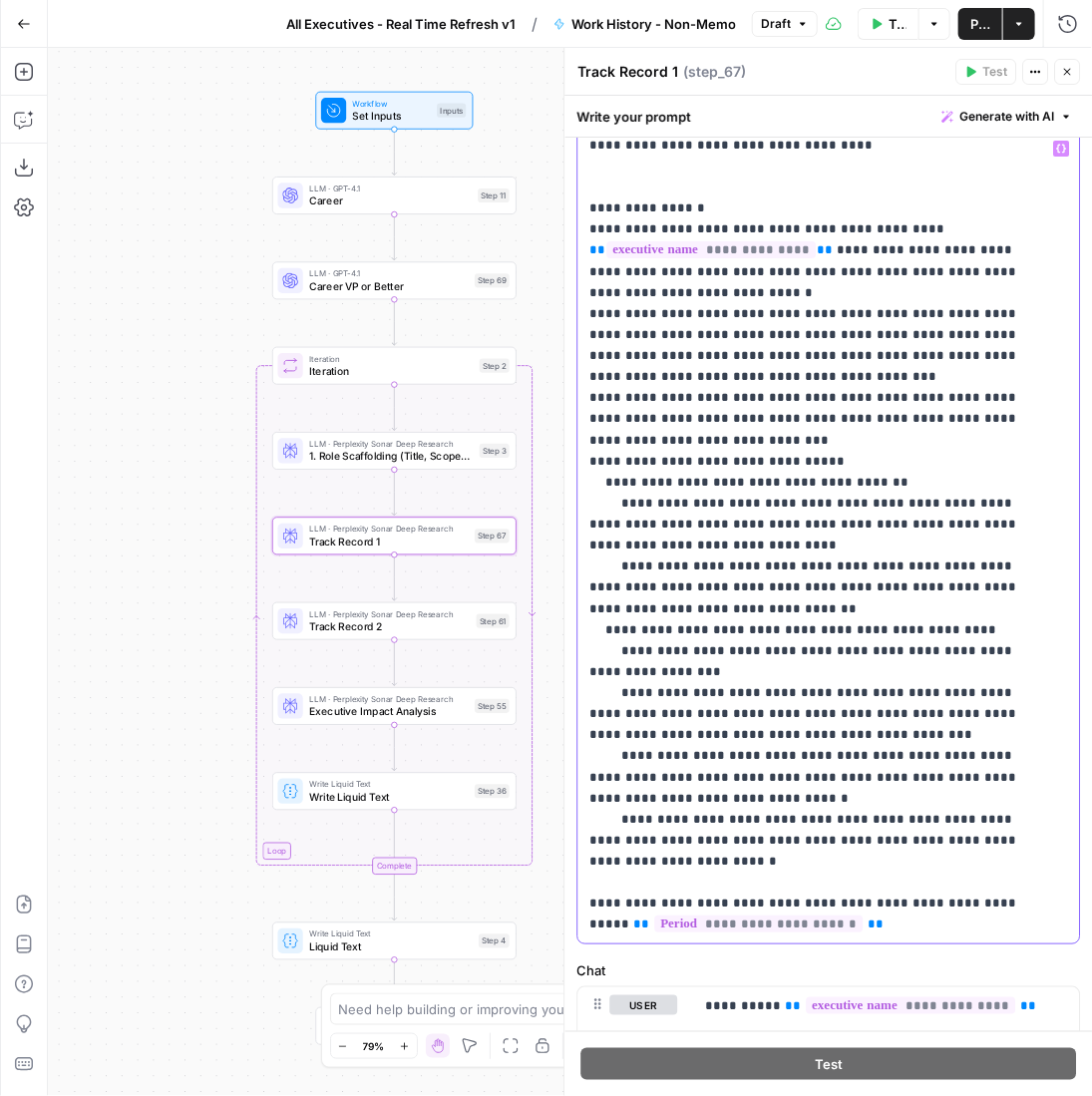 click on "**********" at bounding box center [814, 408] 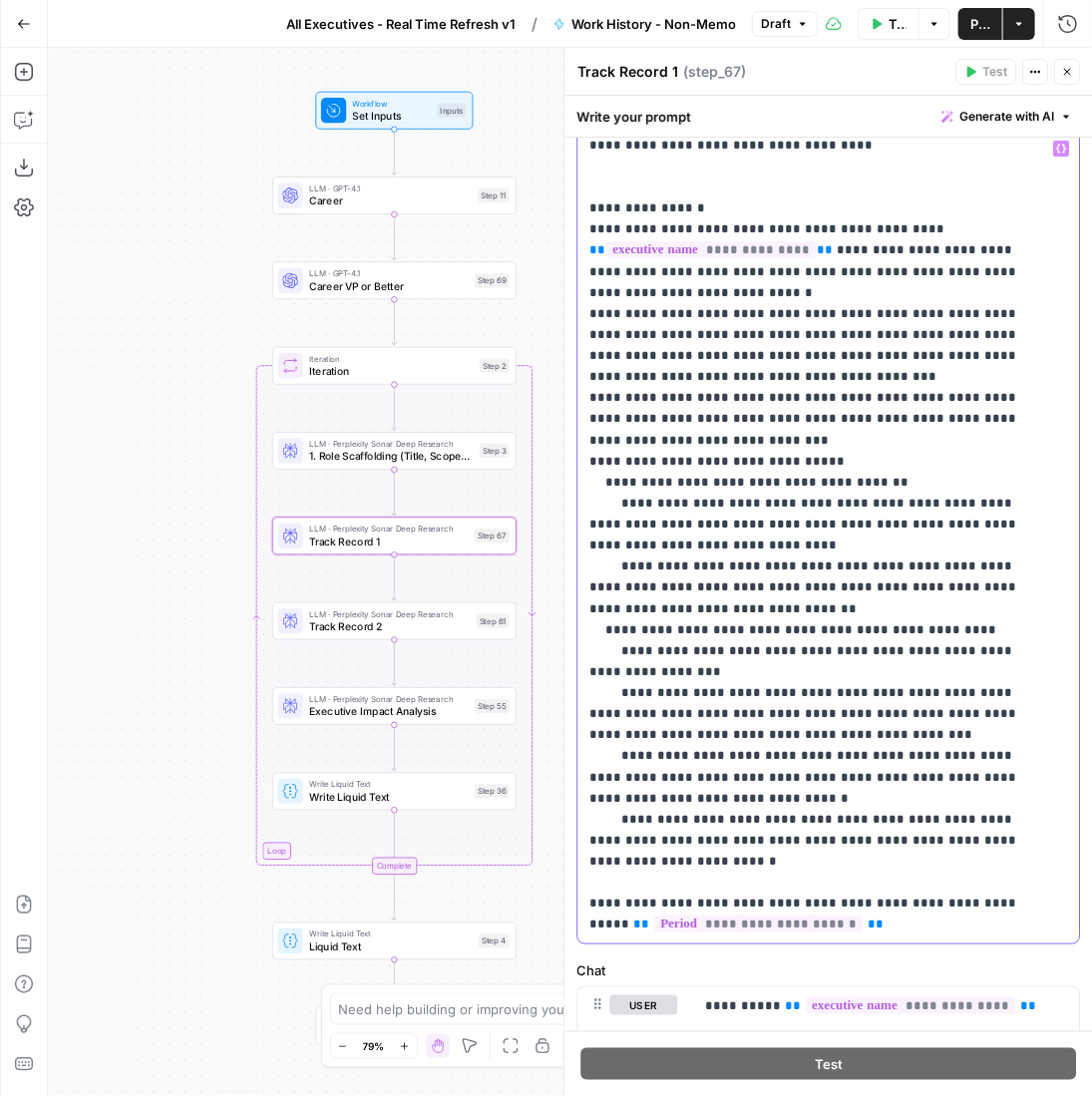click on "**********" at bounding box center (814, 419) 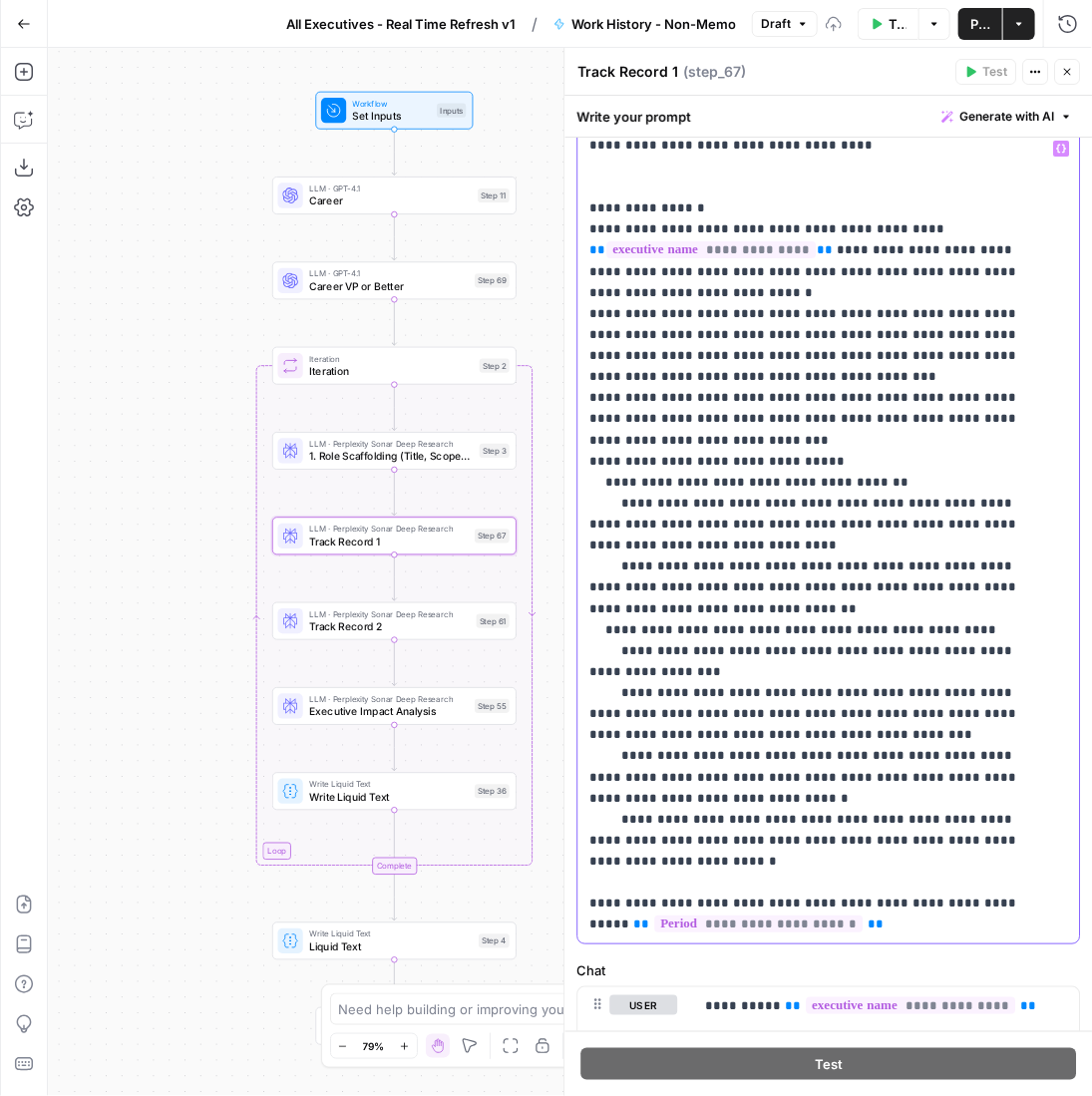 scroll, scrollTop: 362, scrollLeft: 0, axis: vertical 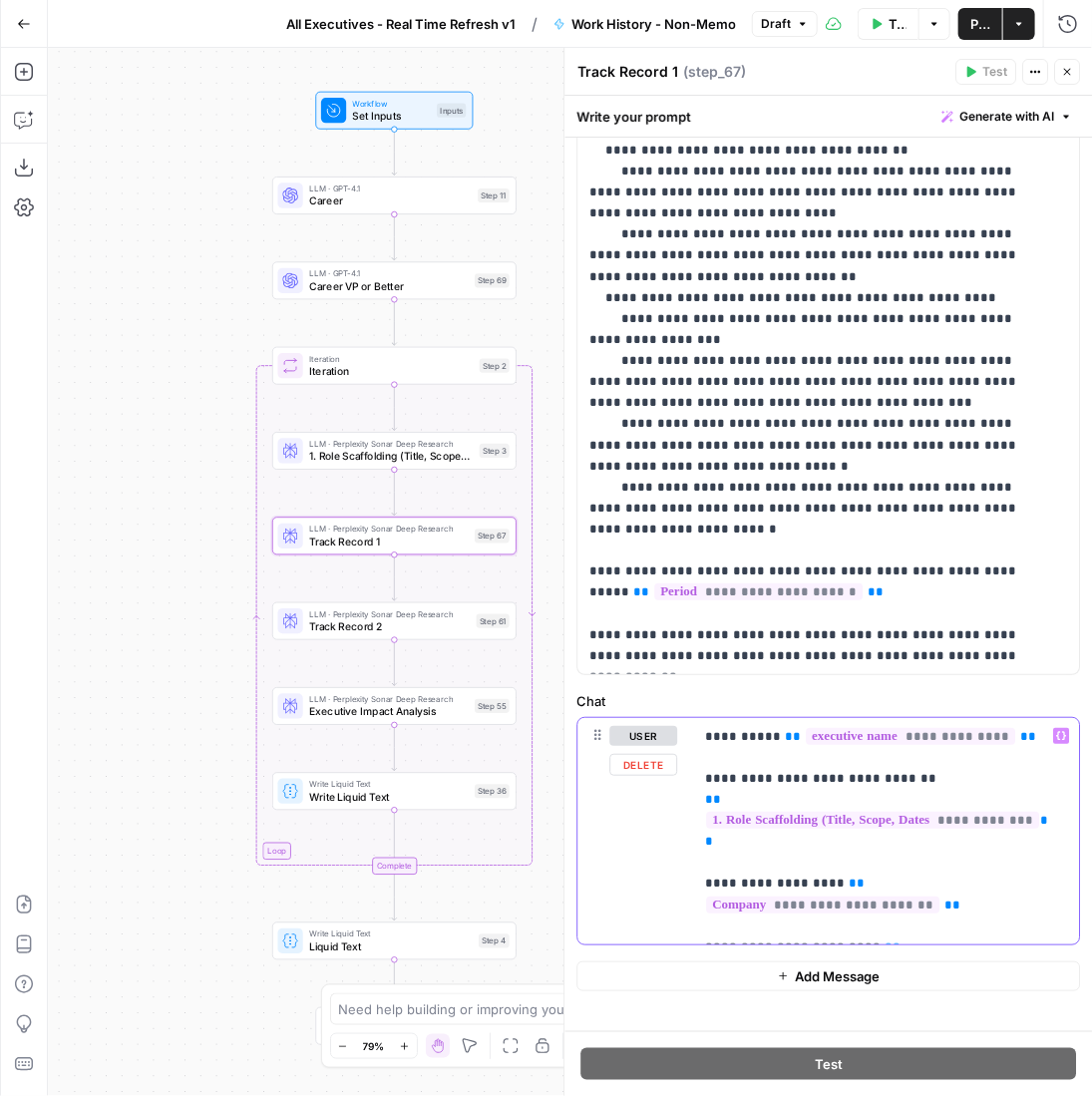 click on "**********" at bounding box center [879, 831] 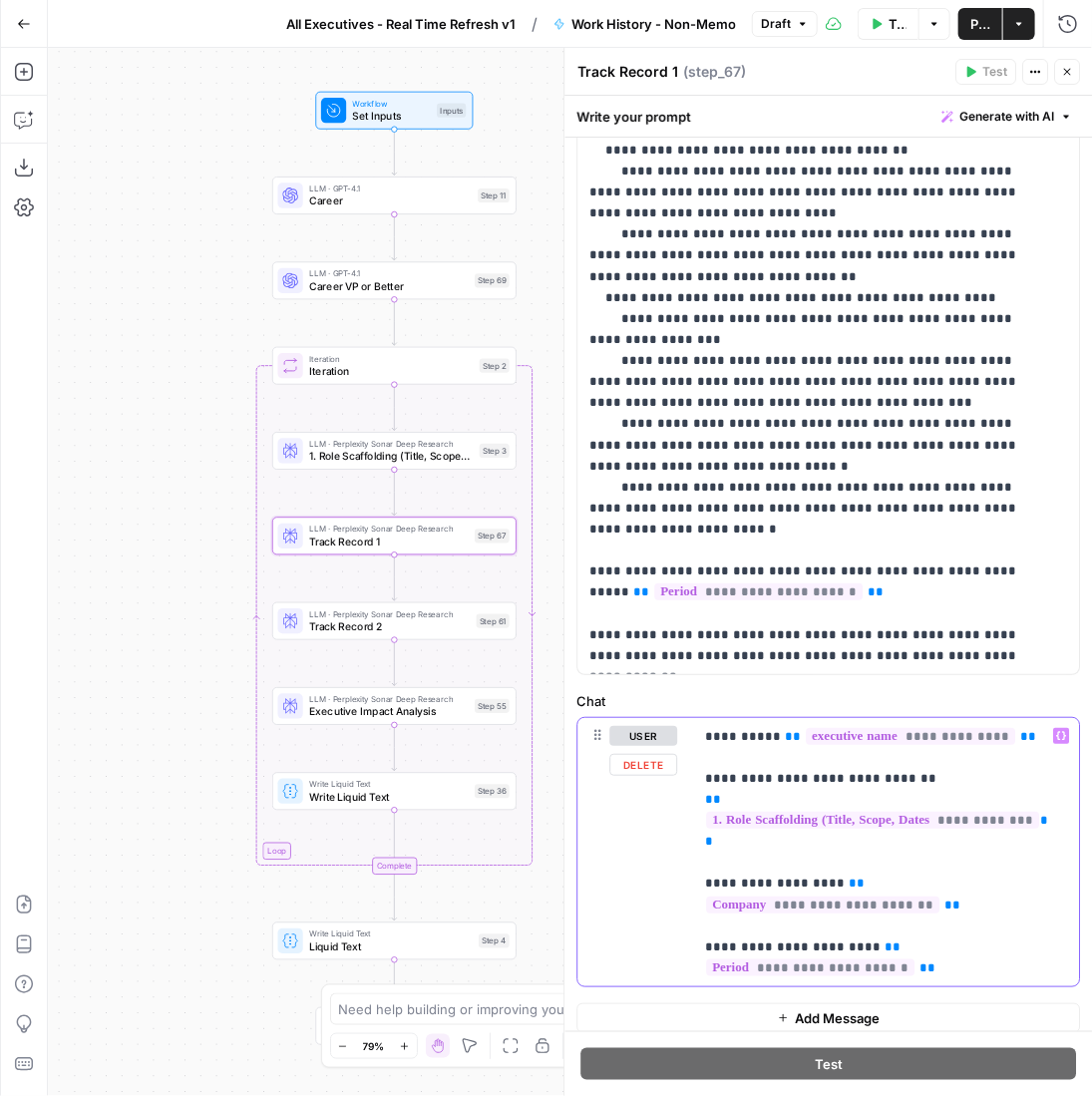 type 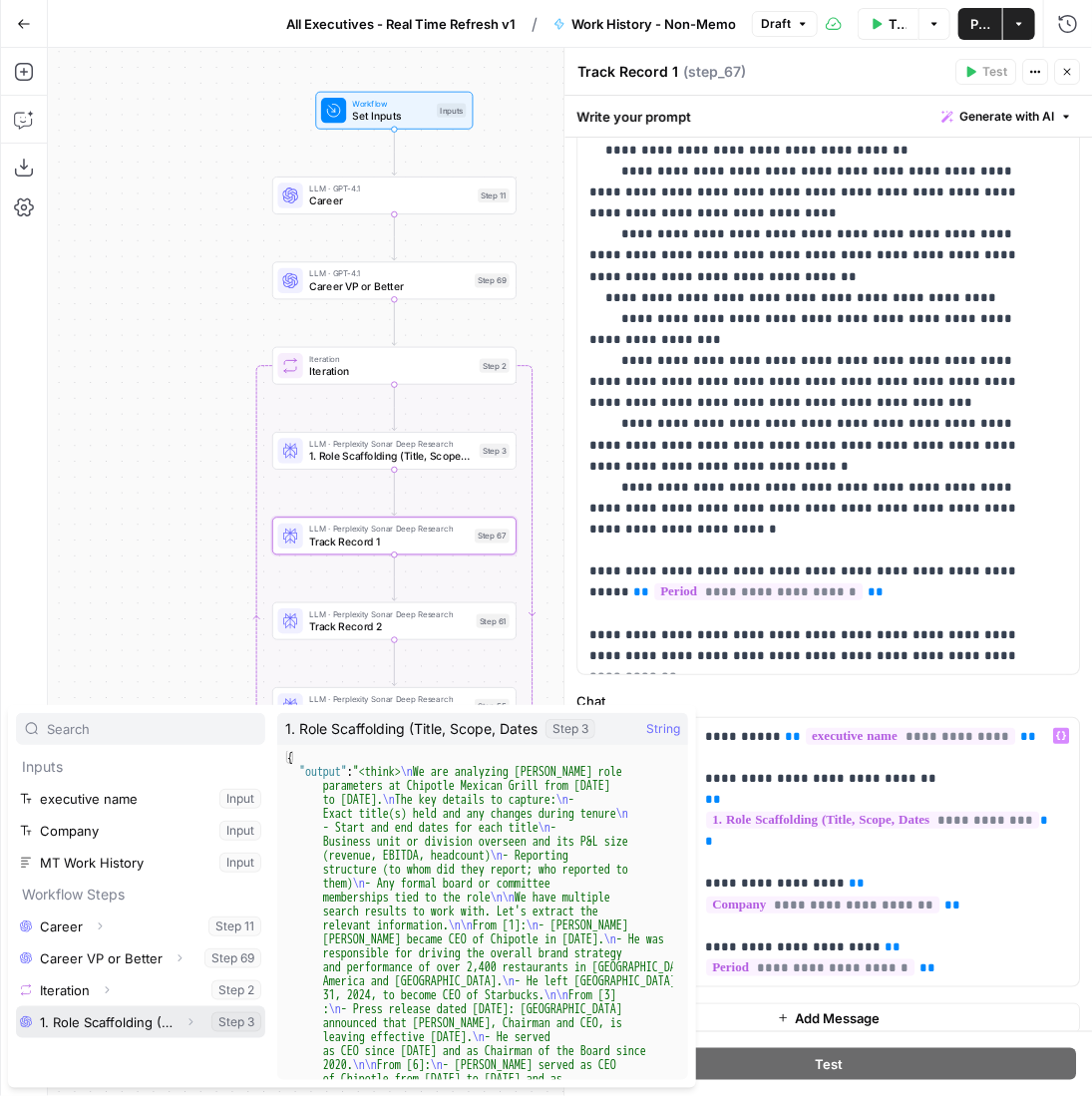 click at bounding box center [141, 1022] 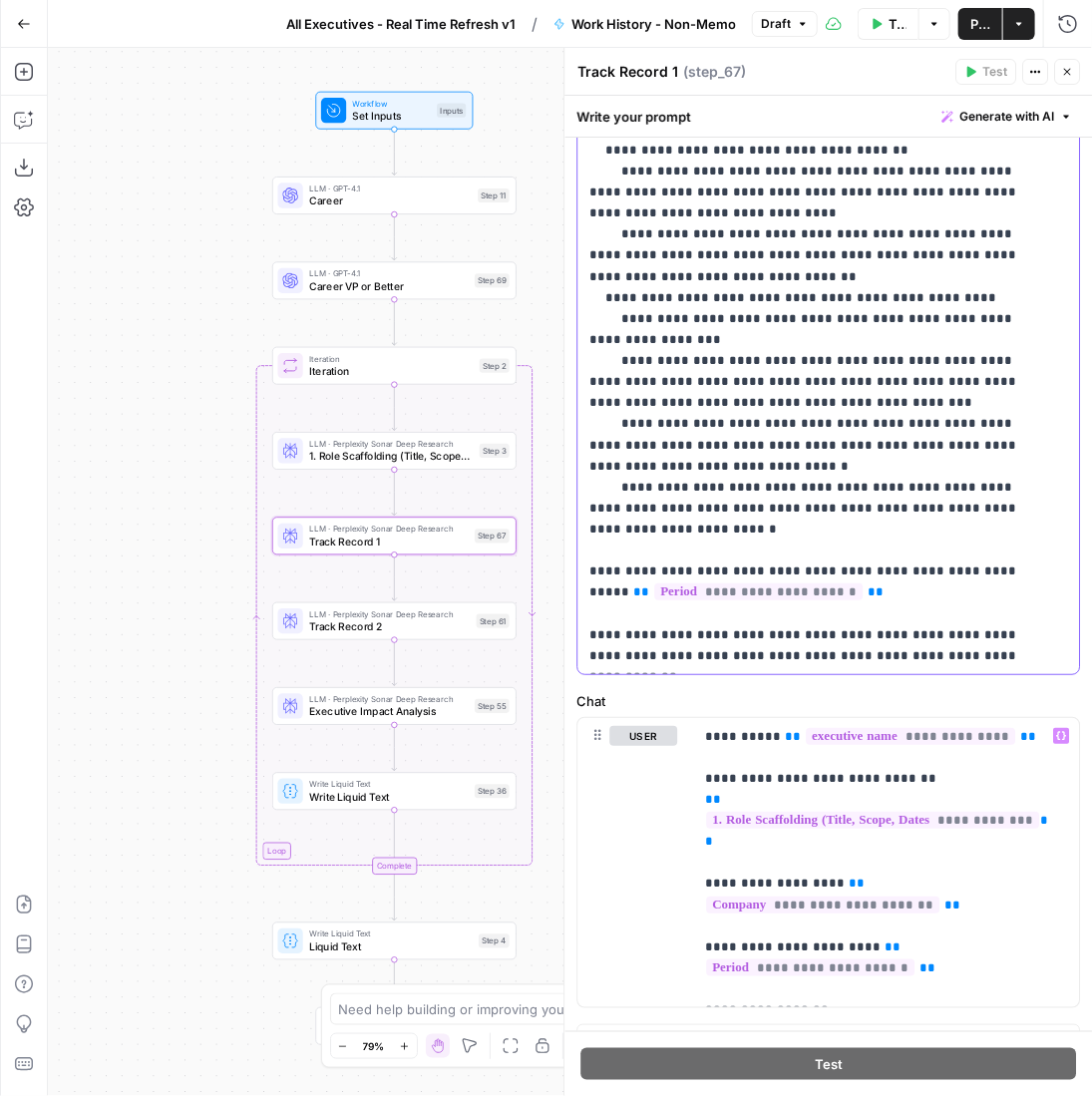 click on "**********" at bounding box center [814, 87] 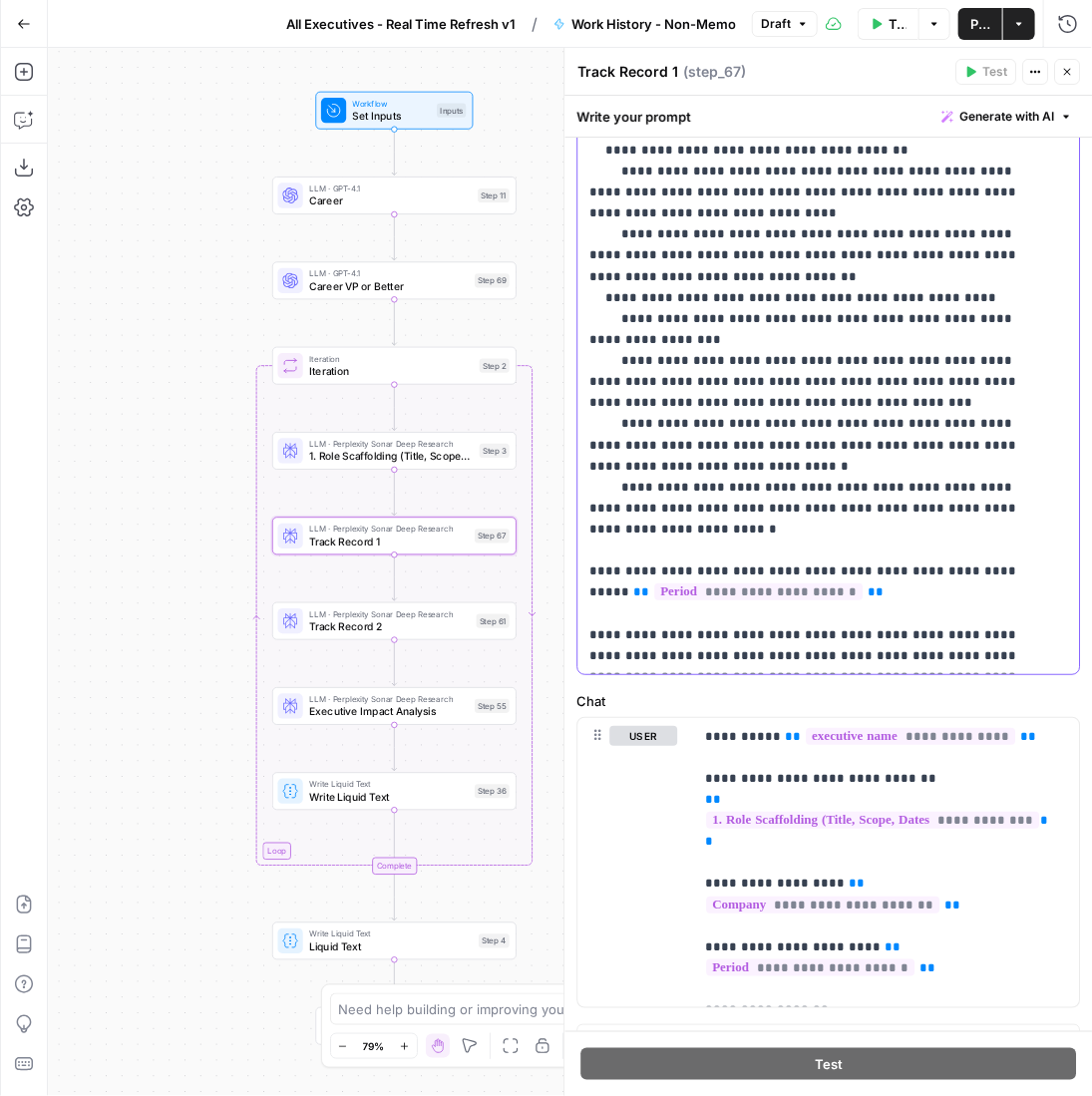 drag, startPoint x: 675, startPoint y: 629, endPoint x: 580, endPoint y: 542, distance: 128.8177 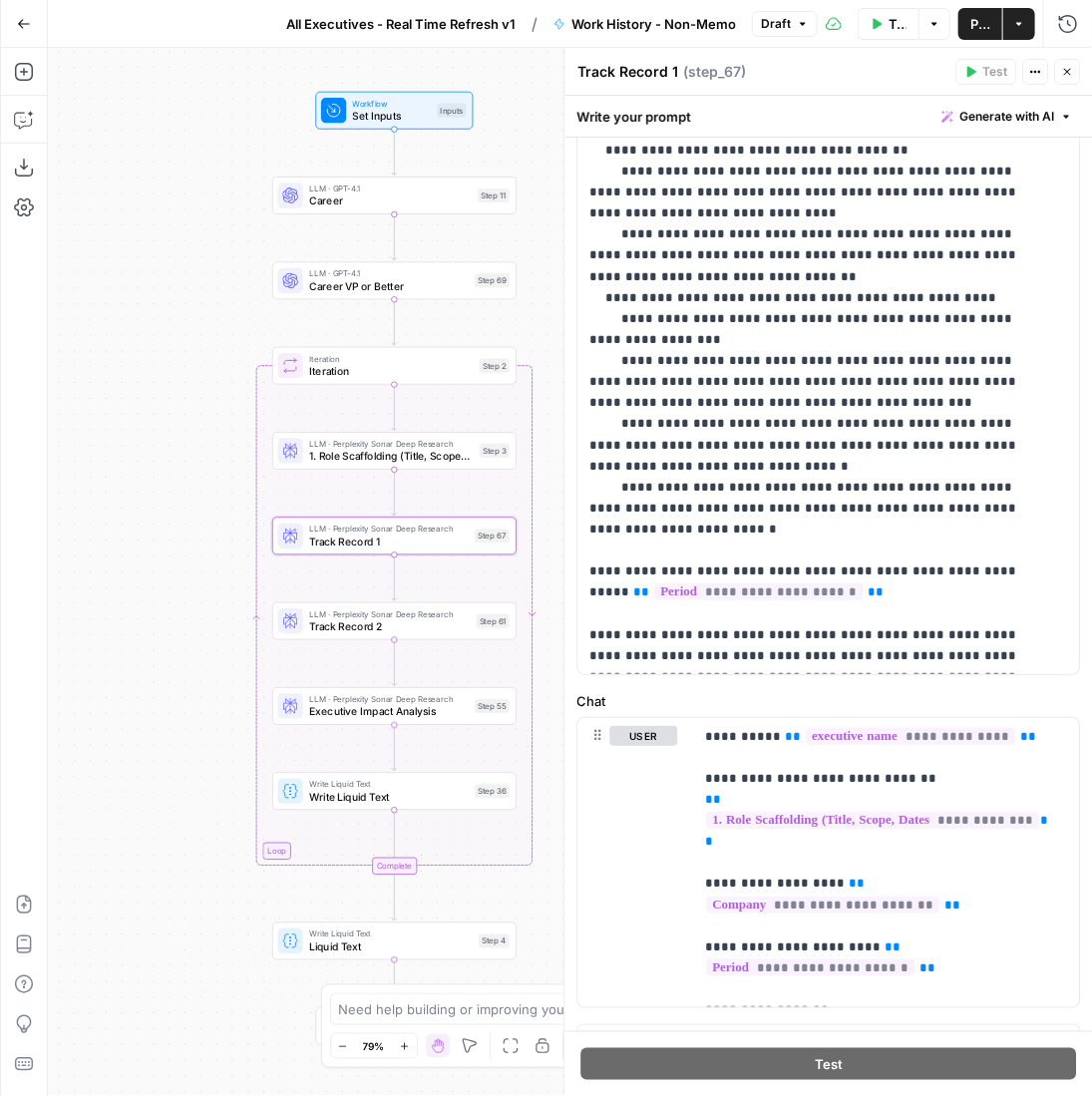 click on "LLM · Perplexity Sonar Deep Research" at bounding box center [389, 613] 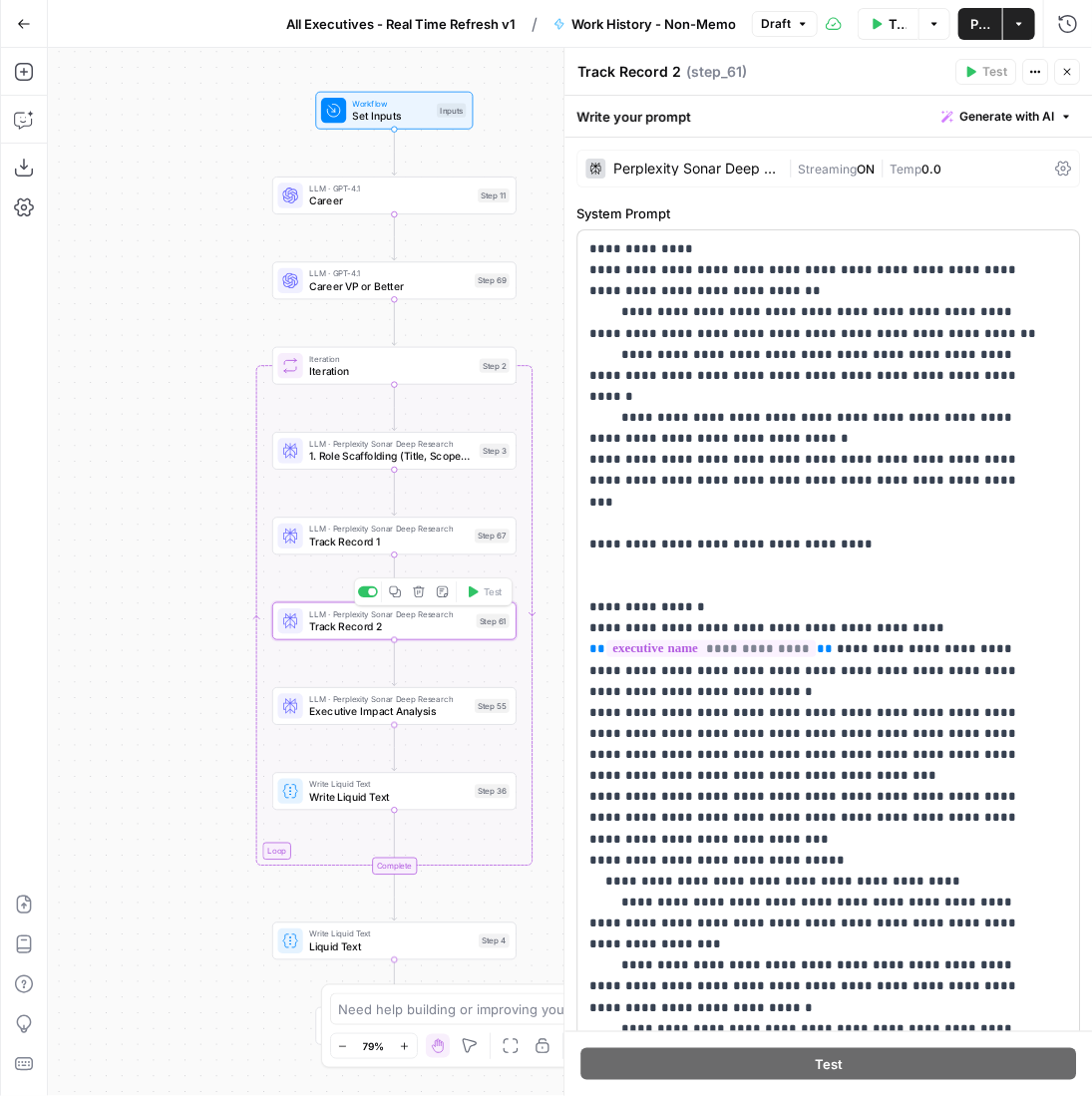 scroll, scrollTop: 320, scrollLeft: 0, axis: vertical 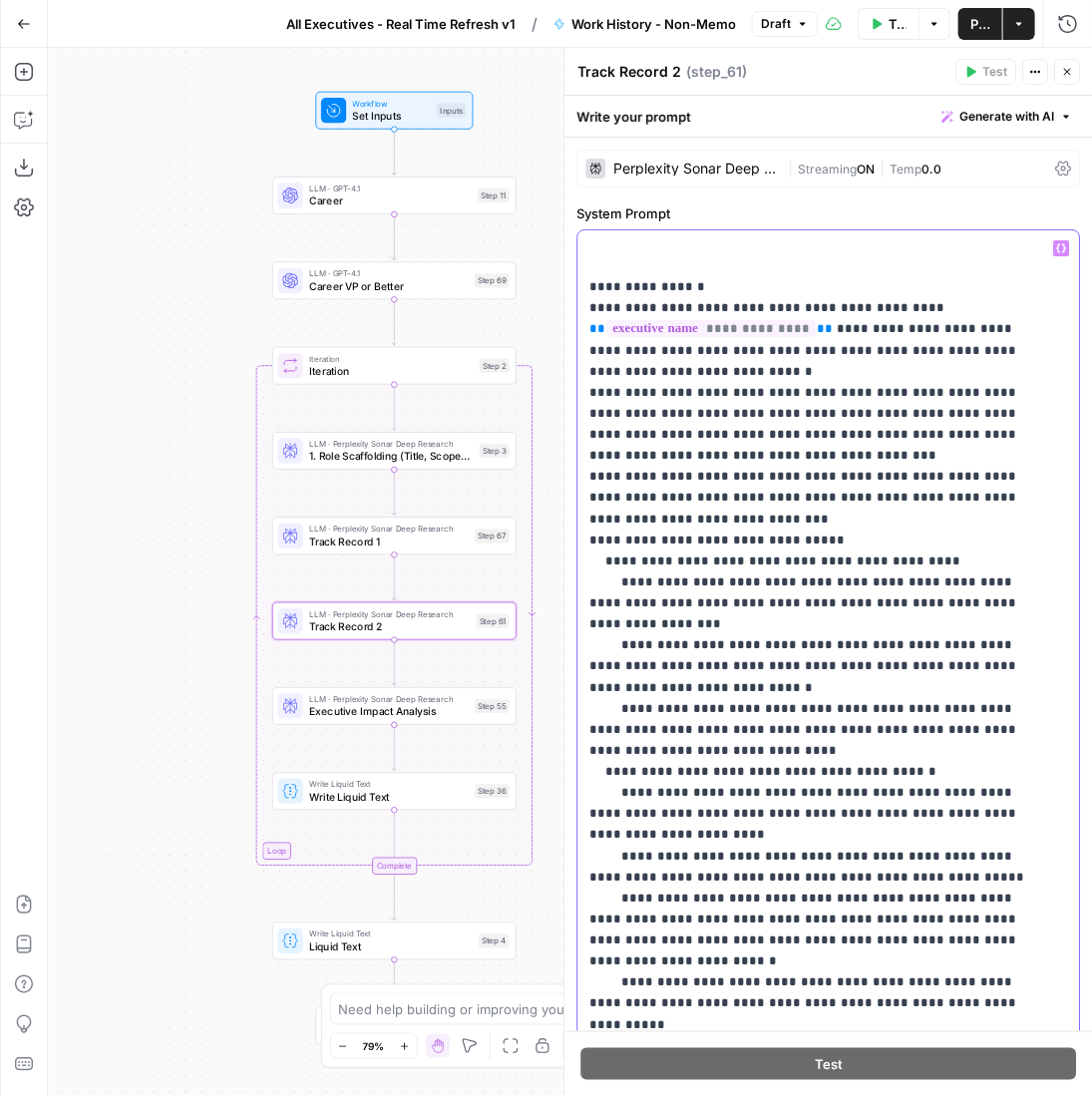 click on "**********" at bounding box center [814, 477] 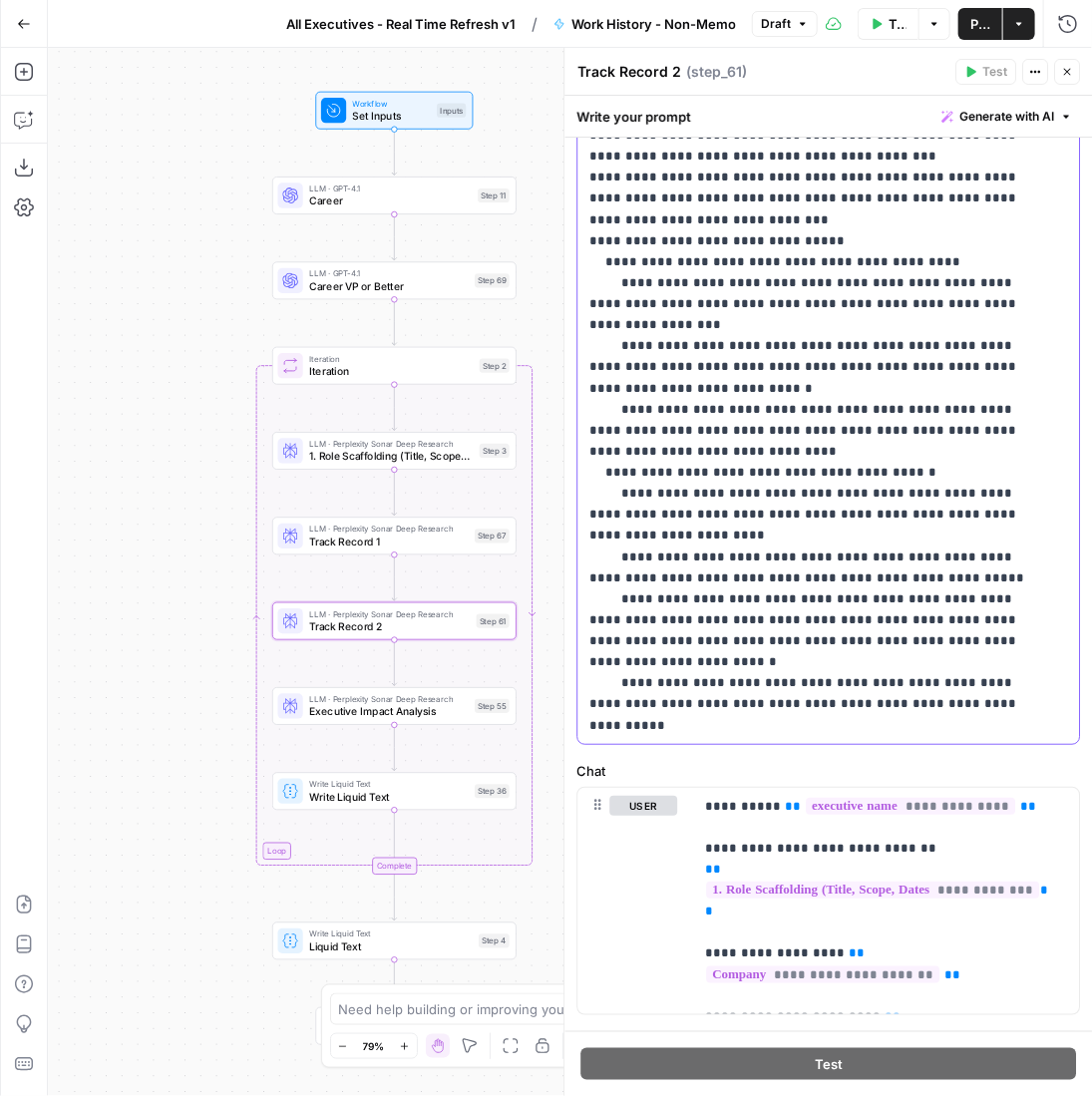 scroll, scrollTop: 369, scrollLeft: 0, axis: vertical 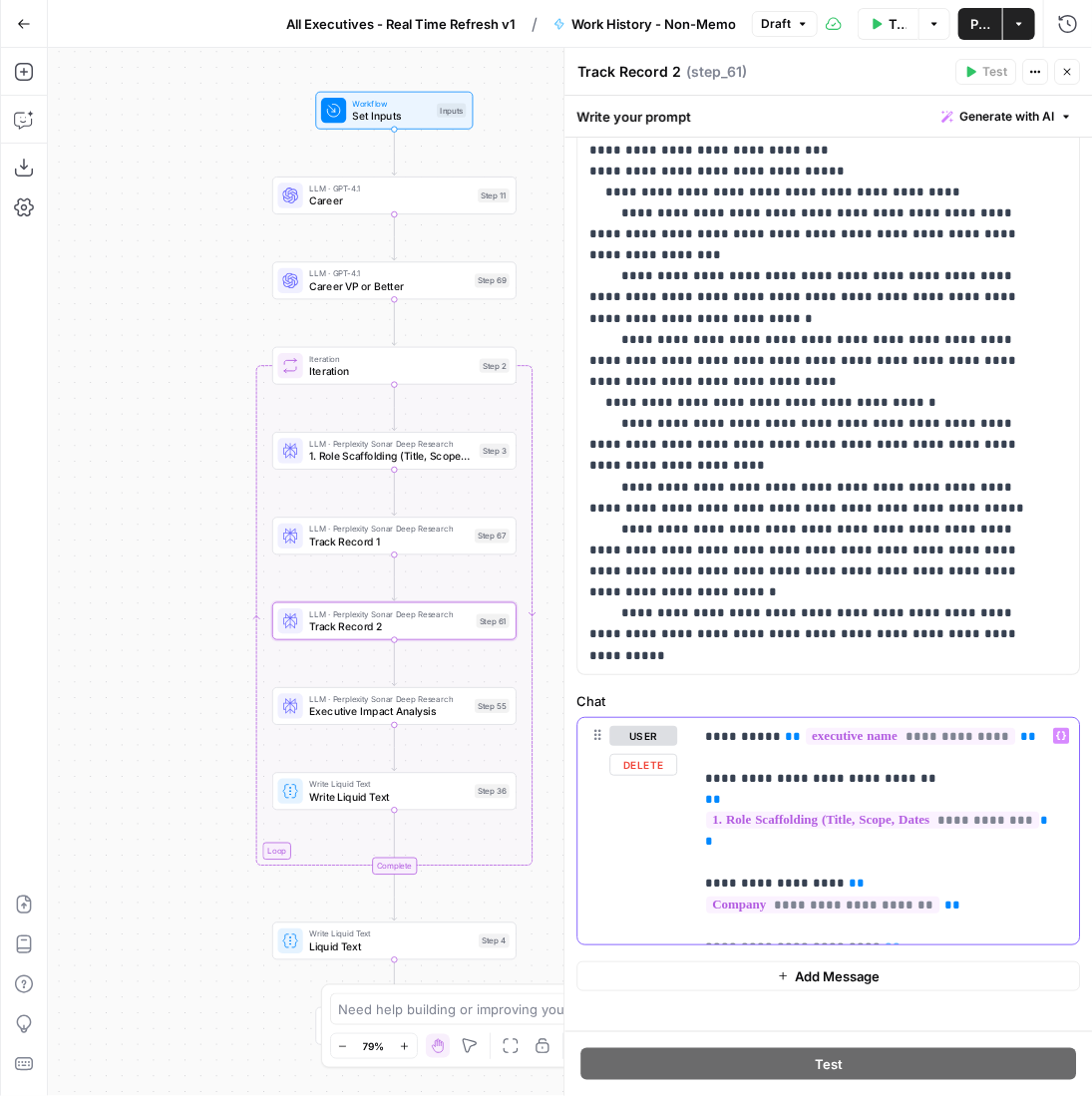 click on "**********" at bounding box center [886, 831] 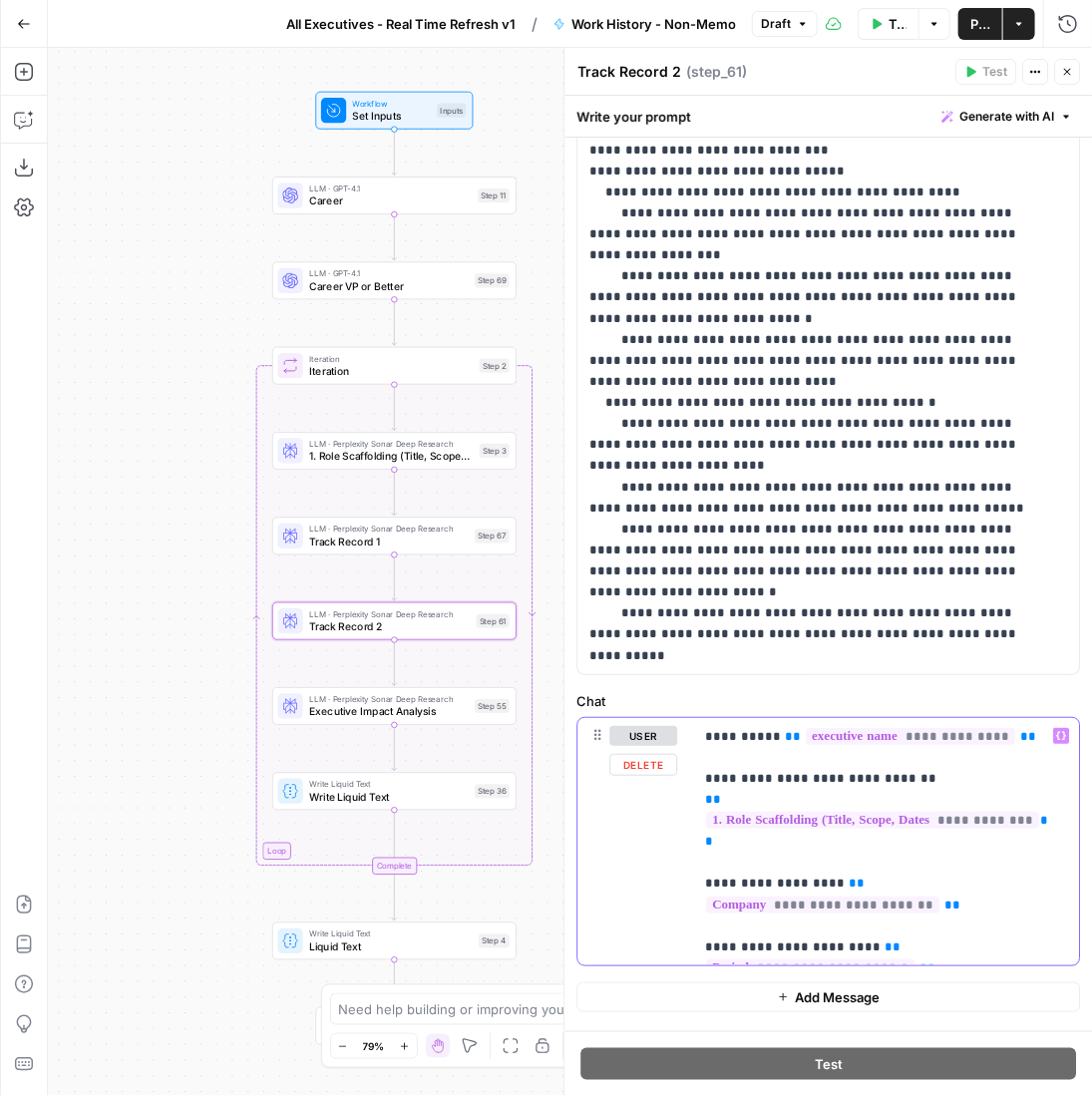 type 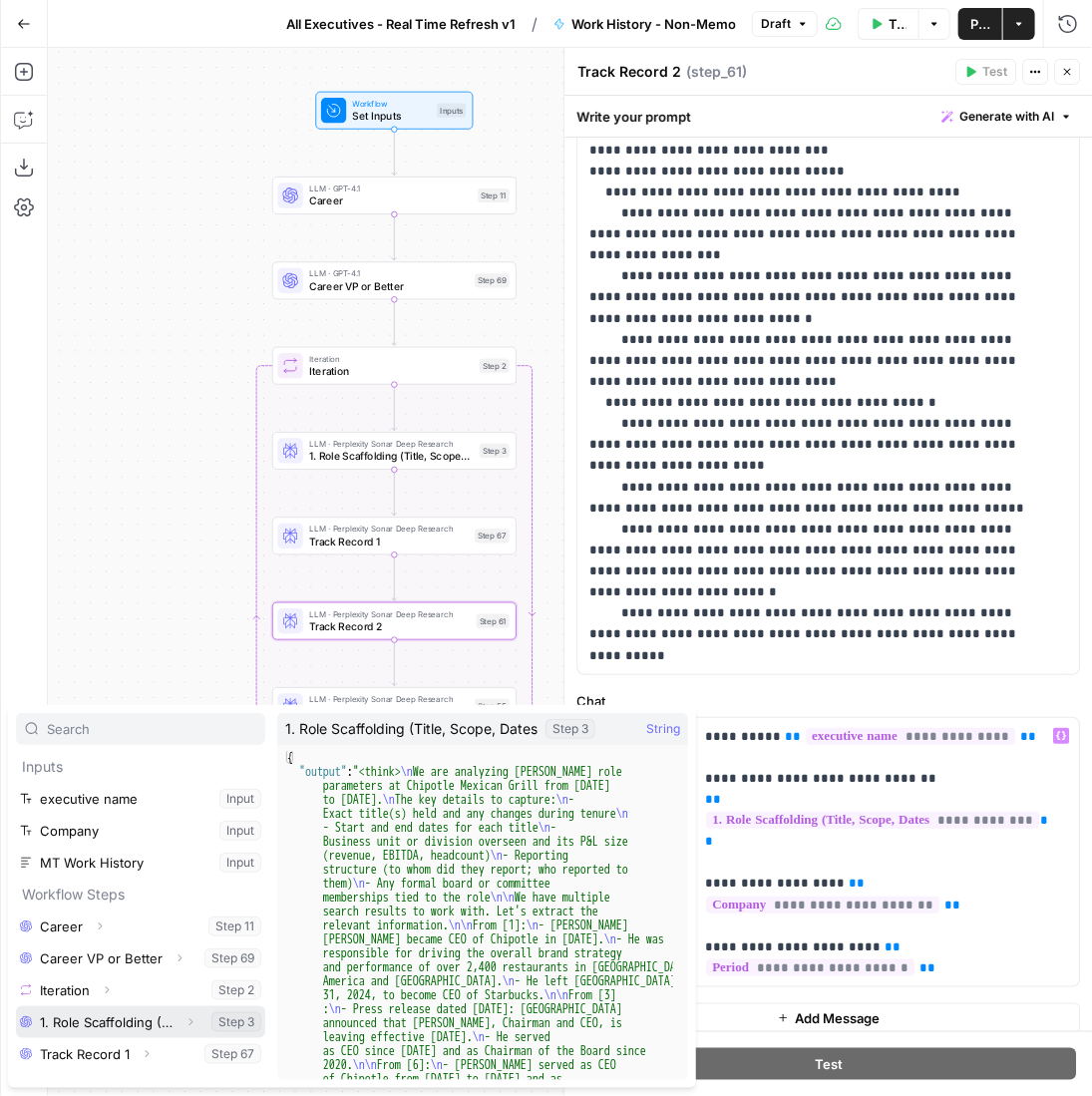 click at bounding box center (141, 1022) 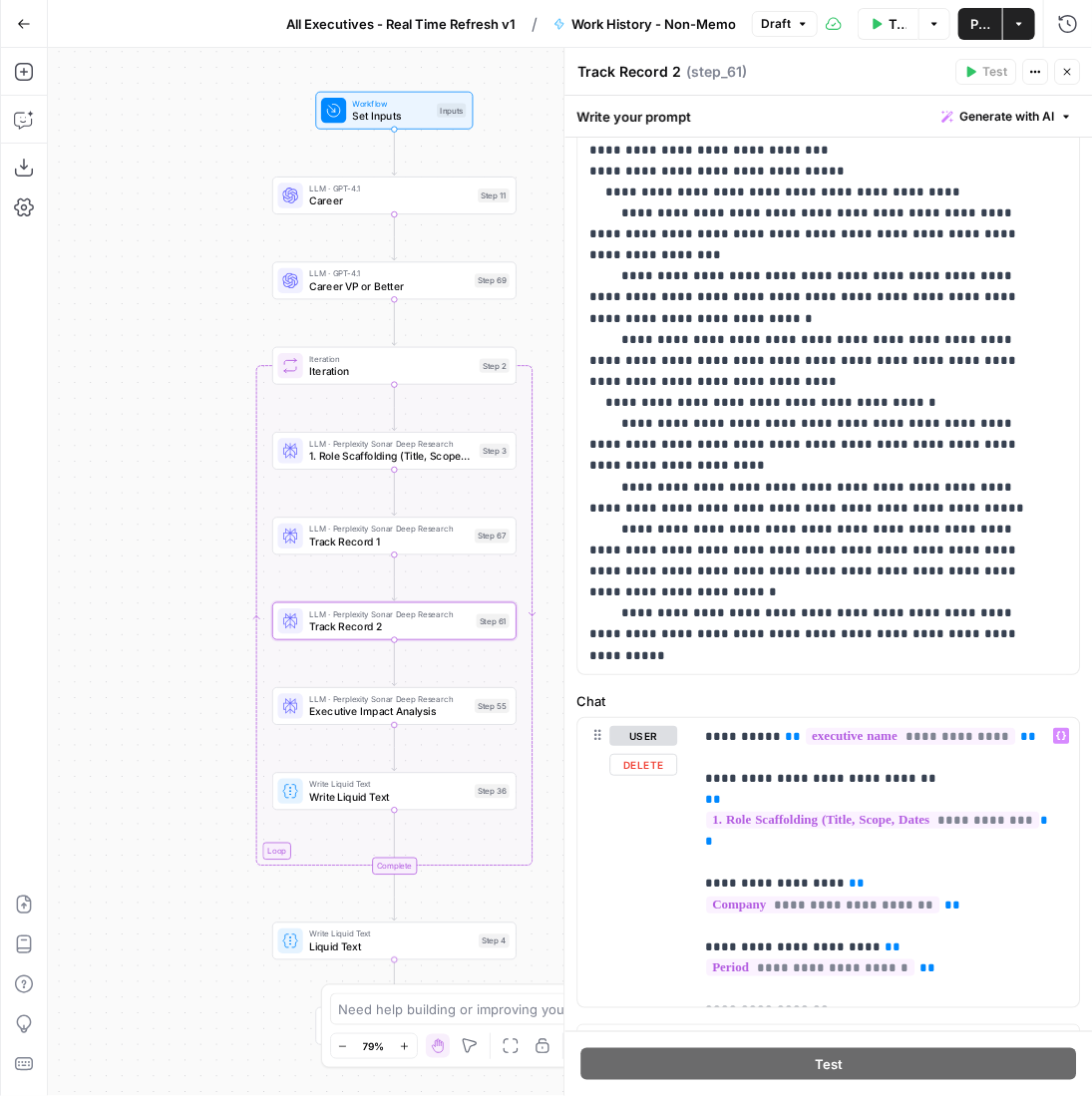 click on "Executive Impact Analysis" at bounding box center (389, 712) 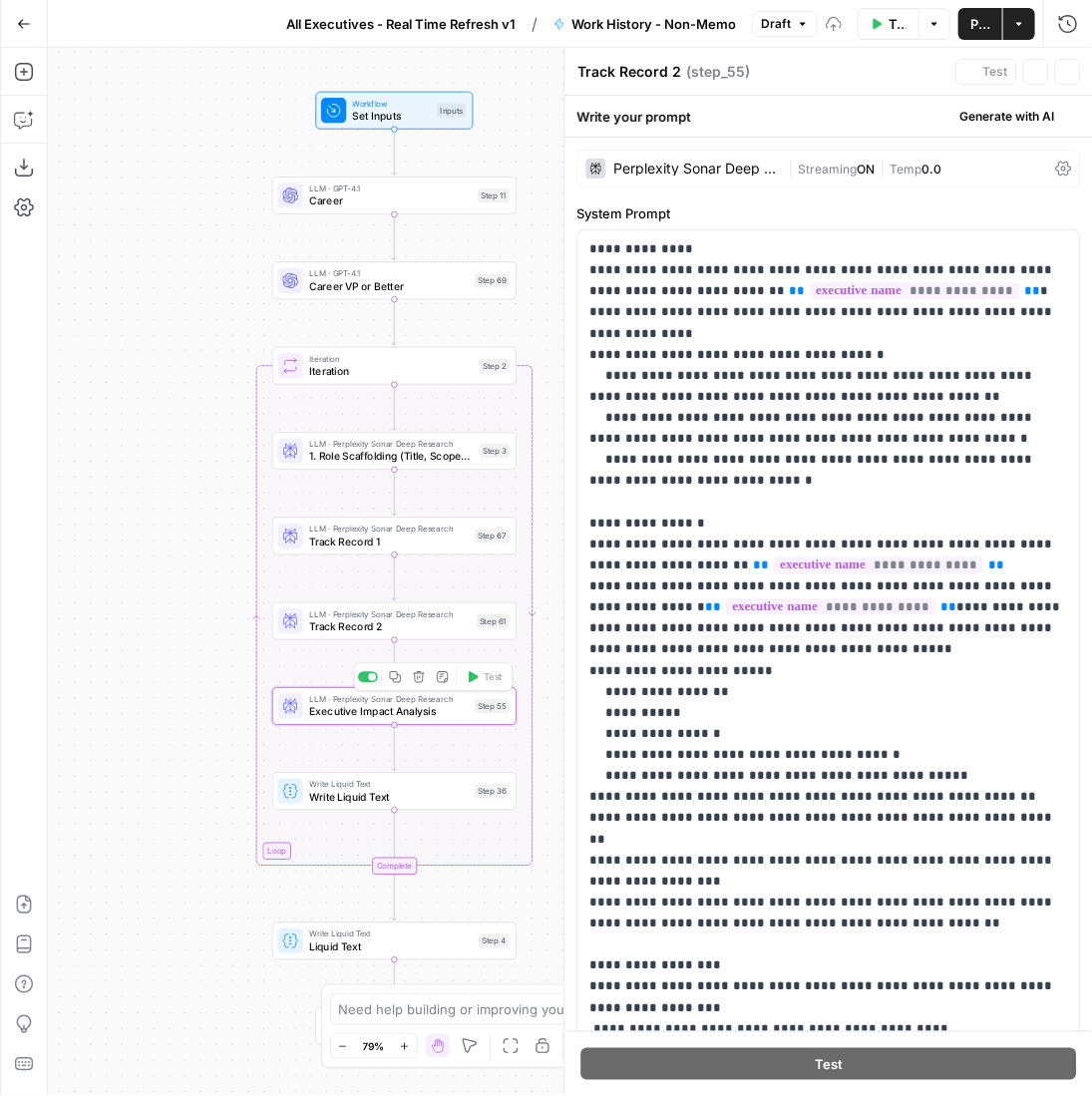 type on "Executive Impact Analysis" 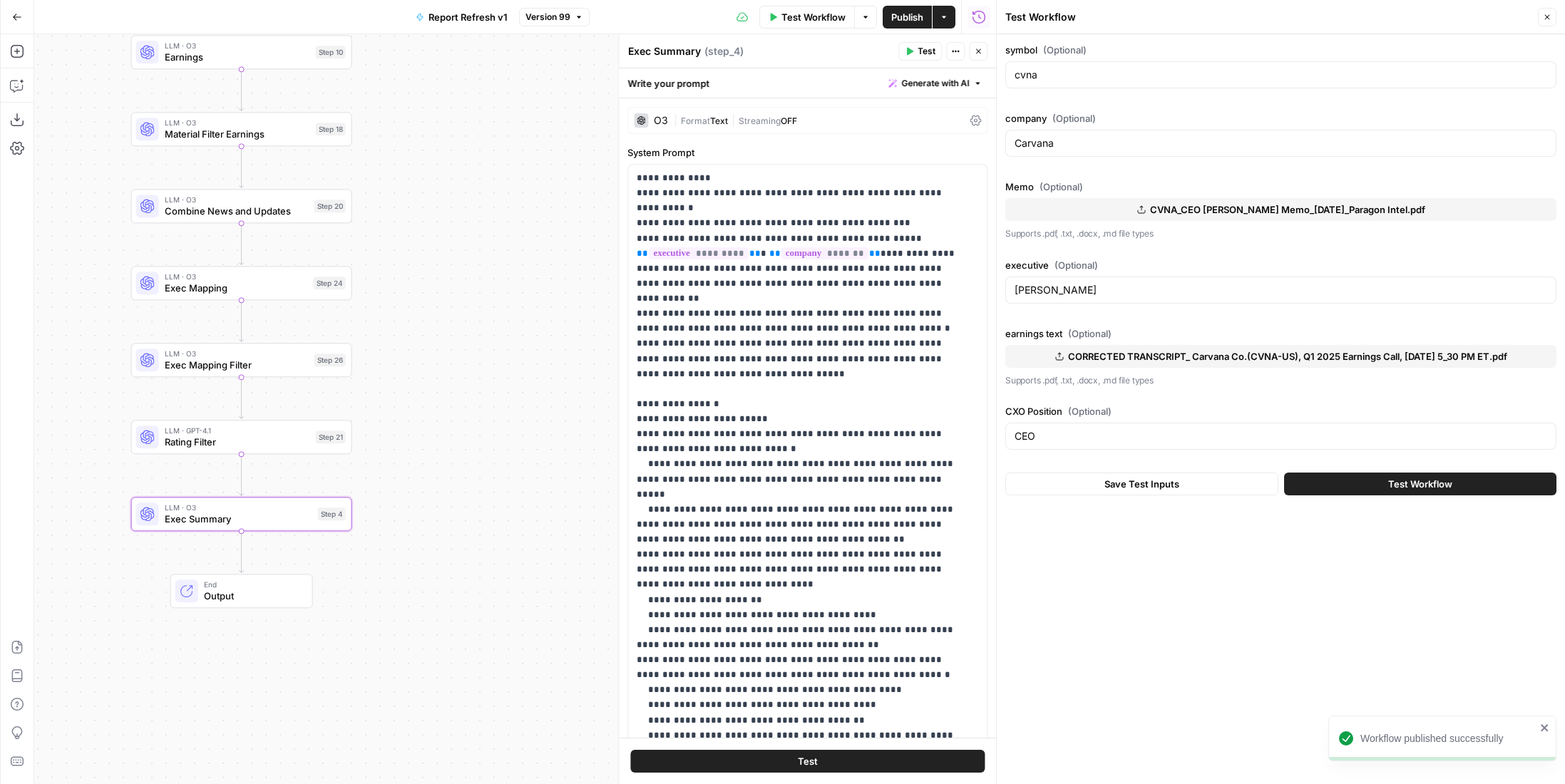 scroll, scrollTop: 0, scrollLeft: 0, axis: both 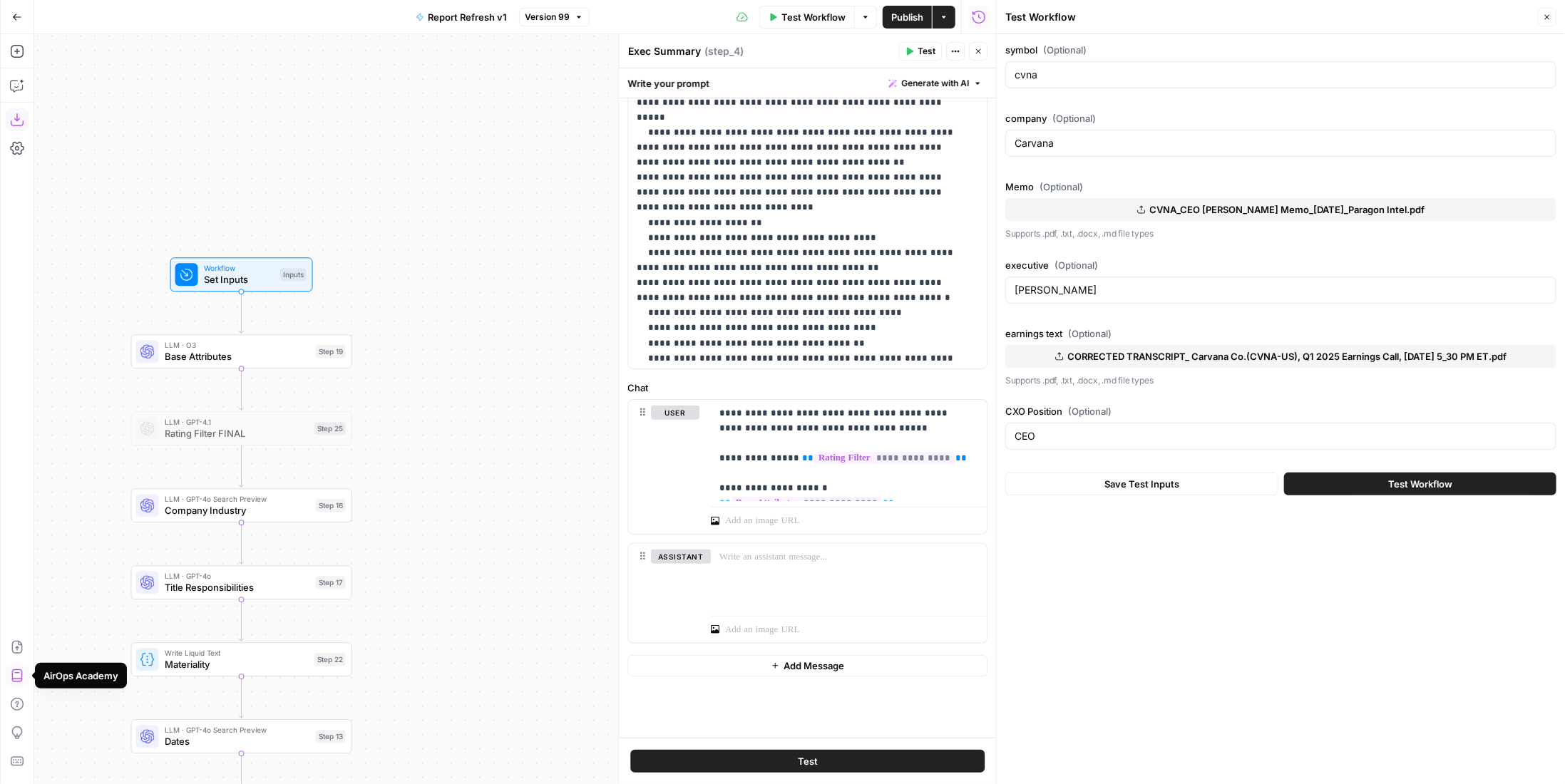 click 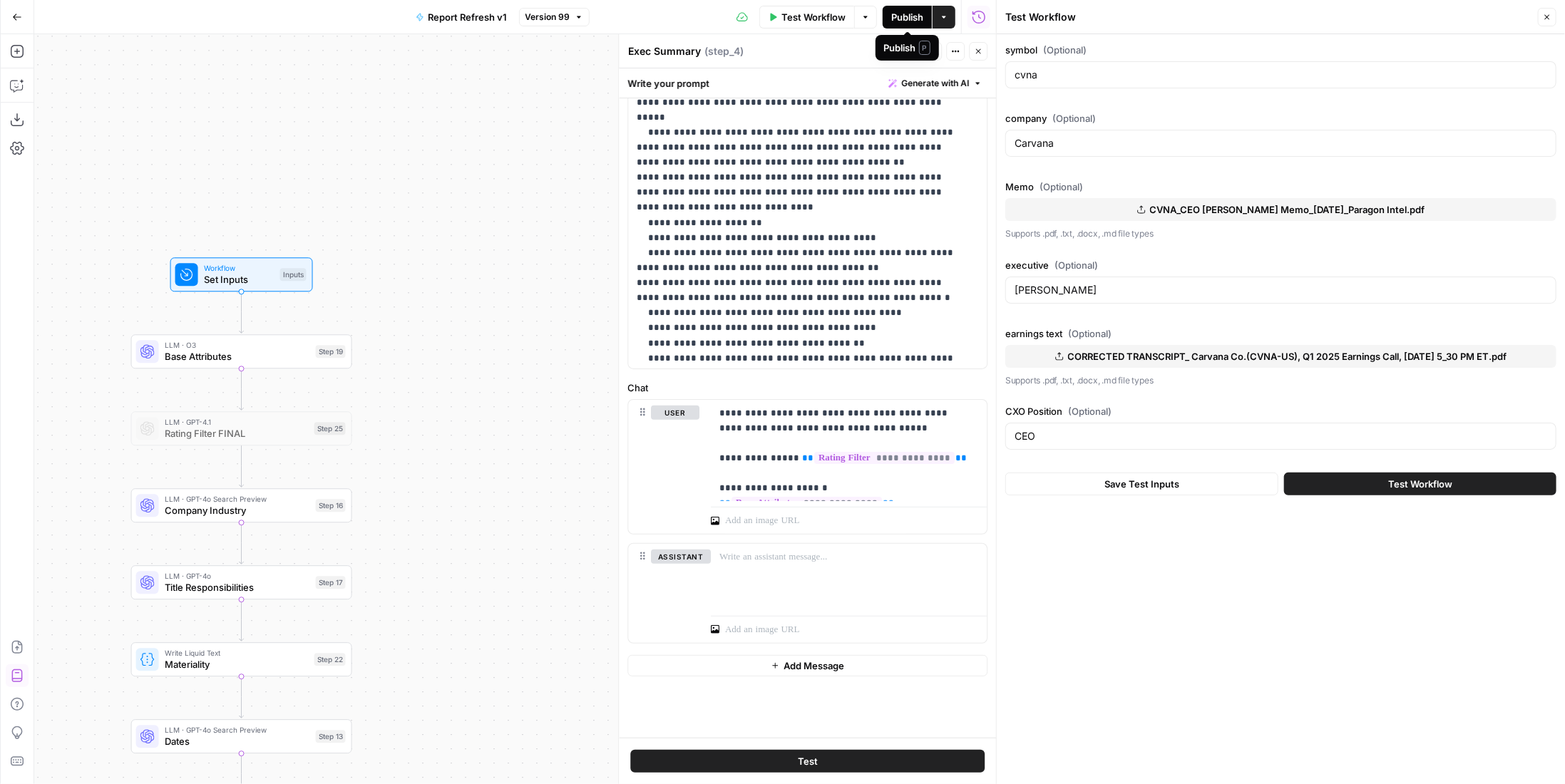 click on "Publish" at bounding box center (907, 17) 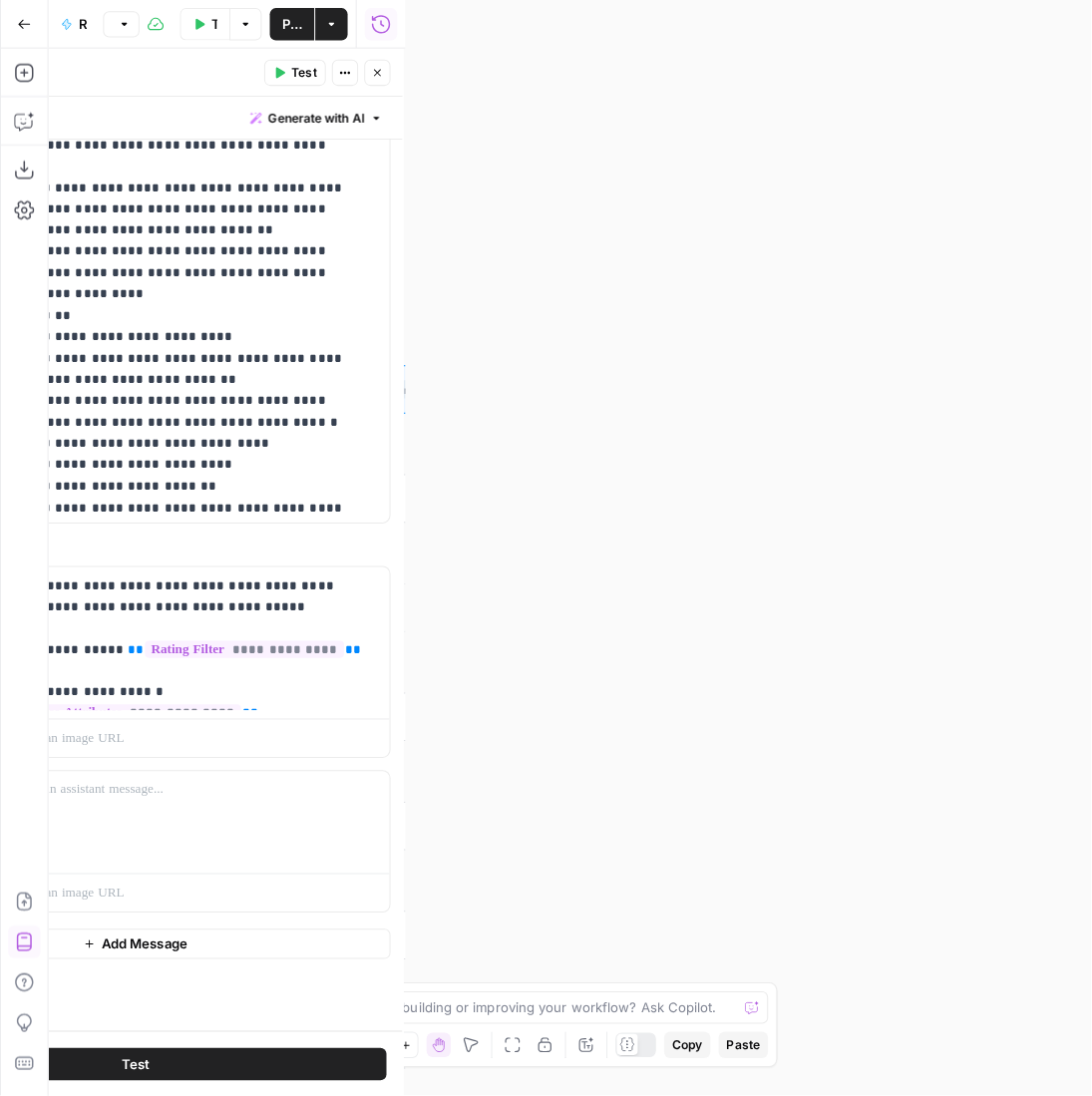 scroll, scrollTop: 529, scrollLeft: 0, axis: vertical 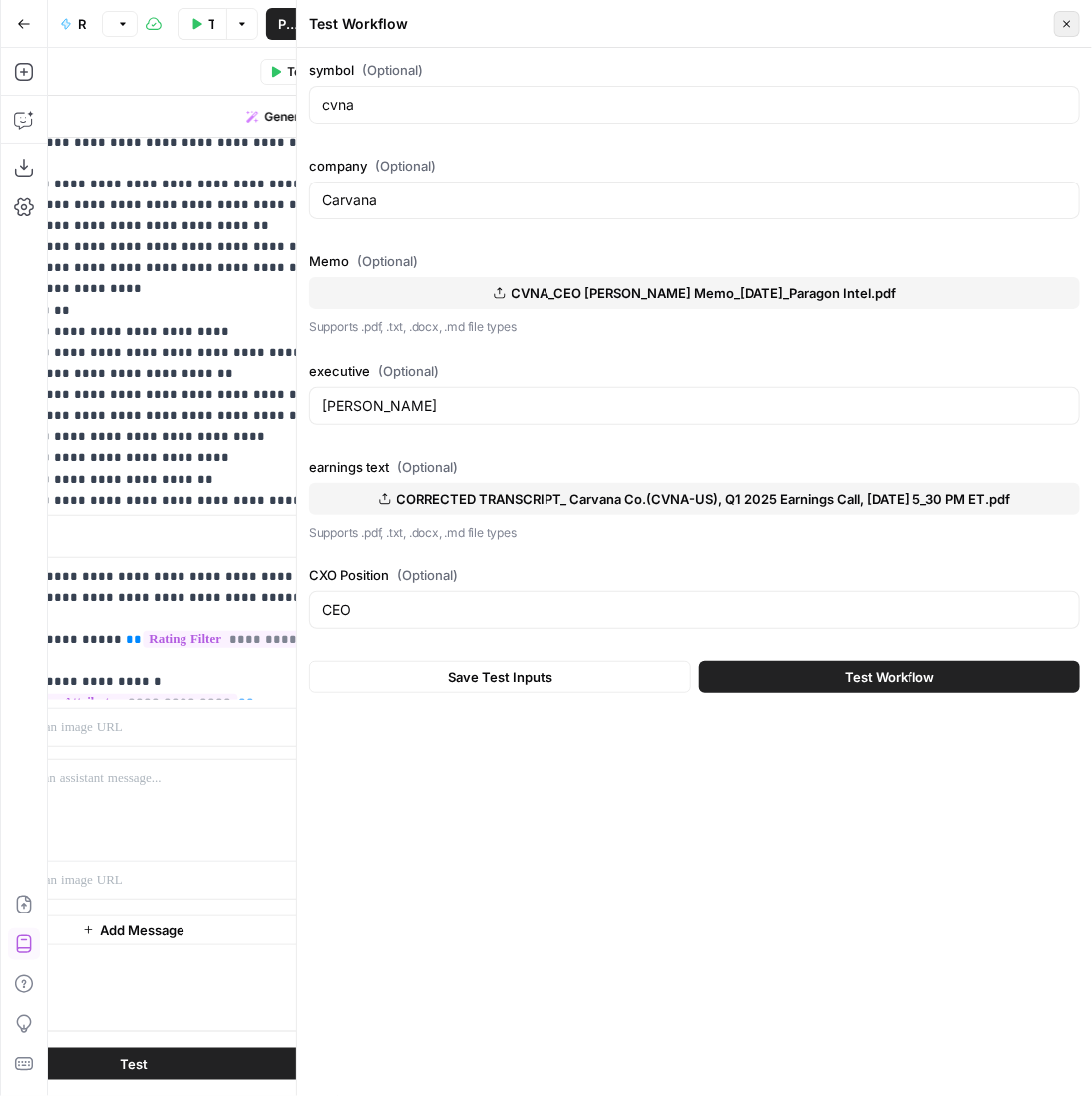 click 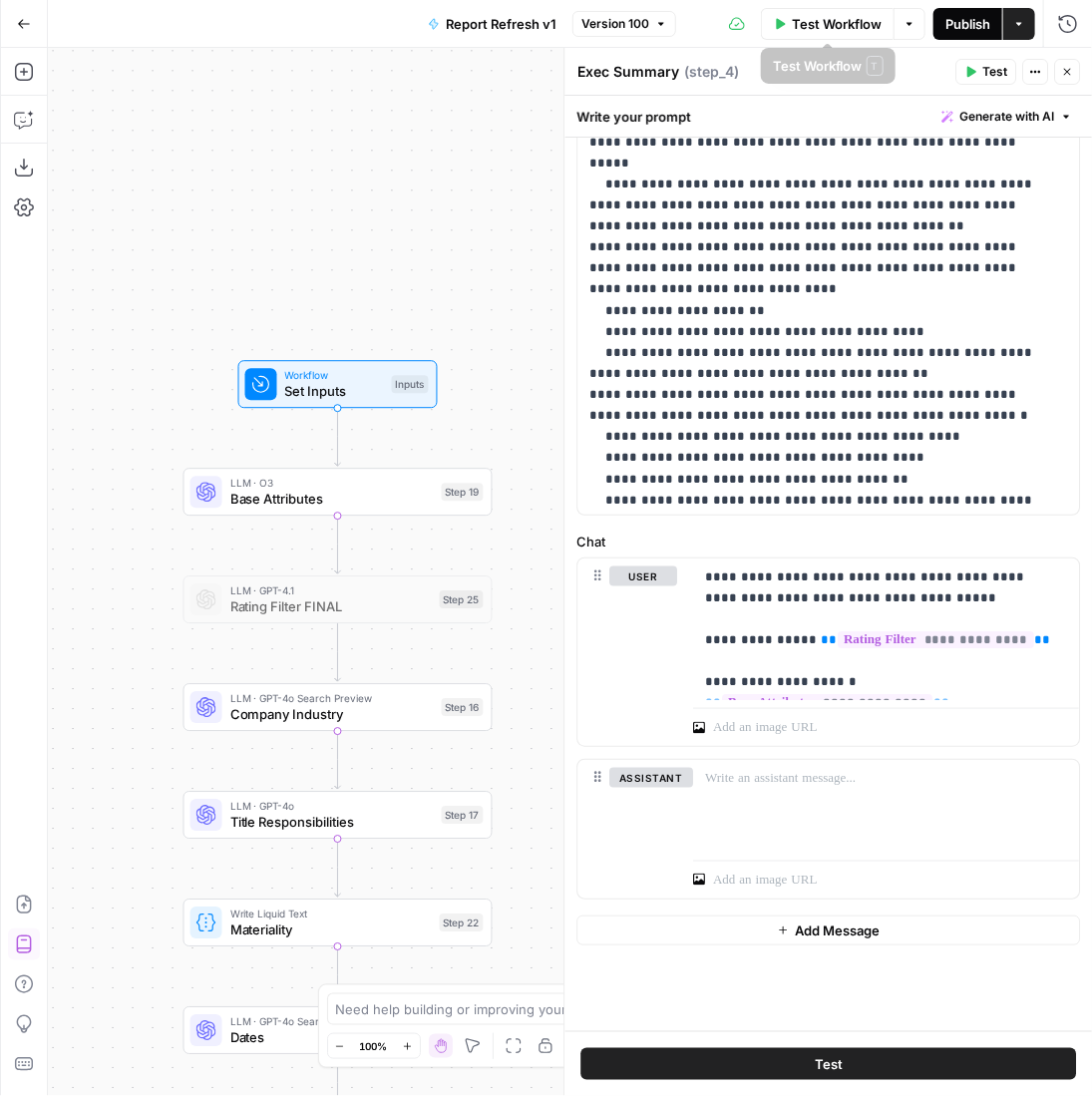 click on "Publish" at bounding box center [967, 24] 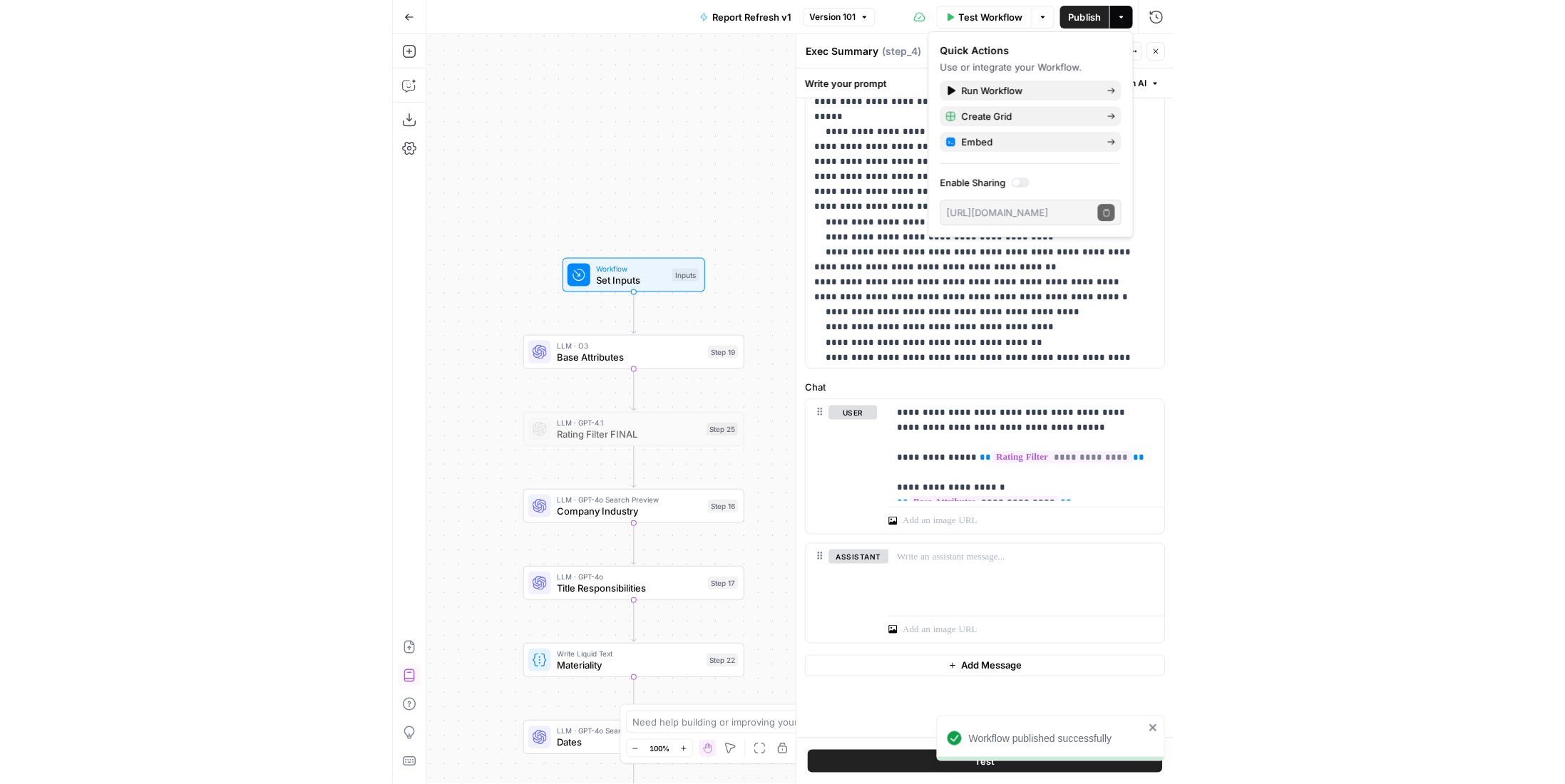 scroll, scrollTop: 93, scrollLeft: 0, axis: vertical 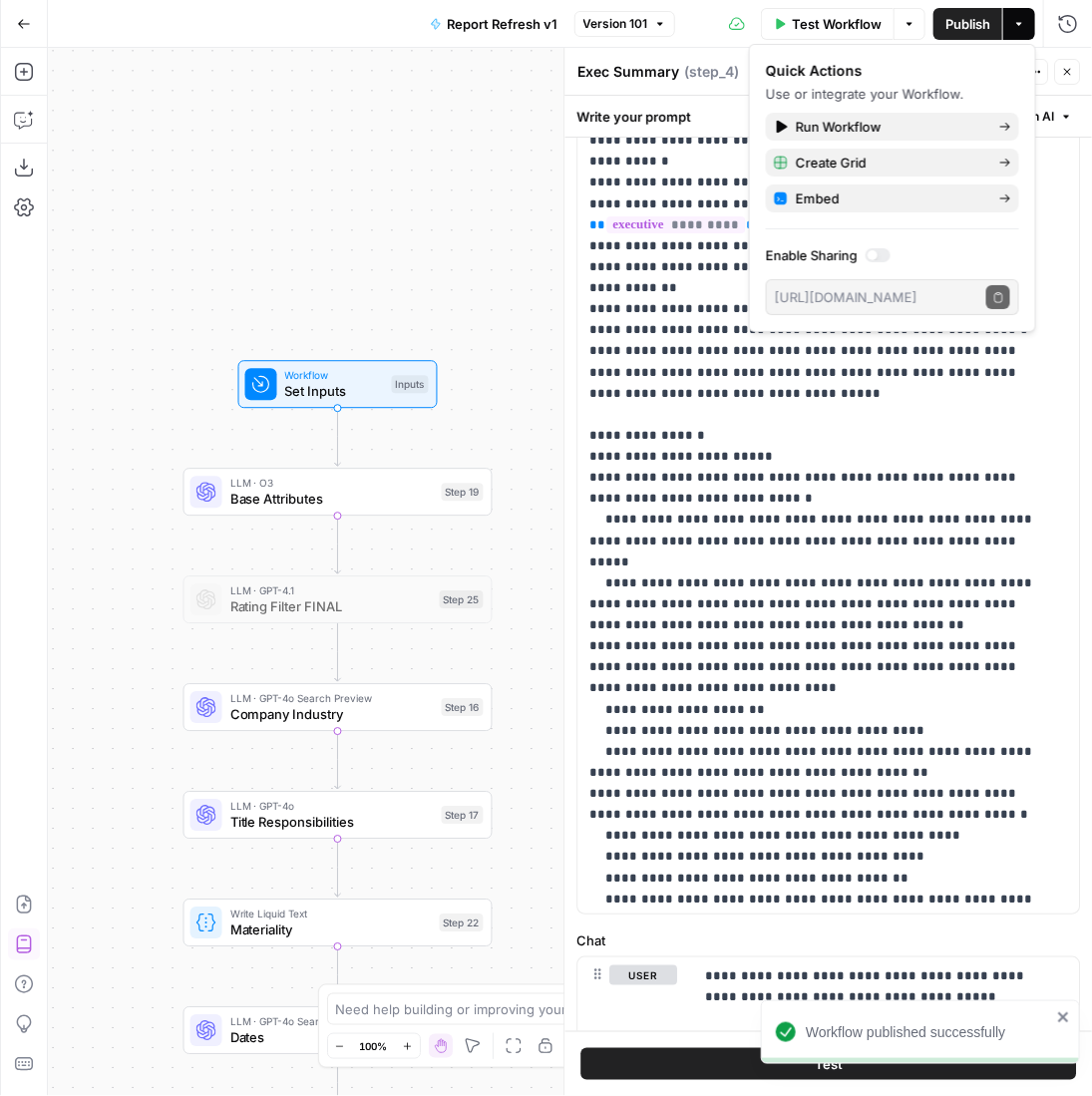 click on "Workflow Set Inputs Inputs LLM · O3 Base Attributes Step 19 LLM · GPT-4.1 Rating Filter FINAL Step 25 LLM · GPT-4o Search Preview Company Industry Step 16 LLM · GPT-4o Title Responsibilities Step 17 Write Liquid Text Materiality Step 22 LLM · GPT-4o Search Preview Dates Step 13 LLM · Deep Research (O3) Latest News Step 2 LLM · O4 Mini Latest News Output Step 3 LLM · O3 Material Filter News Date  Step 27 LLM · O3 Material Filter News  Step 14 LLM · O3 Earnings Step 10 LLM · O3 Material Filter Earnings Step 18 LLM · O3 Combine News and Updates Step 20 LLM · O3 Exec Mapping Step 24 LLM · O3 Exec Mapping Filter Step 26 LLM · GPT-4.1 Rating Filter Step 21 LLM · O3 Exec Summary Step 4 End Output" at bounding box center [569, 571] 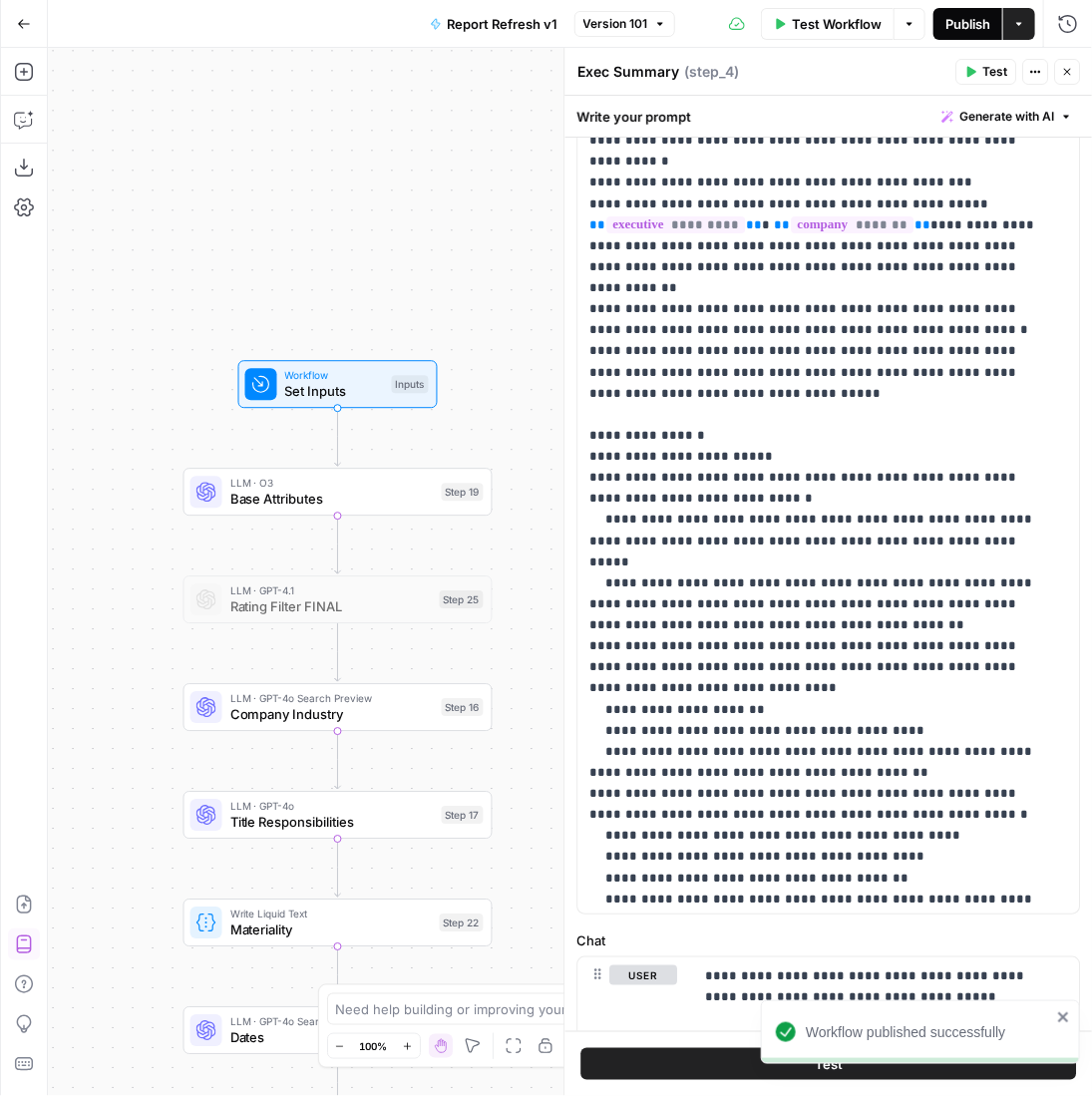 click on "Publish" at bounding box center [967, 24] 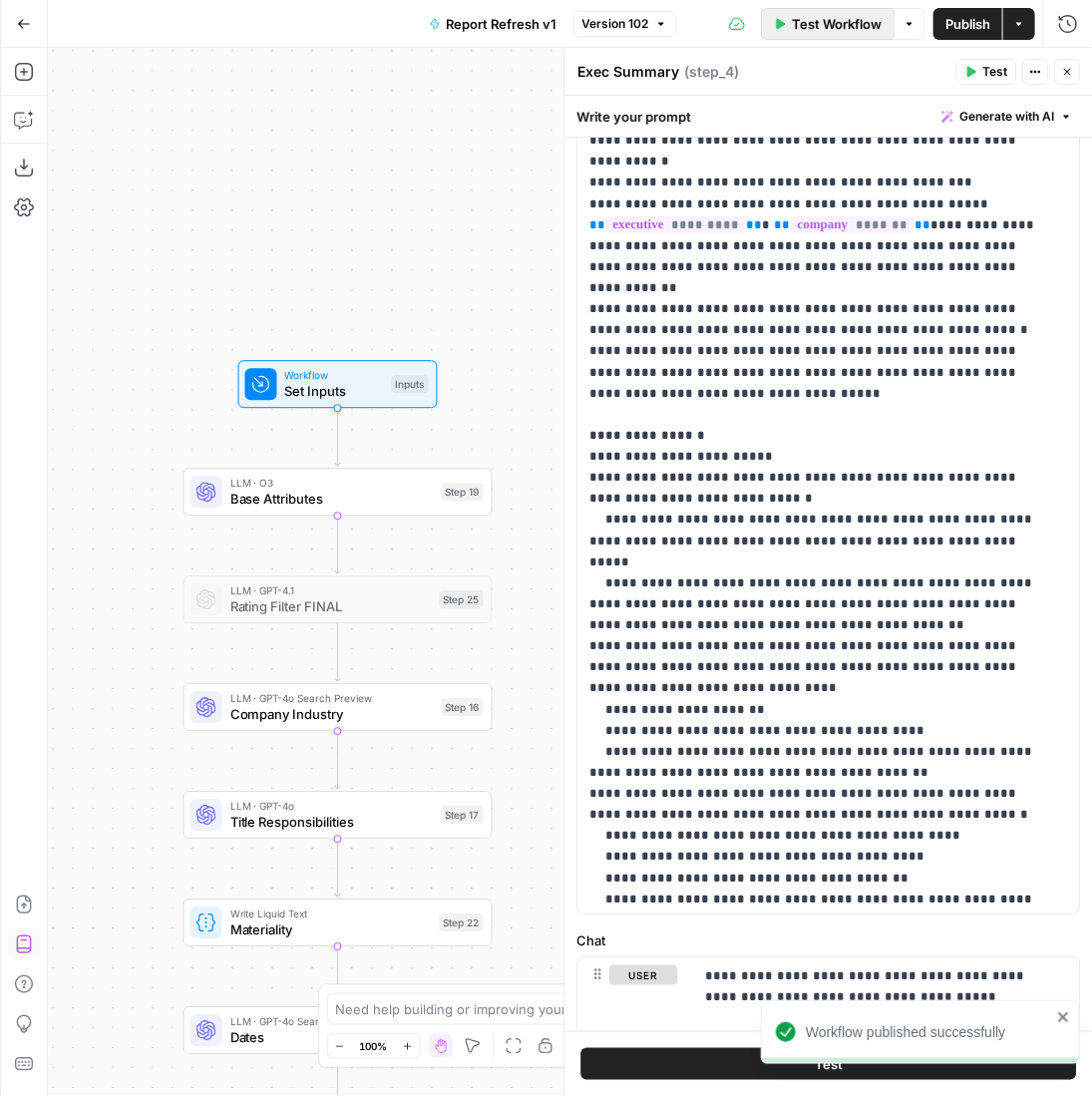 click on "Test Workflow" at bounding box center (837, 24) 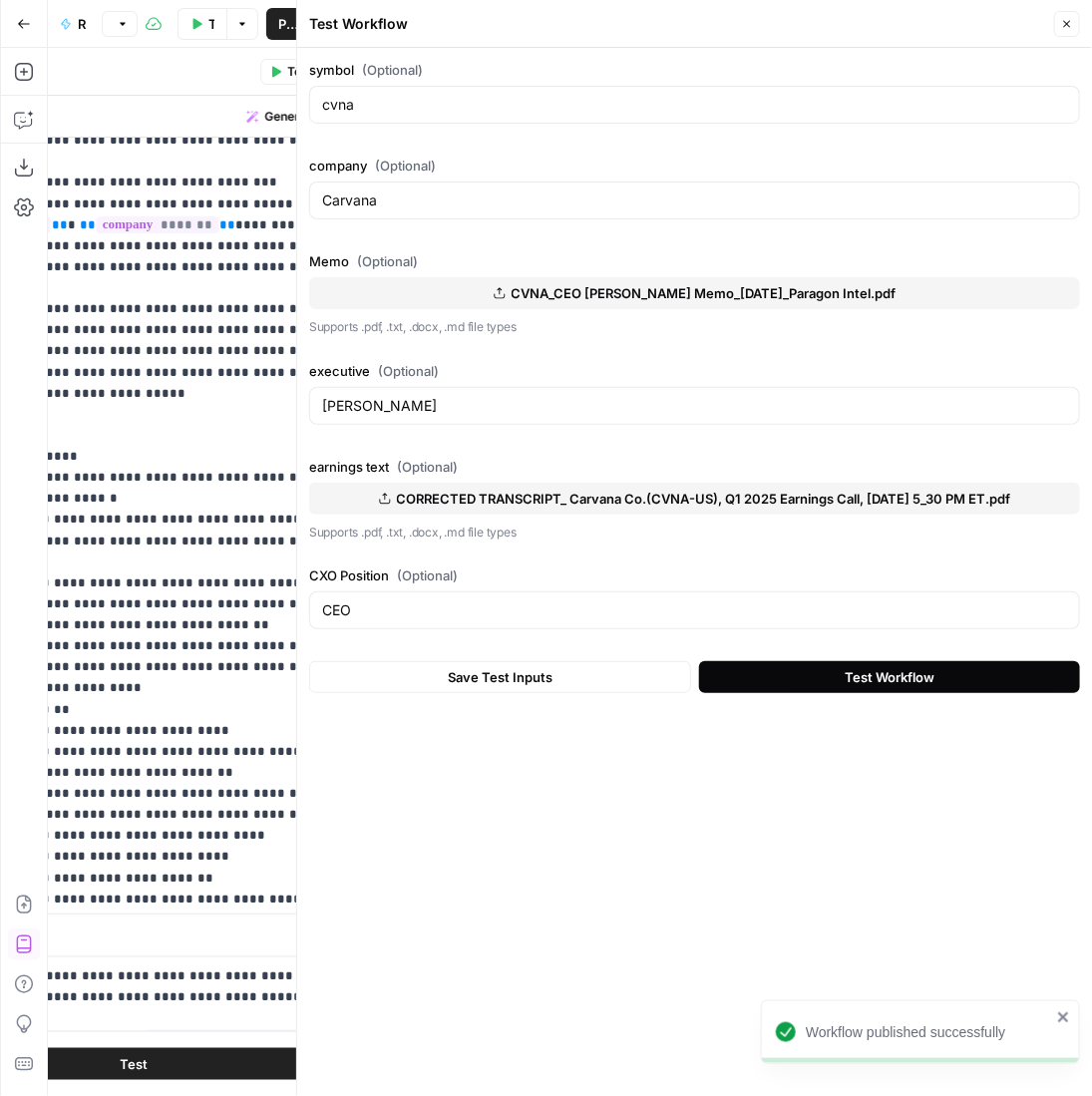 click on "Test Workflow" at bounding box center [890, 677] 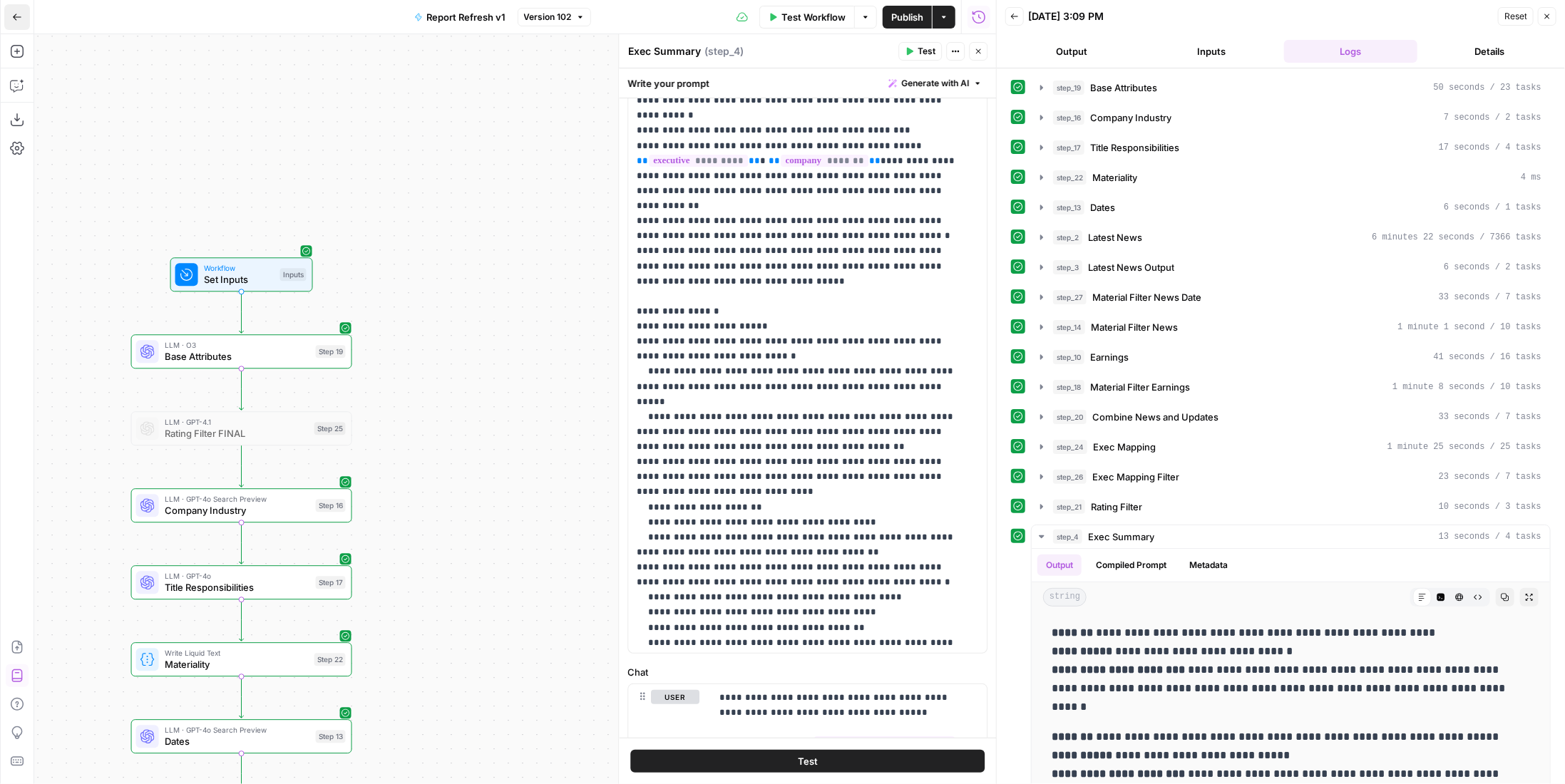 click 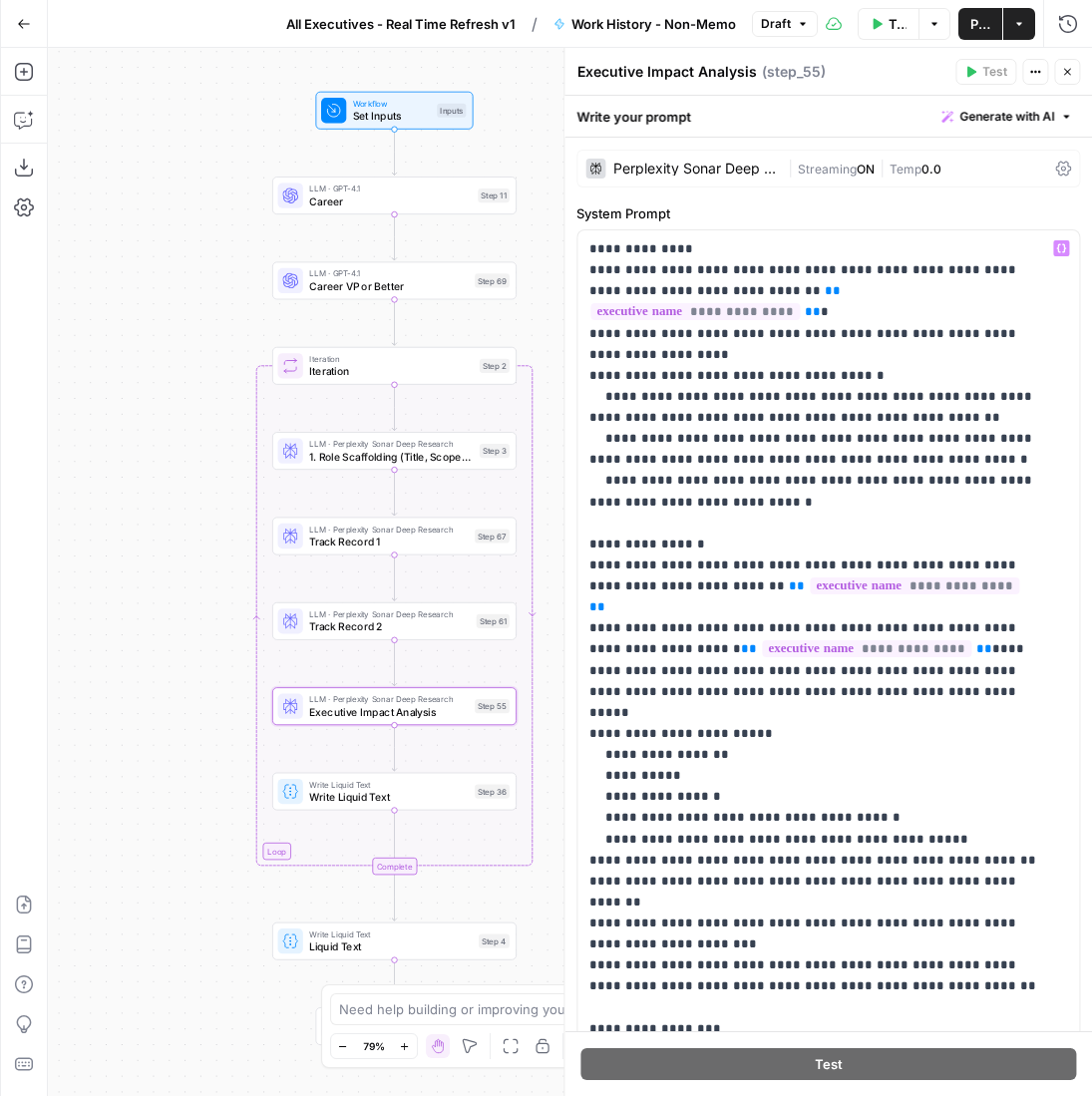 scroll, scrollTop: 0, scrollLeft: 0, axis: both 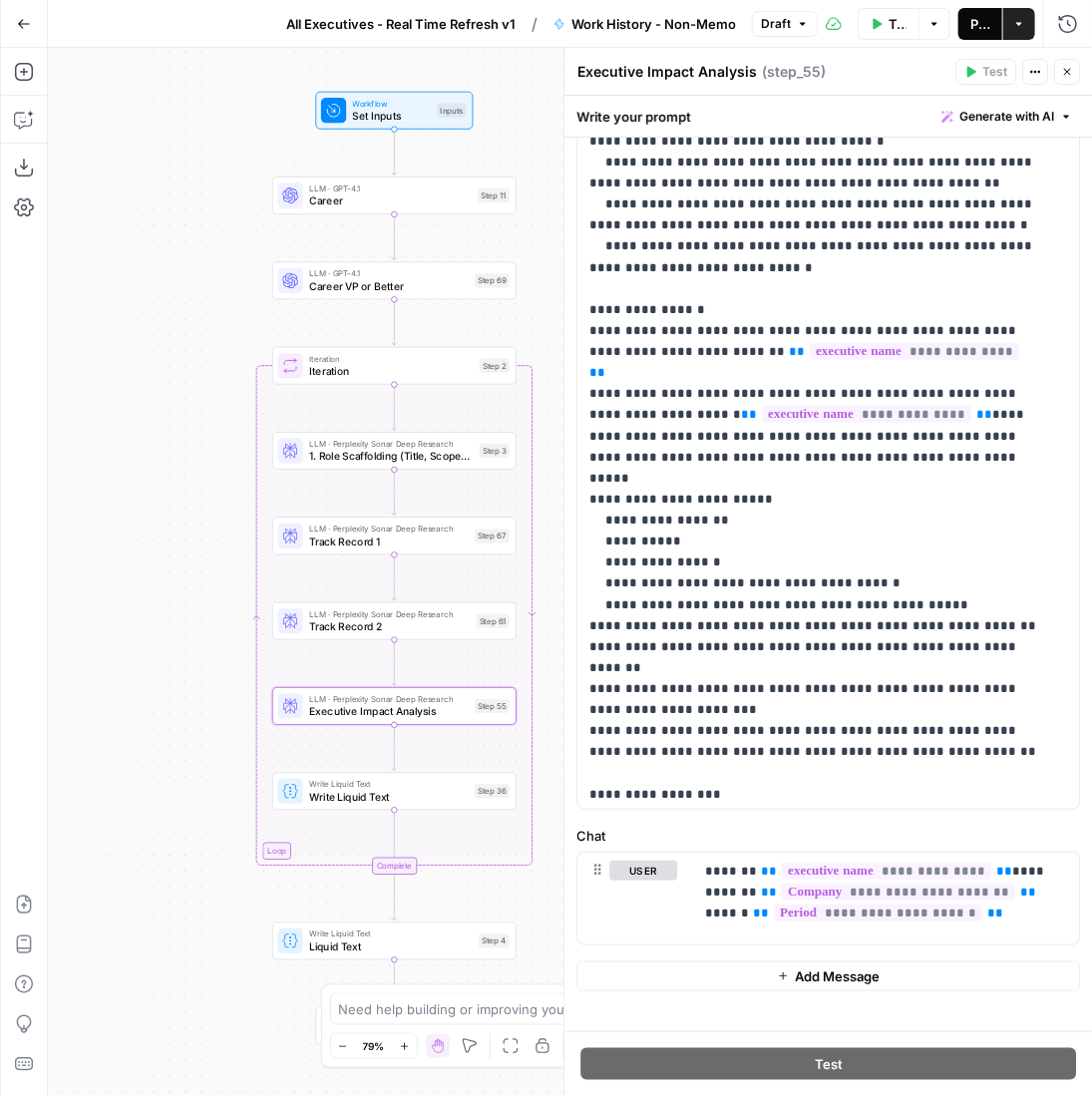 click on "Publish" at bounding box center [980, 24] 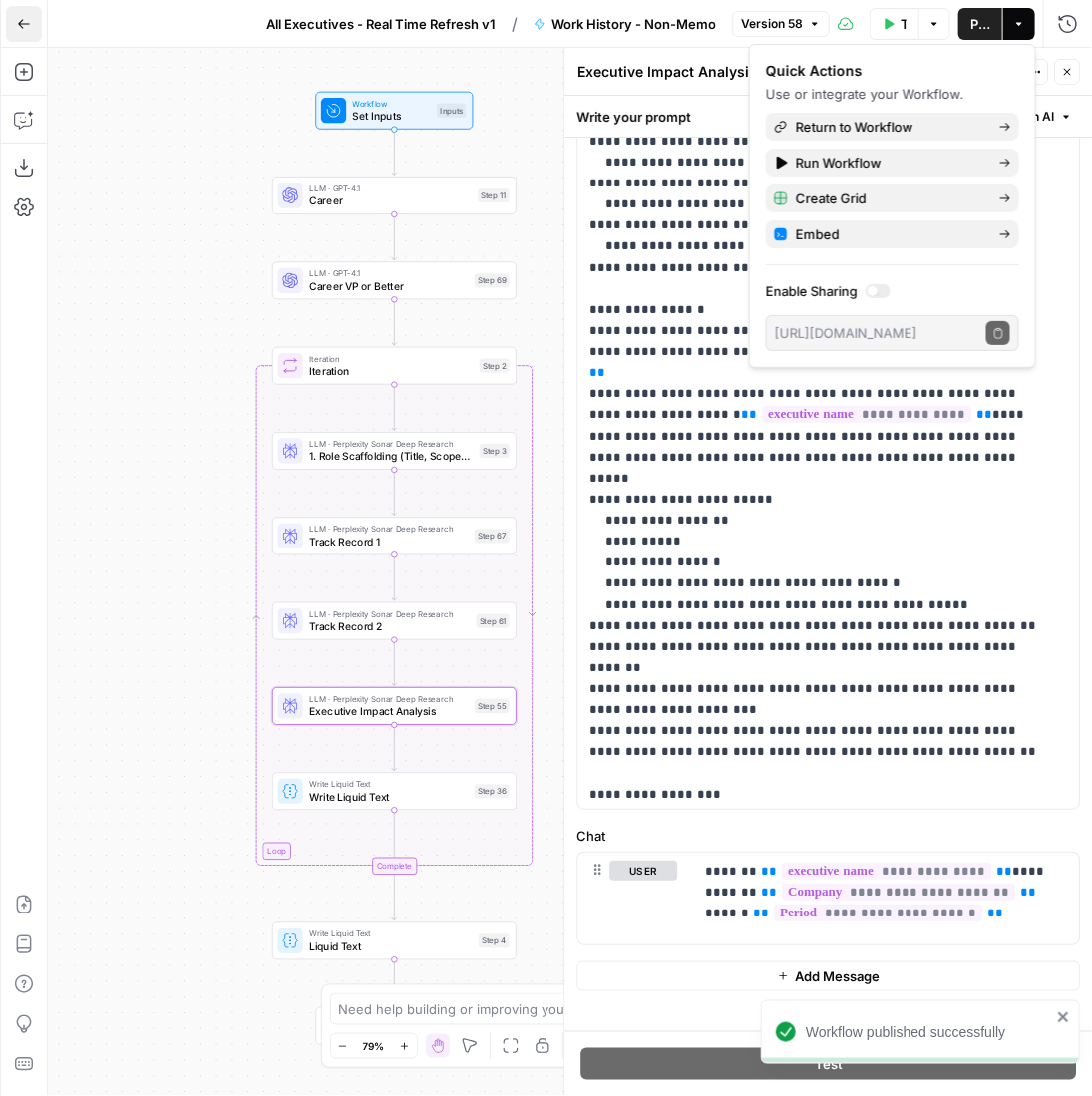 click 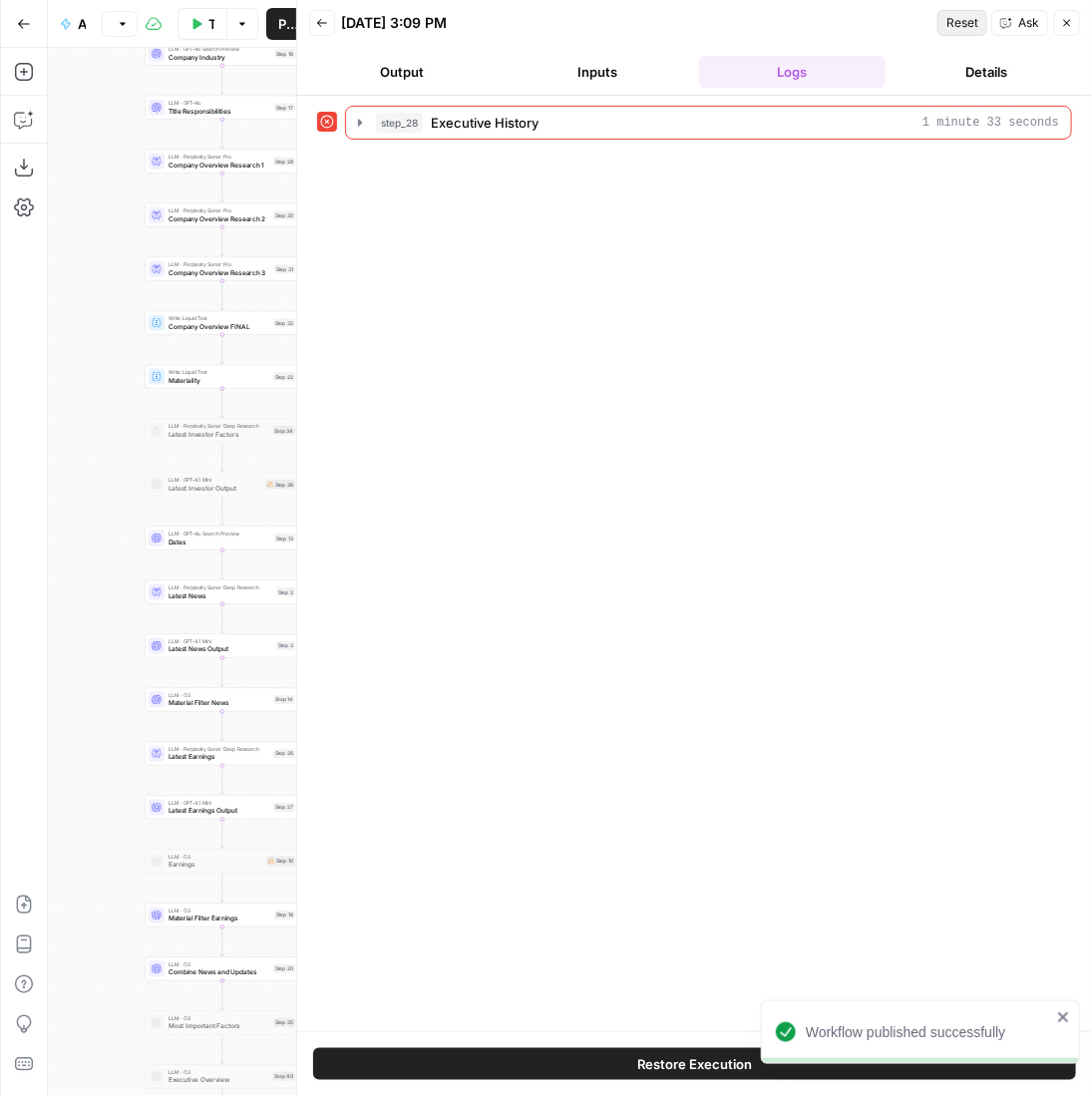 click on "Reset" at bounding box center (962, 23) 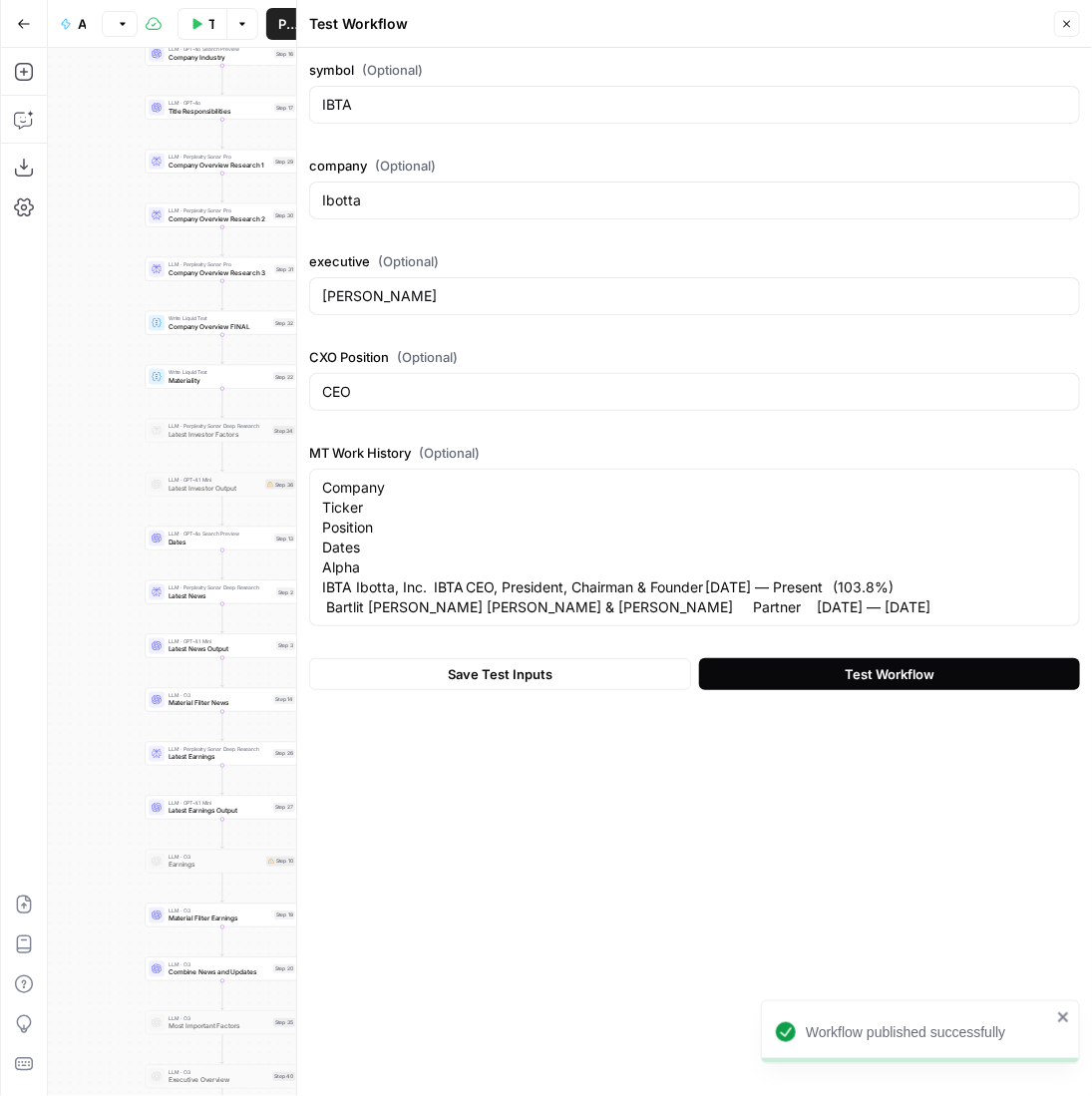 click on "Test Workflow" at bounding box center [890, 674] 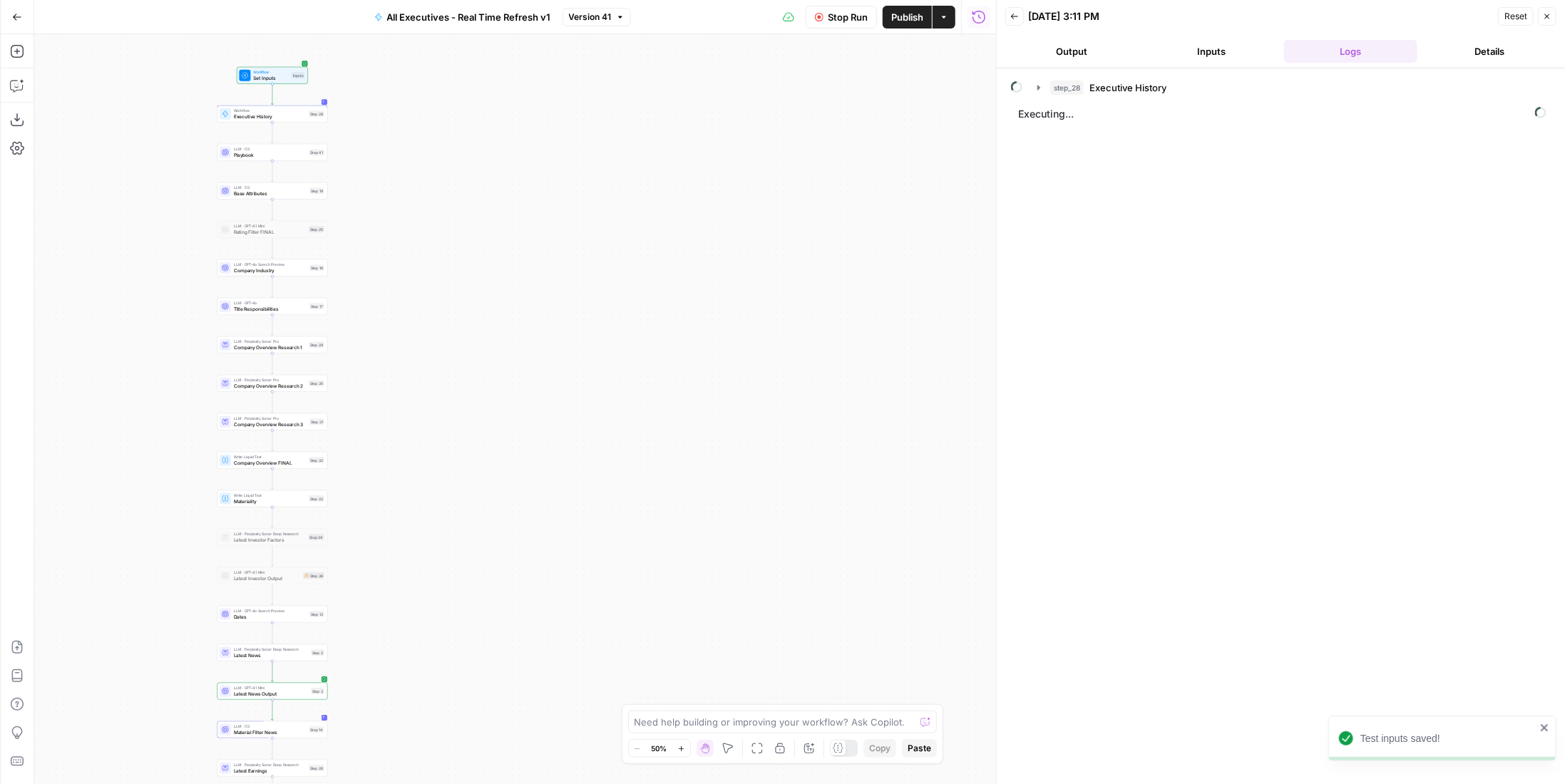drag, startPoint x: 397, startPoint y: 321, endPoint x: 469, endPoint y: 454, distance: 151.23822 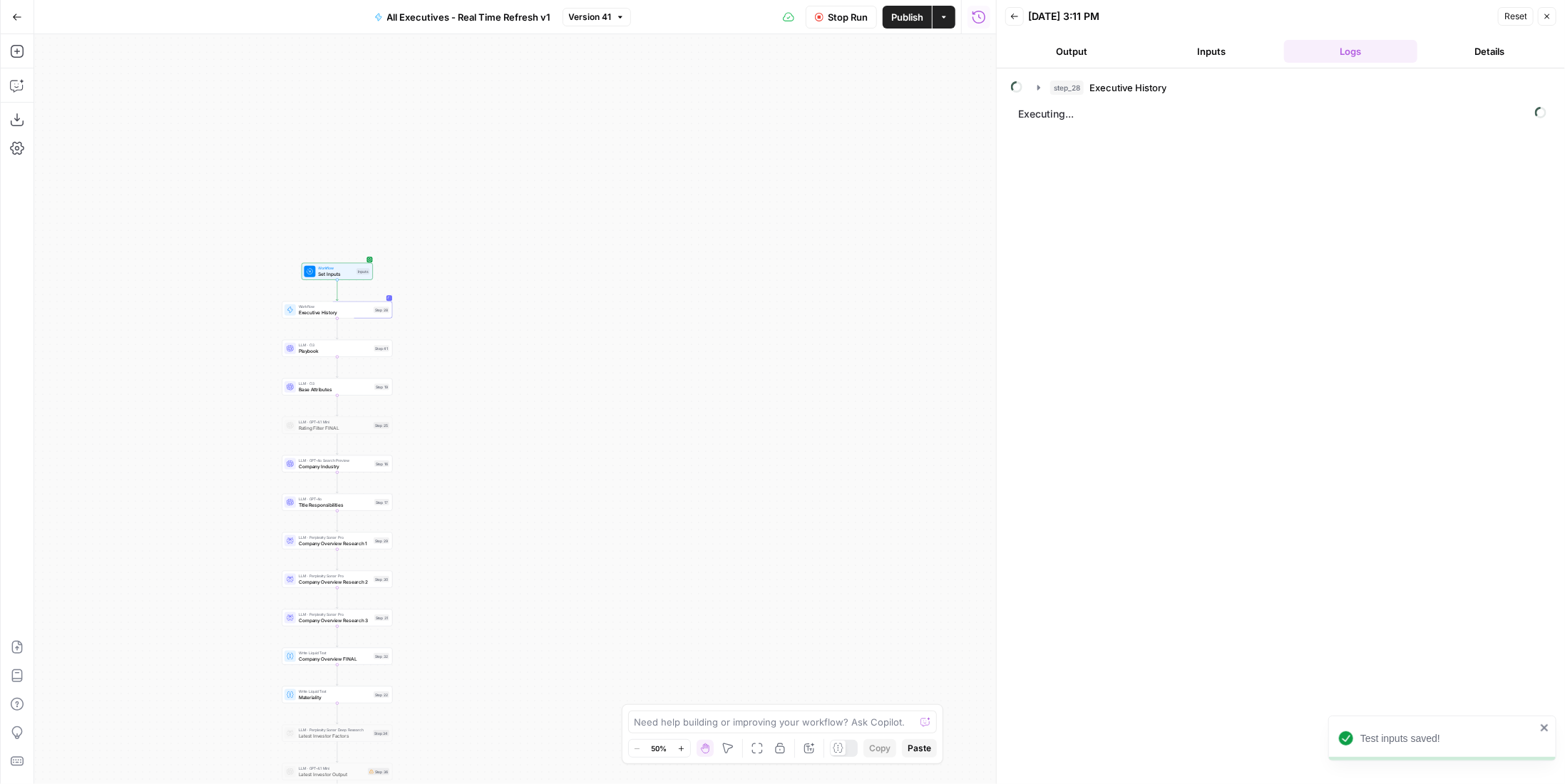 drag, startPoint x: 468, startPoint y: 431, endPoint x: 477, endPoint y: 453, distance: 23.76973 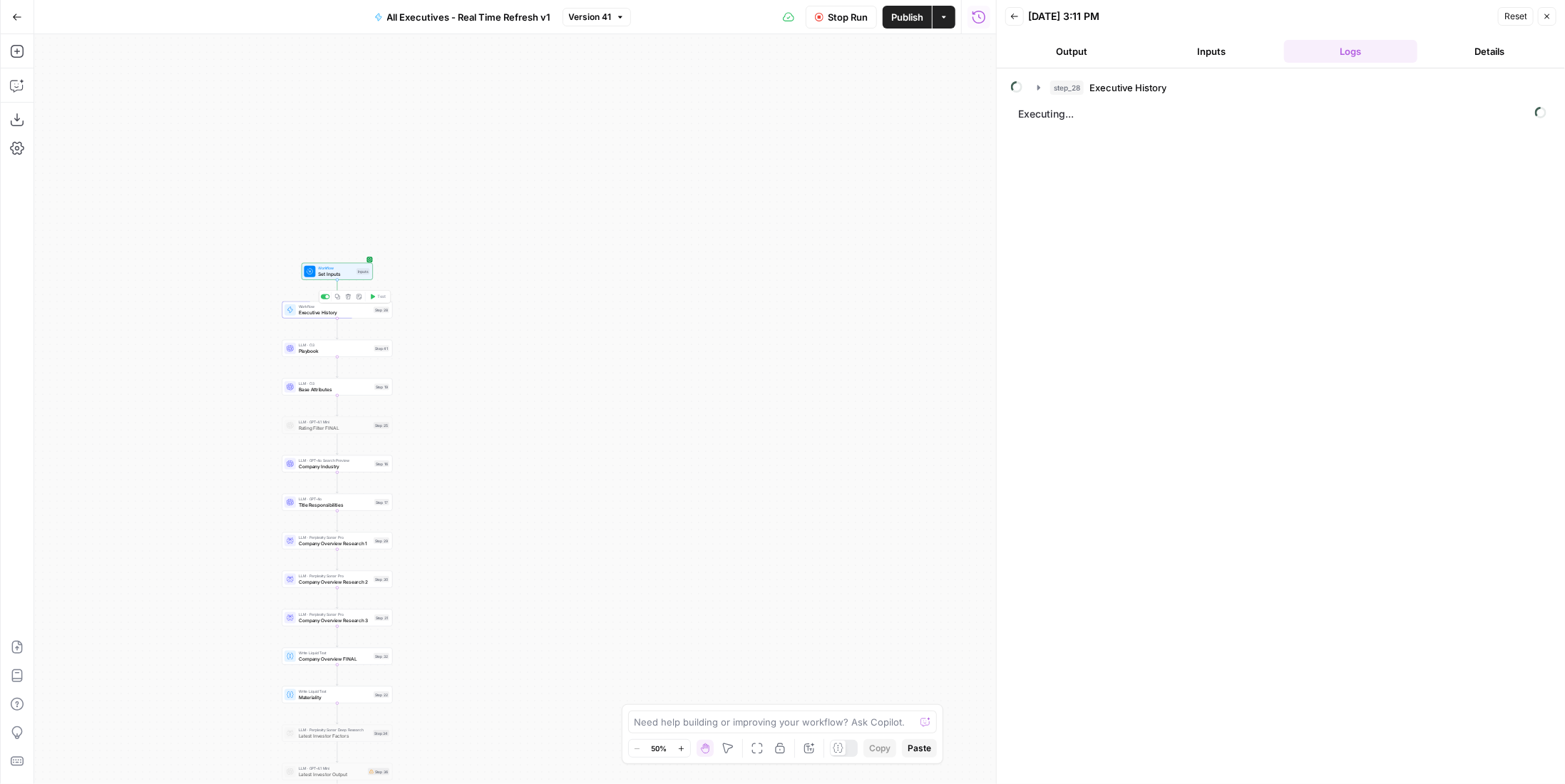 click on "Step 28" at bounding box center (381, 309) 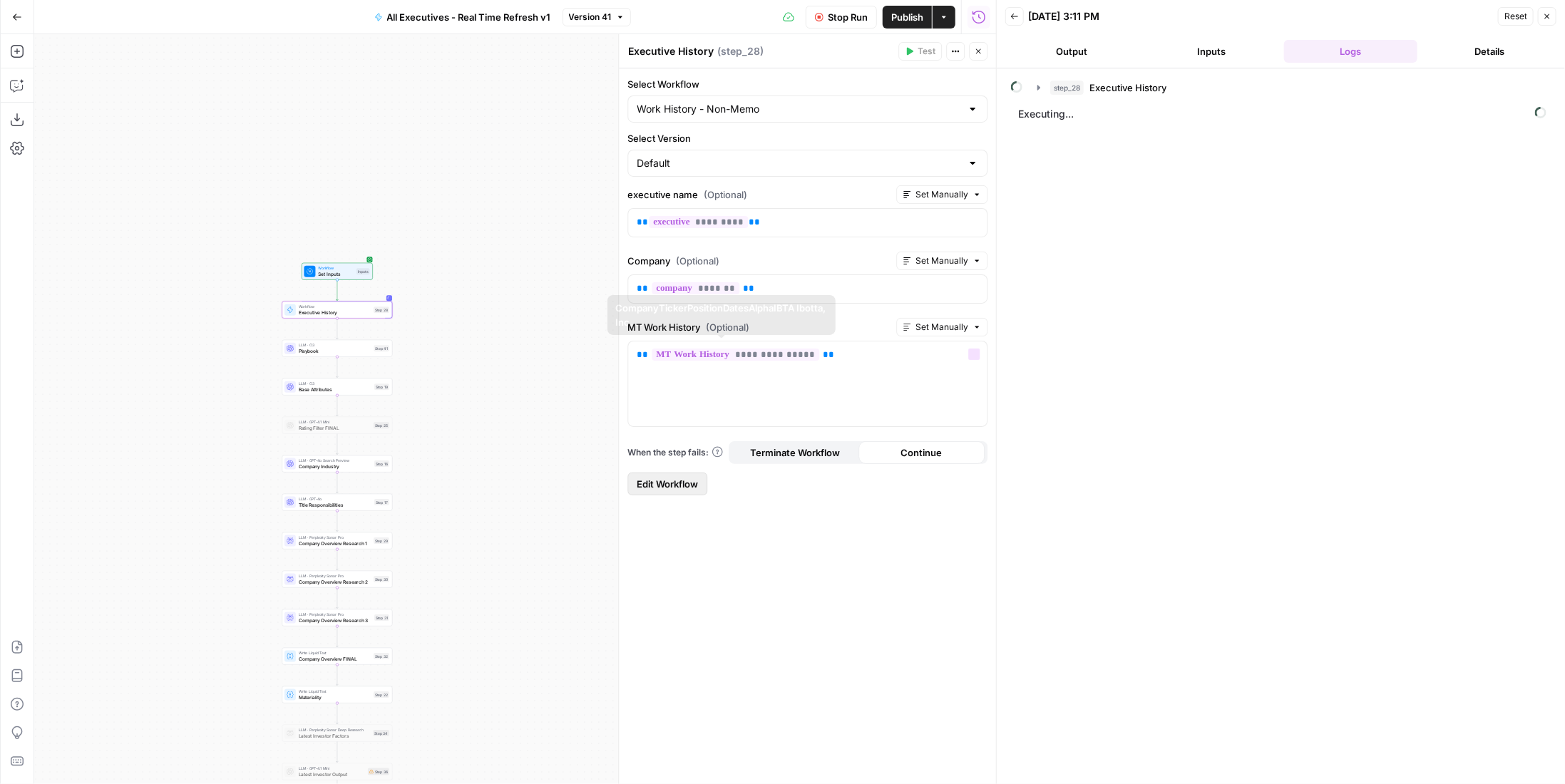 click on "Edit Workflow" at bounding box center [667, 484] 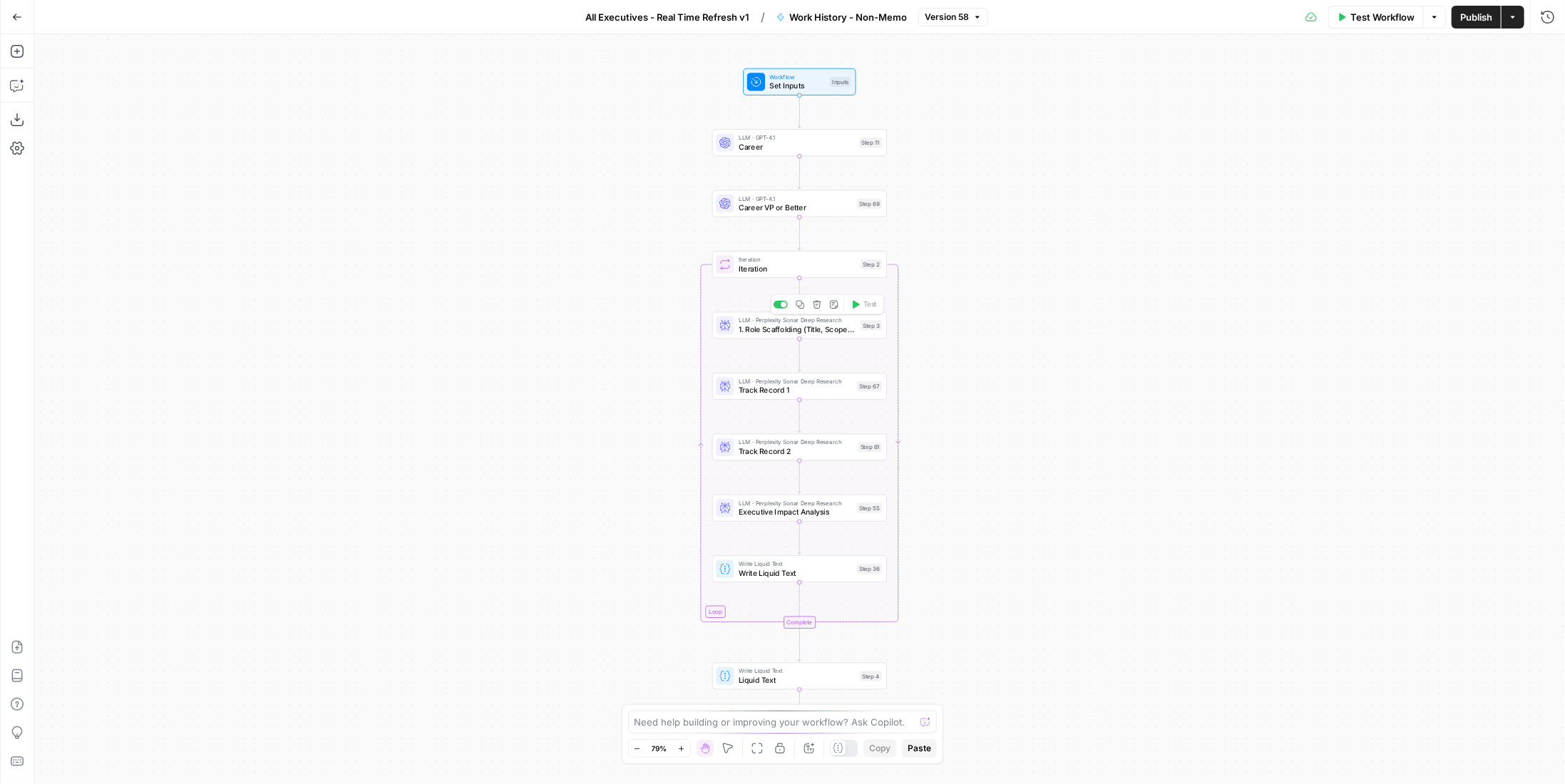 click on "LLM · Perplexity Sonar Deep Research" at bounding box center [796, 381] 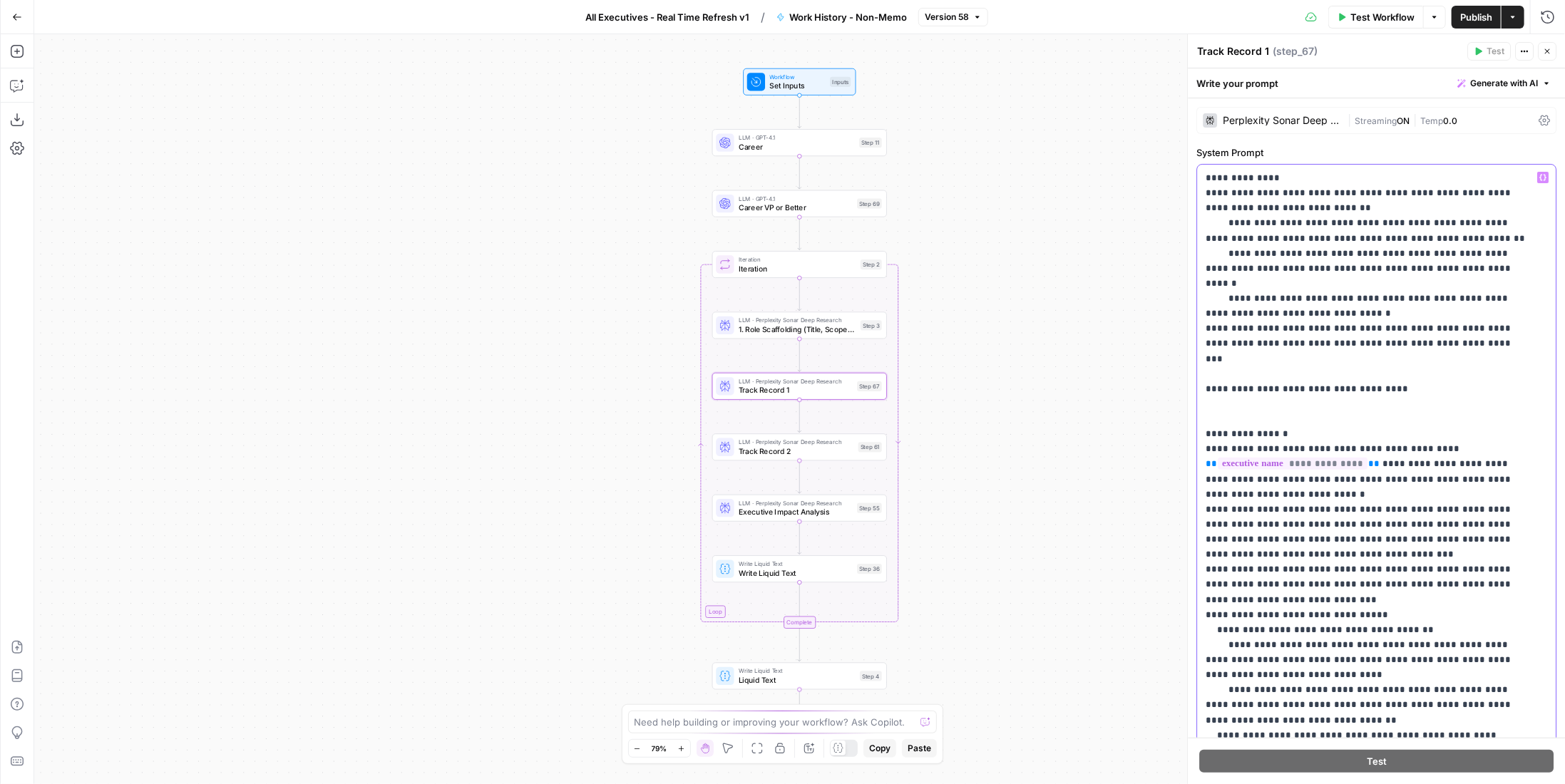 click on "**********" at bounding box center (1366, 607) 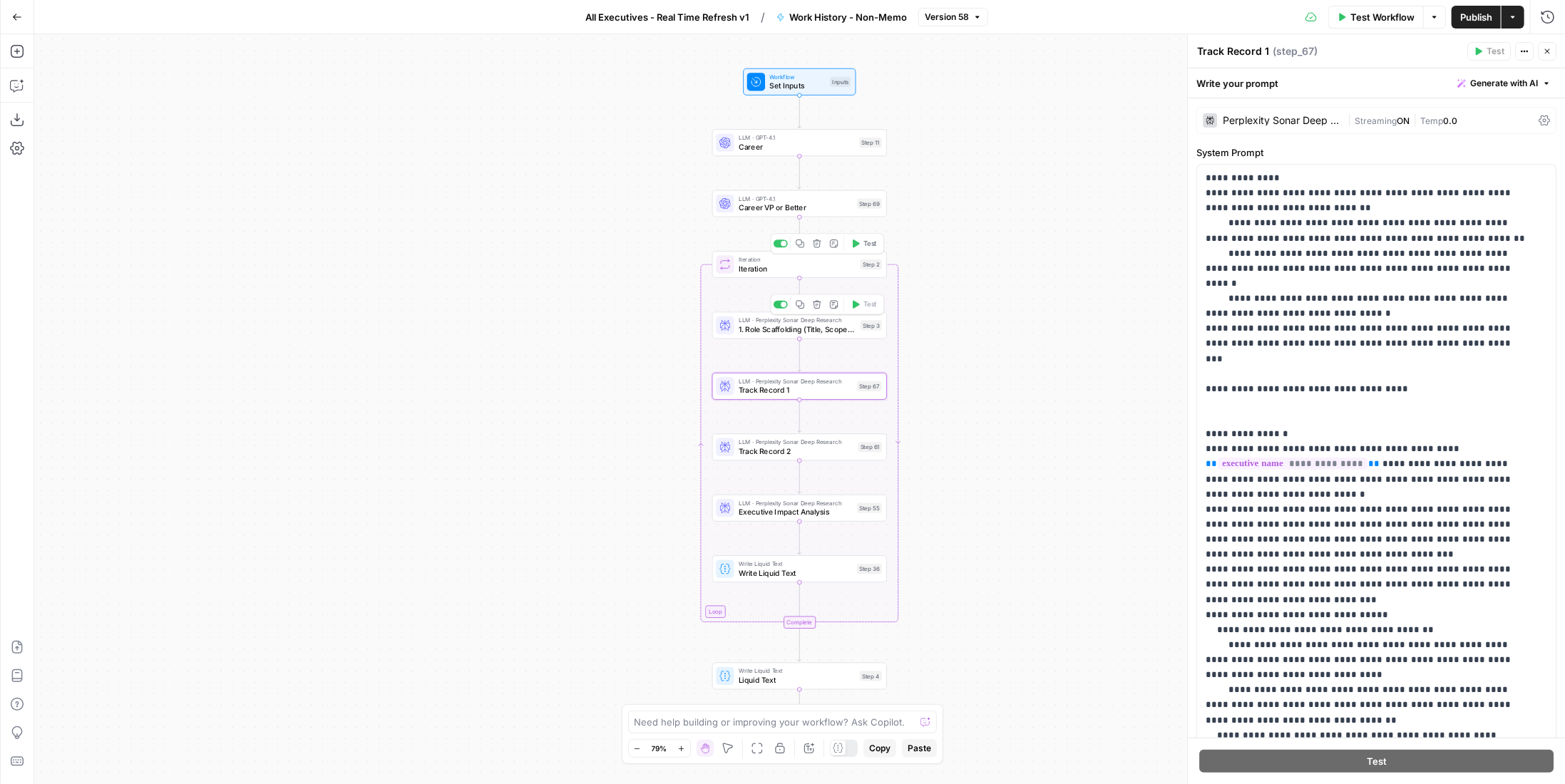 click on "1. Role Scaffolding (Title, Scope, Dates" at bounding box center (797, 329) 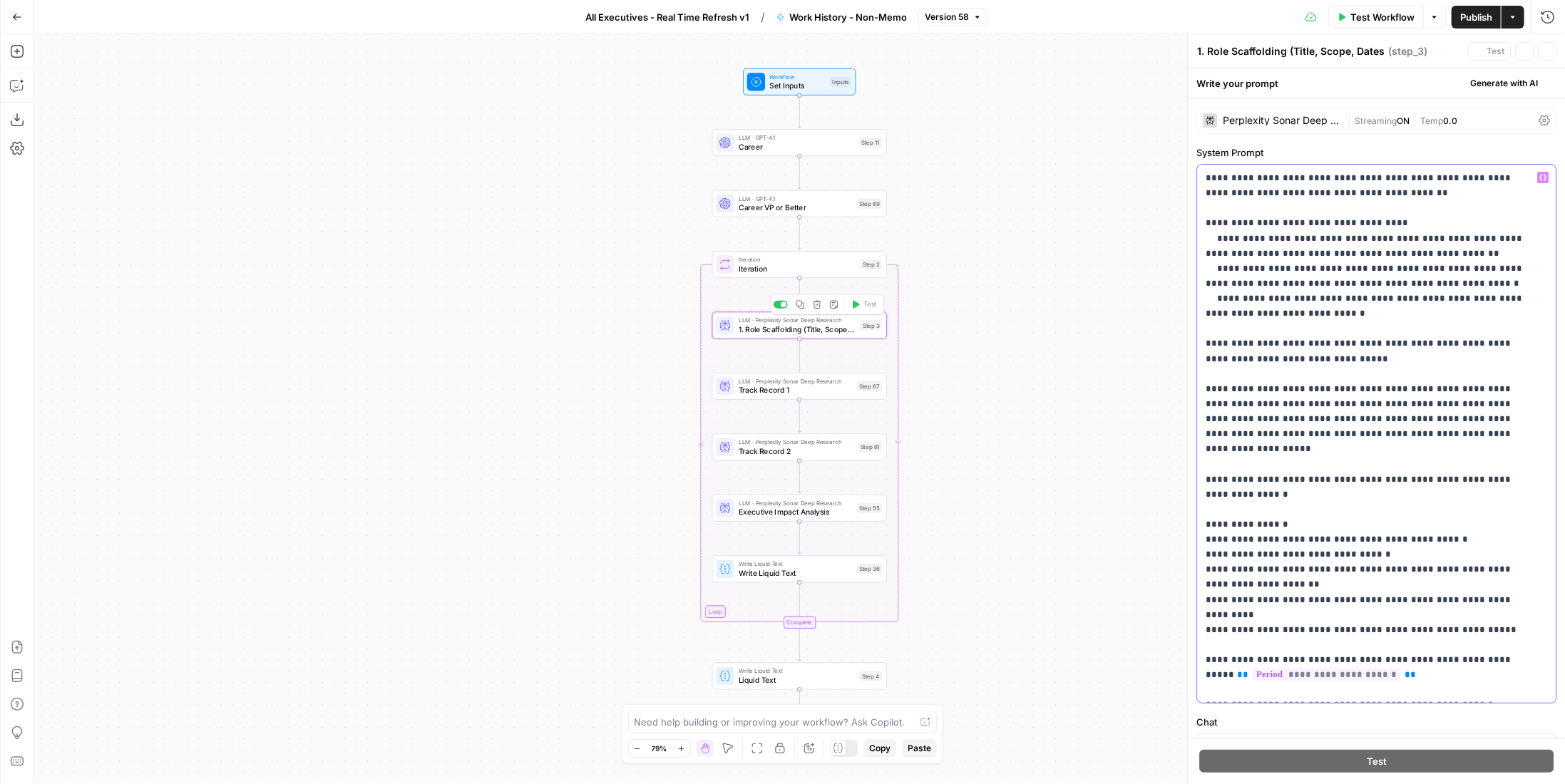 click on "**********" at bounding box center [1371, 433] 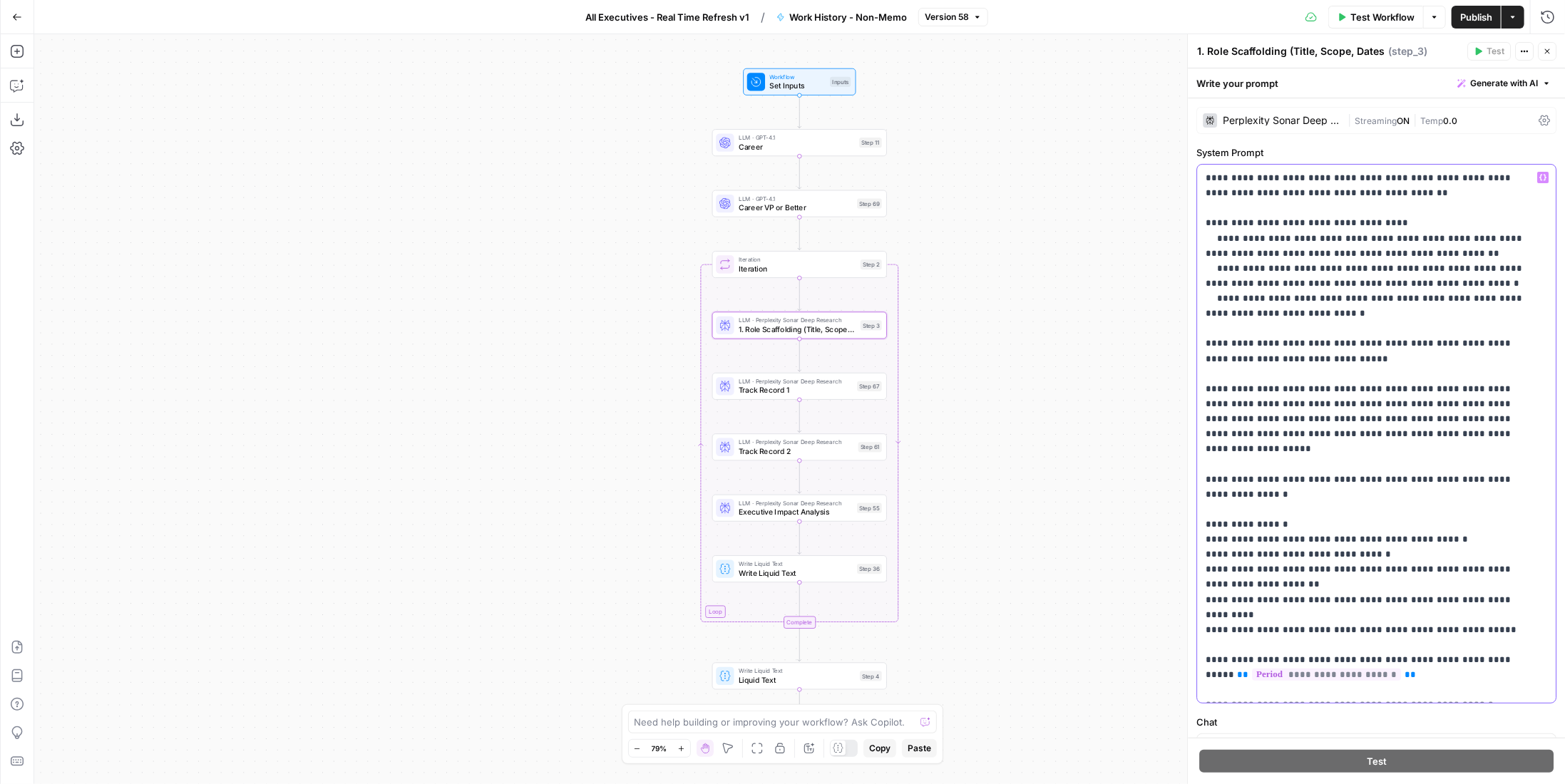 scroll, scrollTop: 143, scrollLeft: 0, axis: vertical 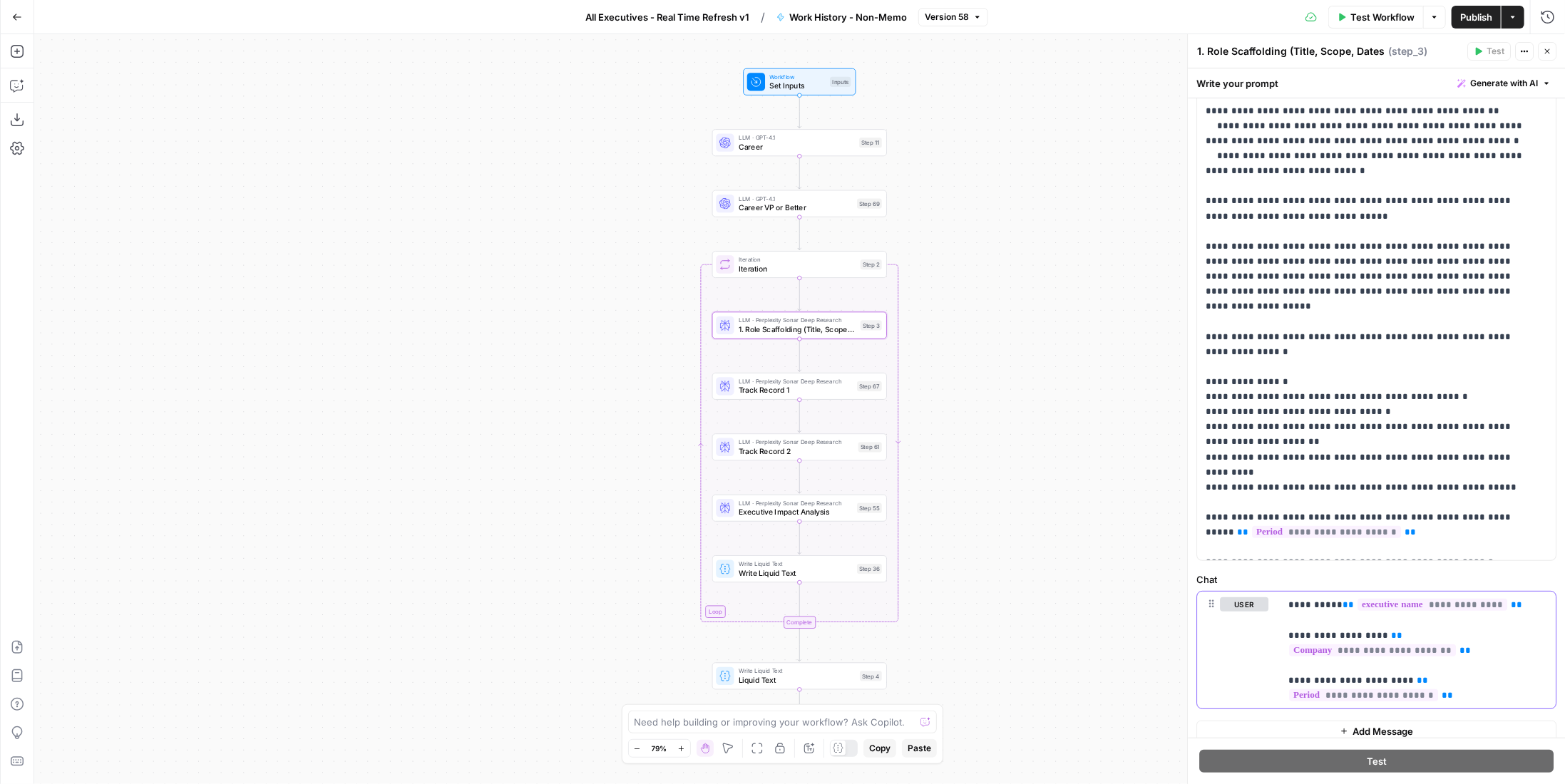 click on "**********" at bounding box center [1412, 650] 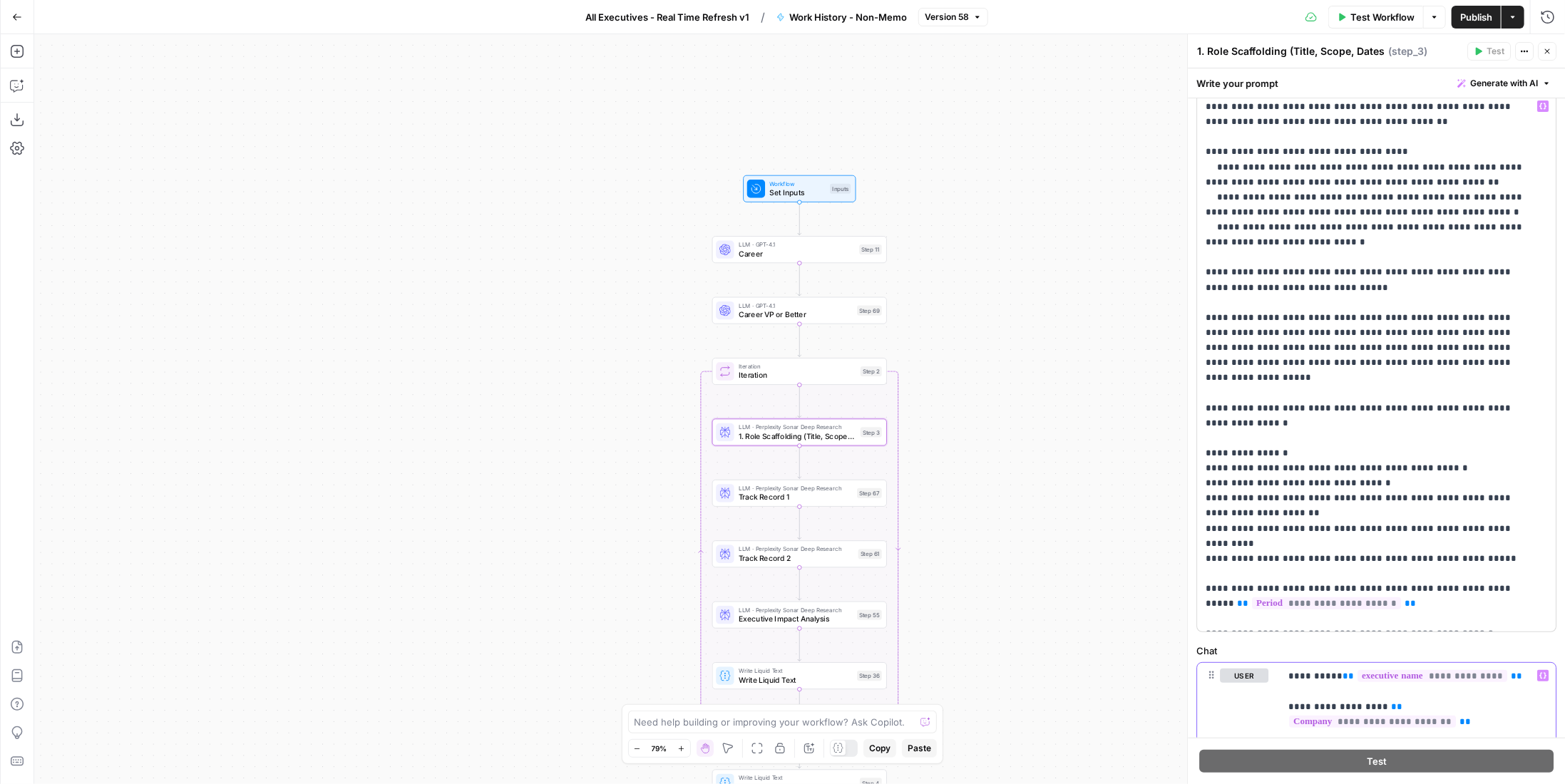 scroll, scrollTop: 0, scrollLeft: 0, axis: both 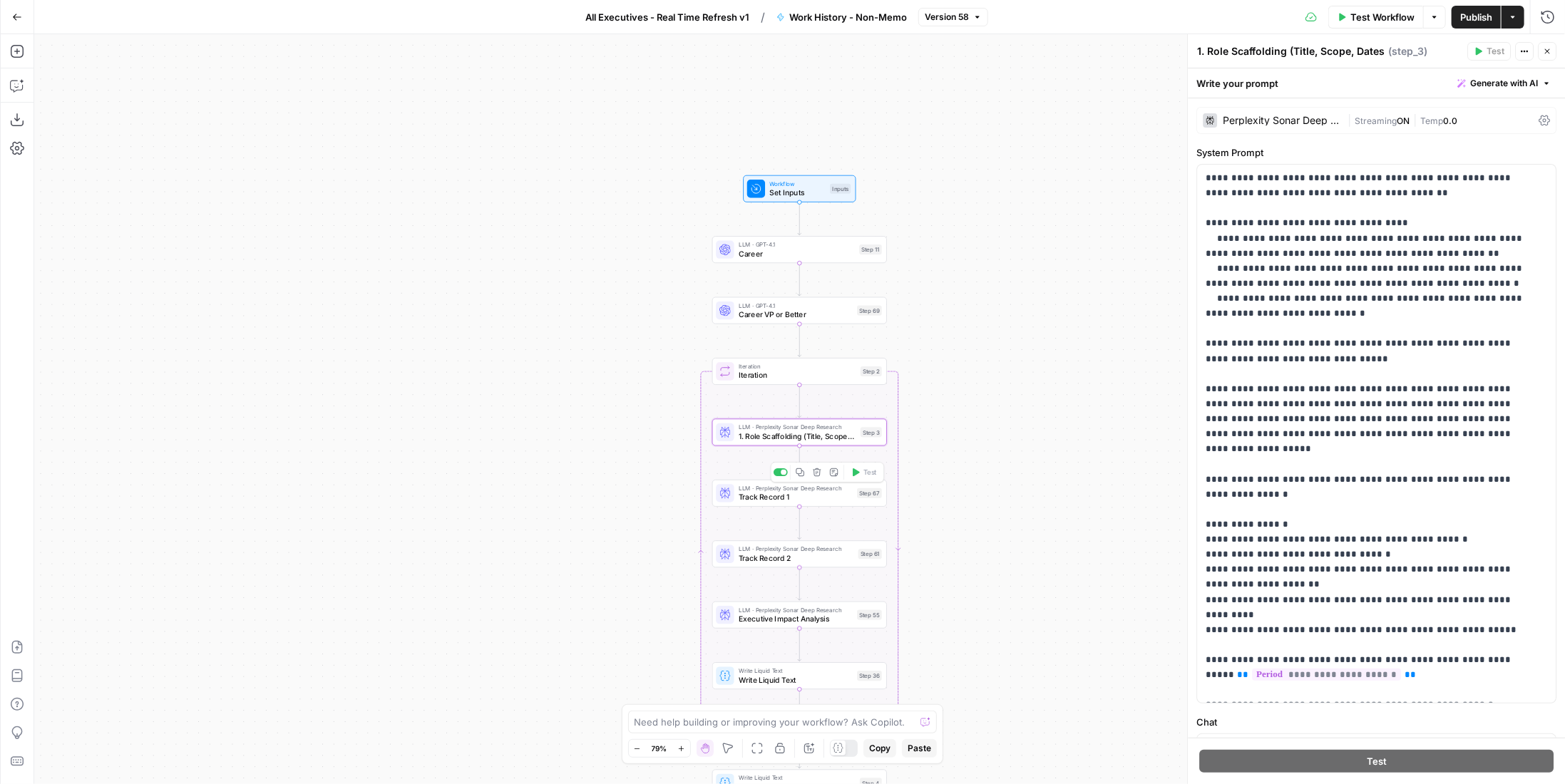 click on "Track Record 1" at bounding box center [796, 497] 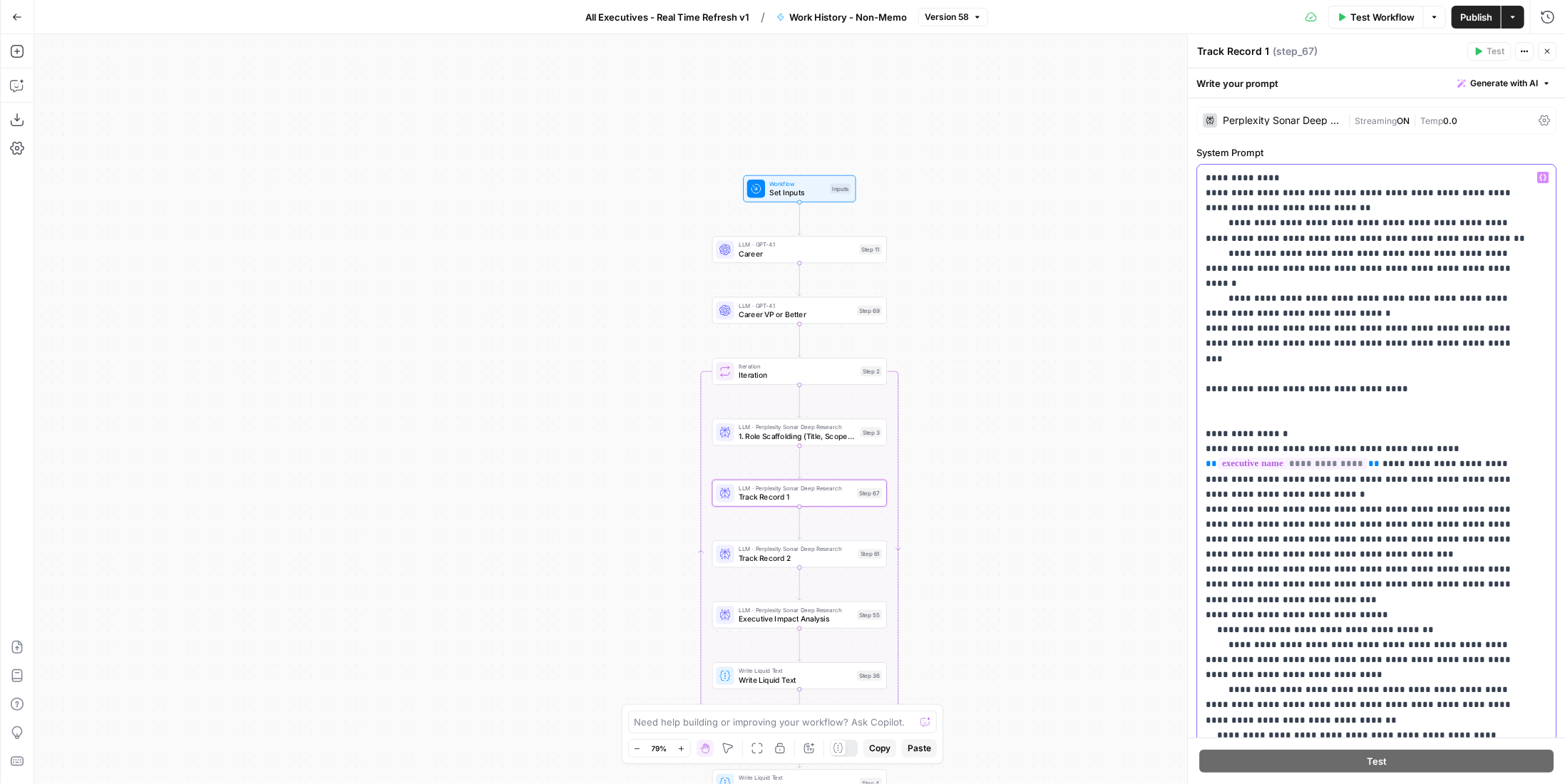 click on "**********" at bounding box center [1366, 607] 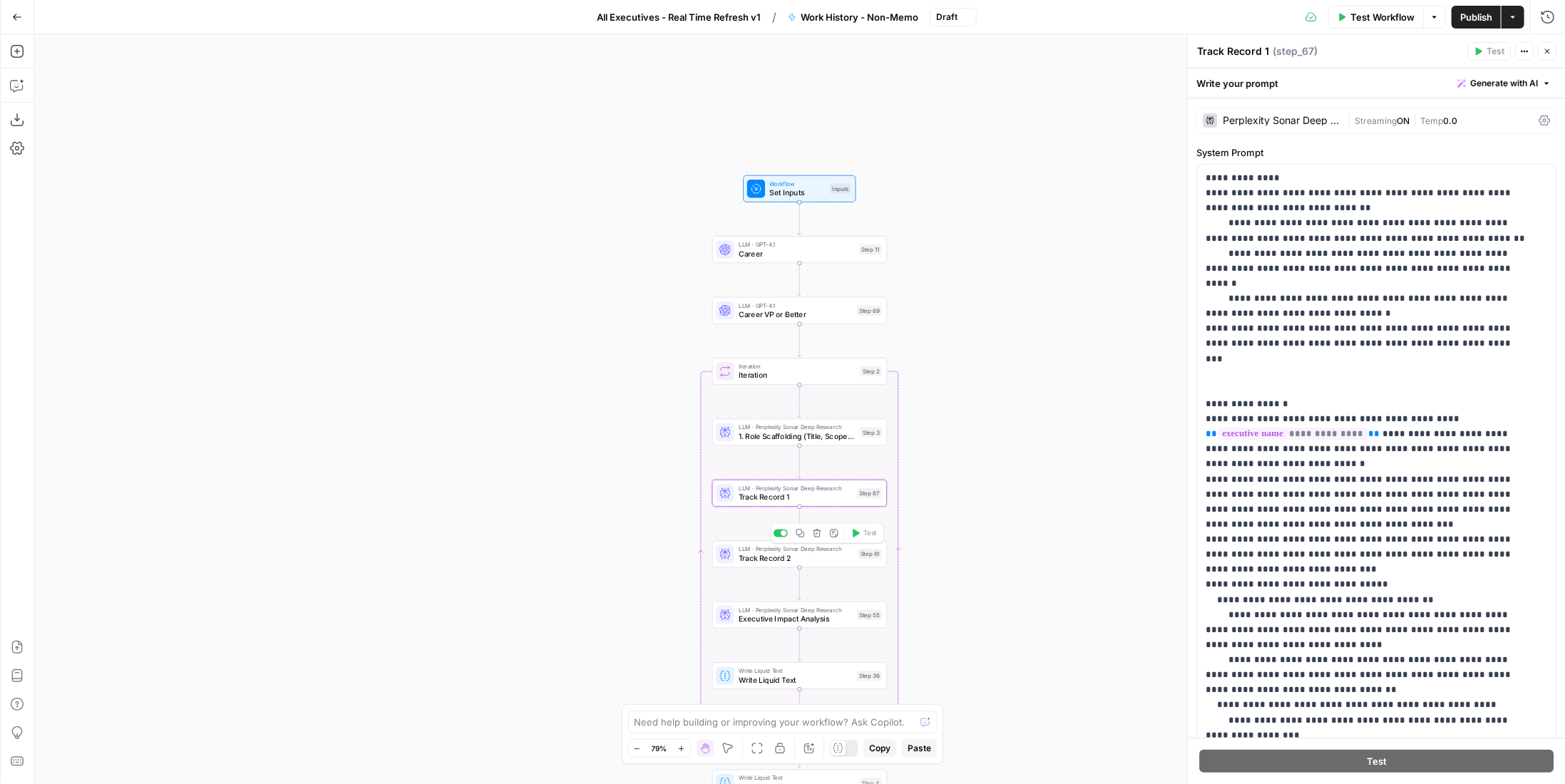 click on "Track Record 2" at bounding box center (796, 558) 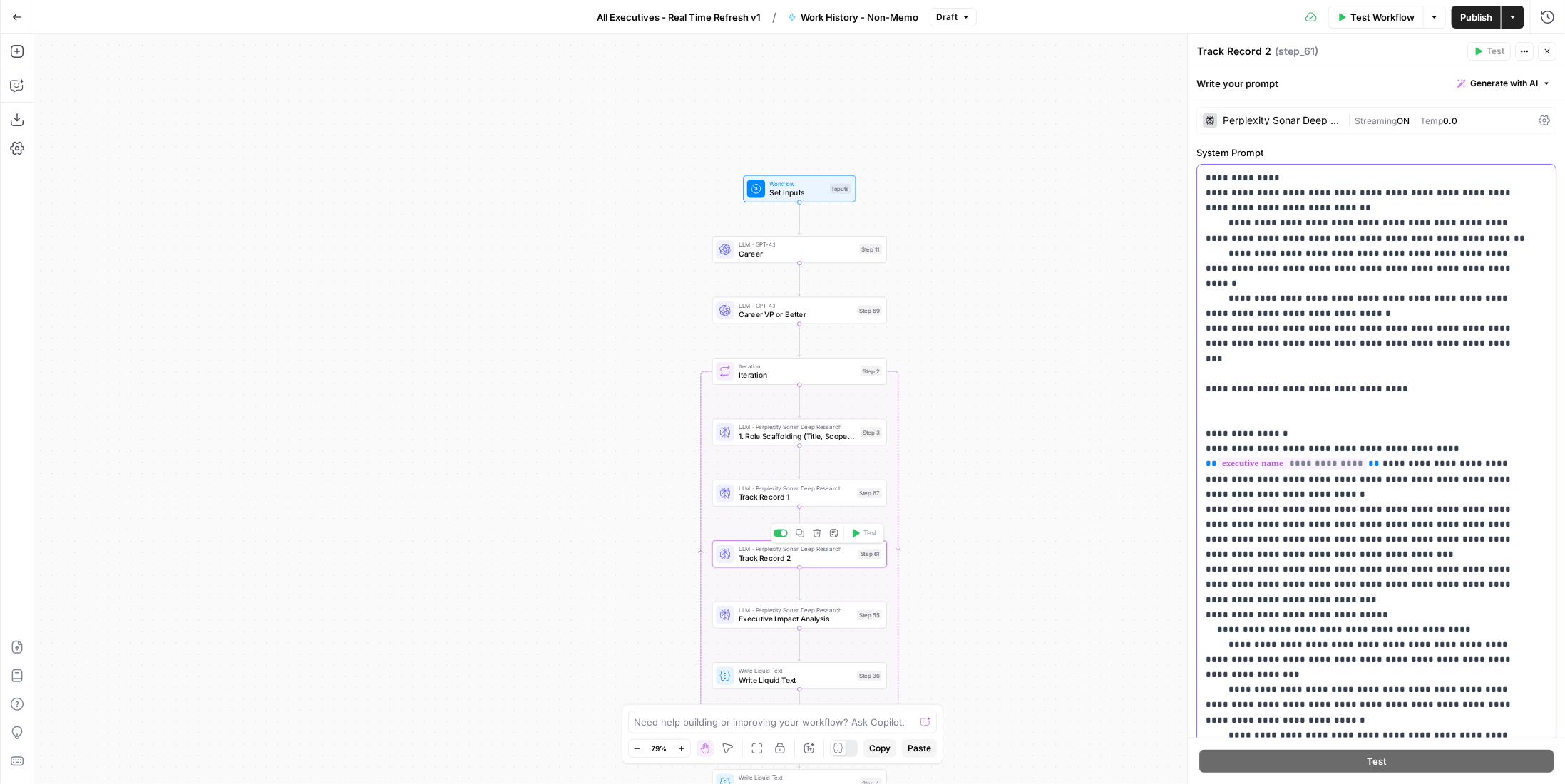 click on "**********" at bounding box center (1366, 614) 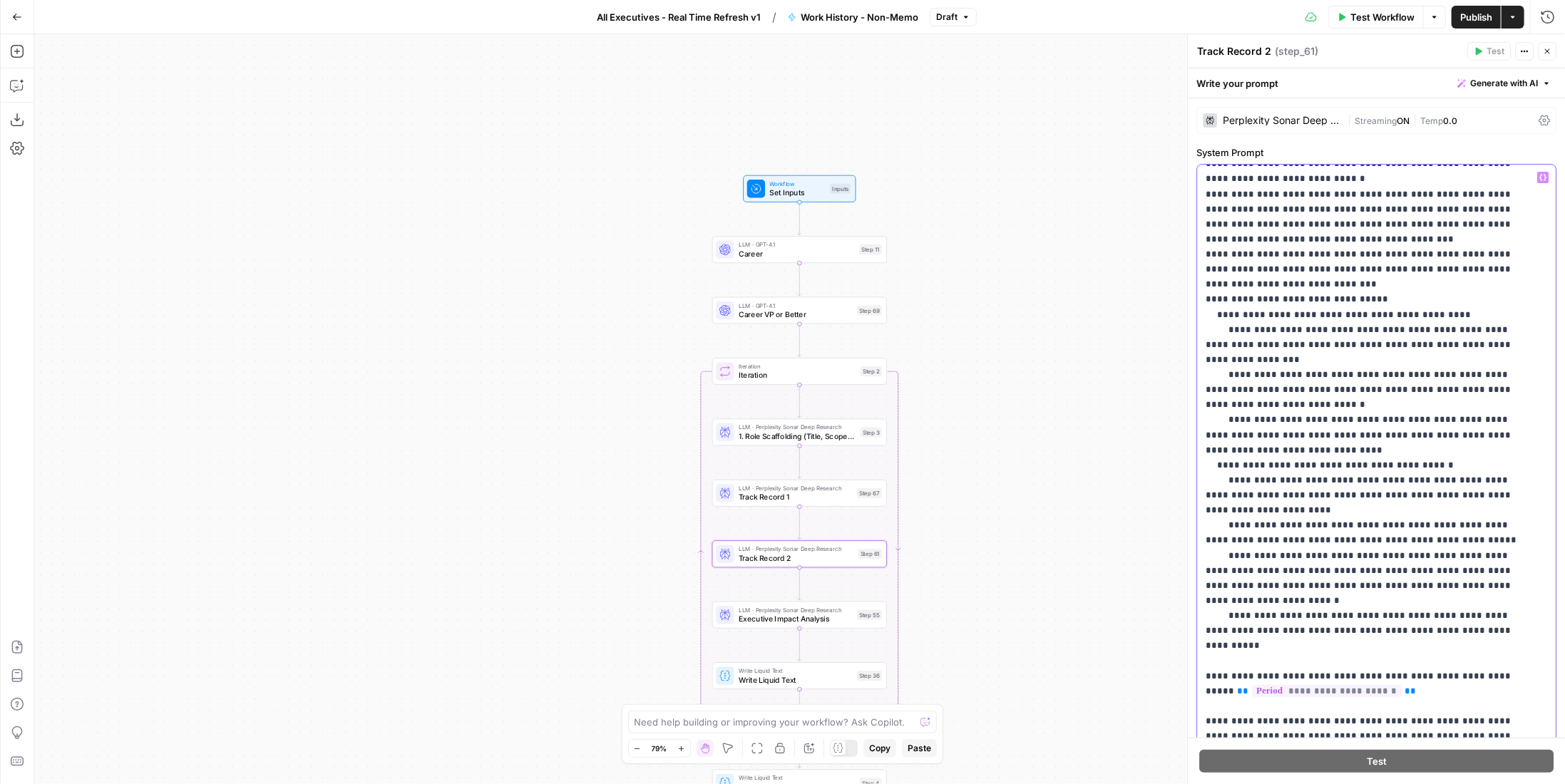scroll, scrollTop: 289, scrollLeft: 0, axis: vertical 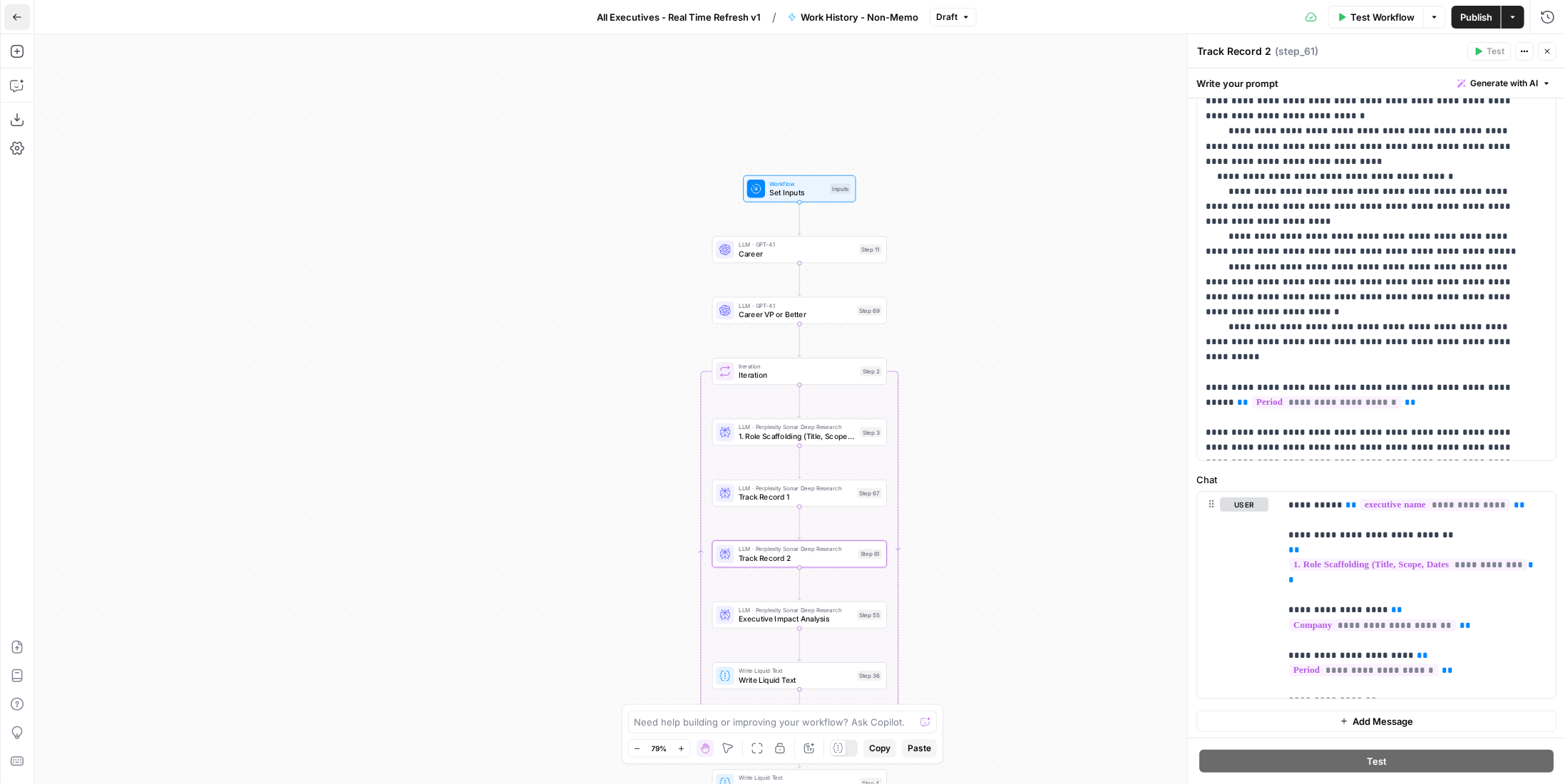 click on "Go Back" at bounding box center [17, 17] 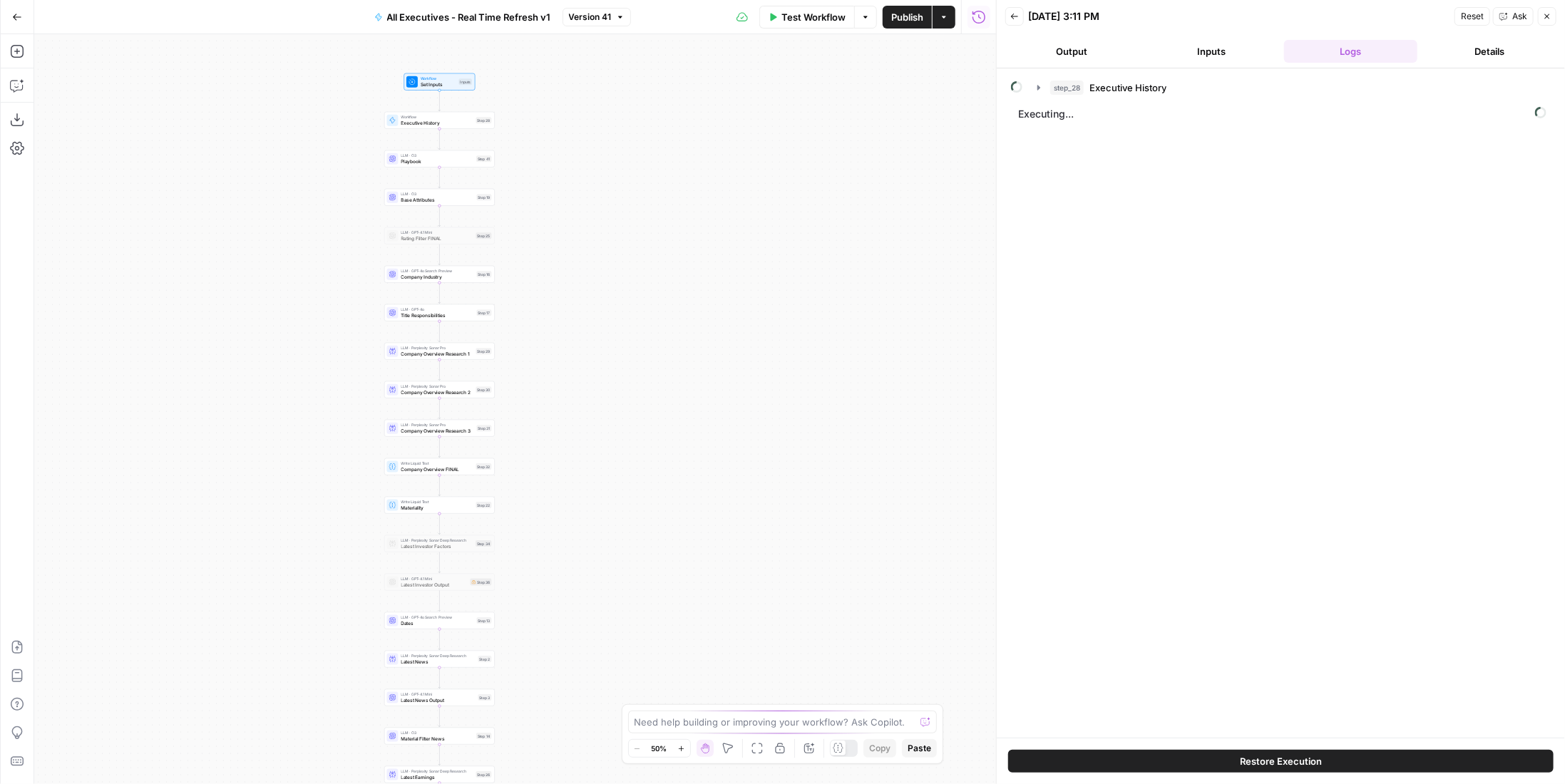 drag, startPoint x: 831, startPoint y: 181, endPoint x: 761, endPoint y: 417, distance: 246.16255 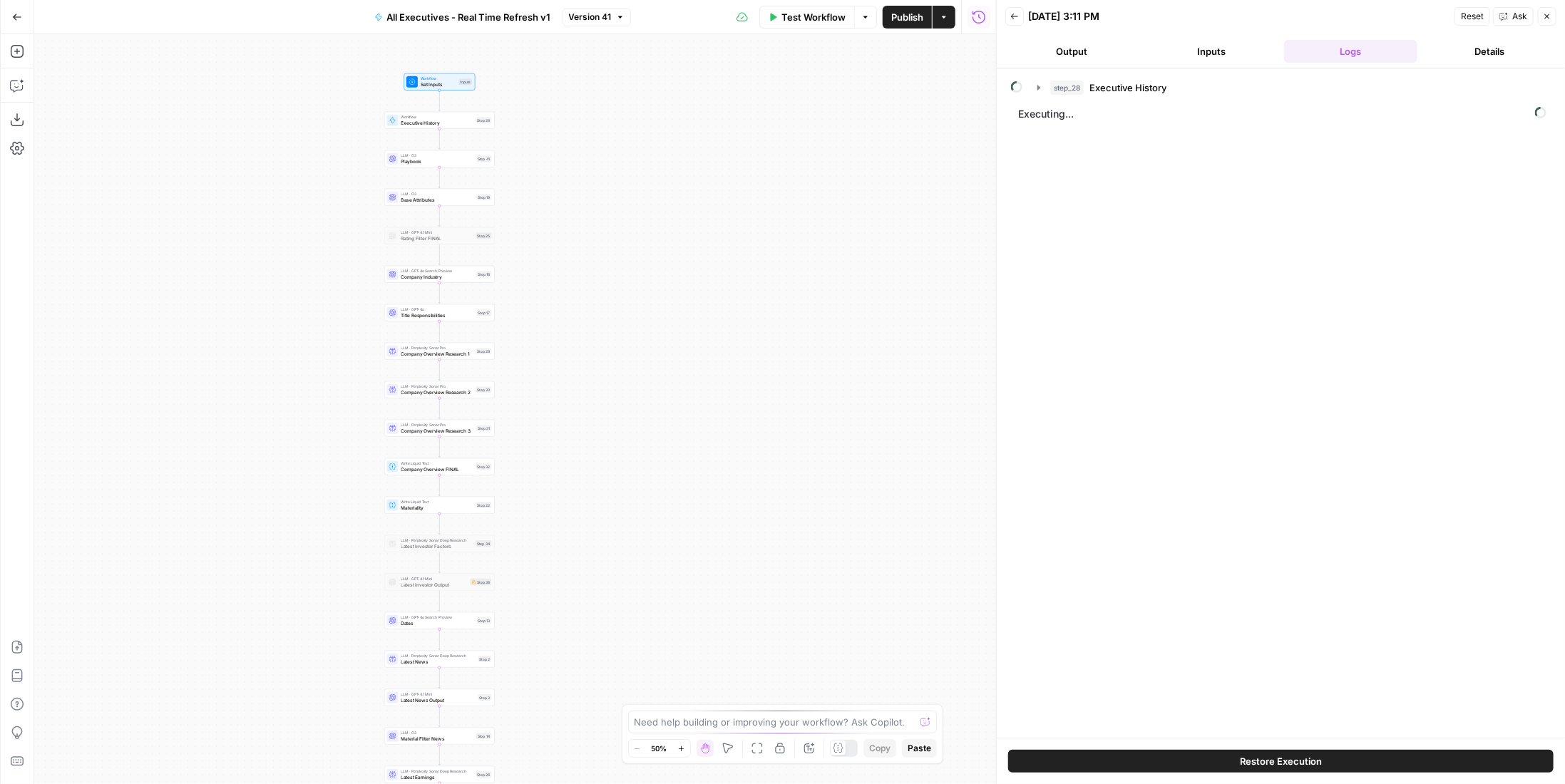 click on "Workflow Set Inputs Inputs Workflow Executive History Step 28 LLM · O3 Playbook Step 41 LLM · O3 Base Attributes Step 19 LLM · GPT-4.1 Mini Rating Filter FINAL Step 25 LLM · GPT-4o Search Preview Company Industry Step 16 LLM · GPT-4o Title Responsibilities Step 17 LLM · Perplexity Sonar Pro Company Overview Research 1 Step 29 LLM · Perplexity Sonar Pro Company Overview Research 2 Step 30 LLM · Perplexity Sonar Pro Company Overview Research 3 Step 31 Write Liquid Text Company Overview FINAL Step 32 Write Liquid Text Materiality Step 22 LLM · Perplexity Sonar Deep Research Latest Investor Factors Step 34 LLM · GPT-4.1 Mini Latest Investor Output Step 36 LLM · GPT-4o Search Preview Dates Step 13 LLM · Perplexity Sonar Deep Research Latest News Step 2 LLM · GPT-4.1 Mini Latest News Output Step 3 LLM · O3 Material Filter News  Step 14 LLM · Perplexity Sonar Deep Research Latest Earnings Step 26 LLM · GPT-4.1 Mini Latest Earnings Output Step 27 LLM · O3 Earnings Step 10 LLM · O3 Step 18 LLM · O3" at bounding box center (515, 409) 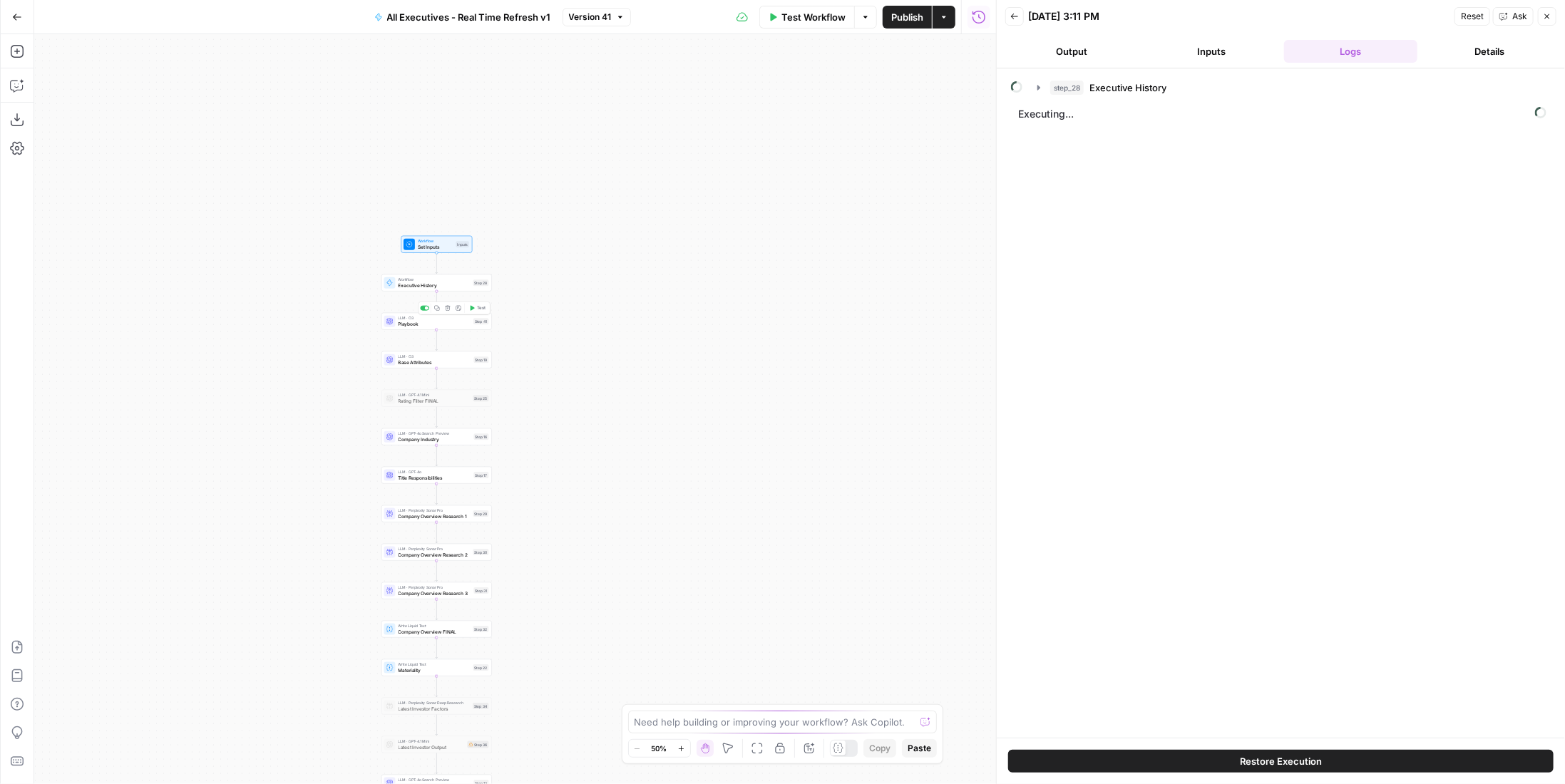 click on "Executive History" at bounding box center [434, 285] 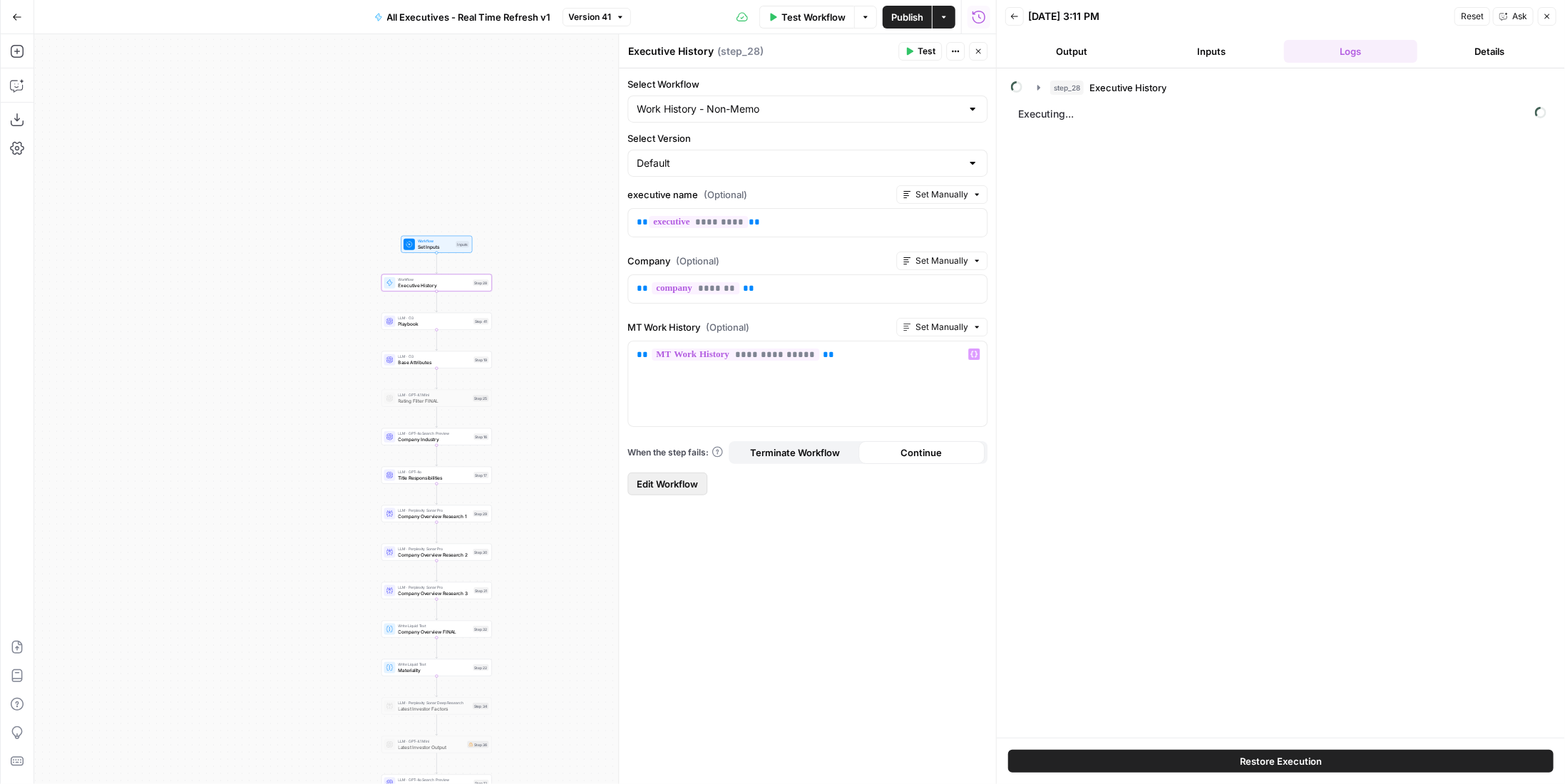 click on "Edit Workflow" at bounding box center [667, 484] 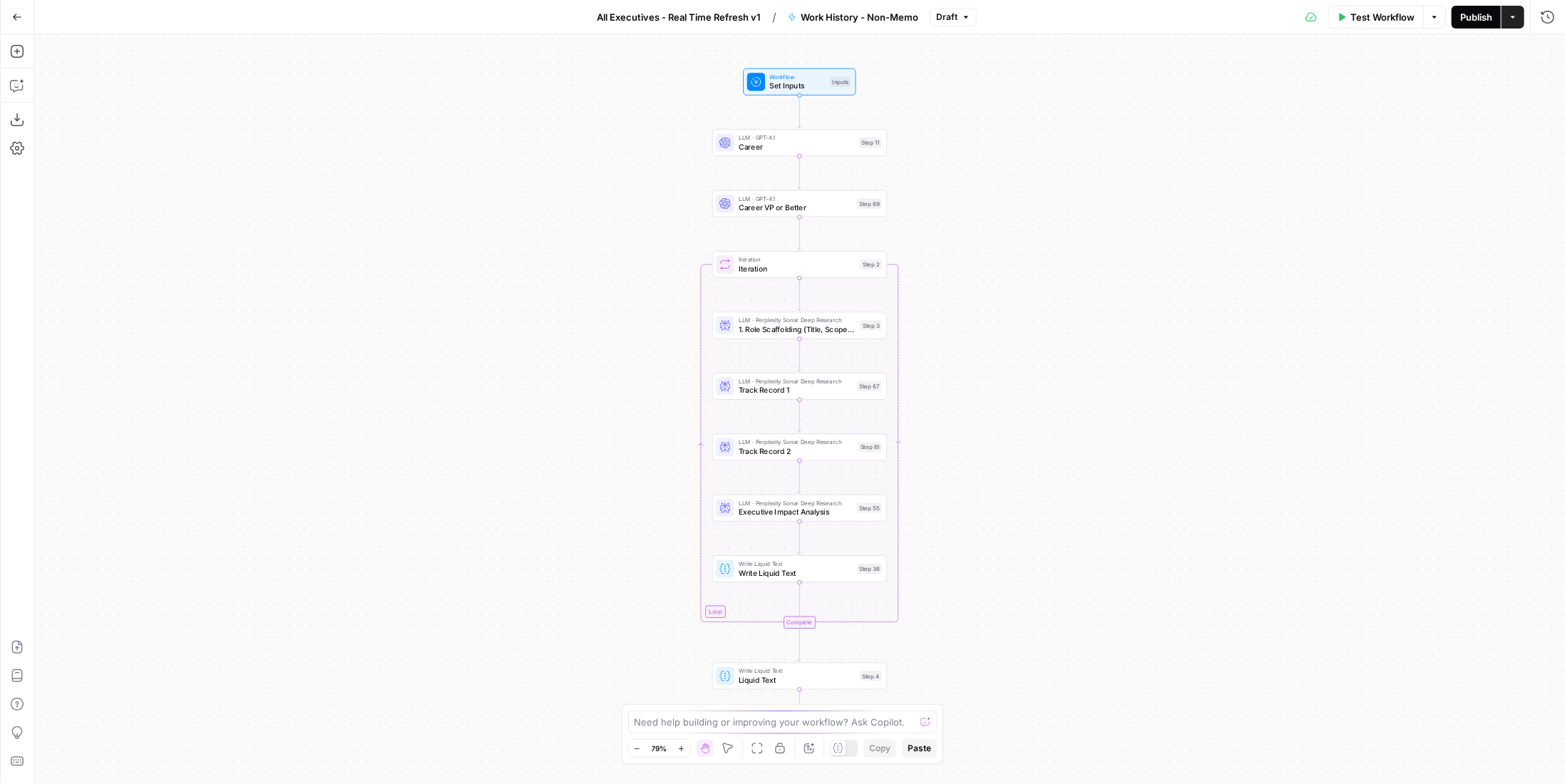 click on "Publish" at bounding box center (1476, 17) 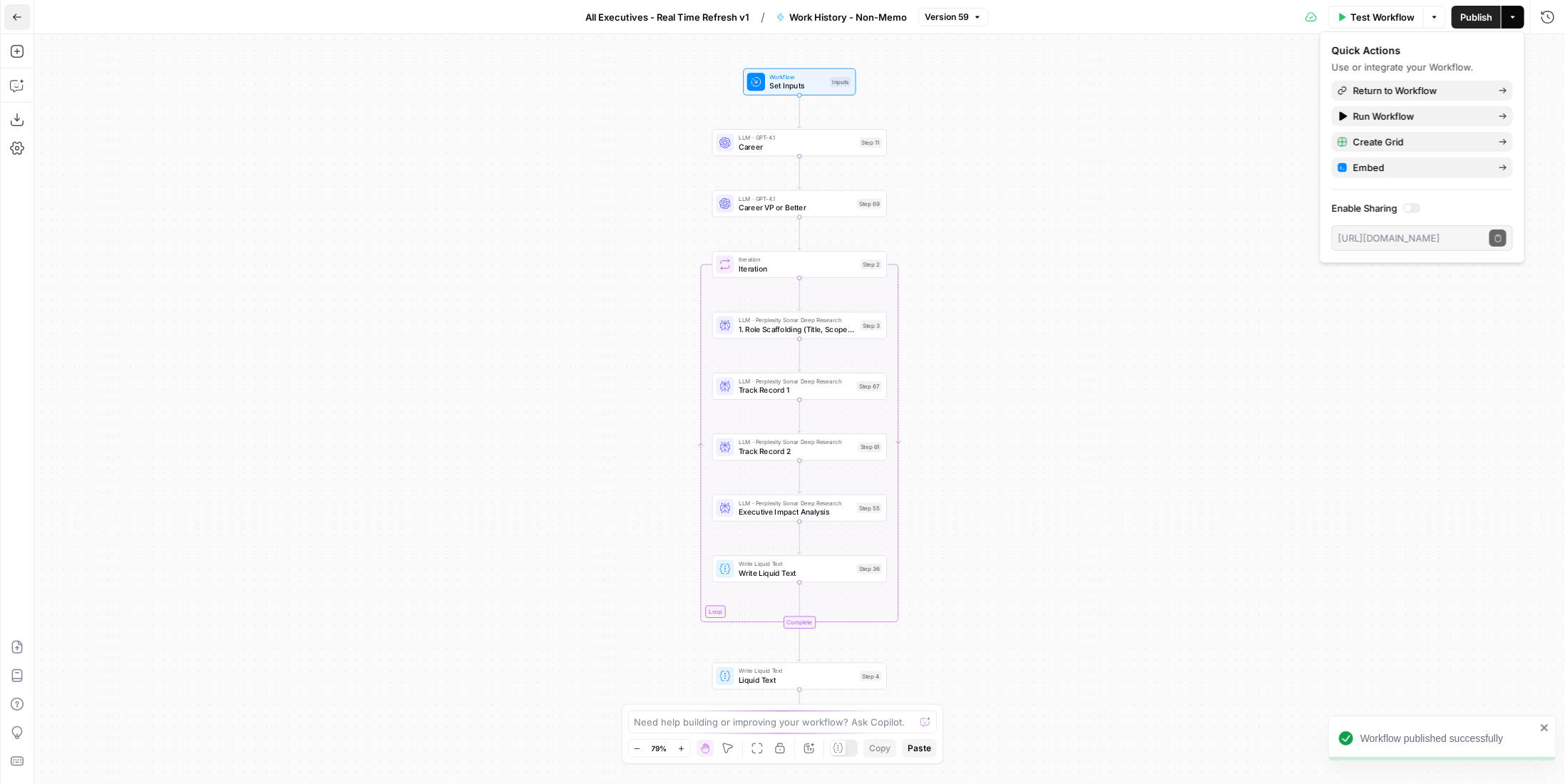 click on "Go Back" at bounding box center [17, 17] 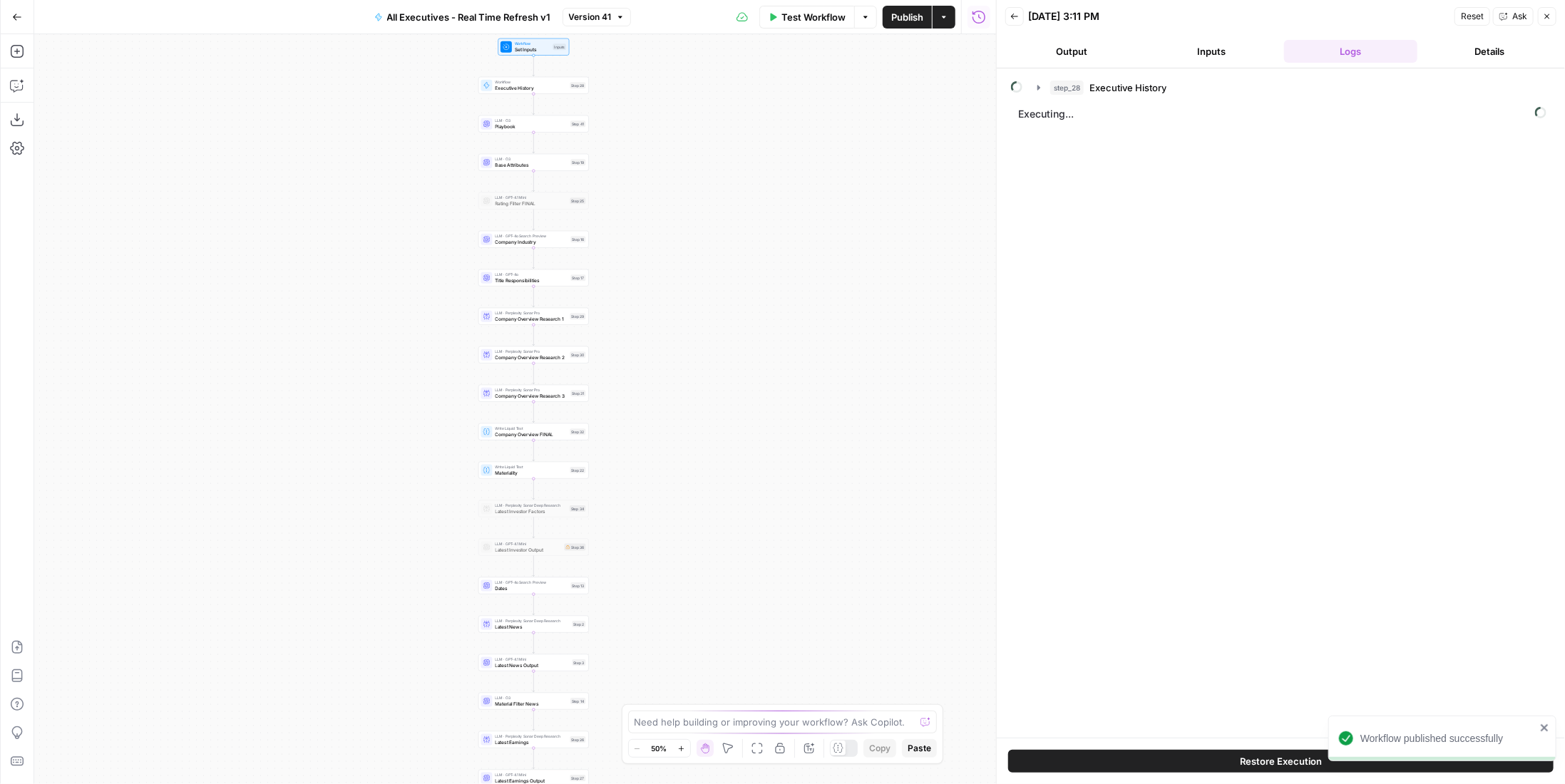 drag, startPoint x: 781, startPoint y: 216, endPoint x: 803, endPoint y: 364, distance: 149.6262 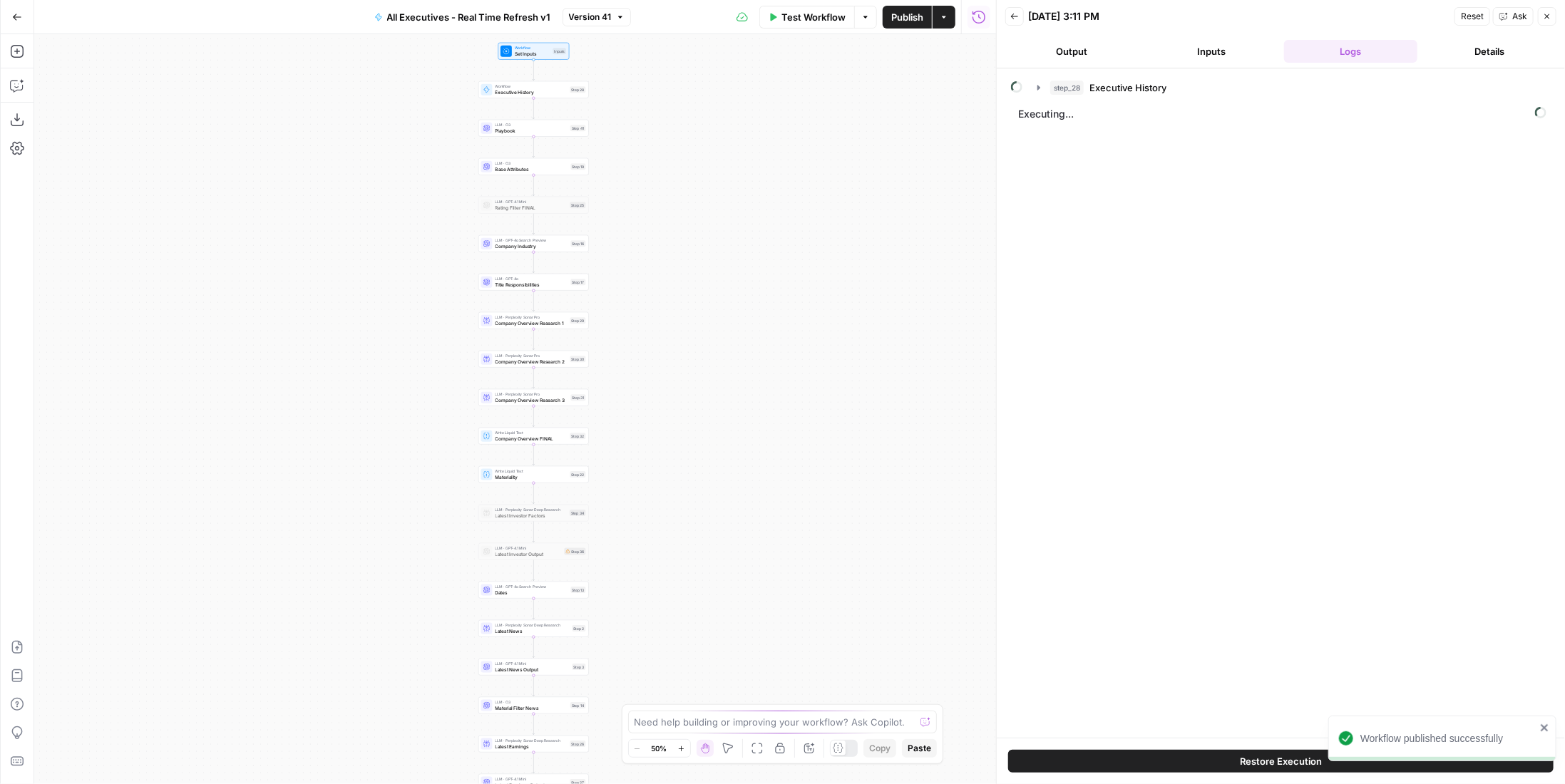 drag, startPoint x: 784, startPoint y: 207, endPoint x: 789, endPoint y: 329, distance: 122.10242 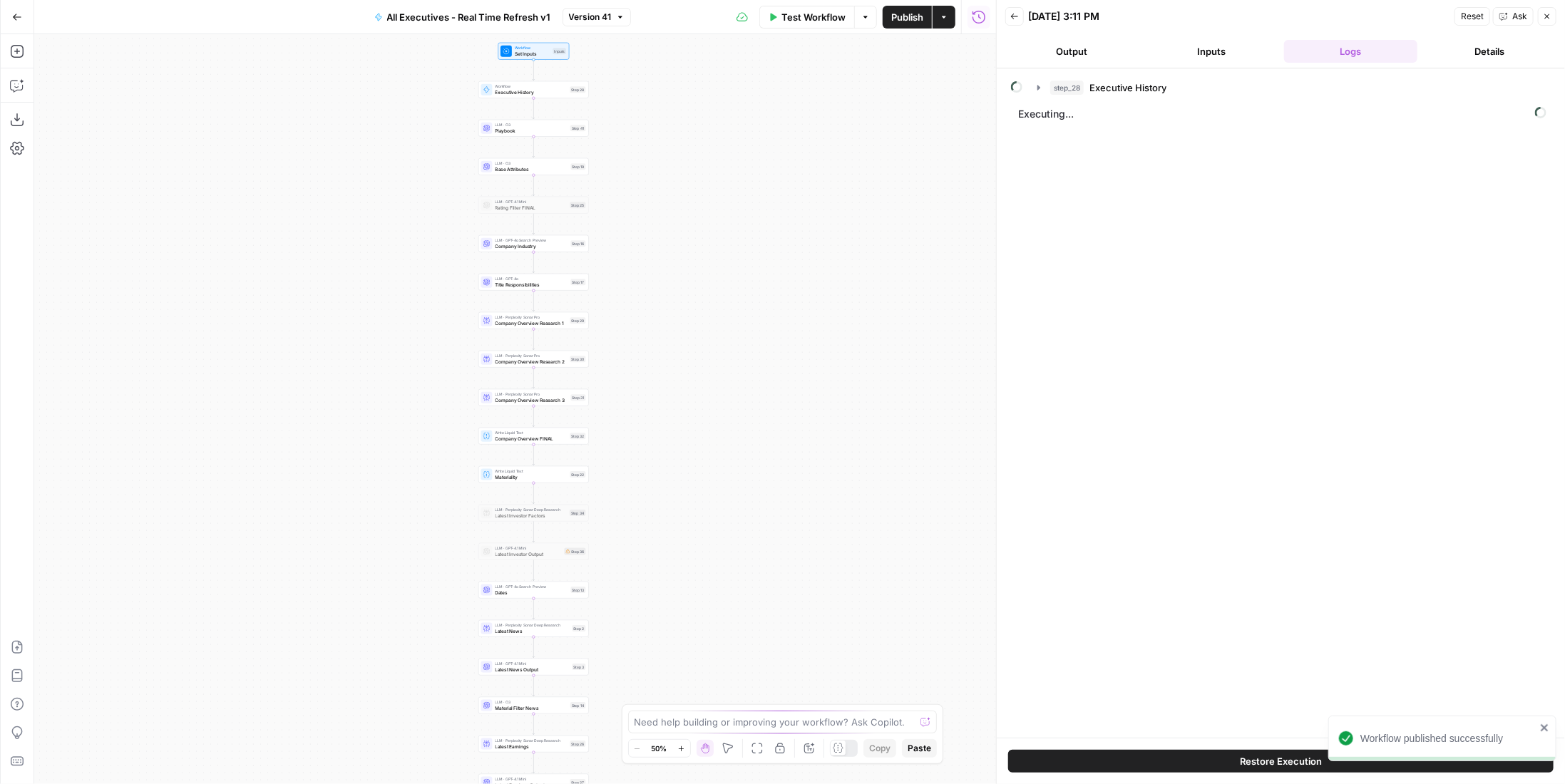 click on "Workflow Set Inputs Inputs Workflow Executive History Step 28 LLM · O3 Playbook Step 41 LLM · O3 Base Attributes Step 19 LLM · GPT-4.1 Mini Rating Filter FINAL Step 25 LLM · GPT-4o Search Preview Company Industry Step 16 LLM · GPT-4o Title Responsibilities Step 17 LLM · Perplexity Sonar Pro Company Overview Research 1 Step 29 LLM · Perplexity Sonar Pro Company Overview Research 2 Step 30 LLM · Perplexity Sonar Pro Company Overview Research 3 Step 31 Write Liquid Text Company Overview FINAL Step 32 Write Liquid Text Materiality Step 22 LLM · Perplexity Sonar Deep Research Latest Investor Factors Step 34 LLM · GPT-4.1 Mini Latest Investor Output Step 36 LLM · GPT-4o Search Preview Dates Step 13 LLM · Perplexity Sonar Deep Research Latest News Step 2 LLM · GPT-4.1 Mini Latest News Output Step 3 LLM · O3 Material Filter News  Step 14 LLM · Perplexity Sonar Deep Research Latest Earnings Step 26 LLM · GPT-4.1 Mini Latest Earnings Output Step 27 LLM · O3 Earnings Step 10 LLM · O3 Step 18 LLM · O3" at bounding box center [515, 409] 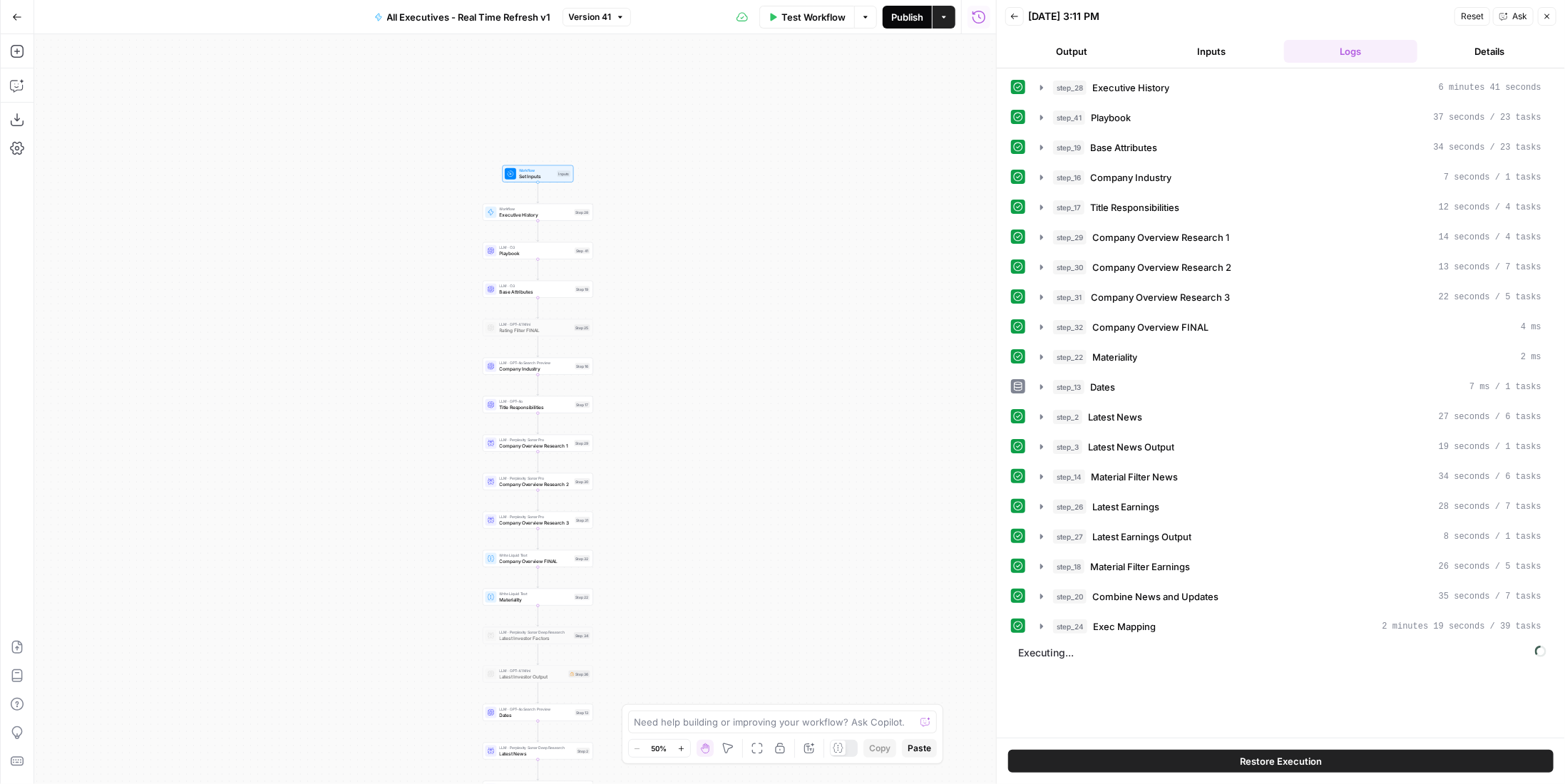 click on "Publish" at bounding box center (907, 17) 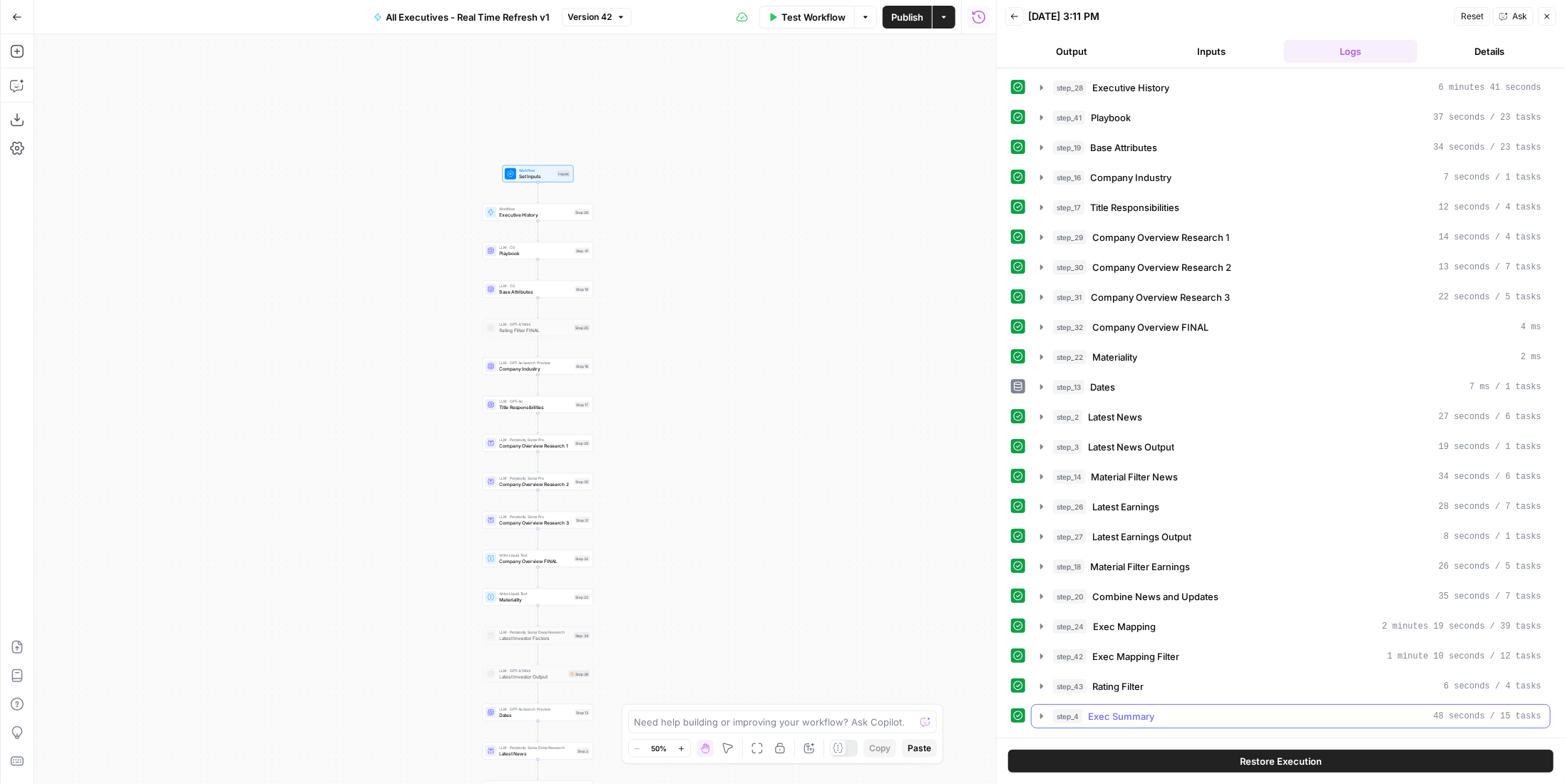 click on "Exec Summary" at bounding box center (1121, 716) 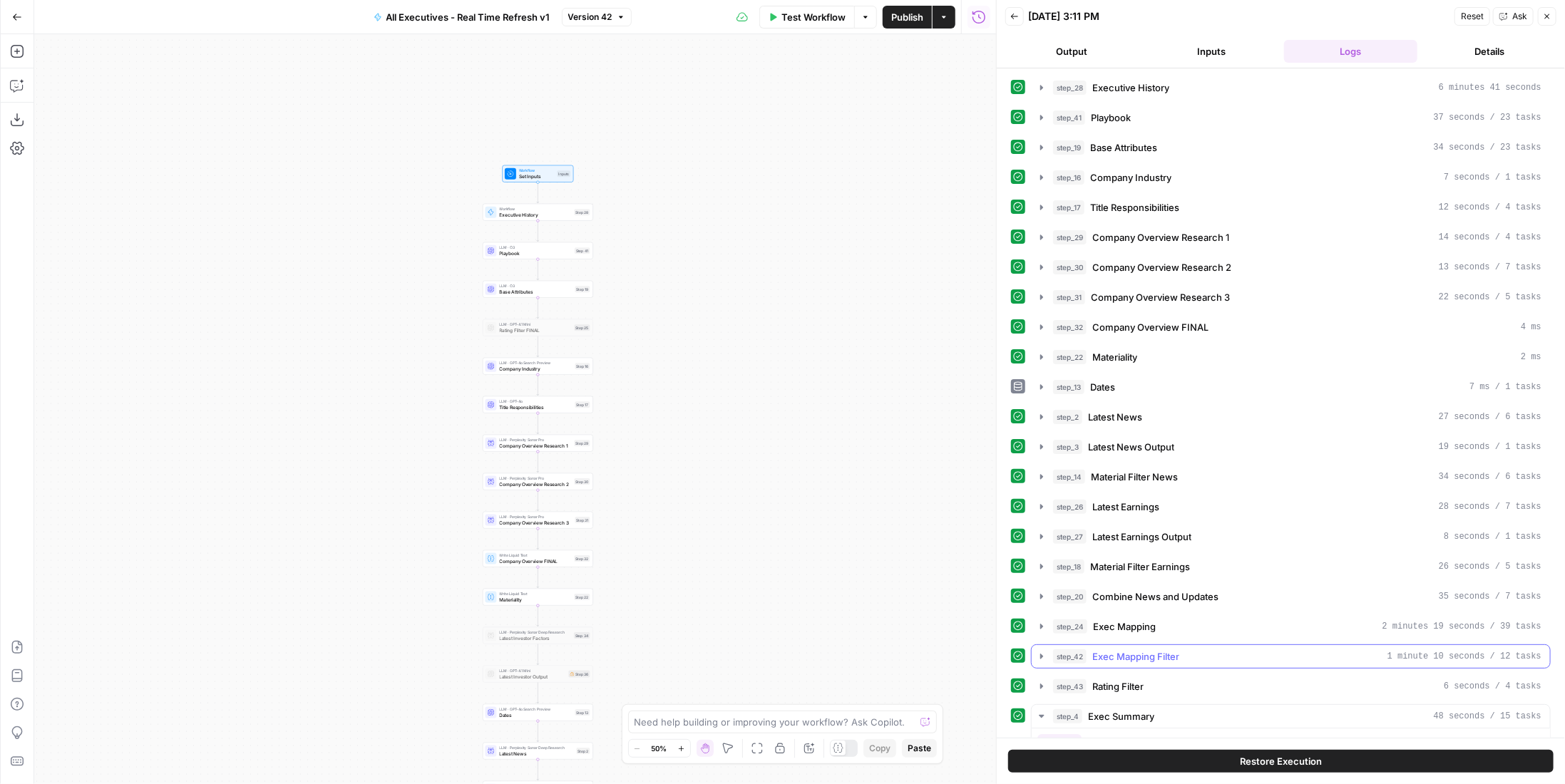 scroll, scrollTop: 214, scrollLeft: 0, axis: vertical 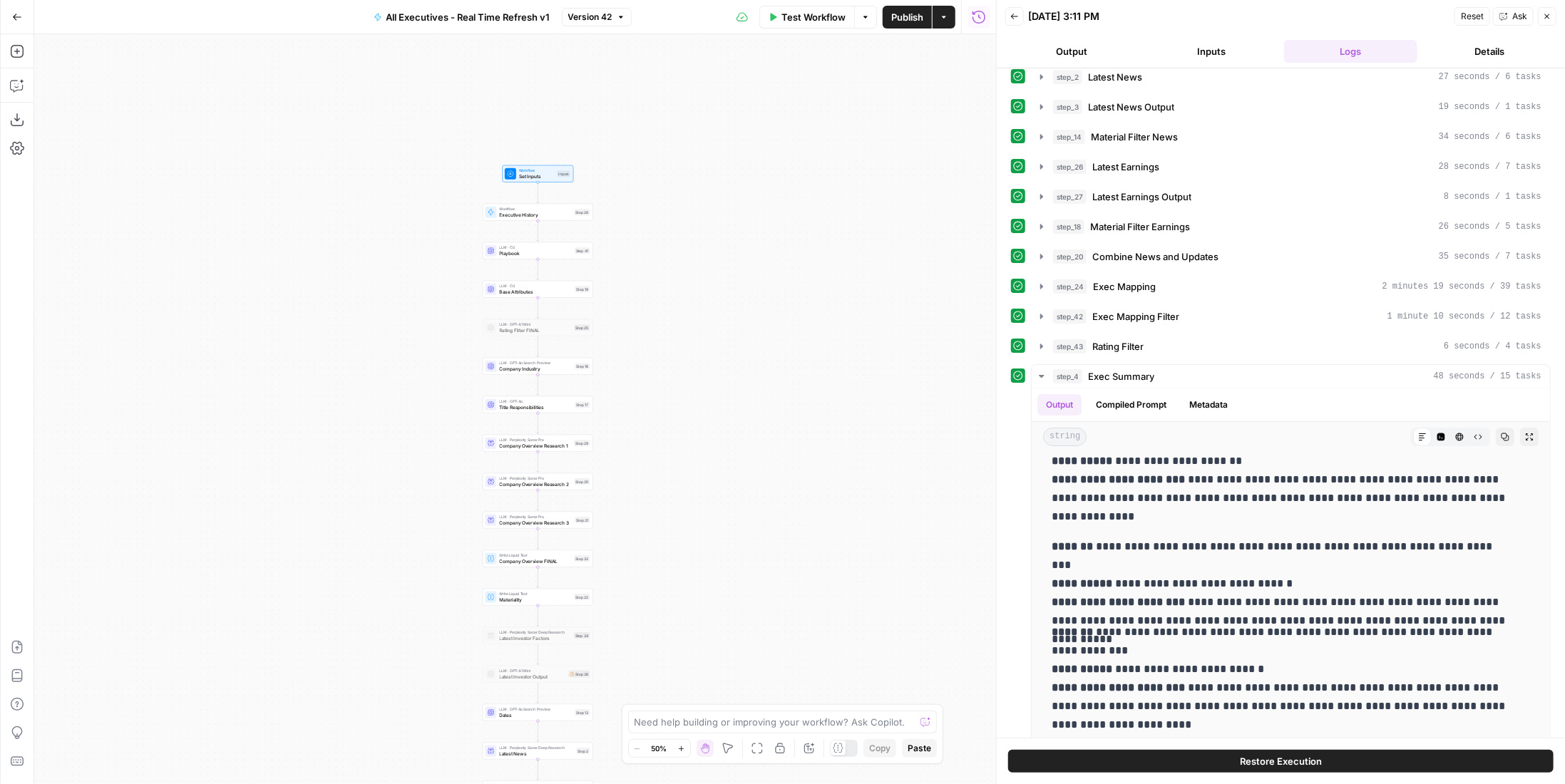 type 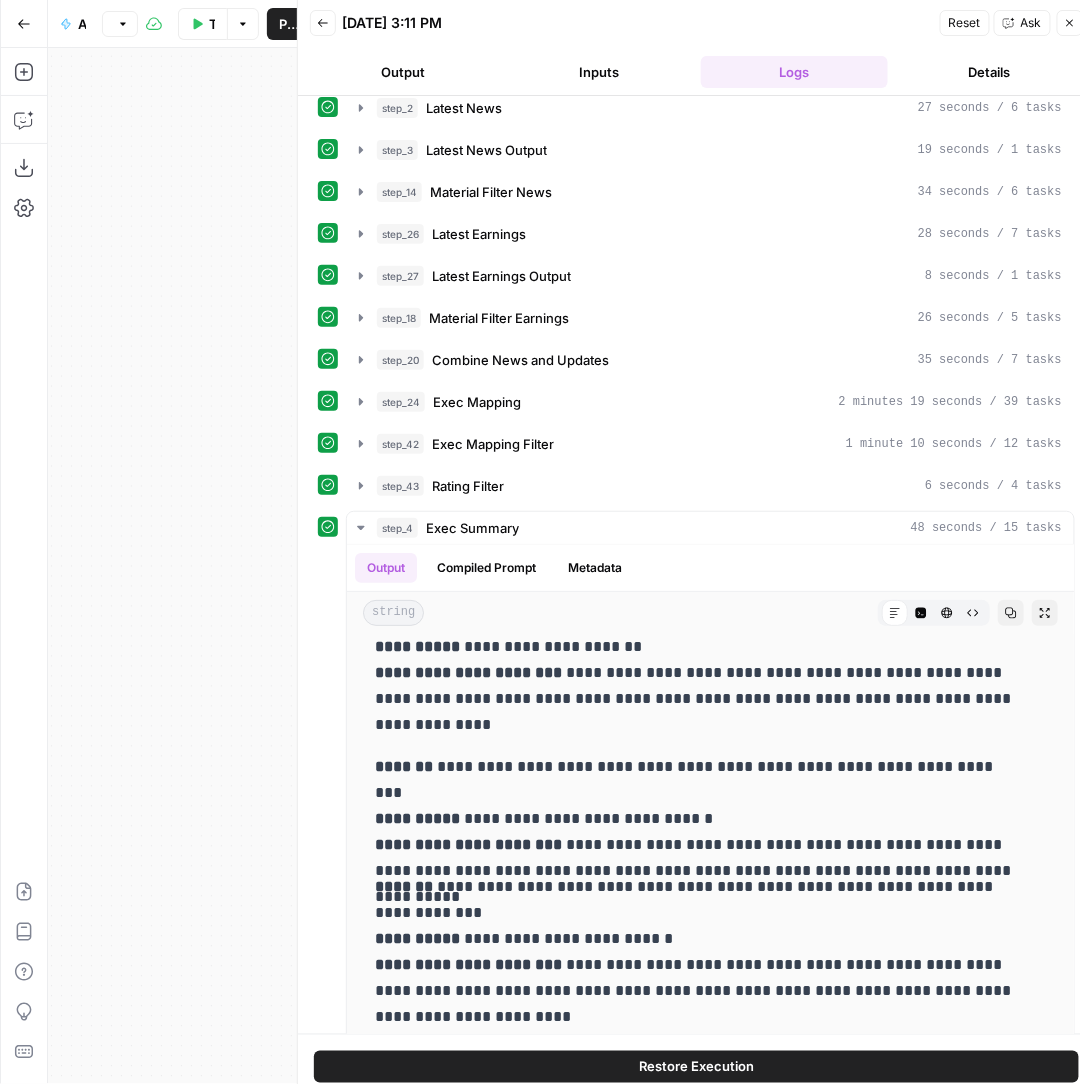 click on "Workflow Set Inputs Inputs Workflow Executive History Step 28 LLM · O3 Playbook Step 41 LLM · O3 Base Attributes Step 19 LLM · GPT-4.1 Mini Rating Filter FINAL Step 25 LLM · GPT-4o Search Preview Company Industry Step 16 LLM · GPT-4o Title Responsibilities Step 17 LLM · Perplexity Sonar Pro Company Overview Research 1 Step 29 LLM · Perplexity Sonar Pro Company Overview Research 2 Step 30 LLM · Perplexity Sonar Pro Company Overview Research 3 Step 31 Write Liquid Text Company Overview FINAL Step 32 Write Liquid Text Materiality Step 22 LLM · Perplexity Sonar Deep Research Latest Investor Factors Step 34 LLM · GPT-4.1 Mini Latest Investor Output Step 36 LLM · GPT-4o Search Preview Dates Step 13 LLM · Perplexity Sonar Deep Research Latest News Step 2 LLM · GPT-4.1 Mini Latest News Output Step 3 LLM · O3 Material Filter News  Step 14 LLM · Perplexity Sonar Deep Research Latest Earnings Step 26 LLM · GPT-4.1 Mini Latest Earnings Output Step 27 LLM · O3 Earnings Step 10 LLM · O3 Step 18 LLM · O3" at bounding box center [224, 566] 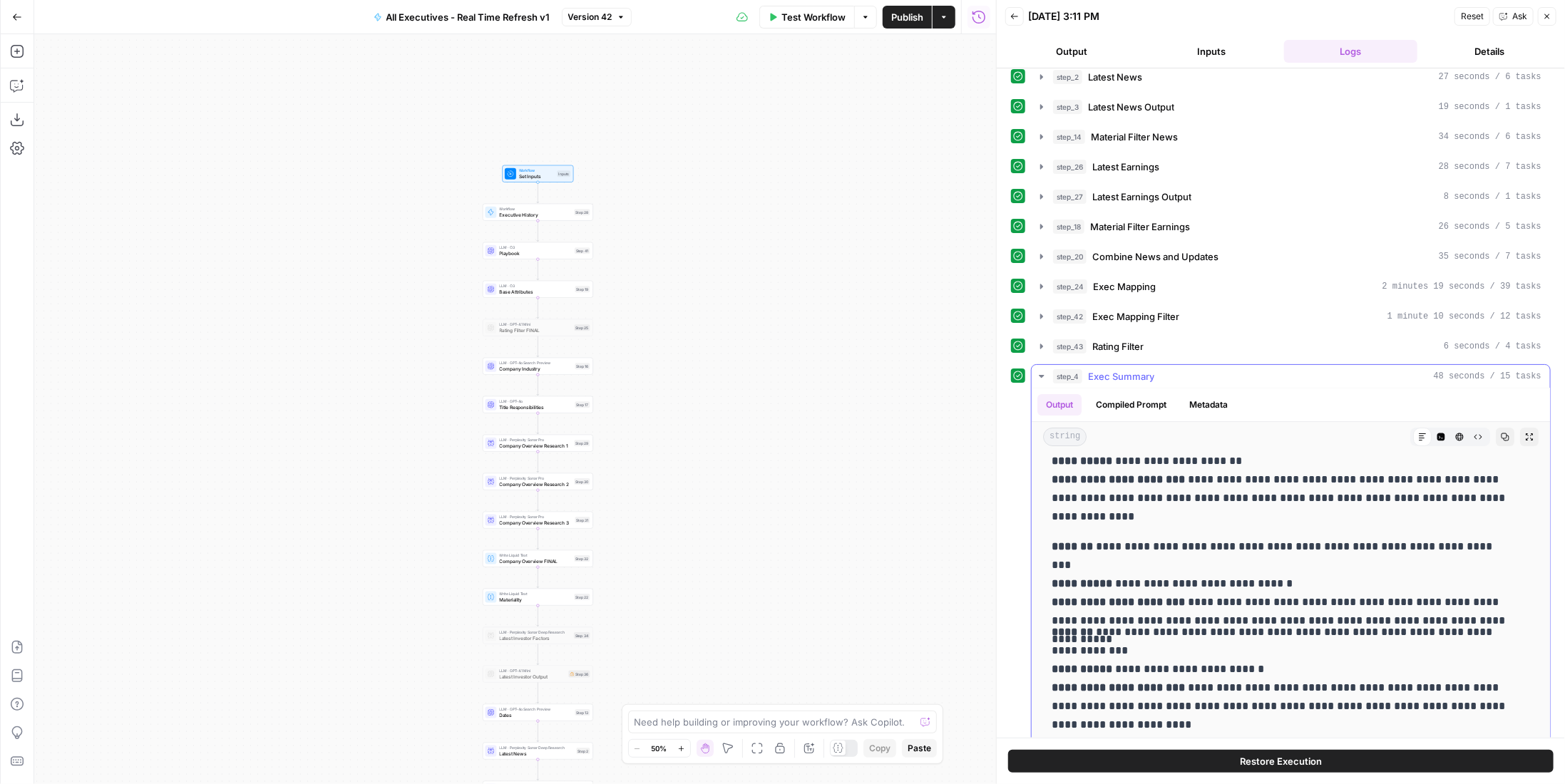 scroll, scrollTop: 0, scrollLeft: 0, axis: both 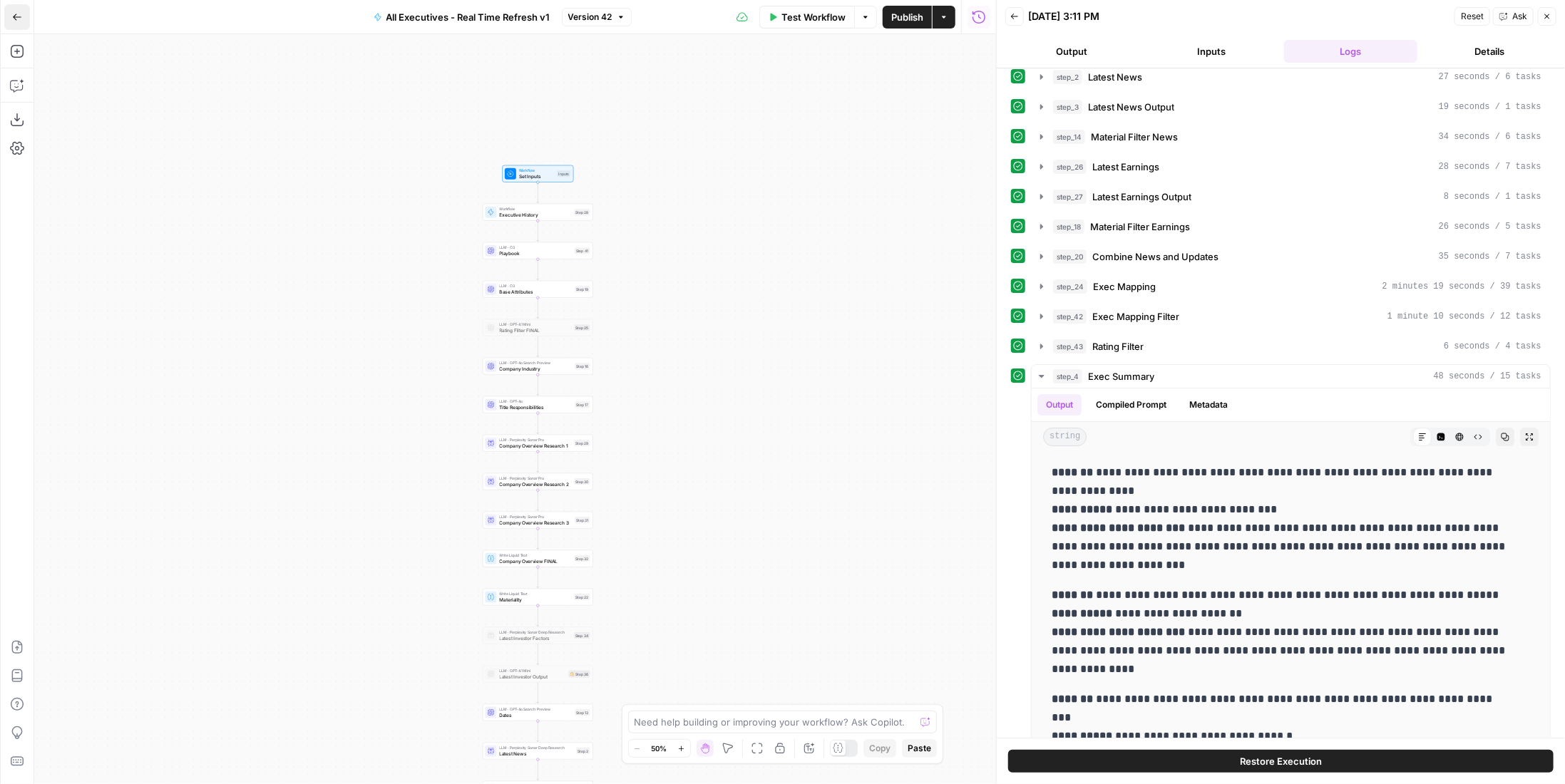 click on "Go Back" at bounding box center [17, 17] 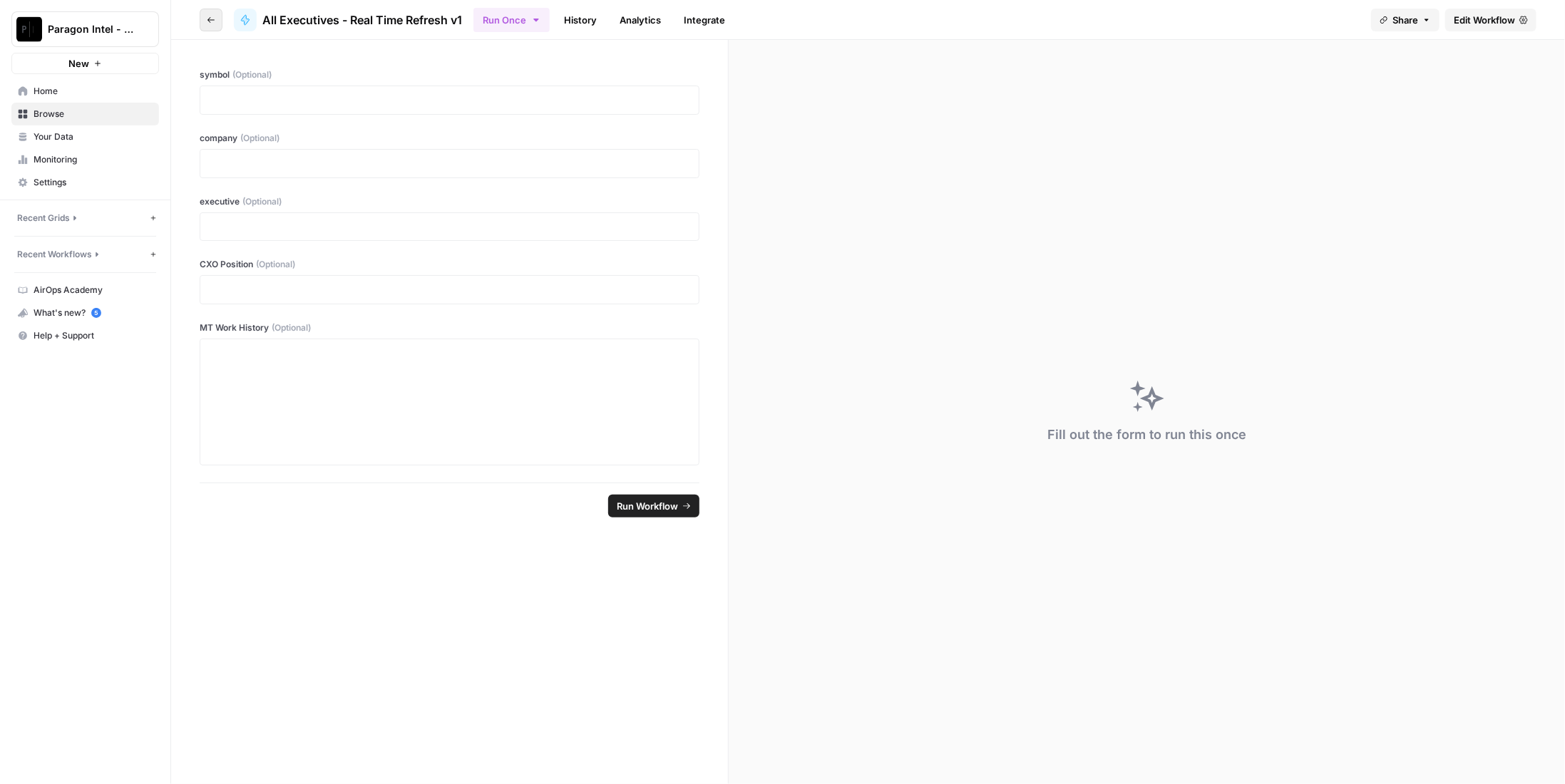 click on "Go back" at bounding box center [211, 20] 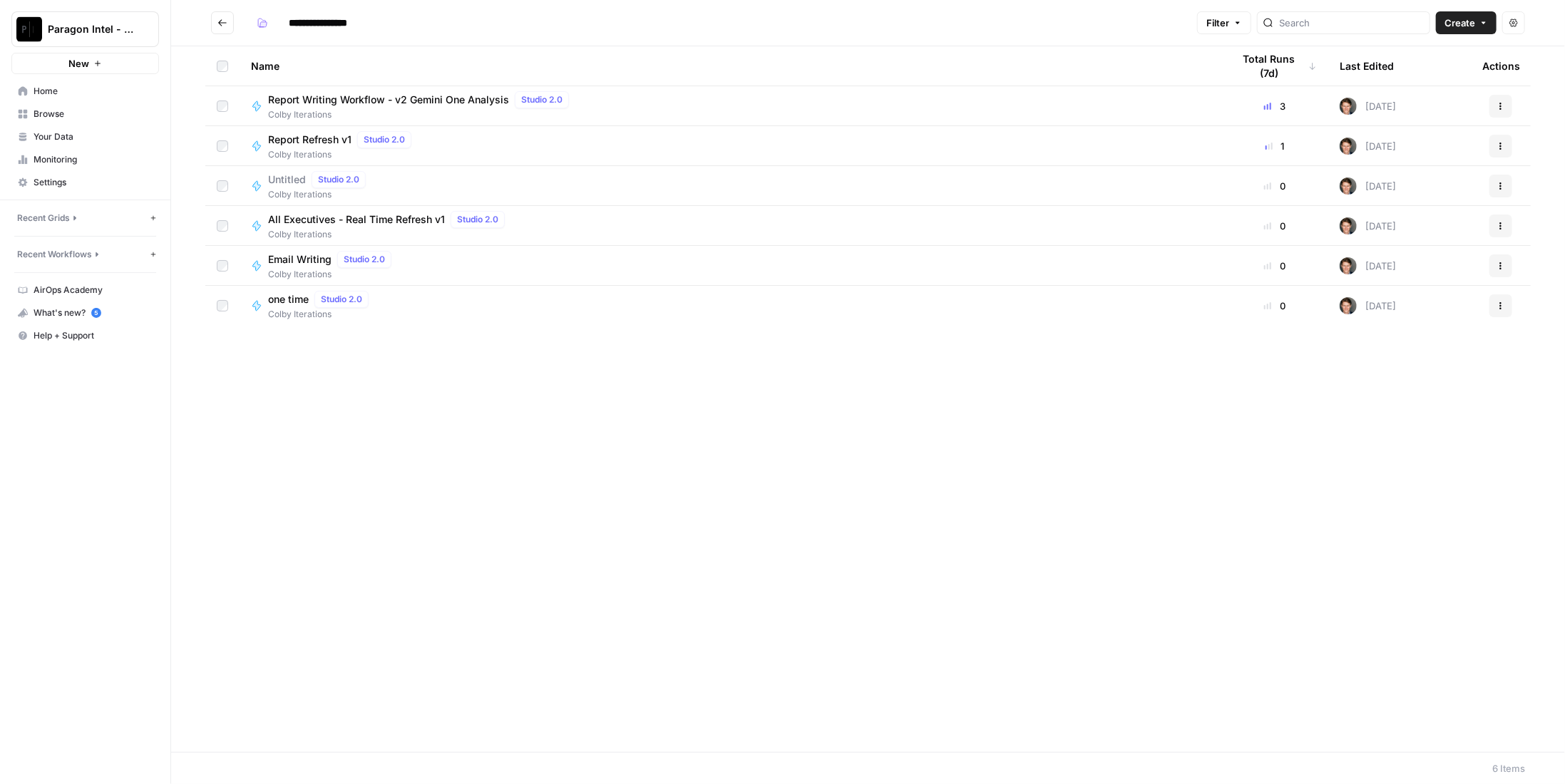 click on "Report Refresh v1" at bounding box center [309, 140] 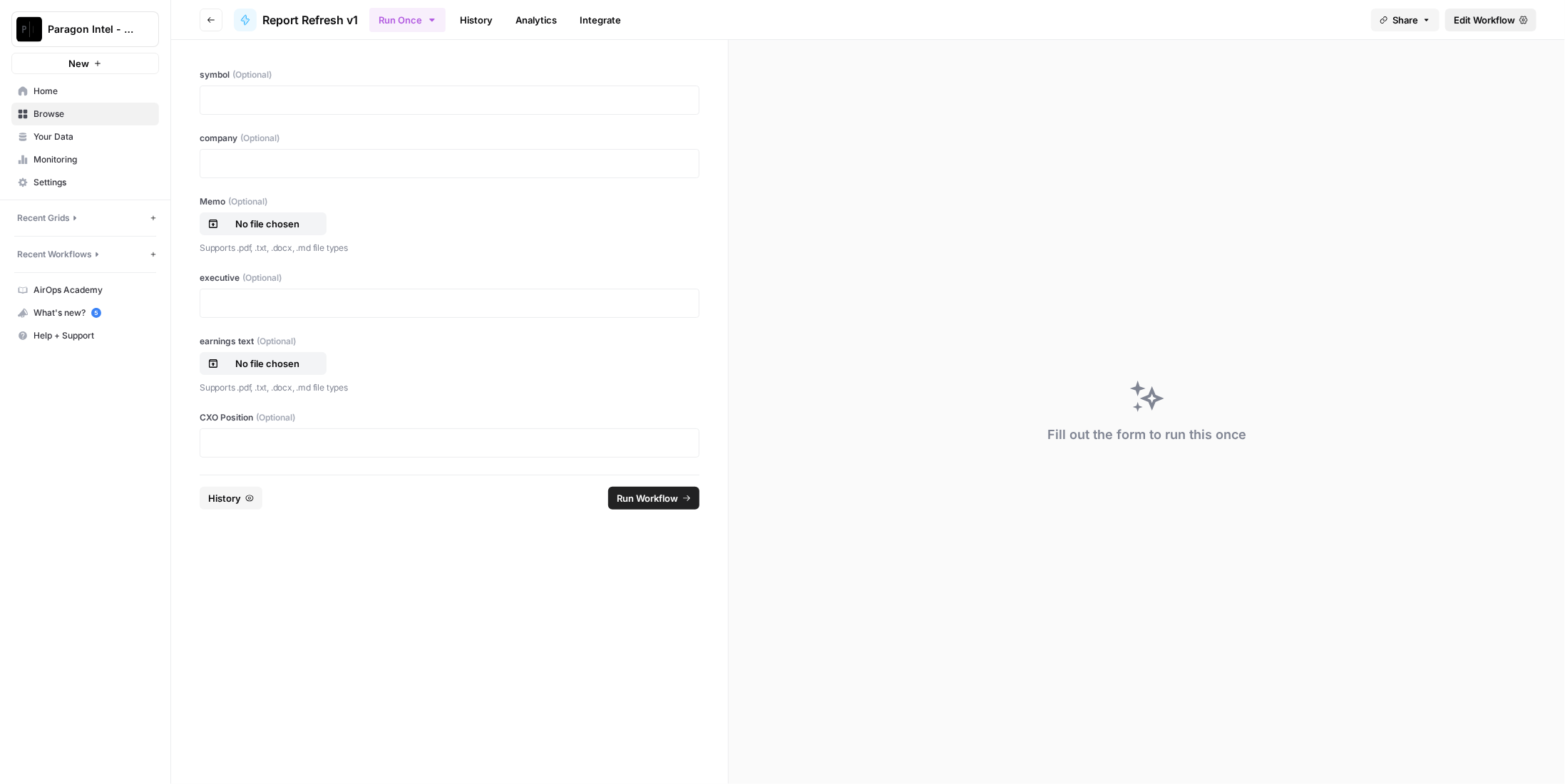 click on "Edit Workflow" at bounding box center (1484, 20) 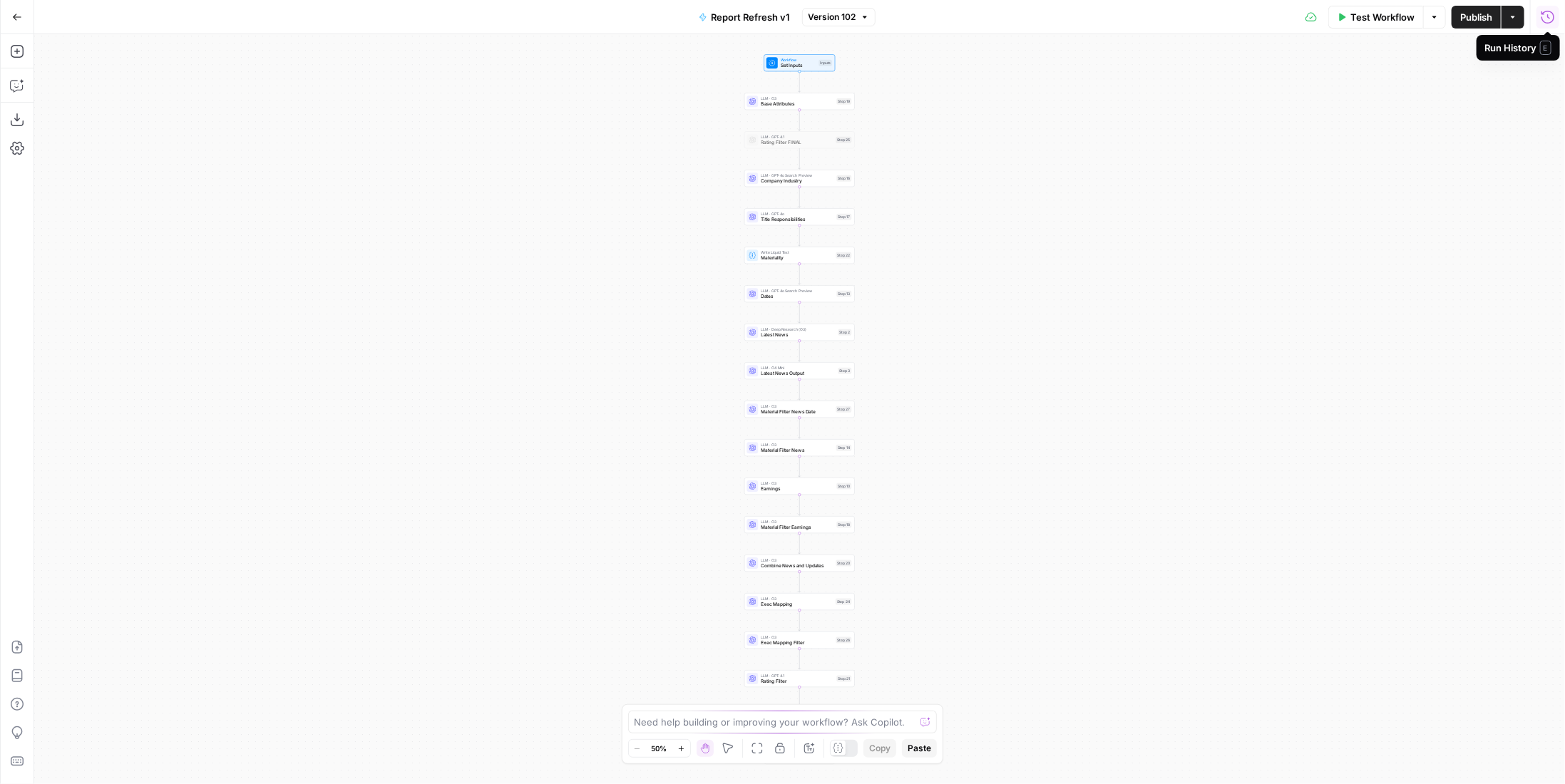 click 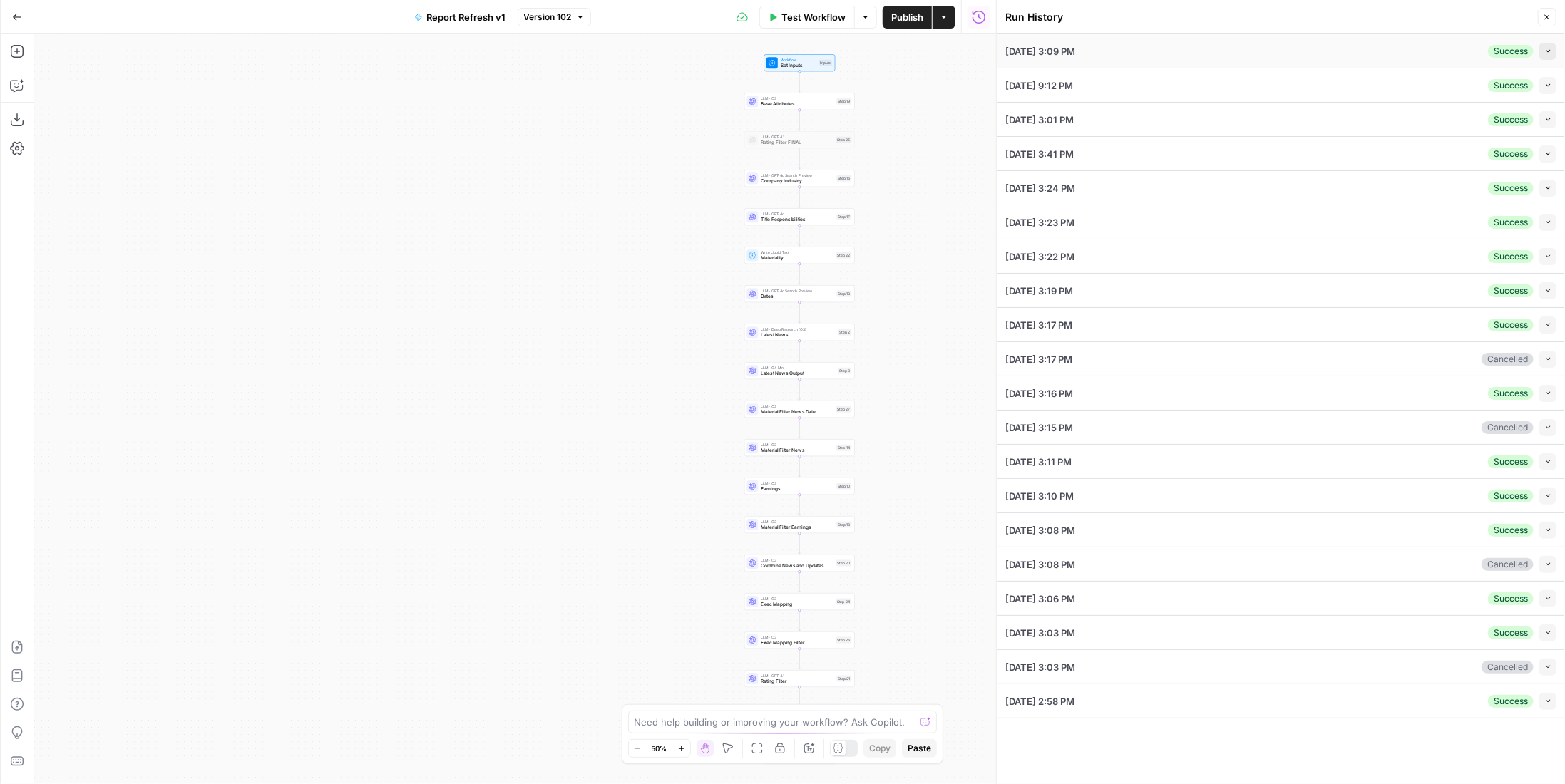 click on "Collapse" at bounding box center (1548, 51) 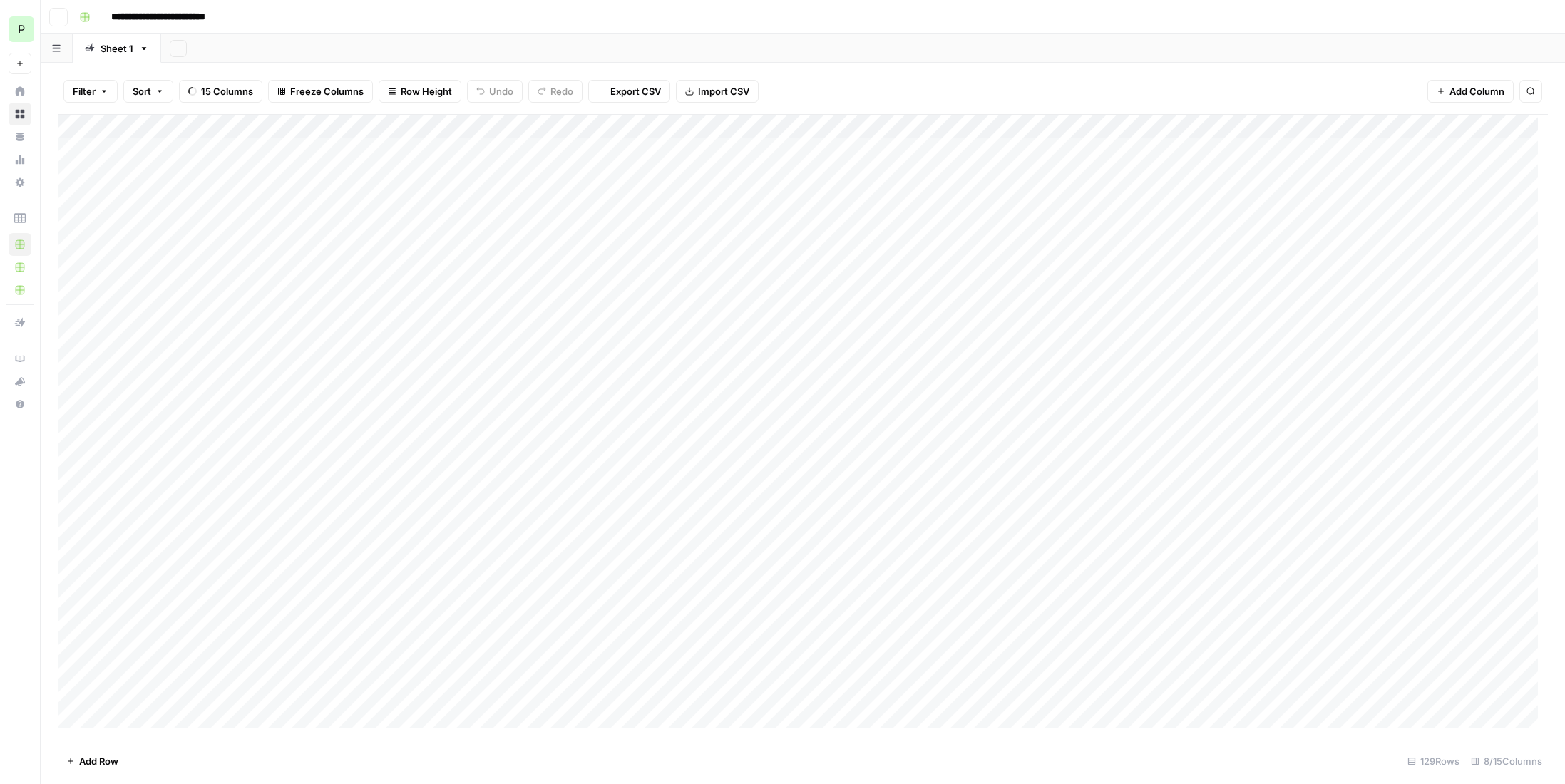 scroll, scrollTop: 0, scrollLeft: 0, axis: both 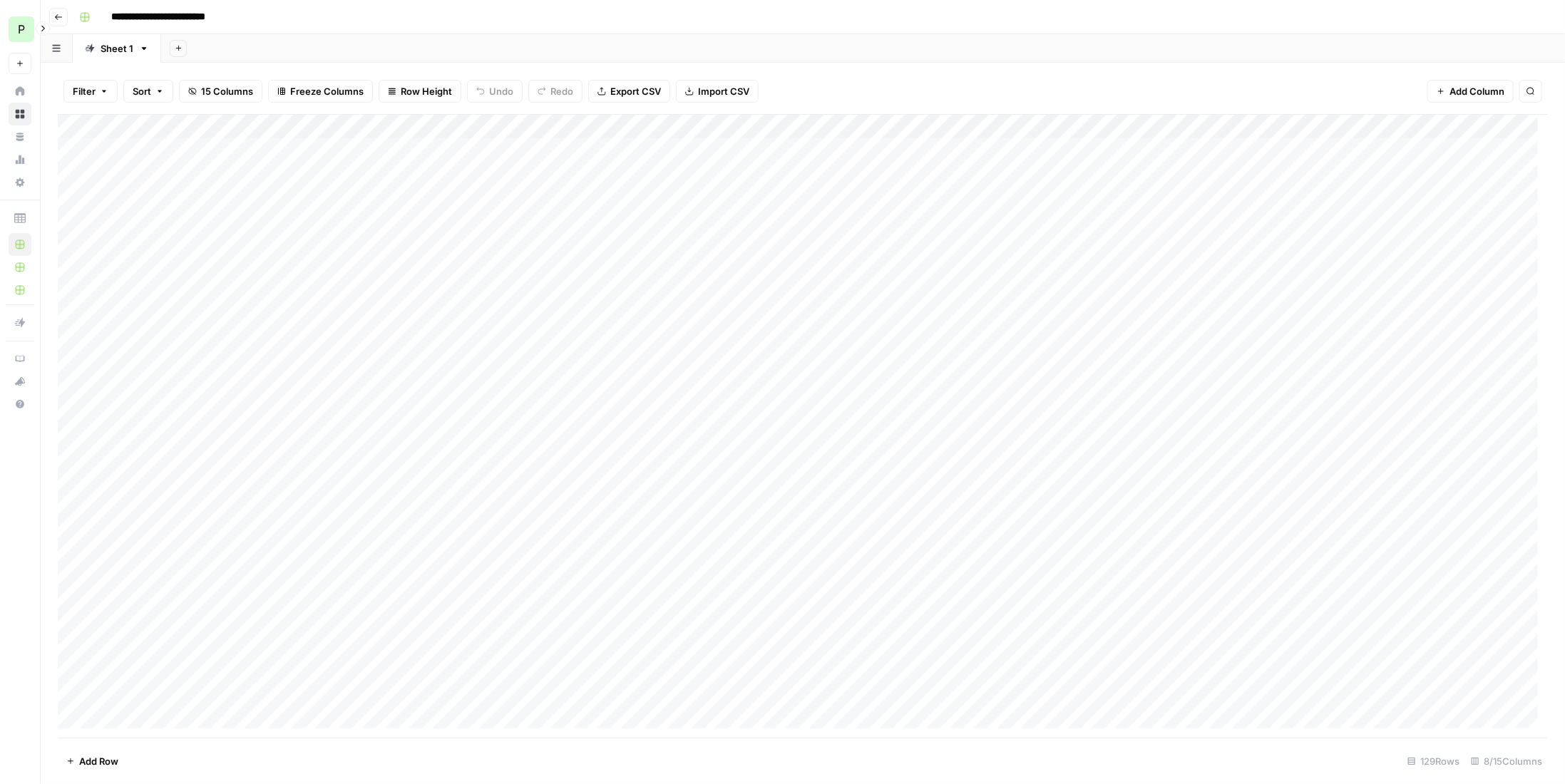 click on "P Paragon" at bounding box center [20, 29] 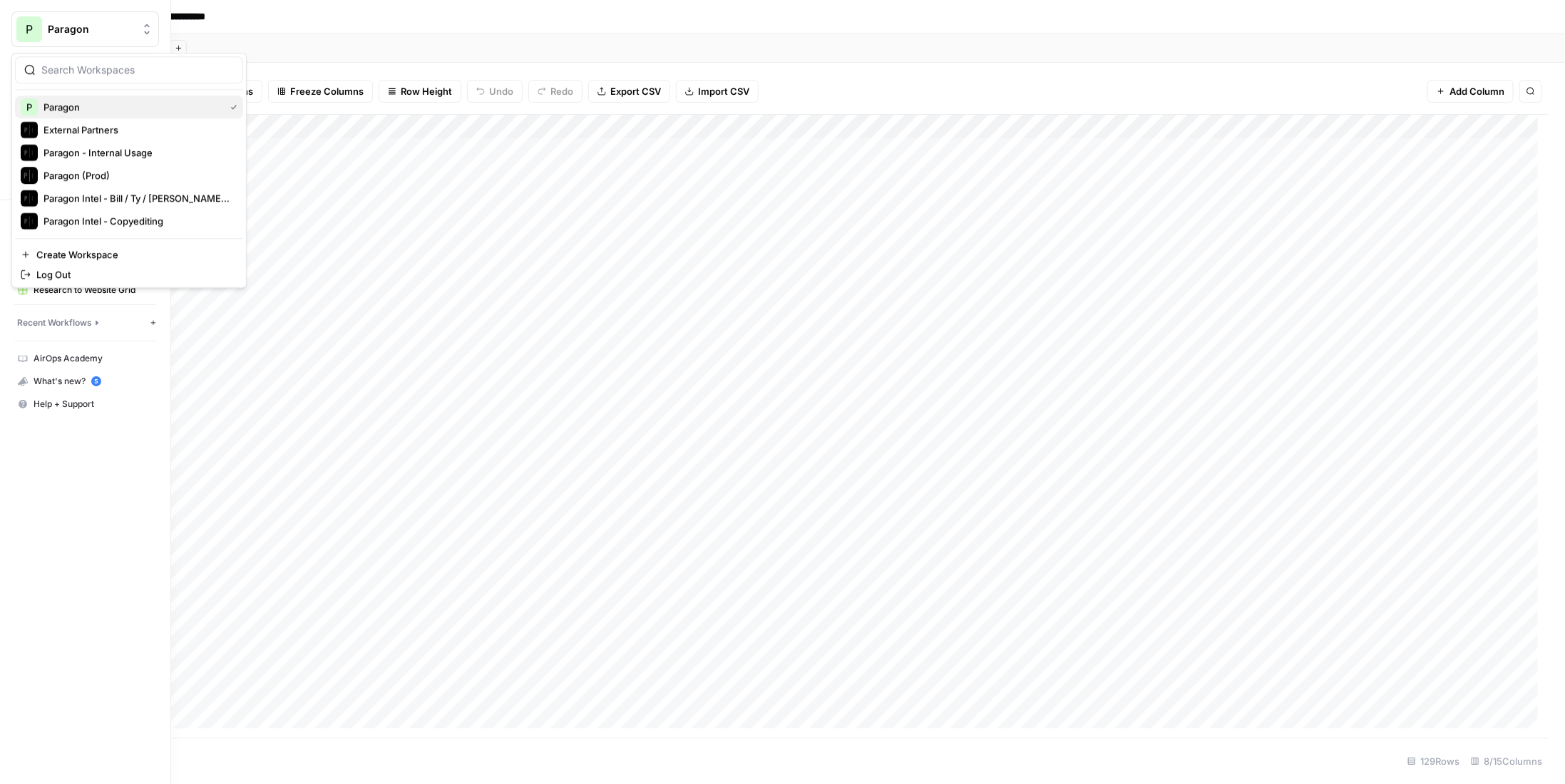 click on "P Paragon" at bounding box center [129, 107] 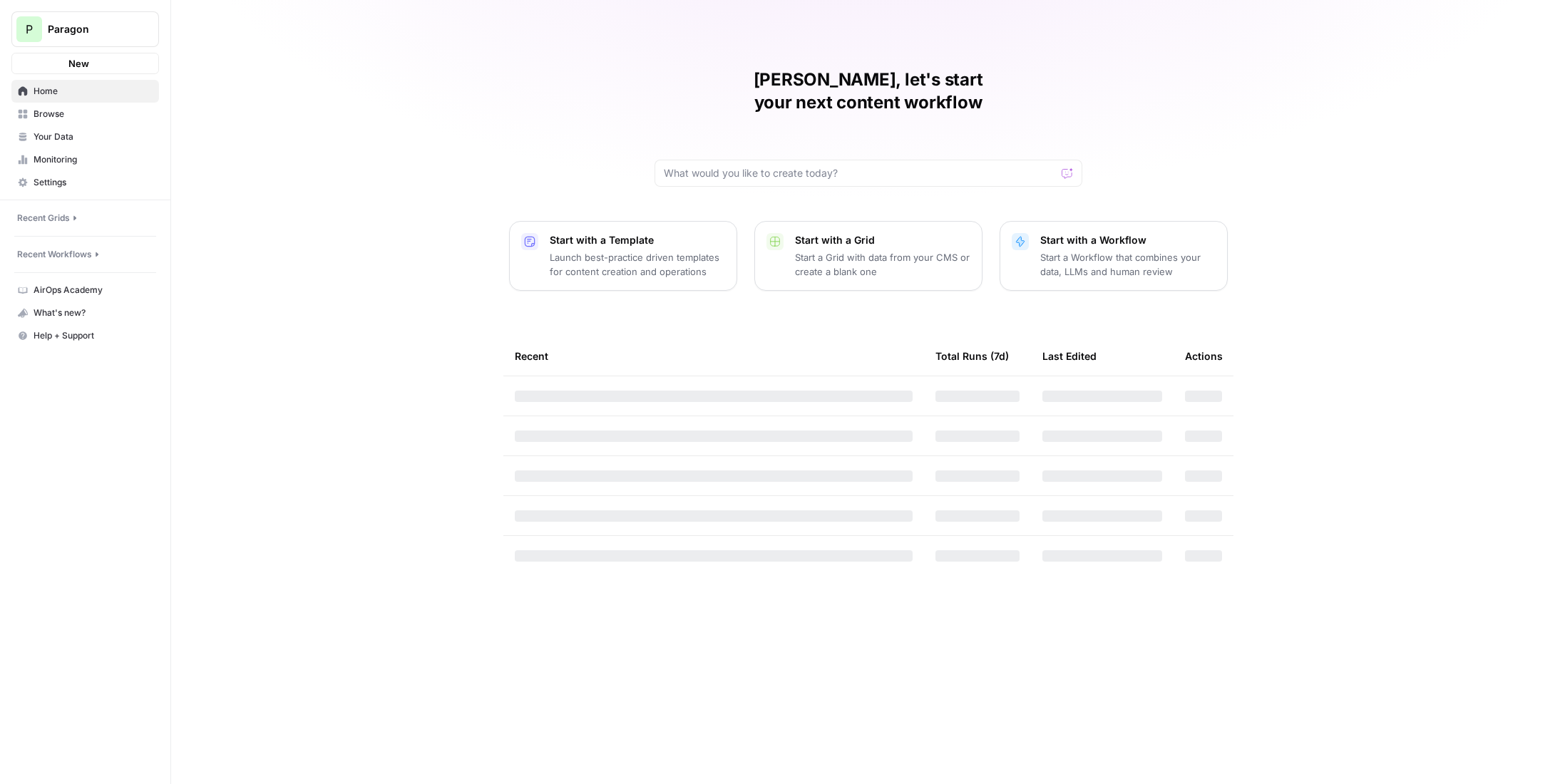 scroll, scrollTop: 0, scrollLeft: 0, axis: both 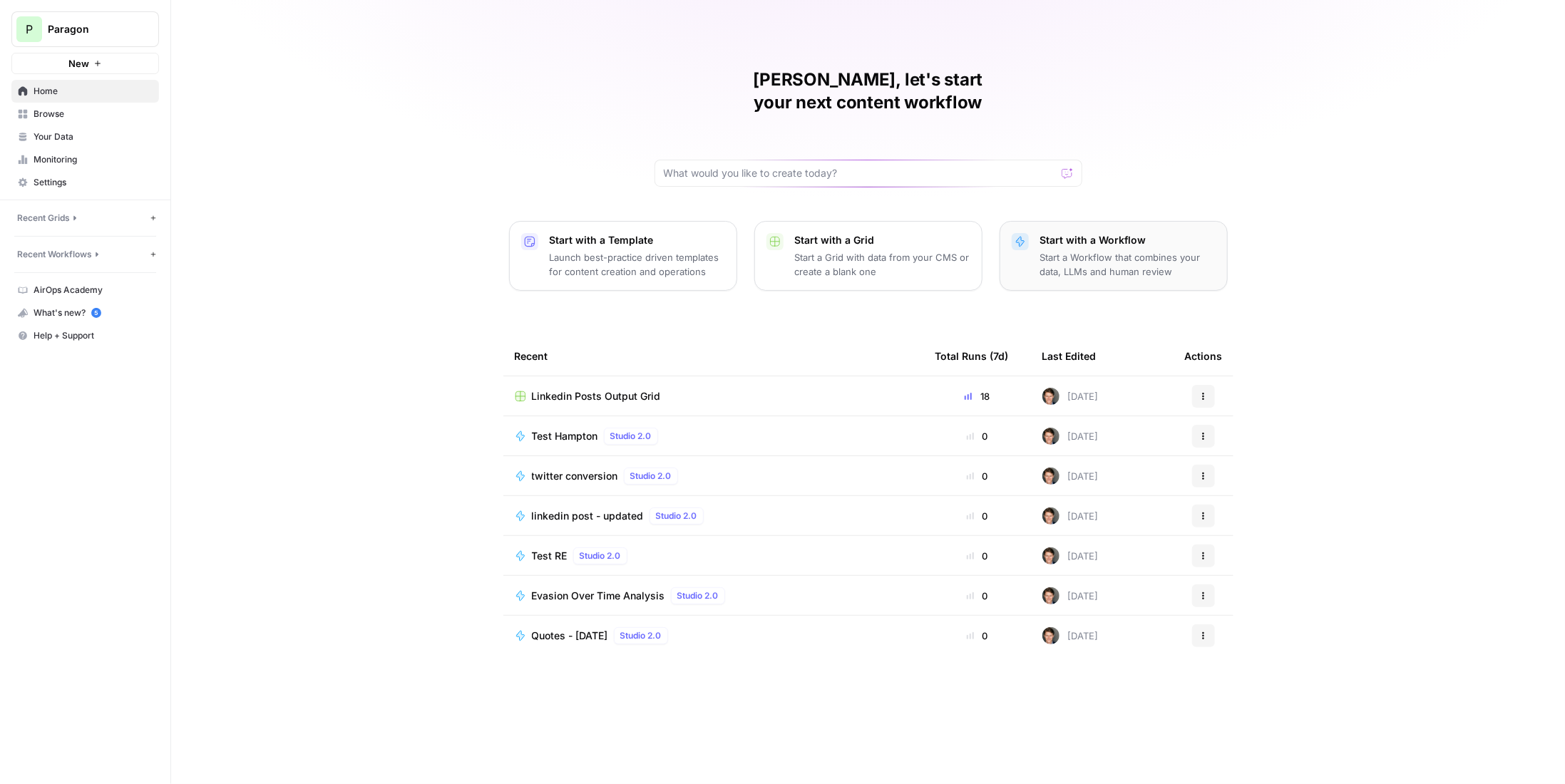 click on "Start a Workflow that combines your data, LLMs and human review" at bounding box center (1128, 264) 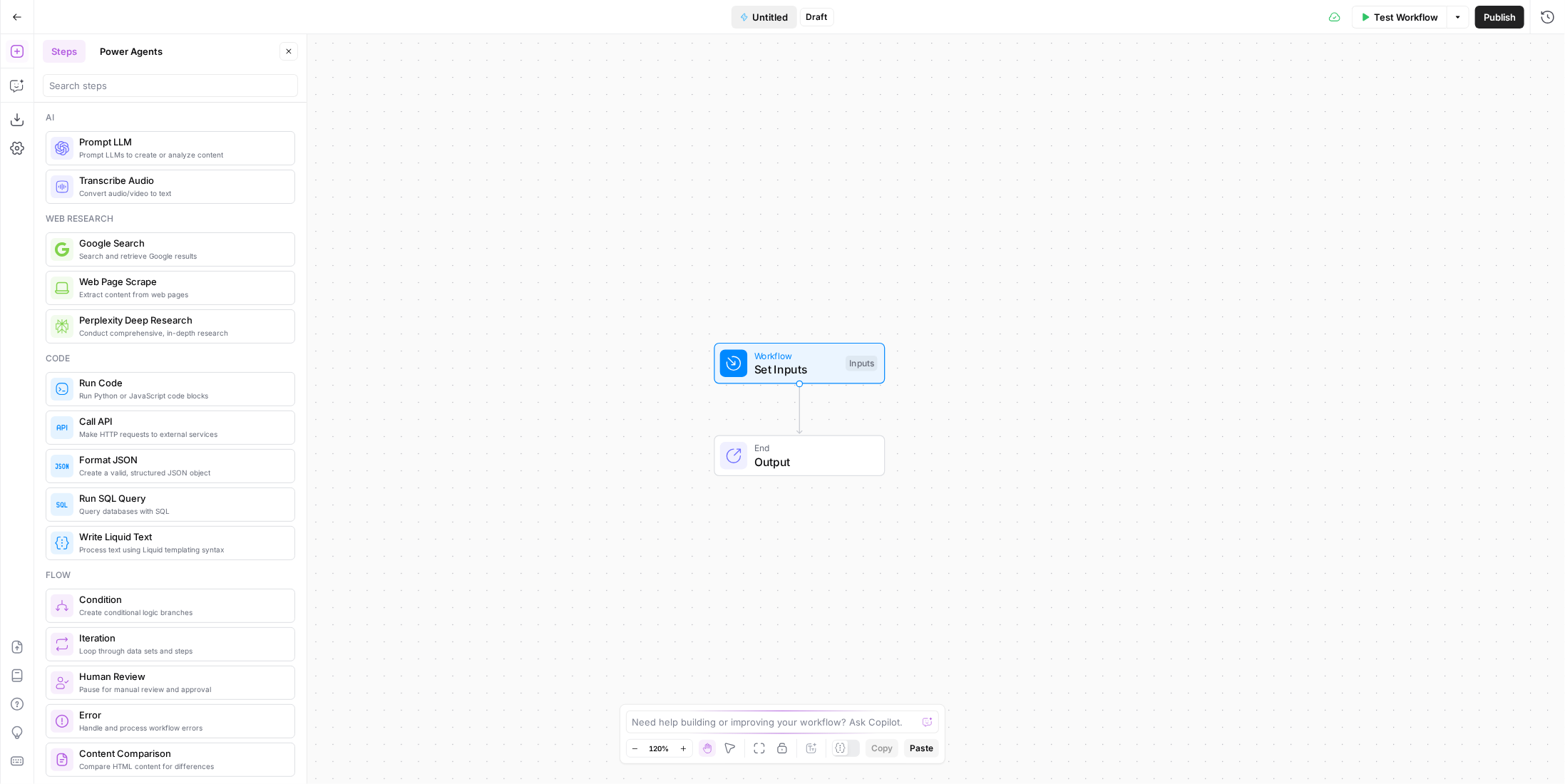 click on "Untitled" at bounding box center [771, 17] 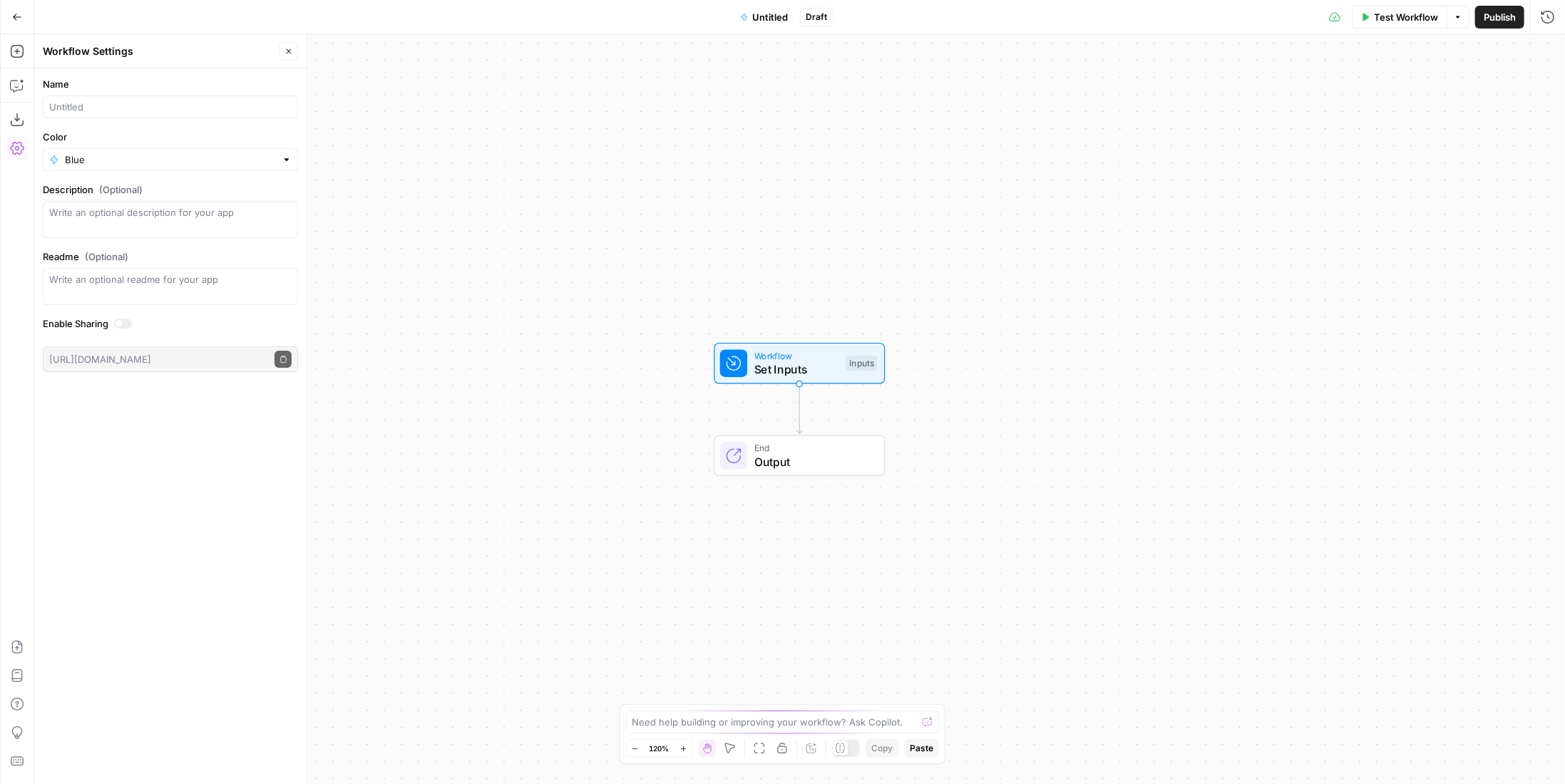 click on "Name" at bounding box center (170, 84) 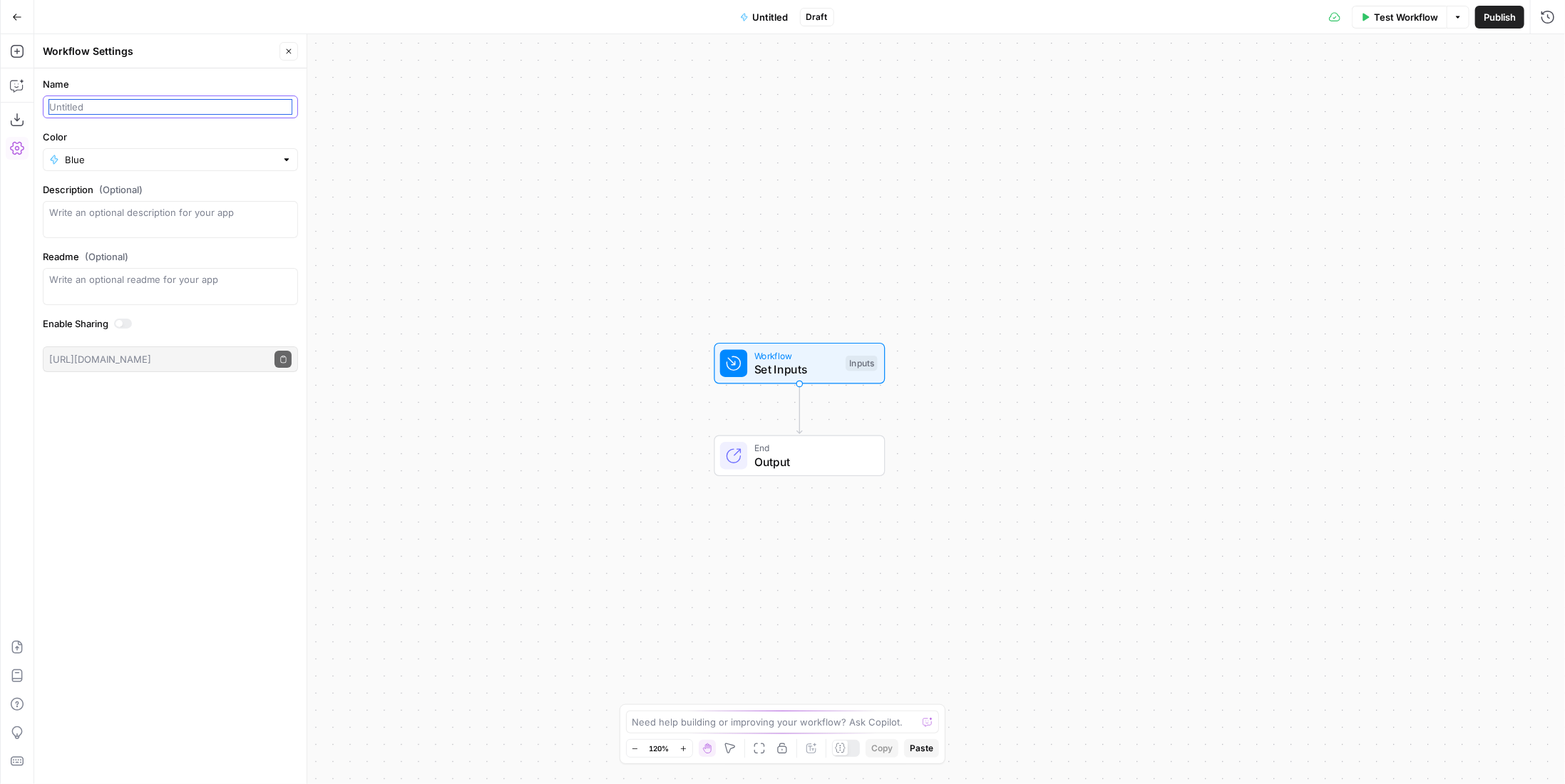 click on "Name" at bounding box center [170, 107] 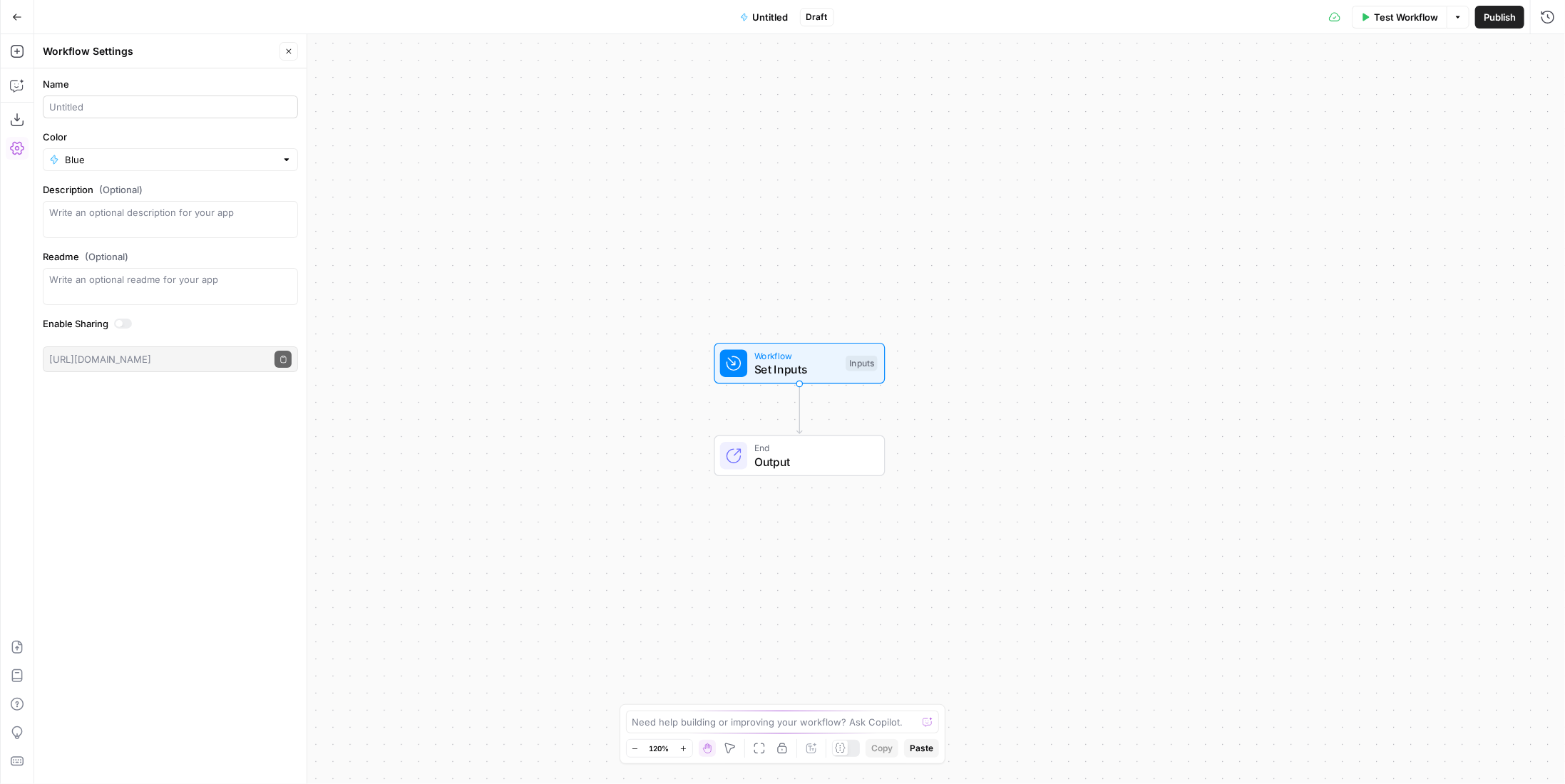 click at bounding box center [170, 107] 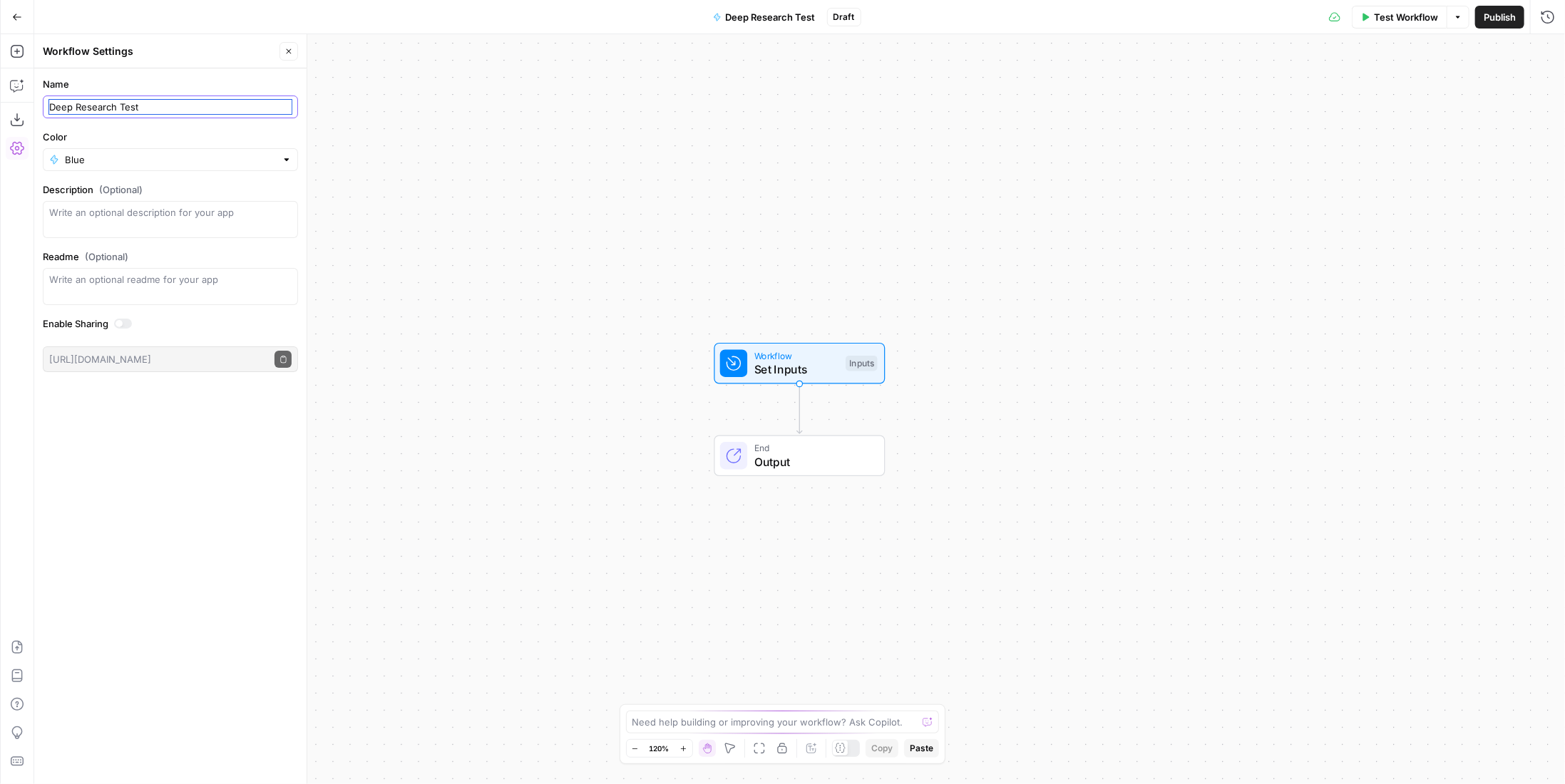 type on "Deep Research Test" 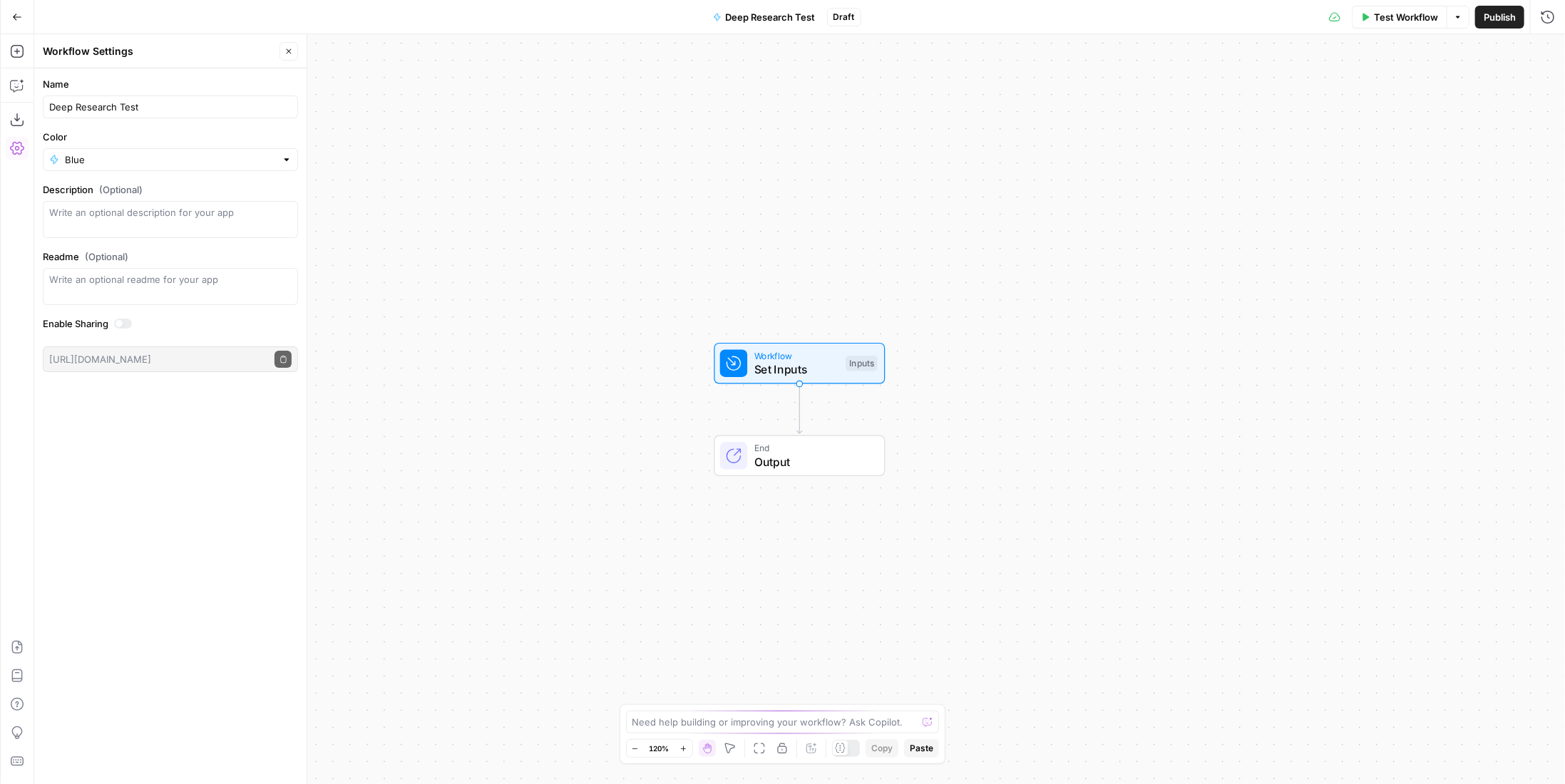 click on "Workflow Set Inputs Inputs End Output" at bounding box center [799, 409] 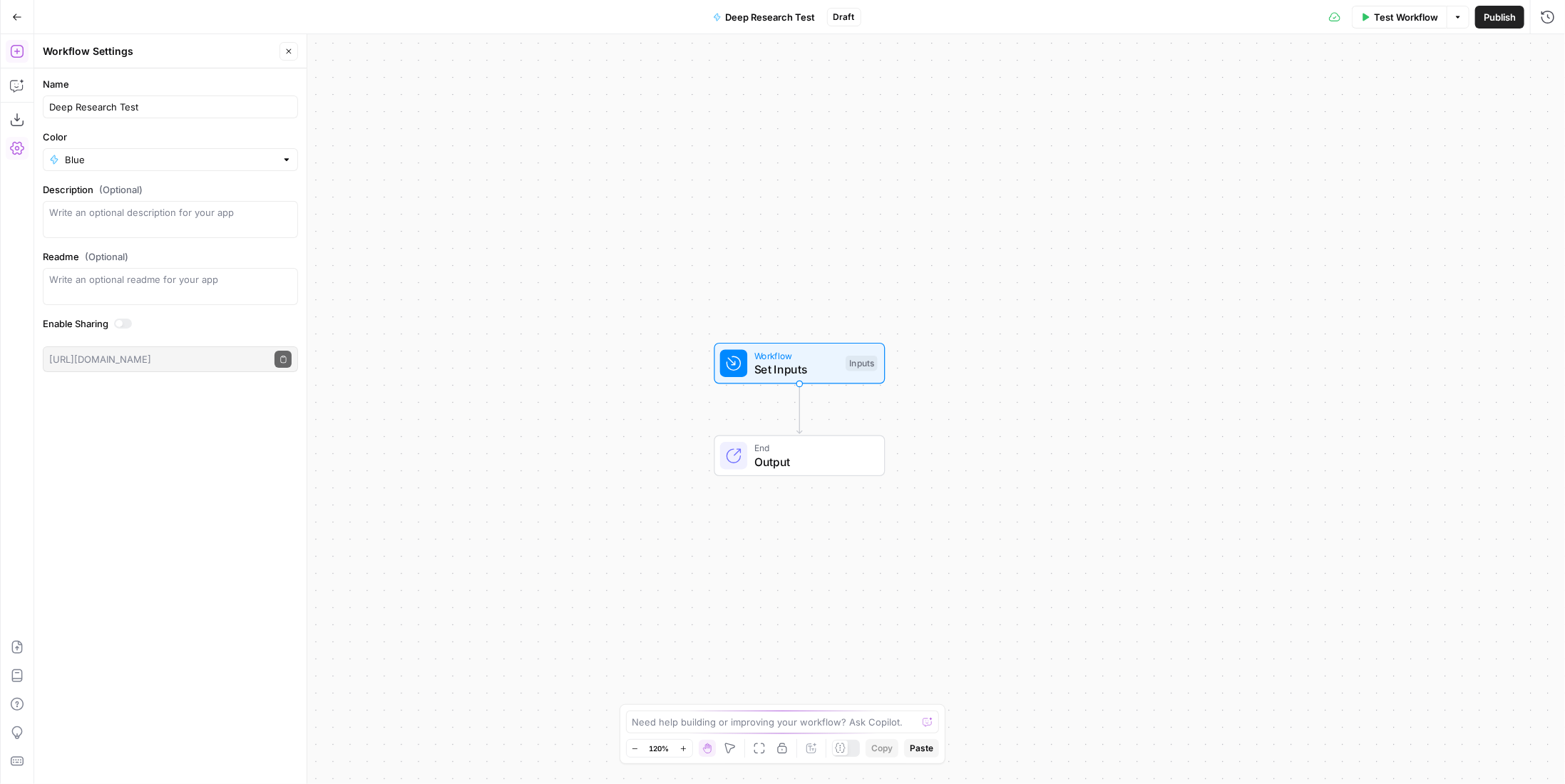 click on "Add Steps" at bounding box center (17, 51) 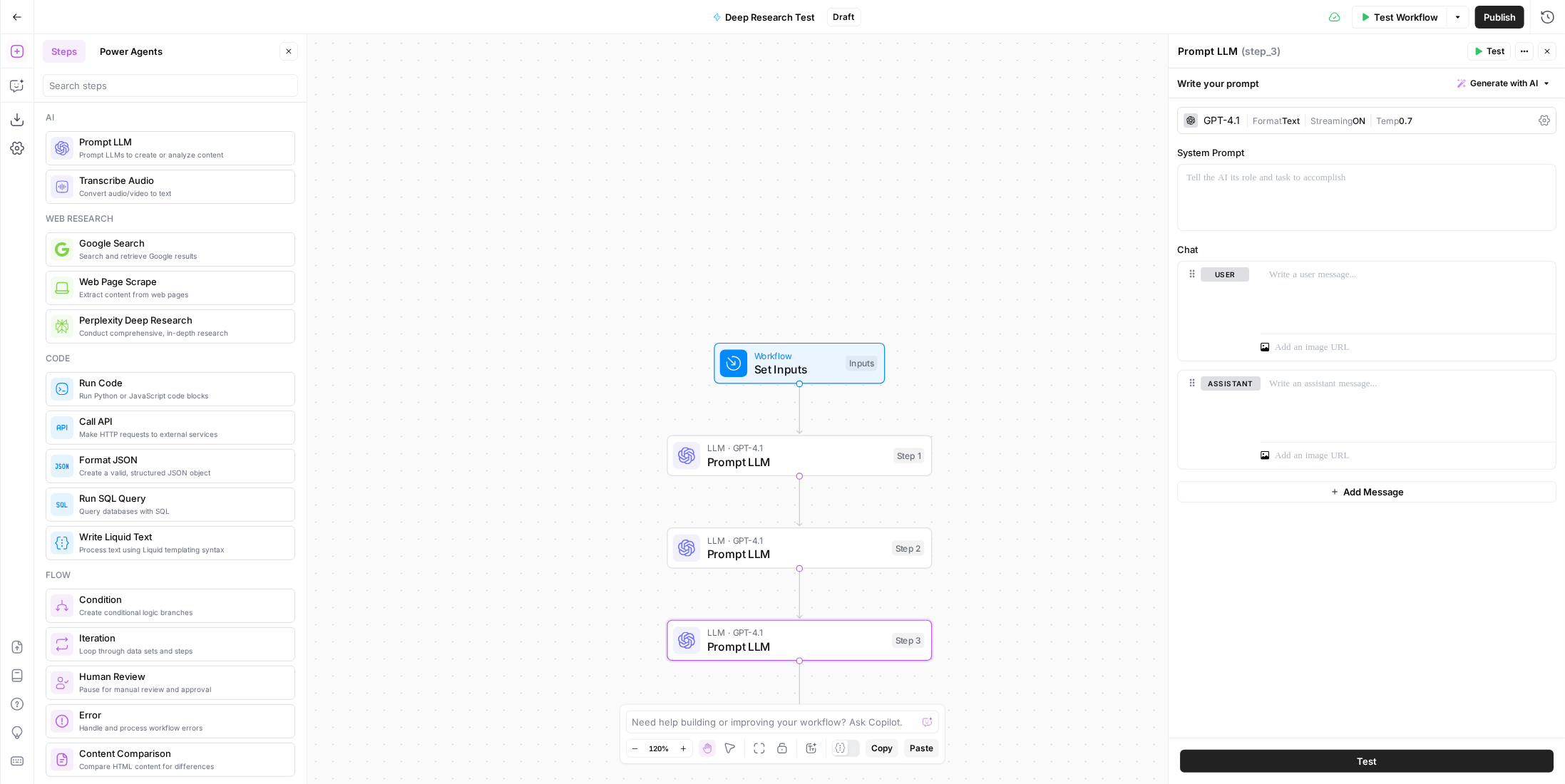click on "LLM · GPT-4.1 Prompt LLM Step 1" at bounding box center (800, 456) 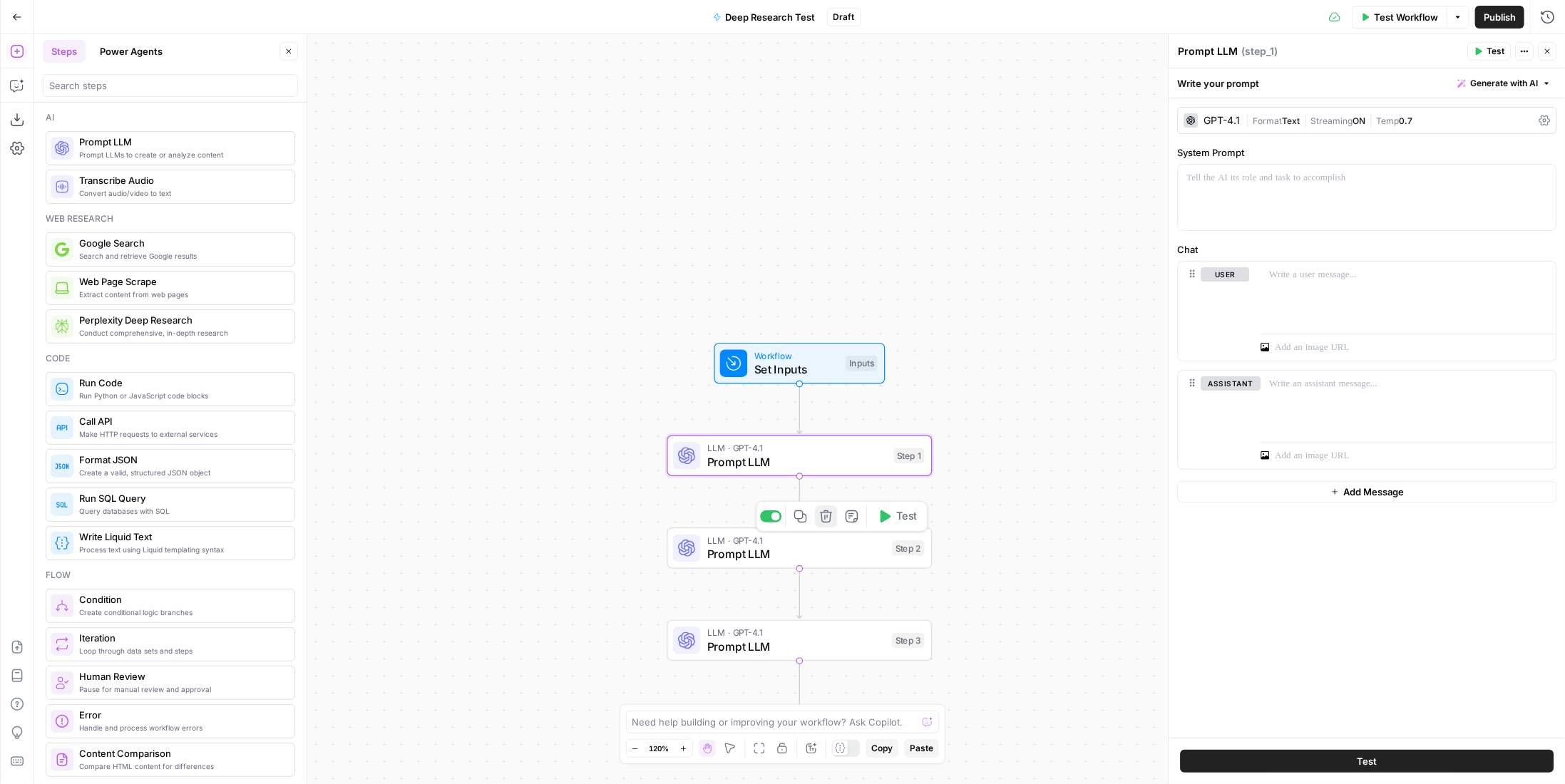 click on "Delete step" at bounding box center [826, 516] 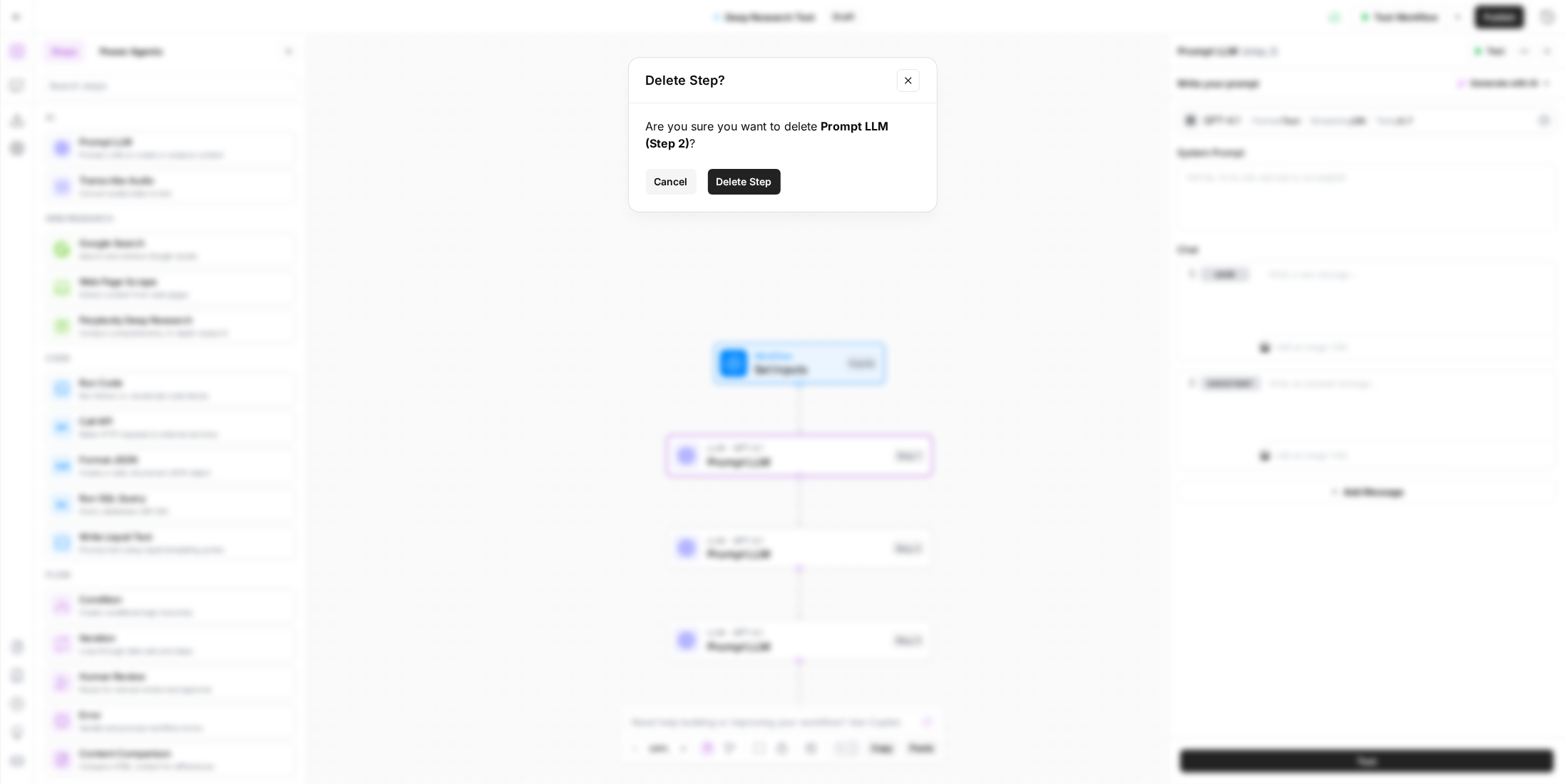 click on "Delete Step" at bounding box center [744, 182] 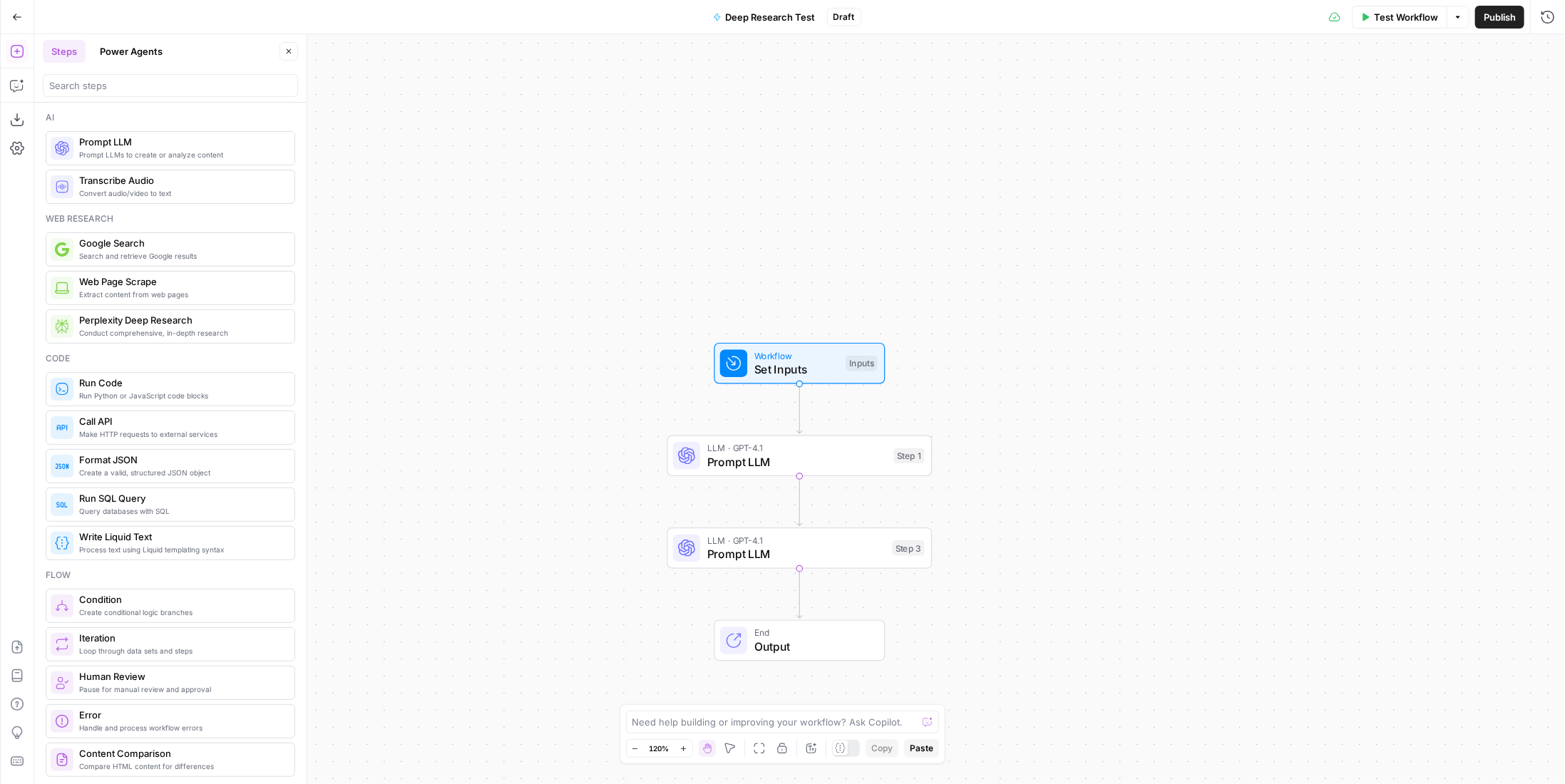 click 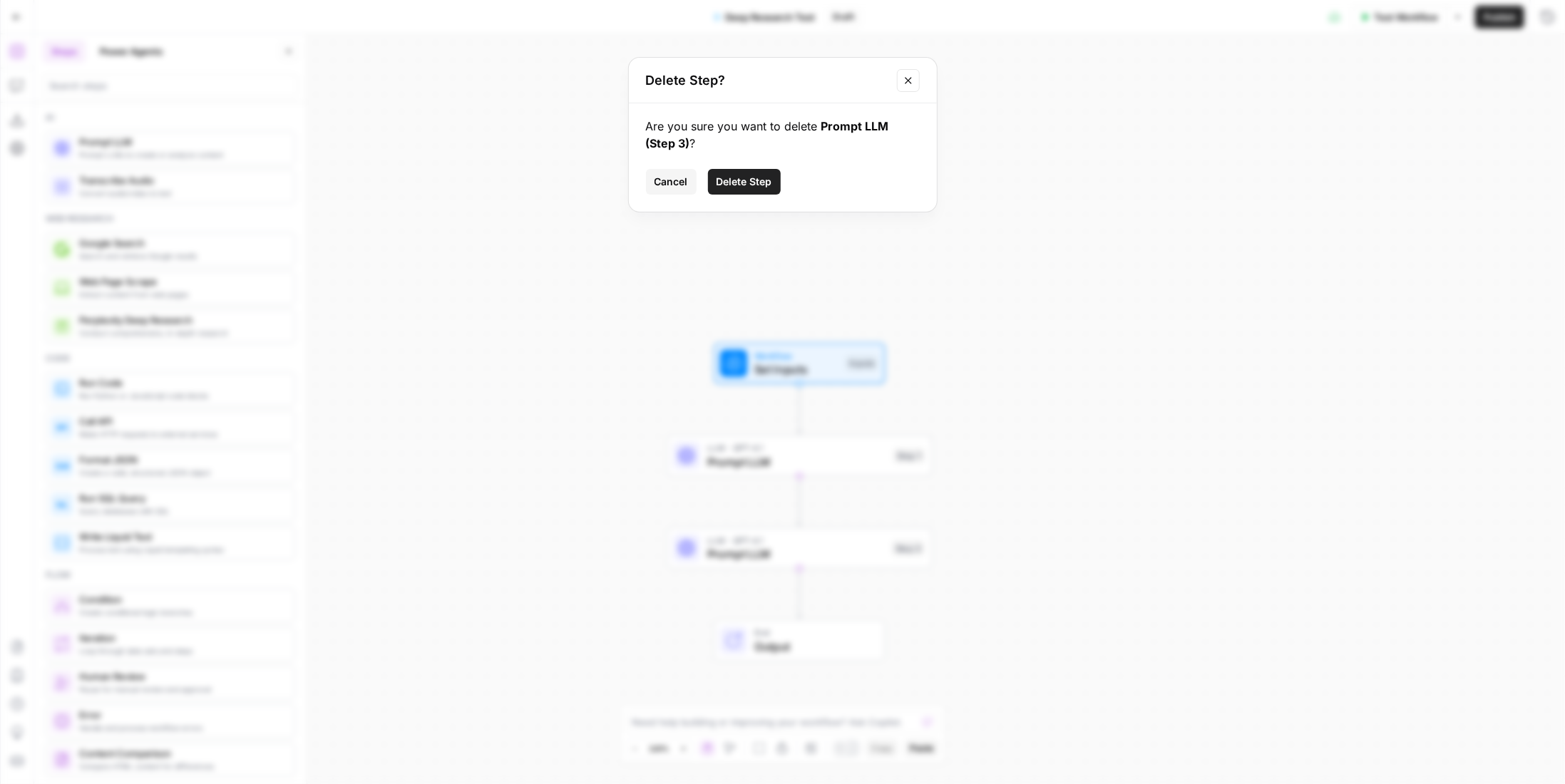 click on "Are you sure you want to delete   Prompt LLM (Step 3) ? Cancel Delete Step" at bounding box center (783, 158) 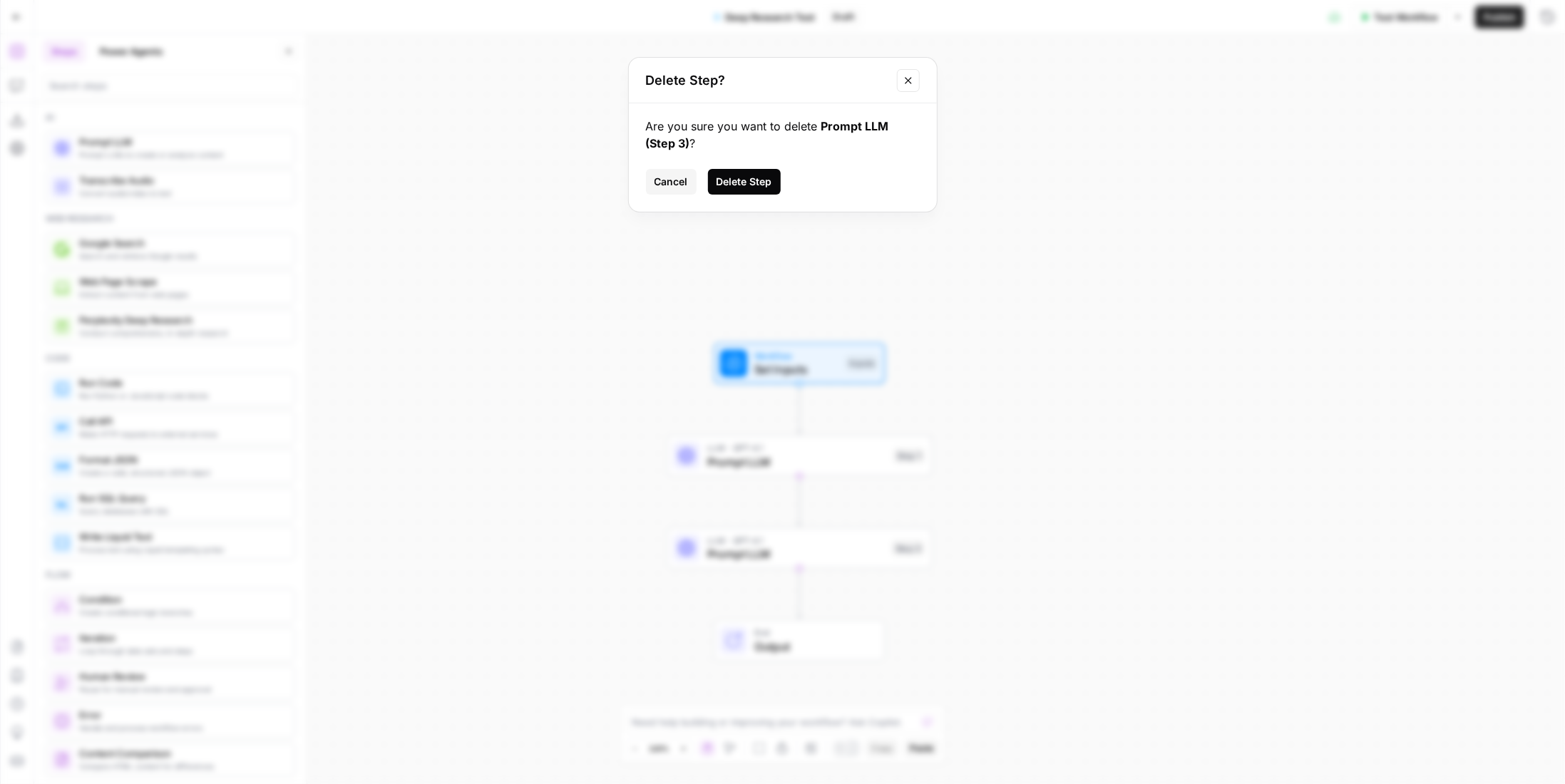 click on "Delete Step" at bounding box center [744, 182] 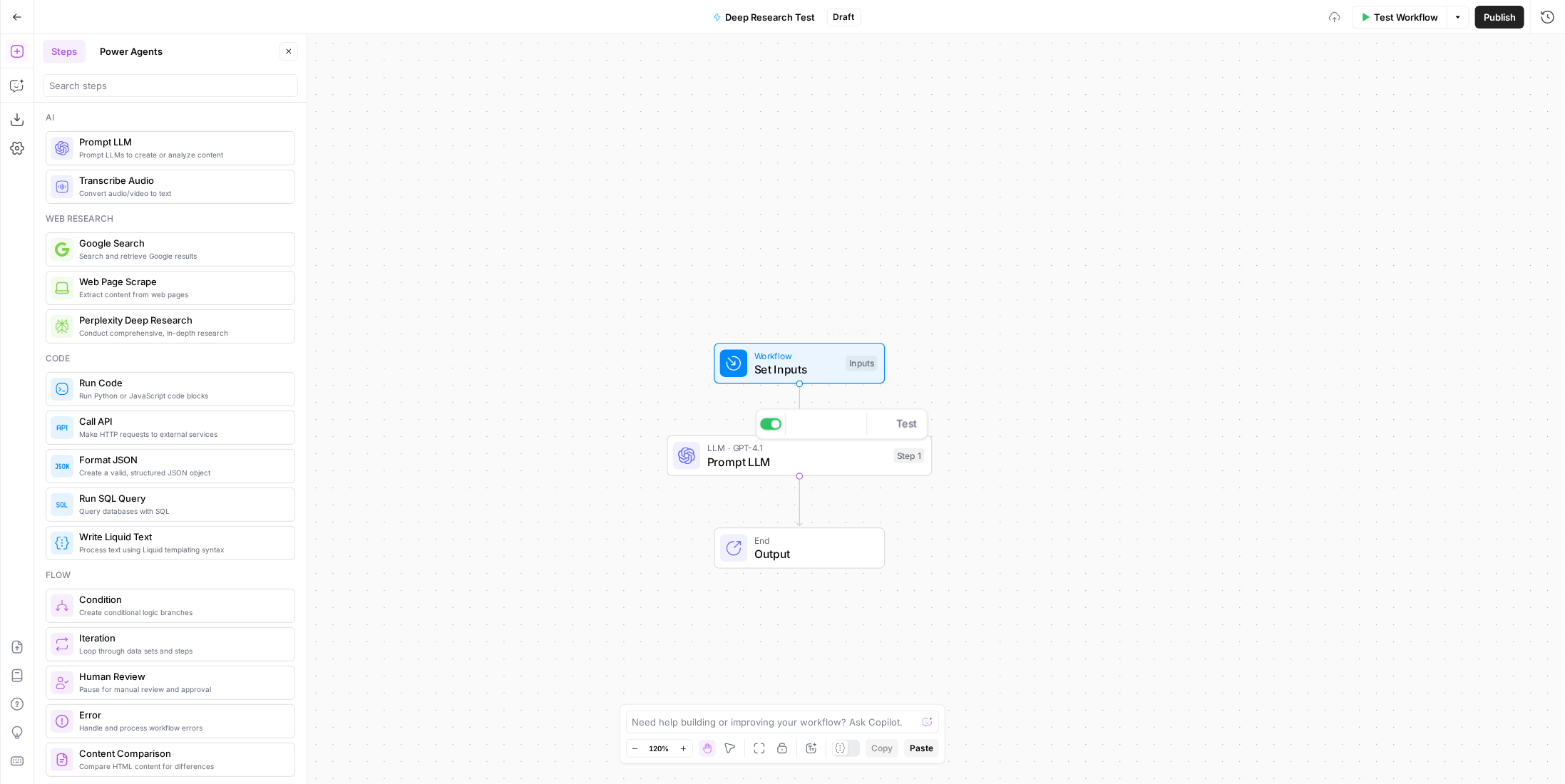 click on "Prompt LLM" at bounding box center [797, 462] 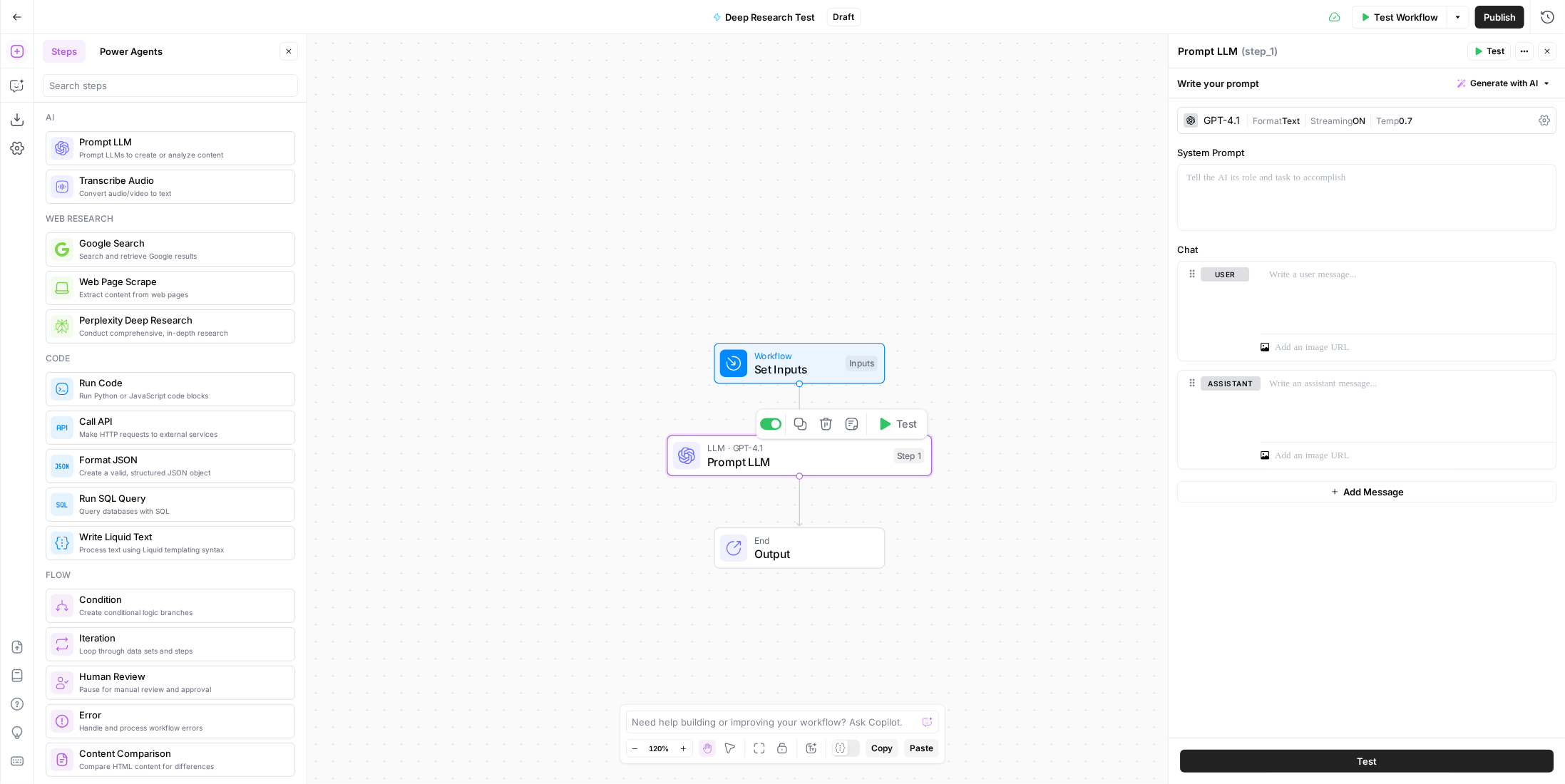 click on "LLM · GPT-4.1 Prompt LLM Step 1 Copy step Delete step Add Note Test" at bounding box center [800, 456] 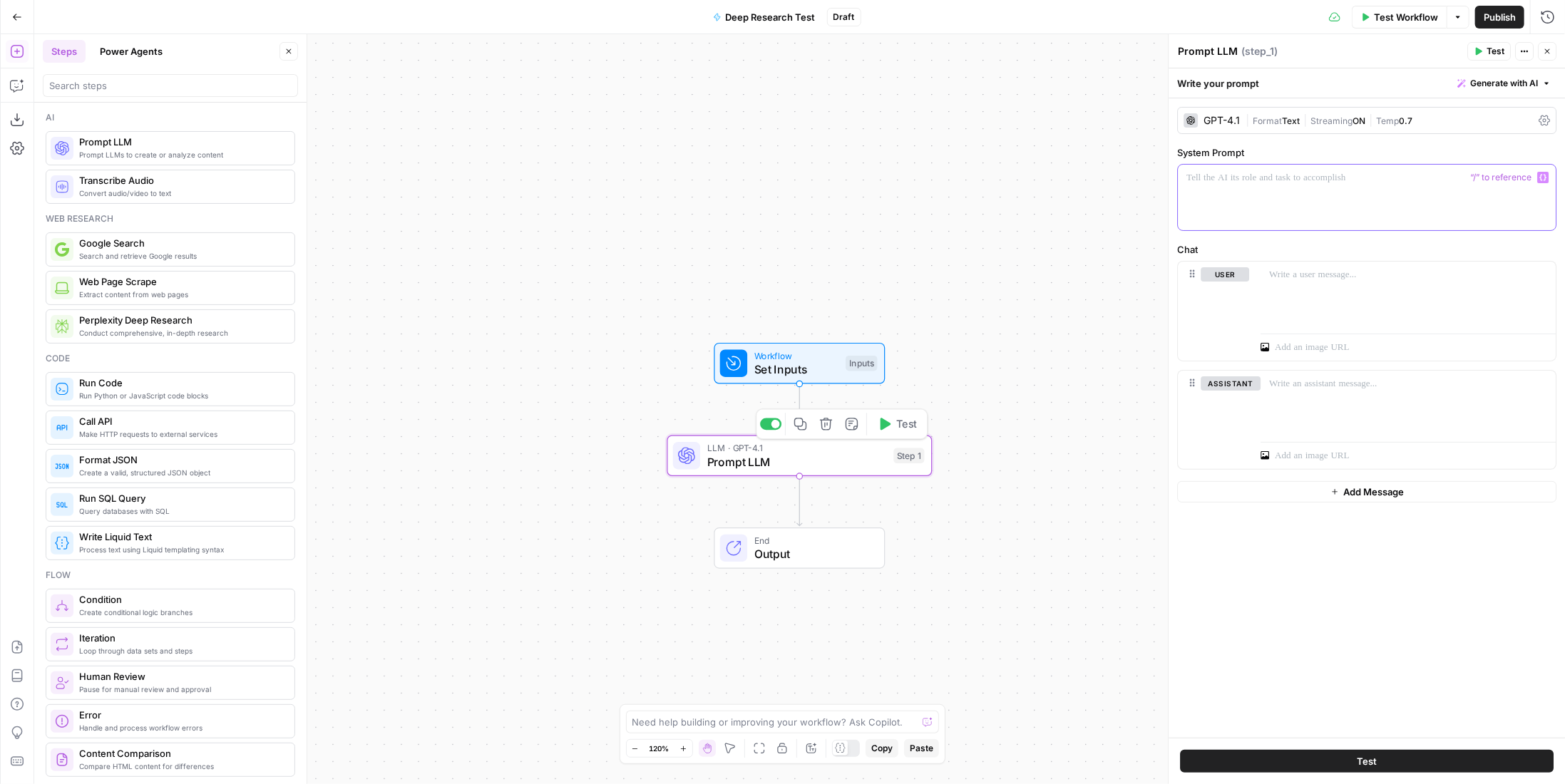 click at bounding box center (1367, 197) 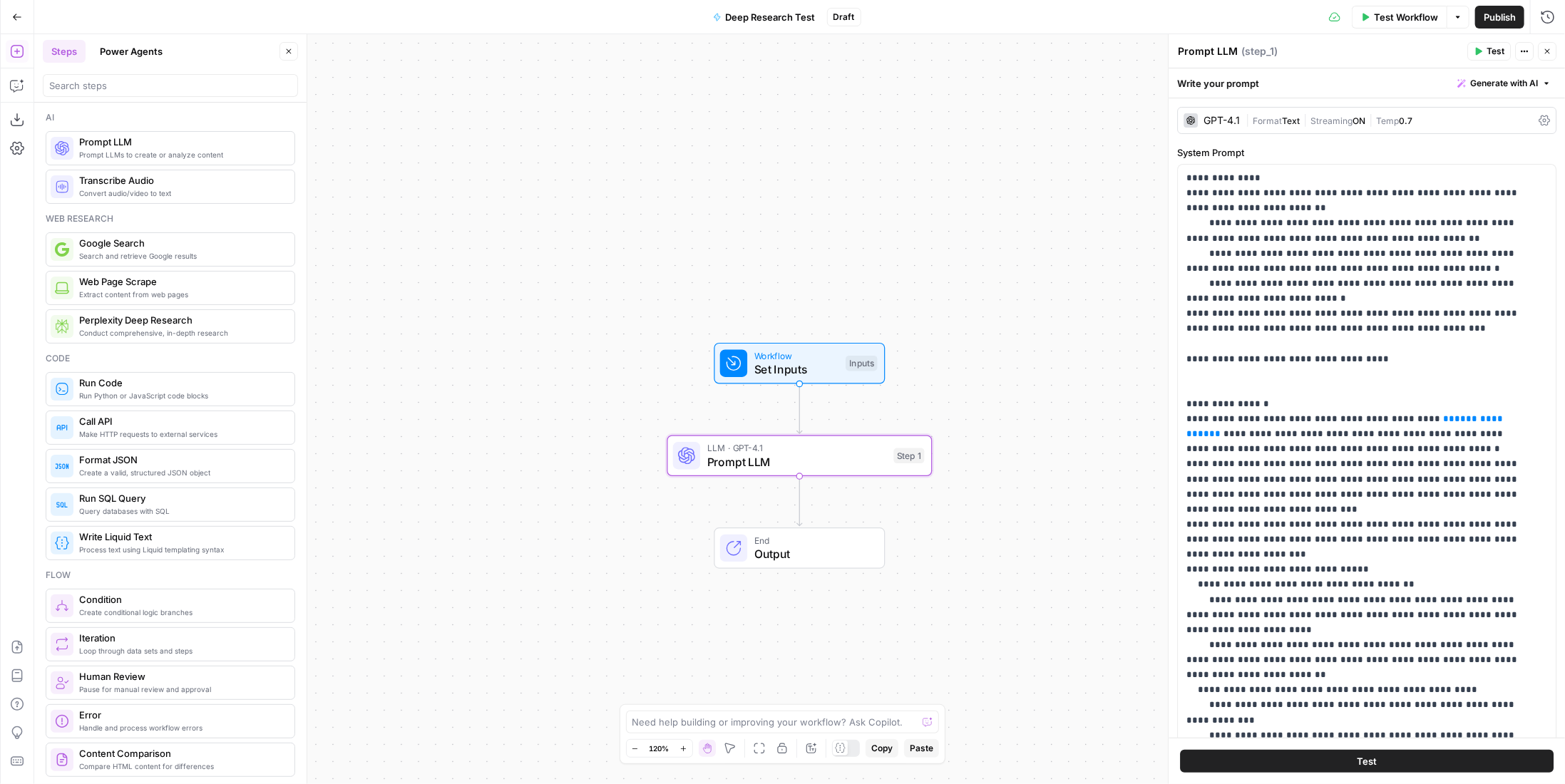 click on "Format" at bounding box center (1267, 120) 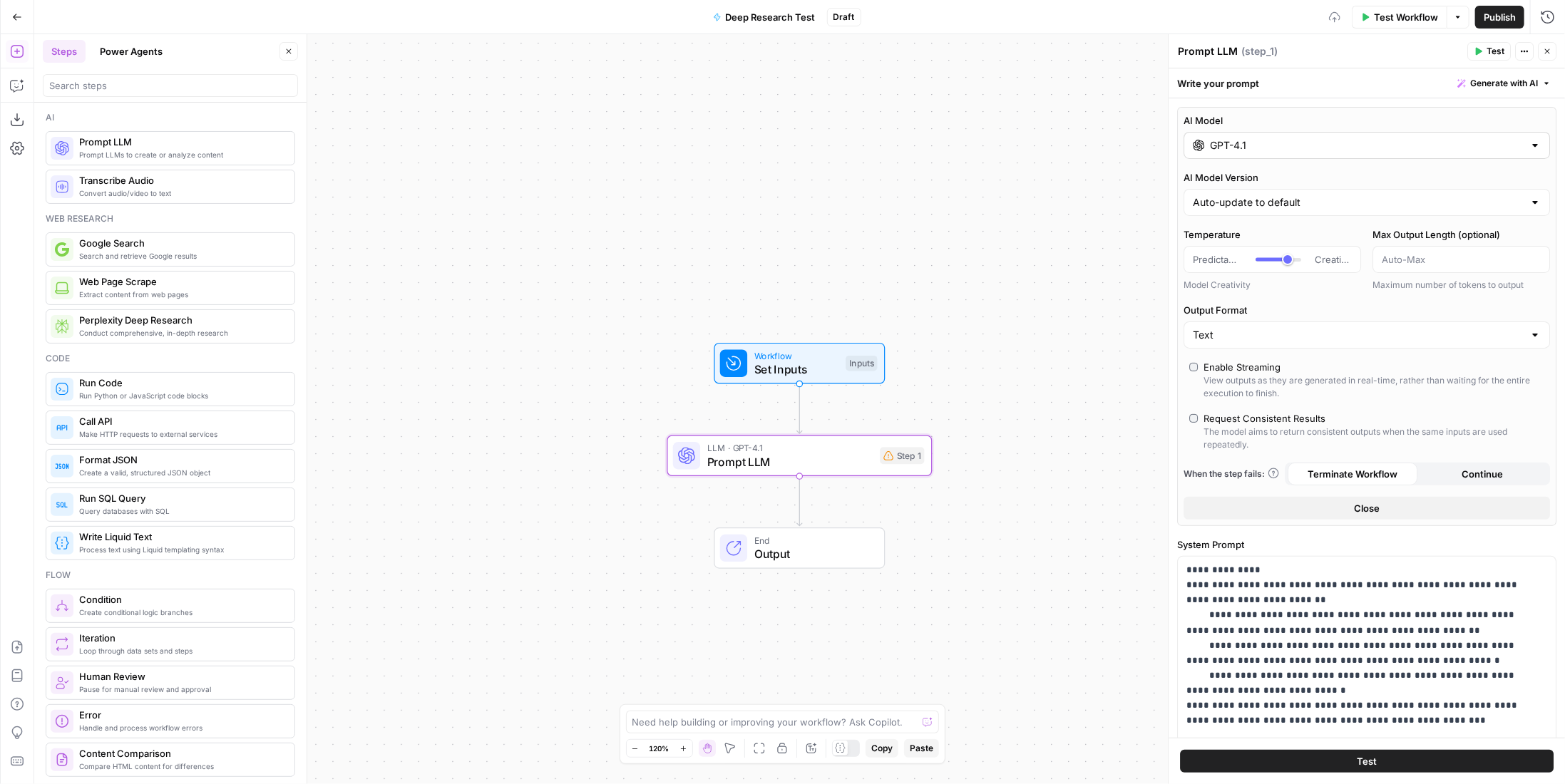 click on "GPT-4.1" at bounding box center [1367, 145] 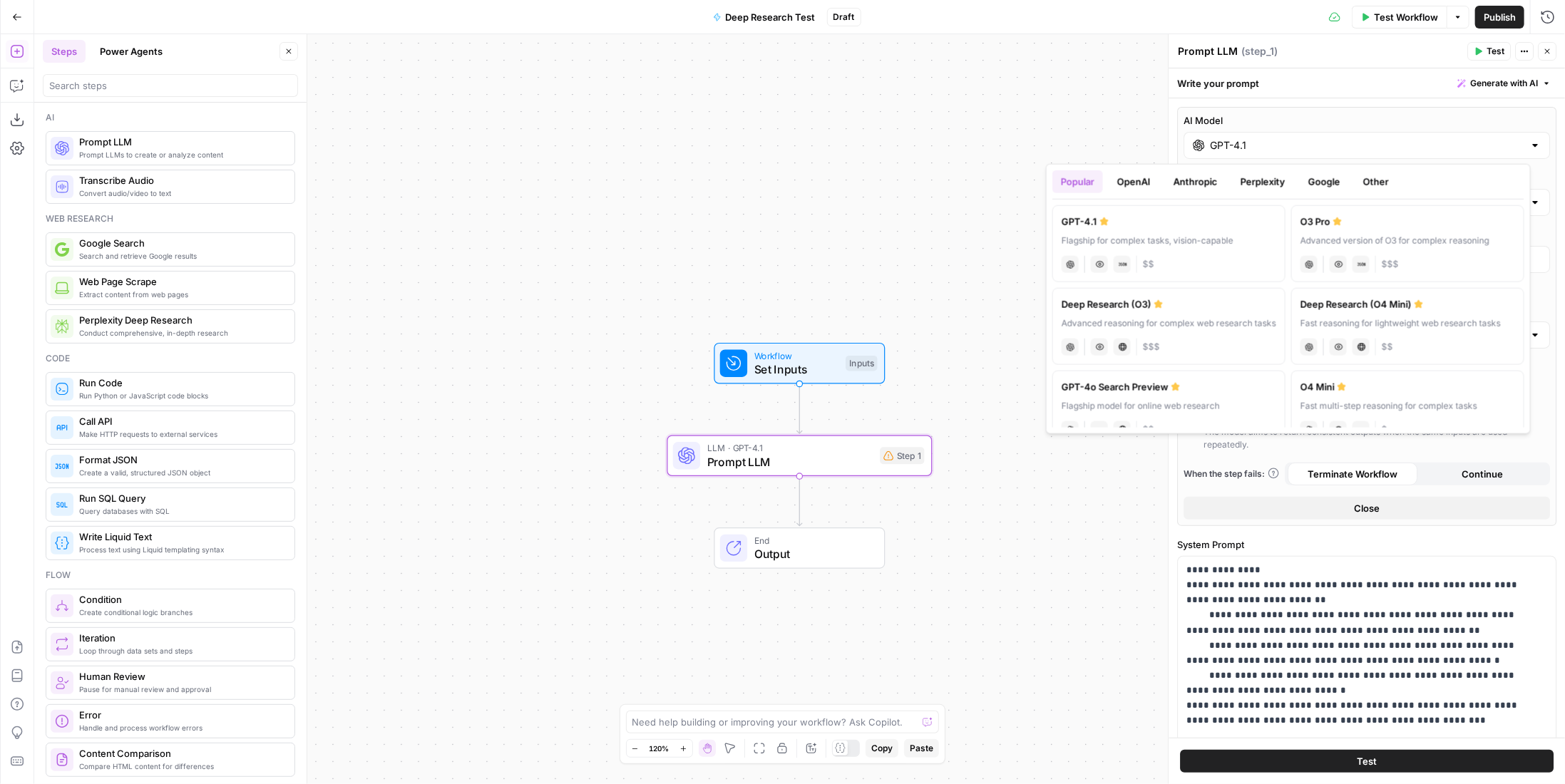 click on "Popular OpenAI Anthropic Perplexity Google Other" at bounding box center (1288, 185) 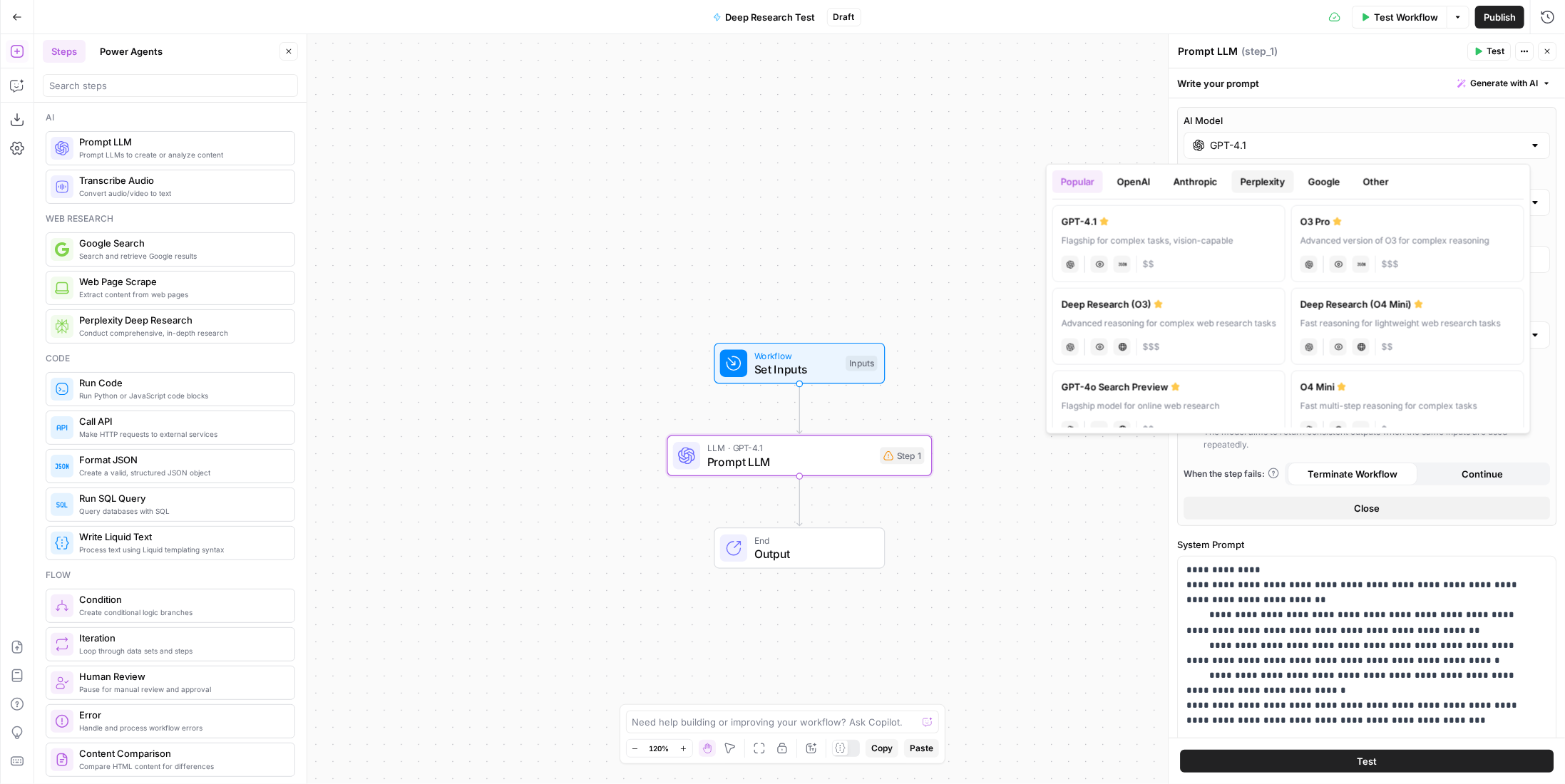 click on "Perplexity" at bounding box center (1263, 182) 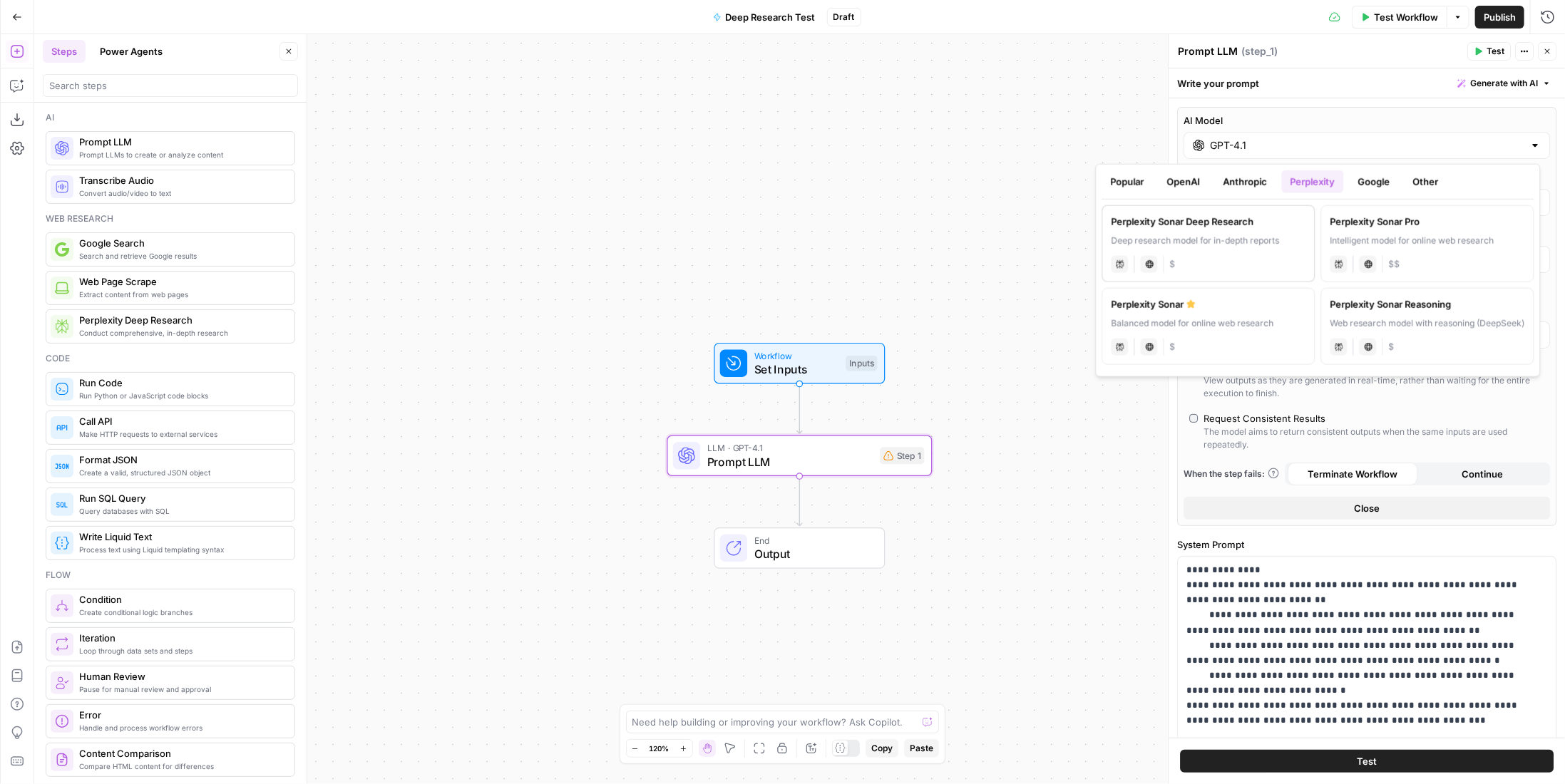 click on "Deep research model for in-depth reports" at bounding box center [1209, 241] 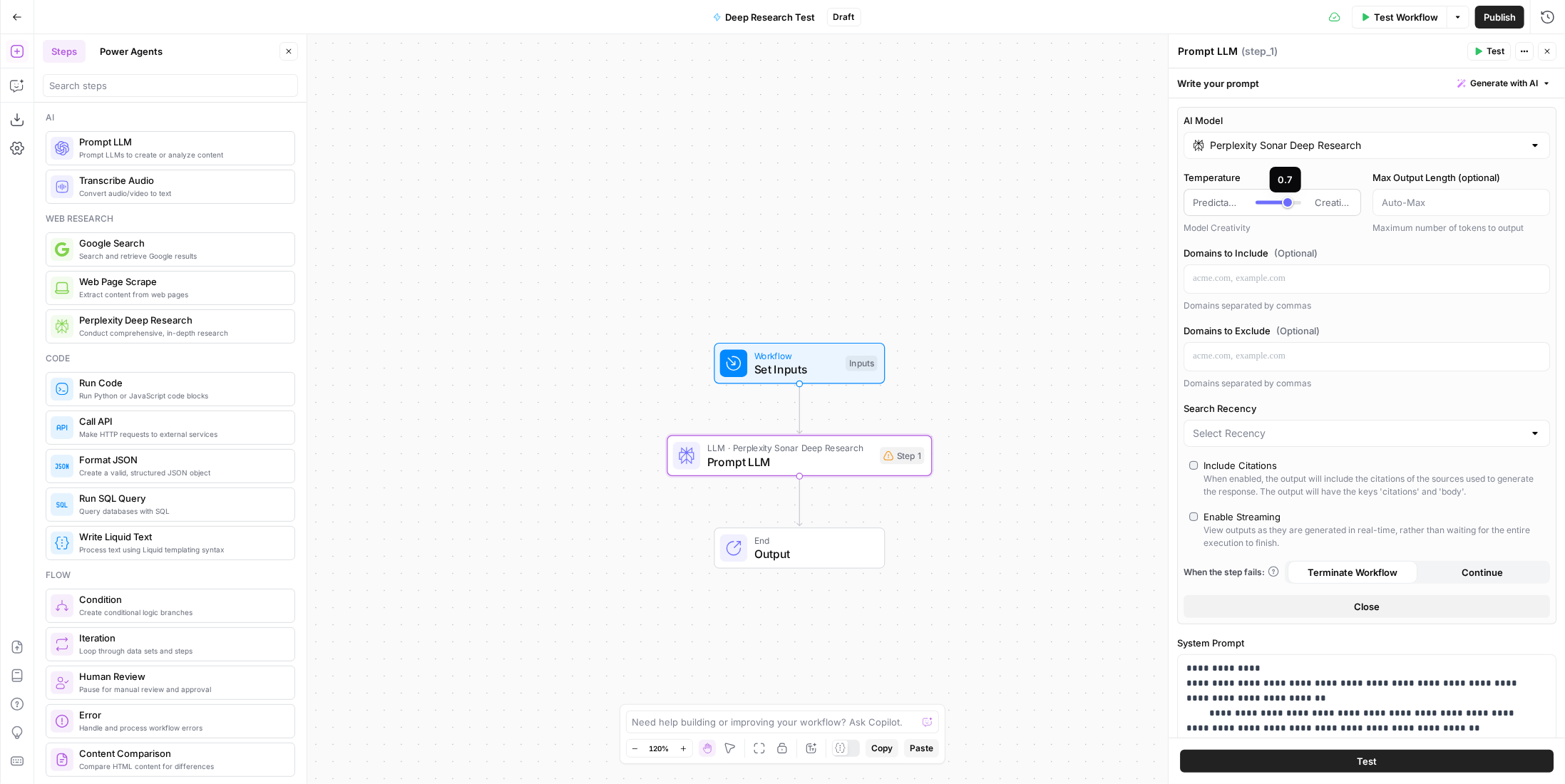 type on "*" 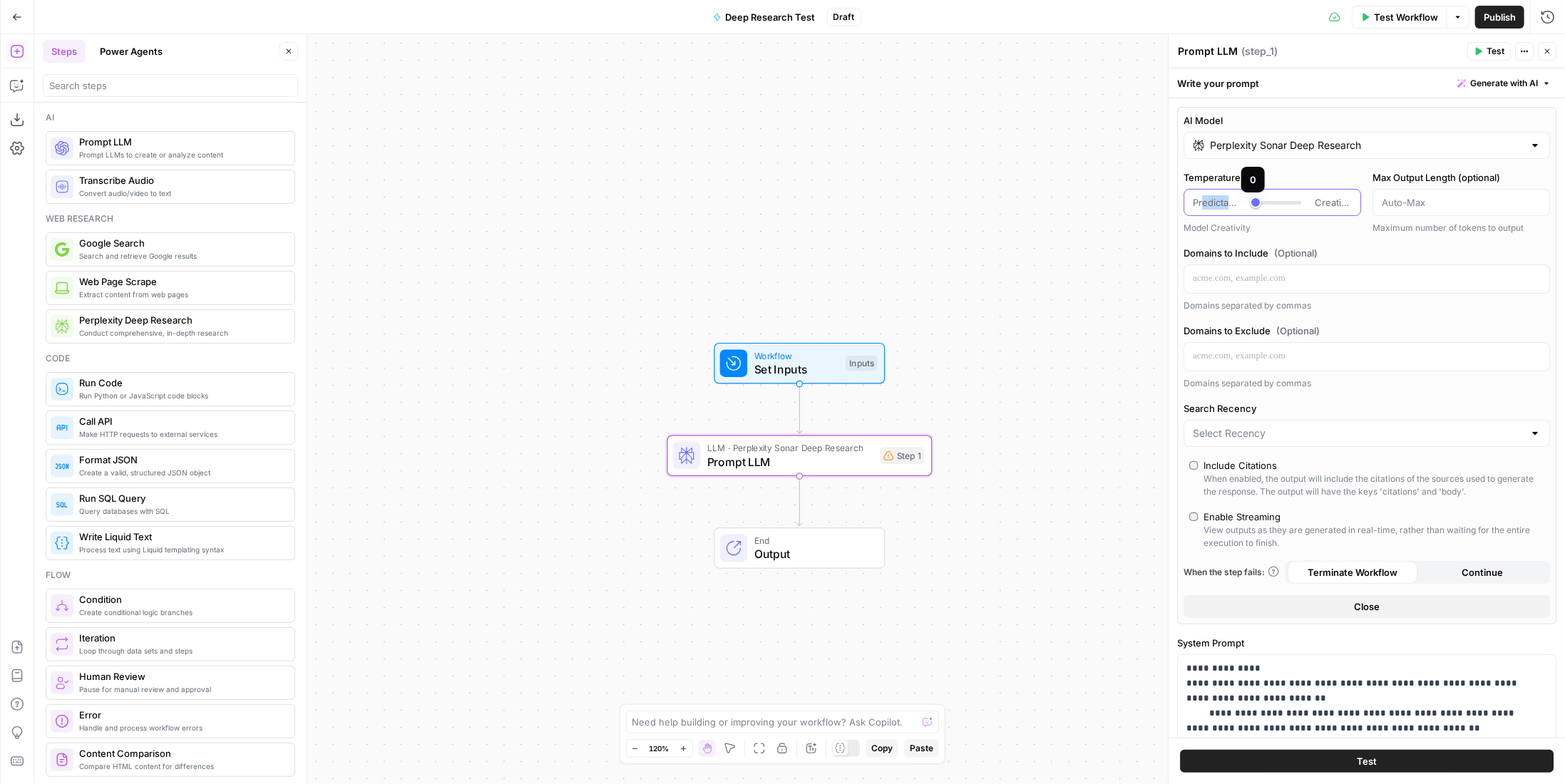 drag, startPoint x: 1251, startPoint y: 202, endPoint x: 1199, endPoint y: 200, distance: 52.03845 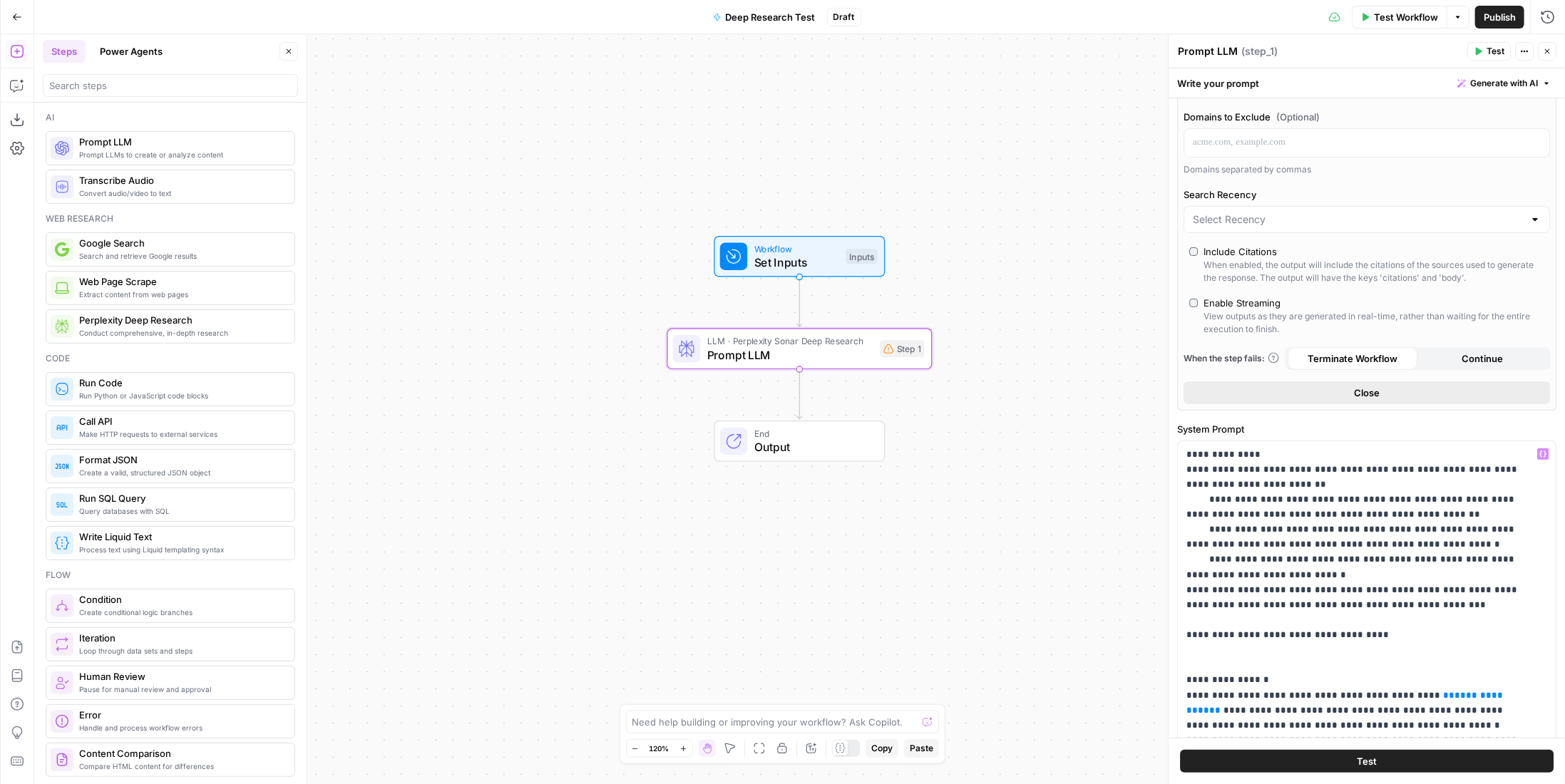 scroll, scrollTop: 356, scrollLeft: 0, axis: vertical 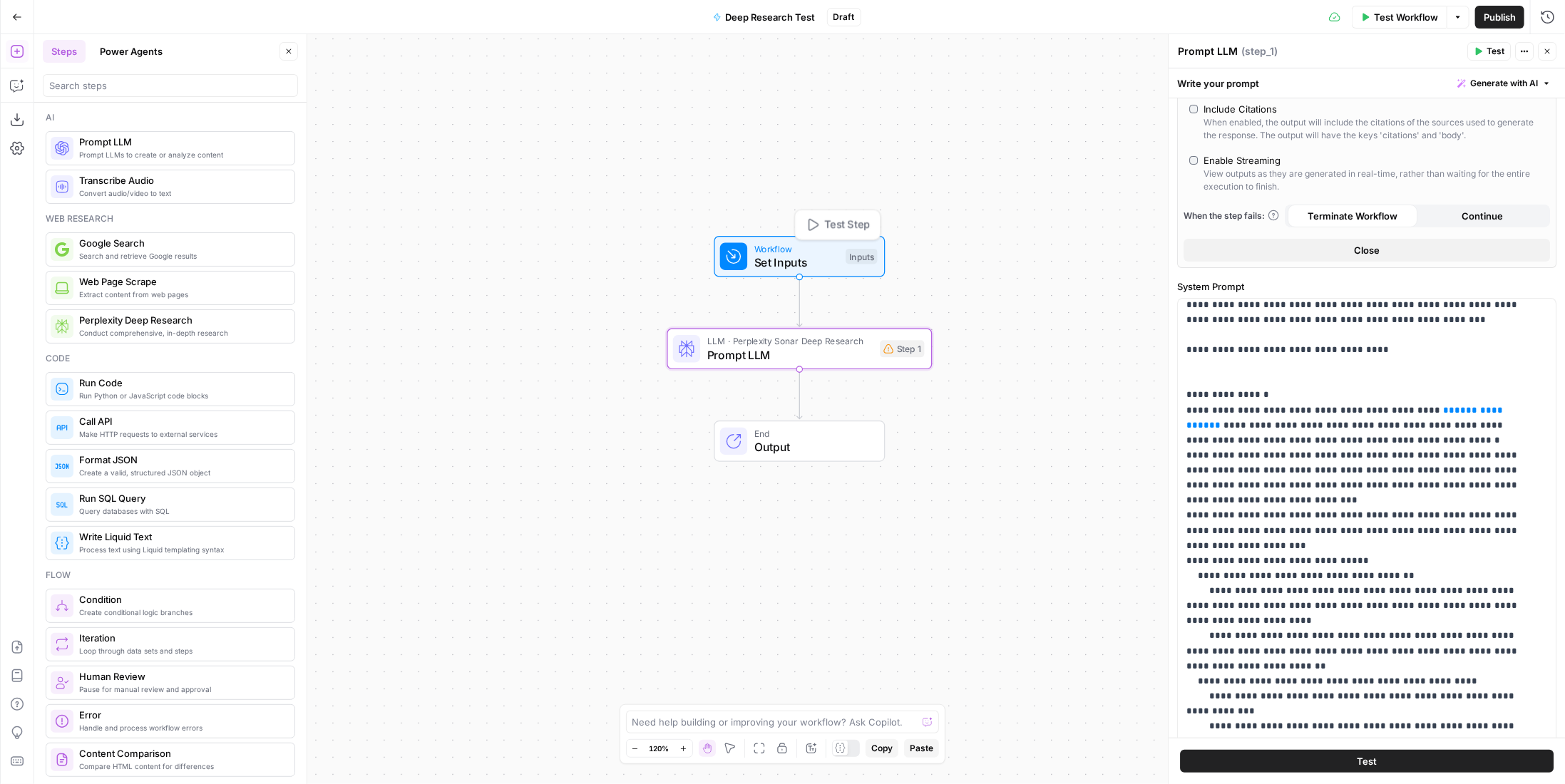 click on "Workflow Set Inputs Inputs Test Step" at bounding box center [799, 256] 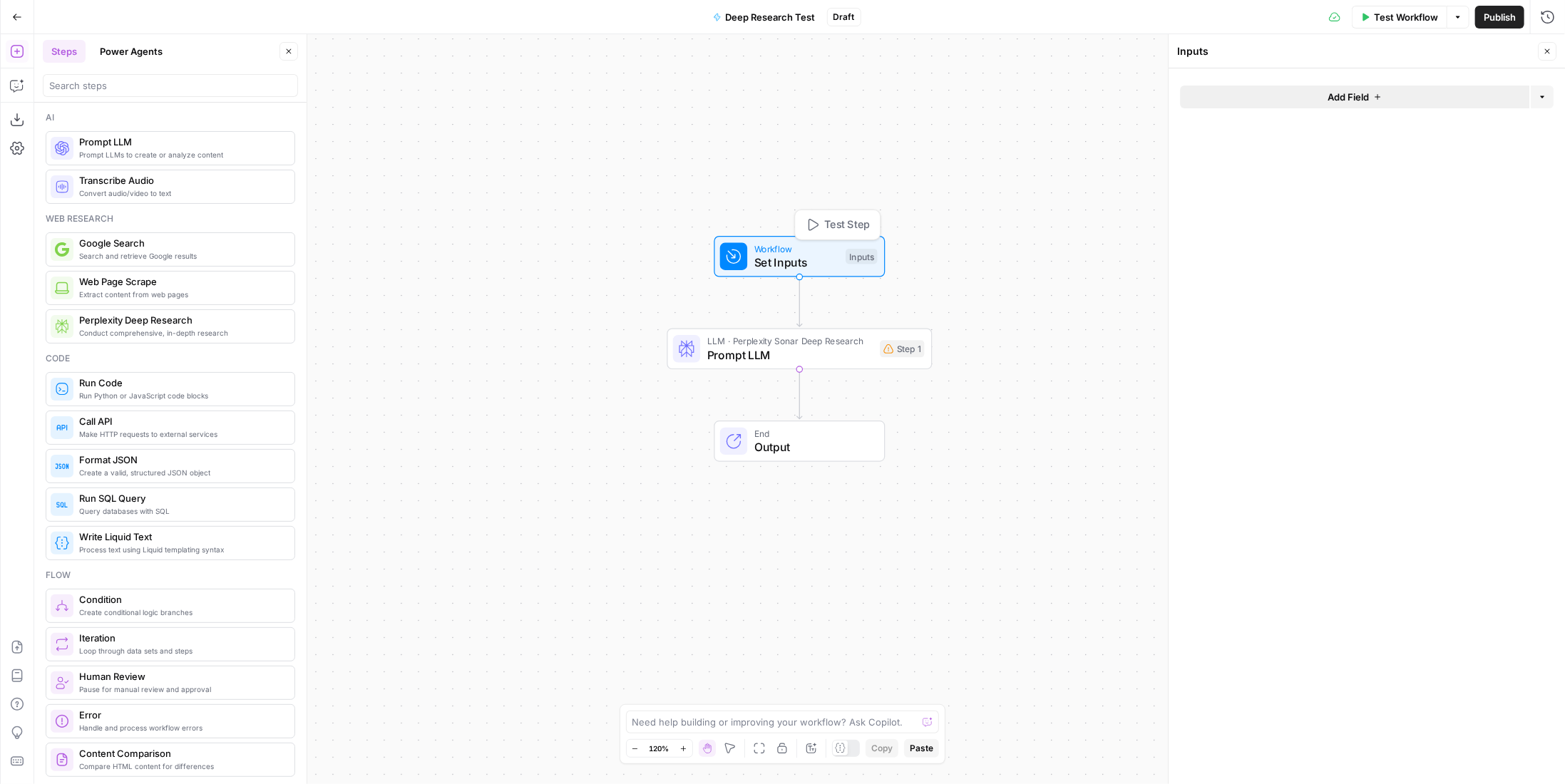 click on "Add Field" at bounding box center [1348, 97] 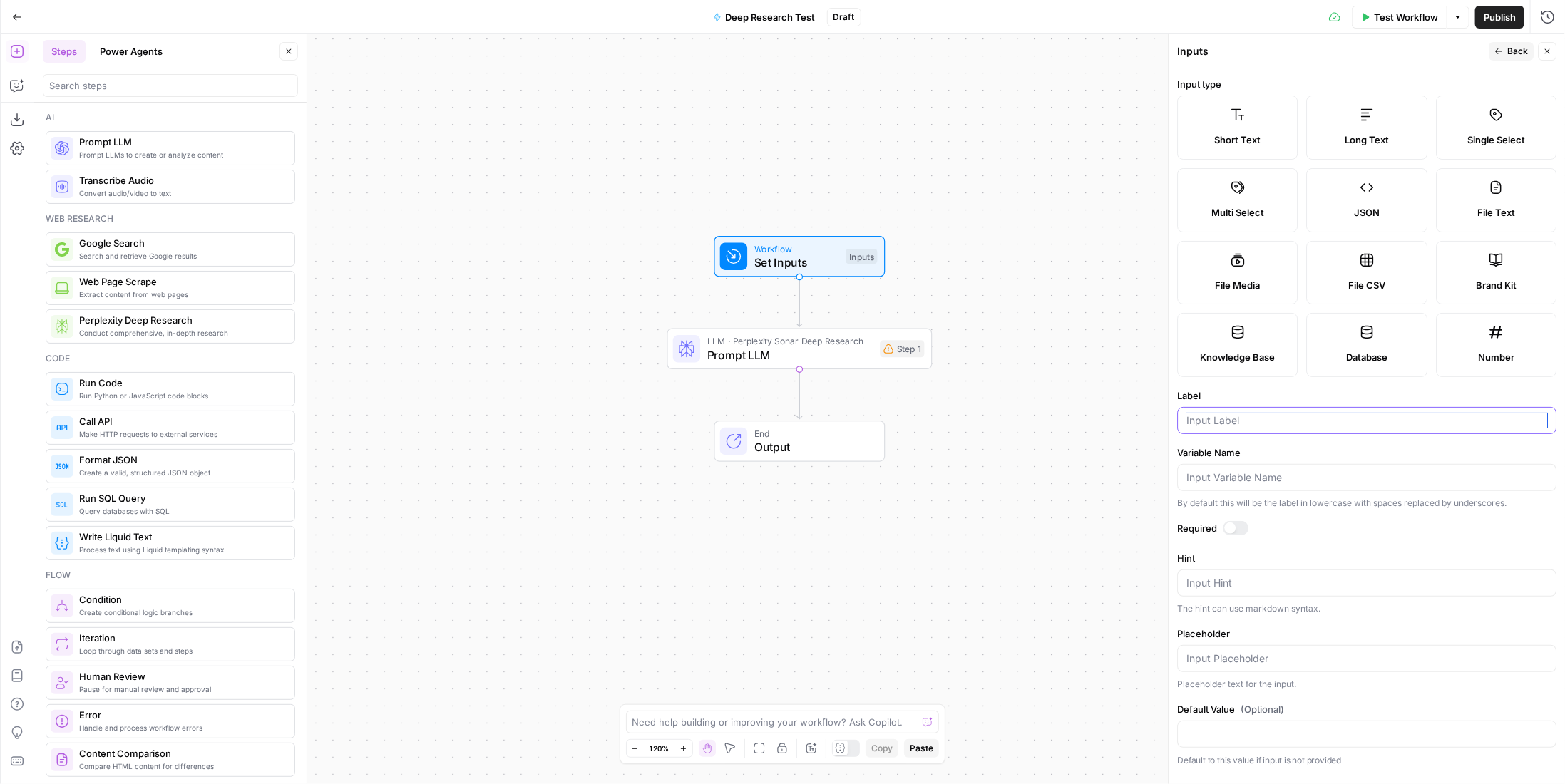 click on "Label" at bounding box center [1367, 421] 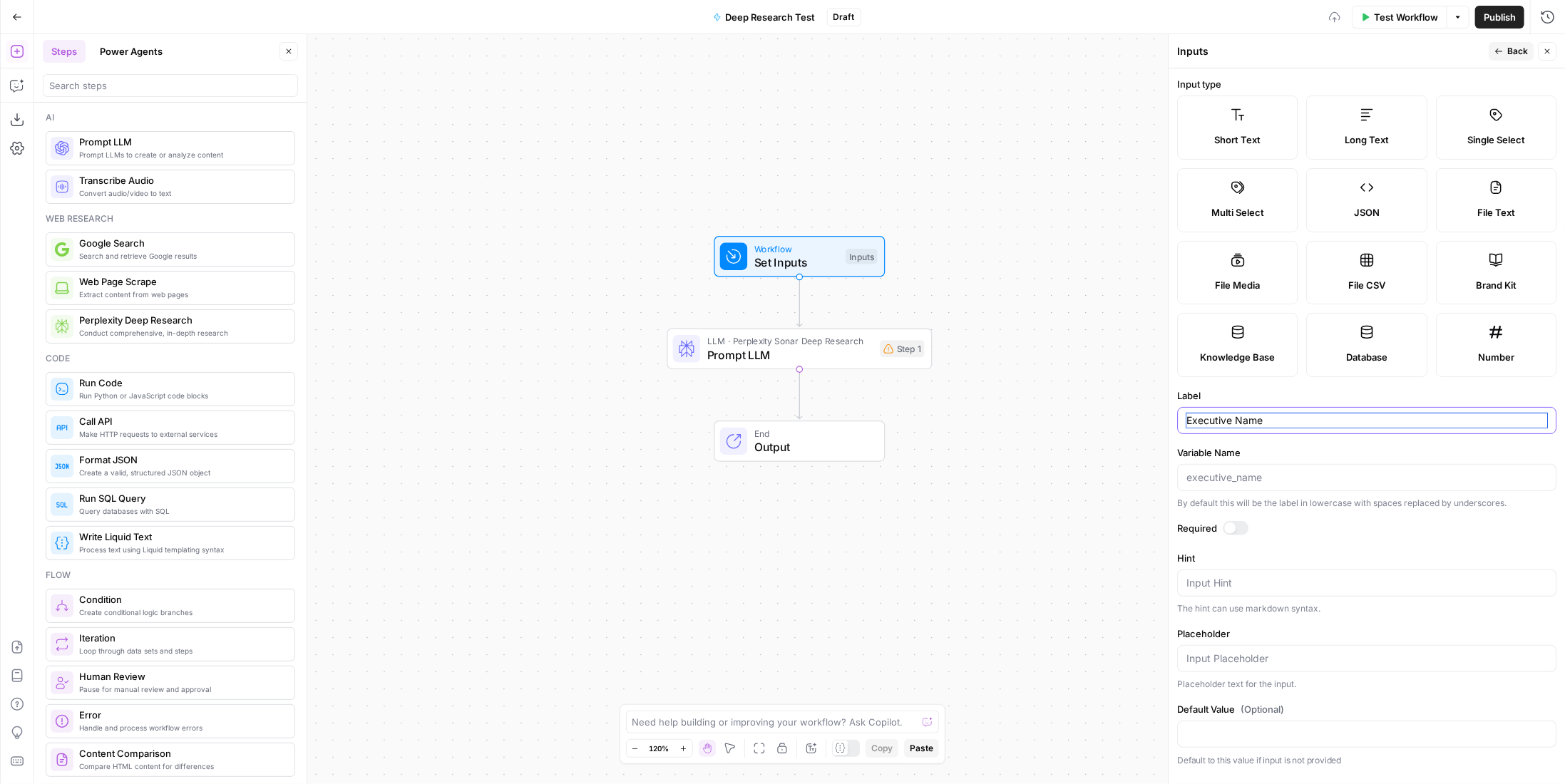 type on "Executive Name" 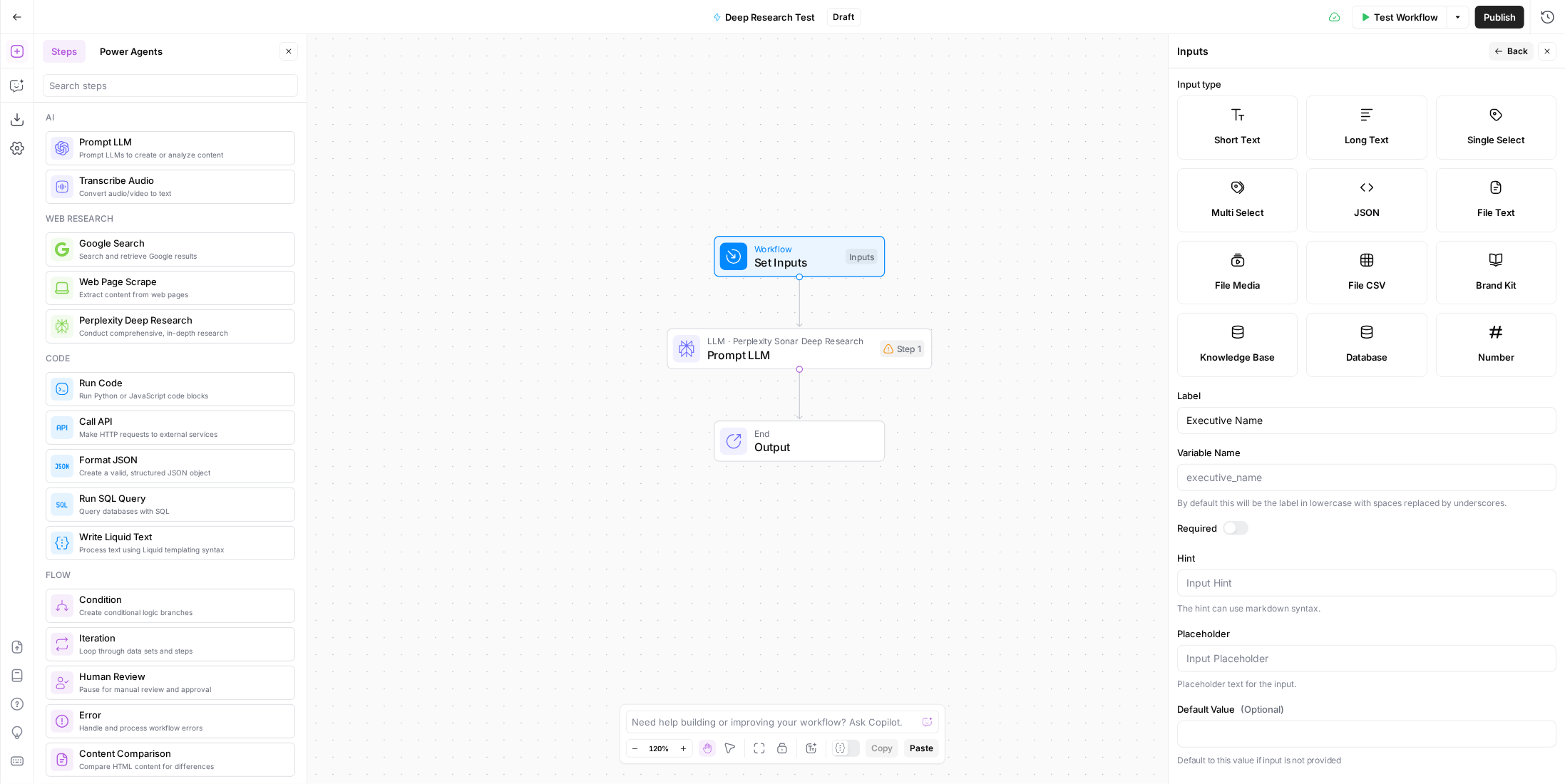 click on "Workflow Set Inputs Inputs LLM · Perplexity Sonar Deep Research Prompt LLM Step 1 Copy step Delete step Add Note Test End Output" at bounding box center [799, 409] 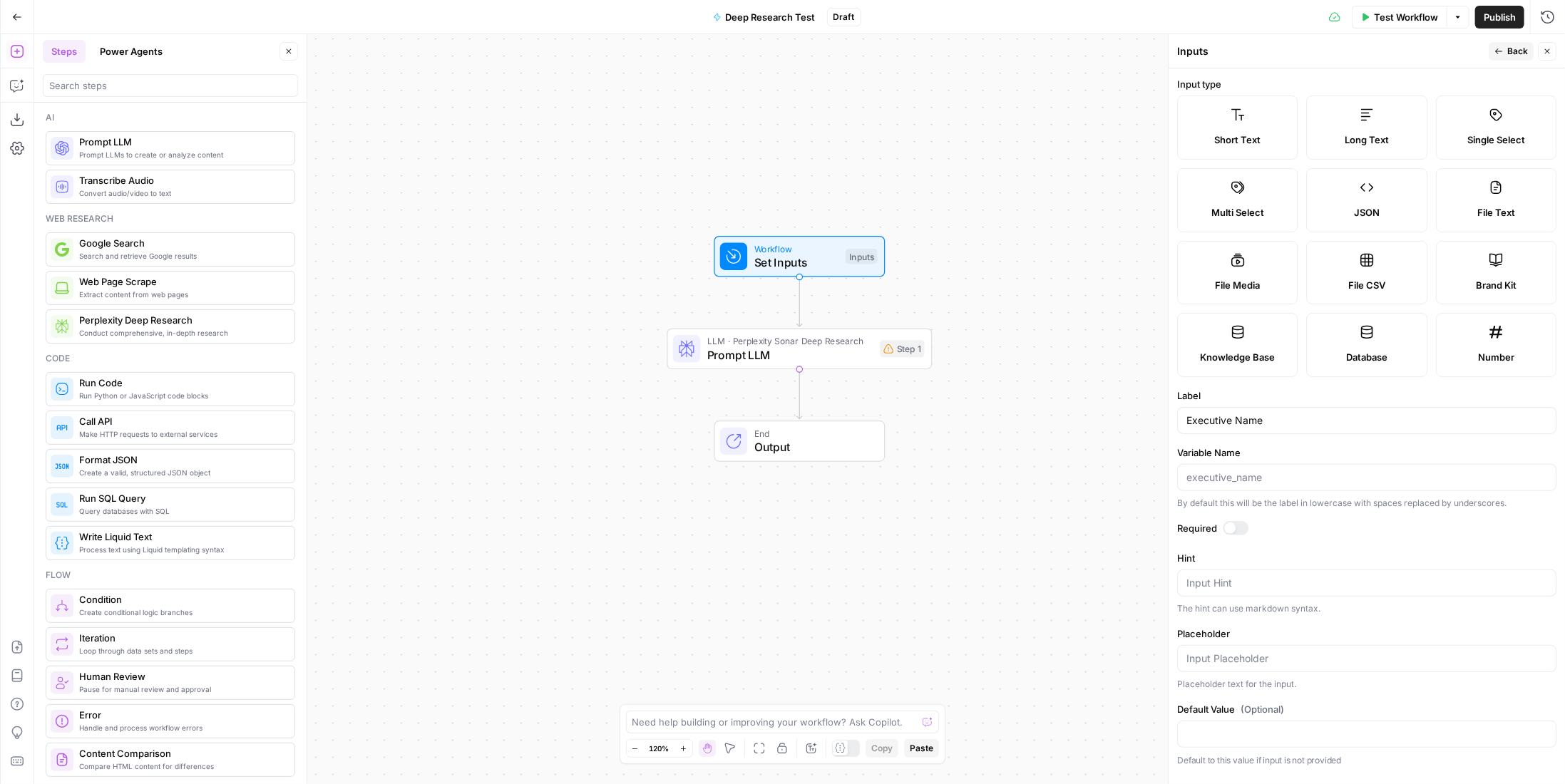 click on "Prompt LLM" at bounding box center (790, 355) 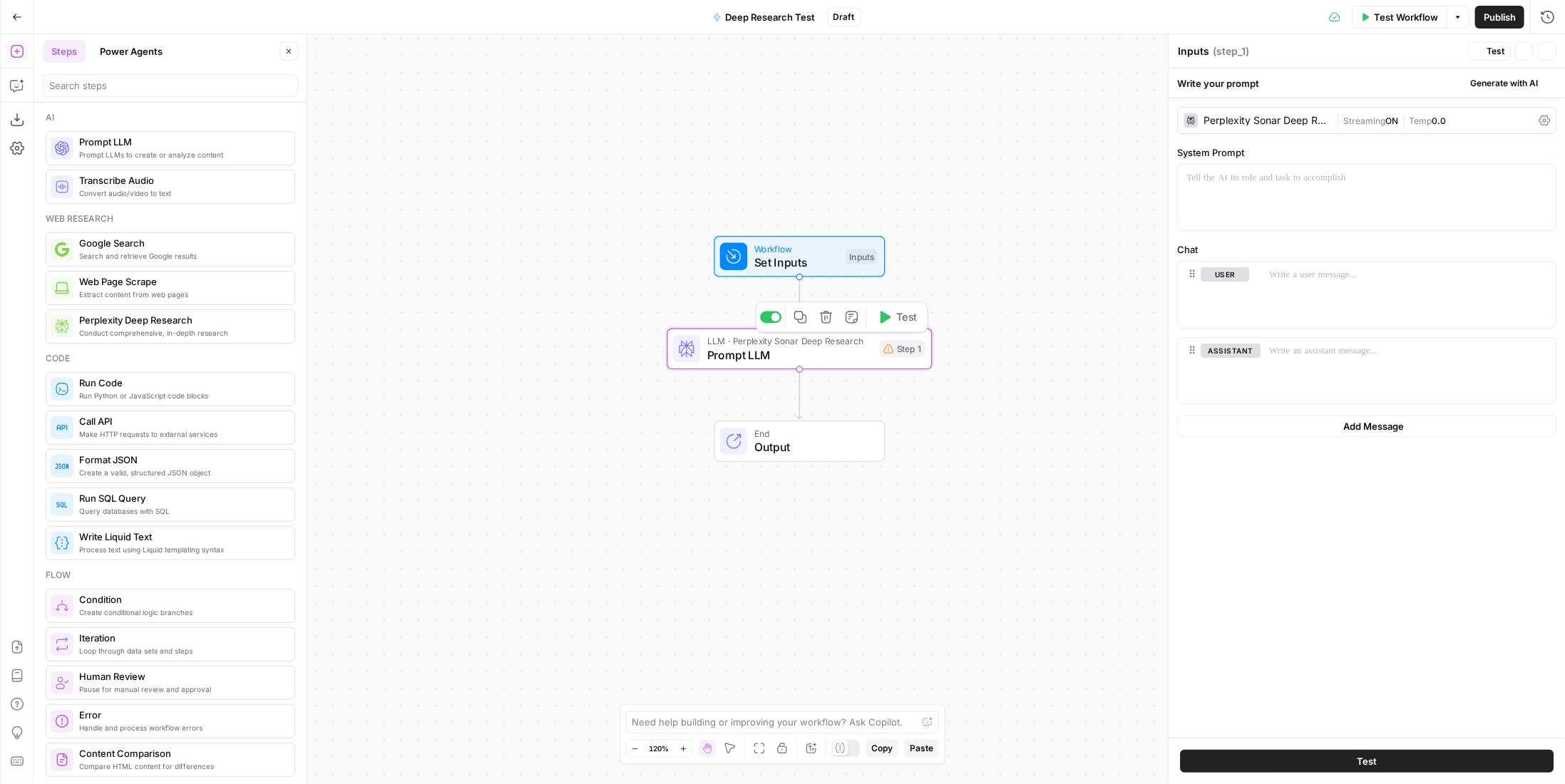 type on "Prompt LLM" 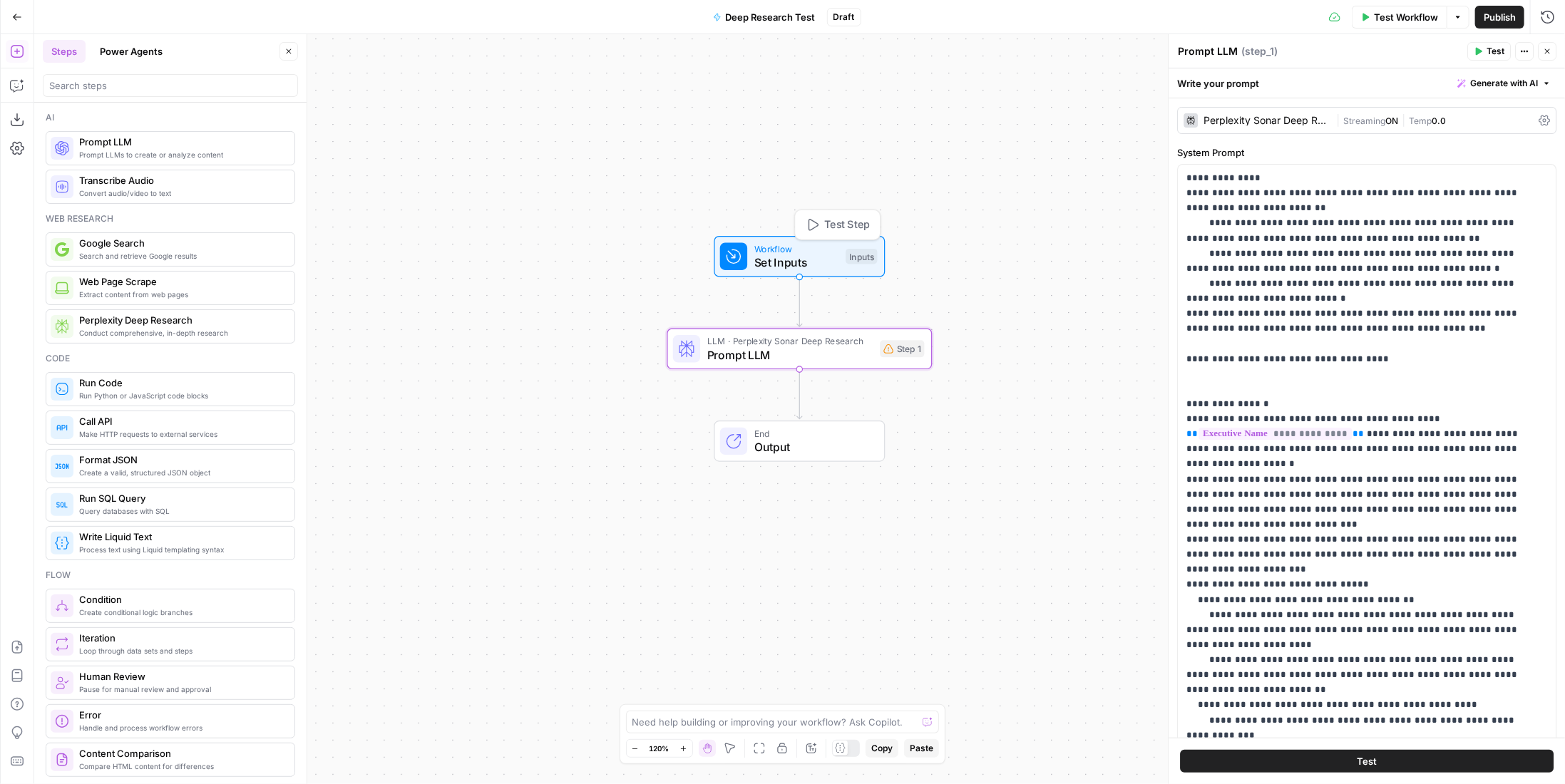 click on "Set Inputs" at bounding box center (796, 262) 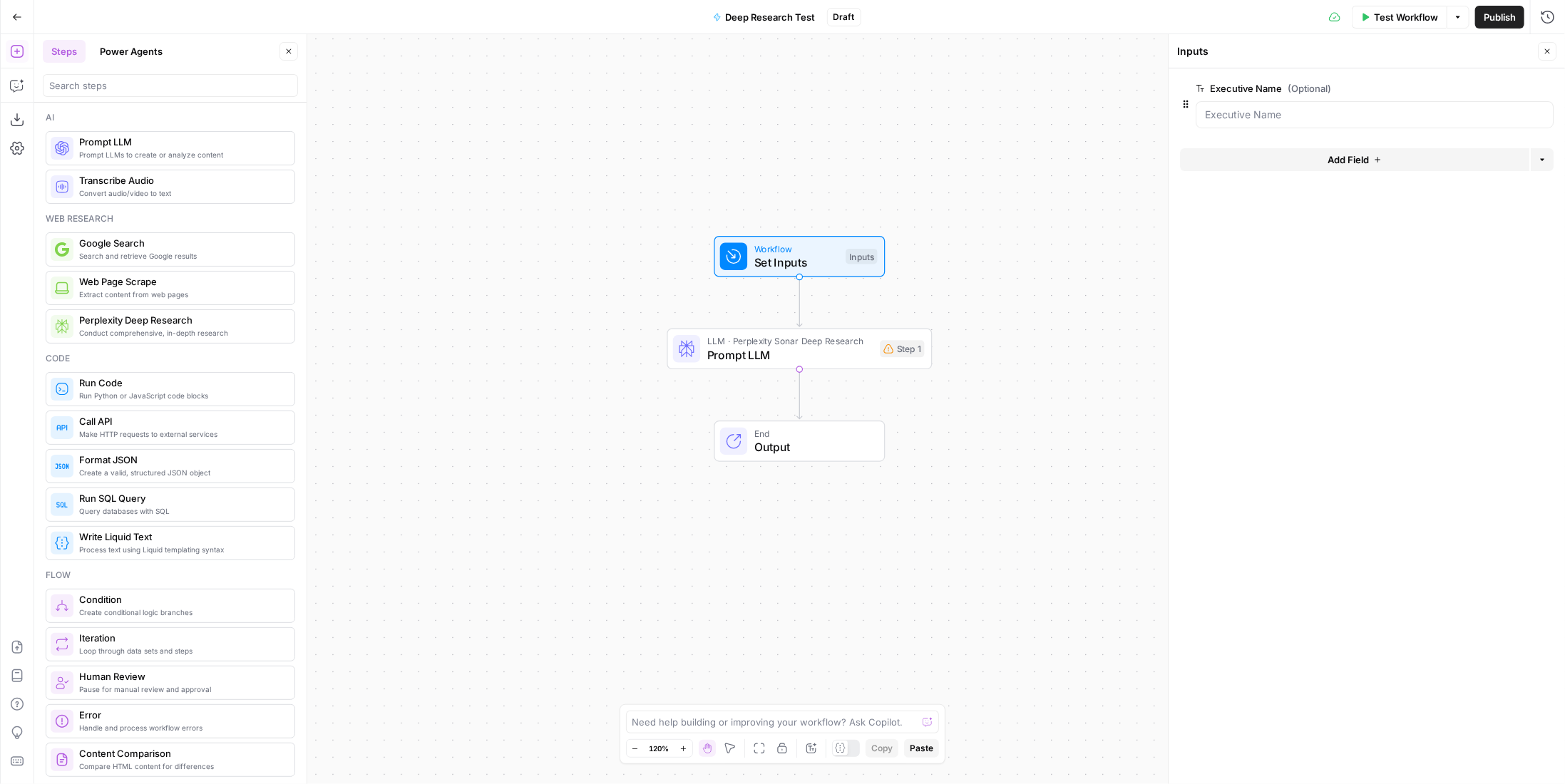 click on "Add Field Options" at bounding box center (1367, 165) 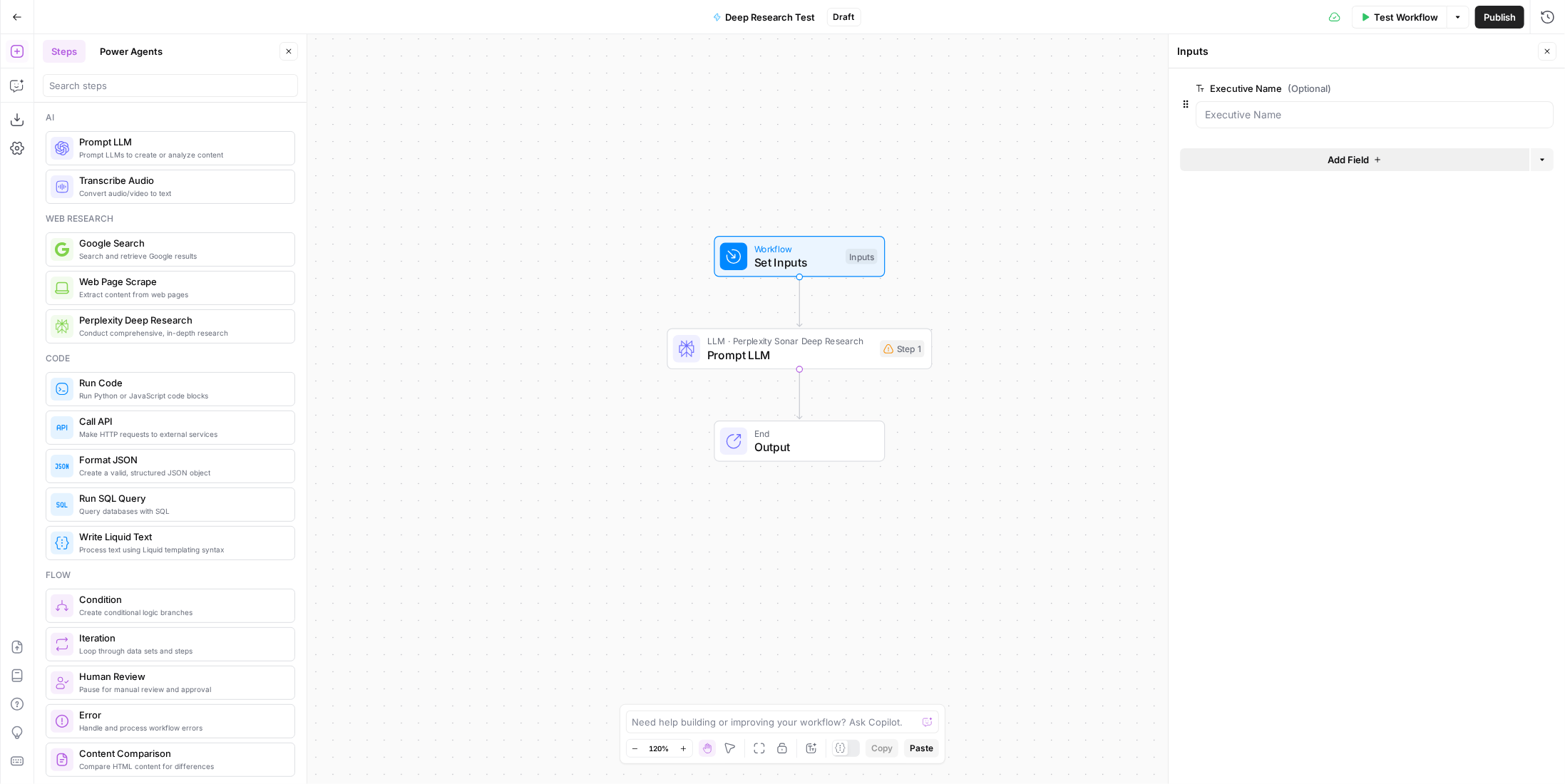 click on "Add Field" at bounding box center [1348, 160] 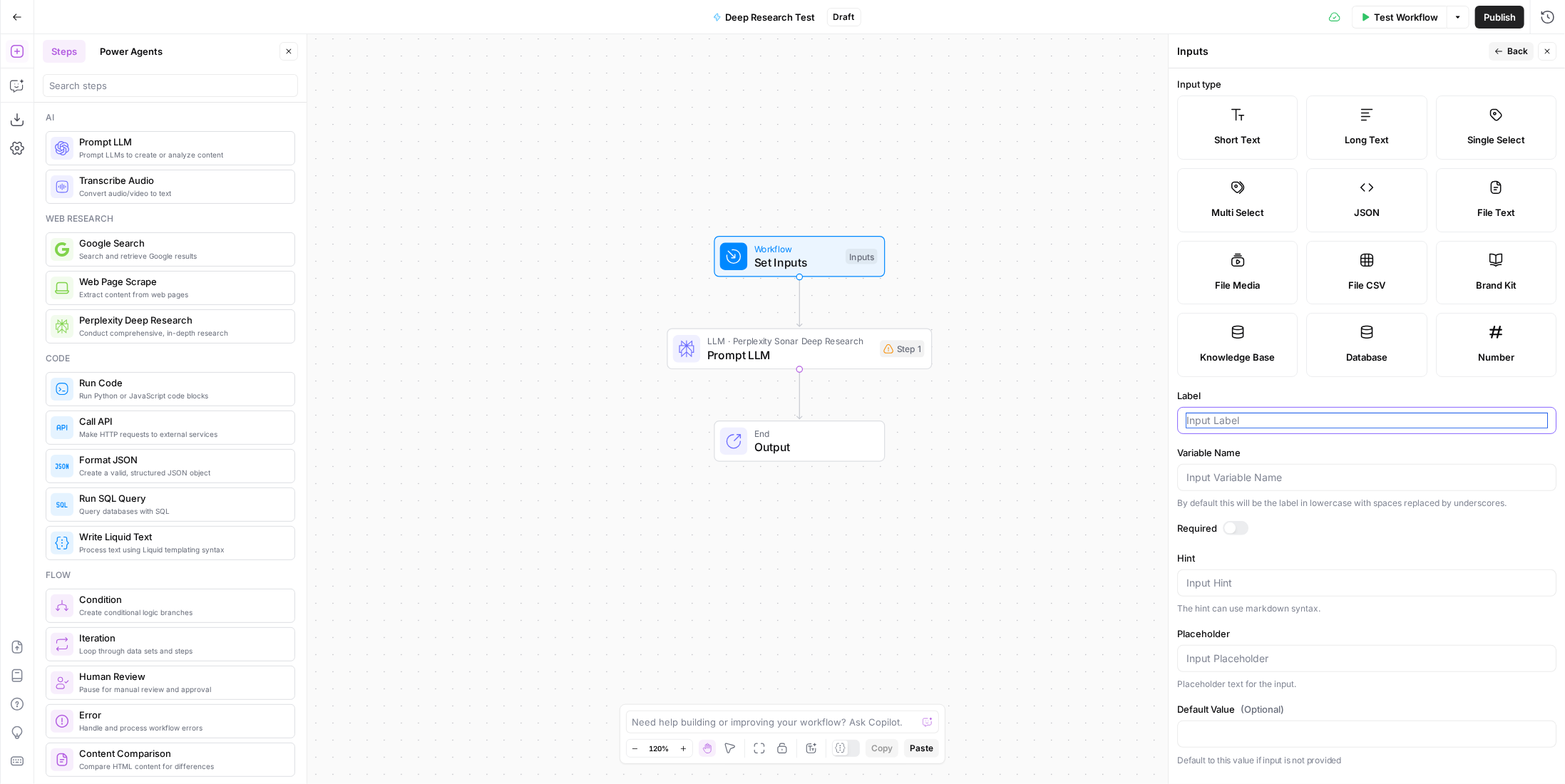 click on "Label" at bounding box center [1367, 421] 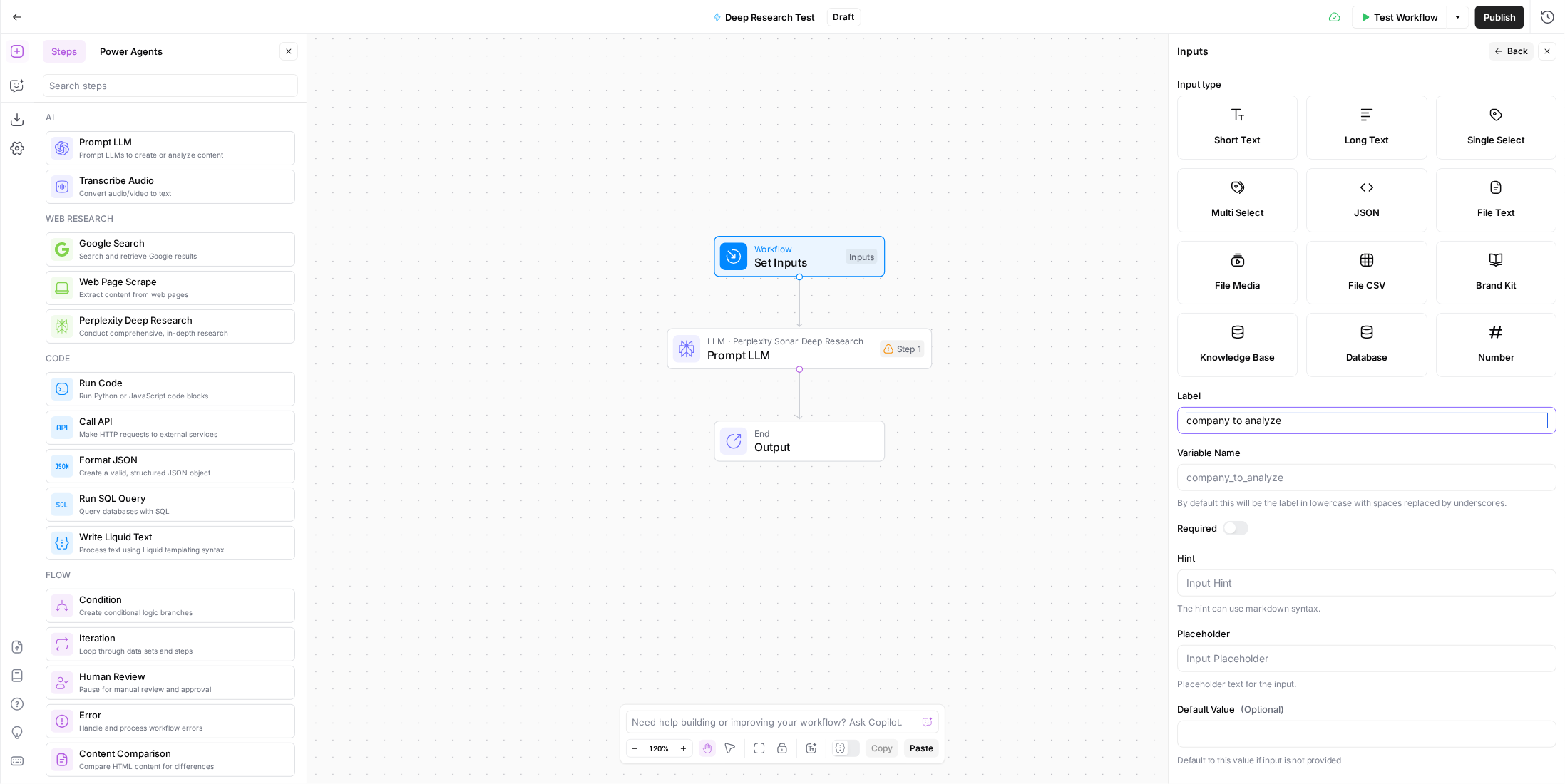 type on "company to analyze" 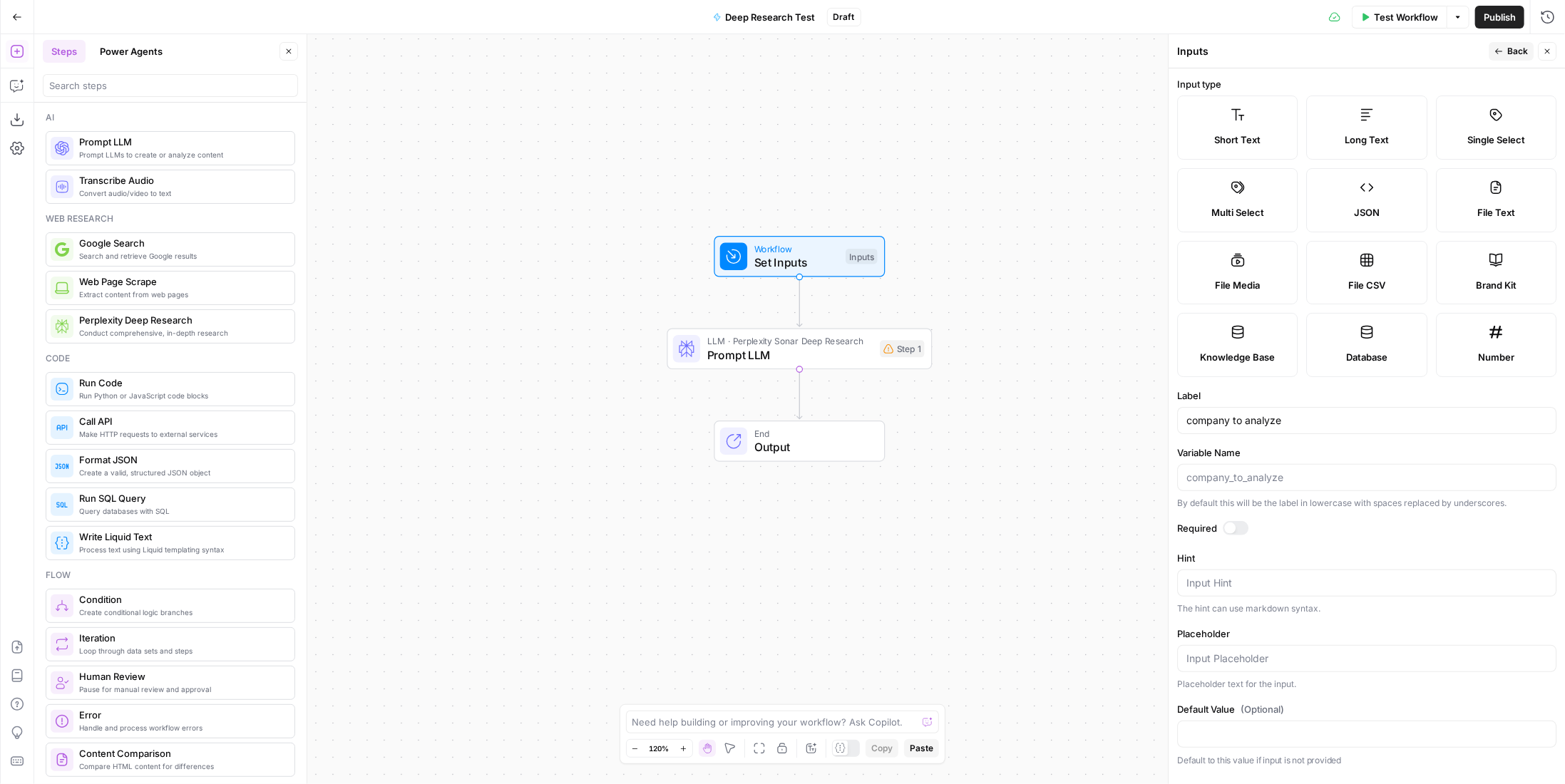 click on "Prompt LLM" at bounding box center (790, 355) 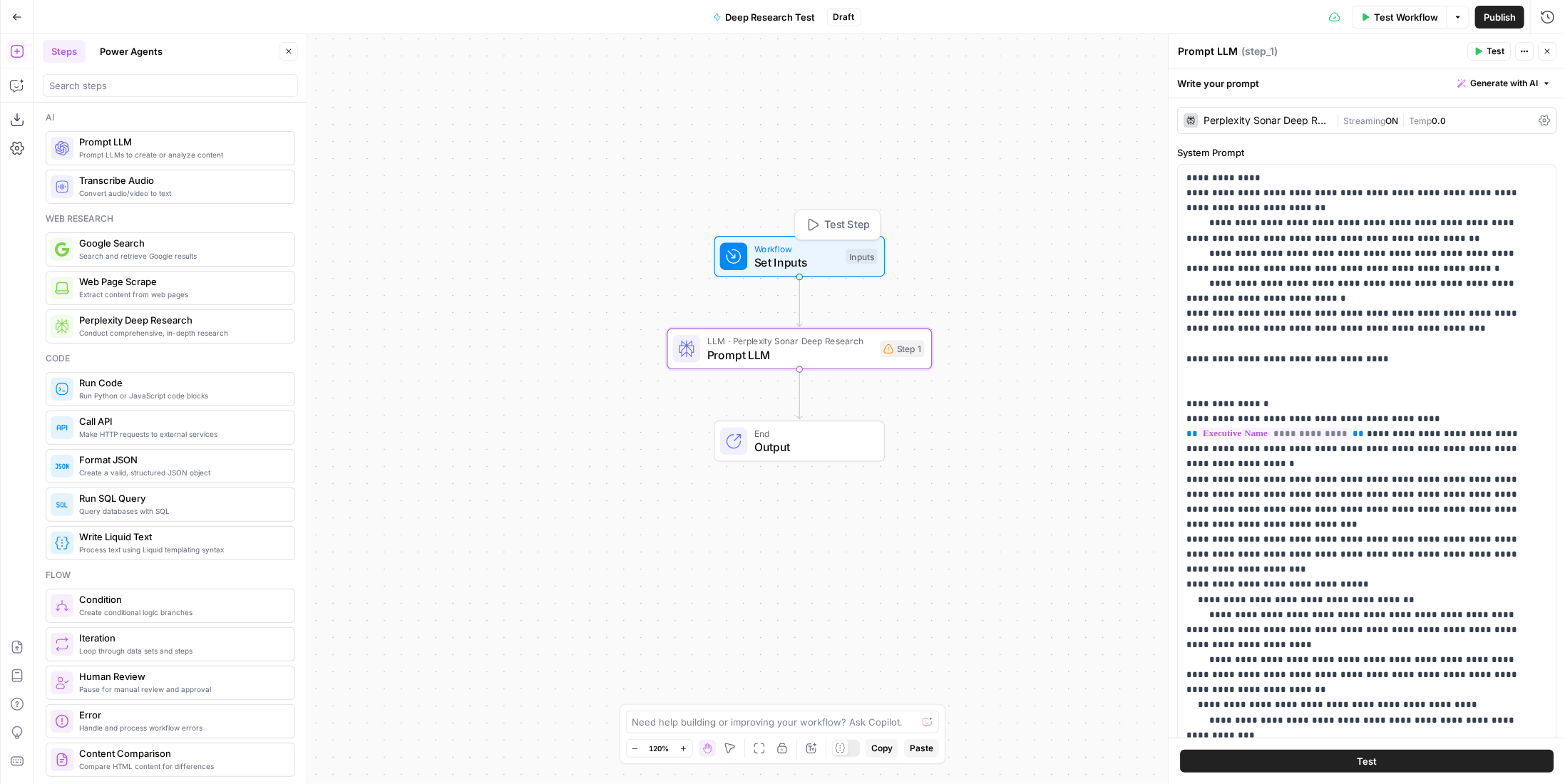 click on "Set Inputs" at bounding box center [796, 262] 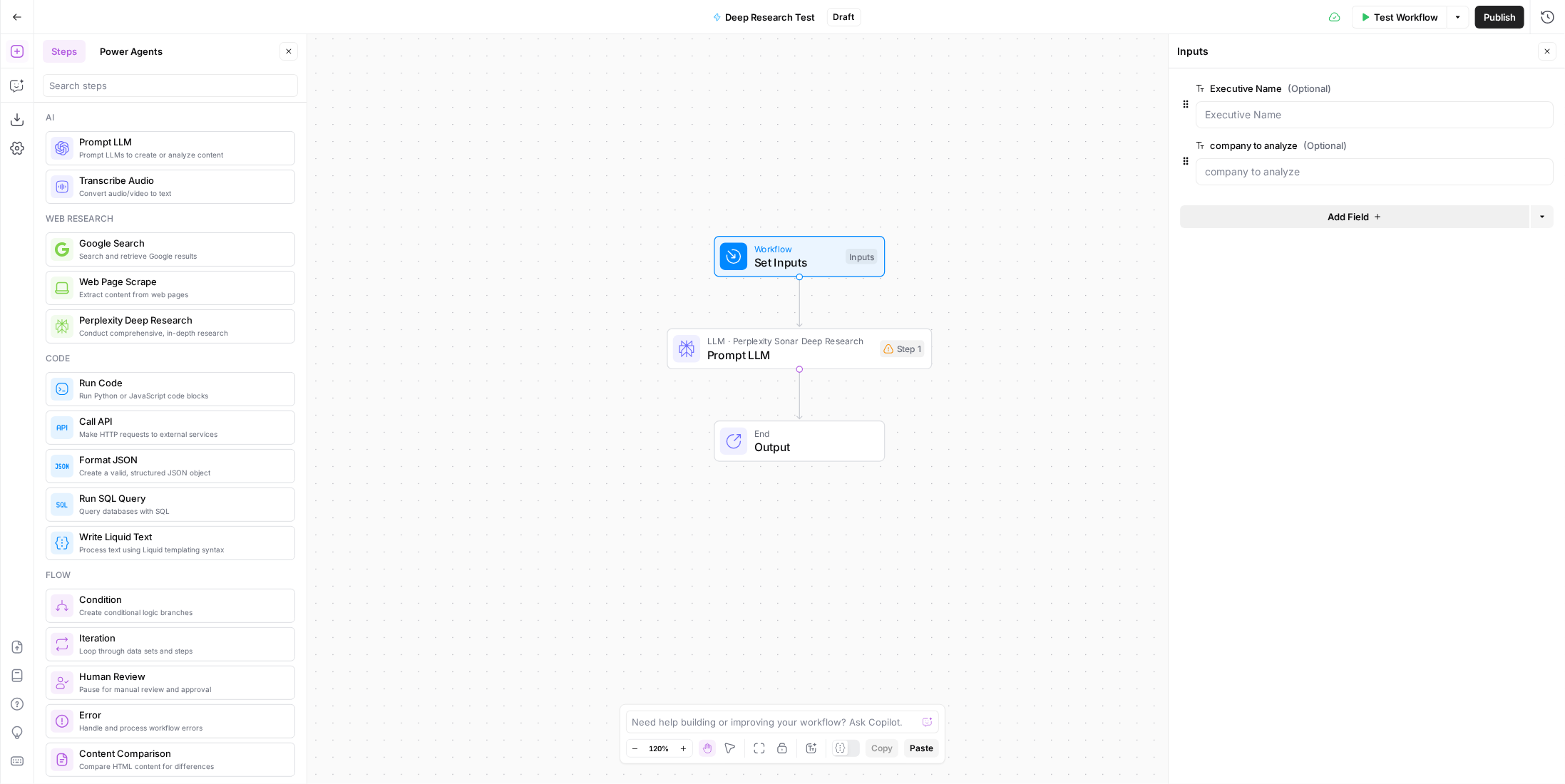 click on "Add Field" at bounding box center [1355, 217] 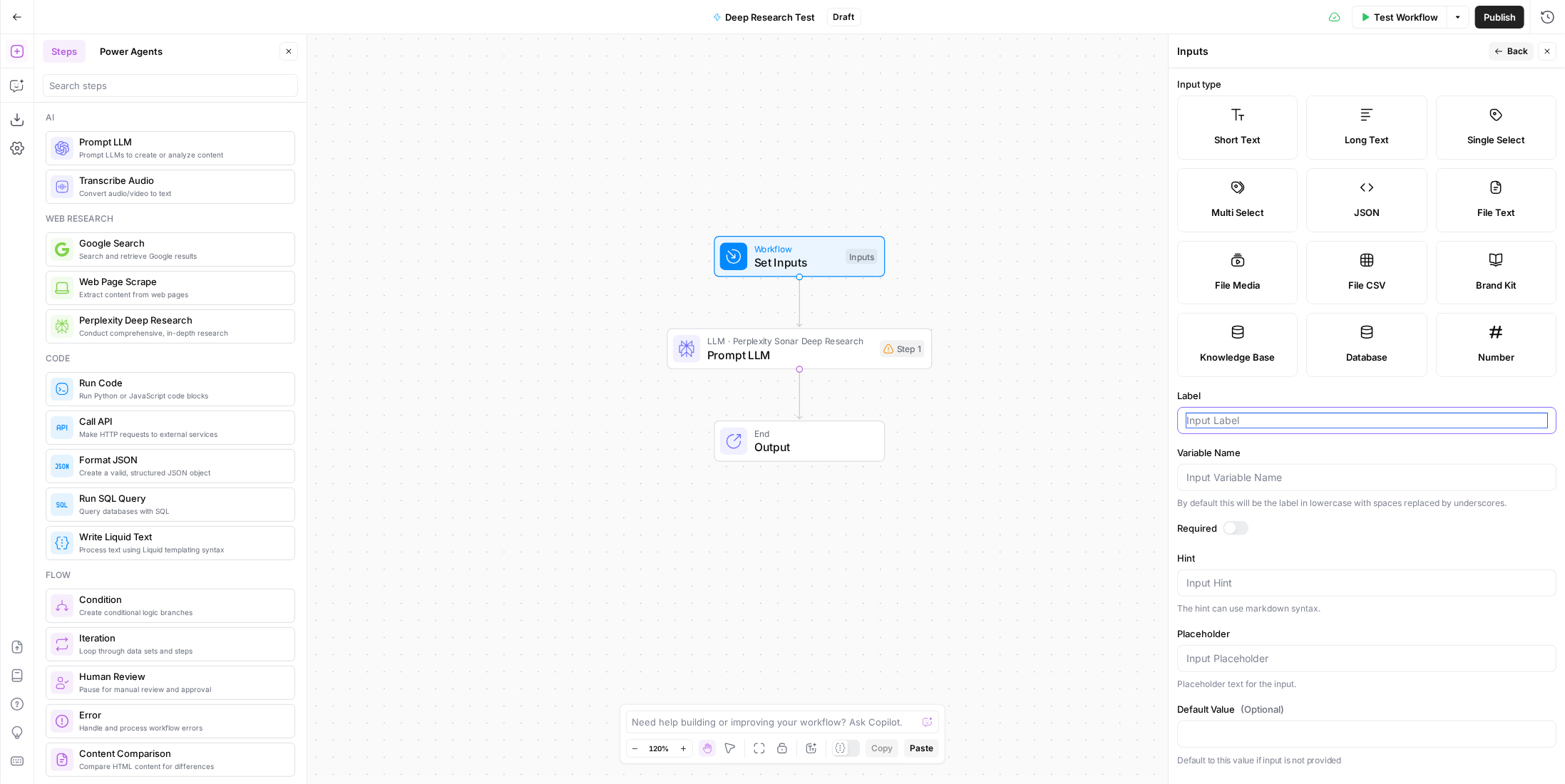 click on "Label" at bounding box center (1367, 421) 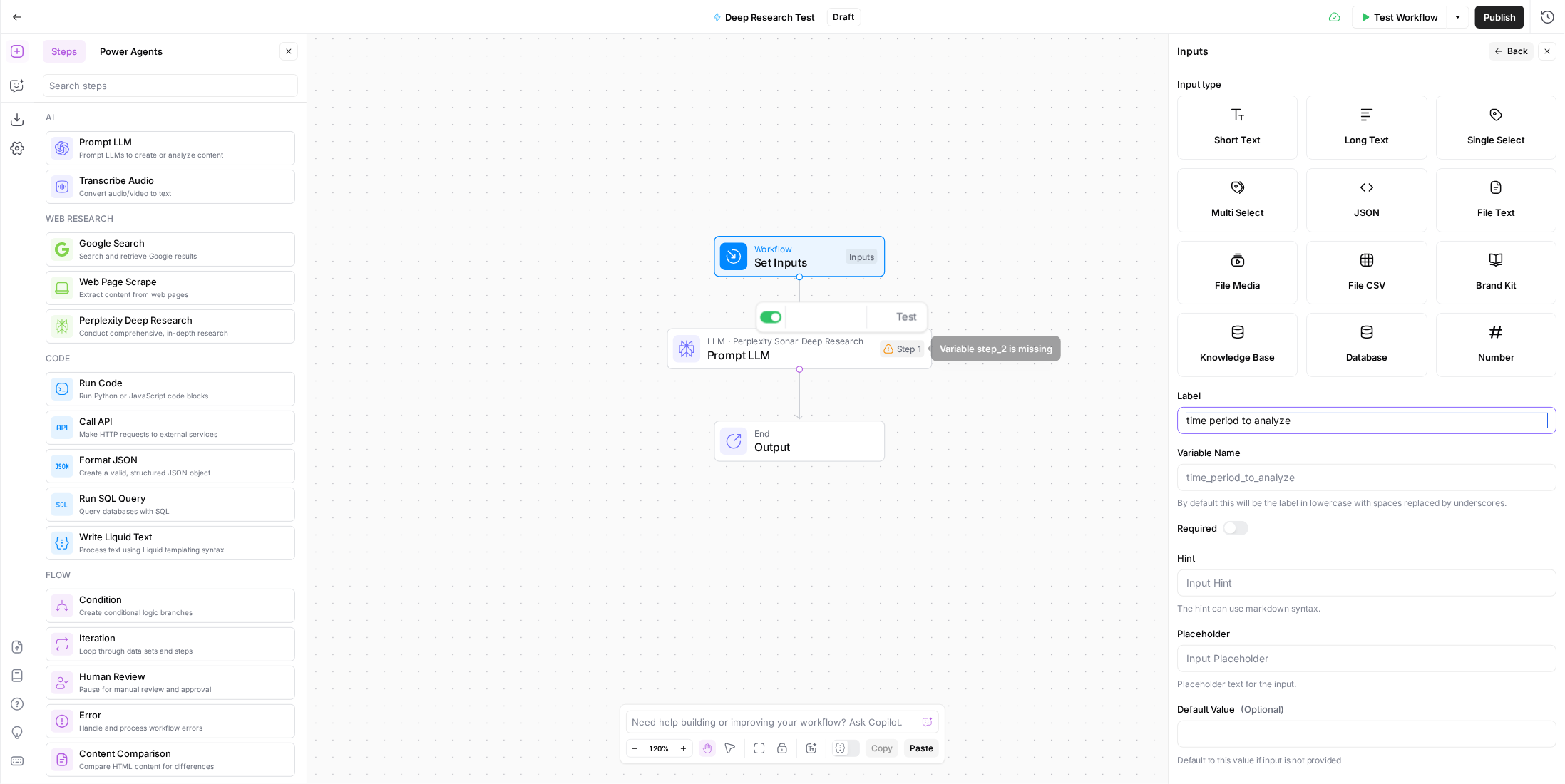 type on "time period to analyze" 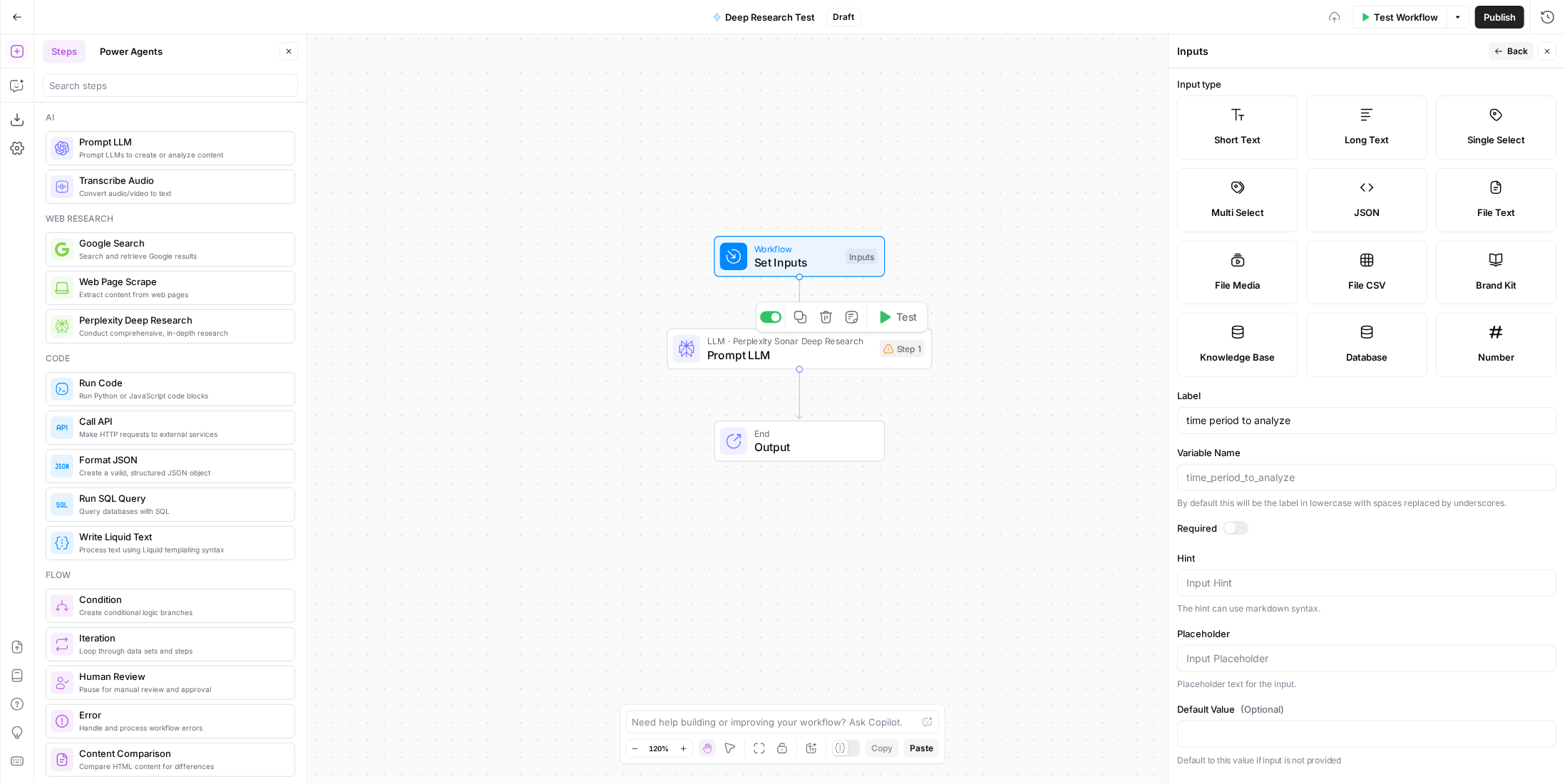 click on "Prompt LLM" at bounding box center (790, 355) 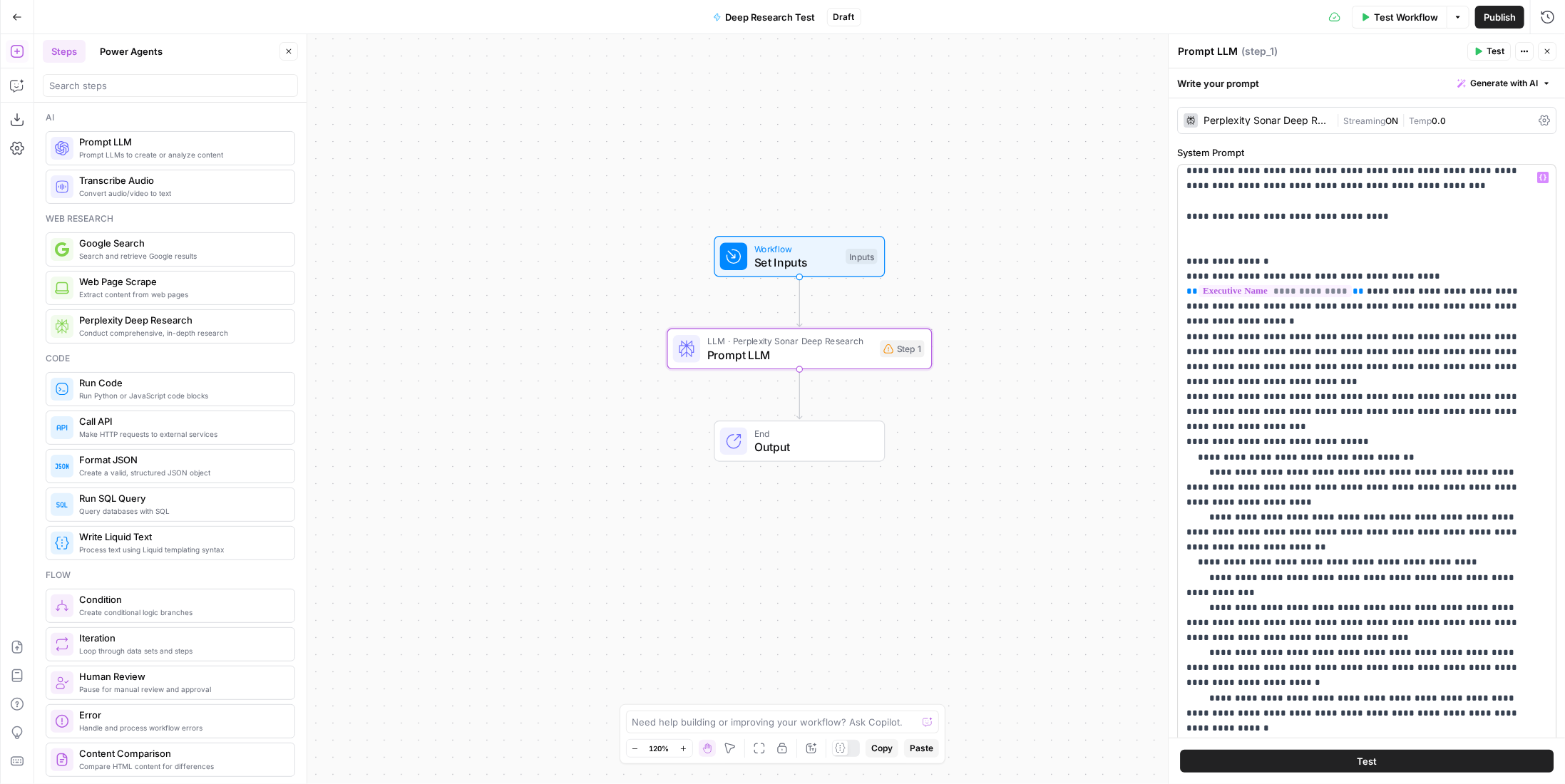 scroll, scrollTop: 214, scrollLeft: 0, axis: vertical 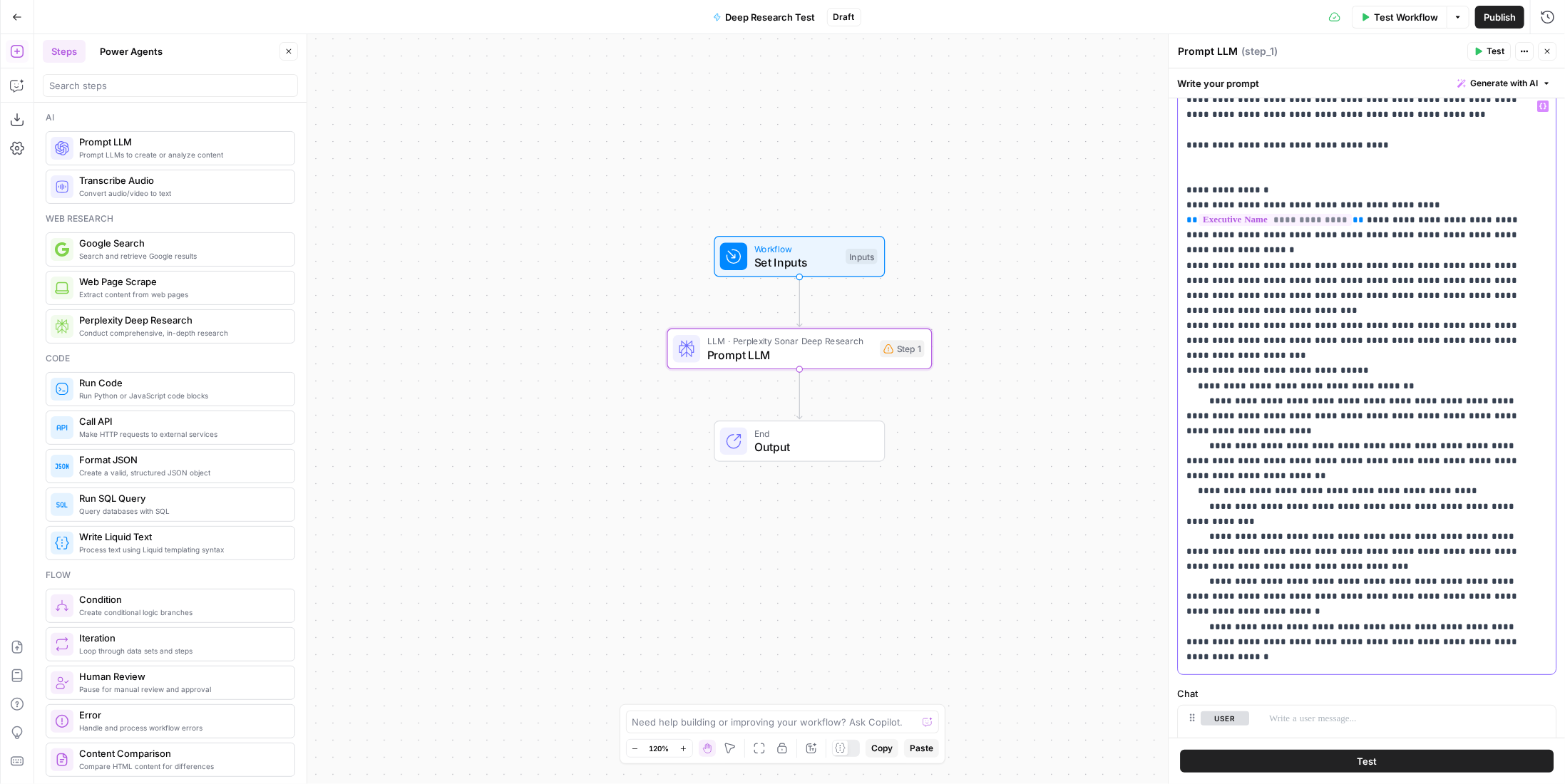 drag, startPoint x: 1359, startPoint y: 592, endPoint x: 1457, endPoint y: 582, distance: 98.50888 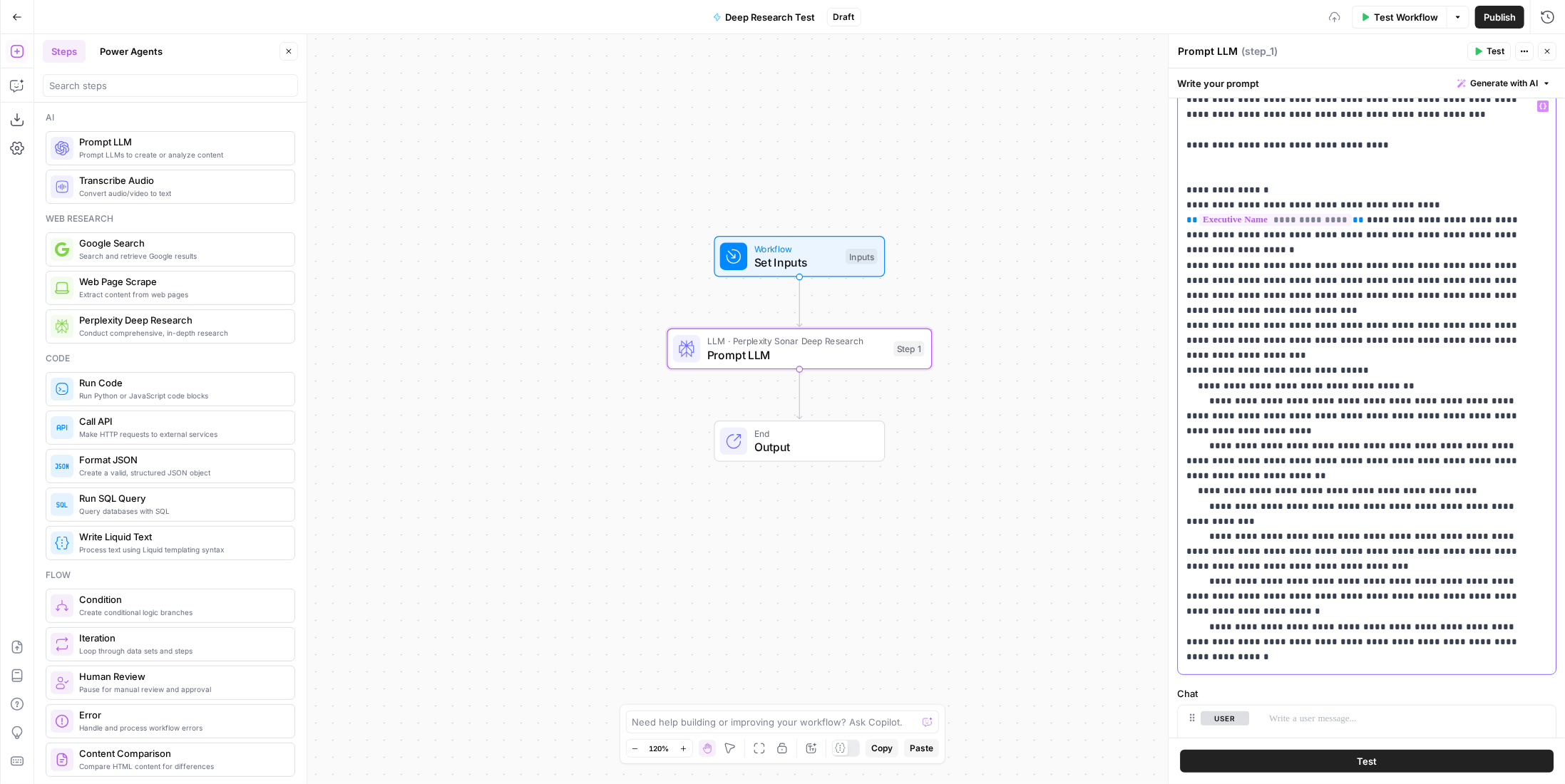 scroll, scrollTop: 214, scrollLeft: 0, axis: vertical 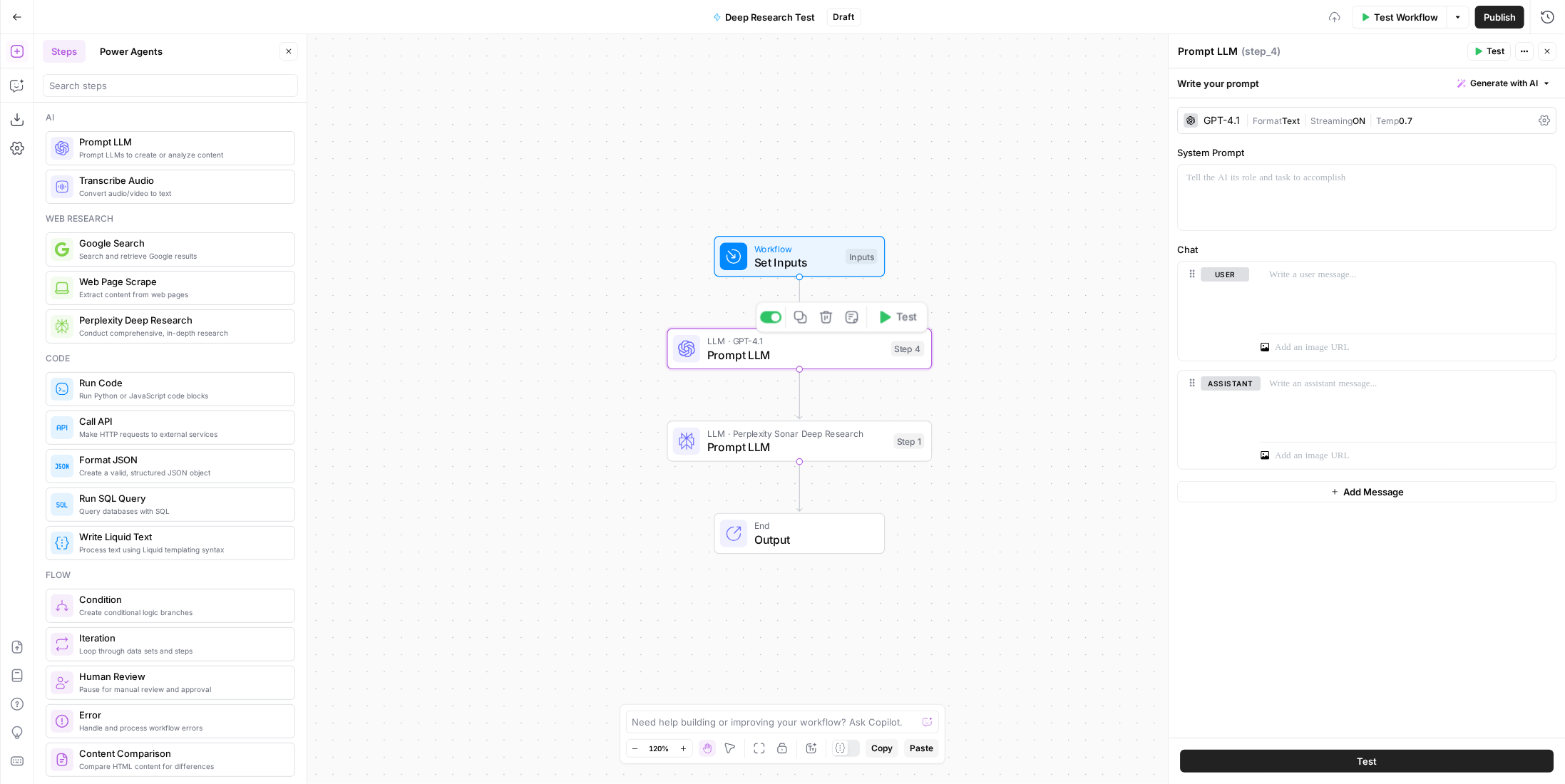 click on "LLM · GPT-4.1" at bounding box center (796, 341) 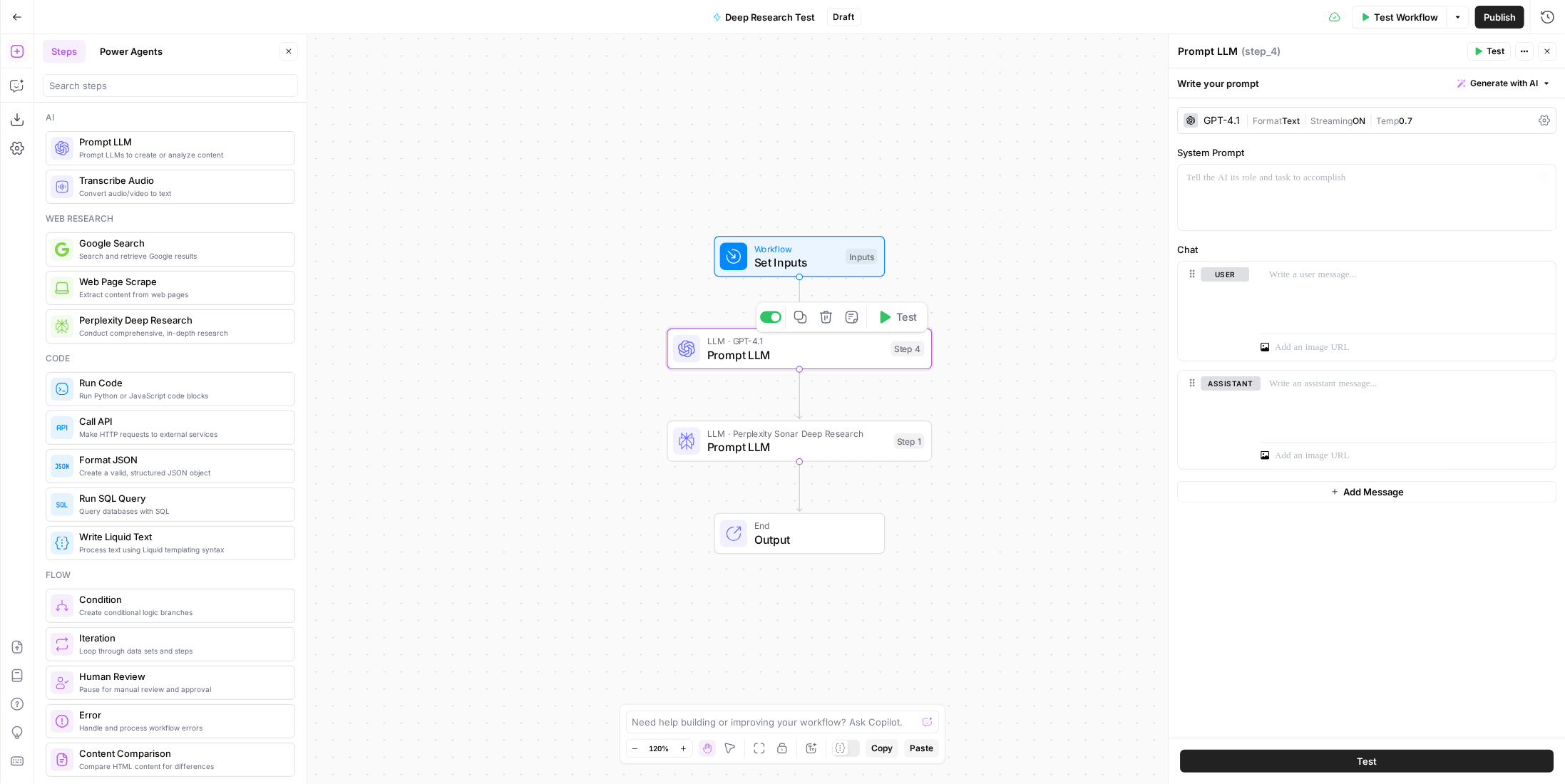 click on "Text" at bounding box center [1291, 120] 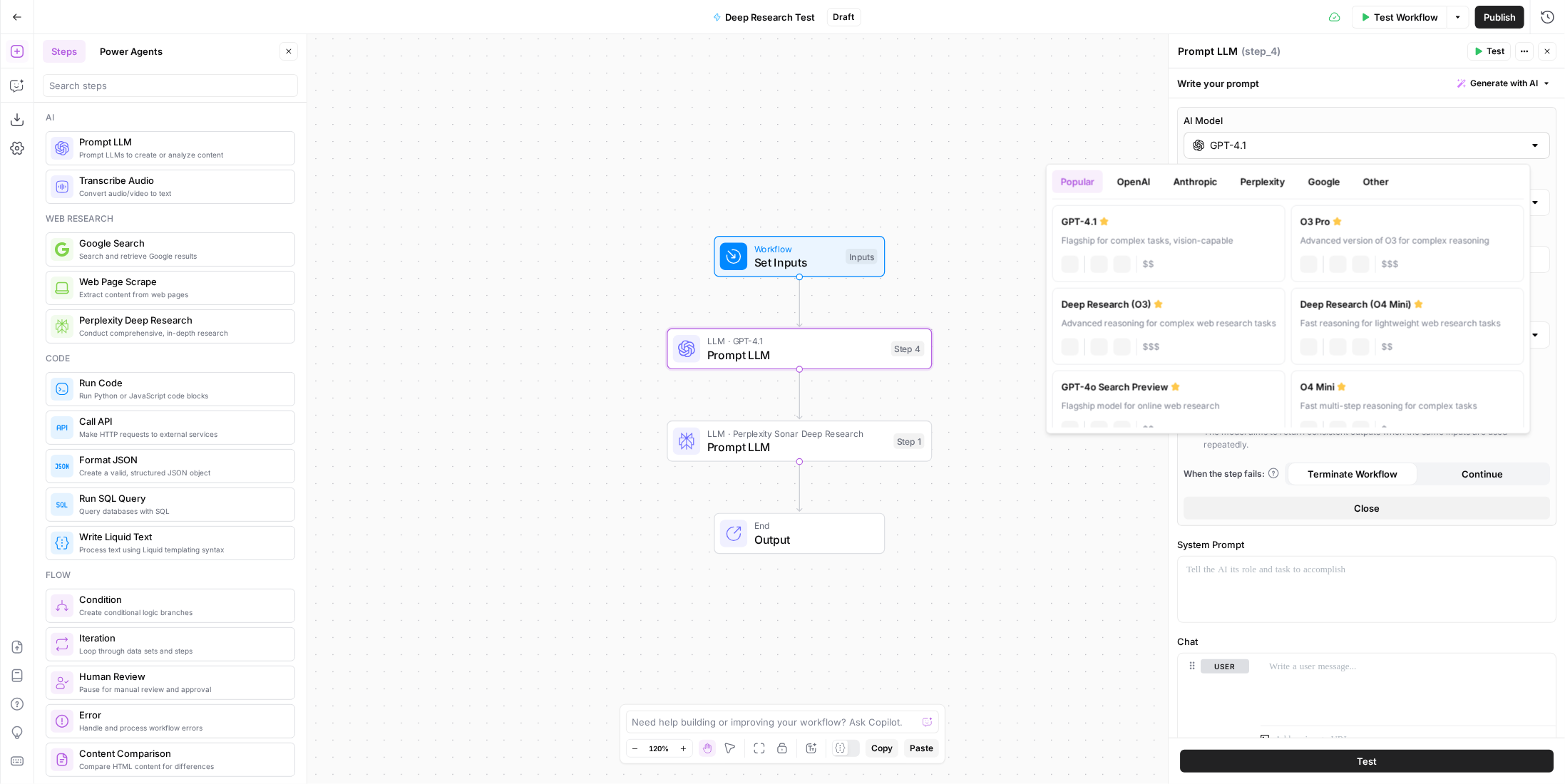 click on "GPT-4.1" at bounding box center [1367, 145] 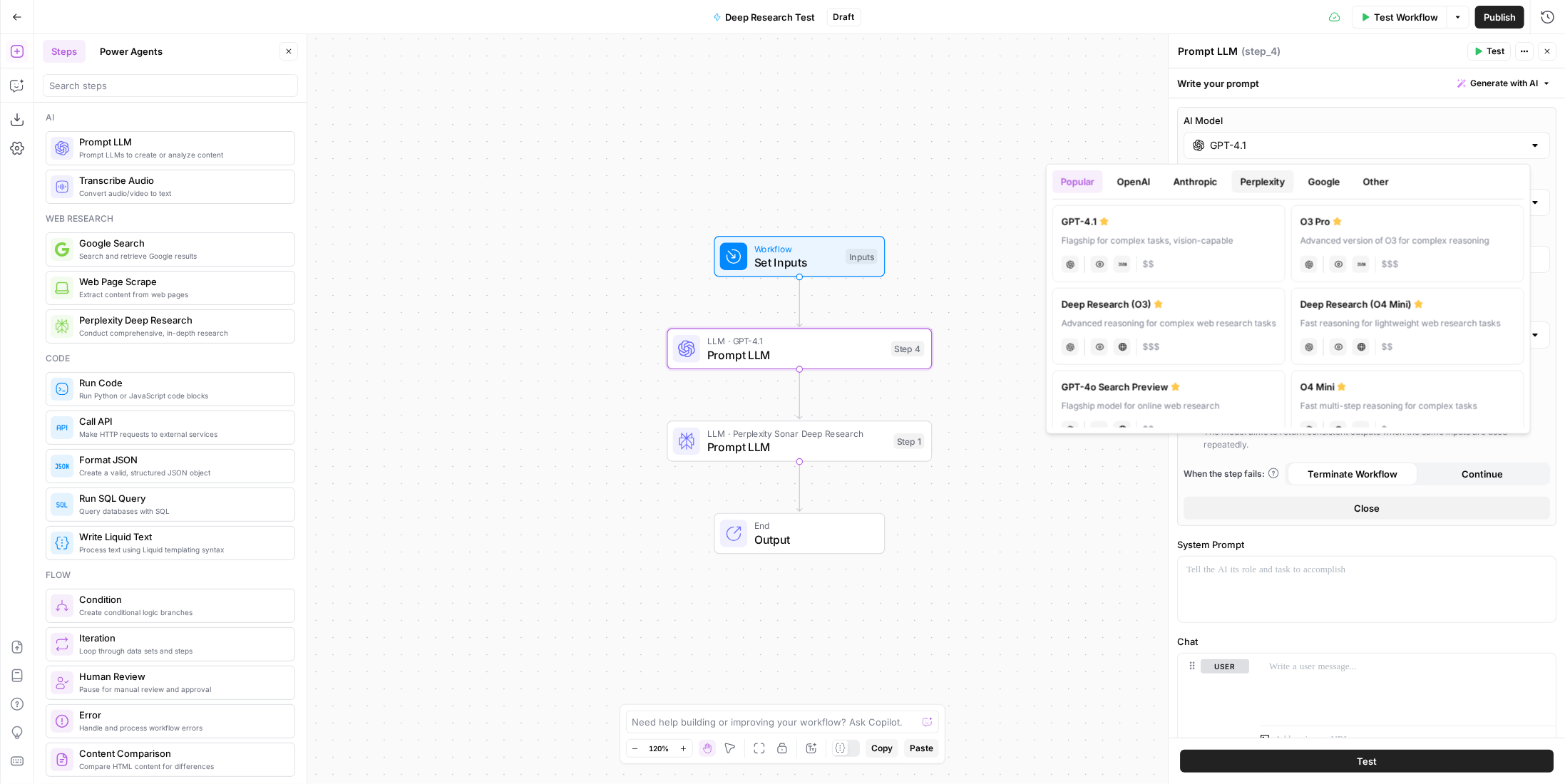 click on "Perplexity" at bounding box center [1263, 182] 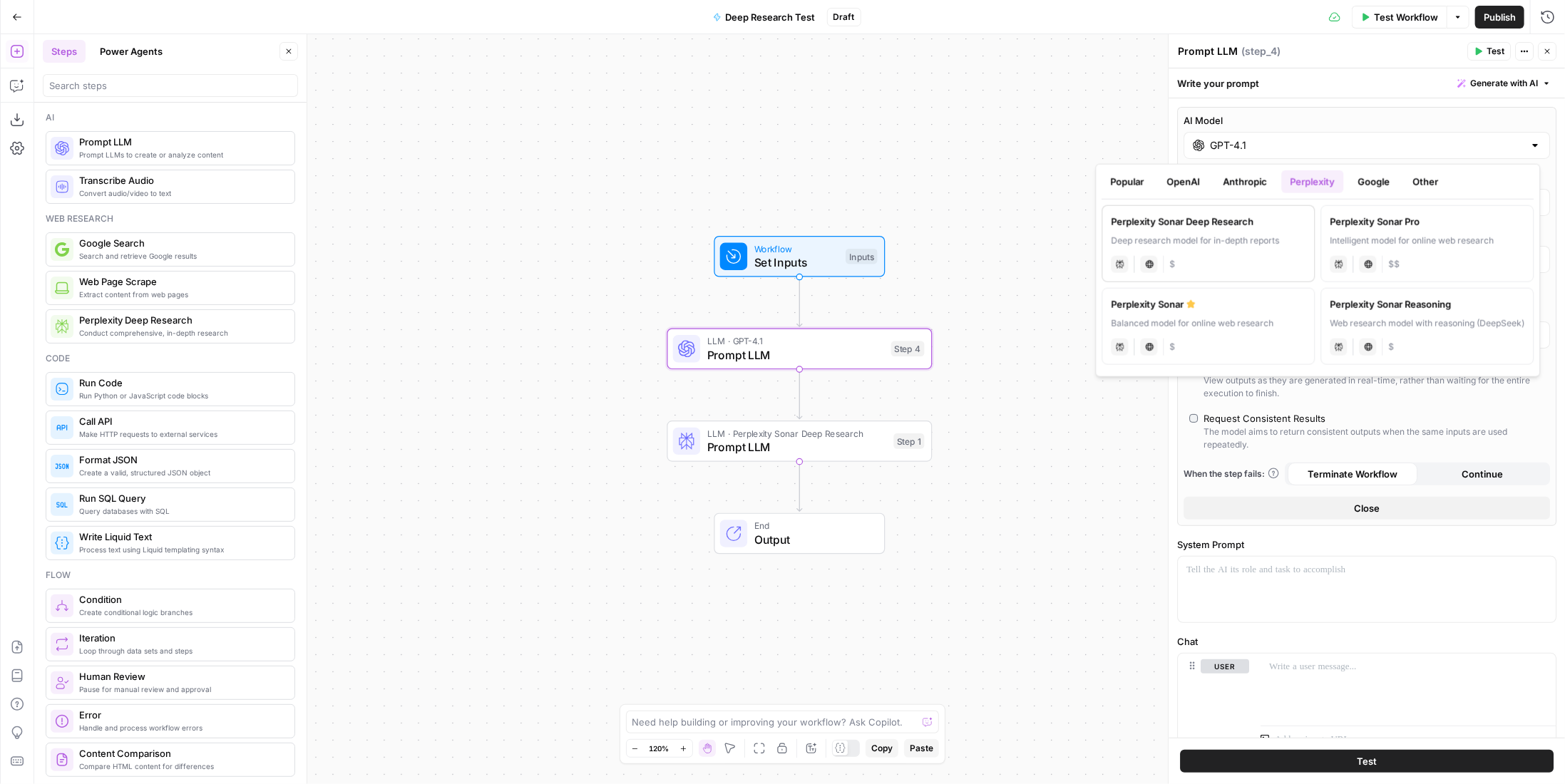 click on "Perplexity Sonar Deep Research Deep research model for in-depth reports perplexity Live Web Research $" at bounding box center (1209, 244) 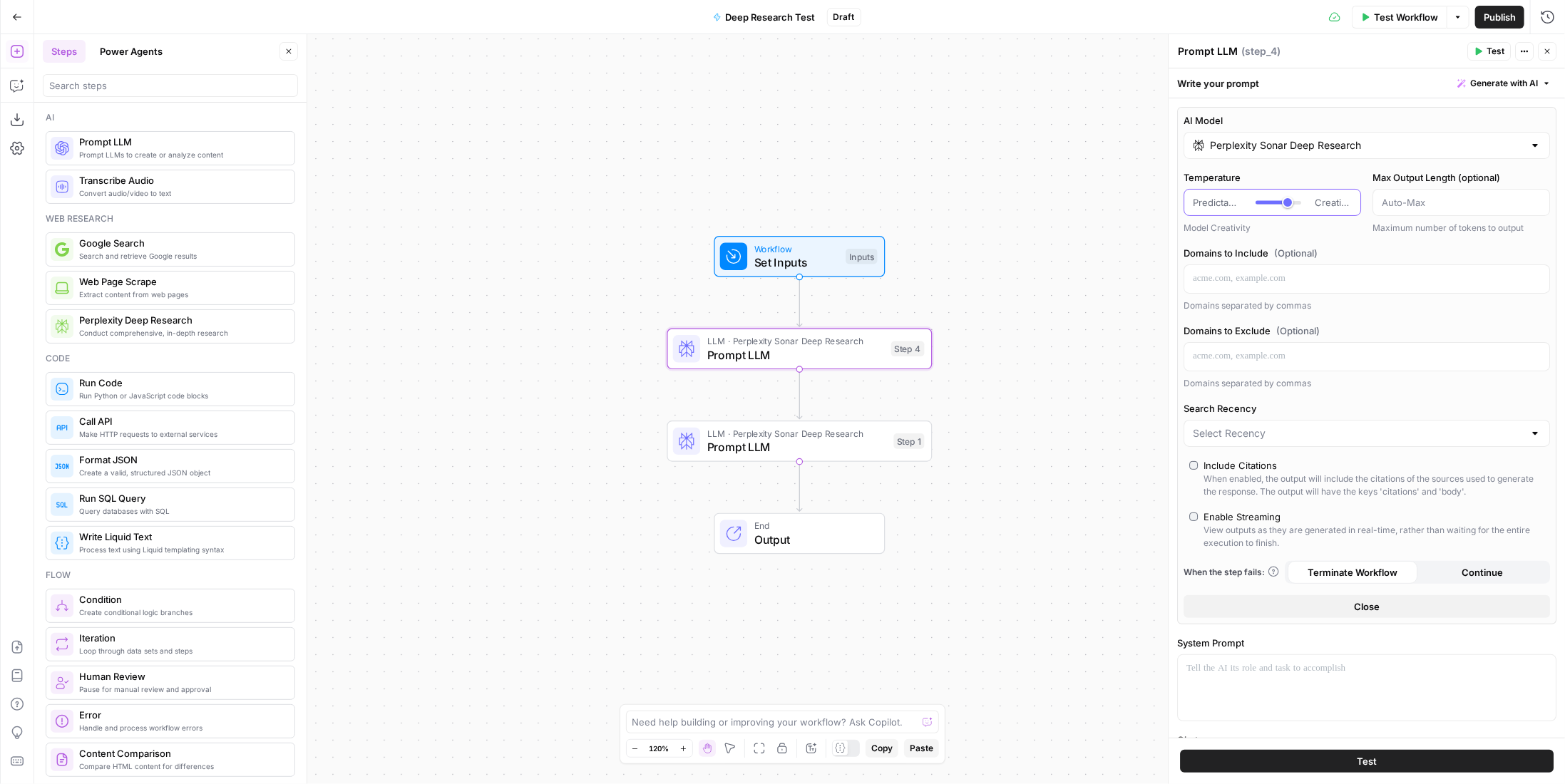 type on "*" 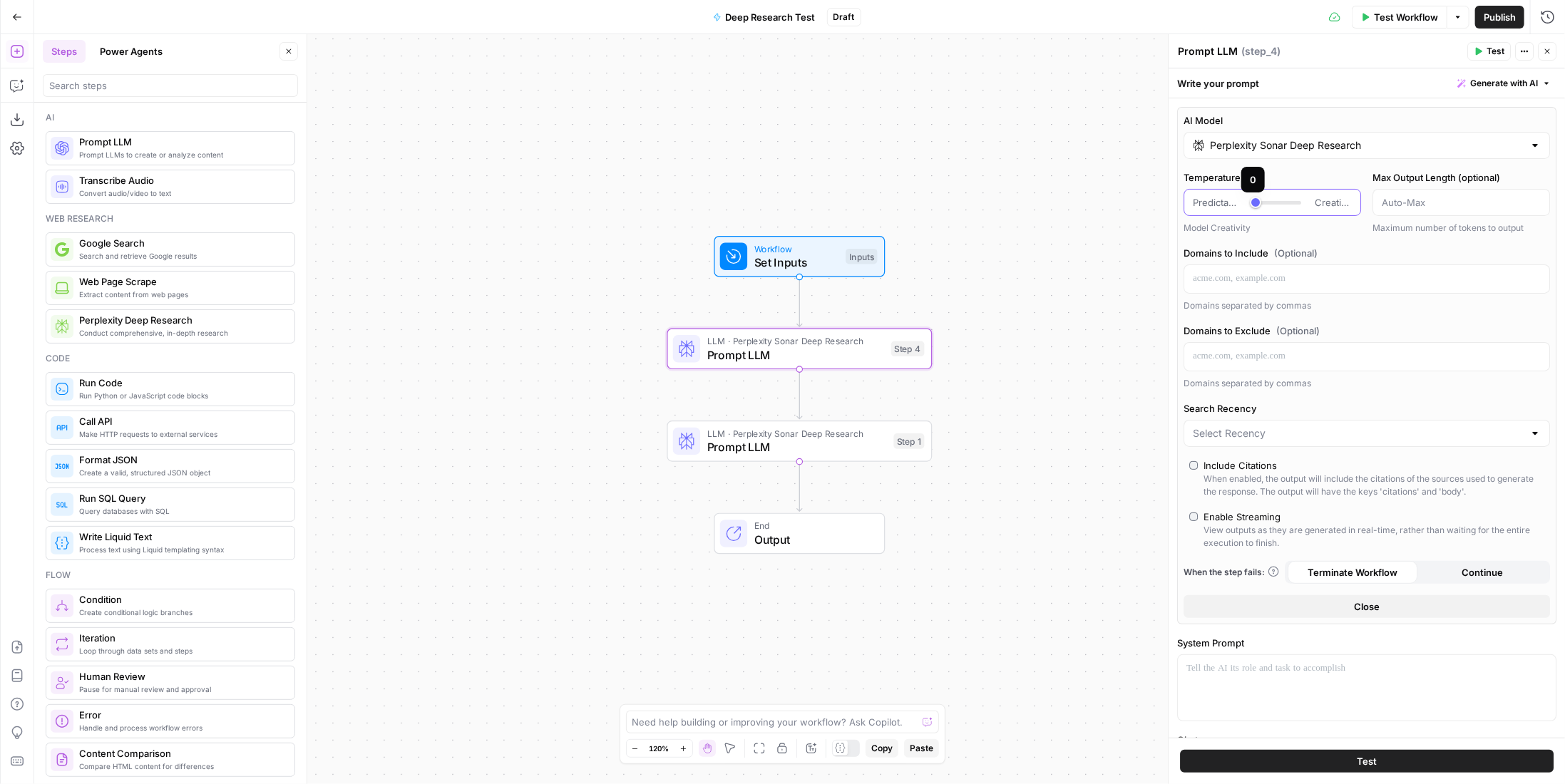 drag, startPoint x: 1287, startPoint y: 200, endPoint x: 1222, endPoint y: 198, distance: 65.03076 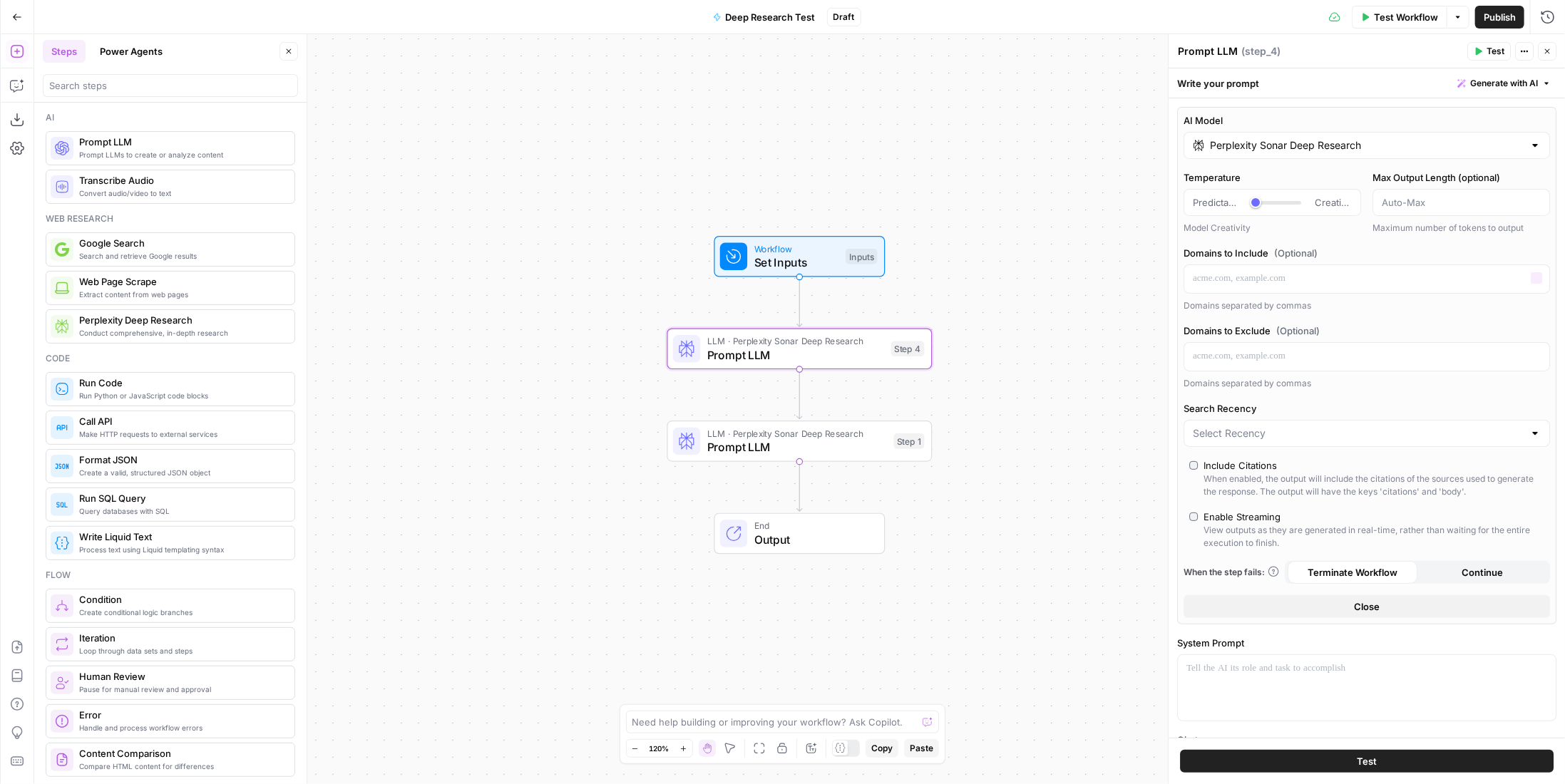 scroll, scrollTop: 214, scrollLeft: 0, axis: vertical 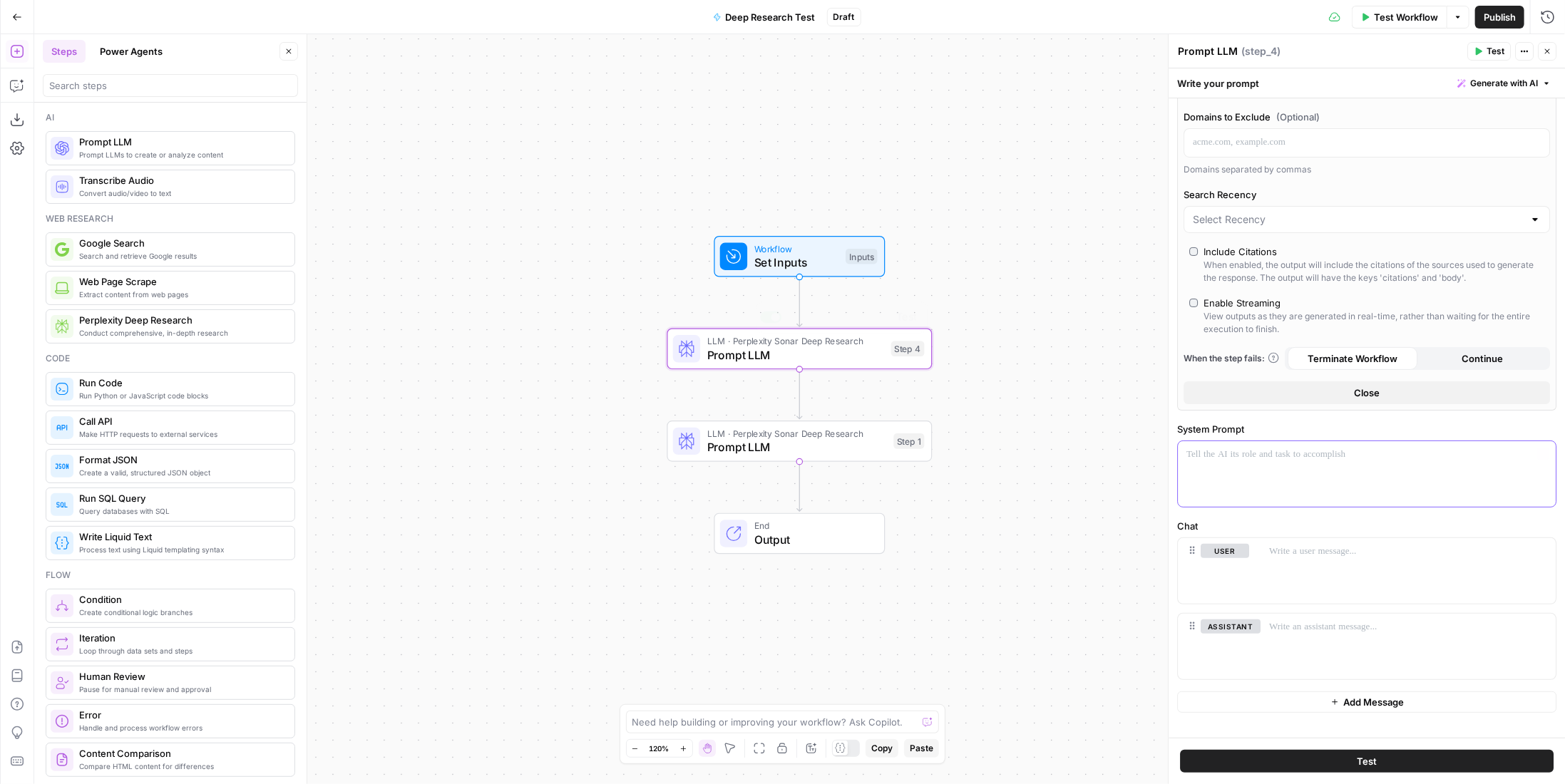 click at bounding box center (1367, 454) 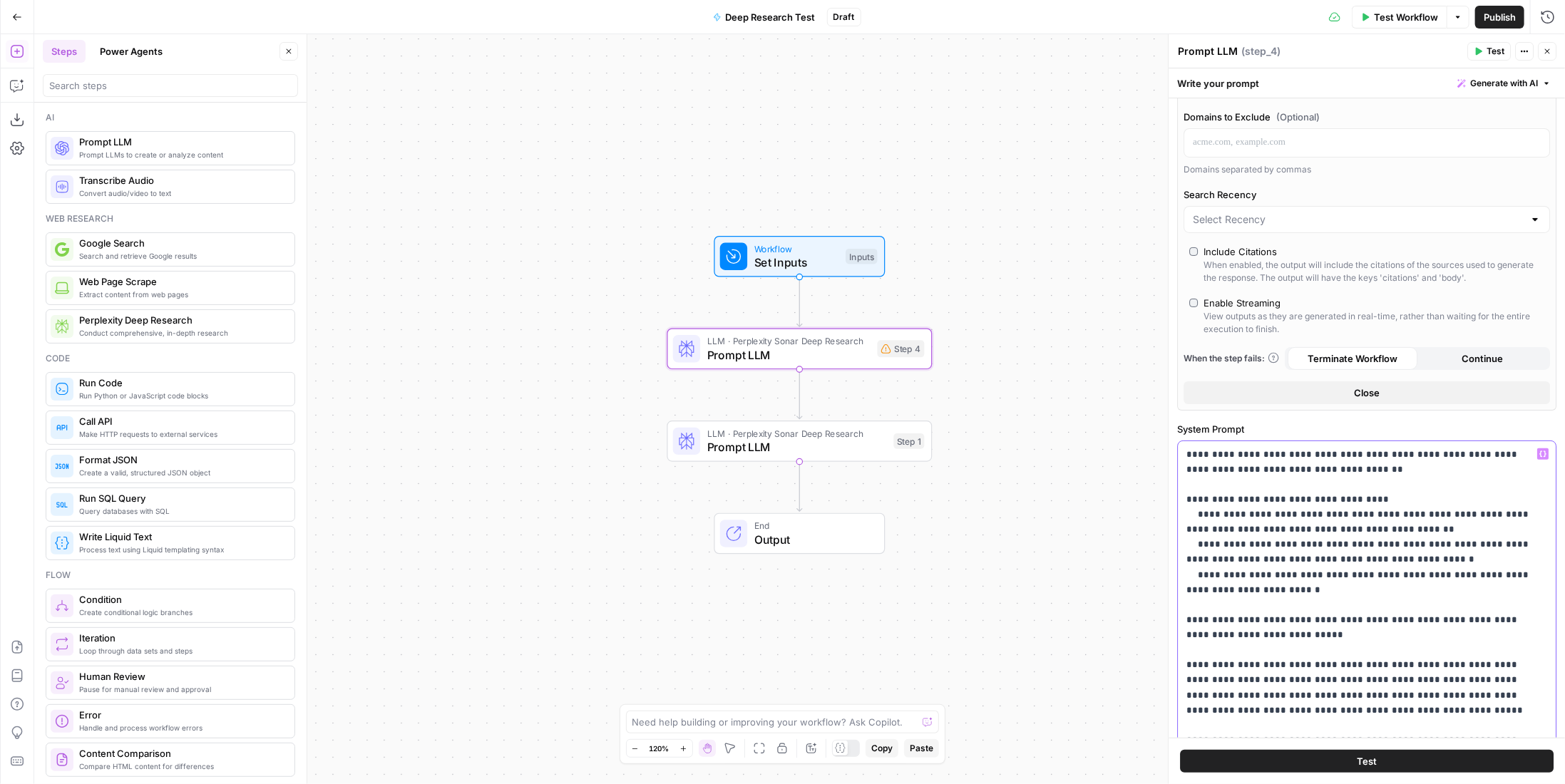 scroll, scrollTop: 356, scrollLeft: 0, axis: vertical 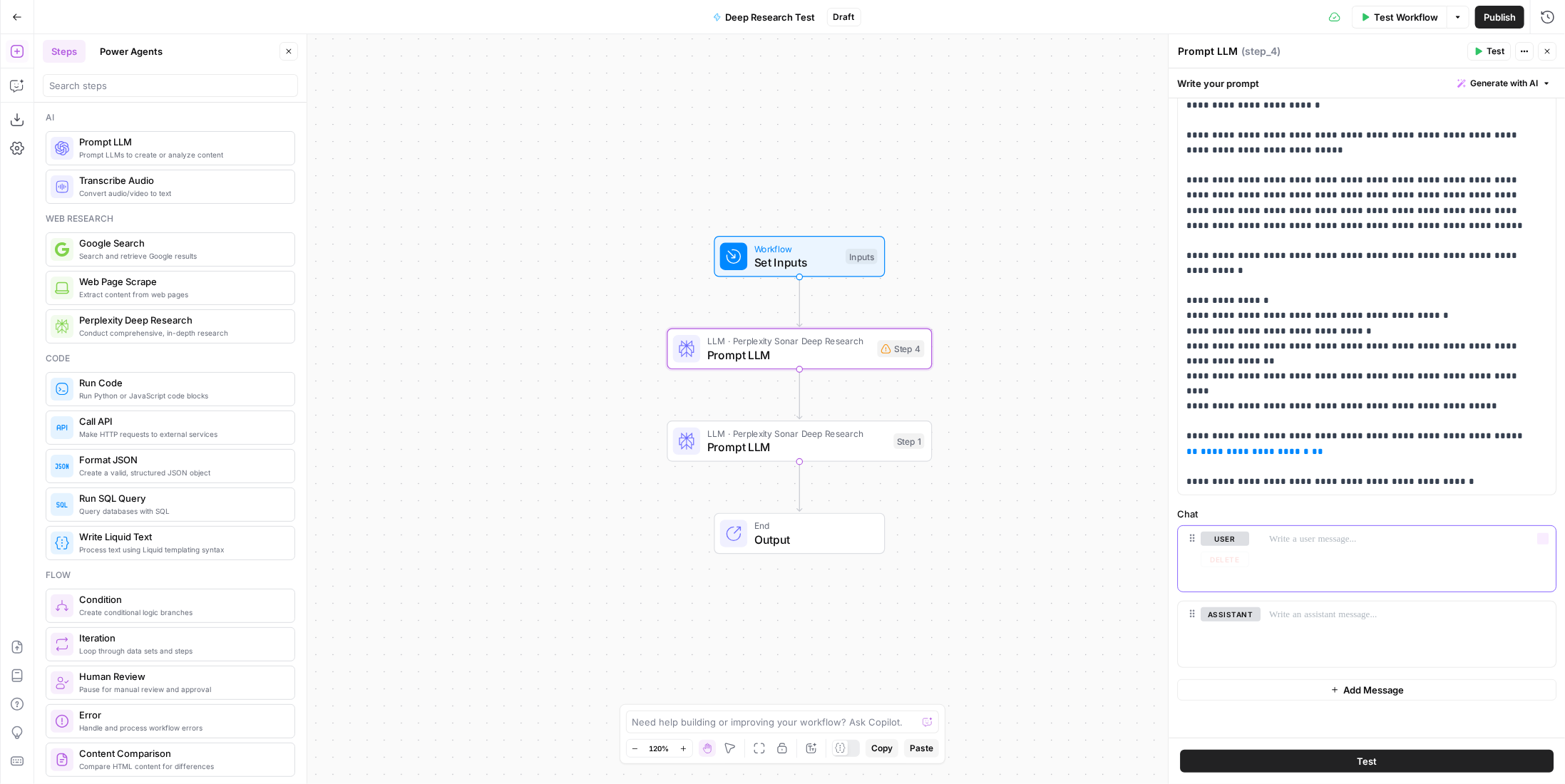 click at bounding box center (1408, 559) 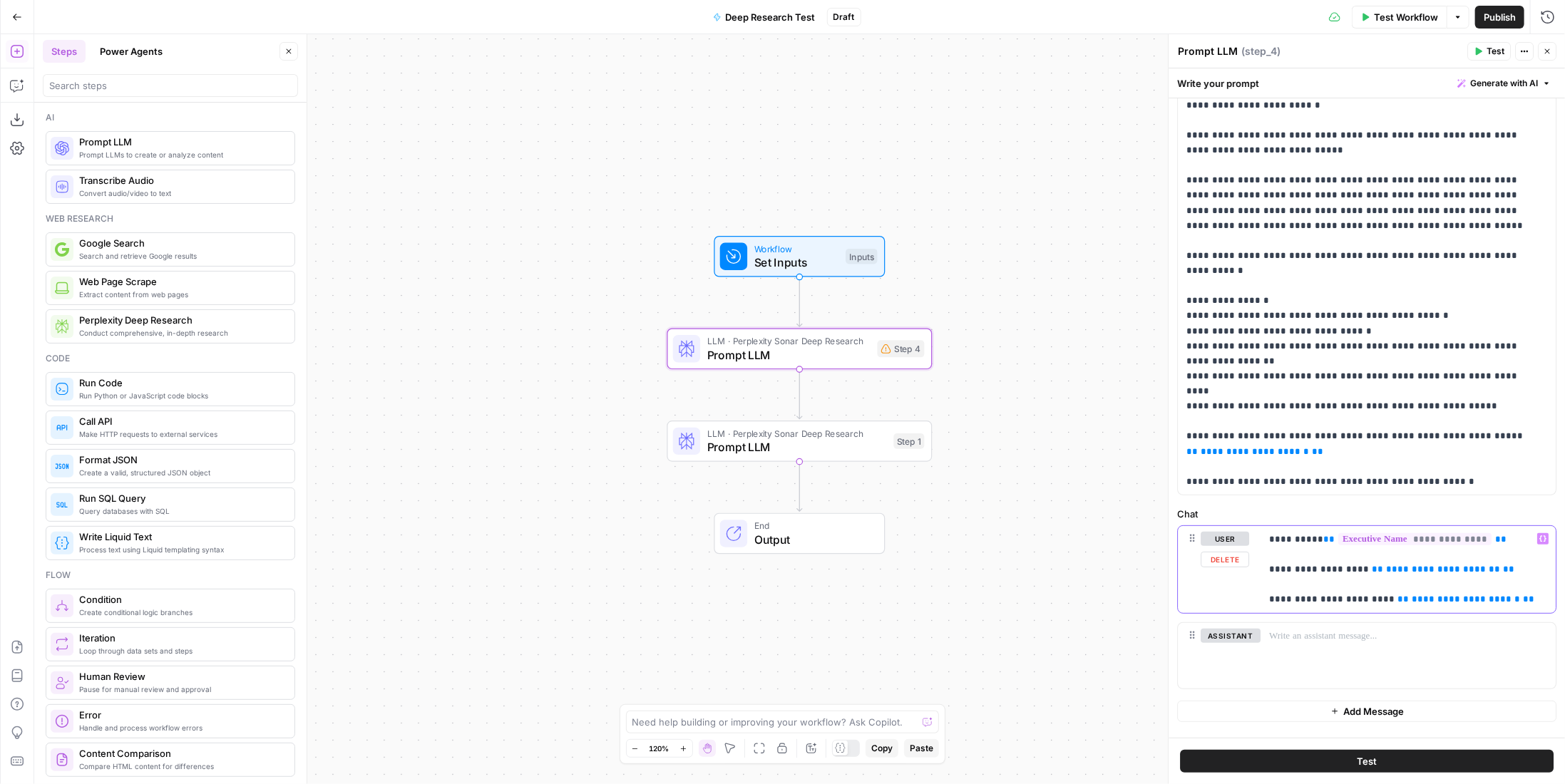 drag, startPoint x: 1494, startPoint y: 568, endPoint x: 1361, endPoint y: 569, distance: 133.00376 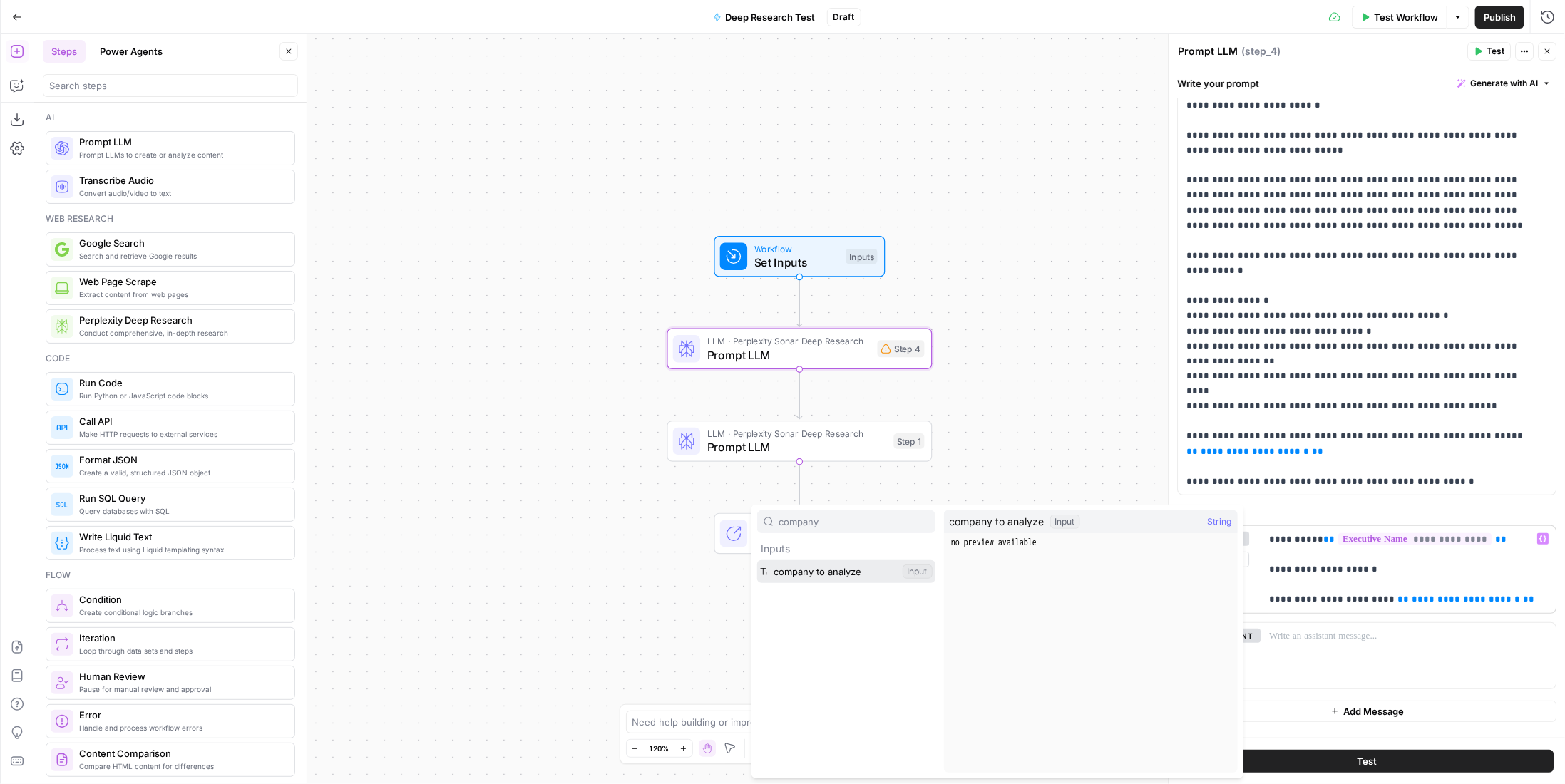 type on "company" 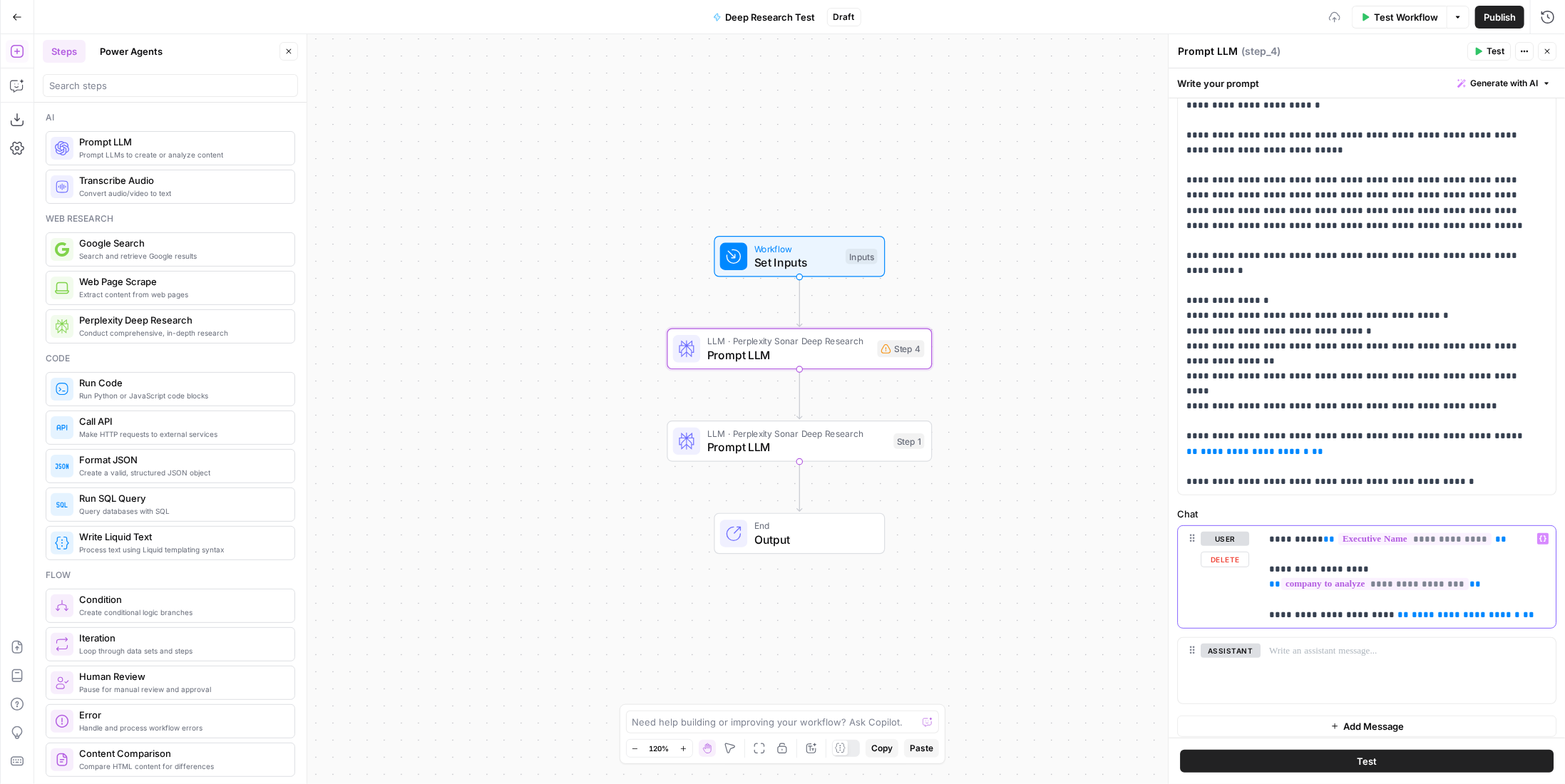 click on "**********" at bounding box center [1403, 577] 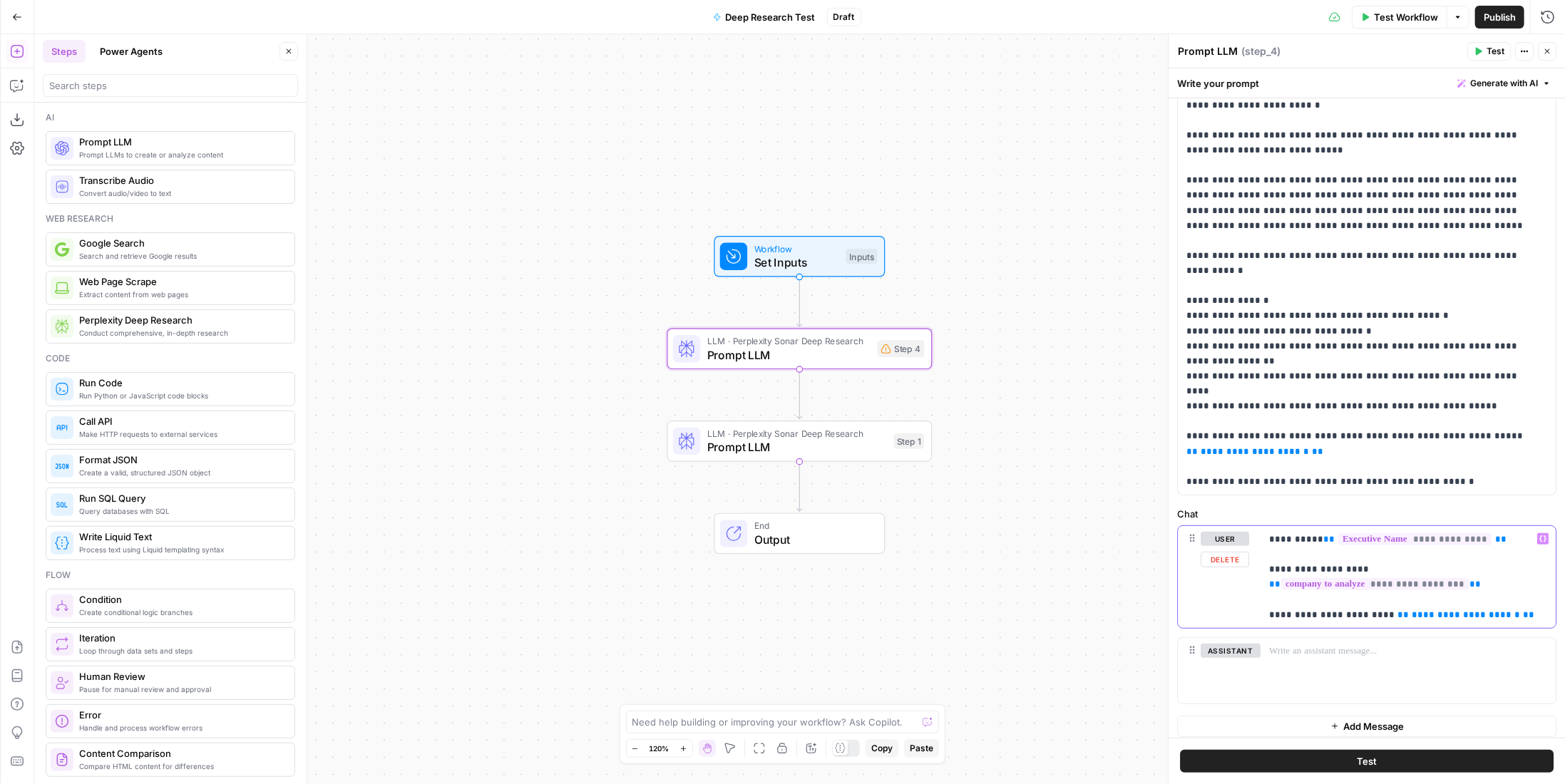 drag, startPoint x: 1497, startPoint y: 607, endPoint x: 1372, endPoint y: 608, distance: 125.004 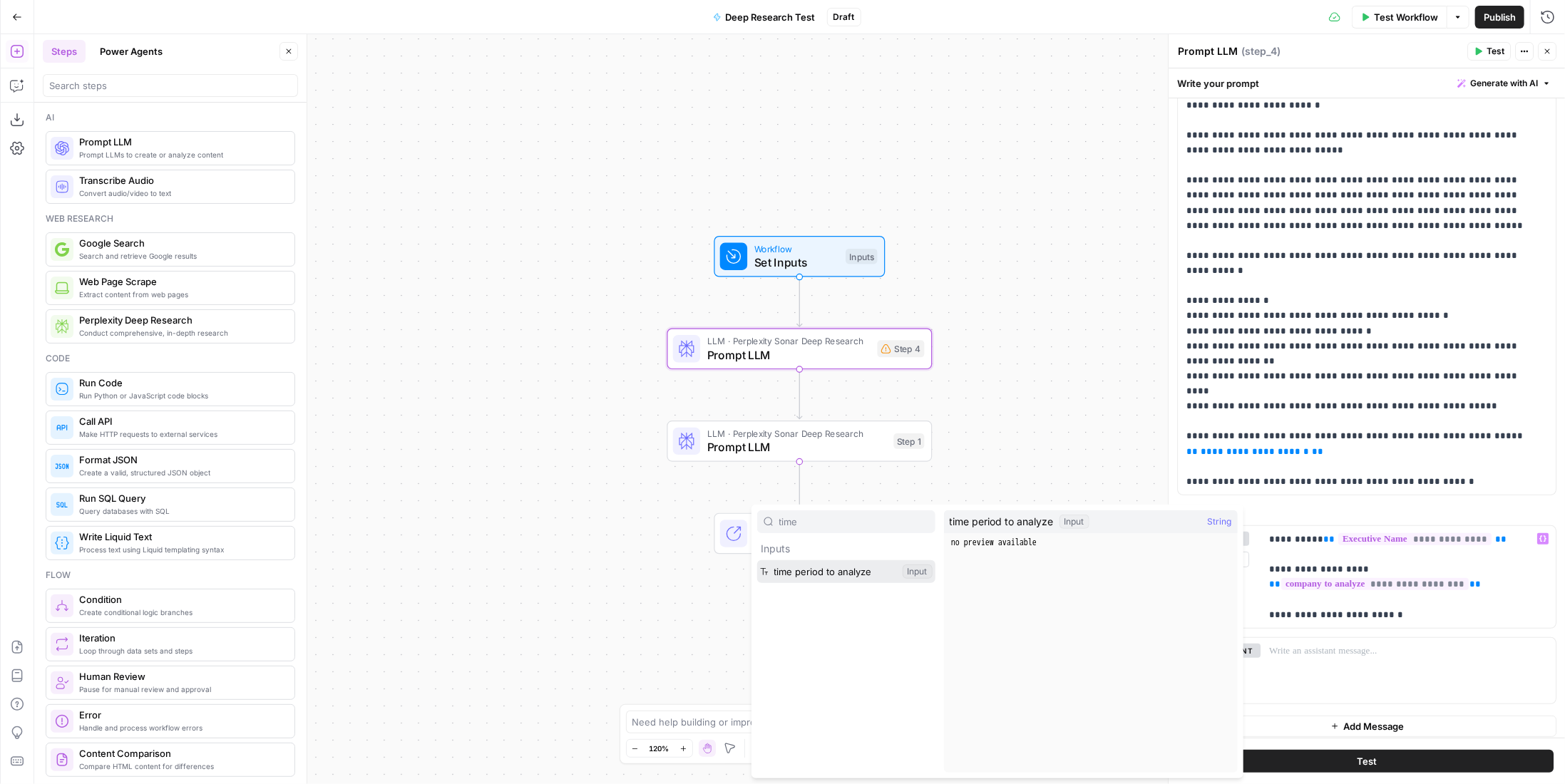 type on "time" 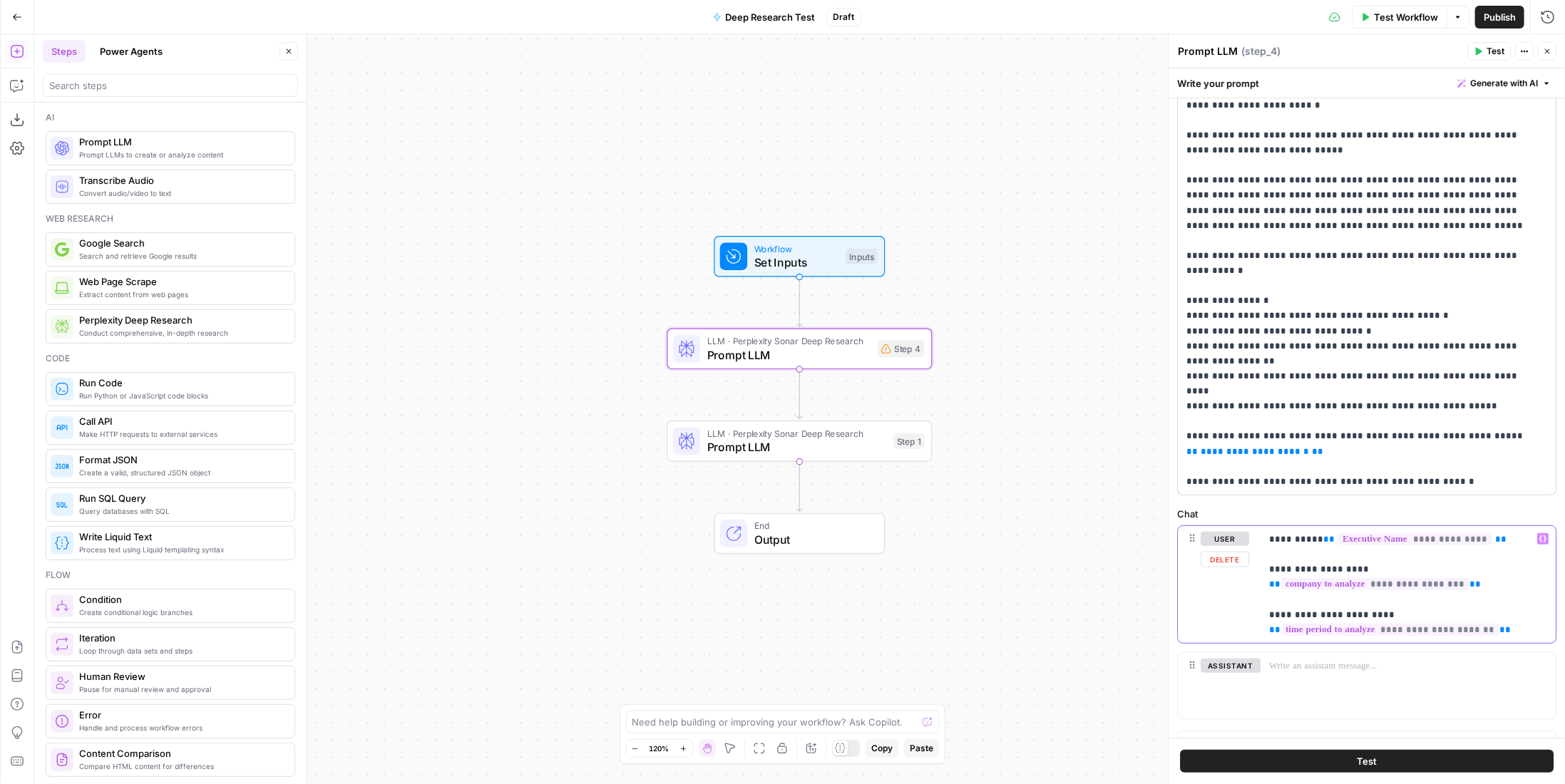 drag, startPoint x: 1485, startPoint y: 623, endPoint x: 1205, endPoint y: 487, distance: 311.28122 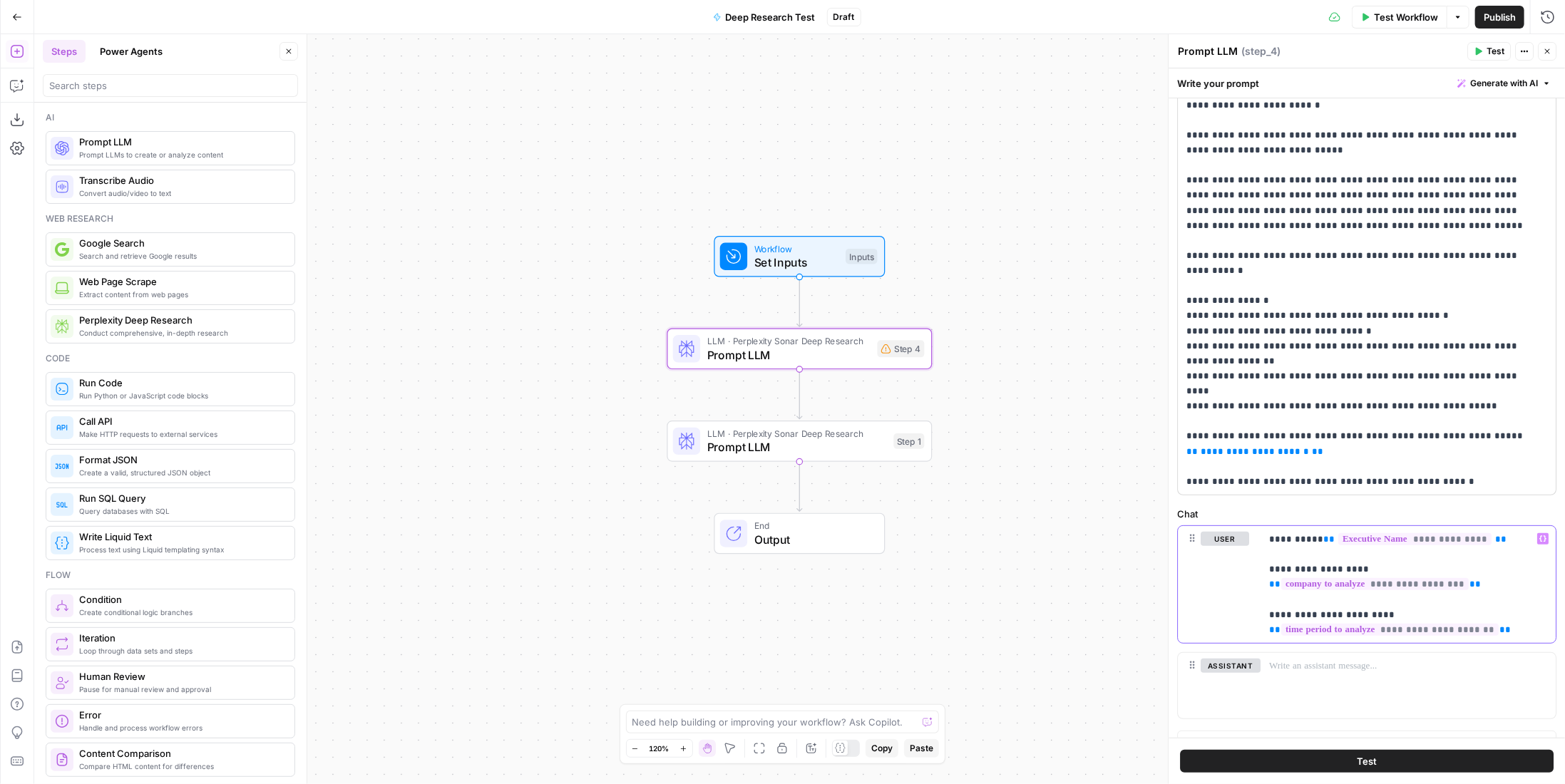 copy on "**********" 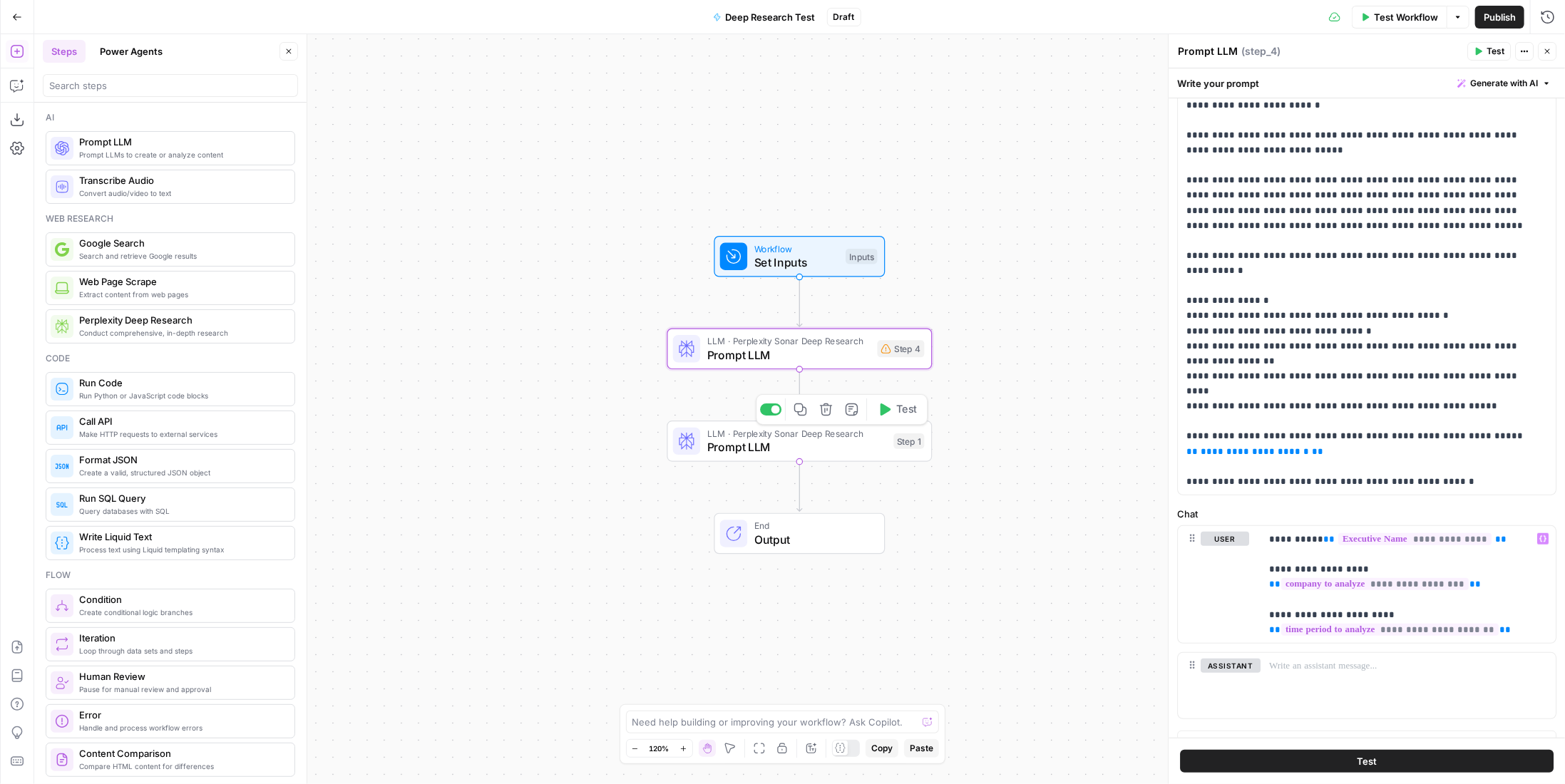 click on "Prompt LLM" at bounding box center (797, 447) 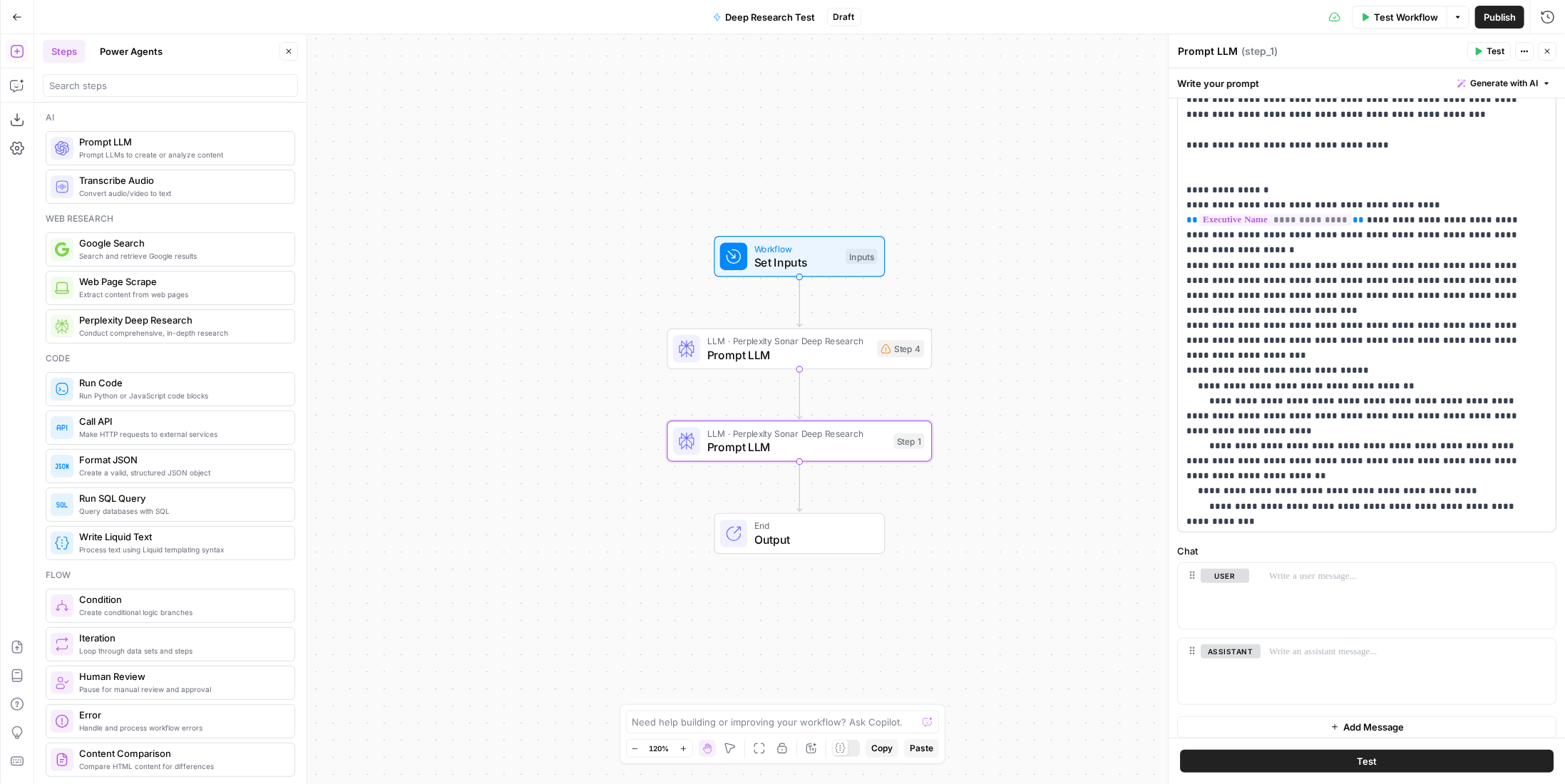 scroll, scrollTop: 254, scrollLeft: 0, axis: vertical 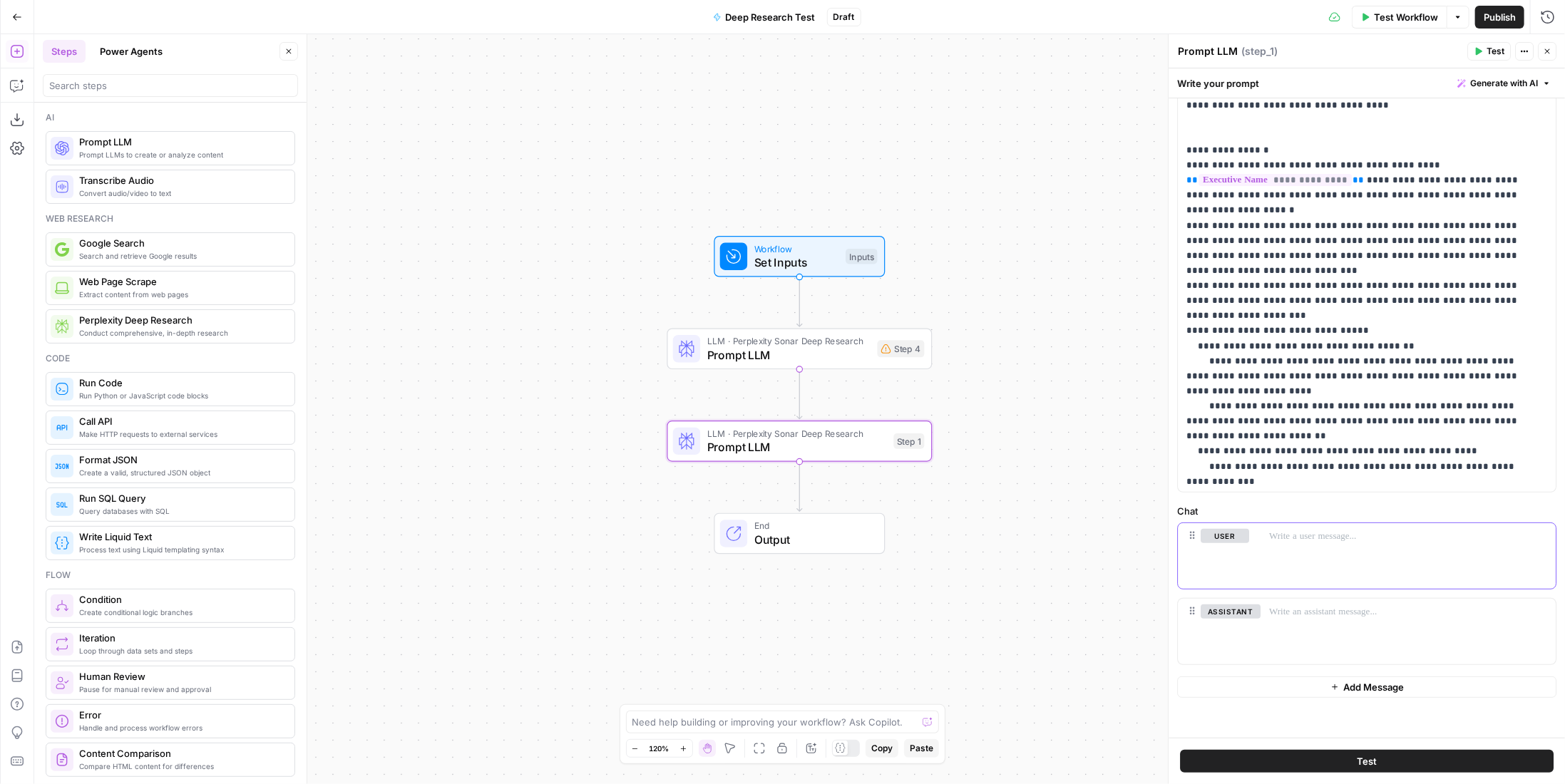 click at bounding box center [1408, 536] 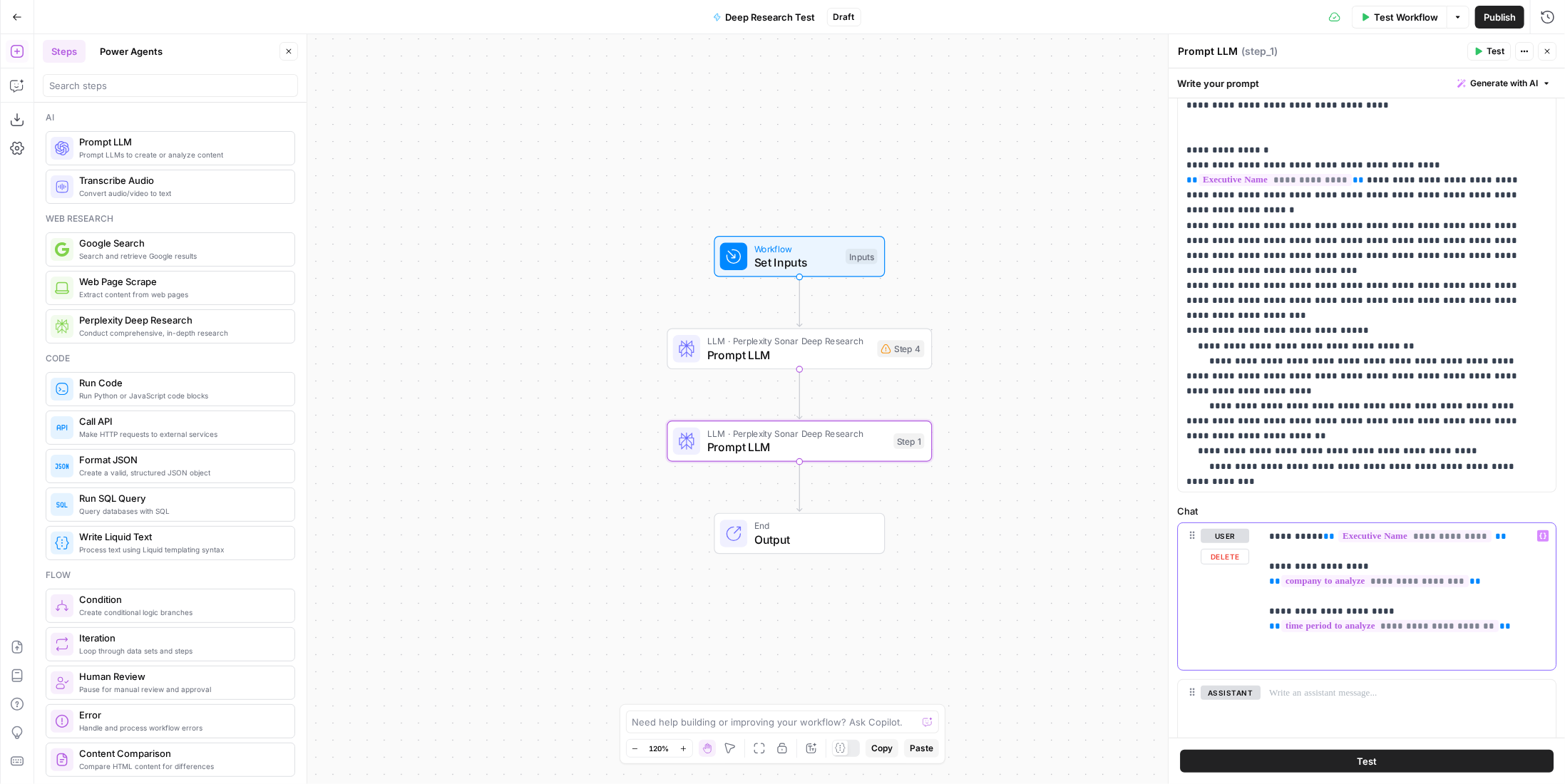 type 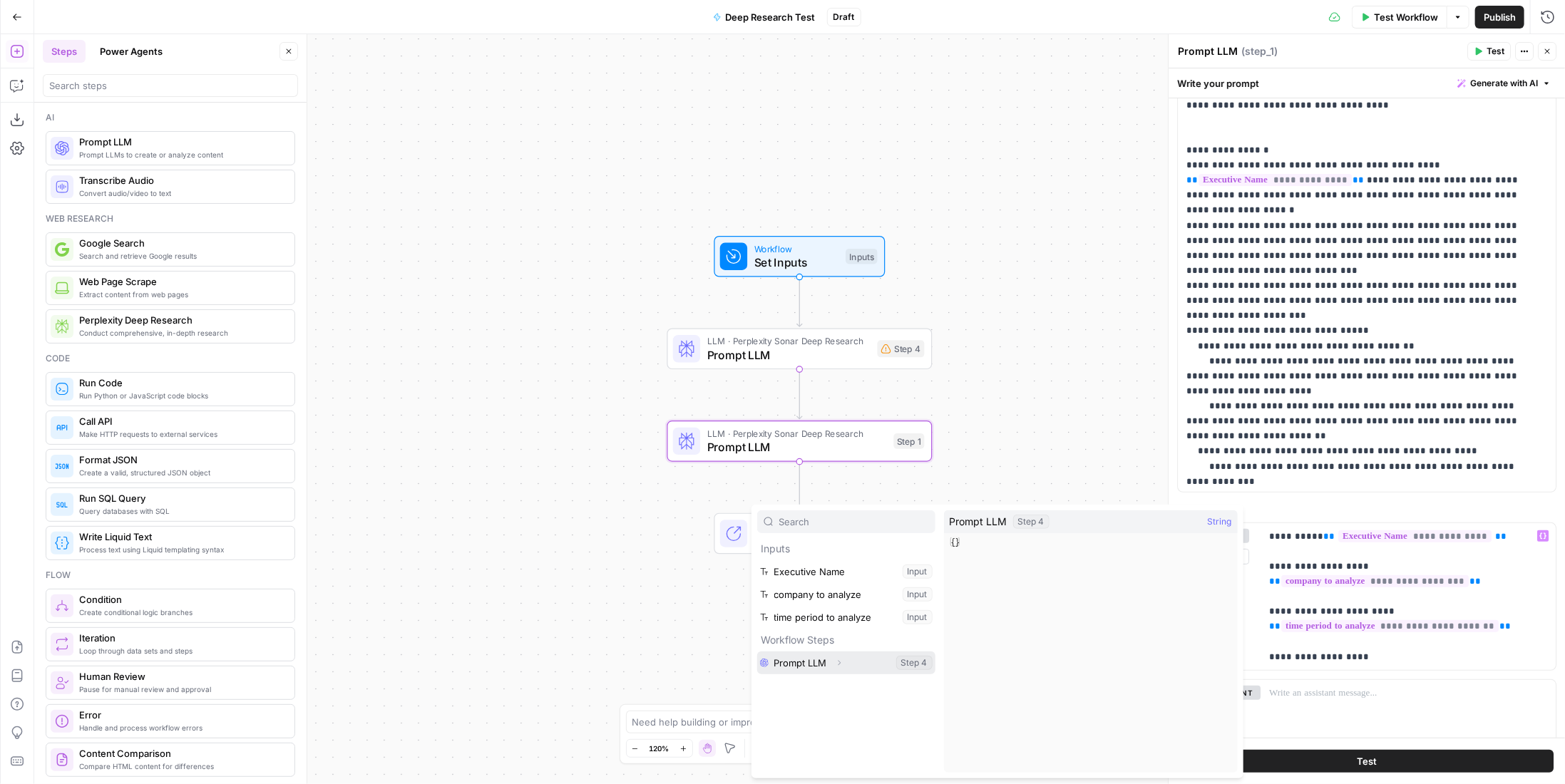 click at bounding box center [846, 663] 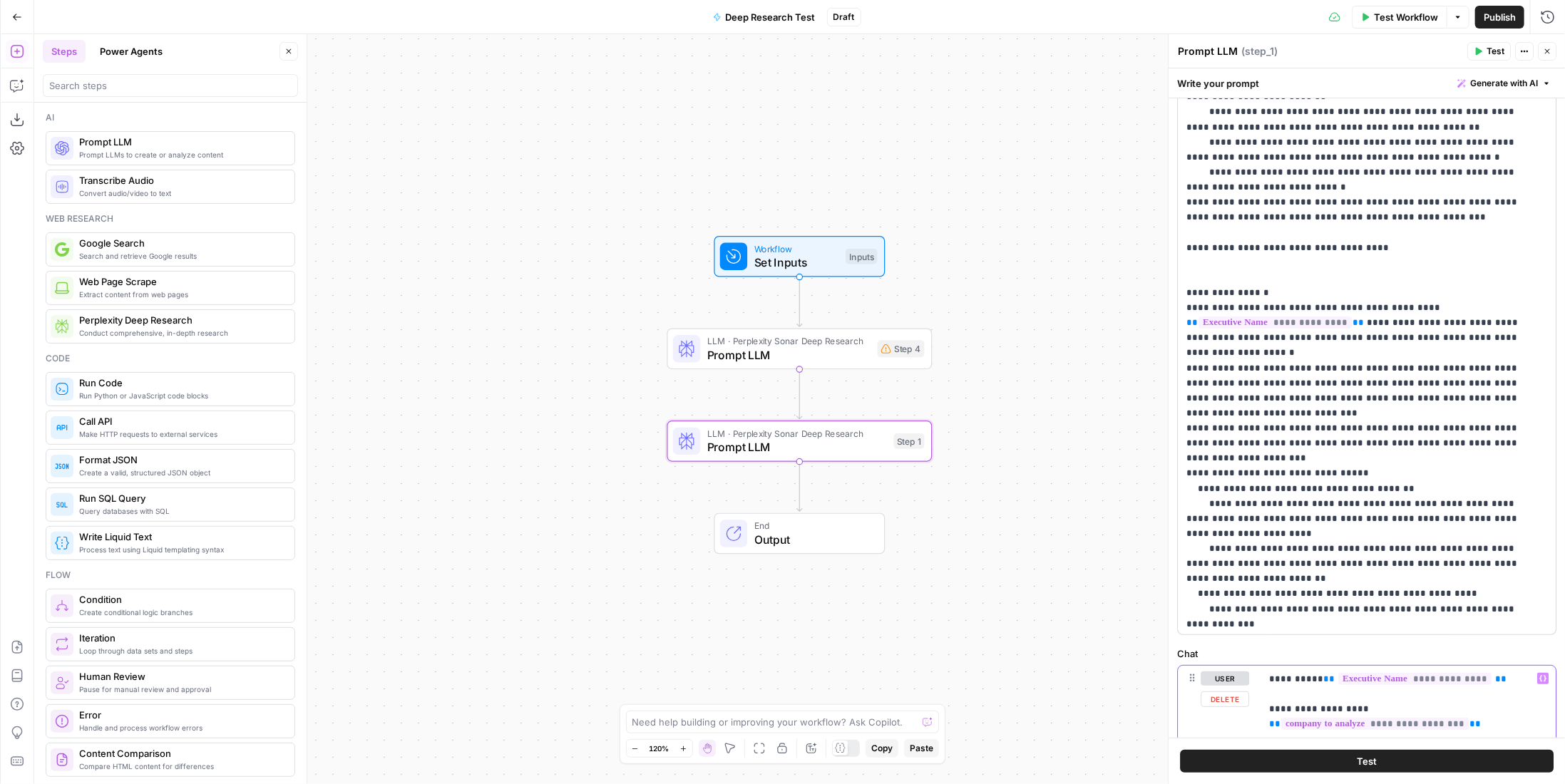 scroll, scrollTop: 0, scrollLeft: 0, axis: both 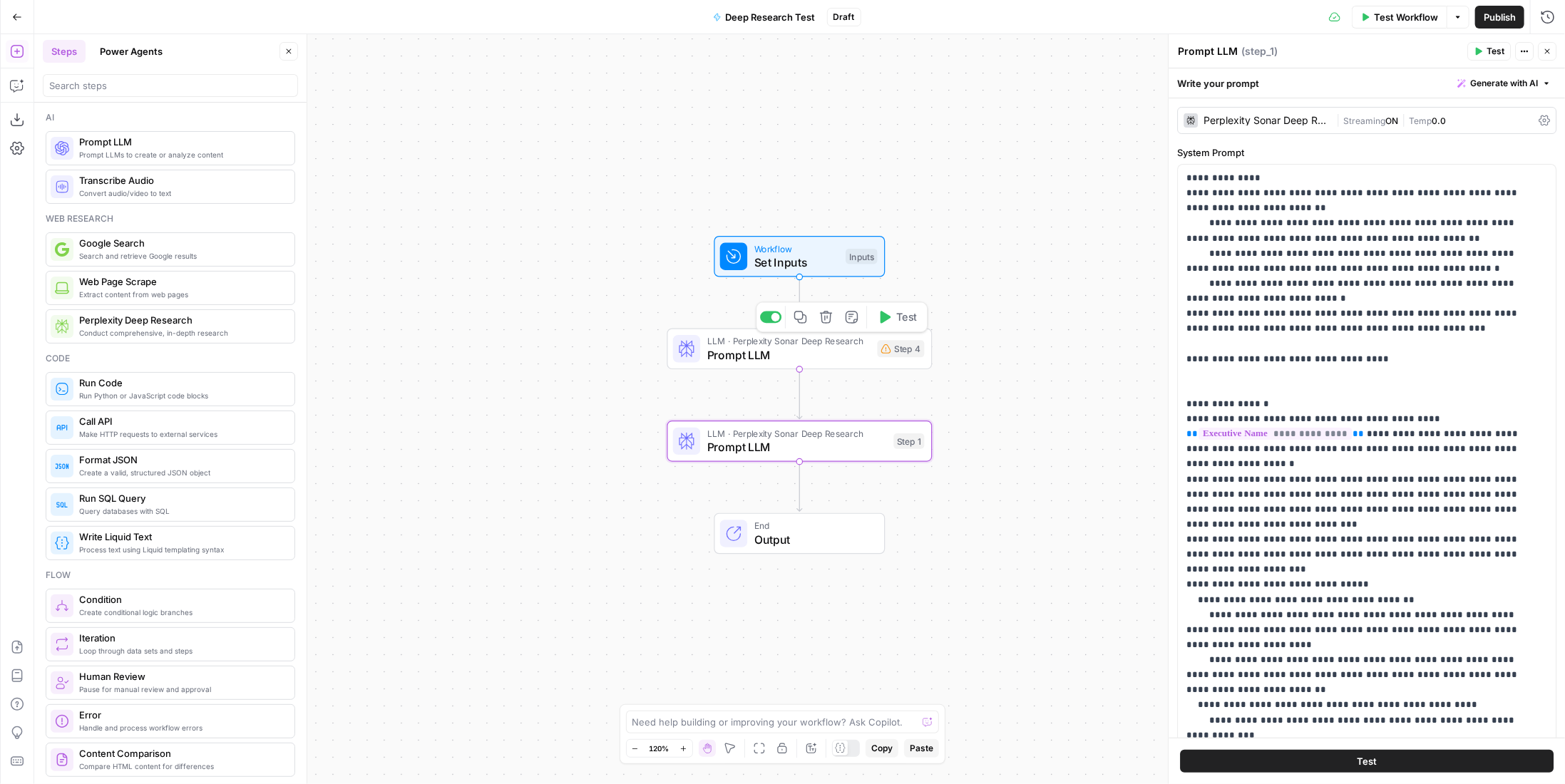click on "Prompt LLM" at bounding box center [789, 355] 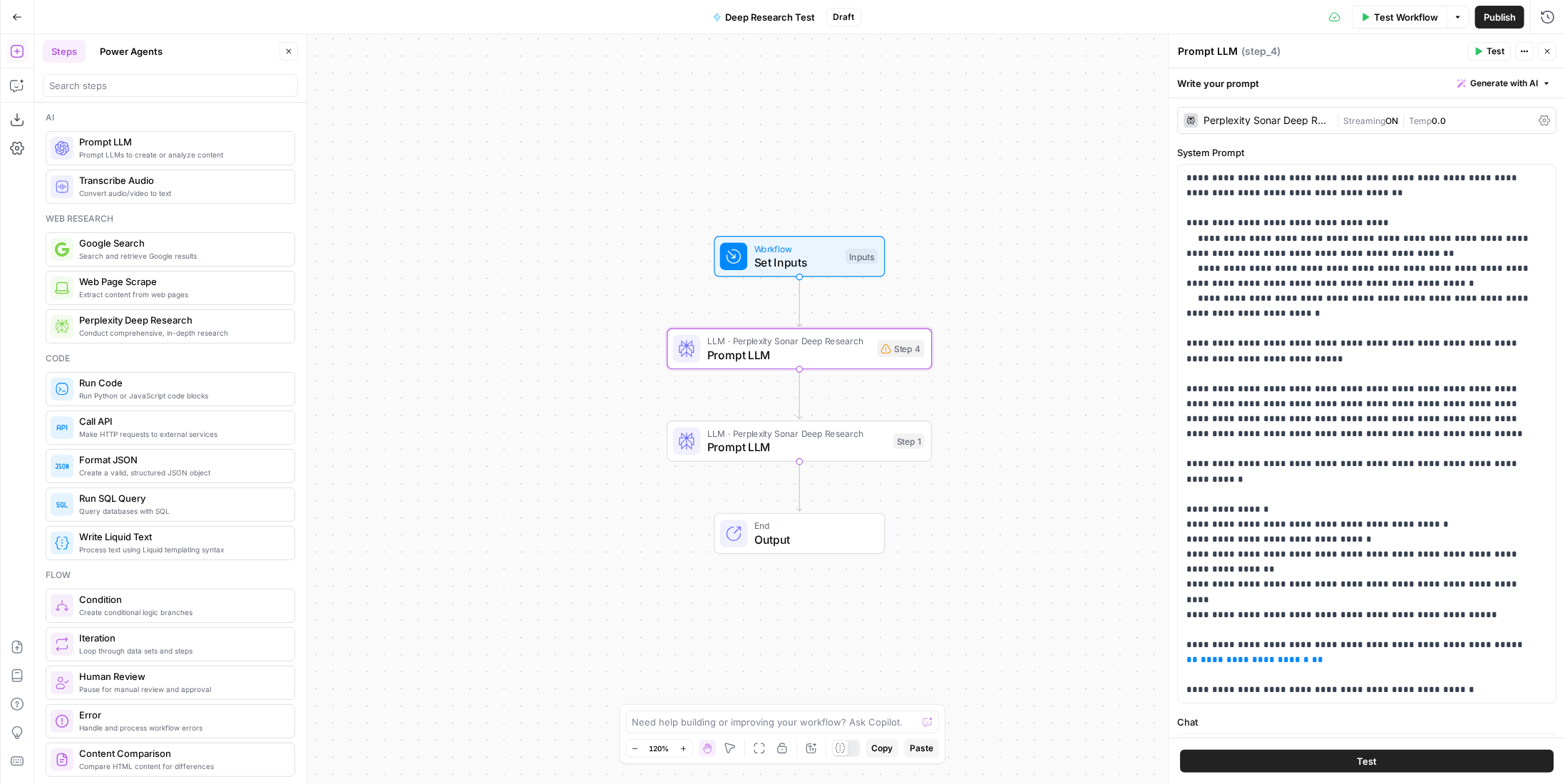 click on "LLM · Perplexity Sonar Deep Research Prompt LLM Step 1 Copy step Delete step Add Note Test" at bounding box center [799, 441] 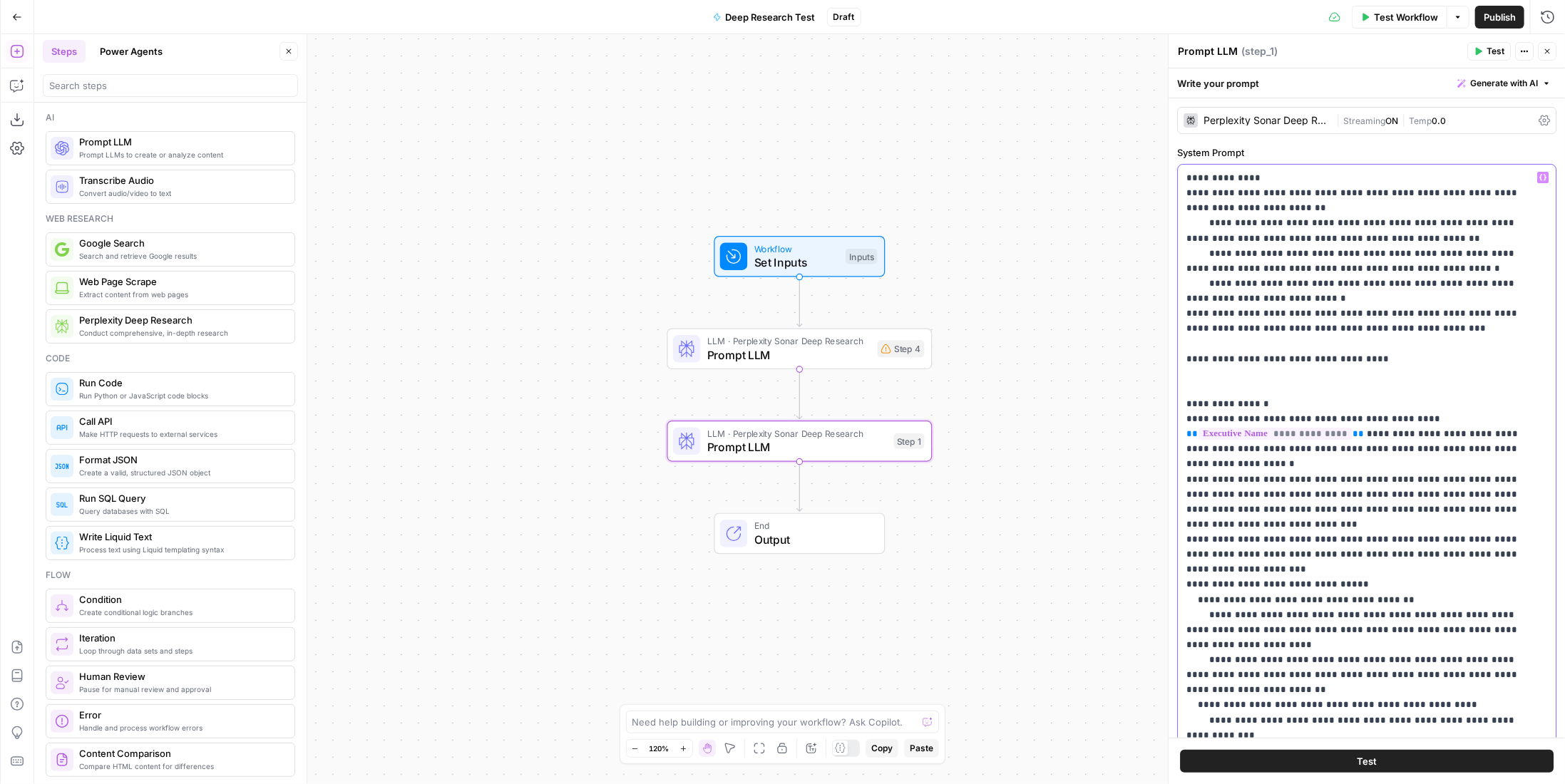 click on "**********" at bounding box center [1357, 562] 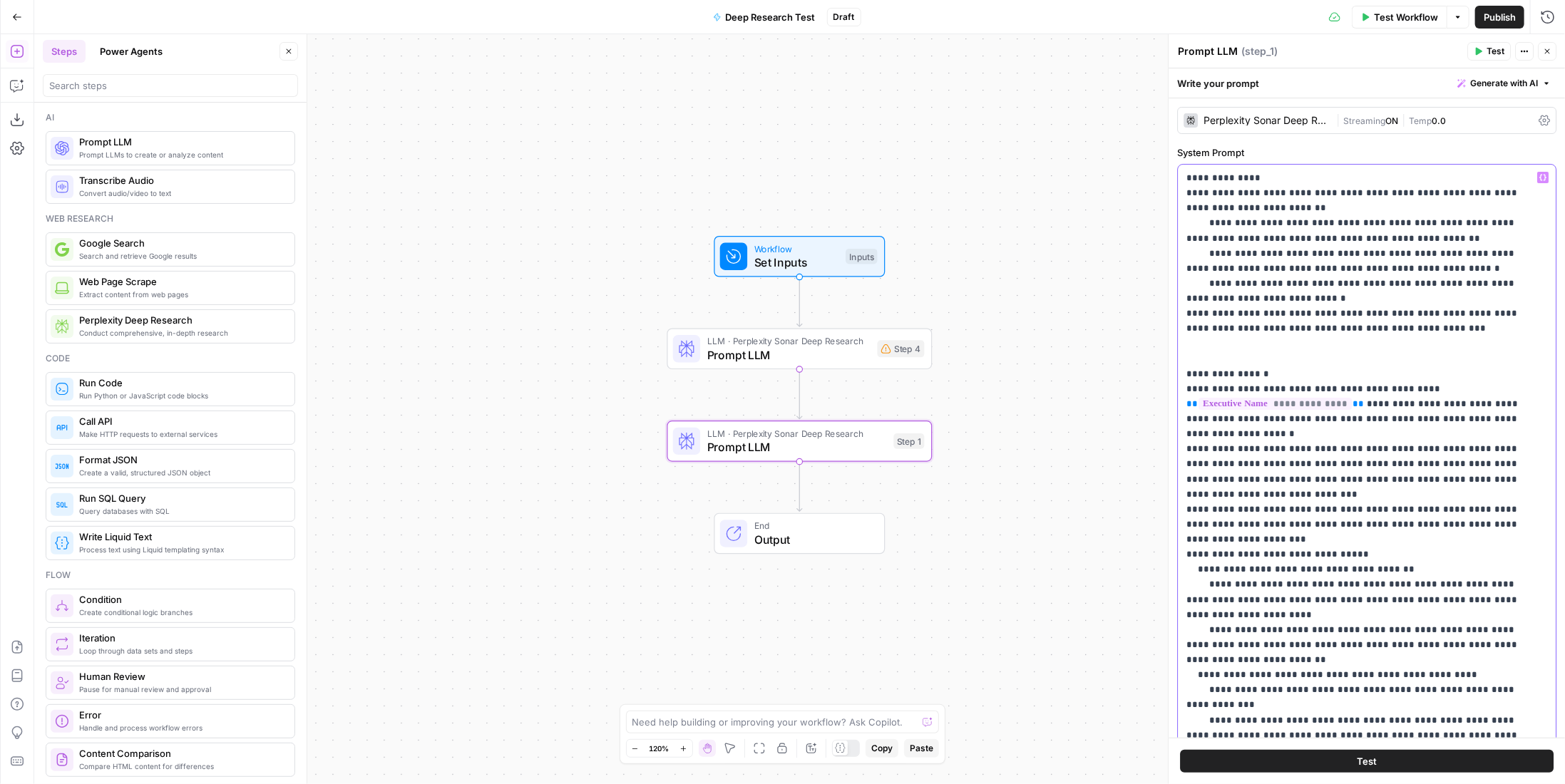scroll, scrollTop: 183, scrollLeft: 0, axis: vertical 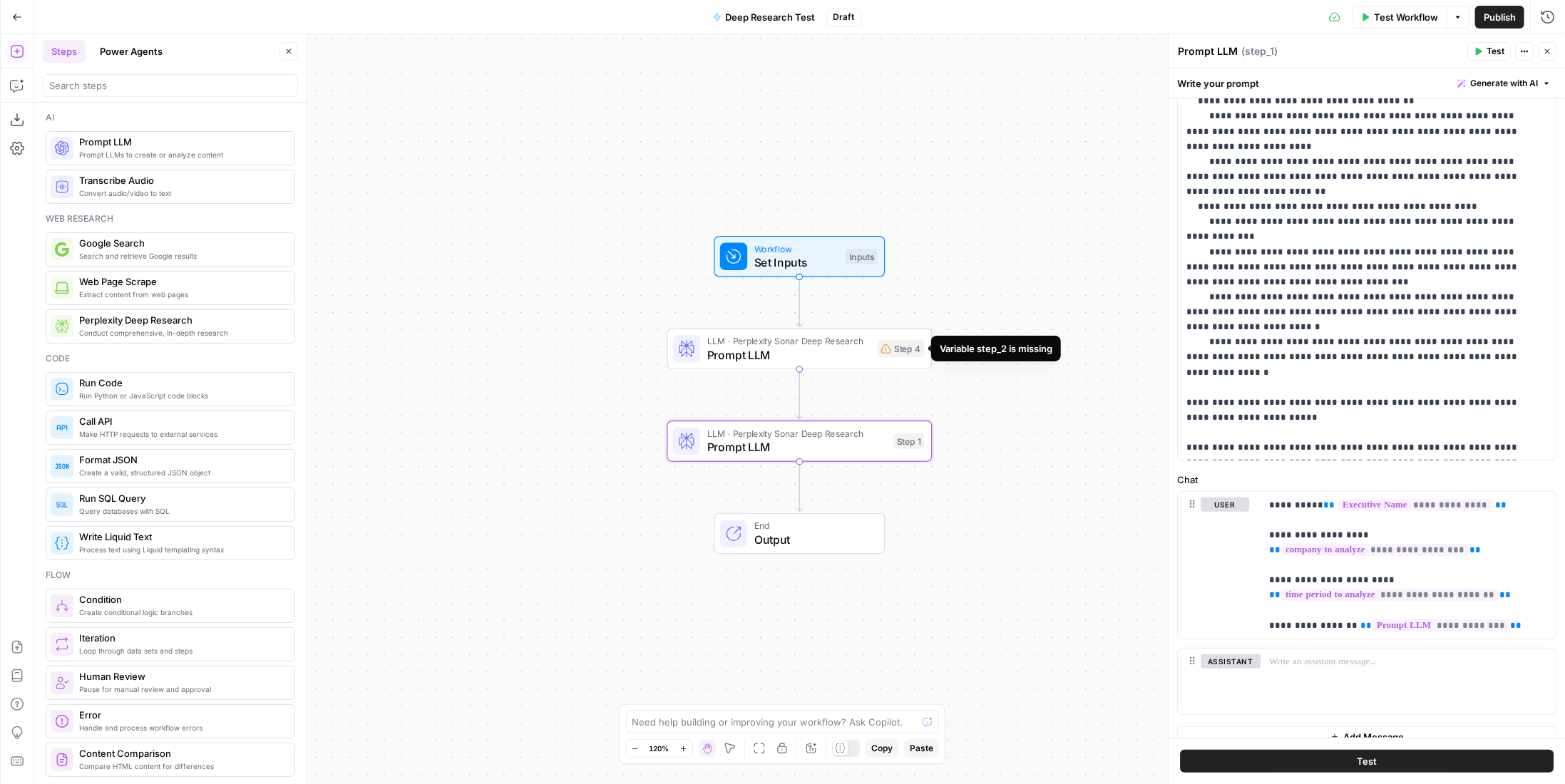 click on "Prompt LLM" at bounding box center (789, 355) 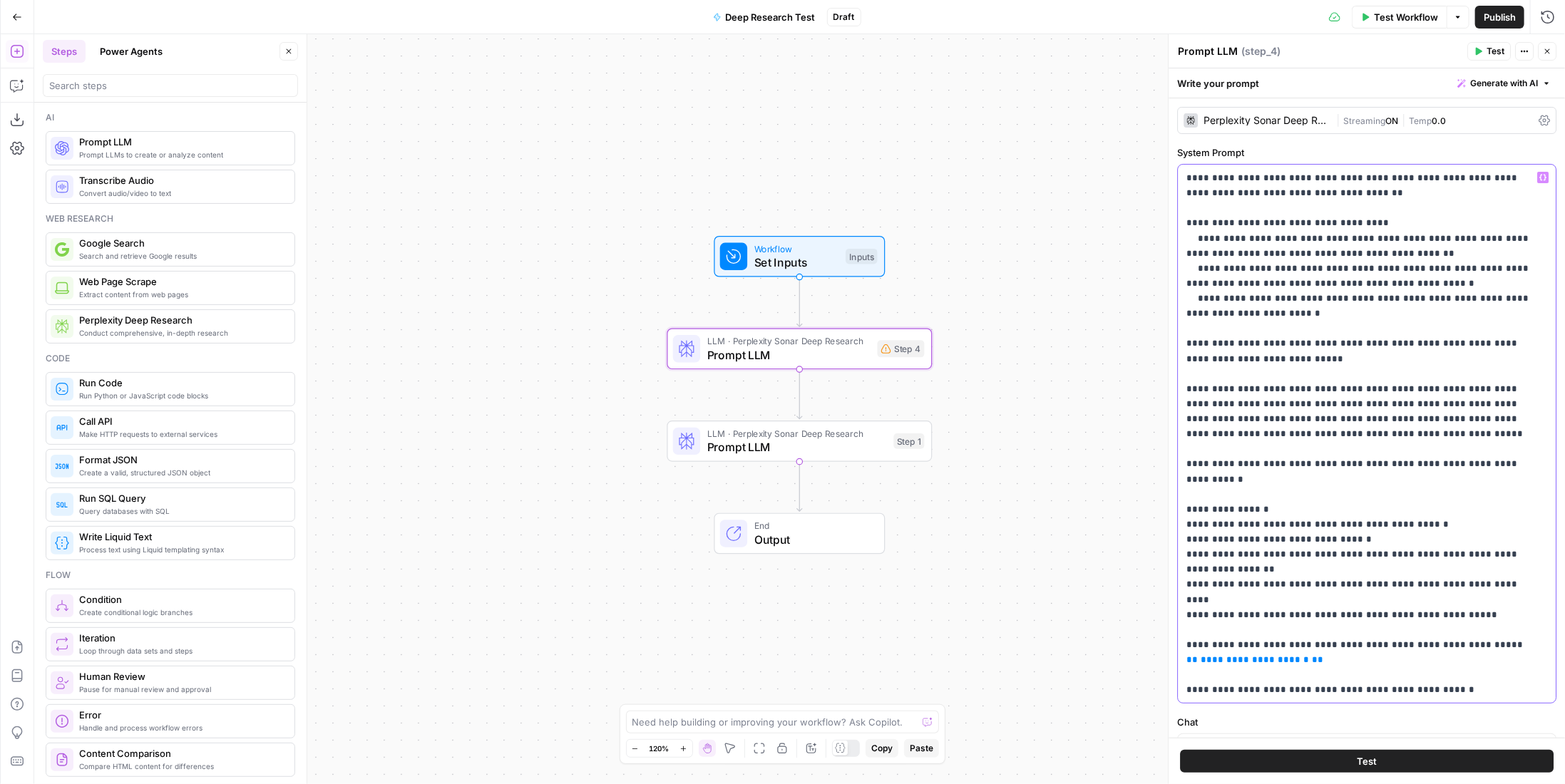 drag, startPoint x: 1354, startPoint y: 629, endPoint x: 1454, endPoint y: 611, distance: 101.60709 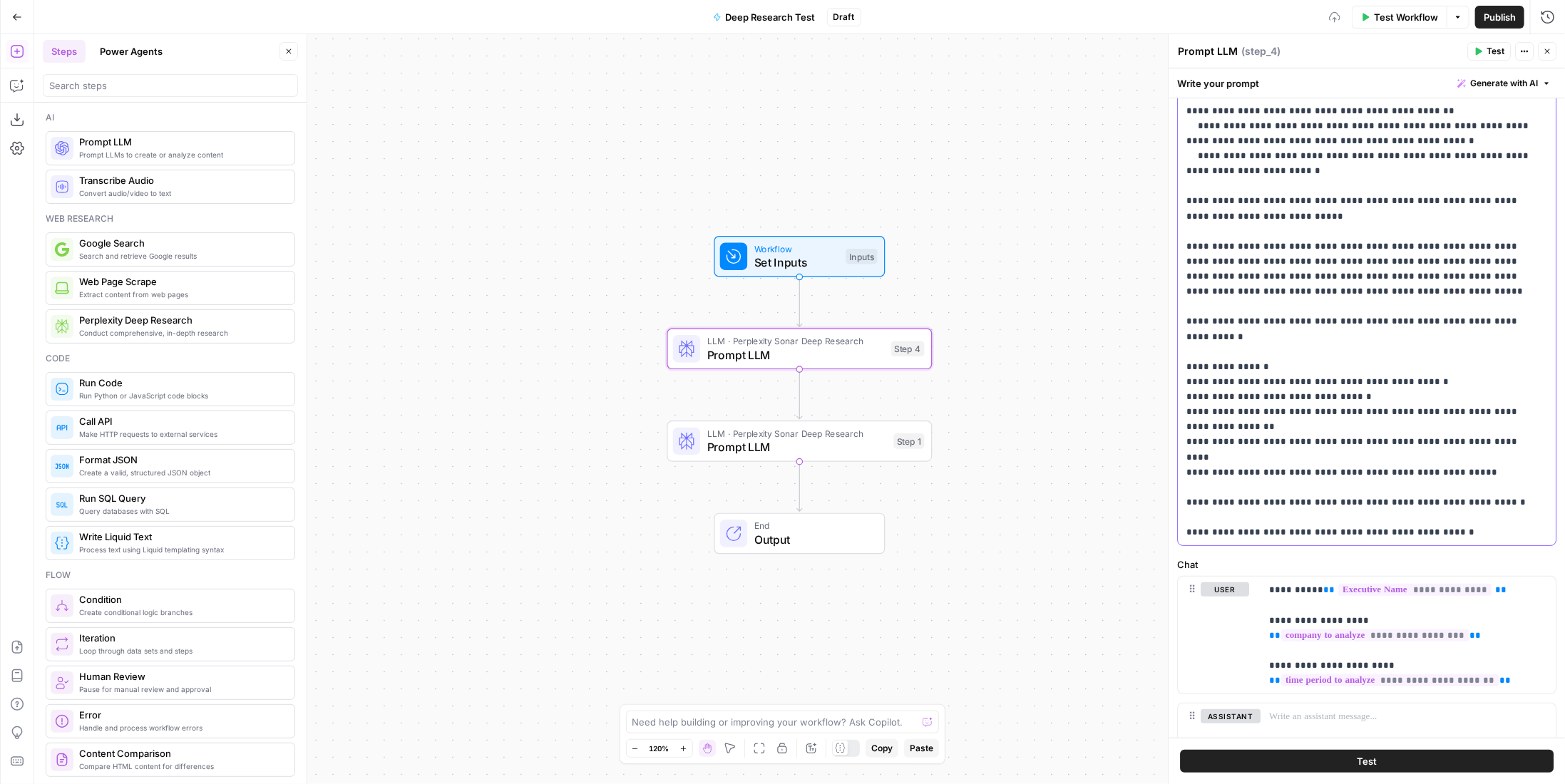 type 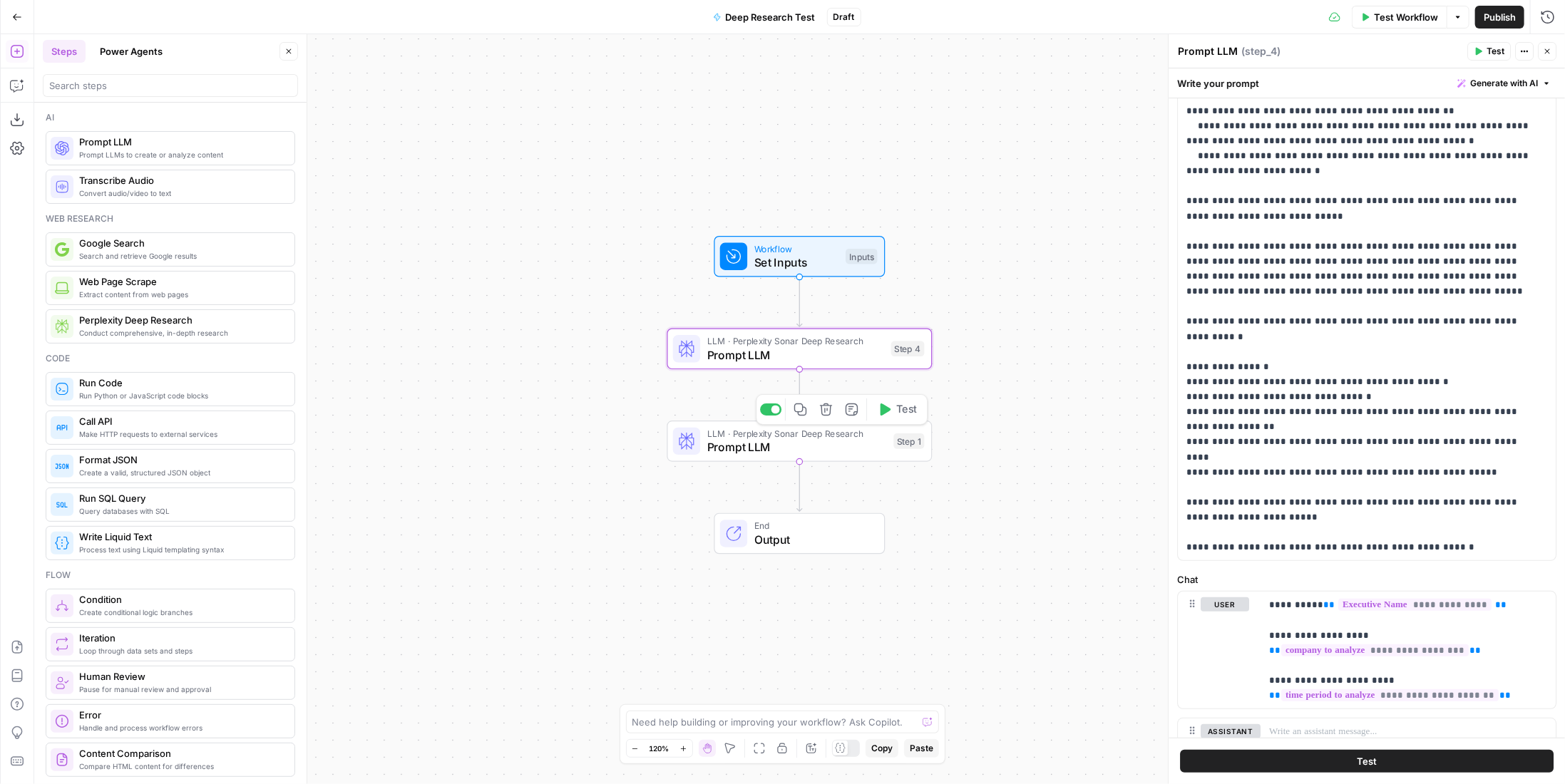 click on "Prompt LLM" at bounding box center [797, 447] 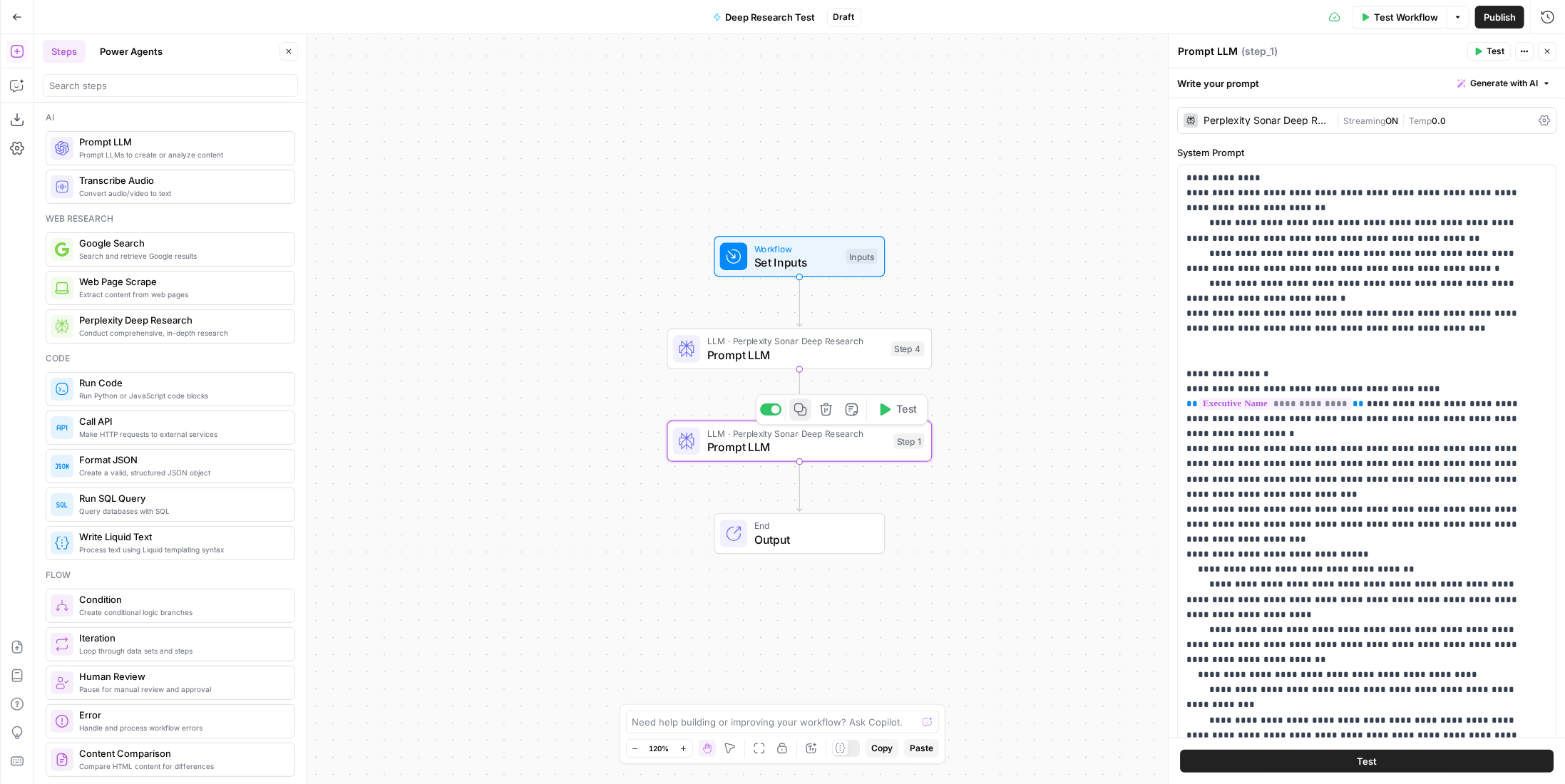 click 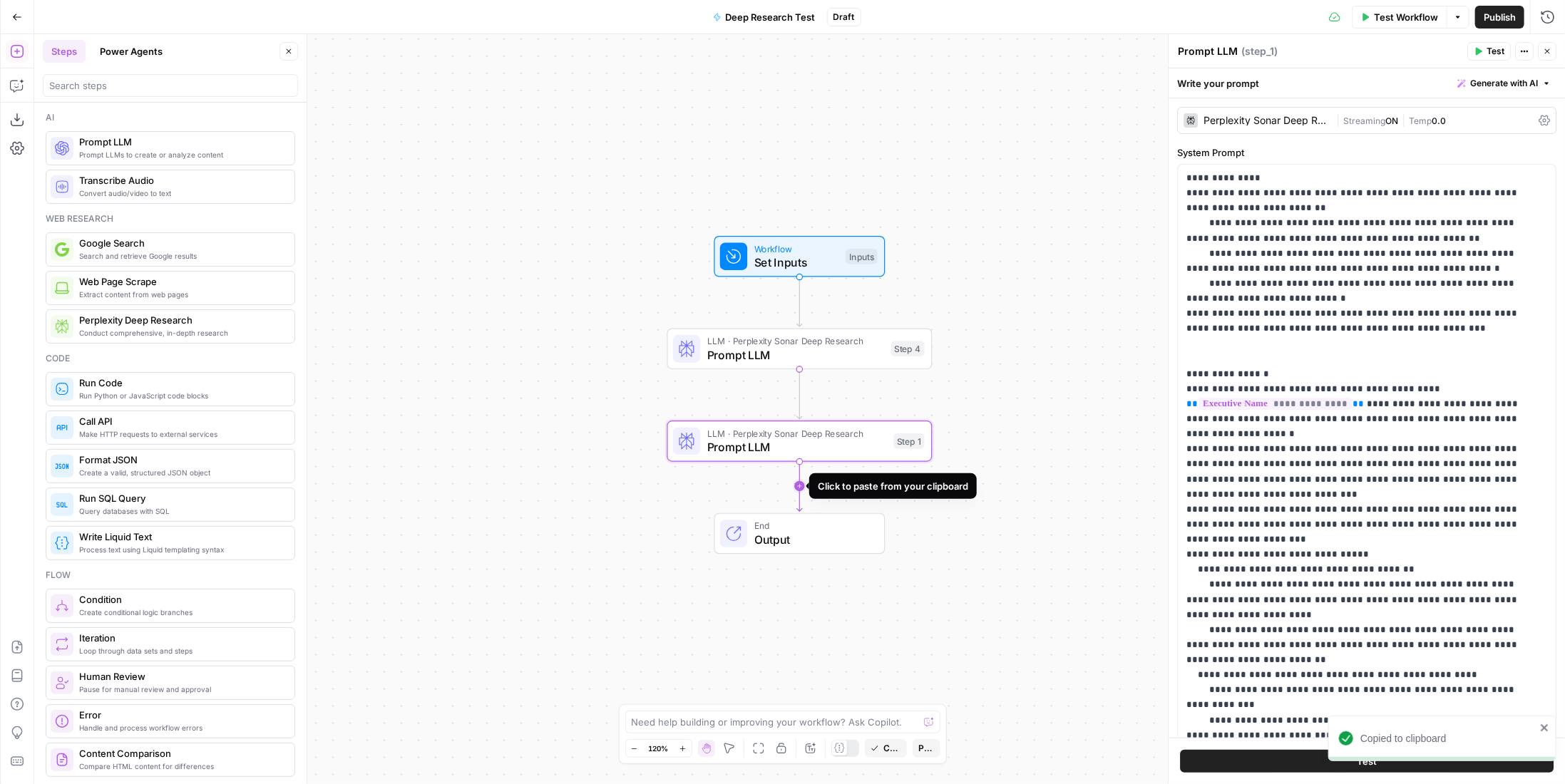click 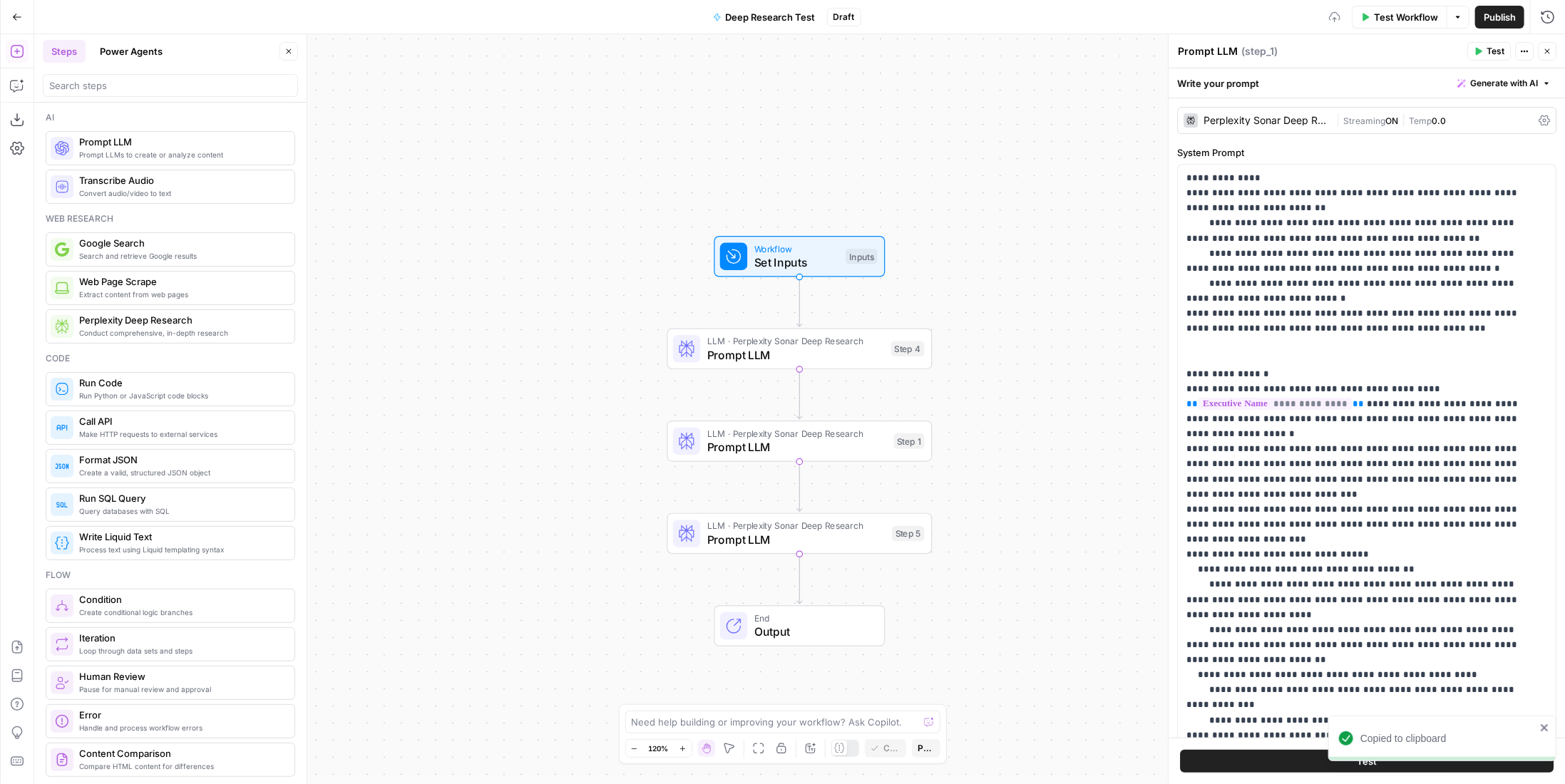 click on "Prompt LLM" at bounding box center (796, 540) 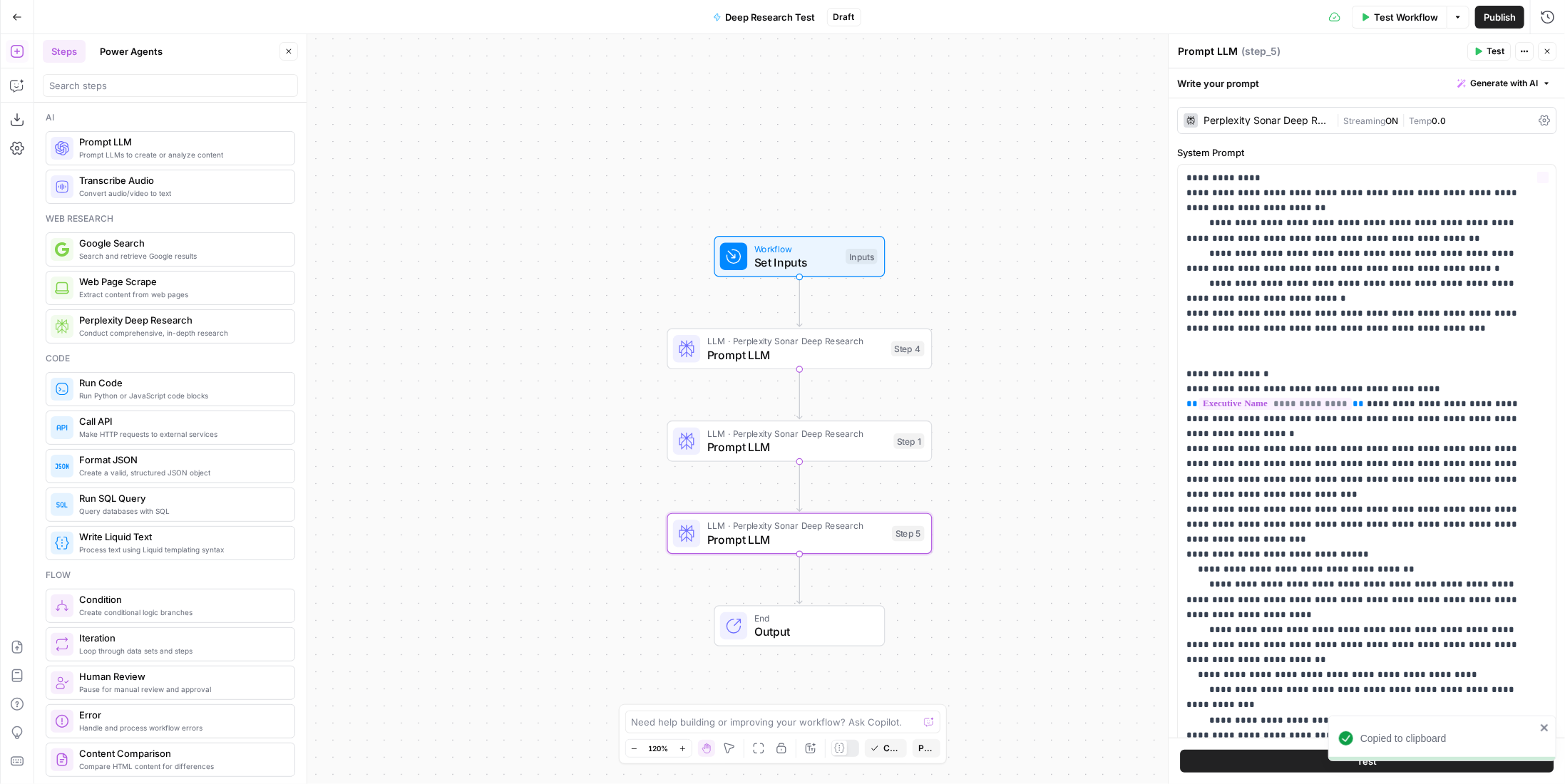 click on "Perplexity Sonar Deep Research" at bounding box center (1257, 120) 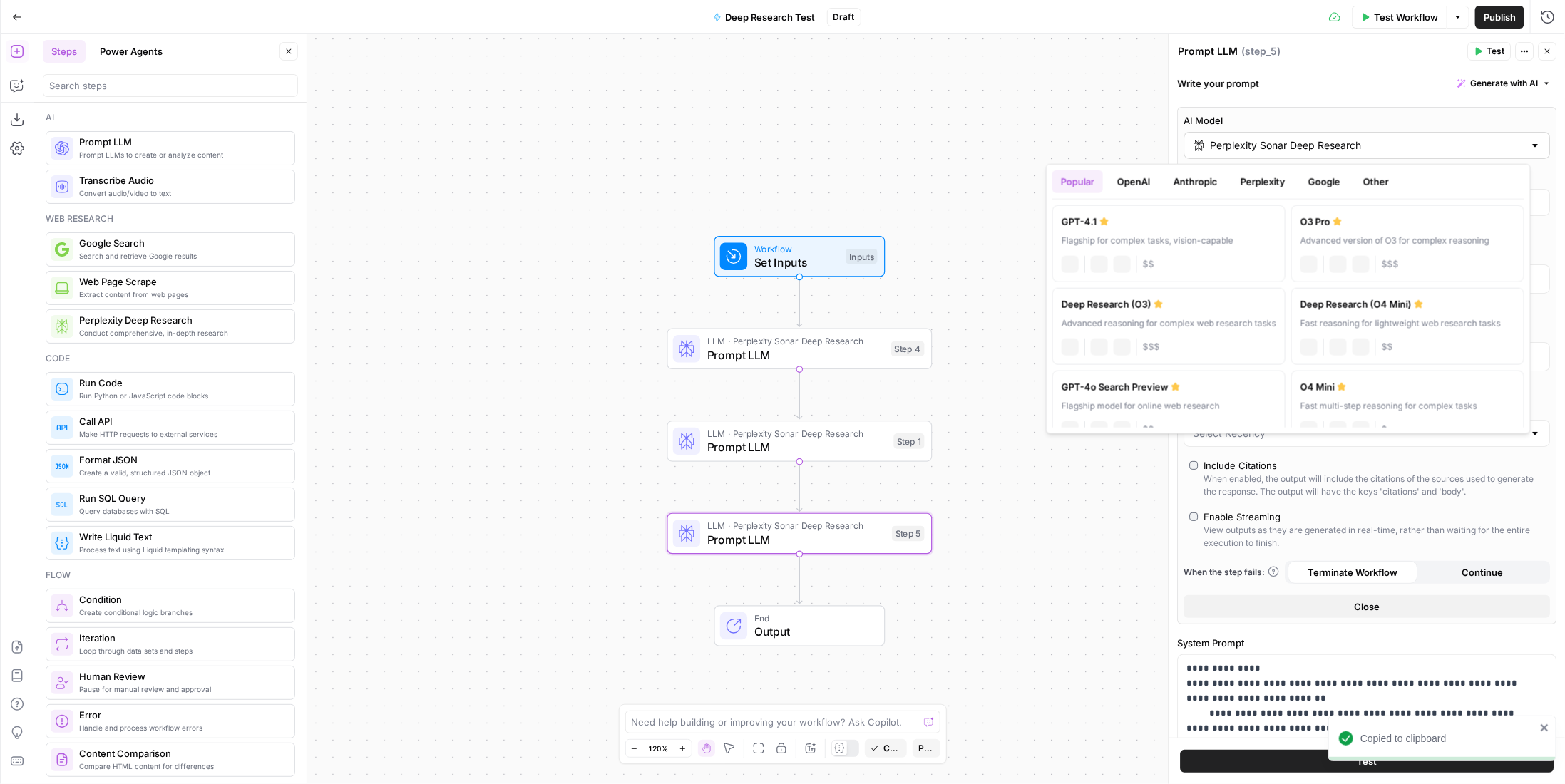 click on "Perplexity Sonar Deep Research" at bounding box center (1367, 145) 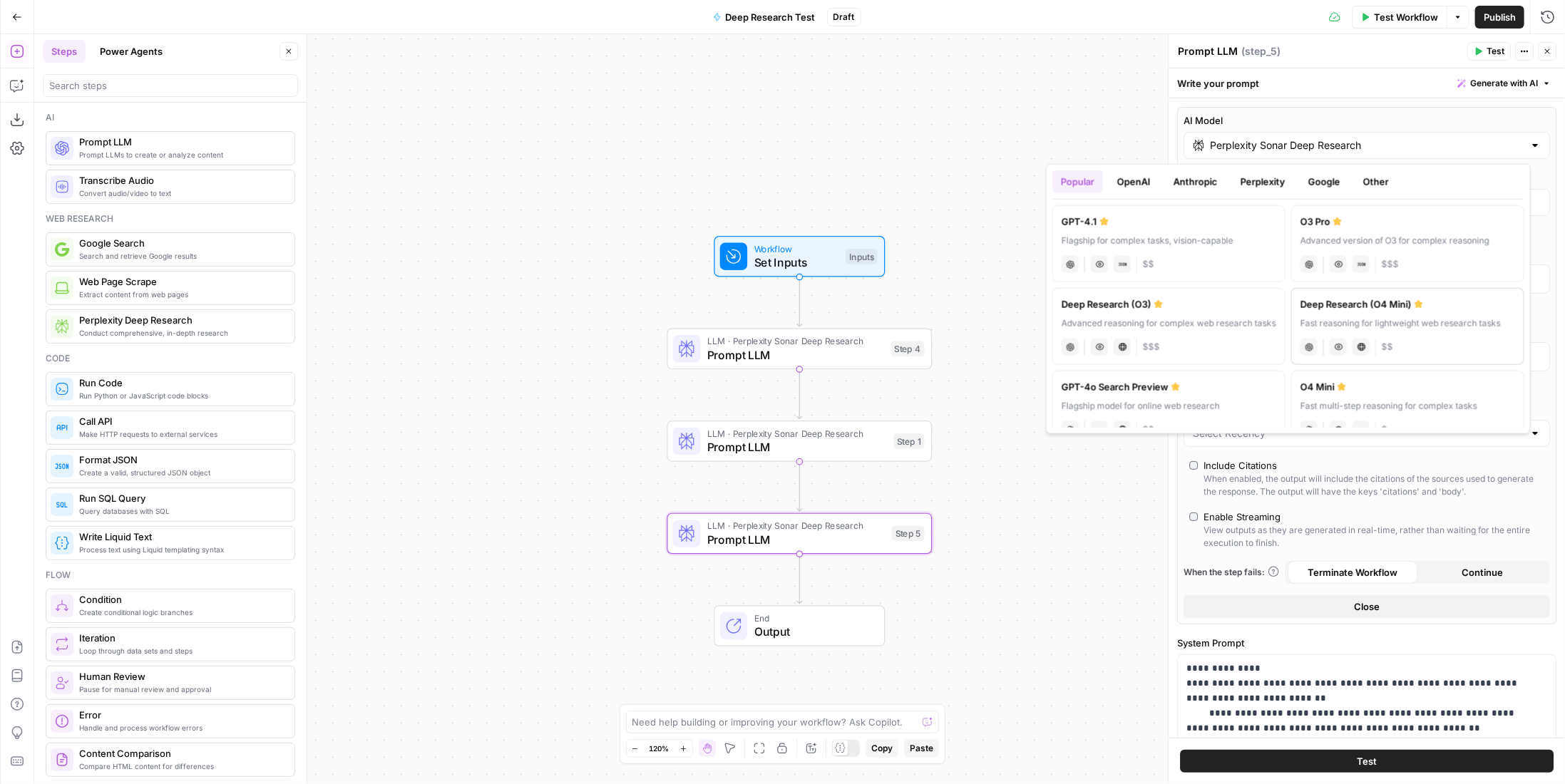 click on "Deep Research (O4 Mini) Fast reasoning for lightweight web research tasks chat Vision Capabilities Live Web Research $$" at bounding box center [1407, 326] 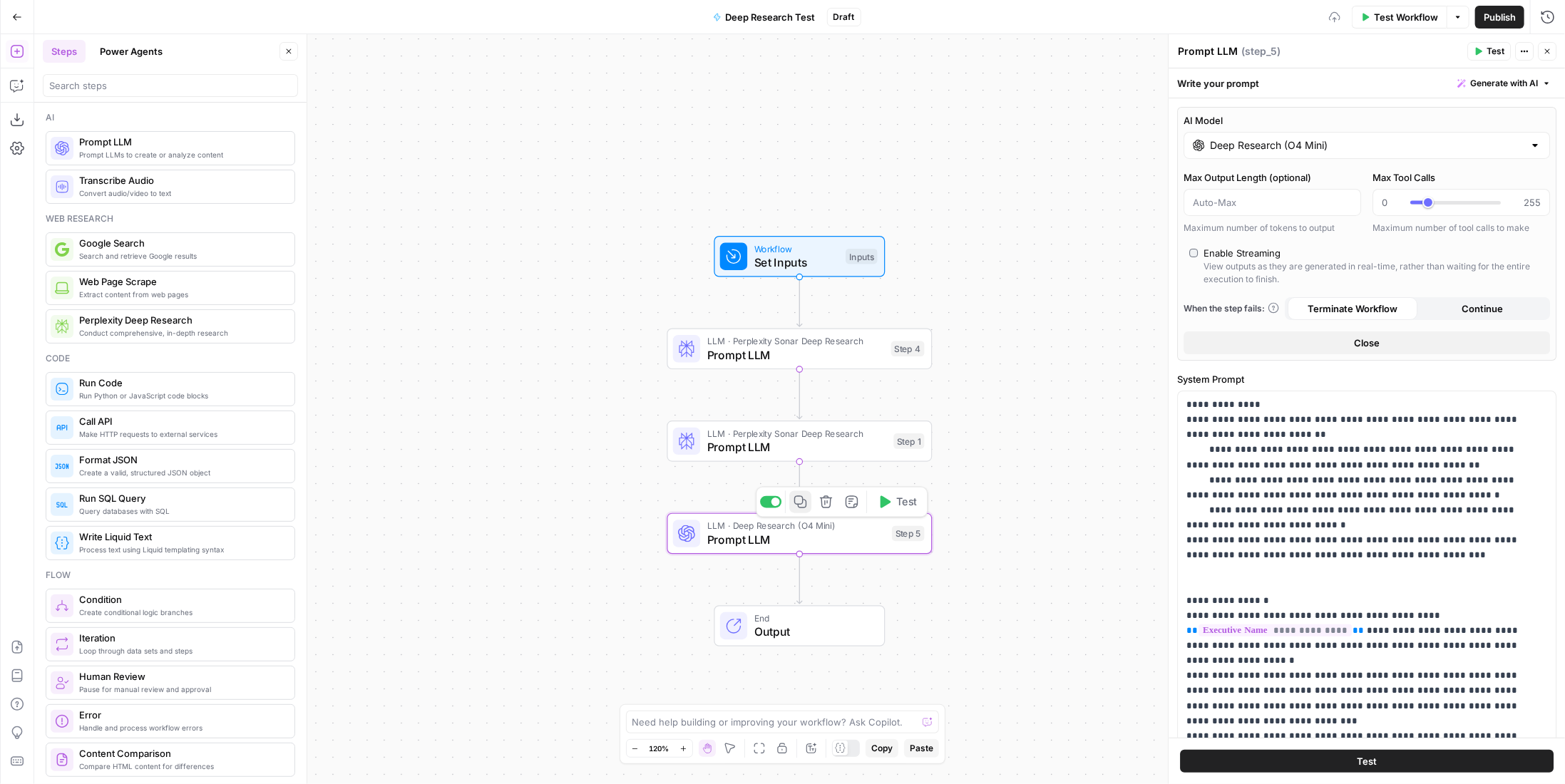 click 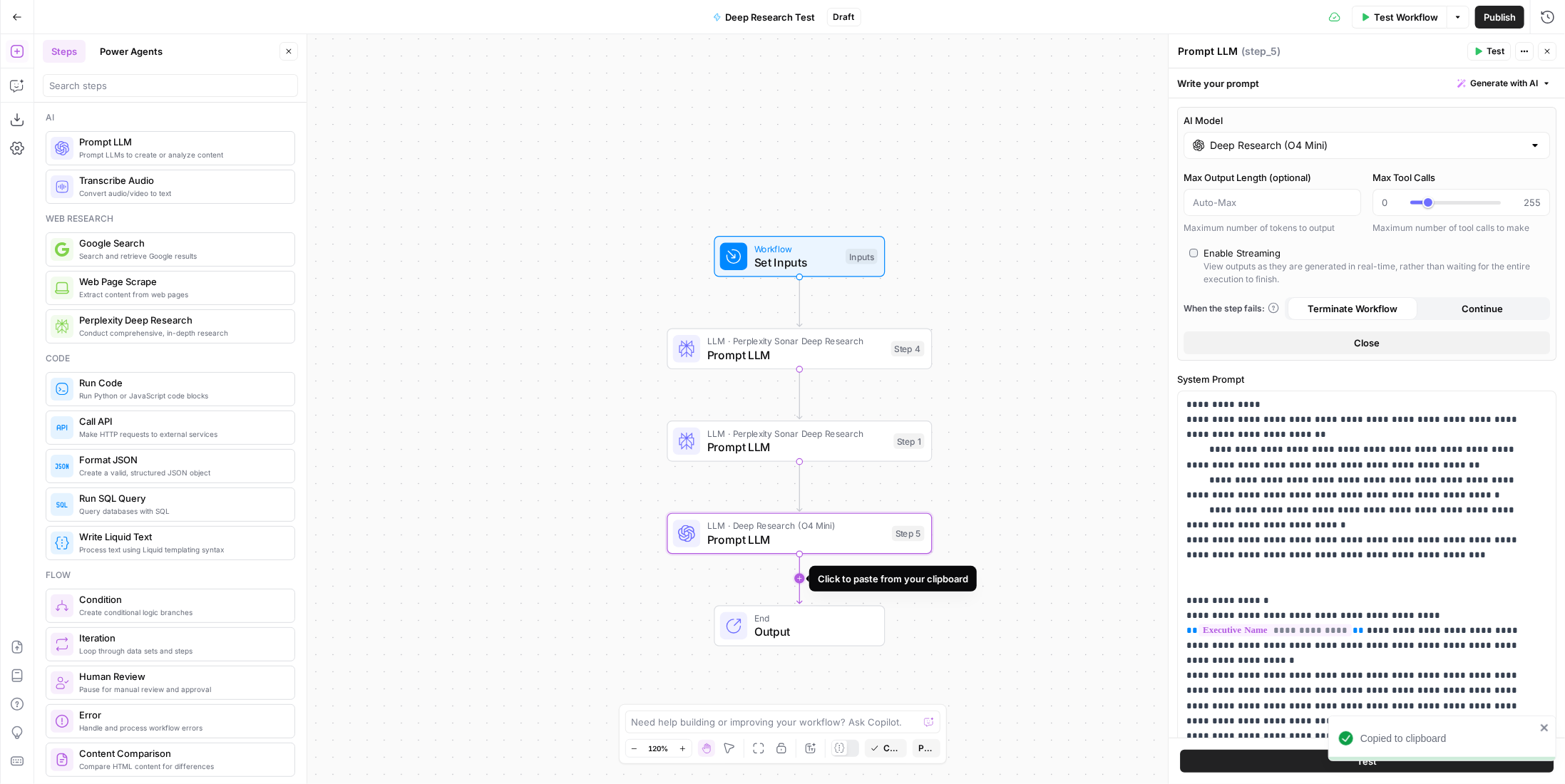 click 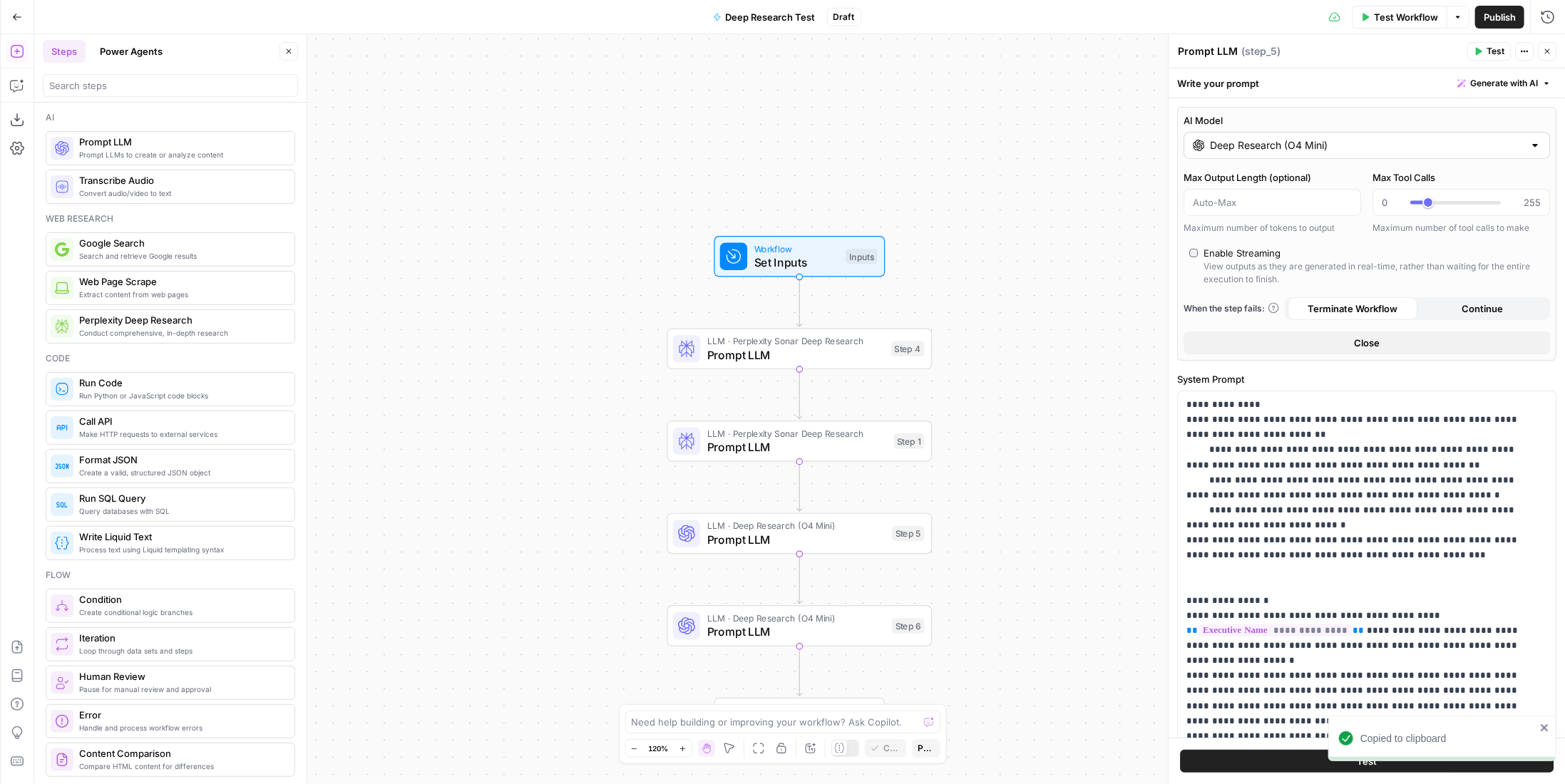 click on "Deep Research (O4 Mini)" at bounding box center (1367, 145) 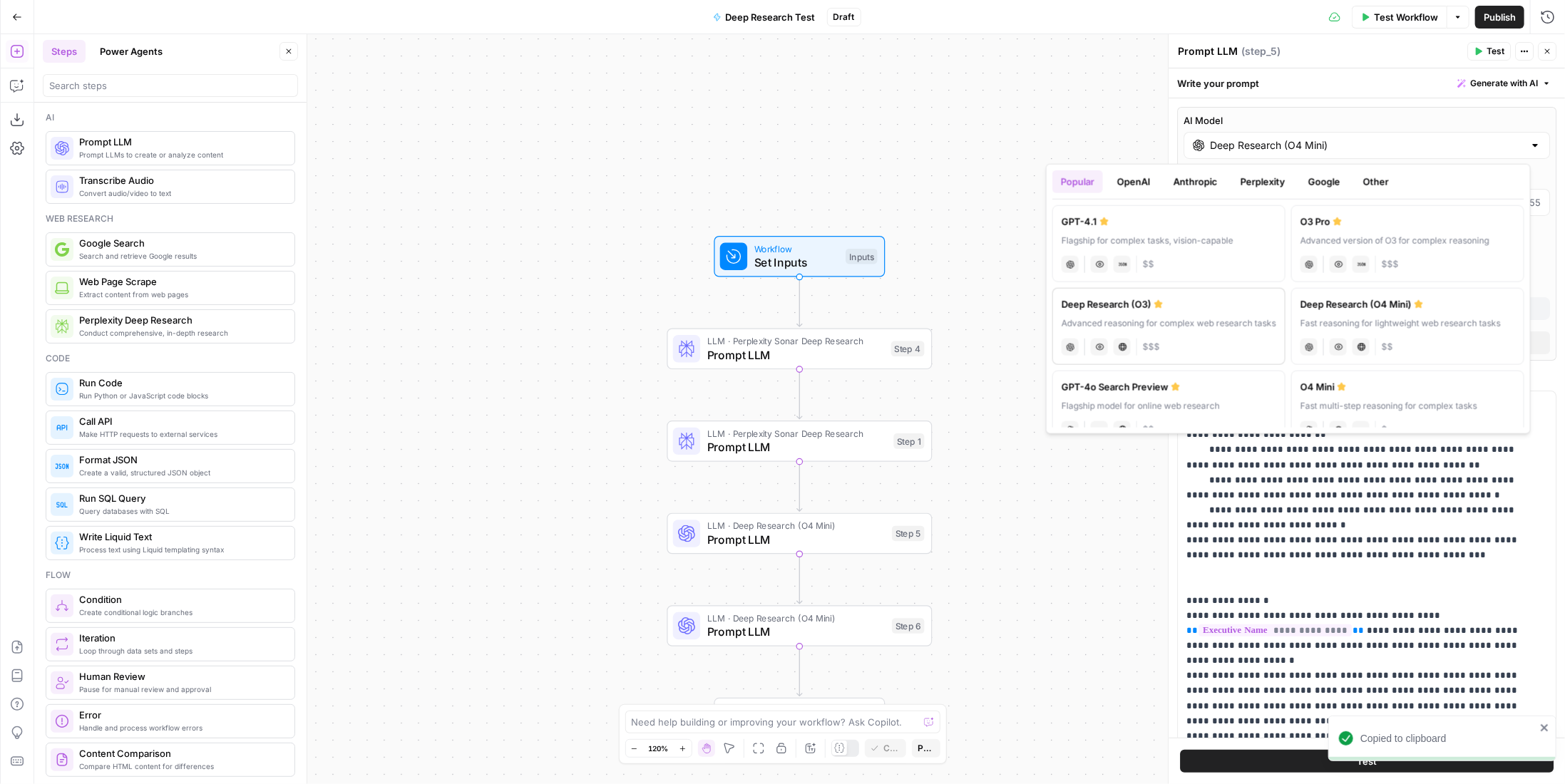 click on "Deep Research (O3) Advanced reasoning for complex web research tasks chat Vision Capabilities Live Web Research $$$" at bounding box center (1169, 326) 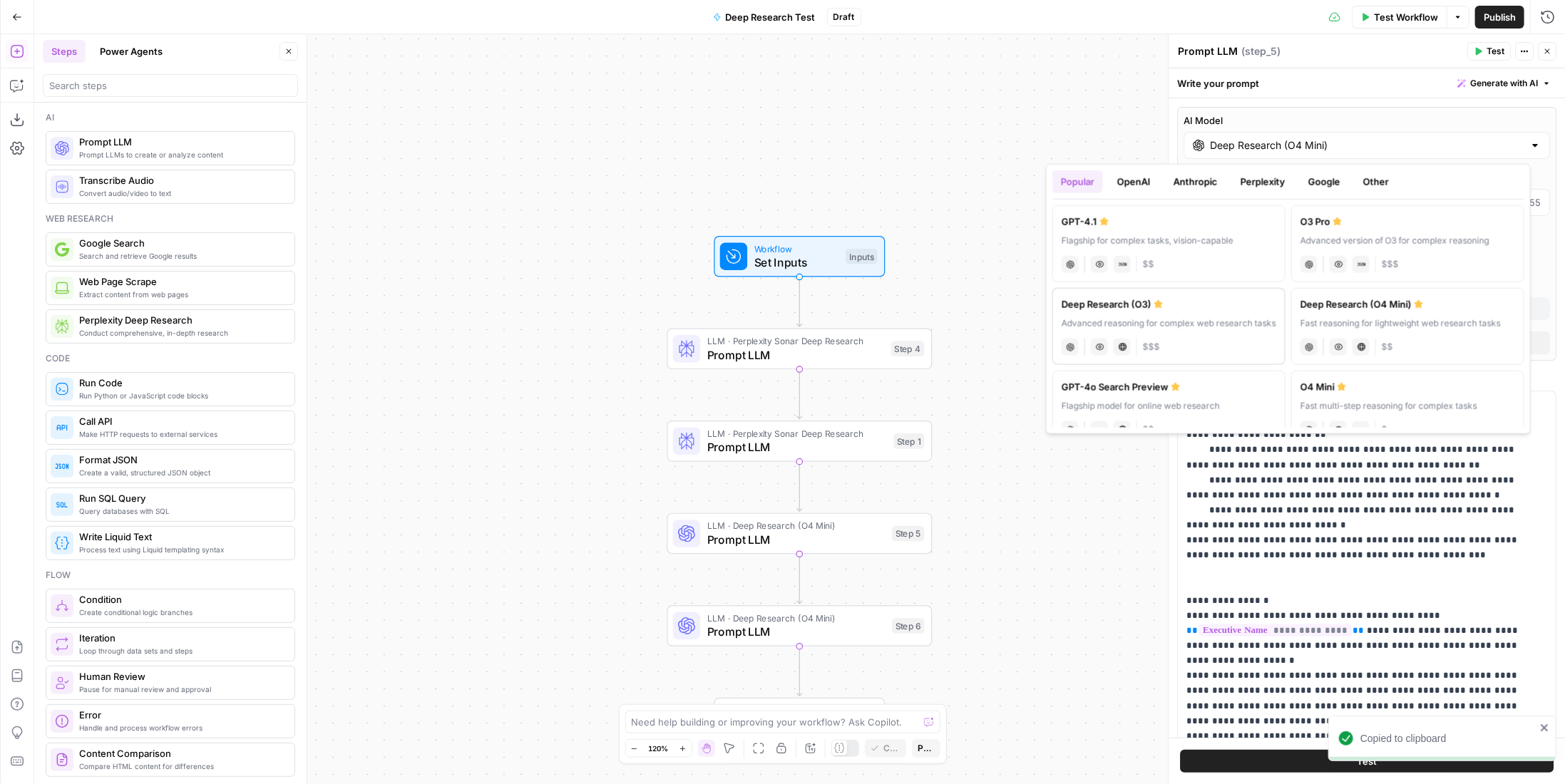 type on "Deep Research (O3)" 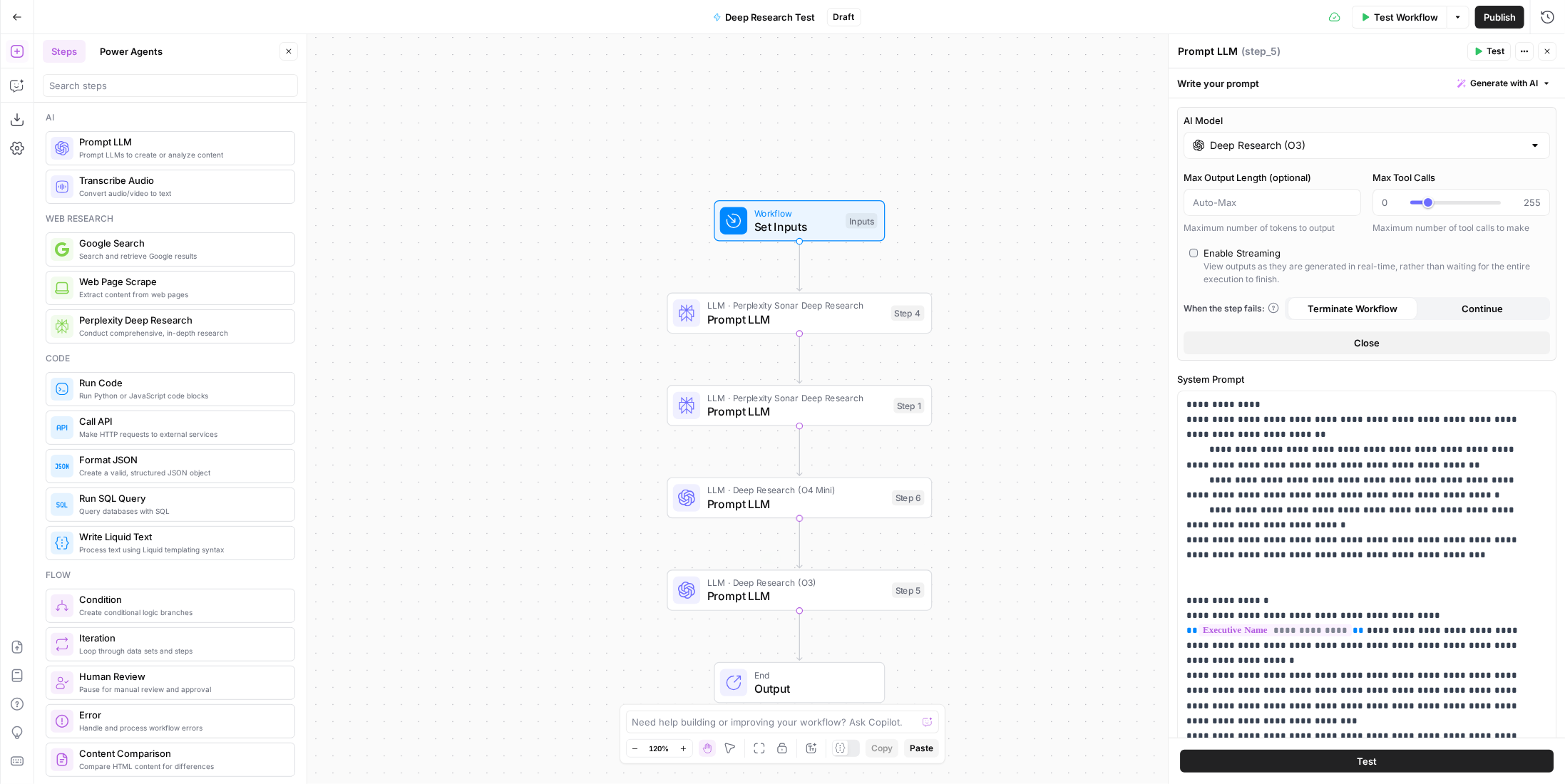 click on "Prompt LLM" at bounding box center [796, 504] 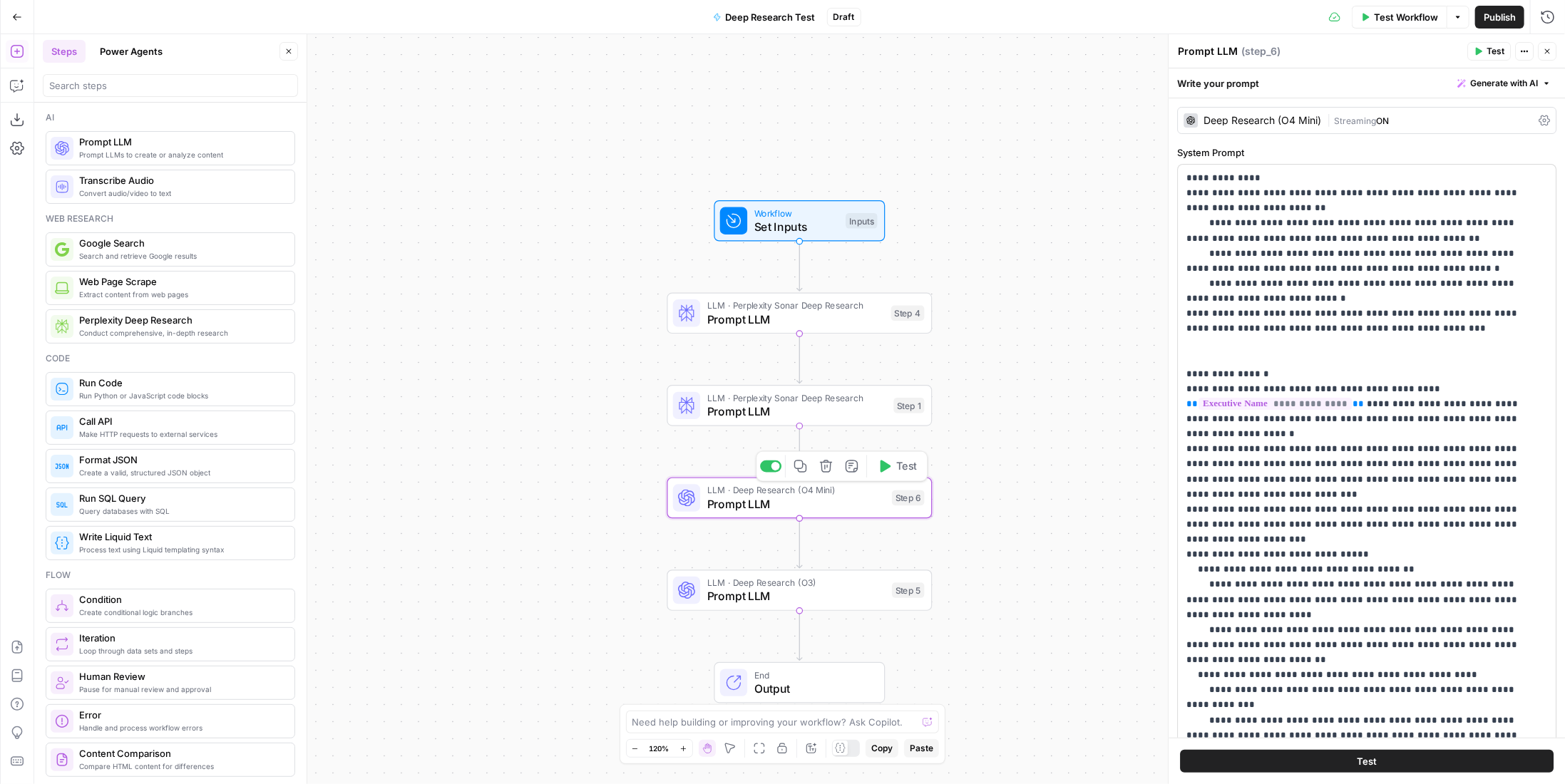 scroll, scrollTop: 183, scrollLeft: 0, axis: vertical 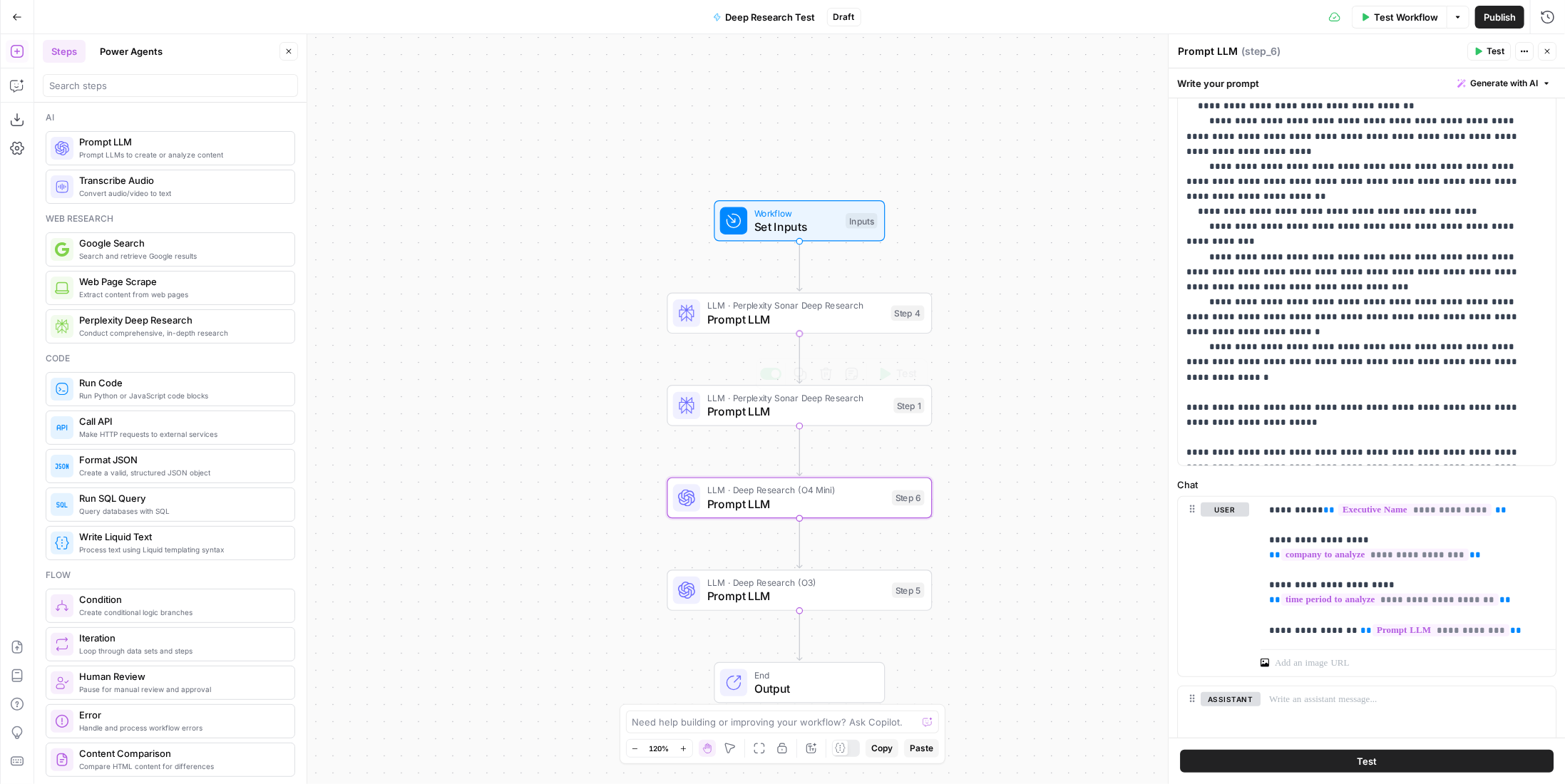 click on "LLM · Perplexity Sonar Deep Research" at bounding box center (796, 305) 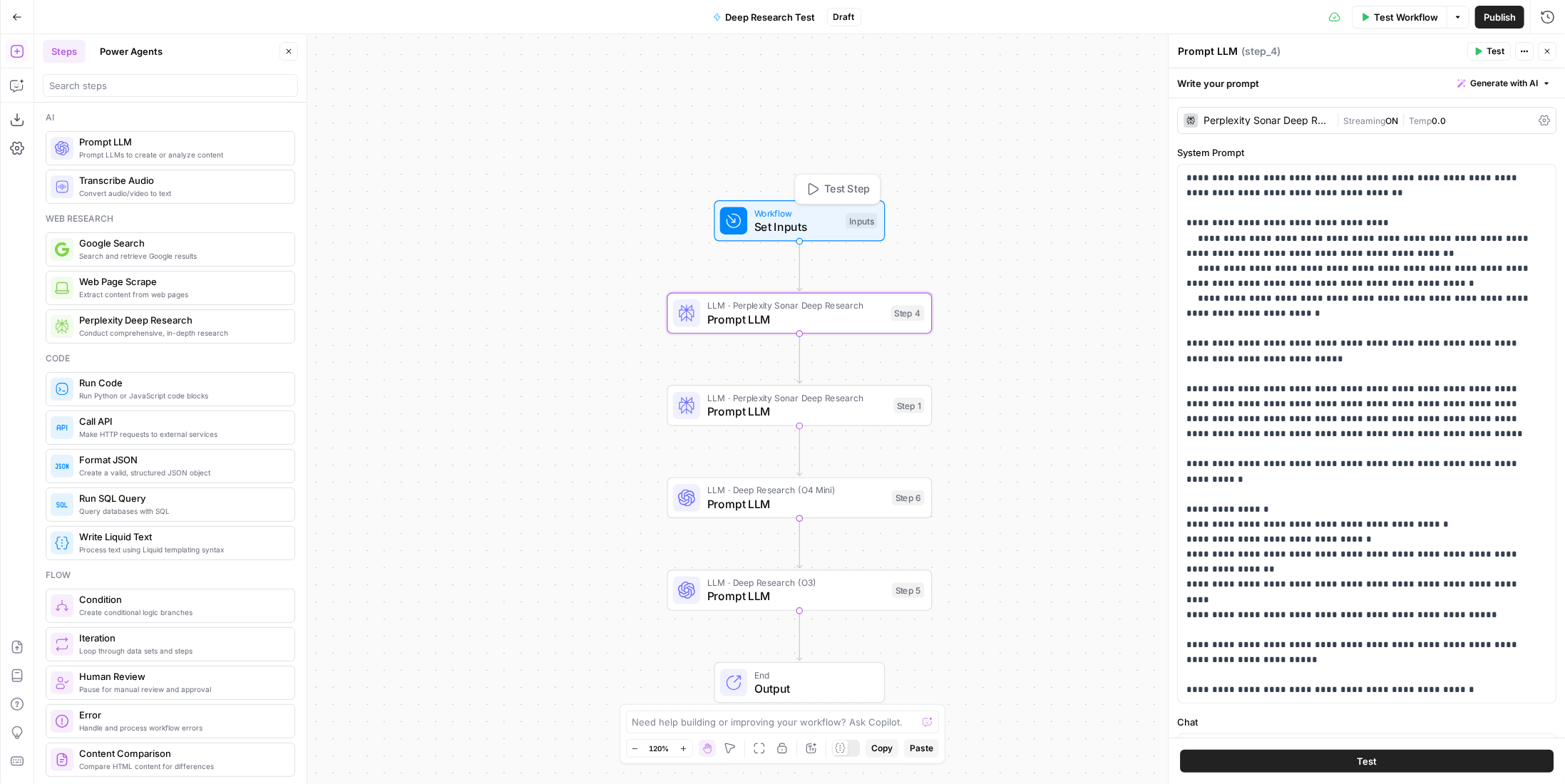 click on "Set Inputs" at bounding box center [796, 227] 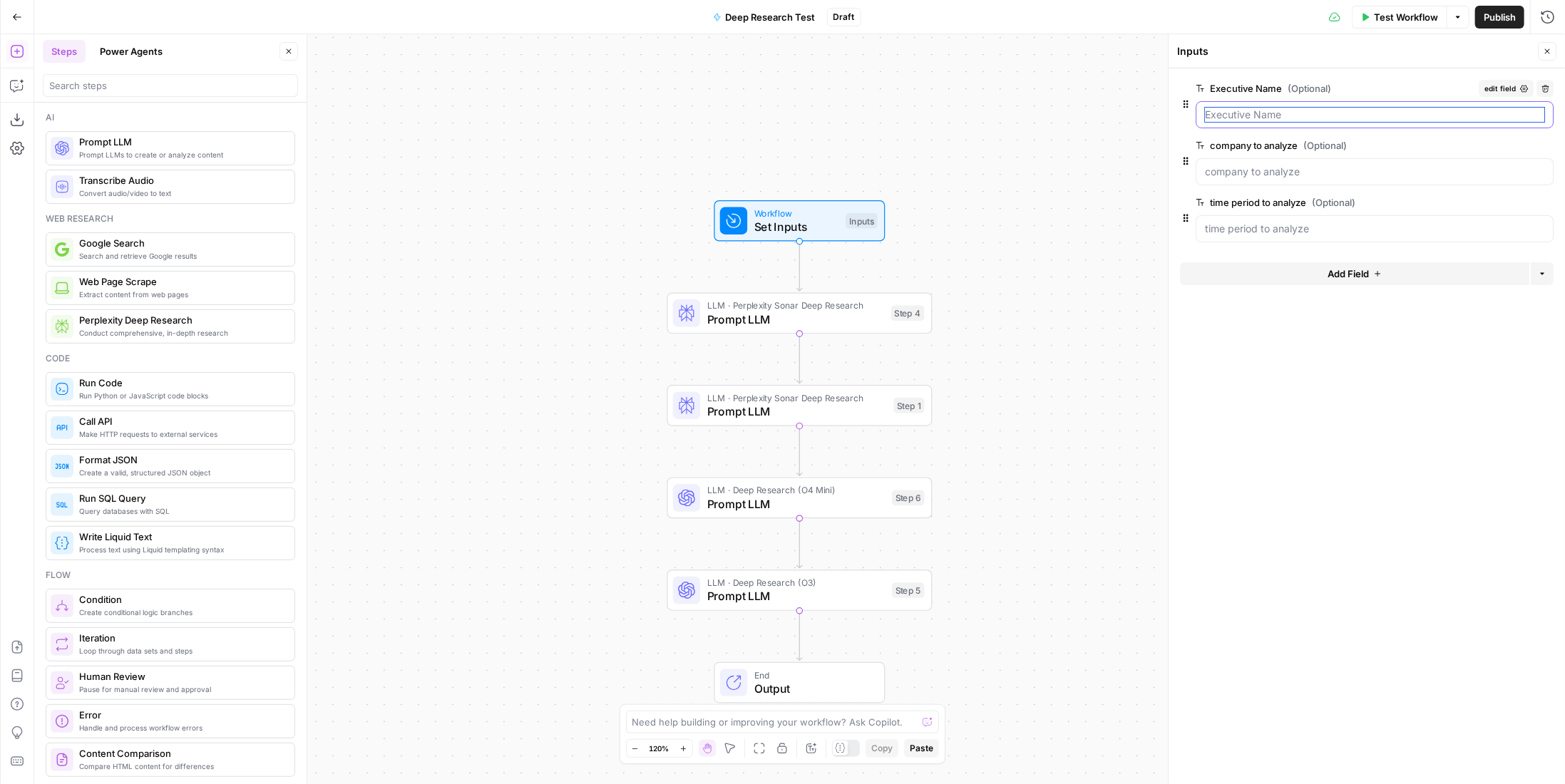 click on "Executive Name   (Optional)" at bounding box center (1375, 115) 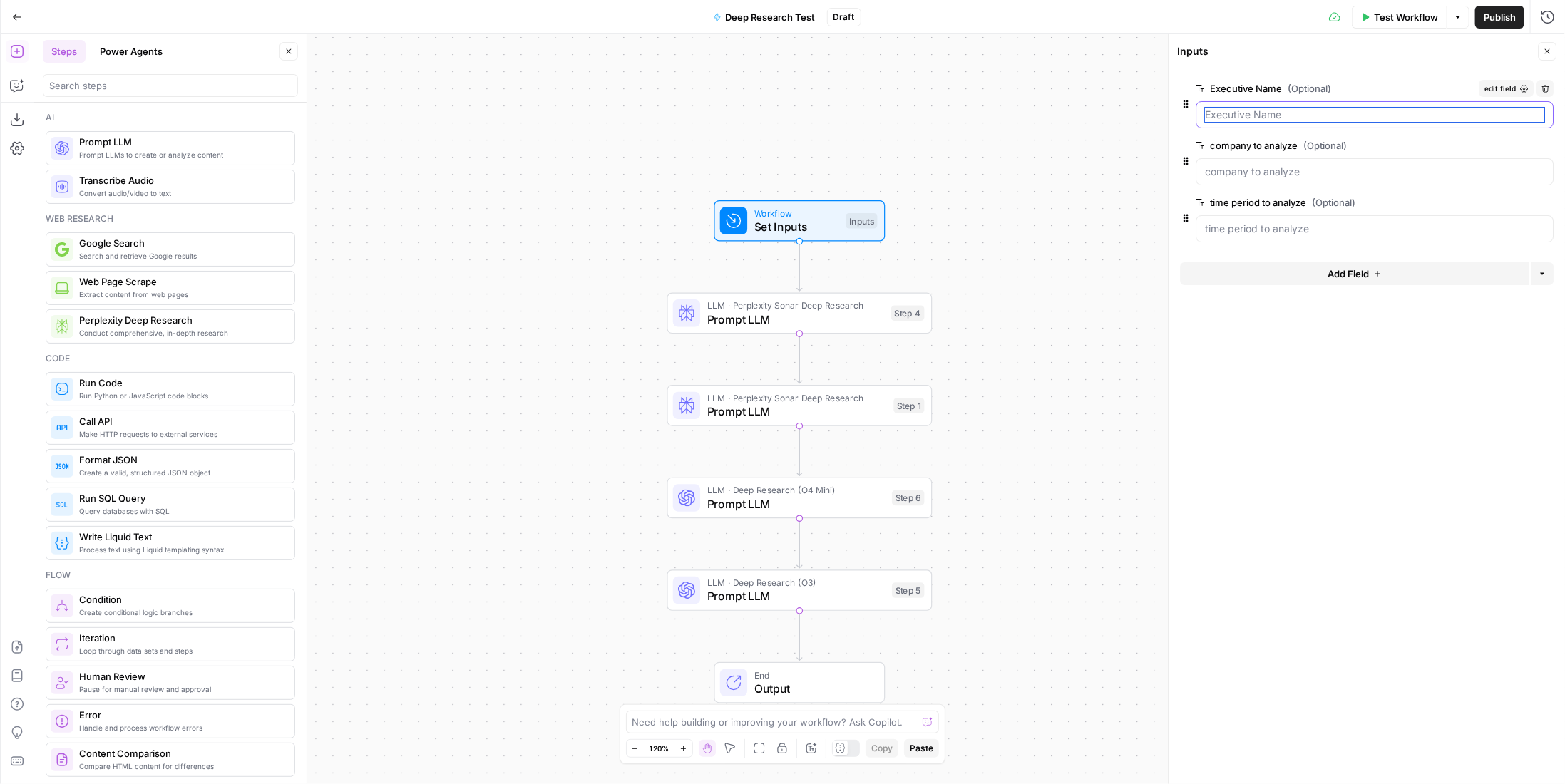 click on "Executive Name   (Optional)" at bounding box center (1375, 115) 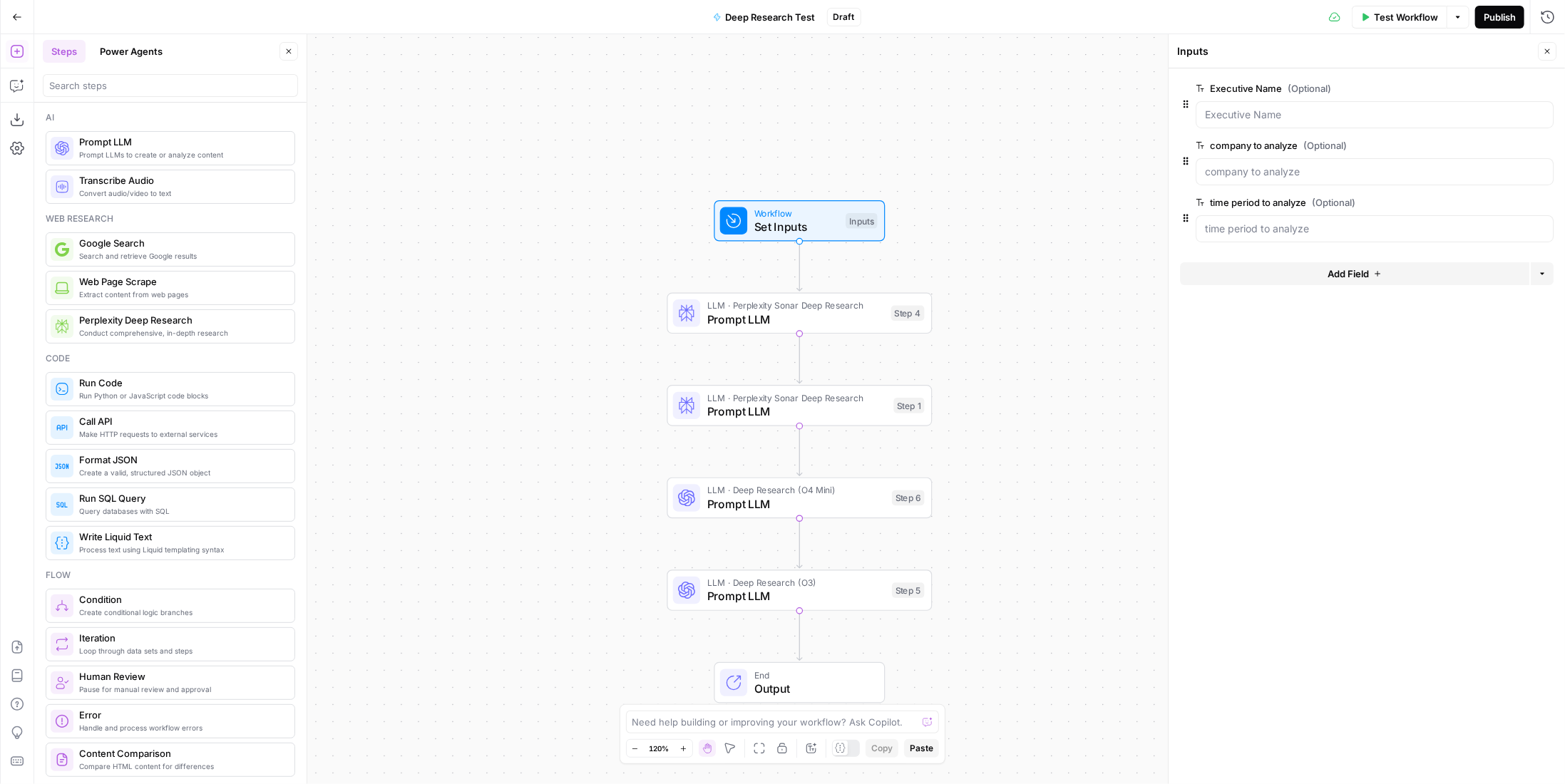 click on "Publish" at bounding box center (1499, 17) 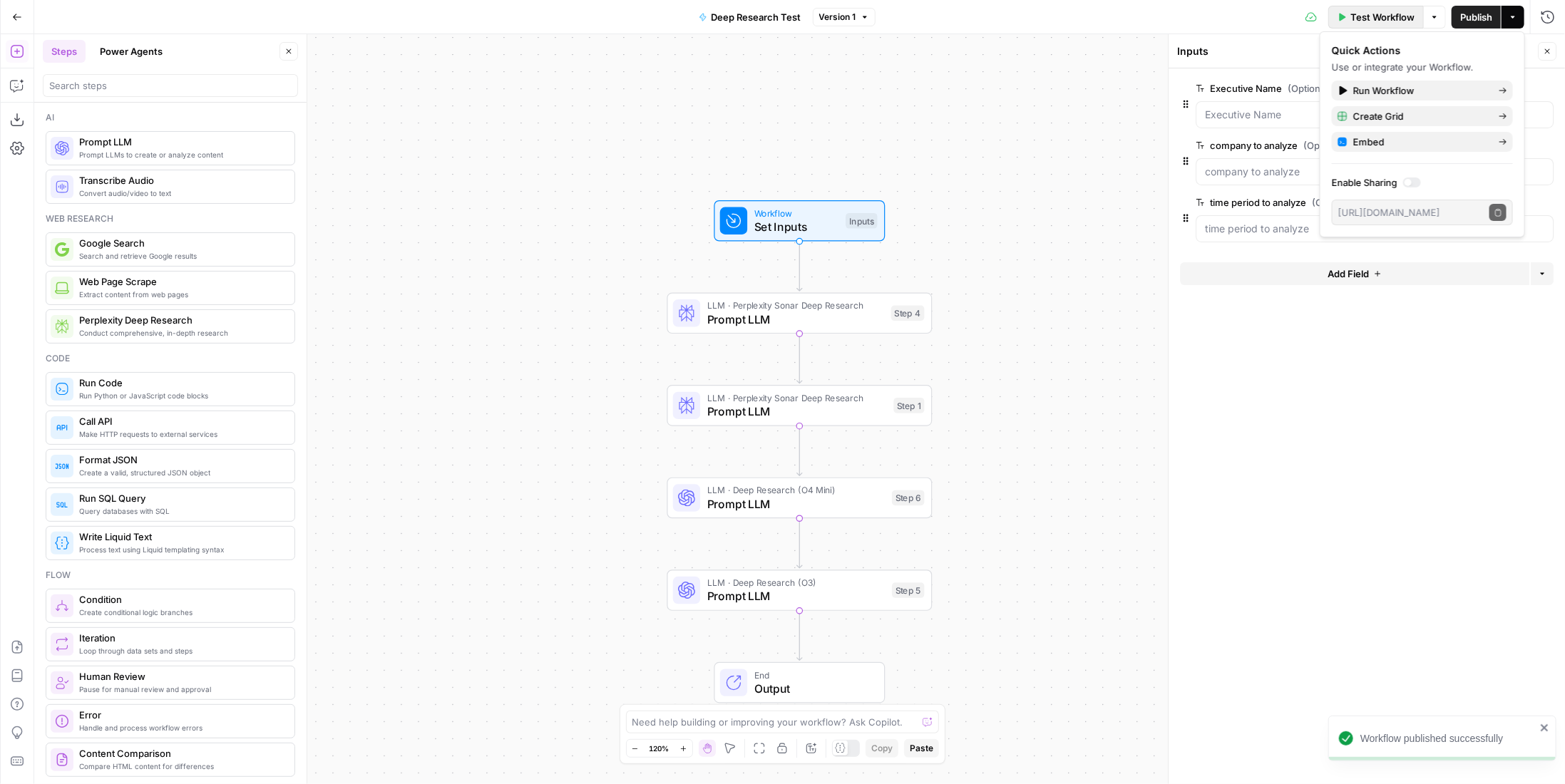 click on "Test Workflow" at bounding box center [1382, 17] 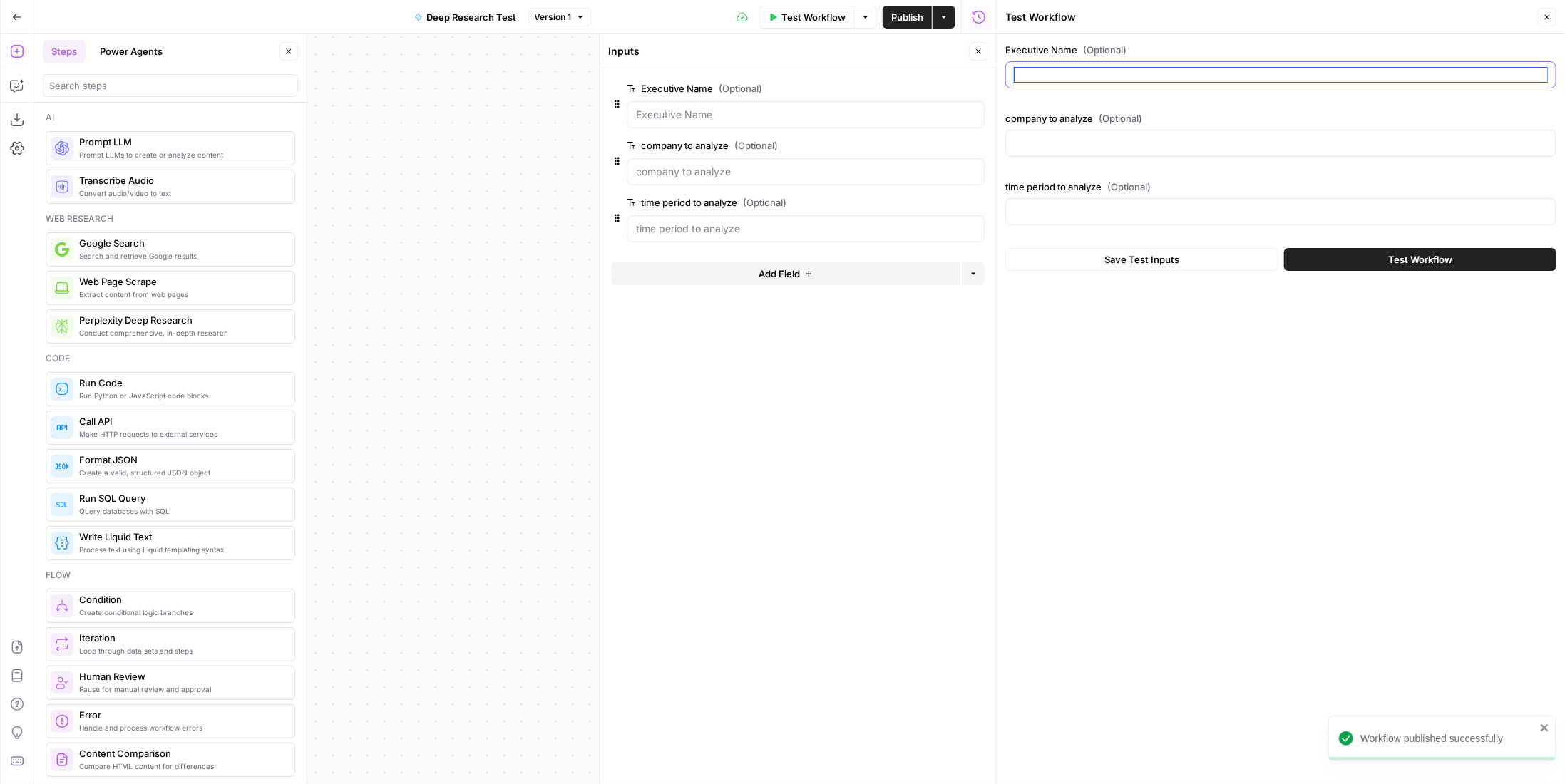 click on "Executive Name   (Optional)" at bounding box center (1281, 75) 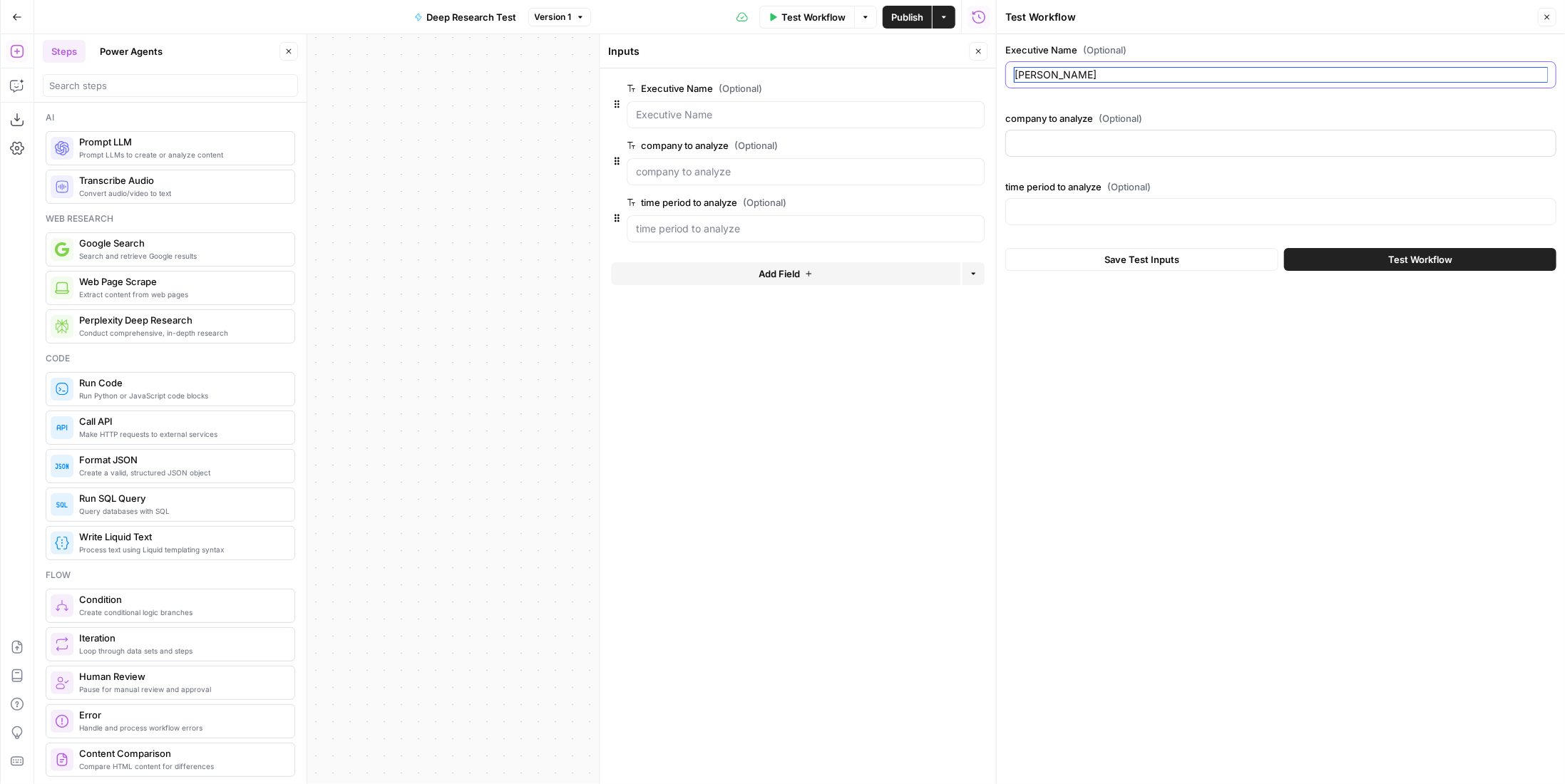 type on "Brian Niccol" 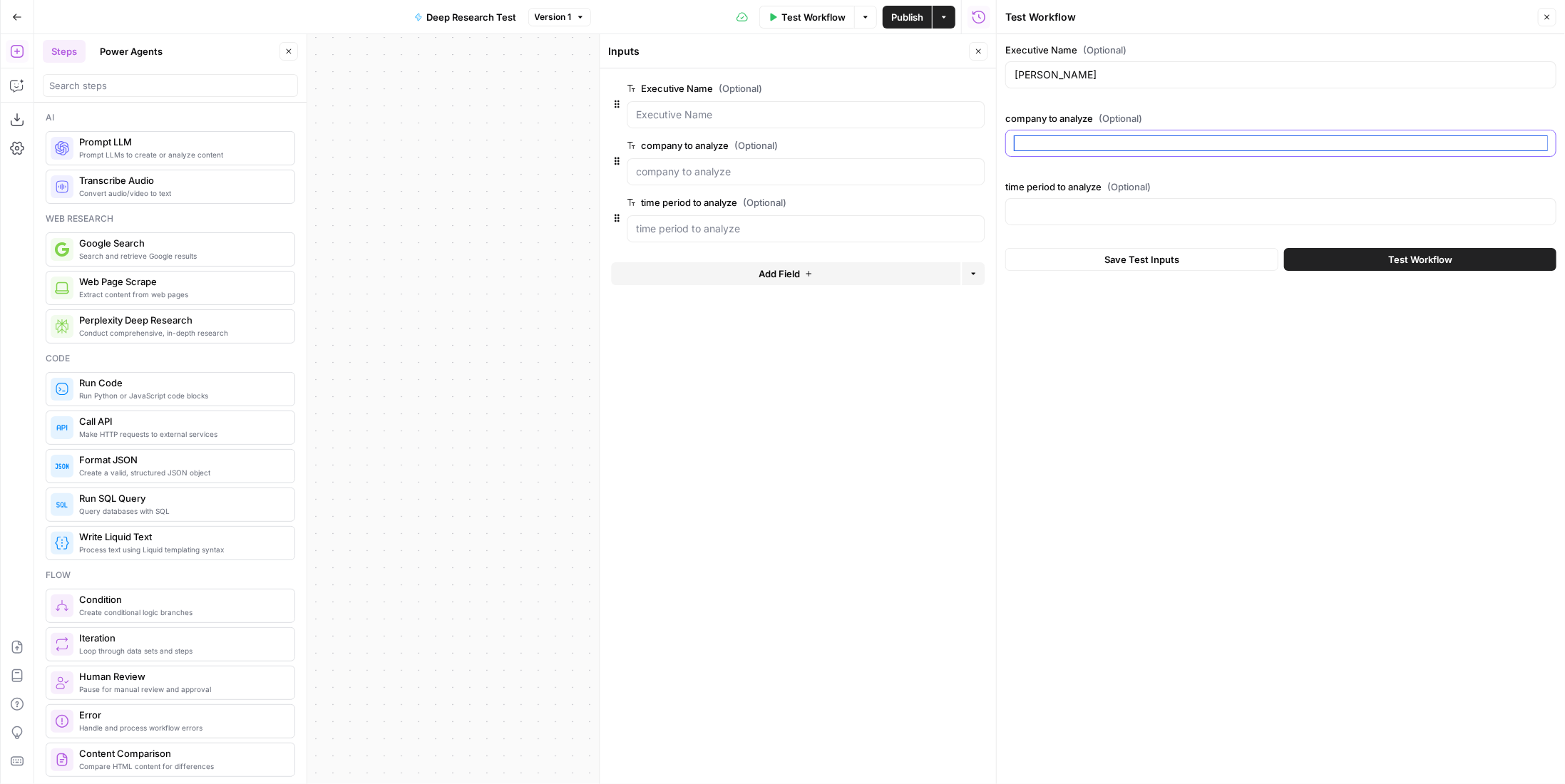 click on "company to analyze   (Optional)" at bounding box center (1281, 143) 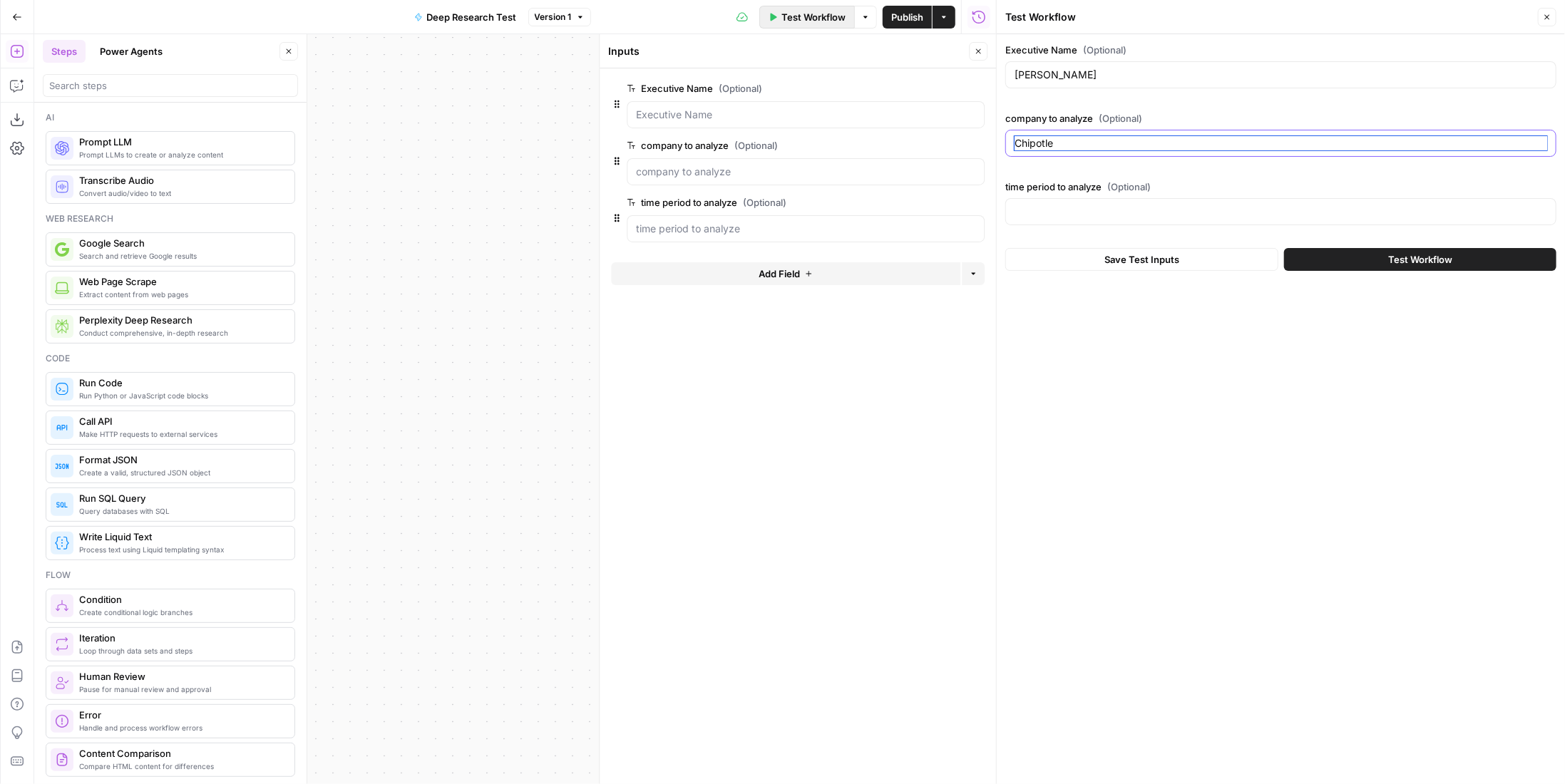 type on "Chipotle" 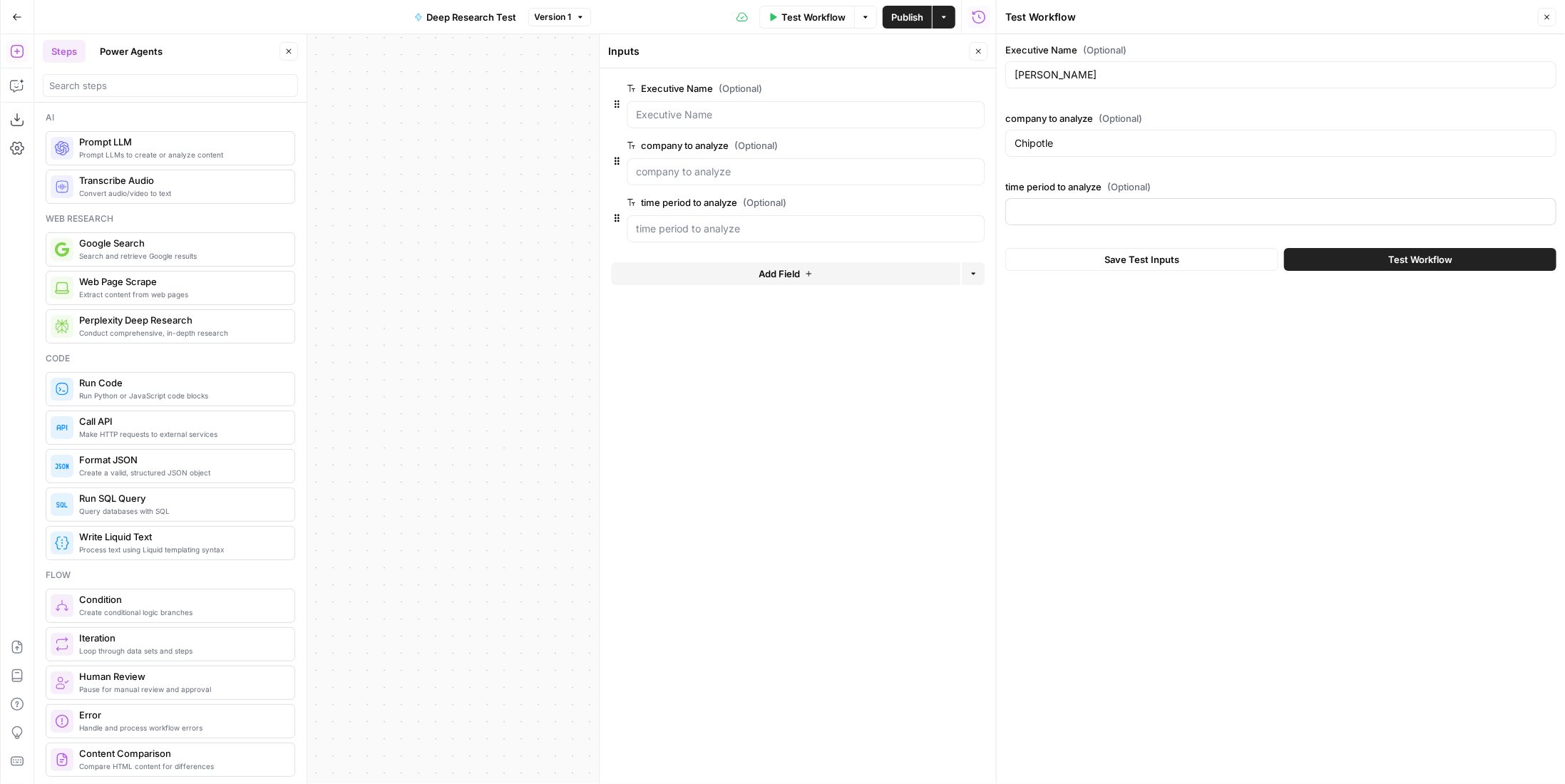 click at bounding box center (1281, 212) 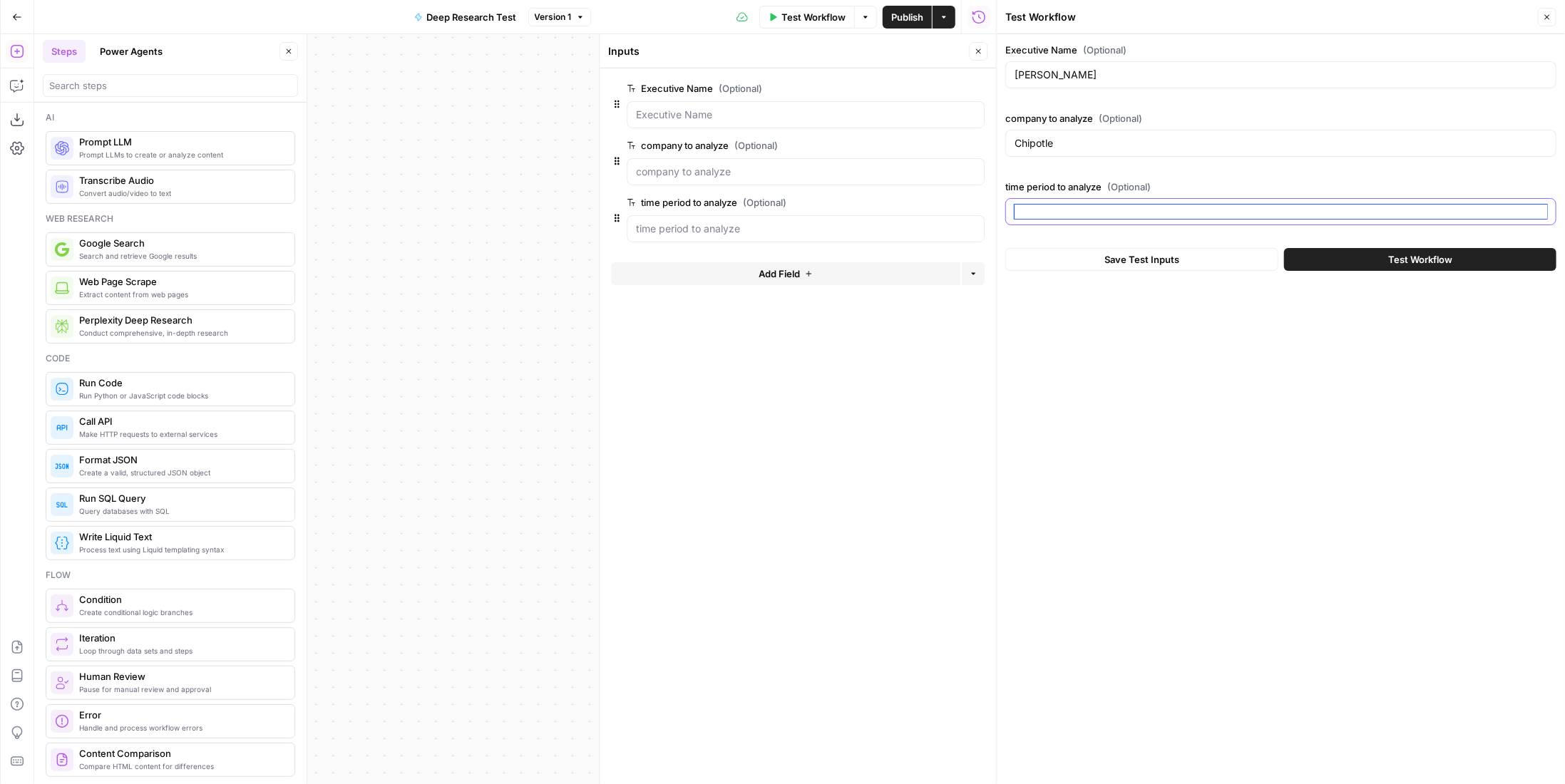 paste on "Mar 2020 — Aug 2024" 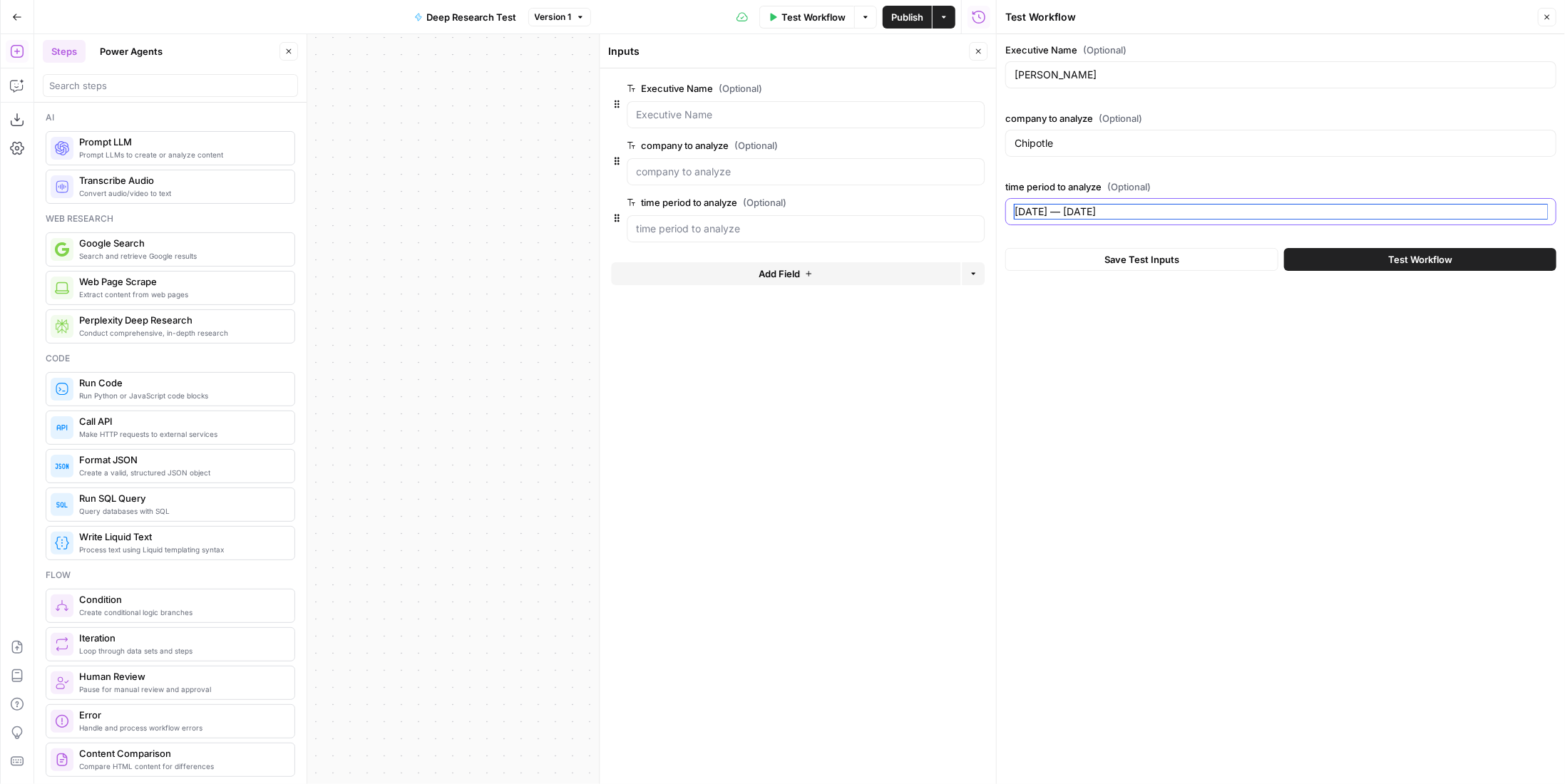 click on "Mar 2020 — Aug 2024" at bounding box center [1281, 212] 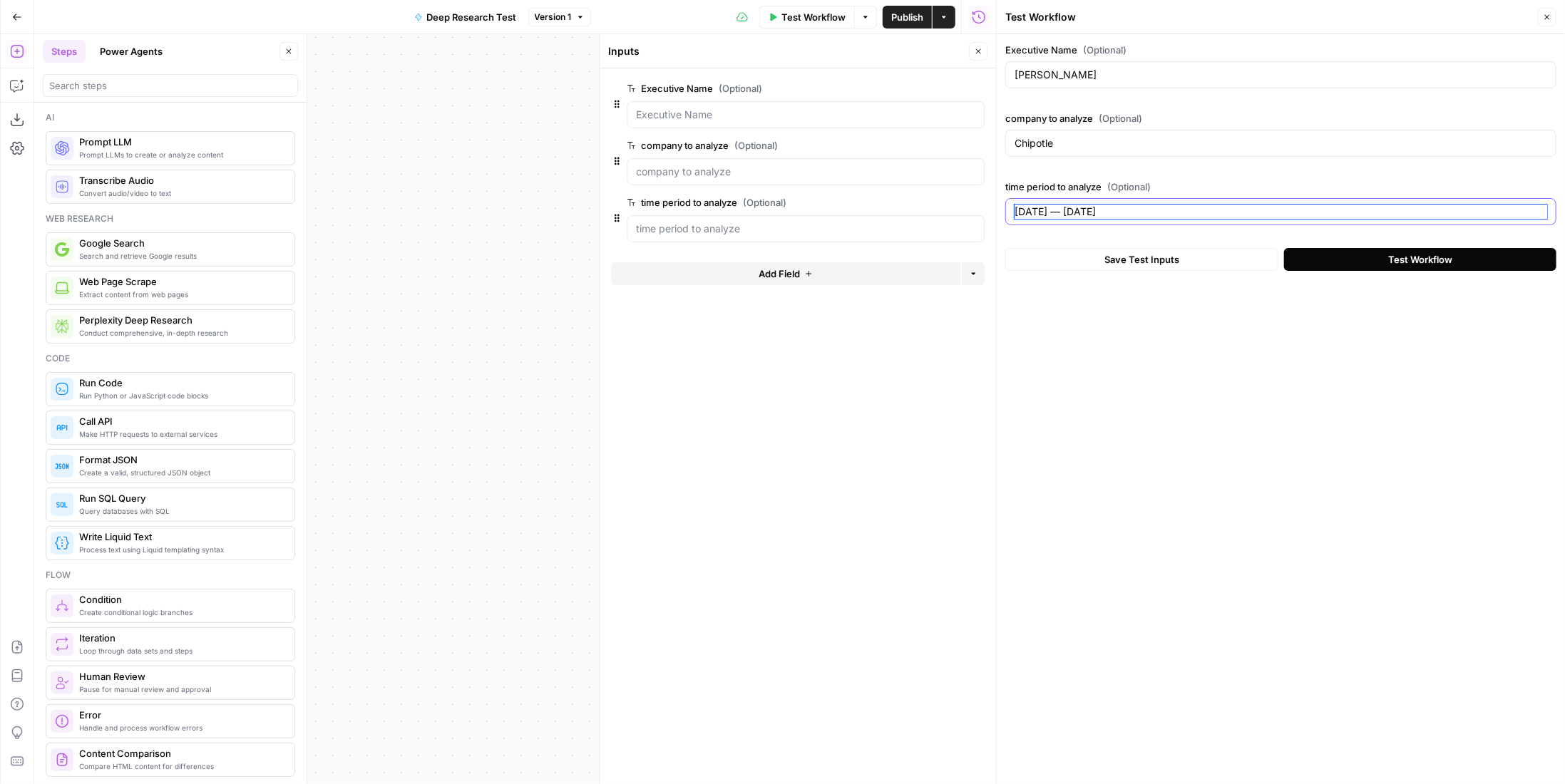 type on "Mar 2018 — Aug 2024" 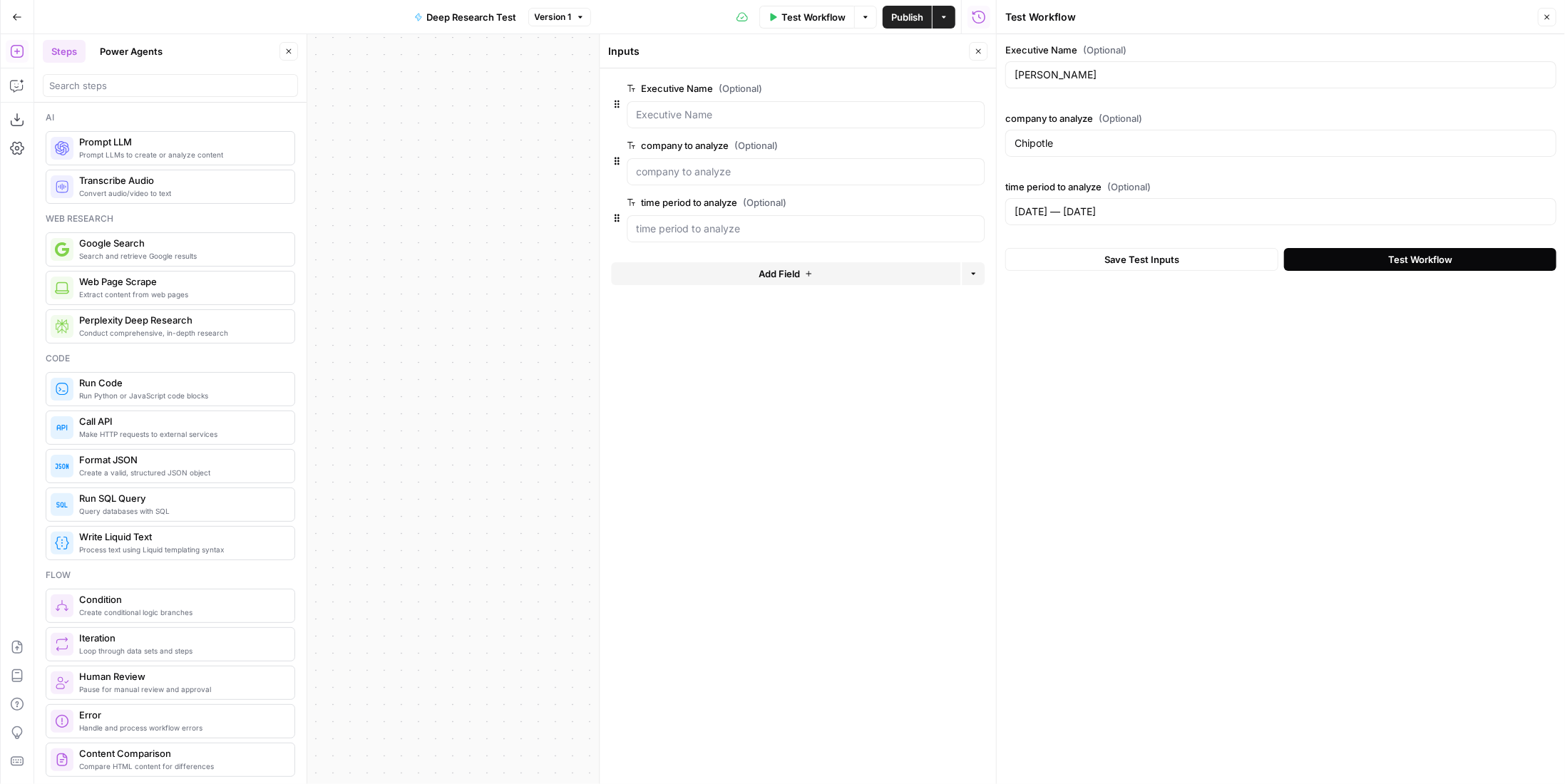 click on "Test Workflow" at bounding box center (1420, 259) 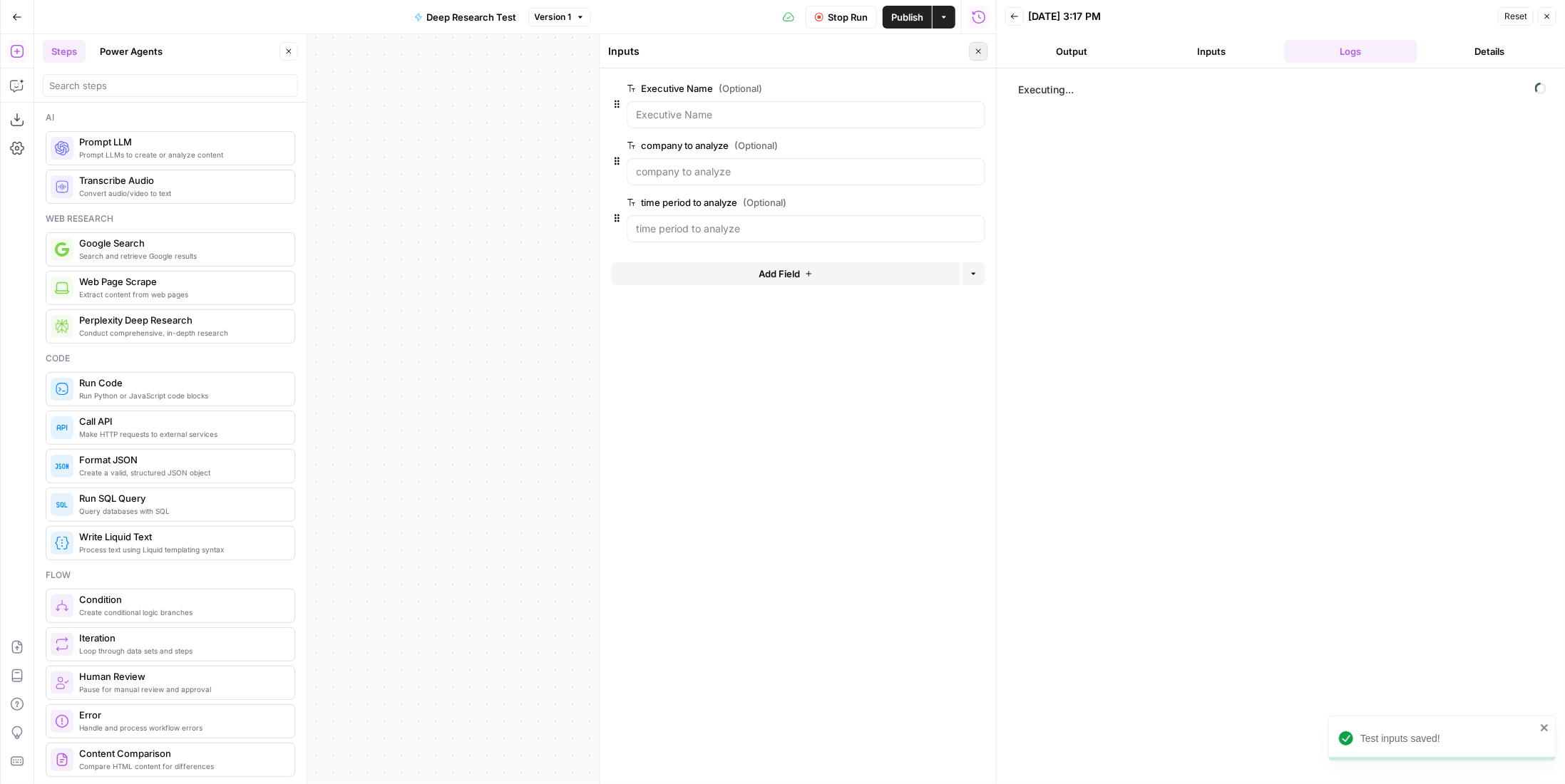 click on "Close" at bounding box center [978, 51] 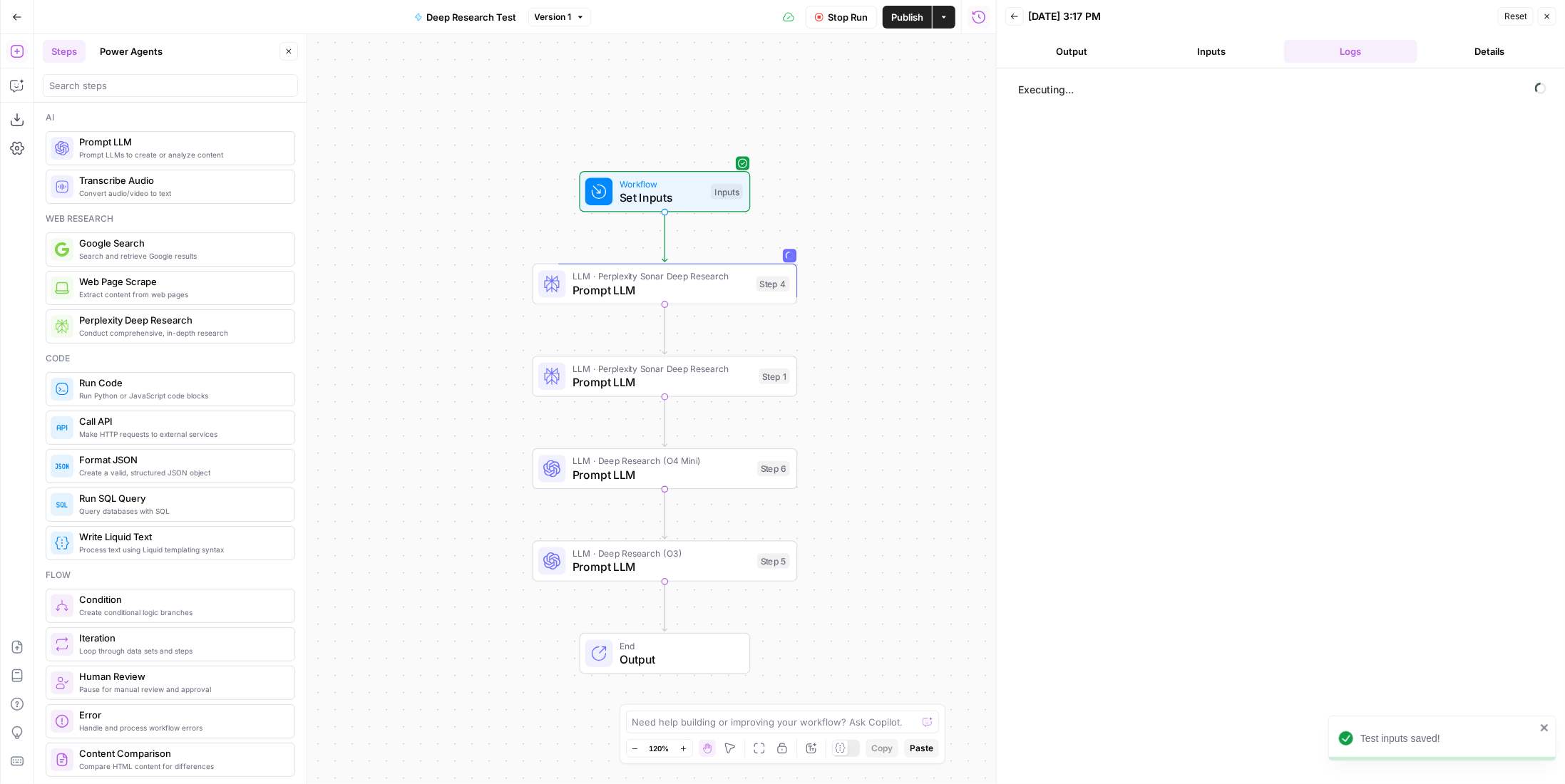 drag, startPoint x: 920, startPoint y: 145, endPoint x: 780, endPoint y: 115, distance: 143.1782 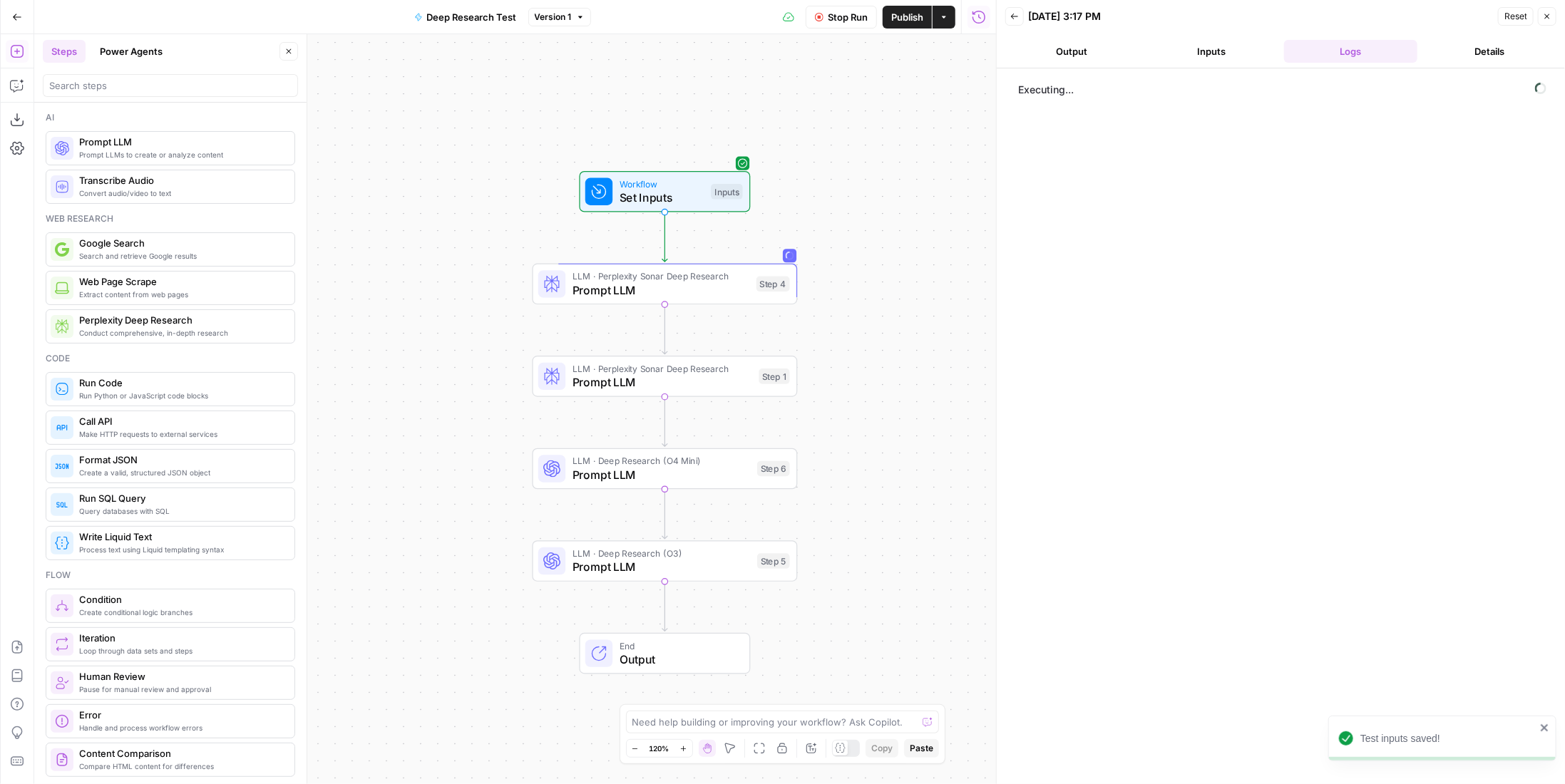 click on "Workflow Set Inputs Inputs LLM · Perplexity Sonar Deep Research Prompt LLM Step 4 LLM · Perplexity Sonar Deep Research Prompt LLM Step 1 LLM · Deep Research (O4 Mini) Prompt LLM Step 6 LLM · Deep Research (O3) Prompt LLM Step 5 End Output" at bounding box center (515, 409) 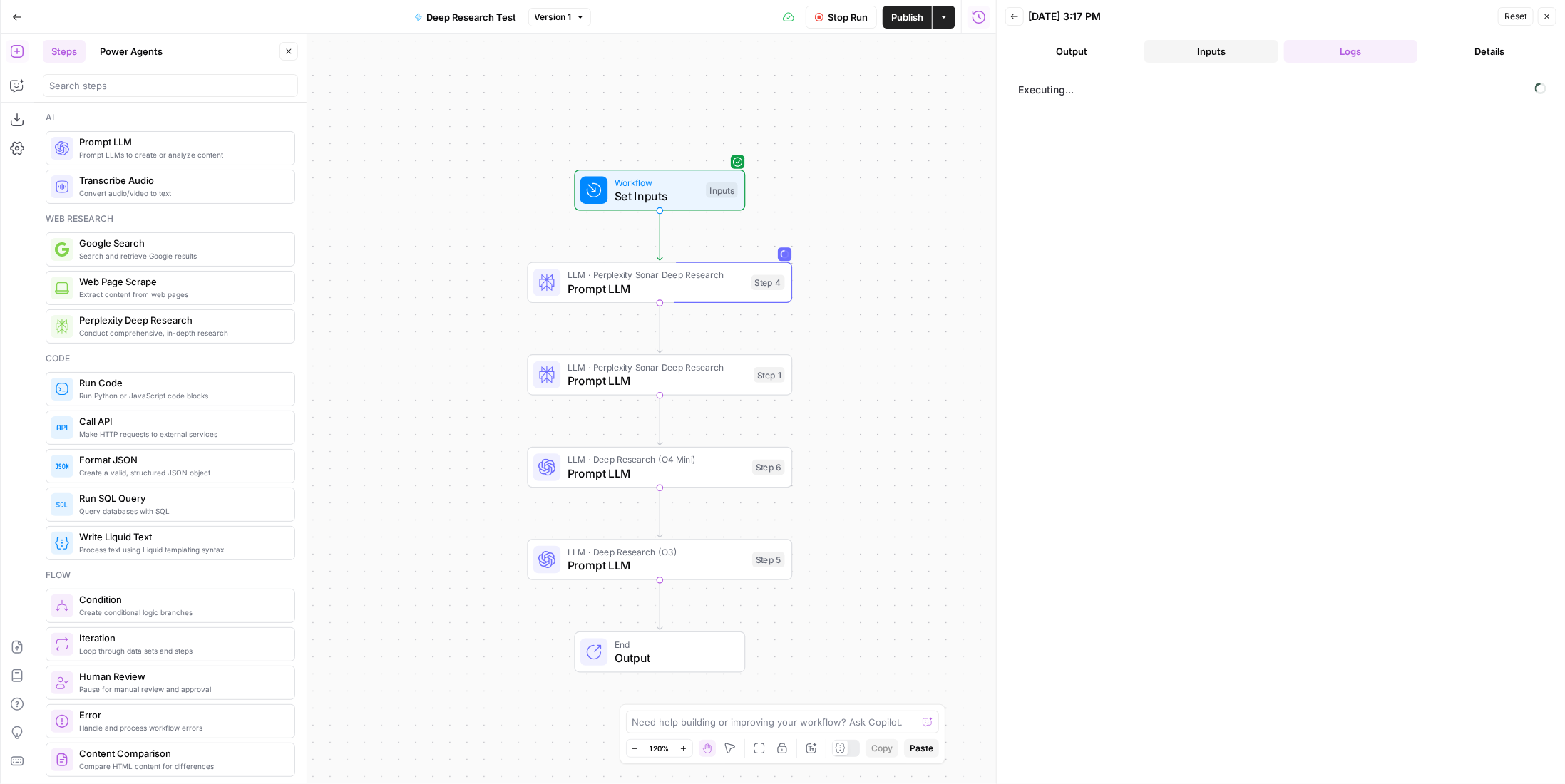 click on "Inputs" at bounding box center [1211, 51] 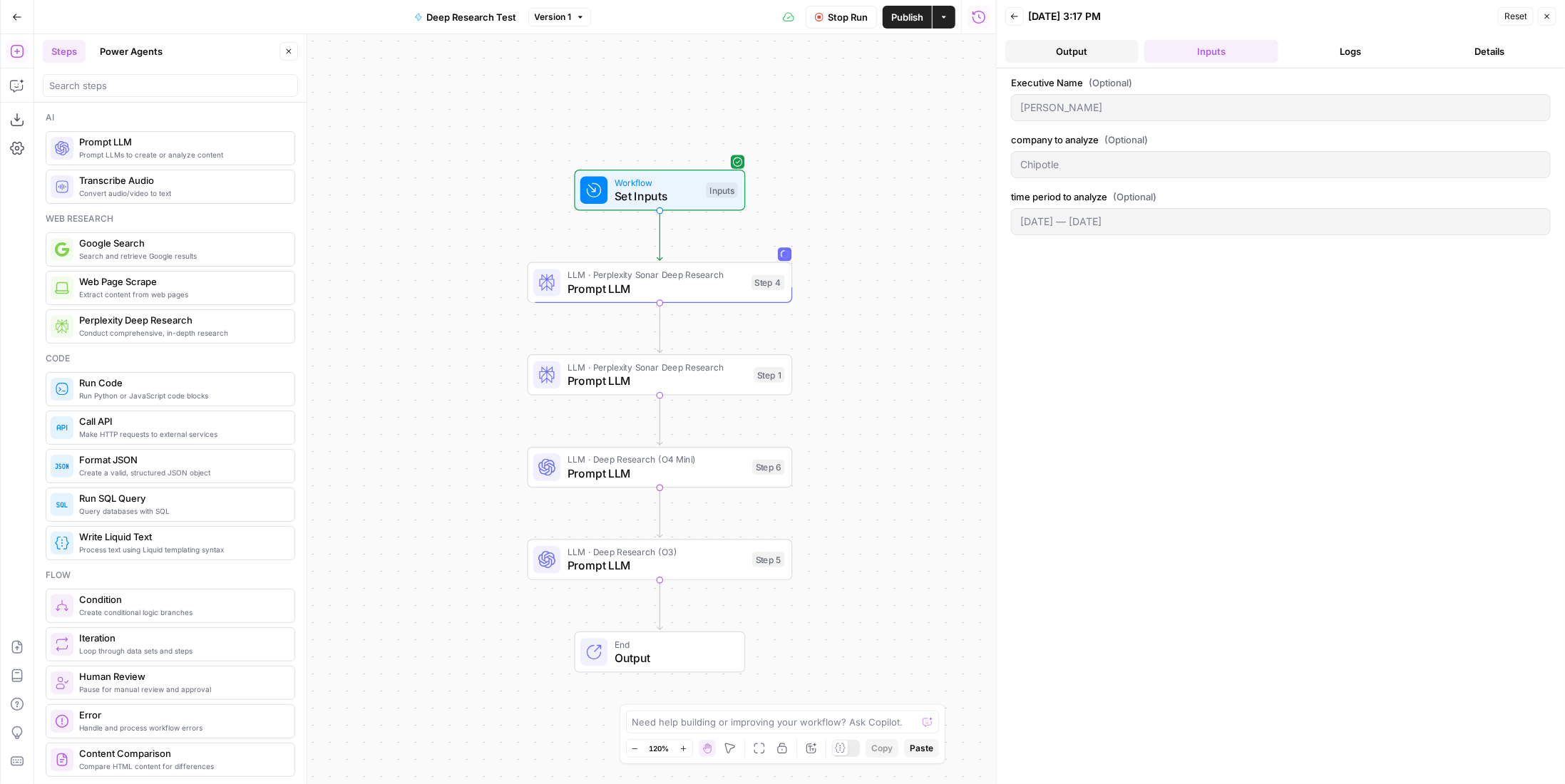 click on "Output" at bounding box center [1072, 51] 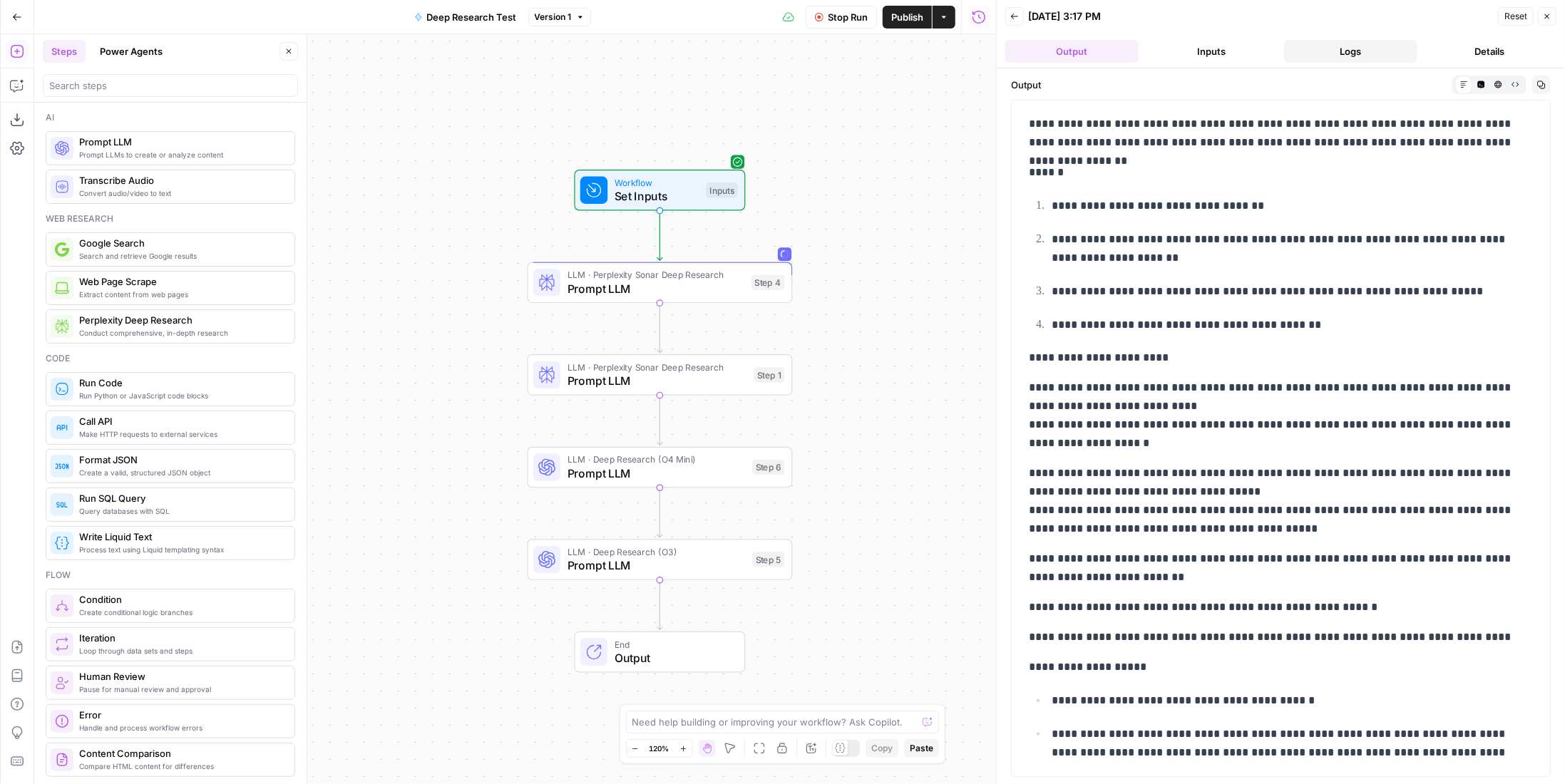 click on "Logs" at bounding box center (1350, 51) 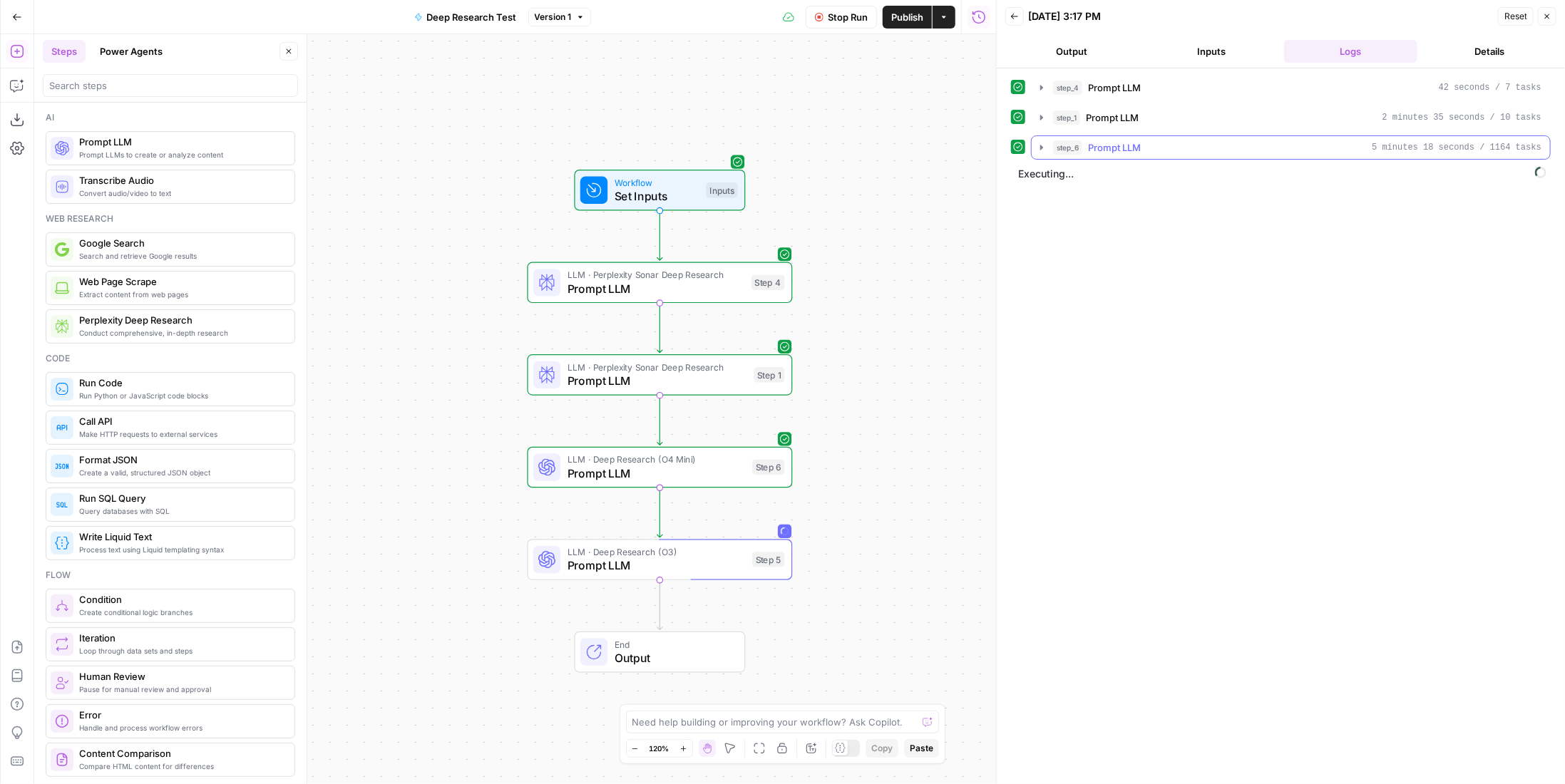 click on "step_6 Prompt LLM 5 minutes 18 seconds / 1164 tasks" at bounding box center (1297, 148) 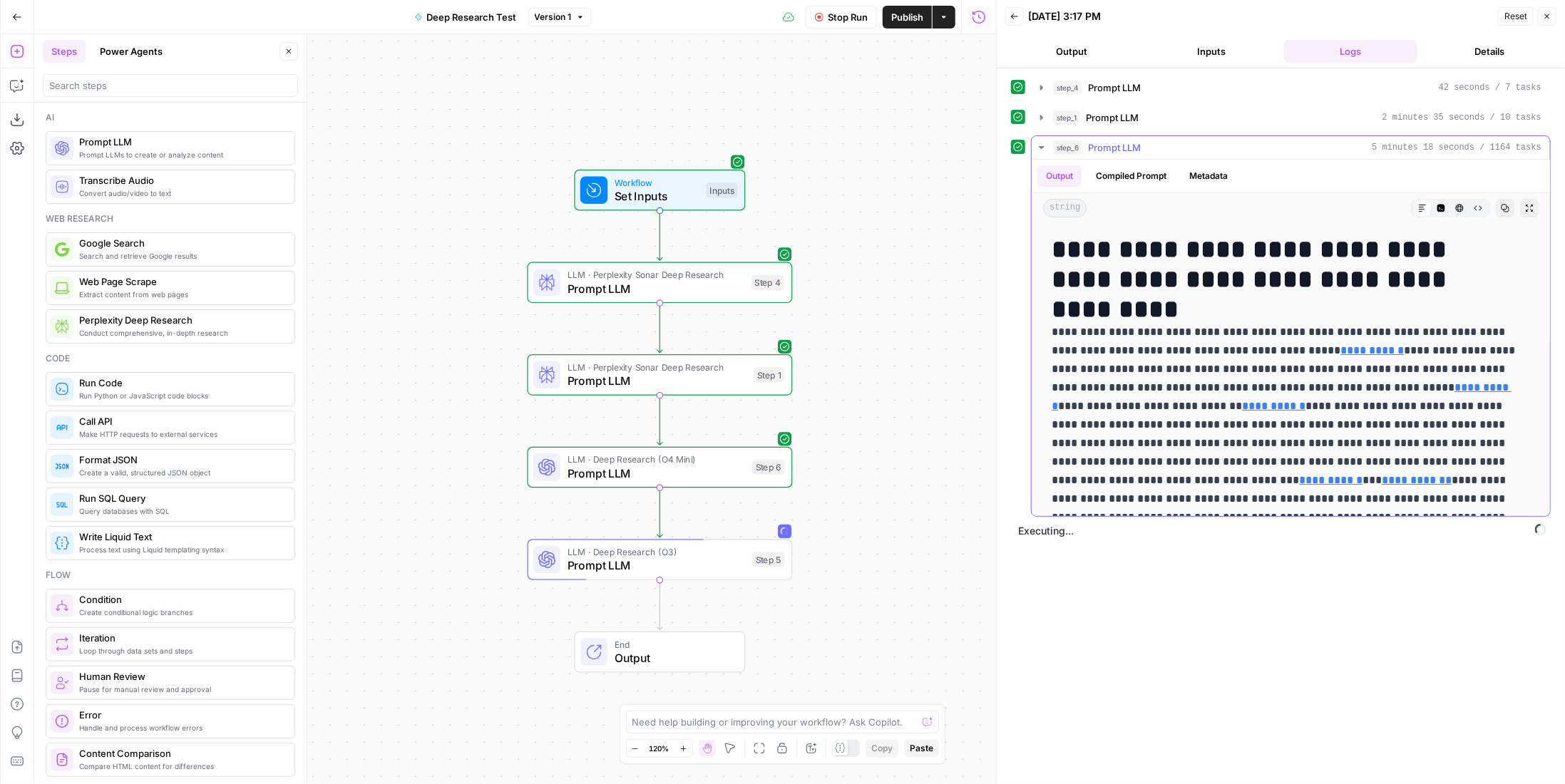 click on "step_6 Prompt LLM 5 minutes 18 seconds / 1164 tasks" at bounding box center [1297, 148] 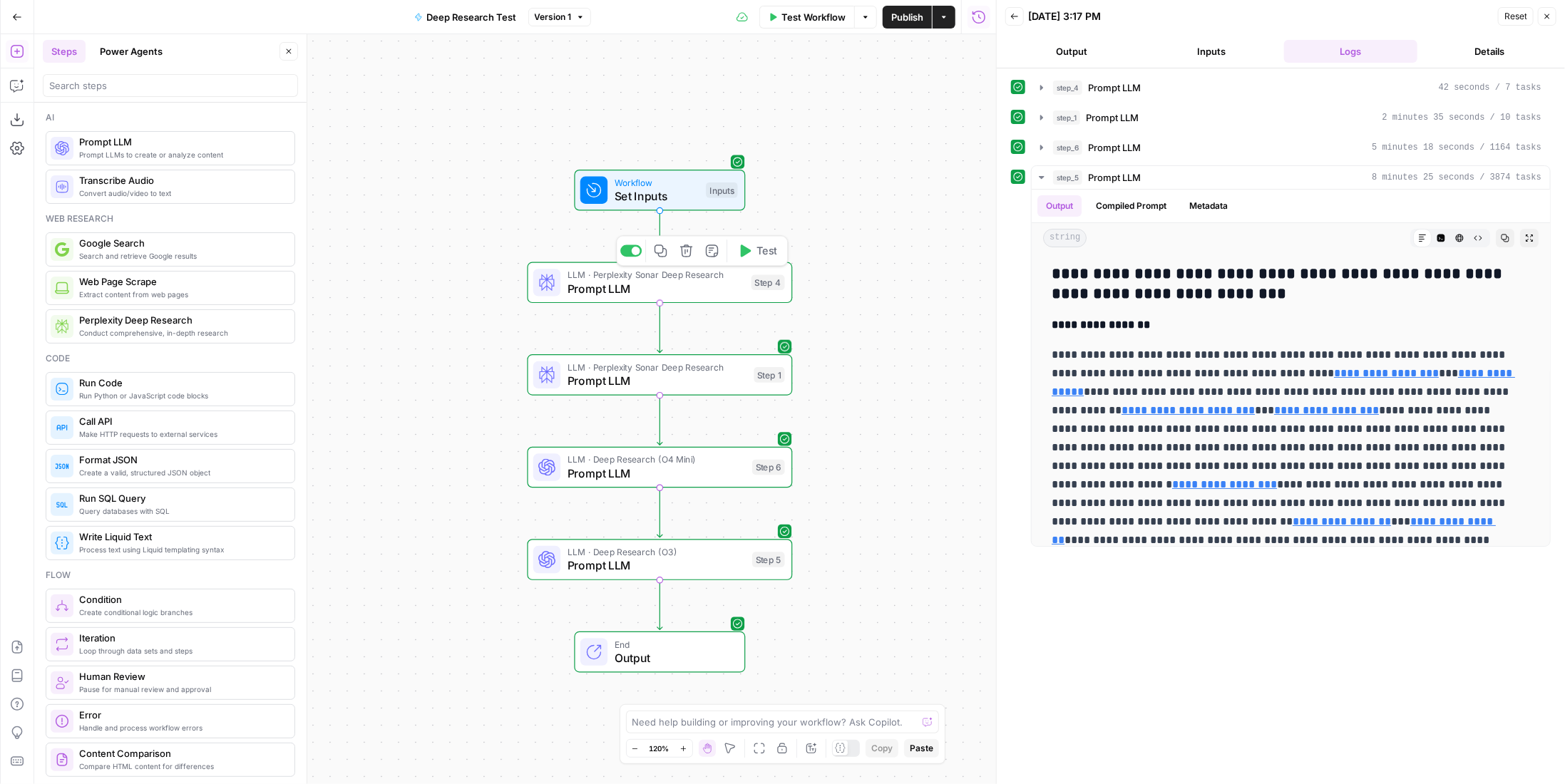 click on "Prompt LLM" at bounding box center [657, 381] 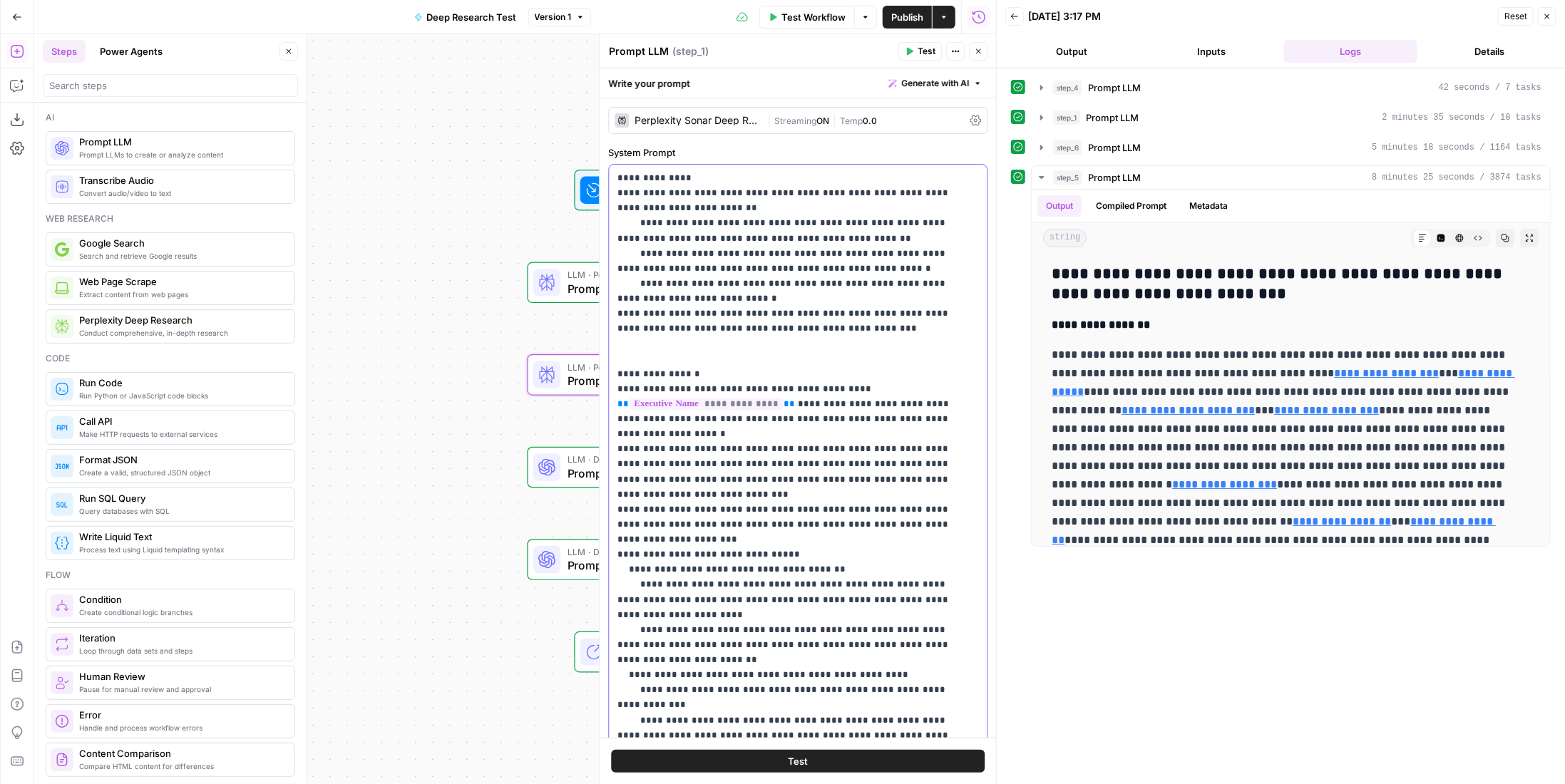 click on "**********" at bounding box center [788, 547] 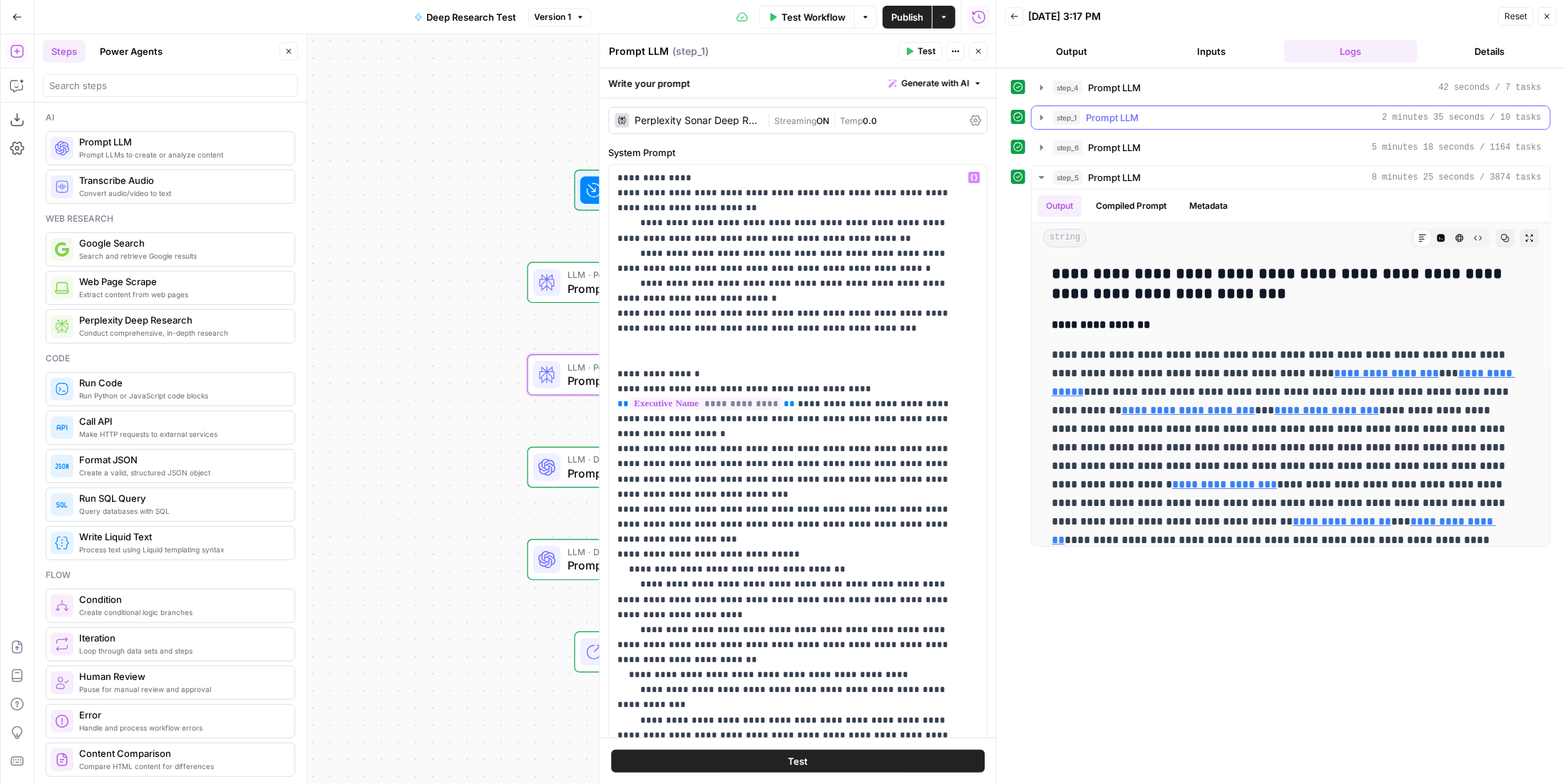 click on "Prompt LLM" at bounding box center (1112, 118) 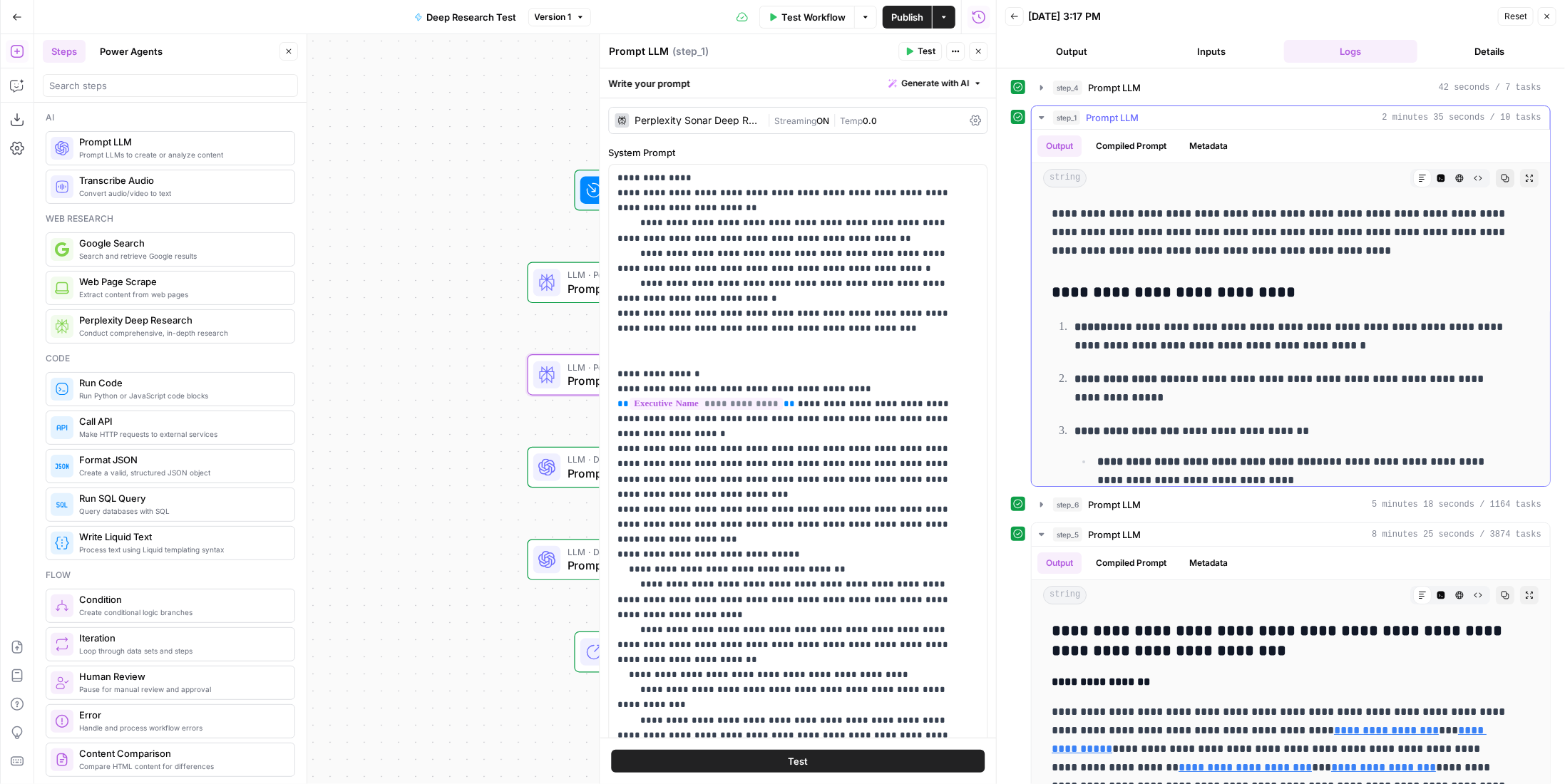 click on "Copy" at bounding box center [1505, 178] 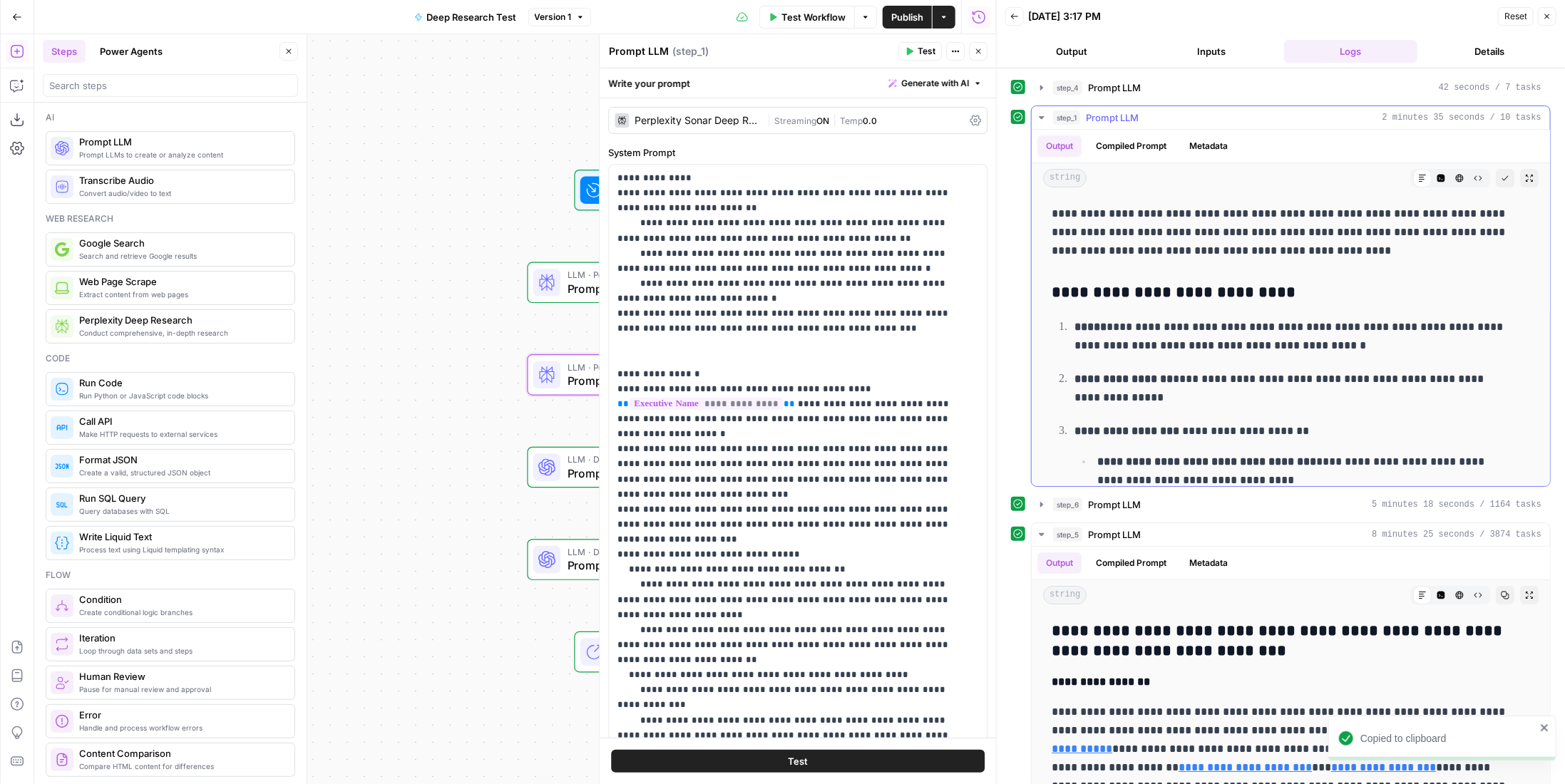type 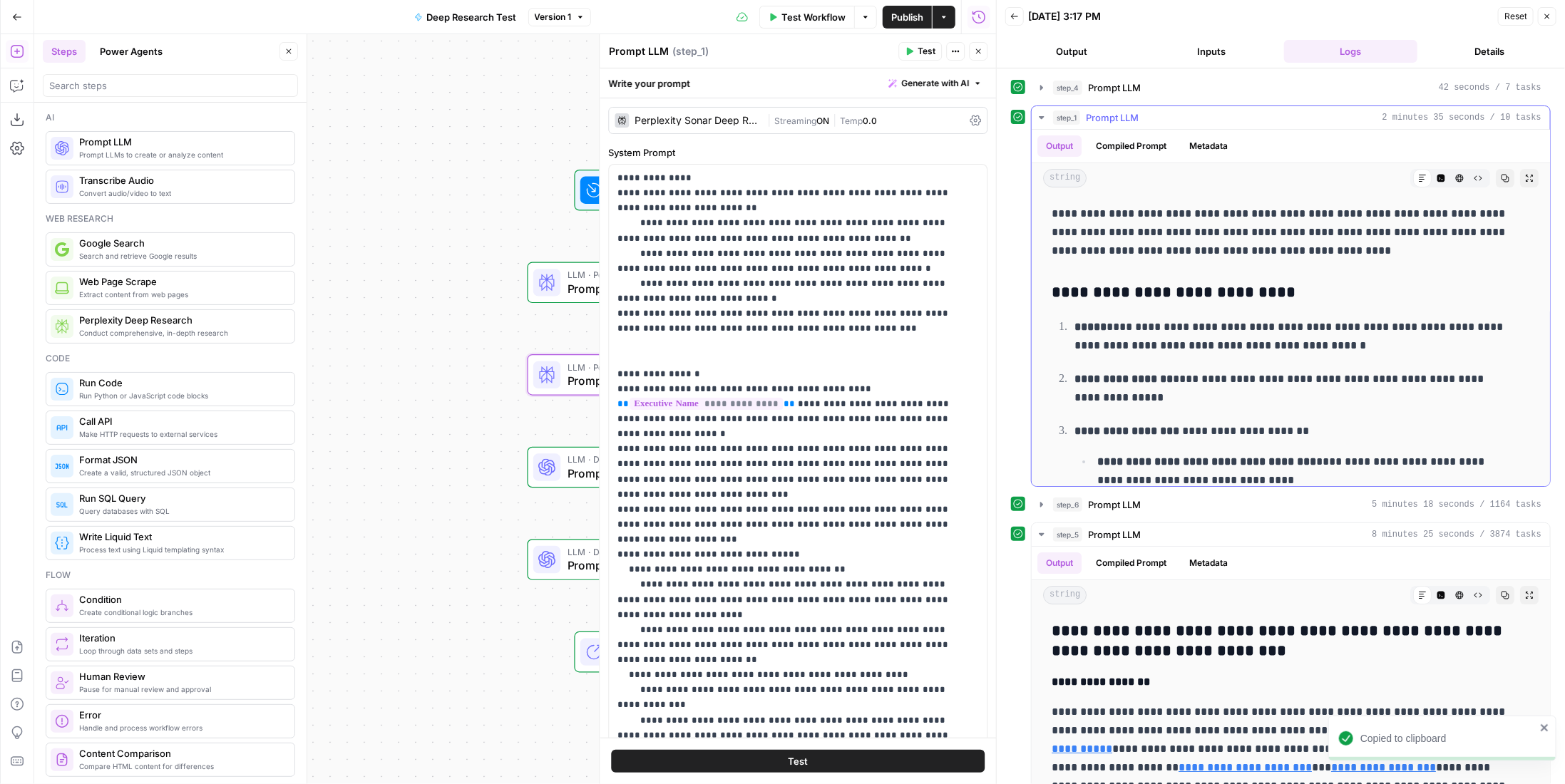 click on "Prompt LLM" at bounding box center [1112, 118] 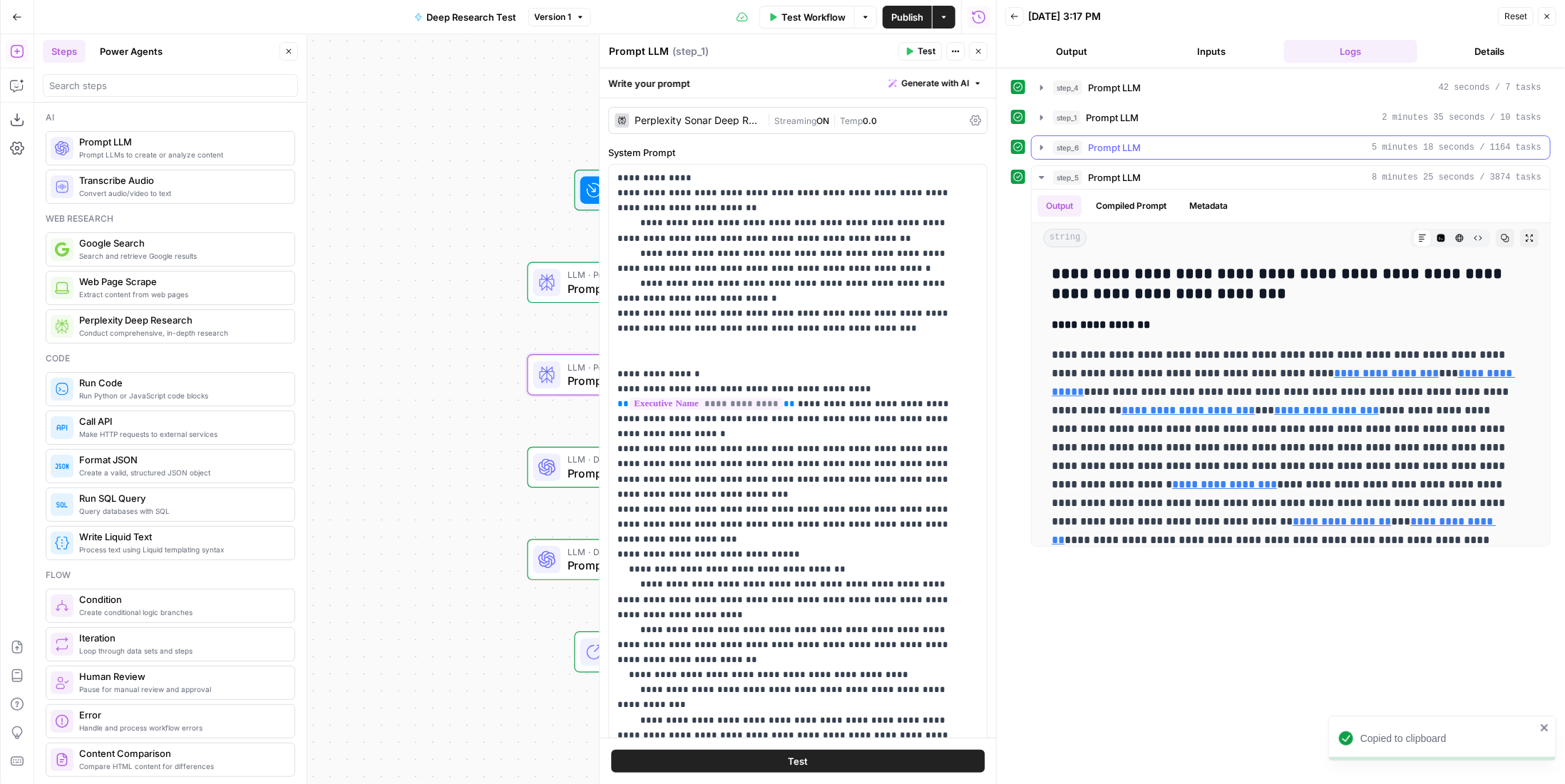 click on "step_6 Prompt LLM 5 minutes 18 seconds / 1164 tasks" at bounding box center [1291, 148] 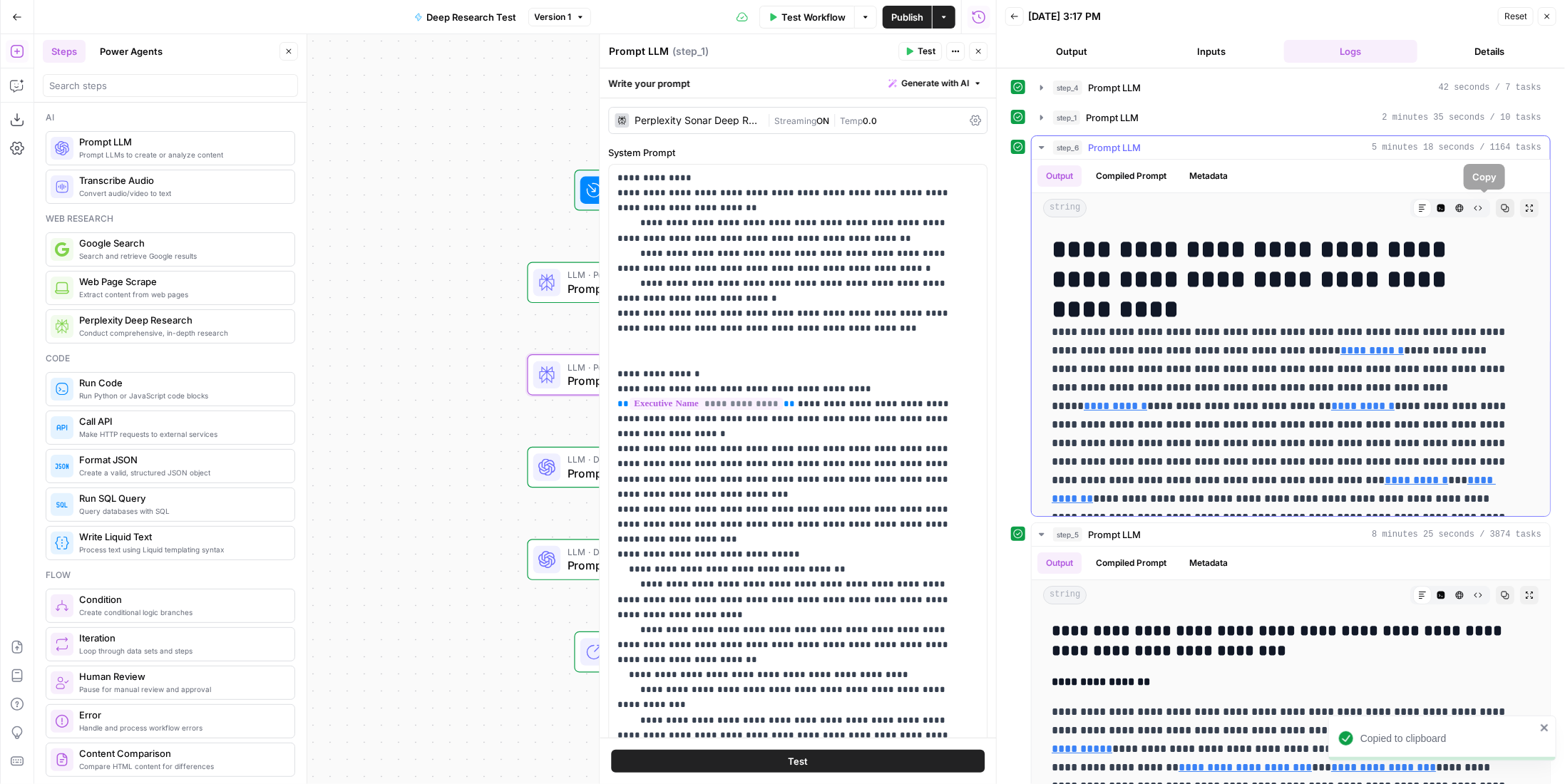 click 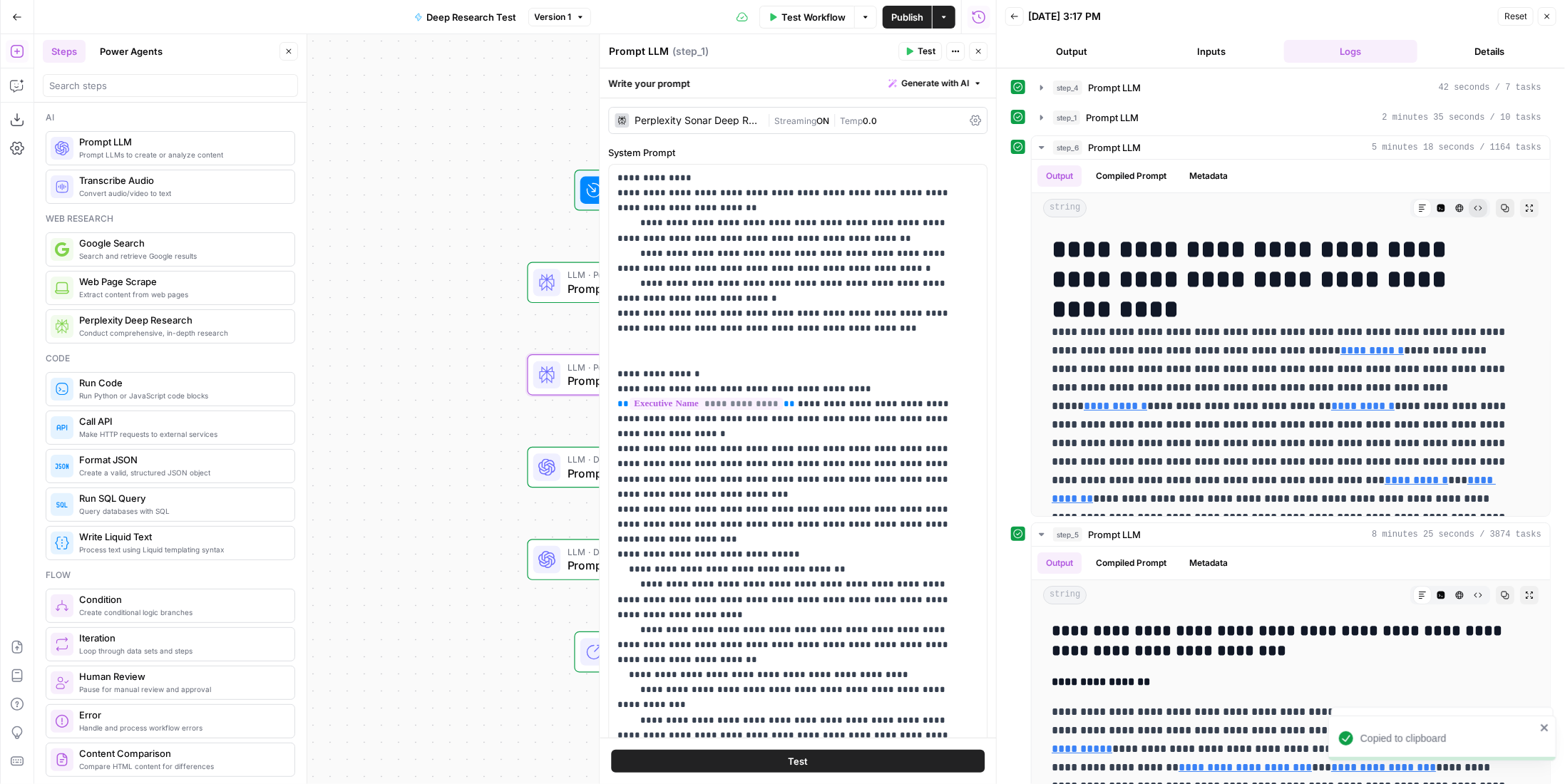 type 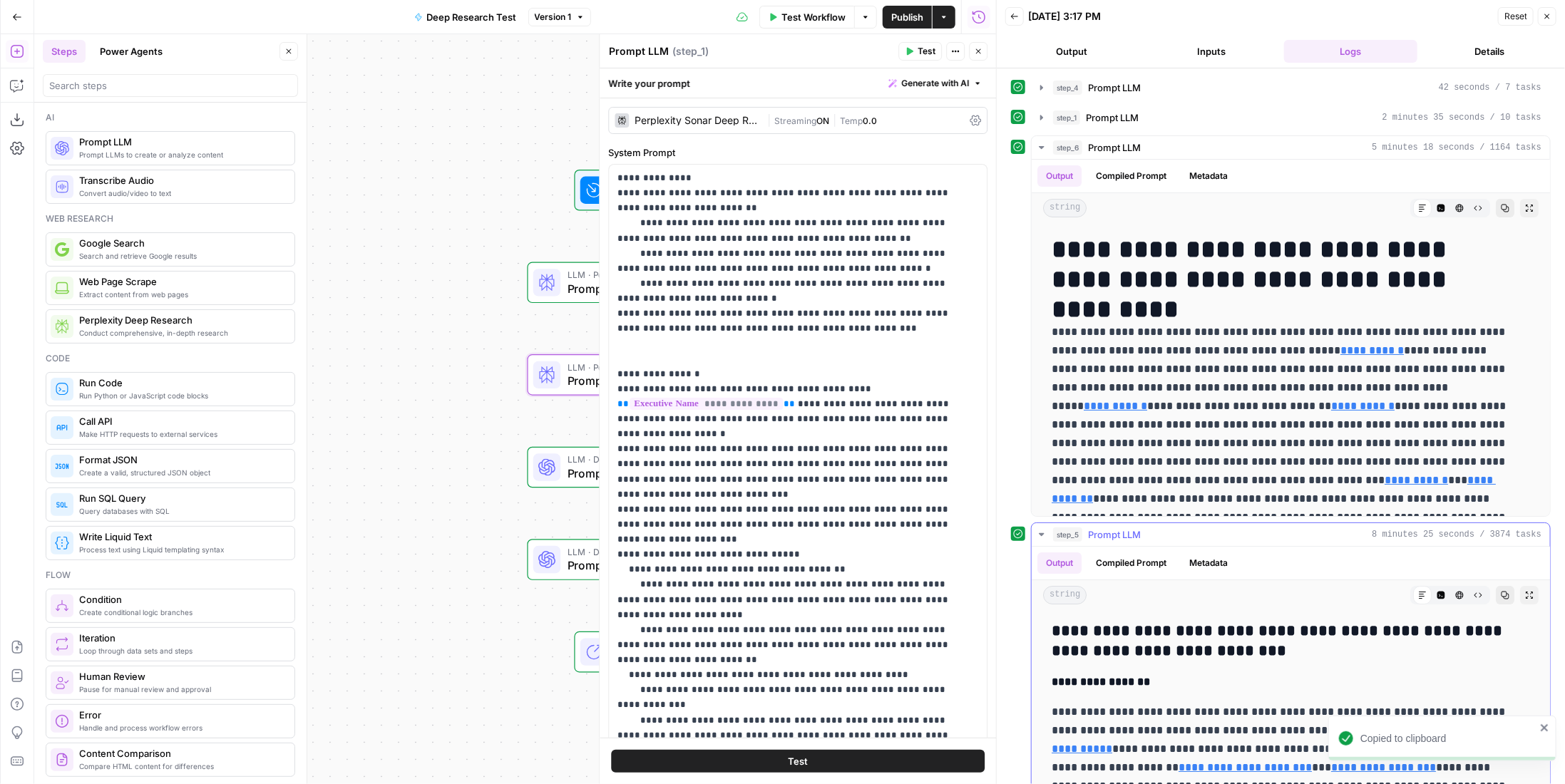 click 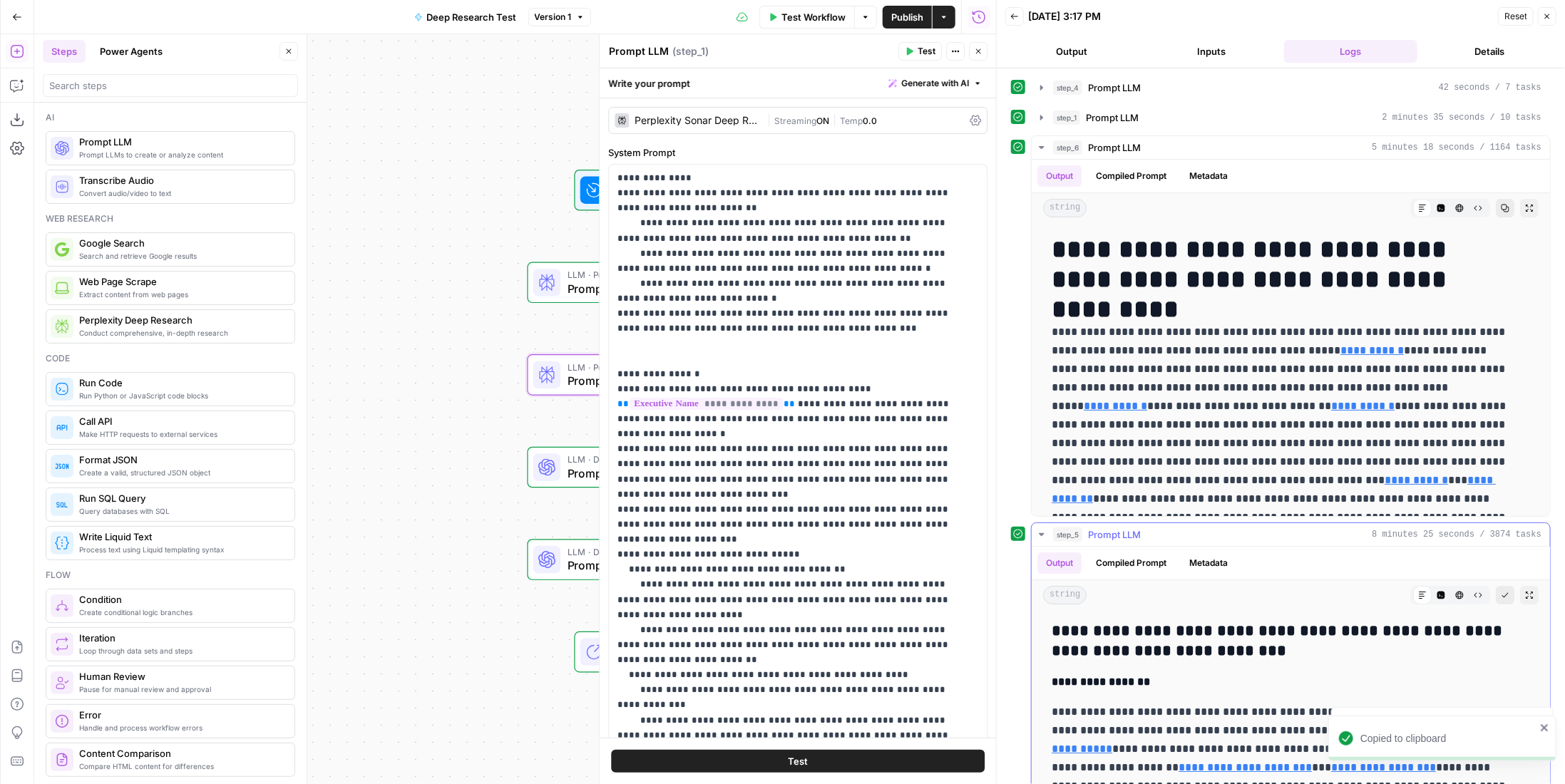 type 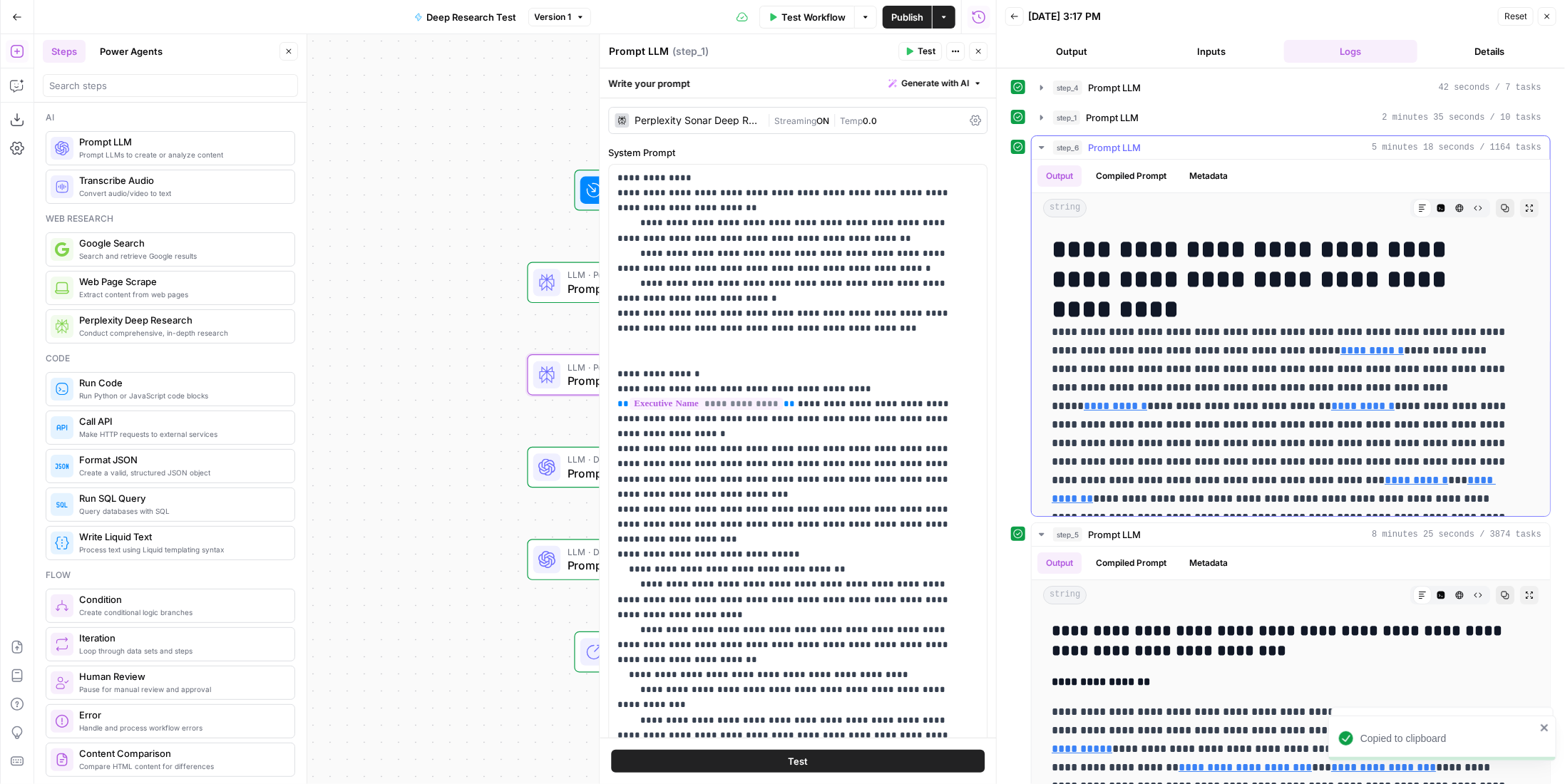 scroll, scrollTop: 71, scrollLeft: 0, axis: vertical 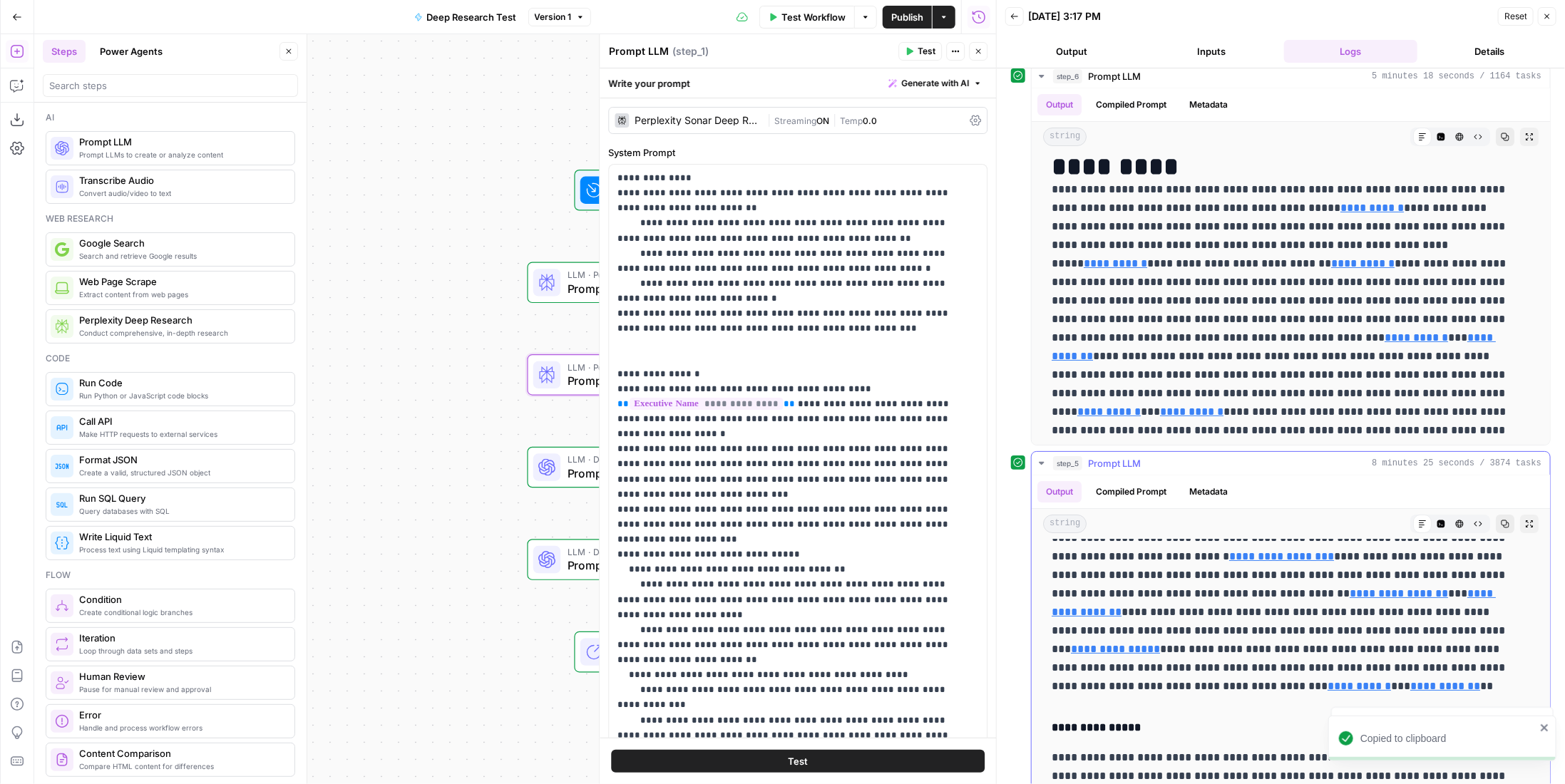 click on "step_5 Prompt LLM 8 minutes 25 seconds / 3874 tasks" at bounding box center (1291, 463) 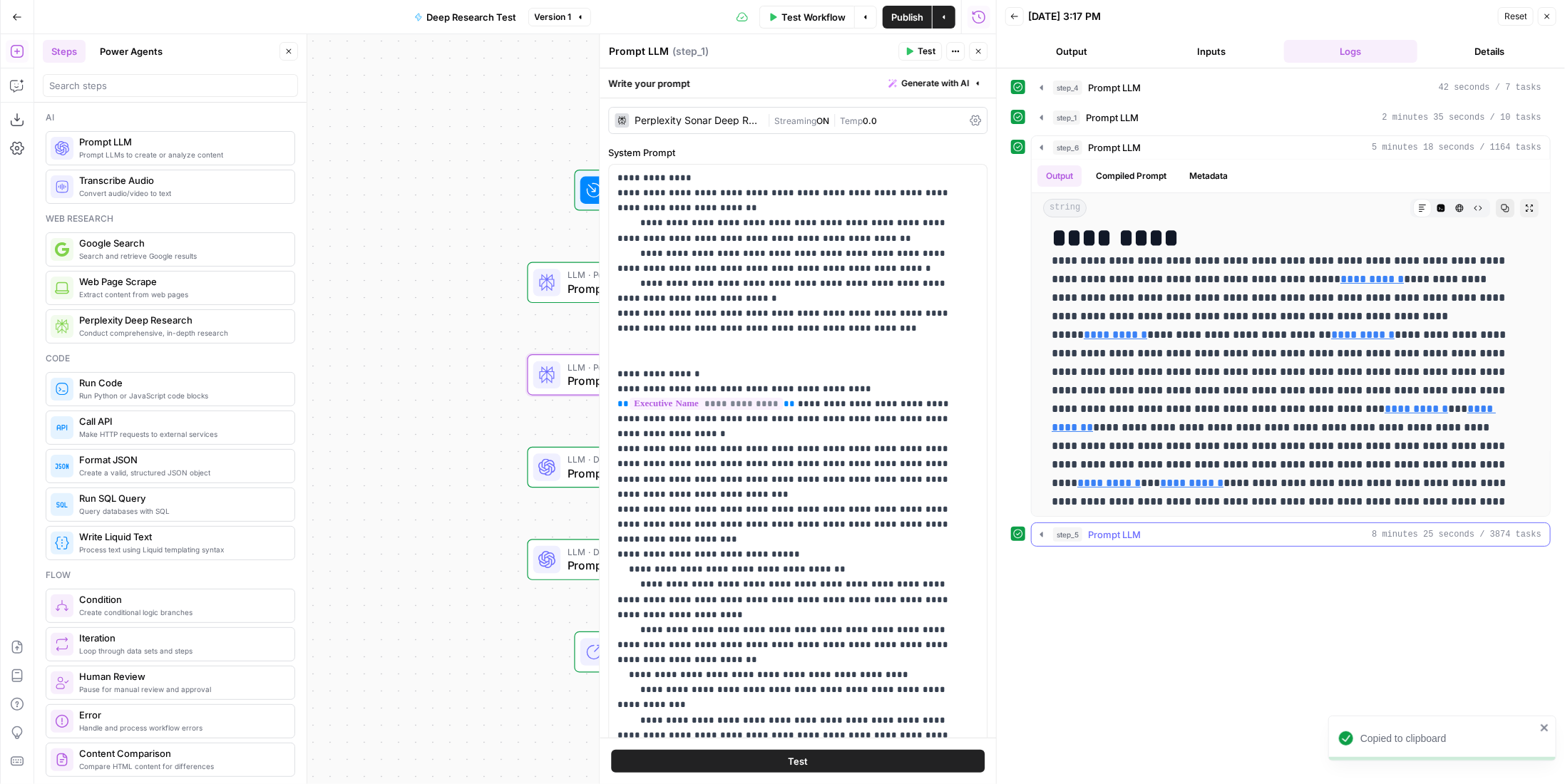 scroll, scrollTop: 0, scrollLeft: 0, axis: both 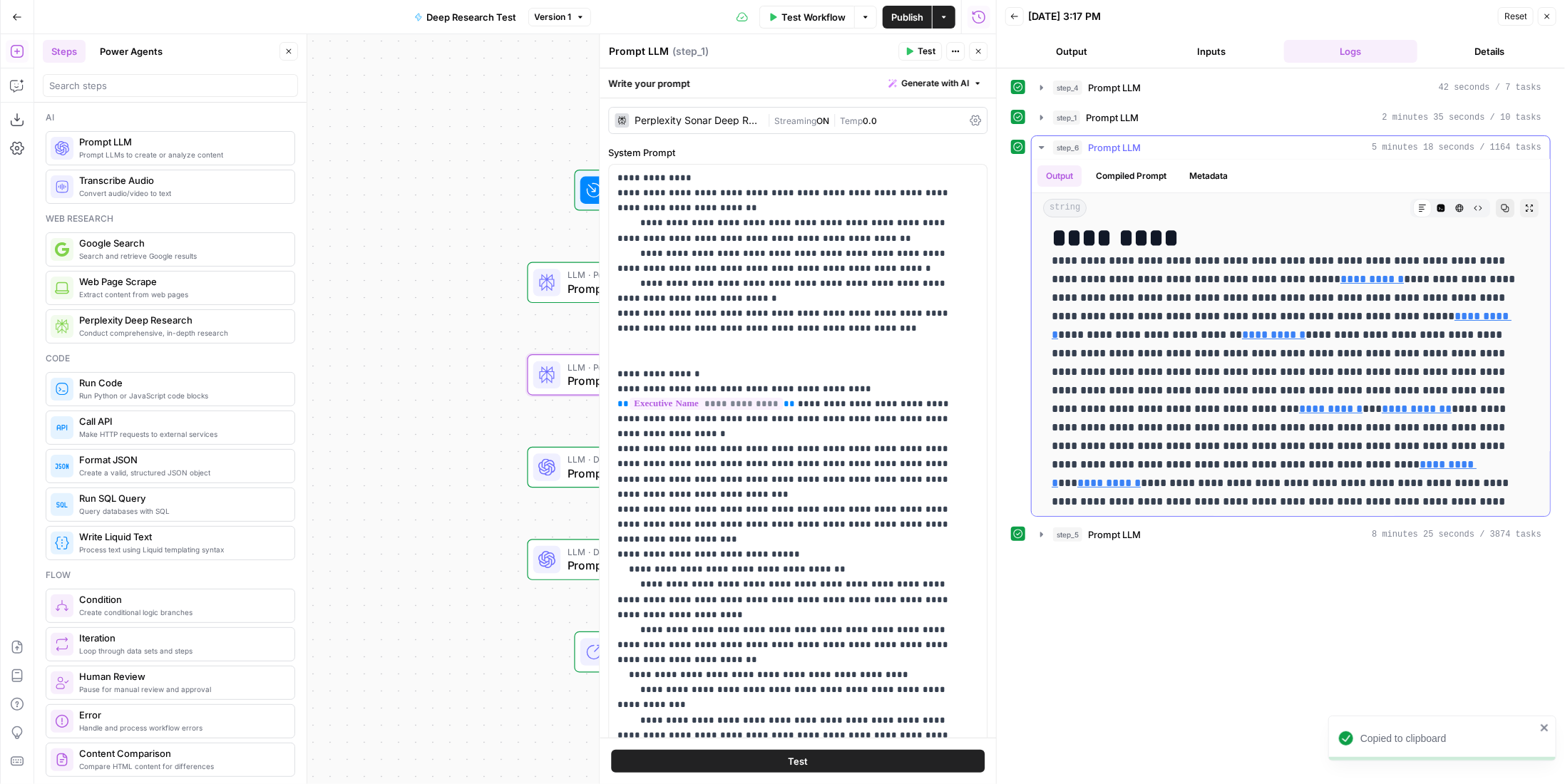 type 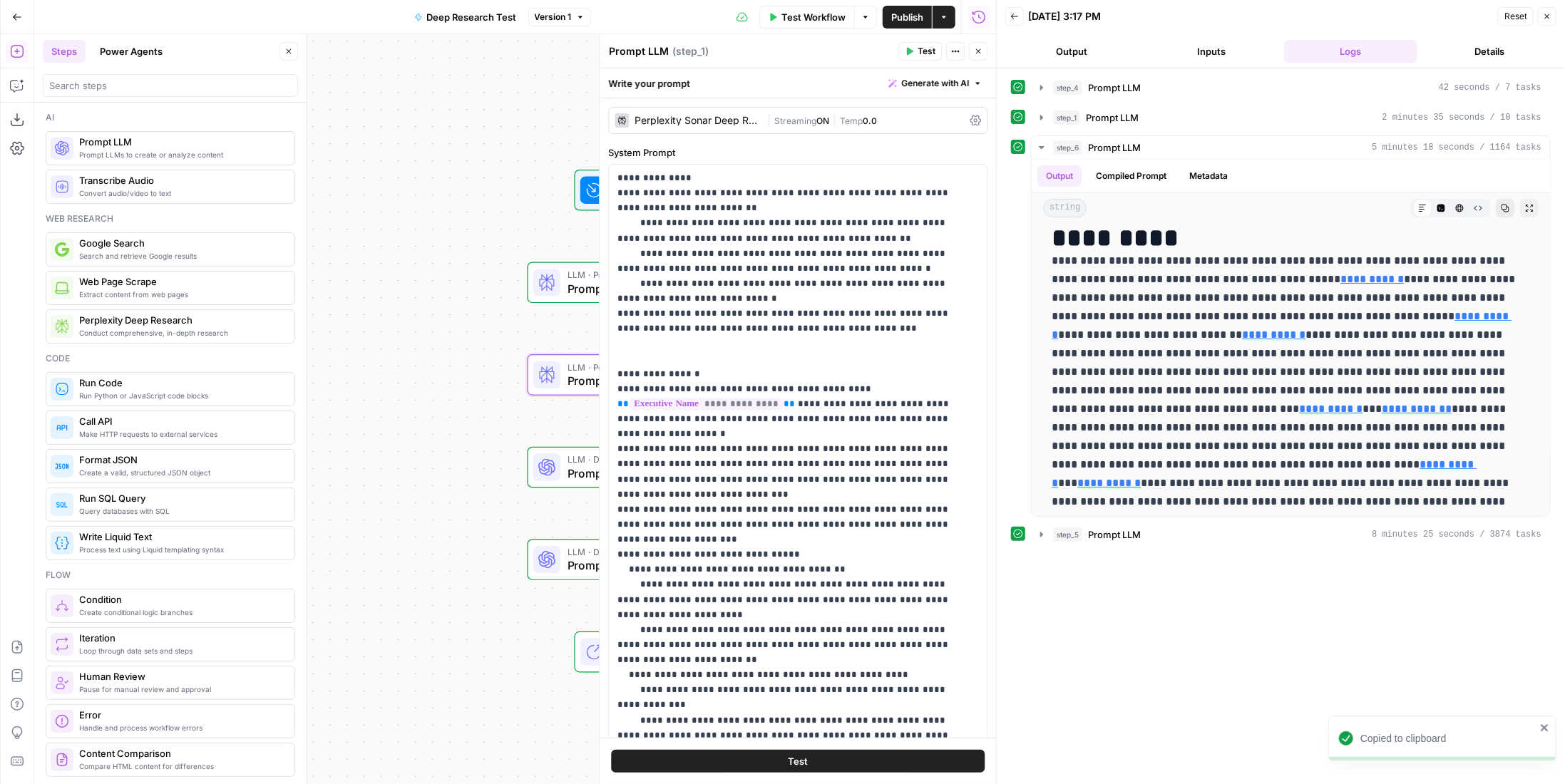 click on "Workflow Set Inputs Inputs LLM · Perplexity Sonar Deep Research Prompt LLM Step 4 LLM · Perplexity Sonar Deep Research Prompt LLM Step 1 LLM · Deep Research (O4 Mini) Prompt LLM Step 6 LLM · Deep Research (O3) Prompt LLM Step 5 End Output" at bounding box center [515, 409] 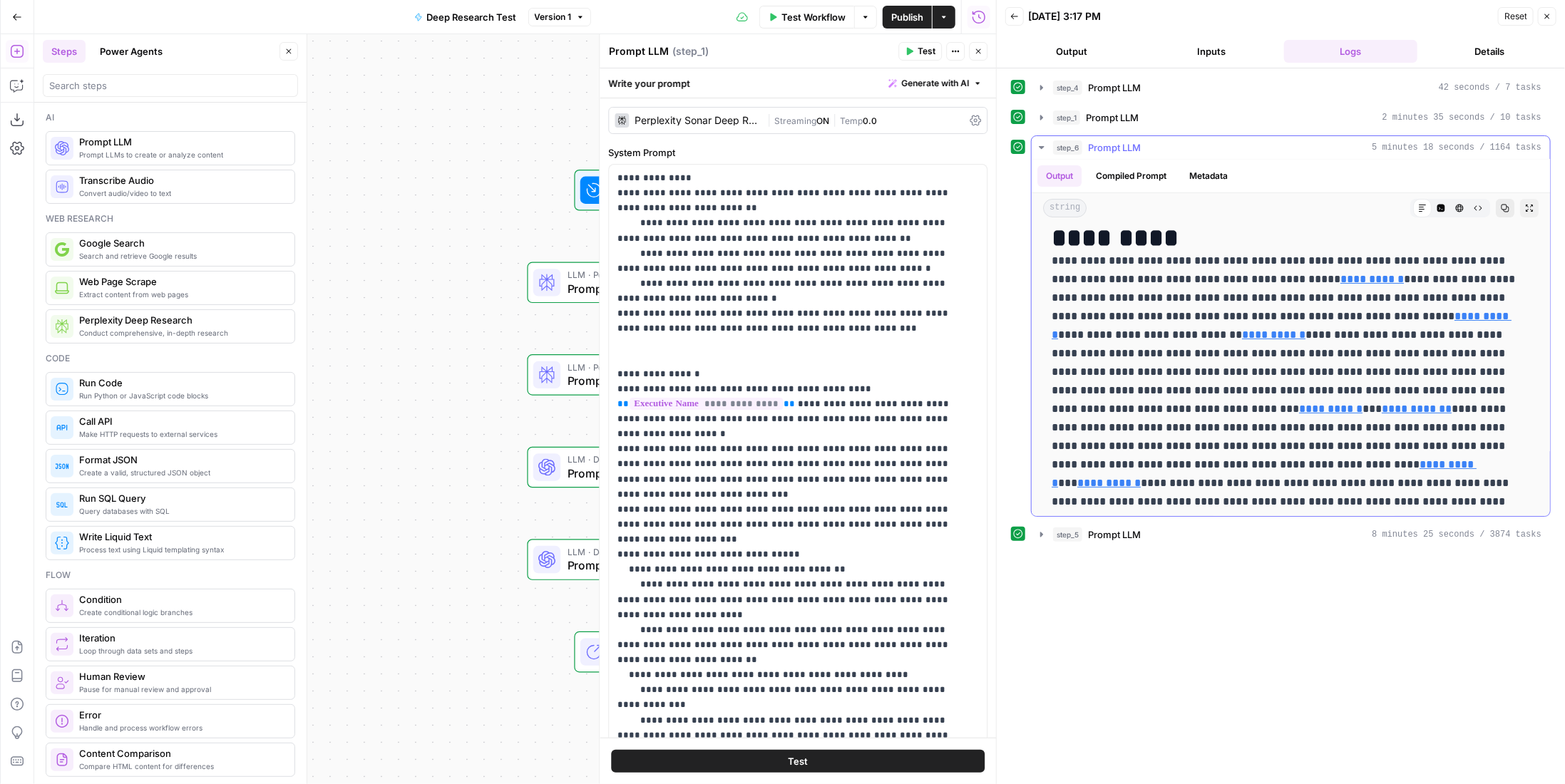 click on "step_6 Prompt LLM 5 minutes 18 seconds / 1164 tasks" at bounding box center [1297, 148] 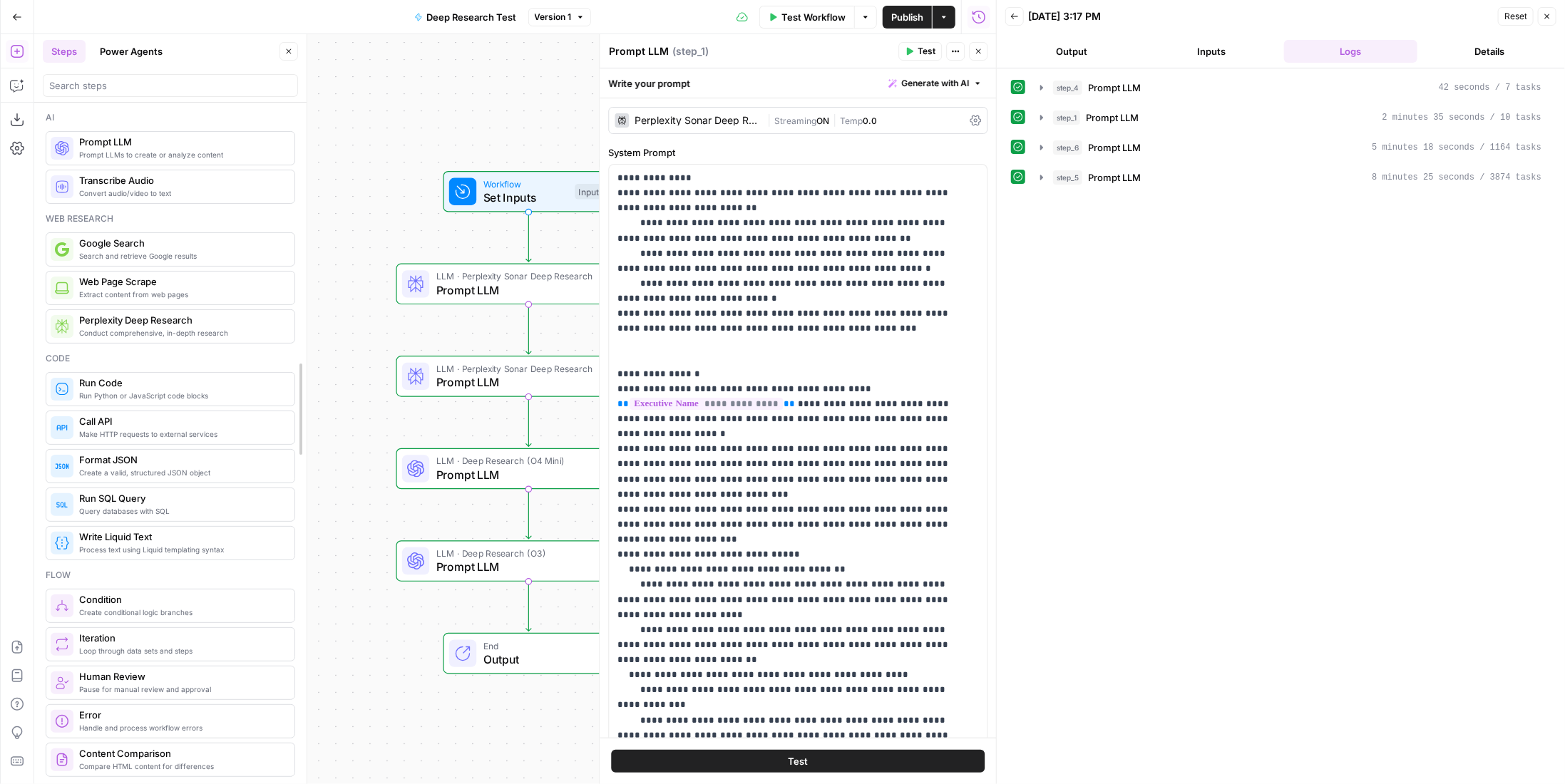 drag, startPoint x: 438, startPoint y: 347, endPoint x: 307, endPoint y: 349, distance: 131.01527 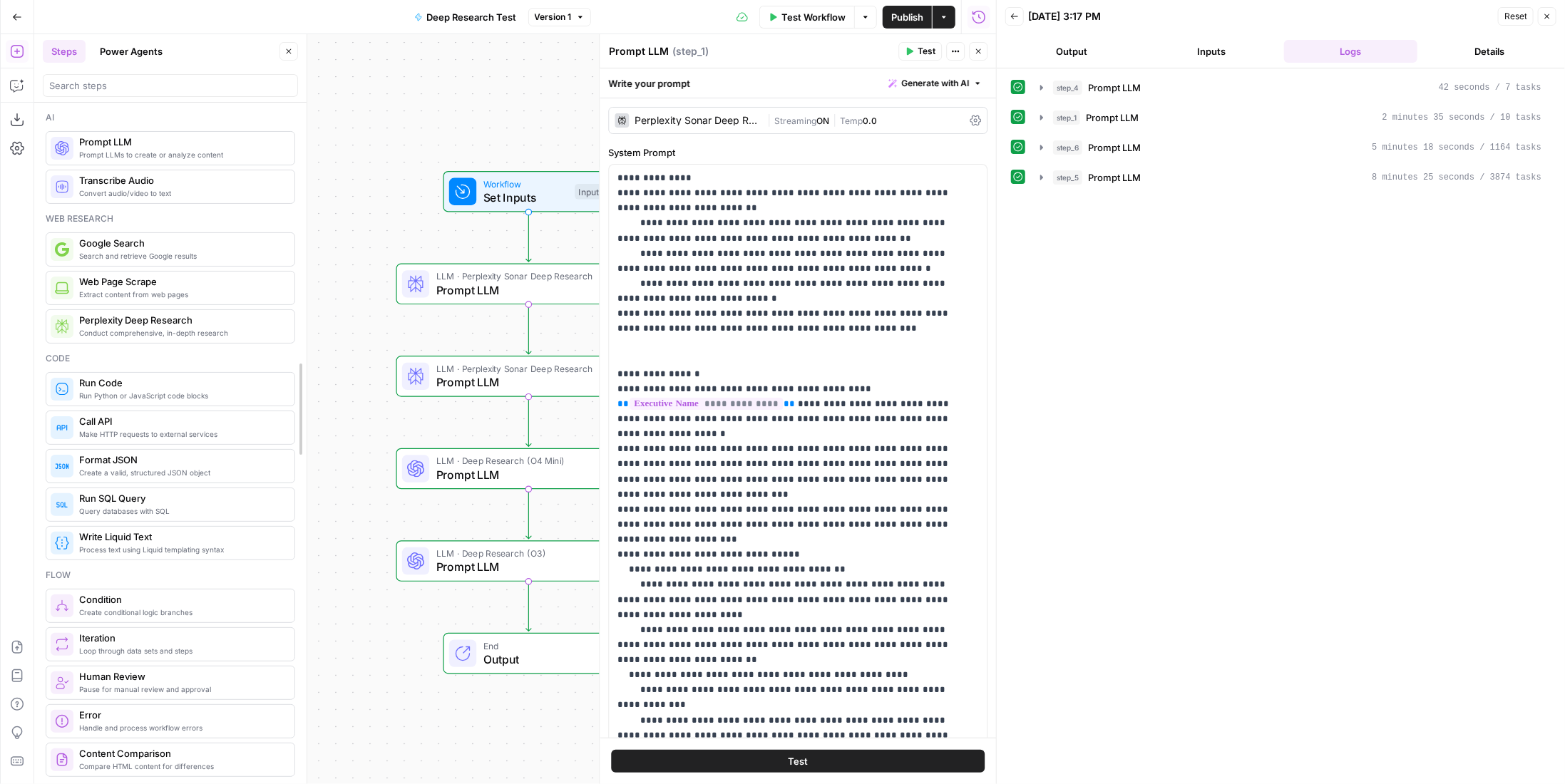 click on "P Paragon New Home Browse Your Data Monitoring Settings Recent Grids New grid Linkedin Posts Output Grid Text Extract - CEO Hires Grid Research to Website Grid Recent Workflows New Workflow Deep Research Test Test Hampton twitter conversion AirOps Academy What's new?
5
Help + Support Go Back Deep Research Test Version 1 Test Workflow Options Publish Actions Run History Add Steps Copilot Download as JSON Settings Import JSON AirOps Academy Help Give Feedback Shortcuts Workflow Set Inputs Inputs LLM · Perplexity Sonar Deep Research Prompt LLM Step 4 LLM · Perplexity Sonar Deep Research Prompt LLM Step 1 LLM · Deep Research (O4 Mini) Prompt LLM Step 6 LLM · Deep Research (O3) Prompt LLM Step 5 End Output Press enter or space to select a node. You can then use the arrow keys to move the node around.  Press delete to remove it and escape to cancel.   Press enter or space to select an edge. You can then press delete to remove it or escape to cancel. Ai" at bounding box center (782, 392) 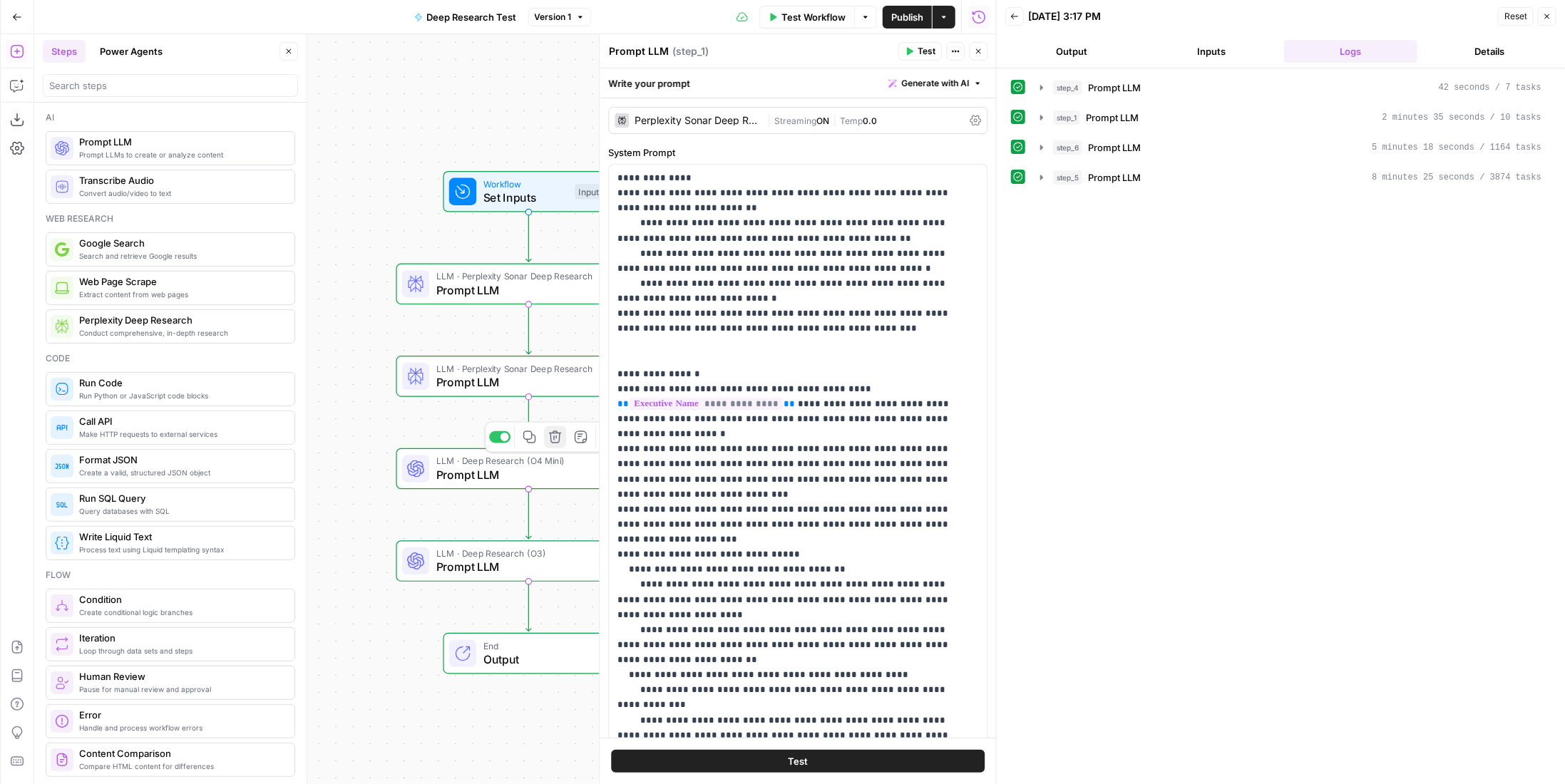 click 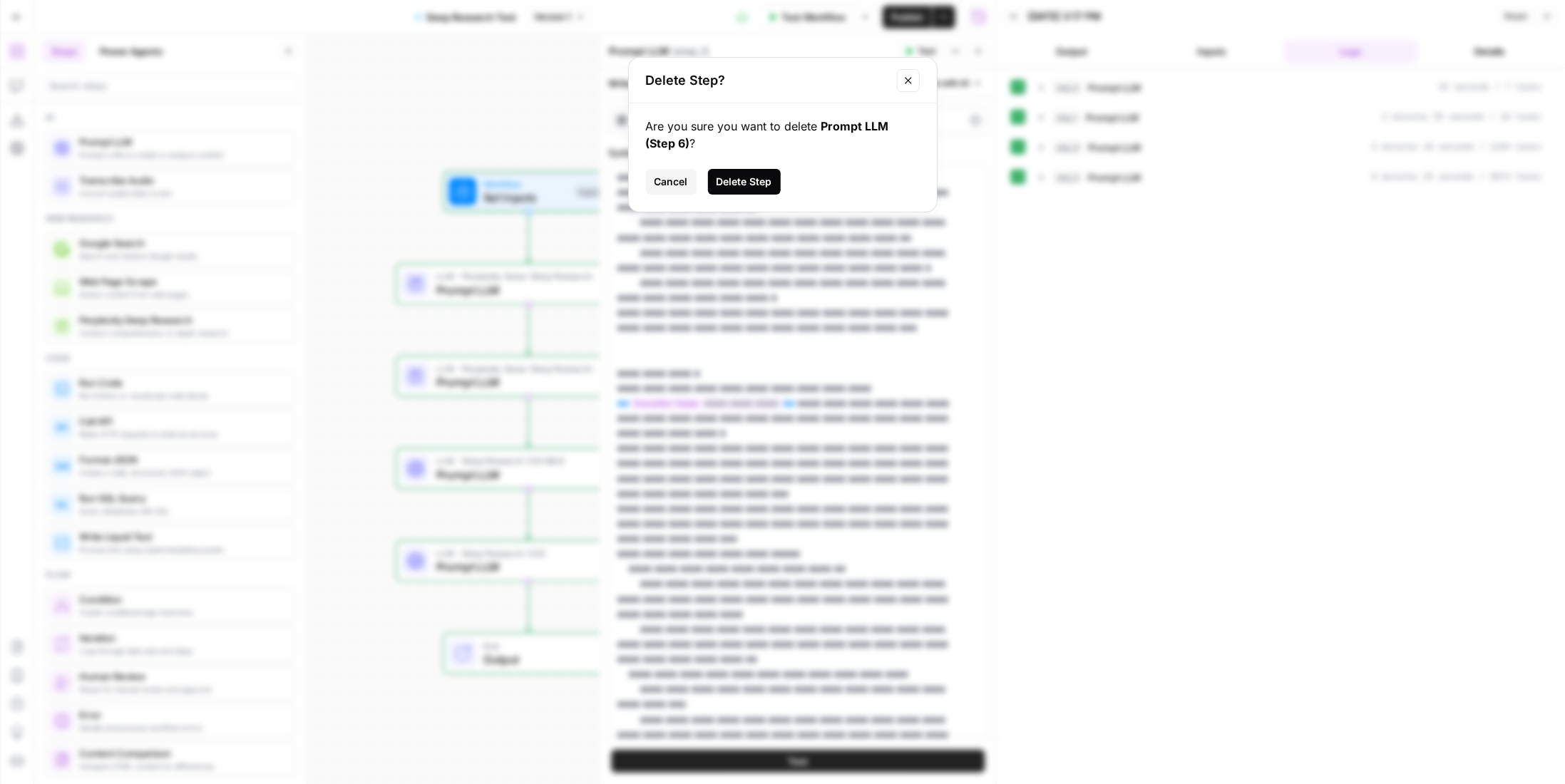 click on "Delete Step" at bounding box center (744, 182) 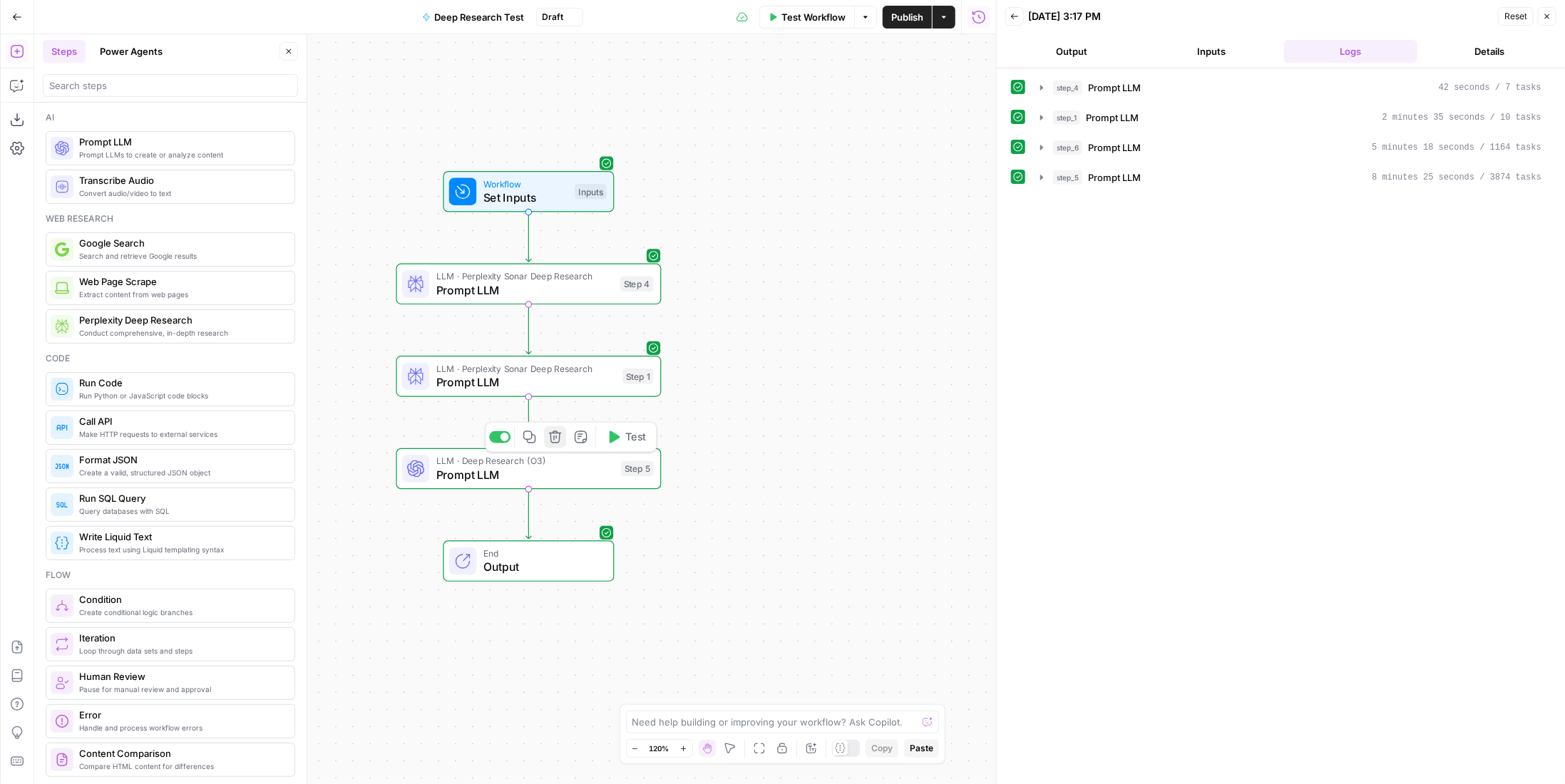 click 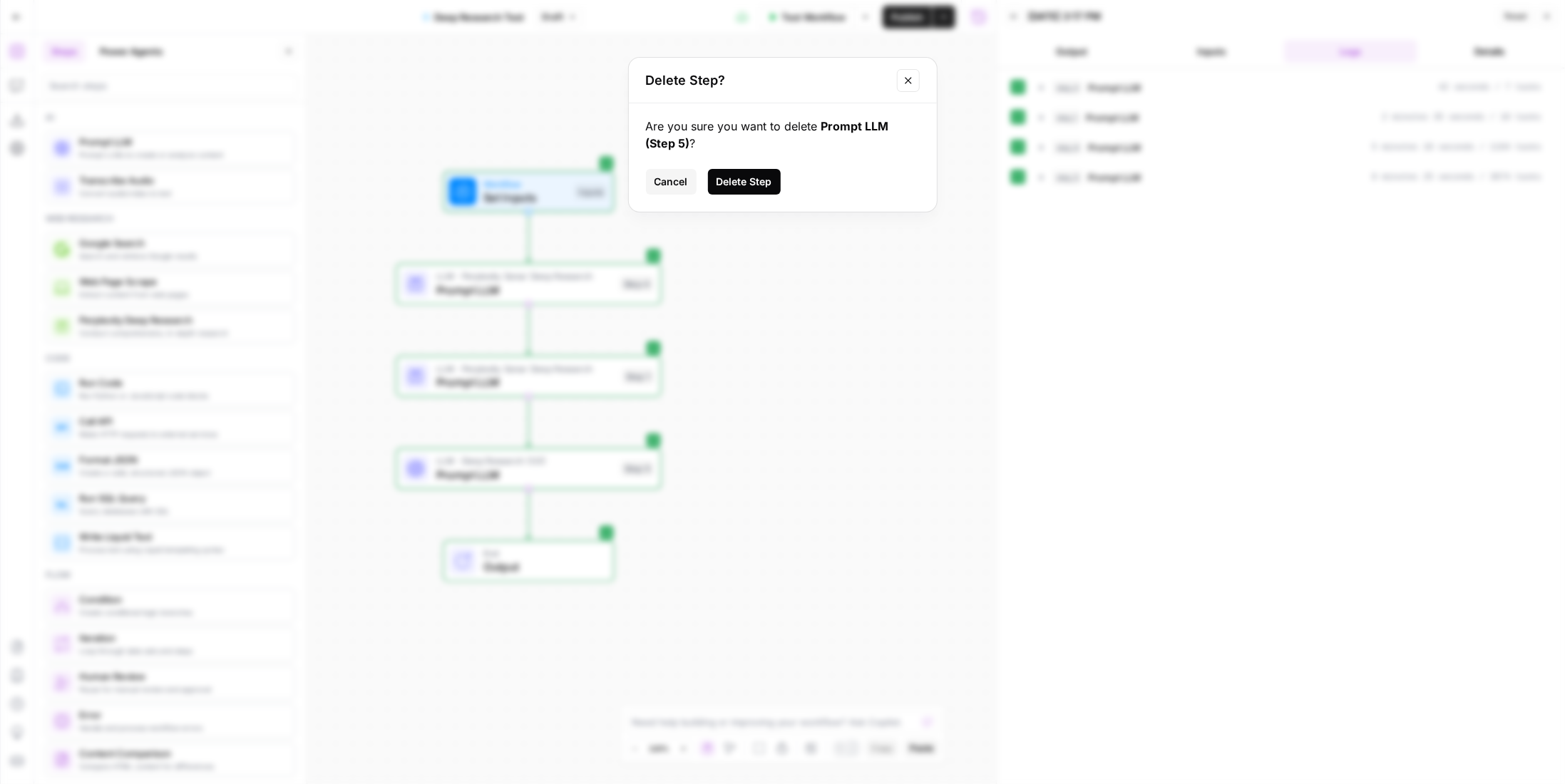 click on "Delete Step" at bounding box center (744, 182) 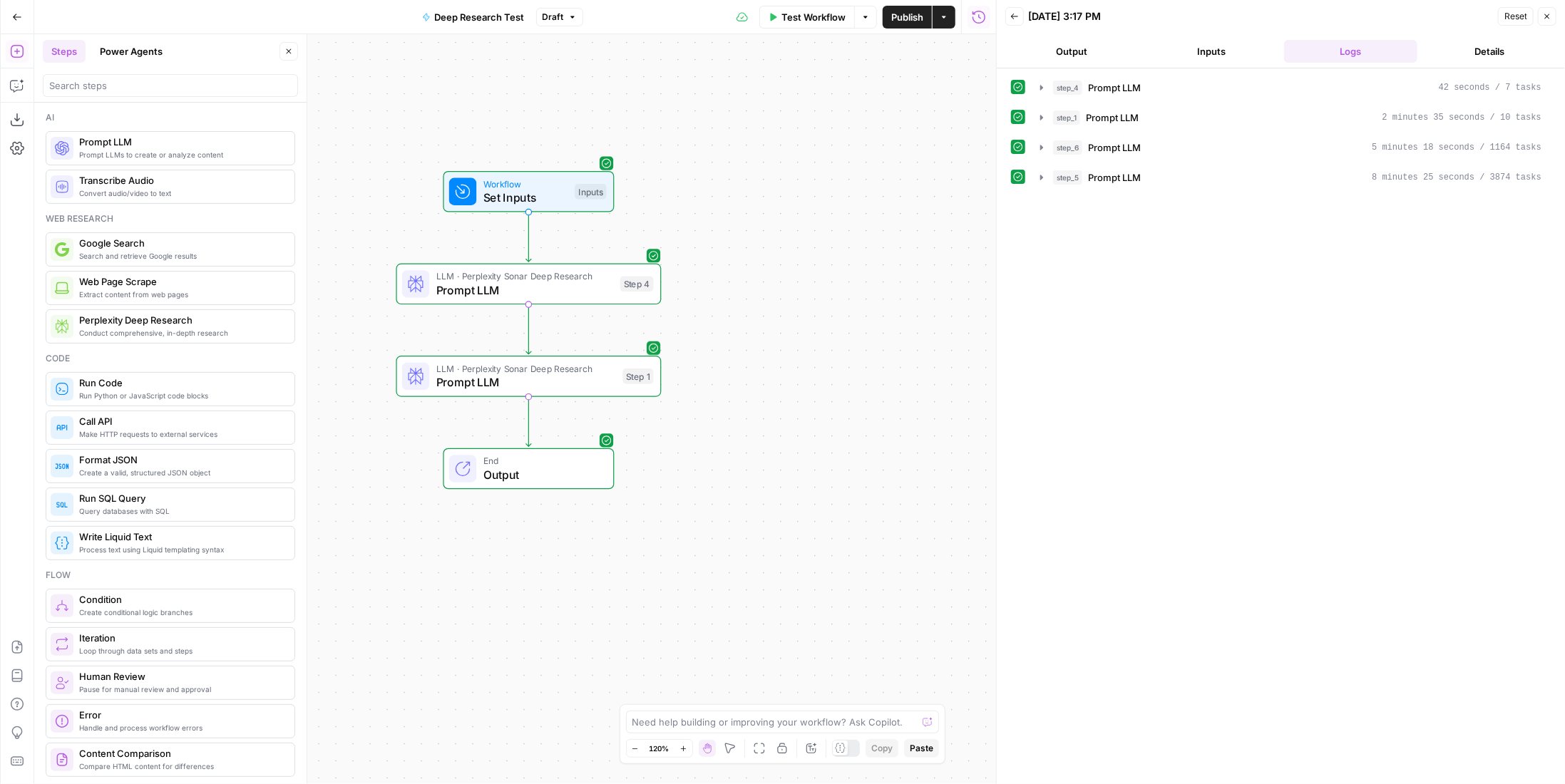 click on "LLM · Perplexity Sonar Deep Research Prompt LLM Step 1 Copy step Delete step Add Note Test" at bounding box center (528, 376) 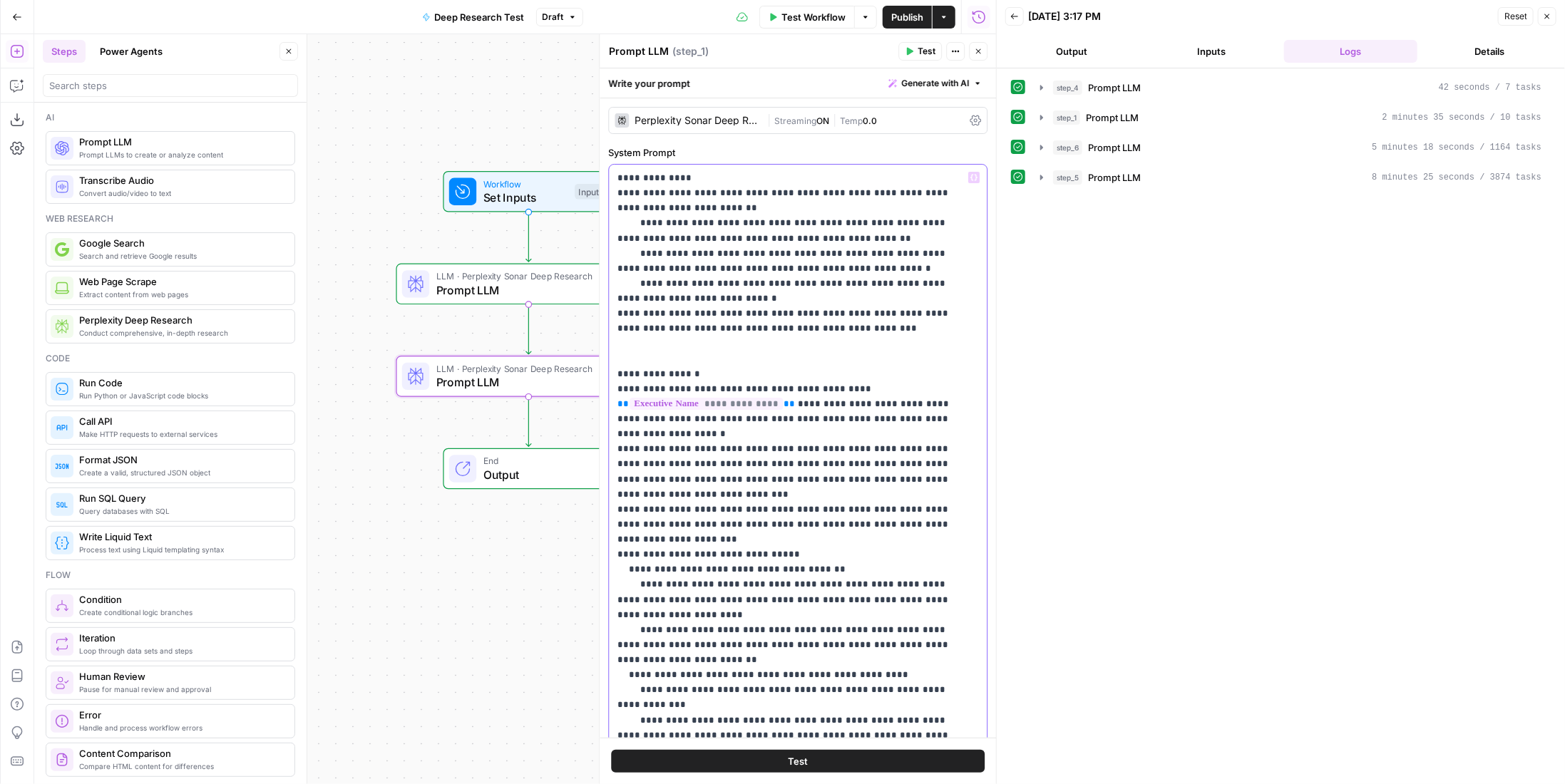 click on "**********" at bounding box center [788, 547] 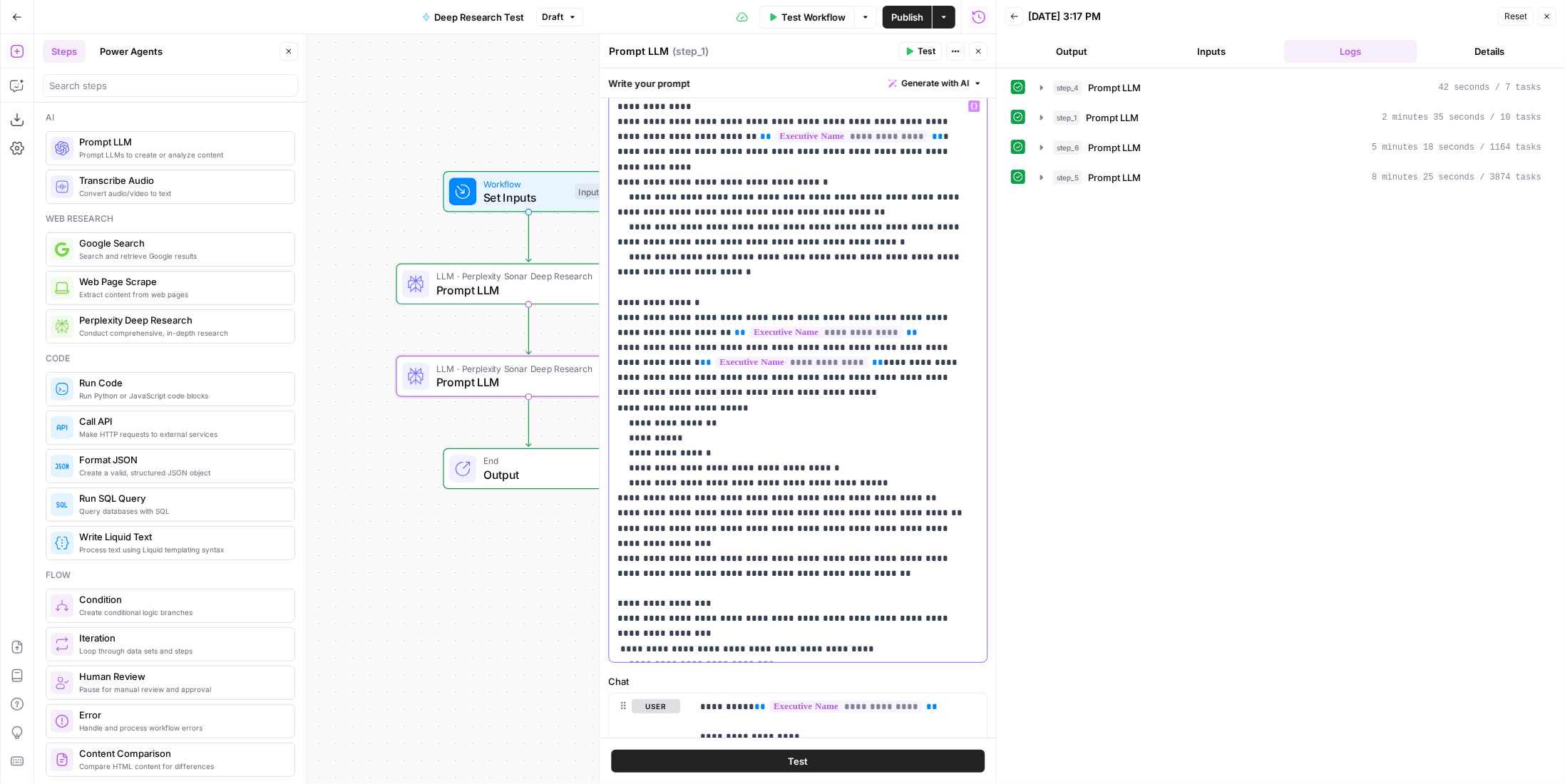 scroll, scrollTop: 214, scrollLeft: 0, axis: vertical 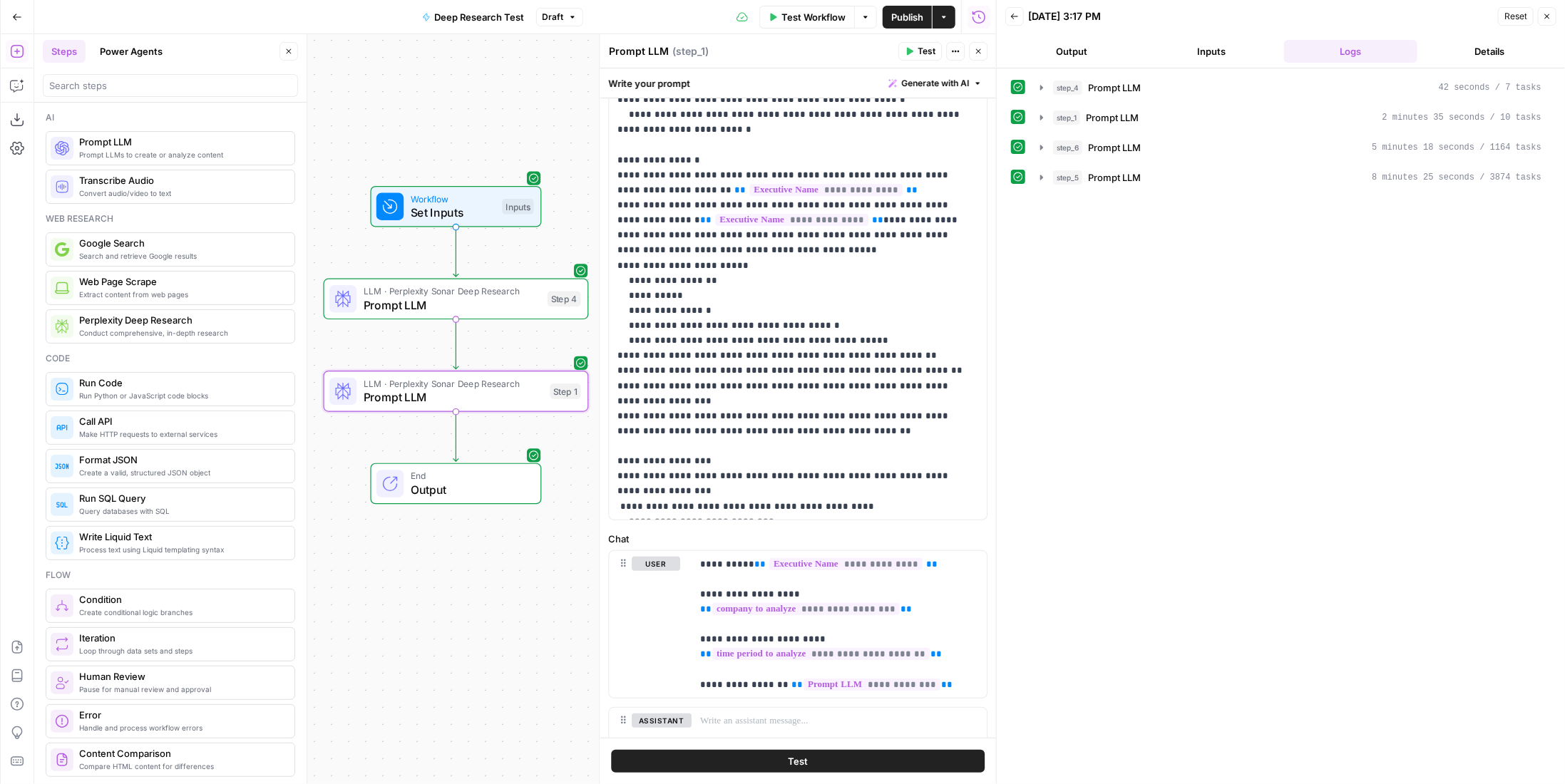 drag, startPoint x: 548, startPoint y: 125, endPoint x: 475, endPoint y: 140, distance: 74.52516 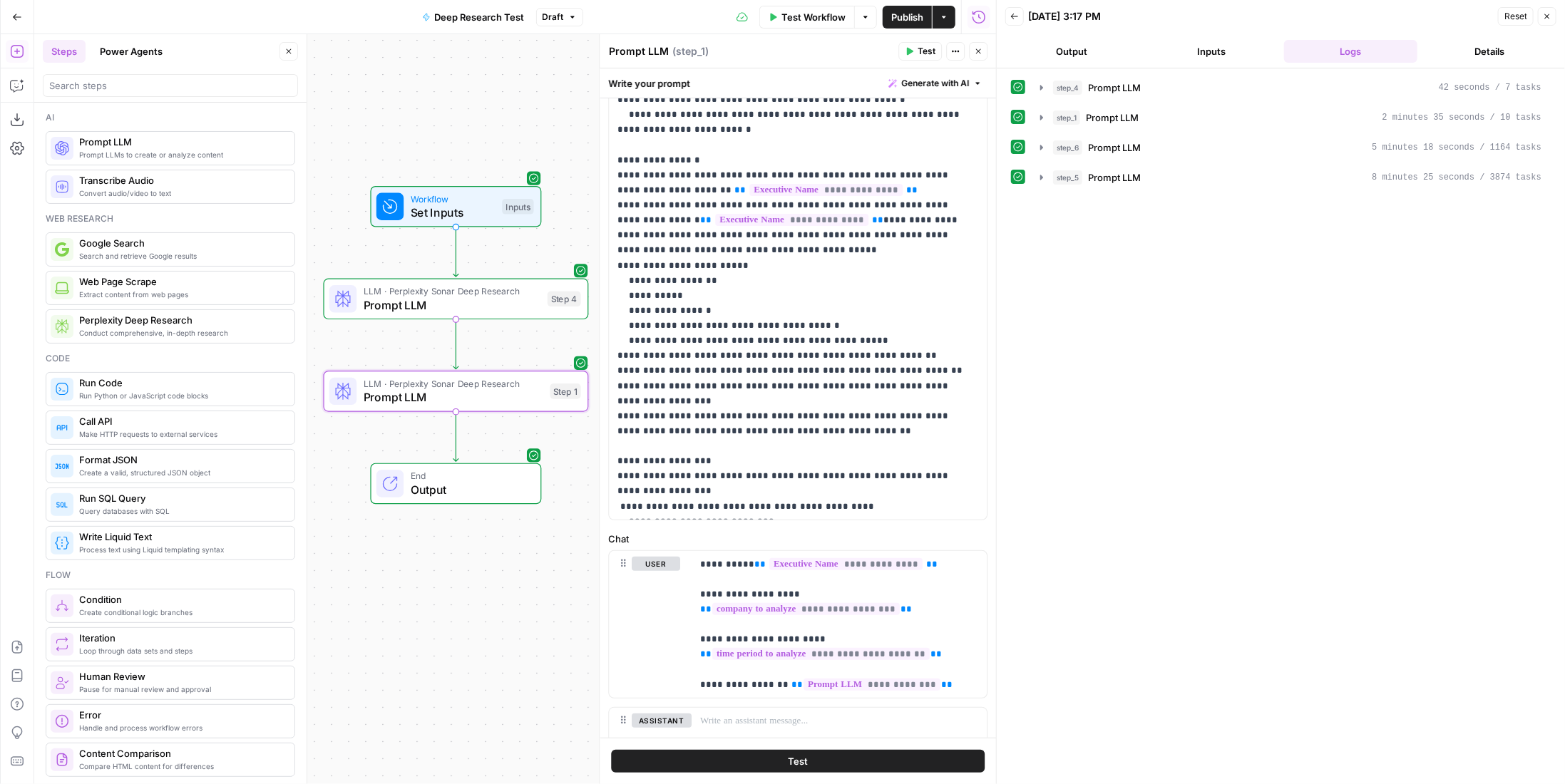 click on "Workflow Set Inputs Inputs LLM · Perplexity Sonar Deep Research Prompt LLM Step 4 LLM · Perplexity Sonar Deep Research Prompt LLM Step 1 End Output" at bounding box center (515, 409) 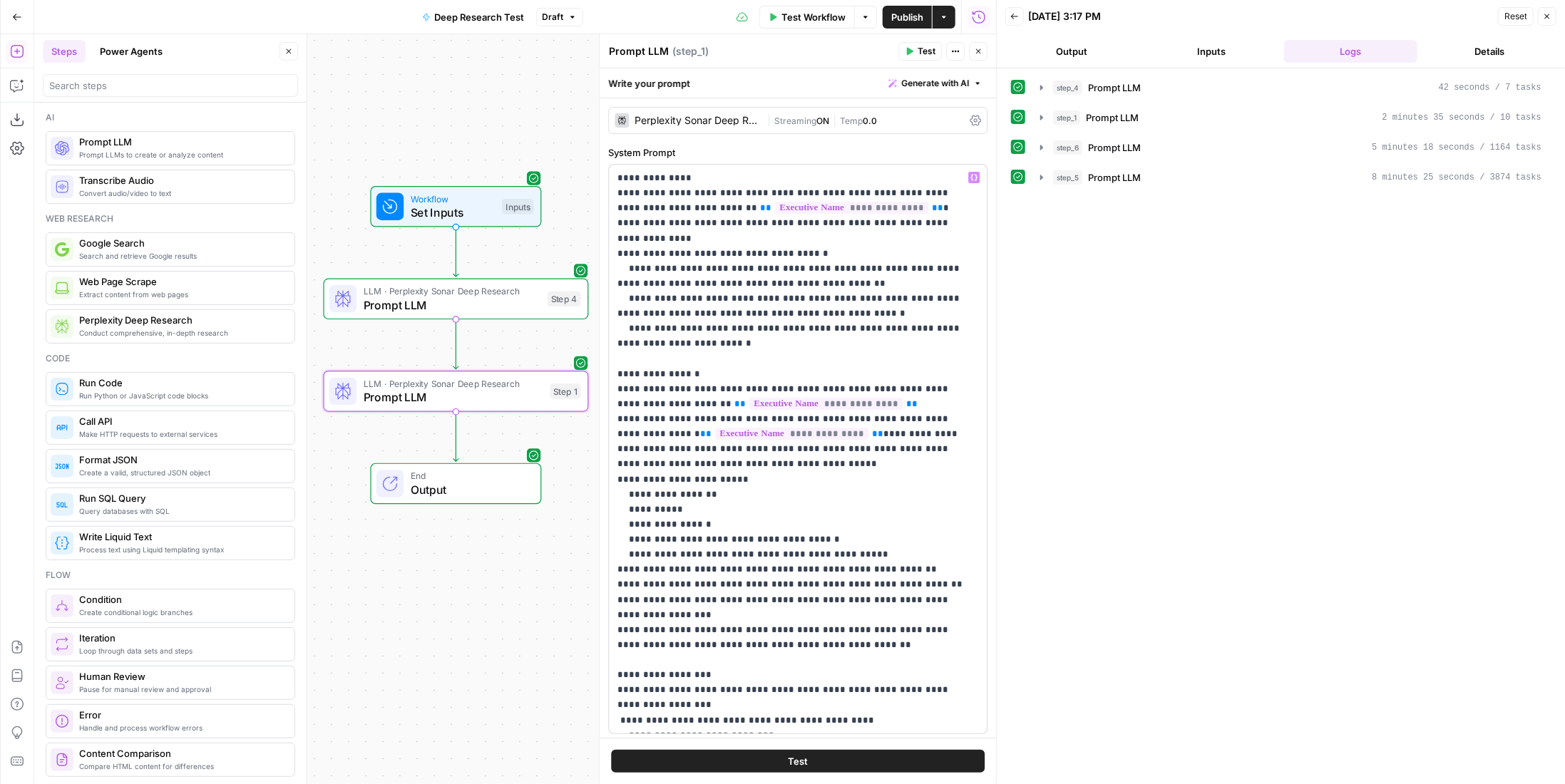 scroll, scrollTop: 71, scrollLeft: 0, axis: vertical 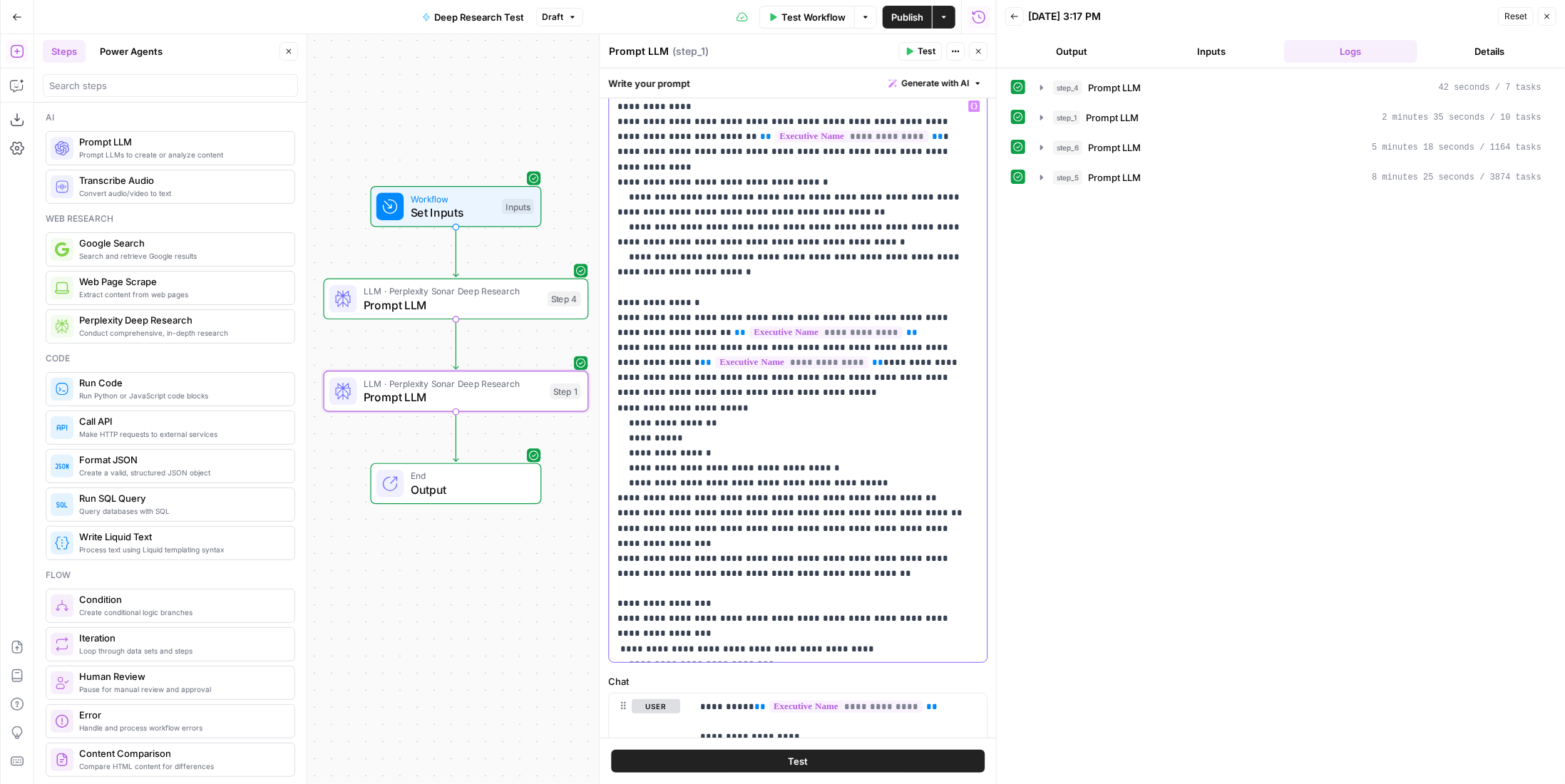 click on "**********" at bounding box center (793, 378) 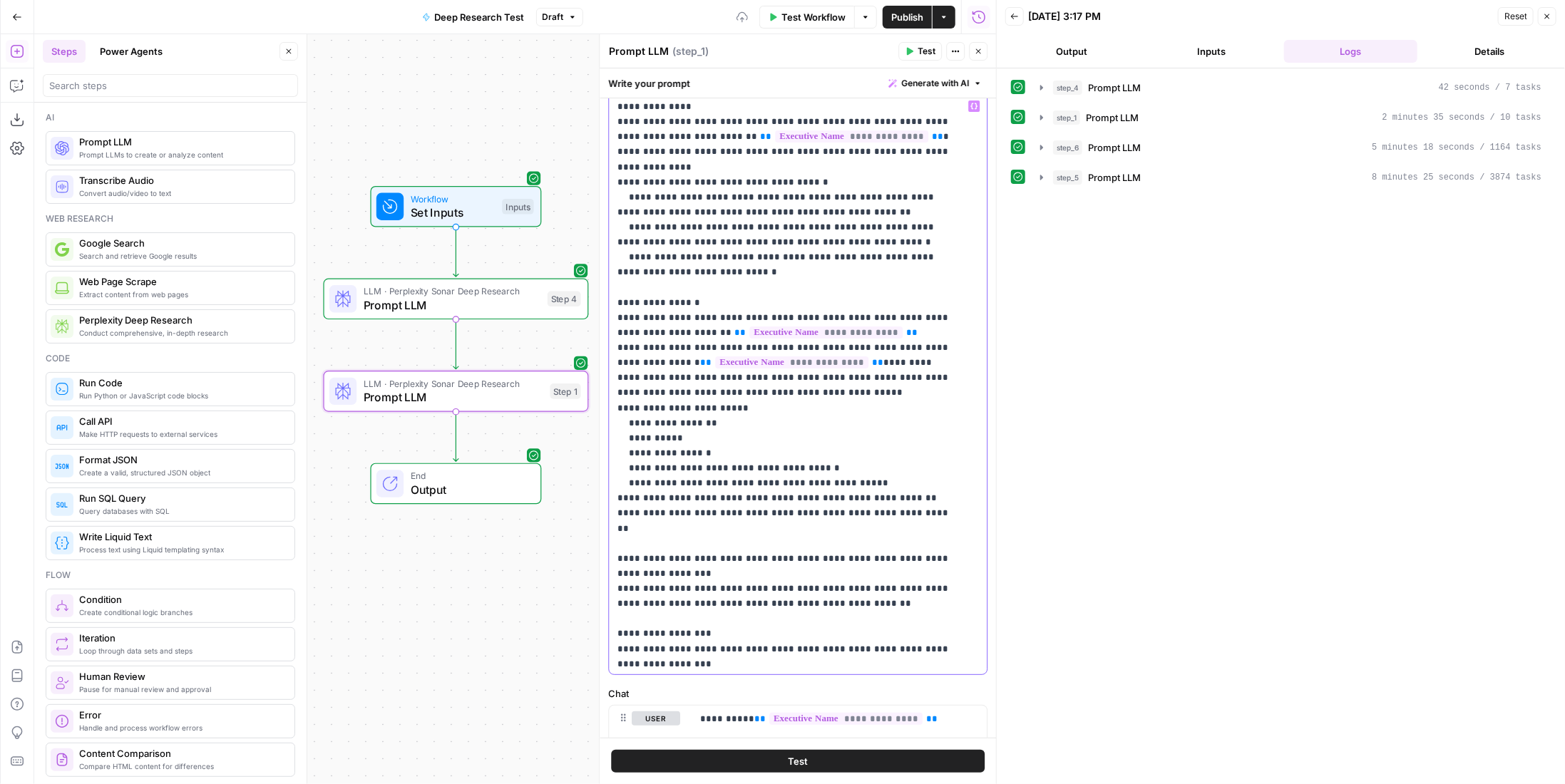 click on "**********" at bounding box center (788, 393) 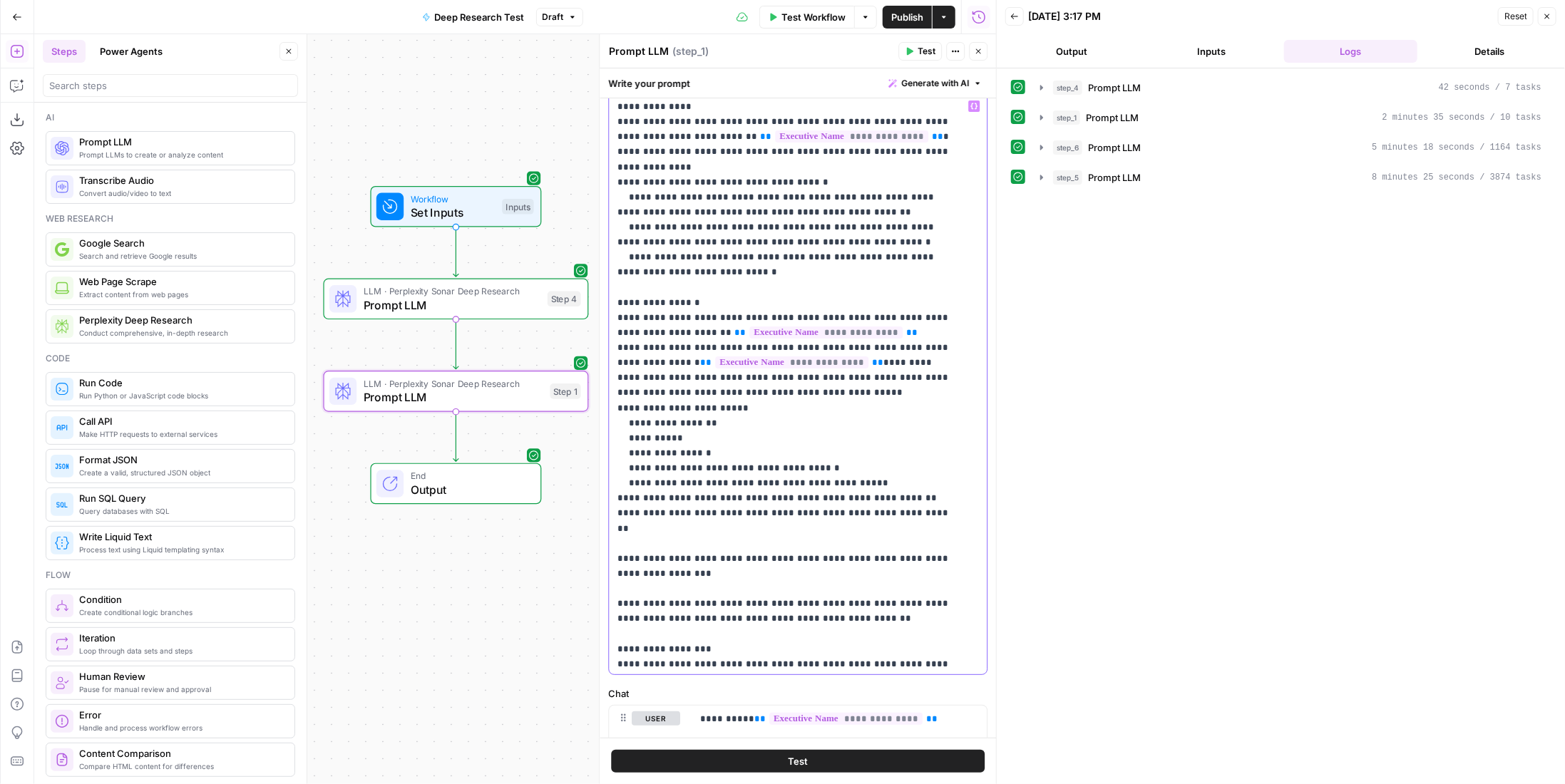 scroll, scrollTop: 33, scrollLeft: 0, axis: vertical 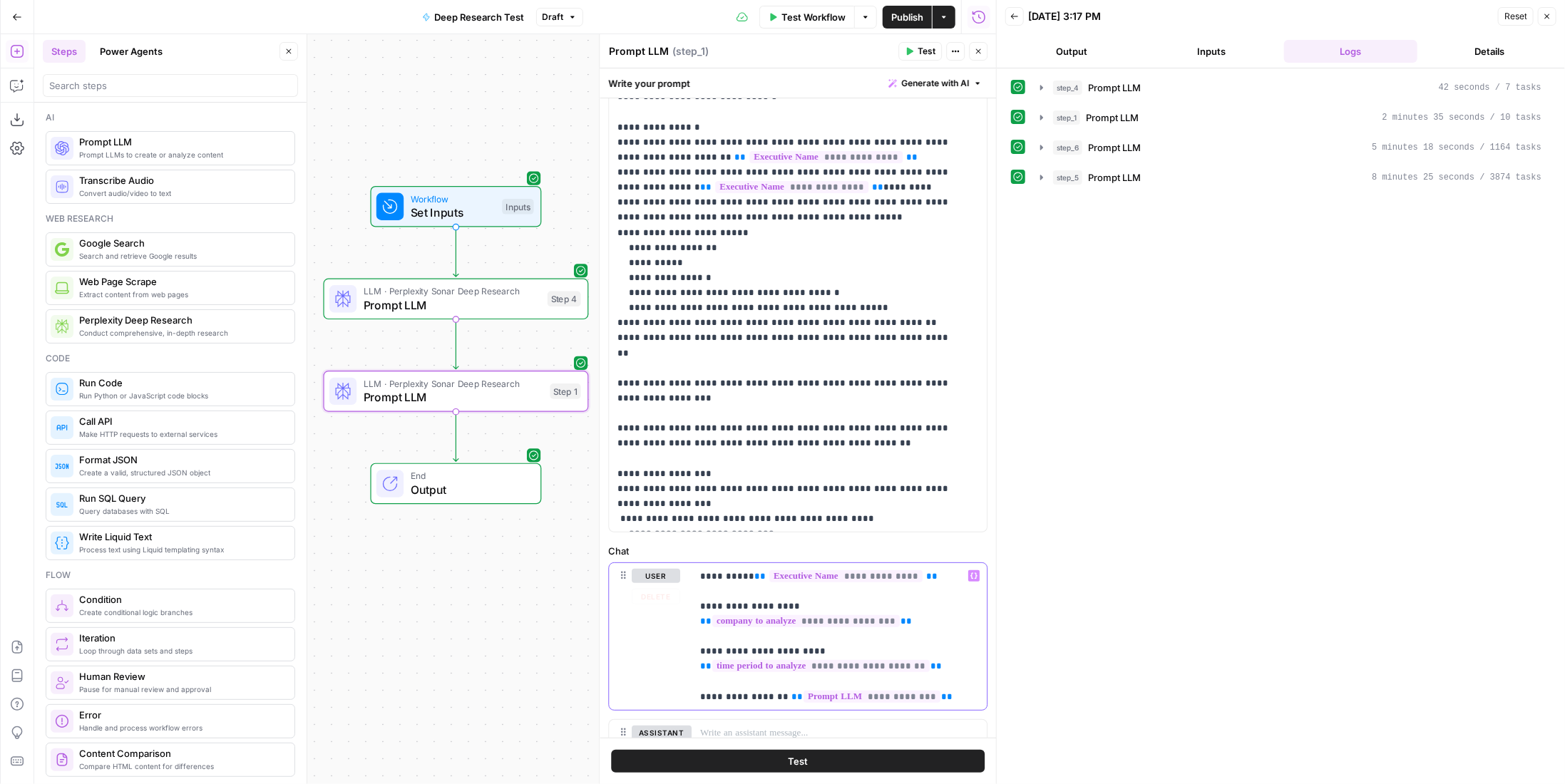 drag, startPoint x: 888, startPoint y: 703, endPoint x: 630, endPoint y: 705, distance: 258.00775 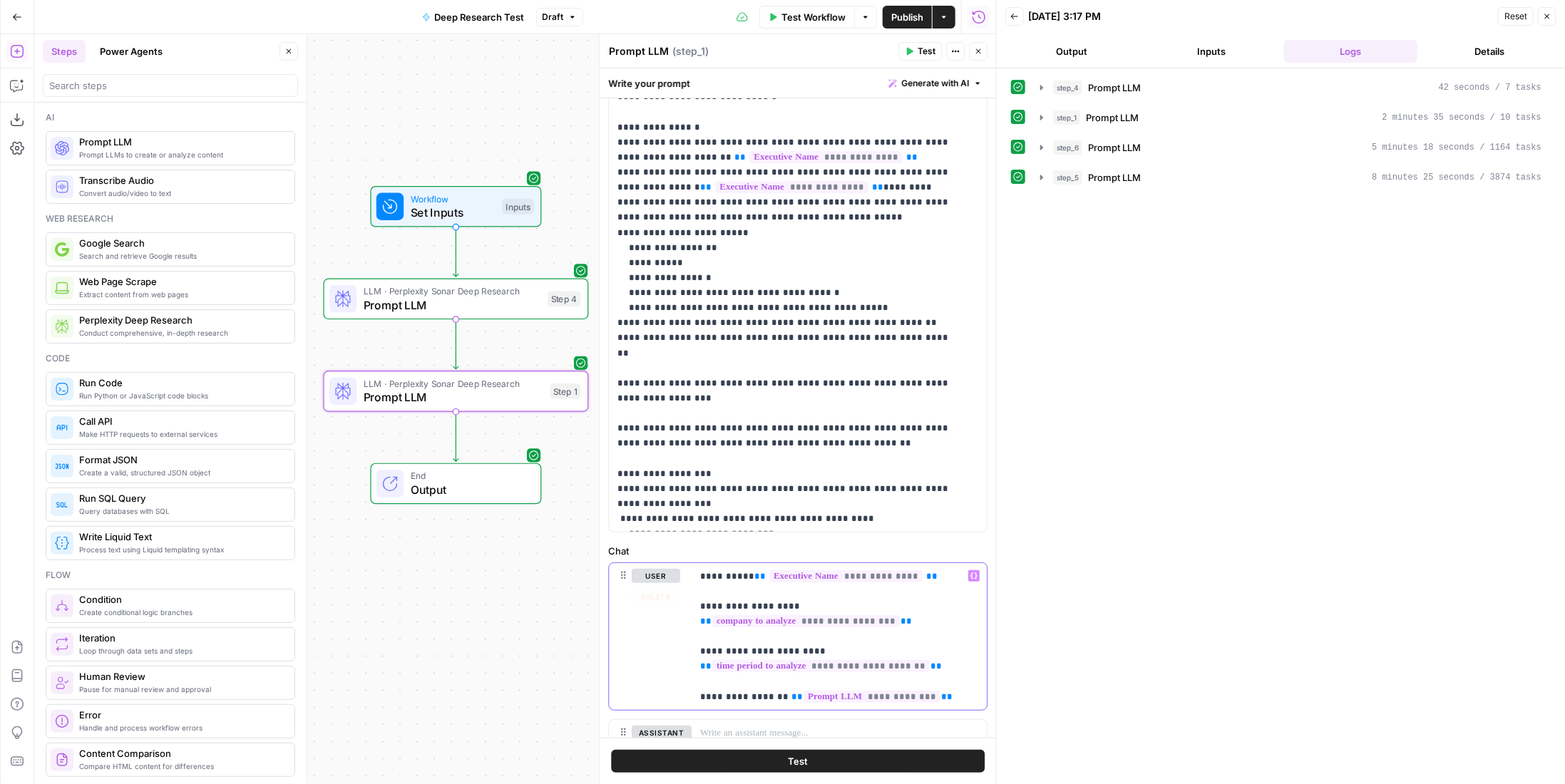 click on "**********" at bounding box center (798, 636) 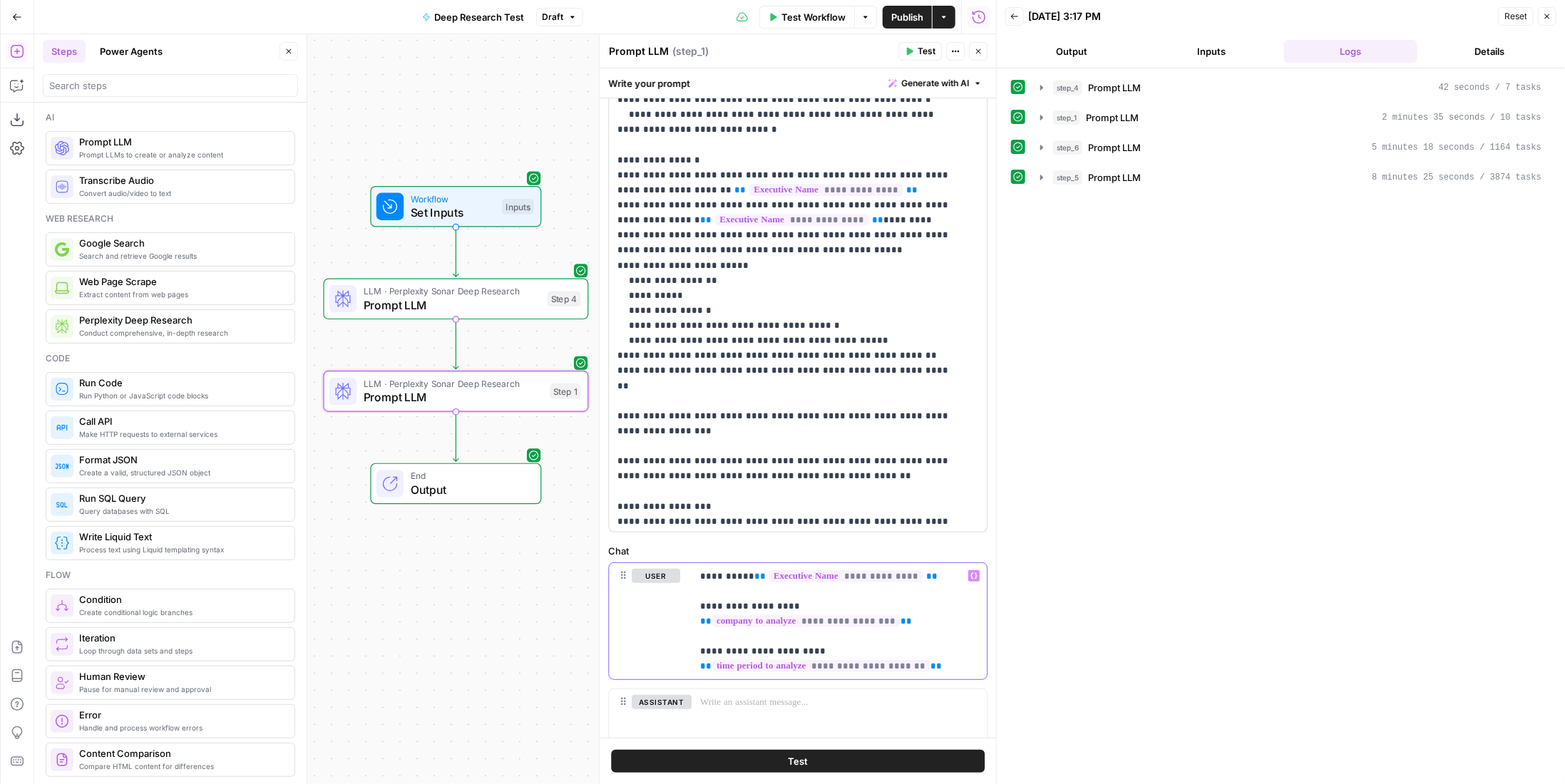 scroll, scrollTop: 33, scrollLeft: 0, axis: vertical 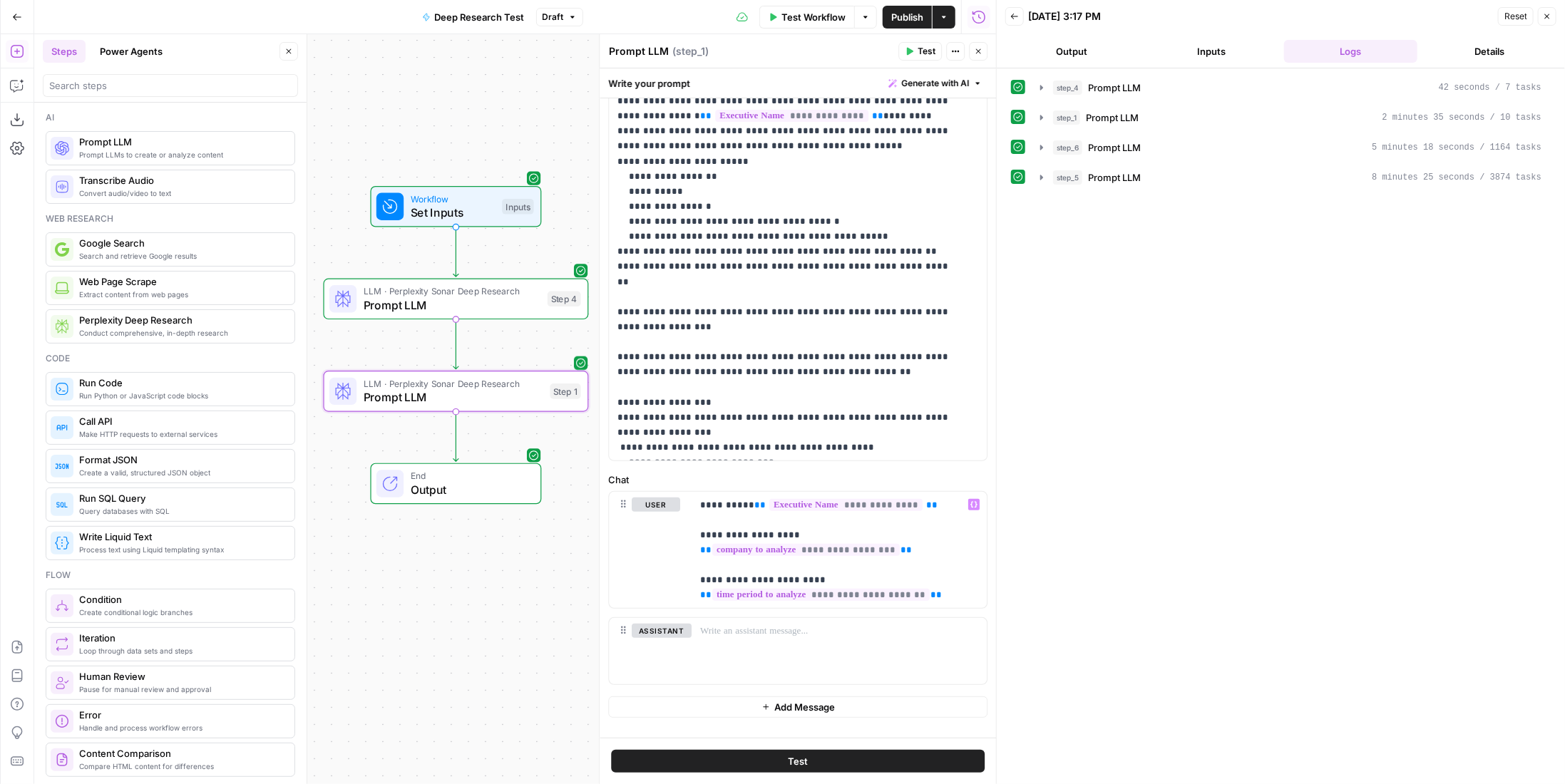 click on "Prompt LLM" at bounding box center (453, 397) 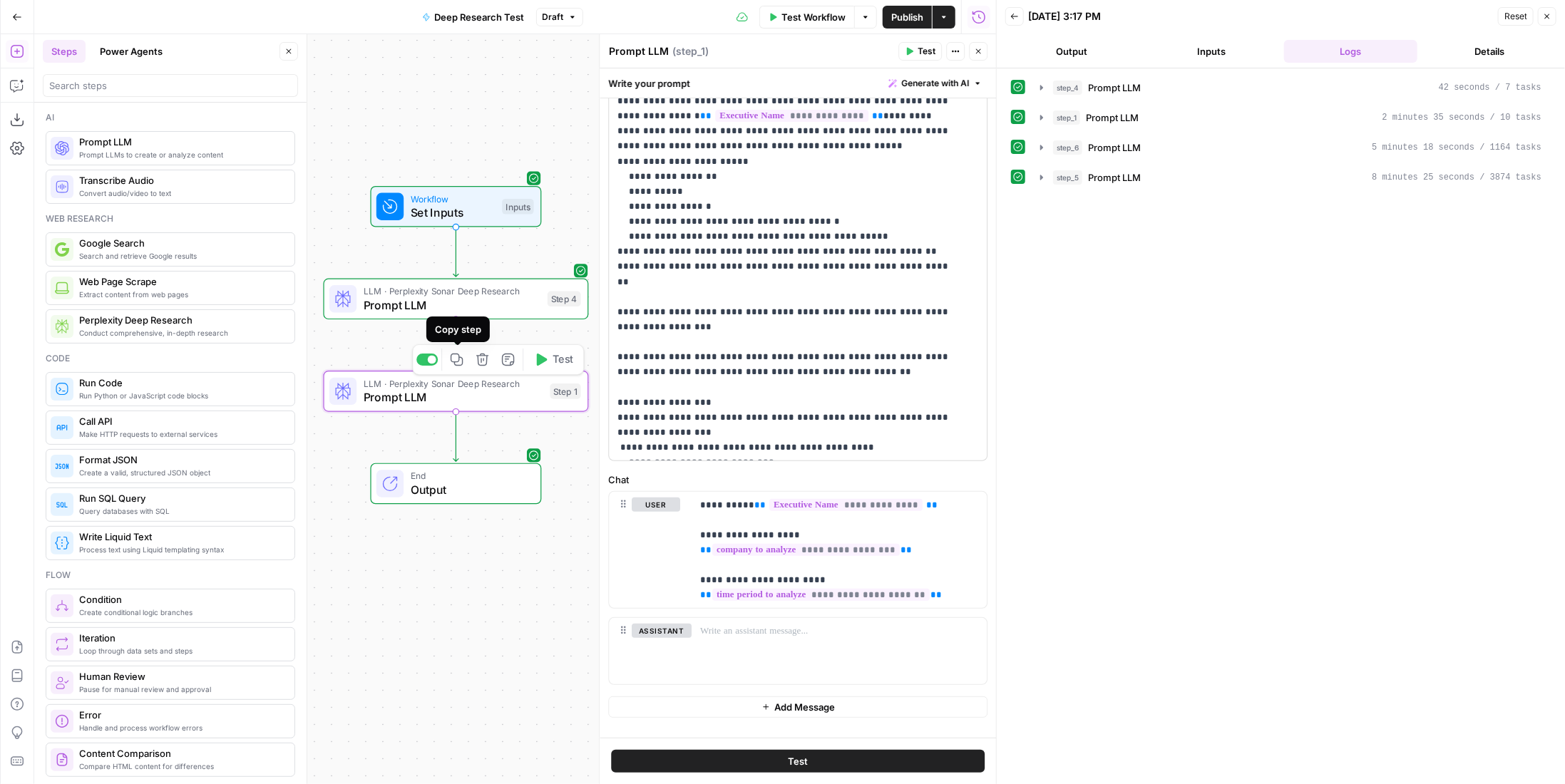 scroll, scrollTop: 0, scrollLeft: 0, axis: both 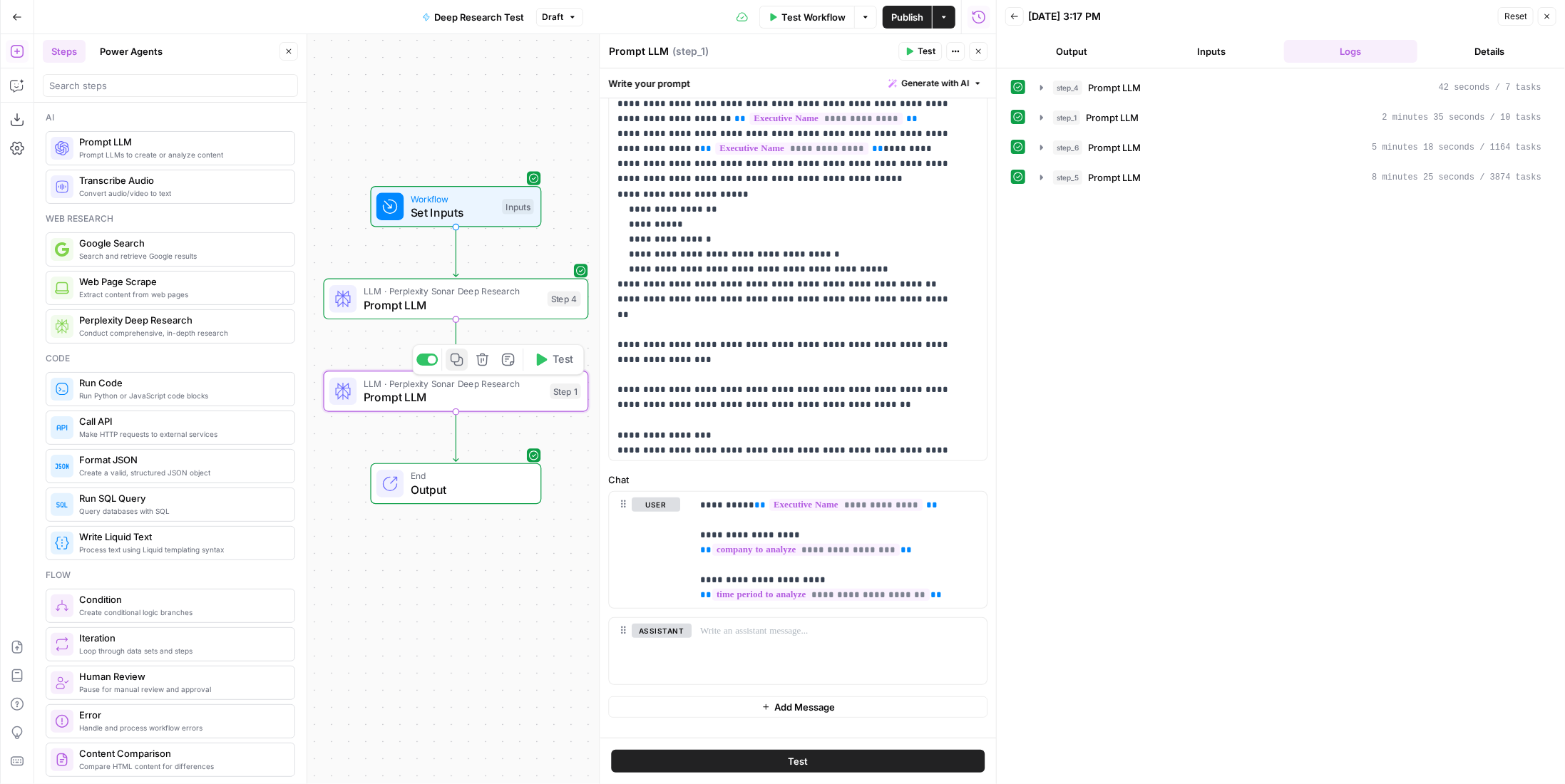 click 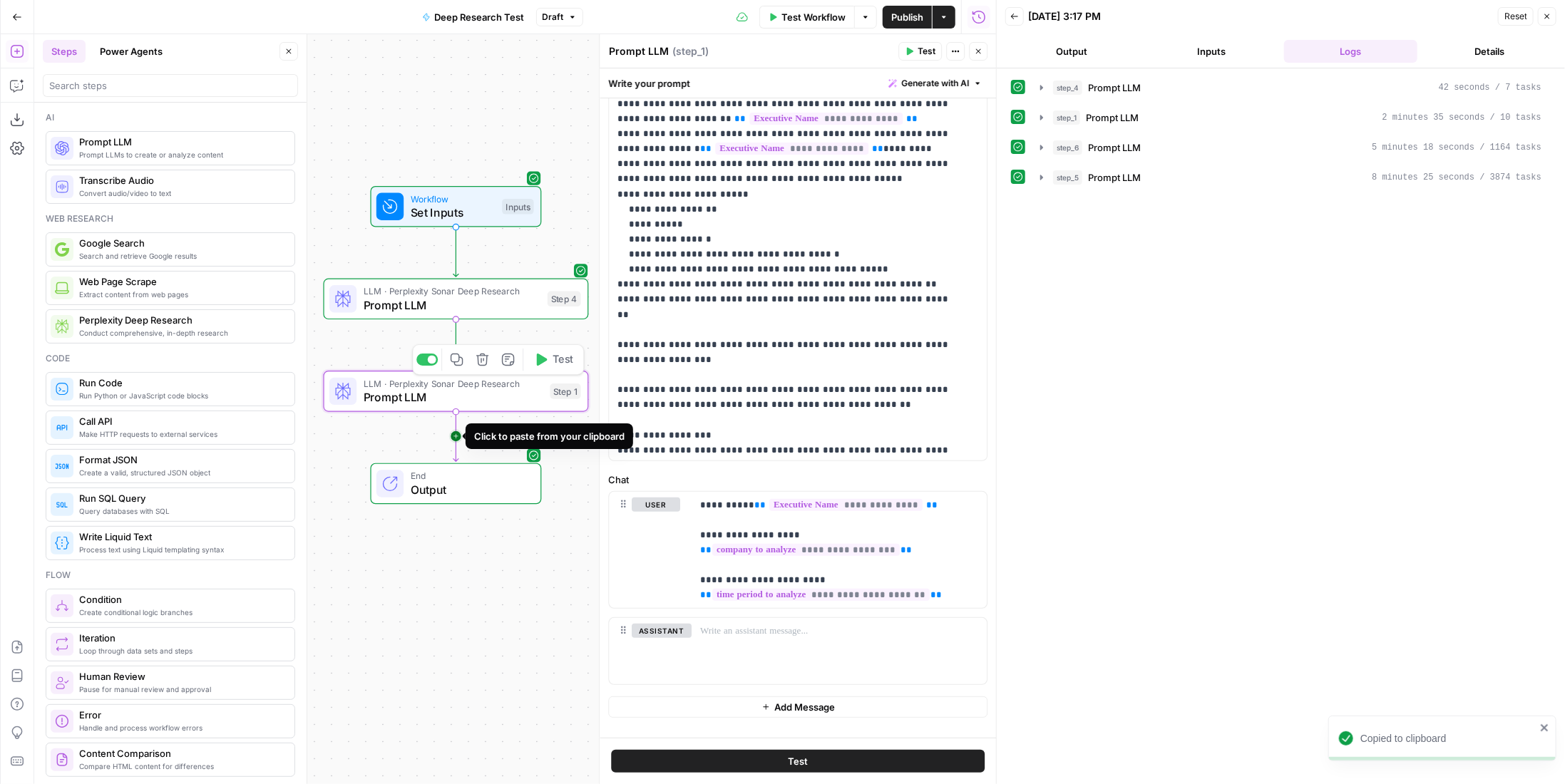 click 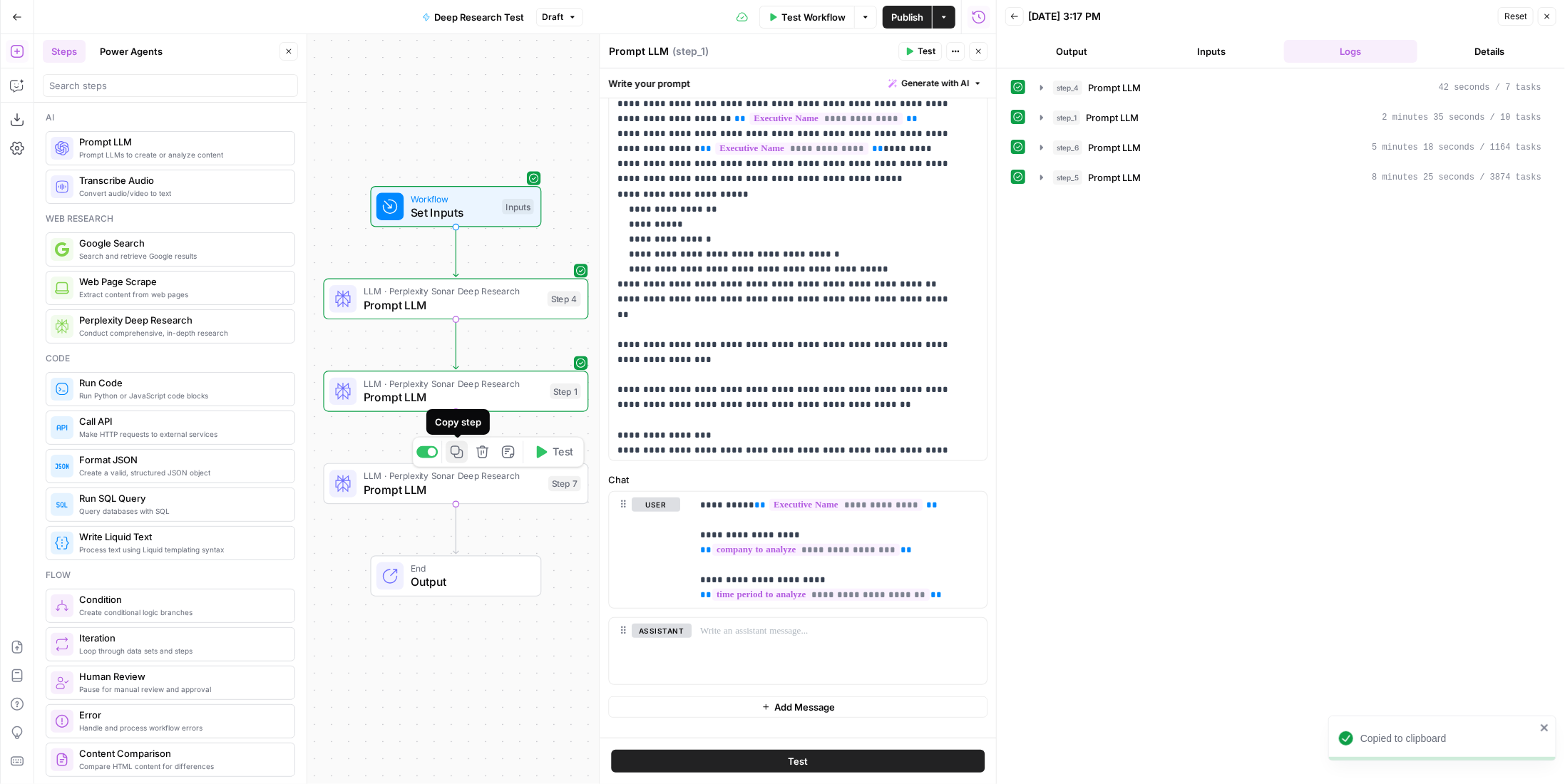 click 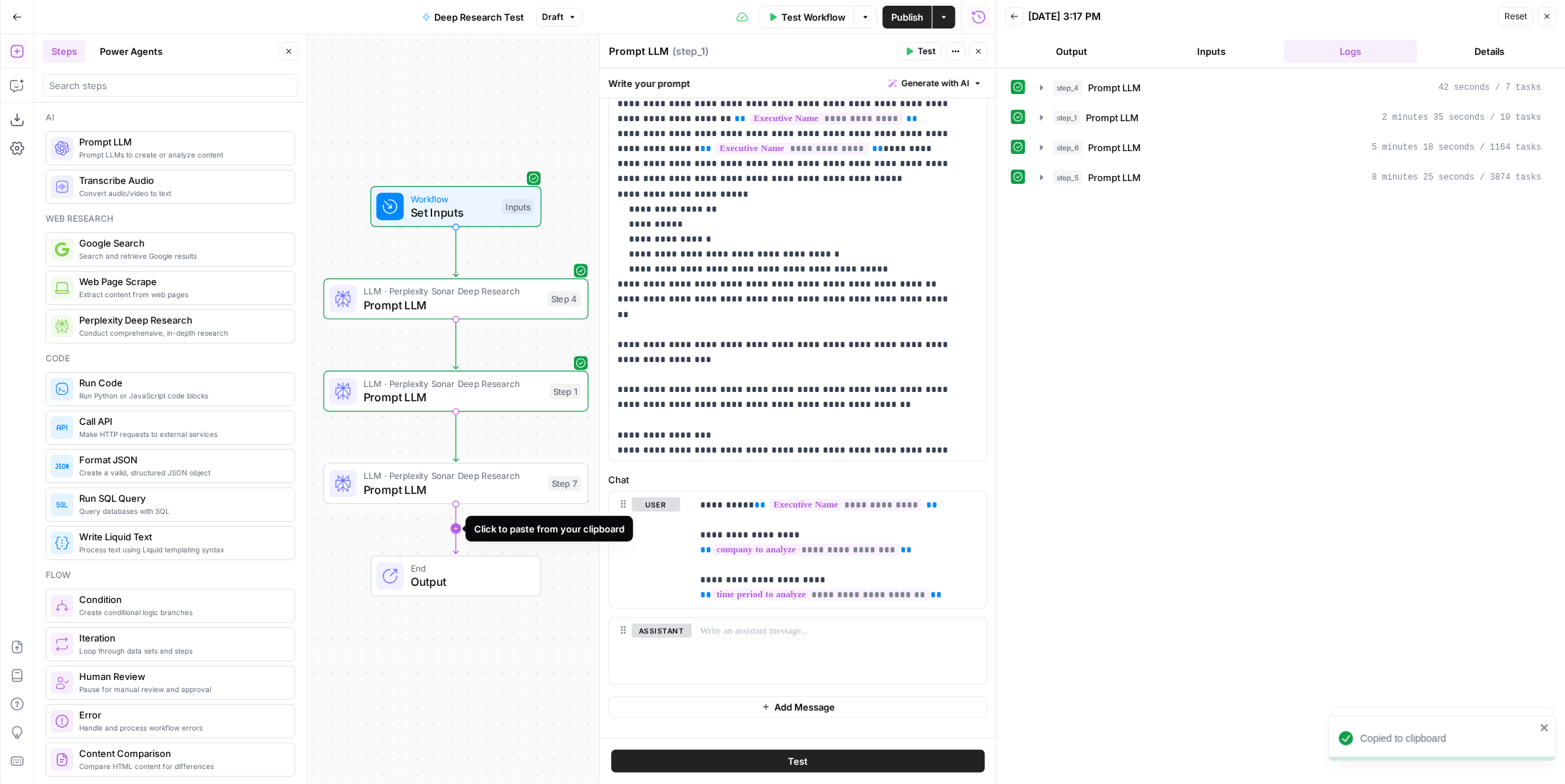 click 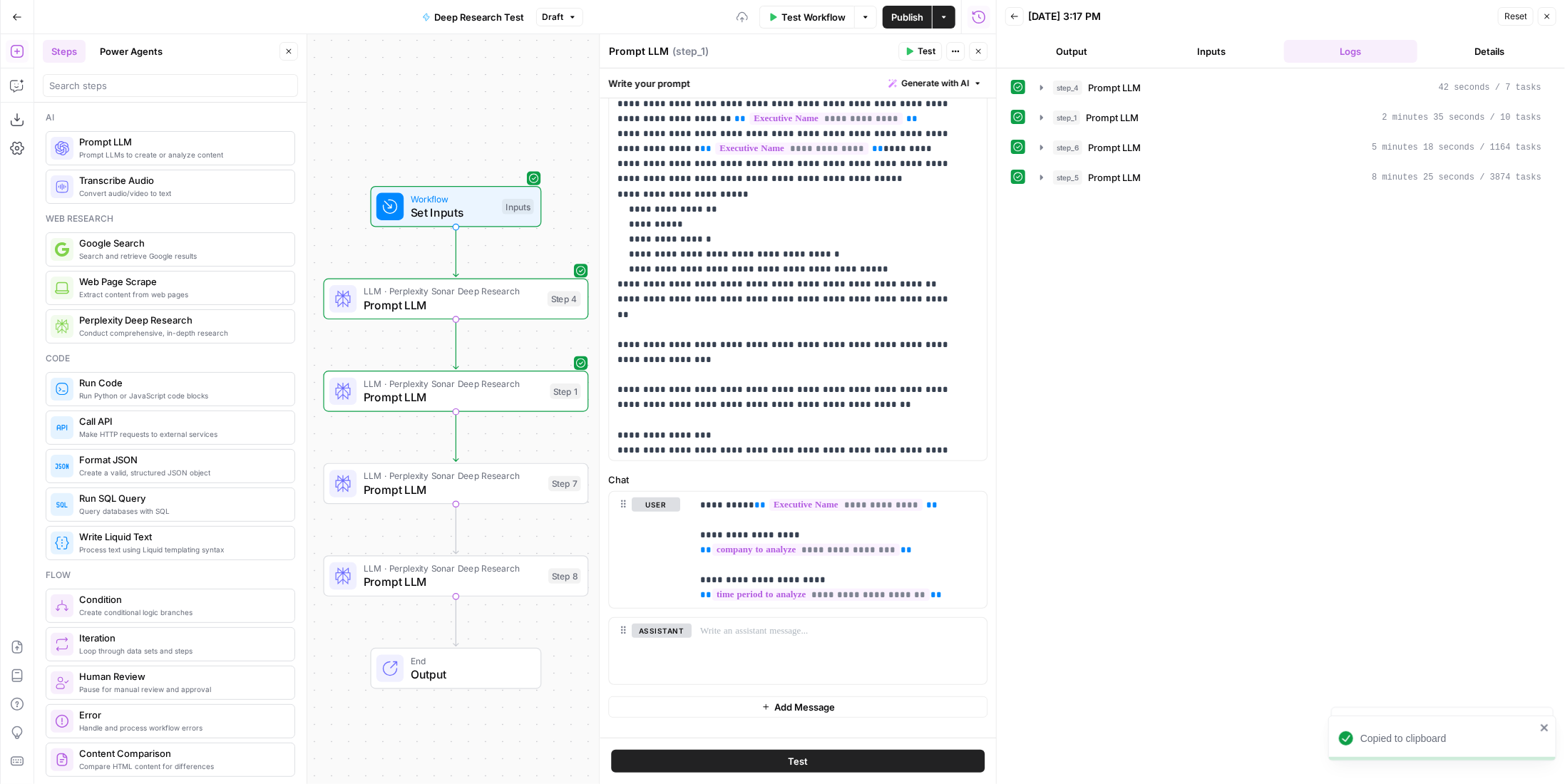 click on "LLM · Perplexity Sonar Deep Research" at bounding box center [453, 475] 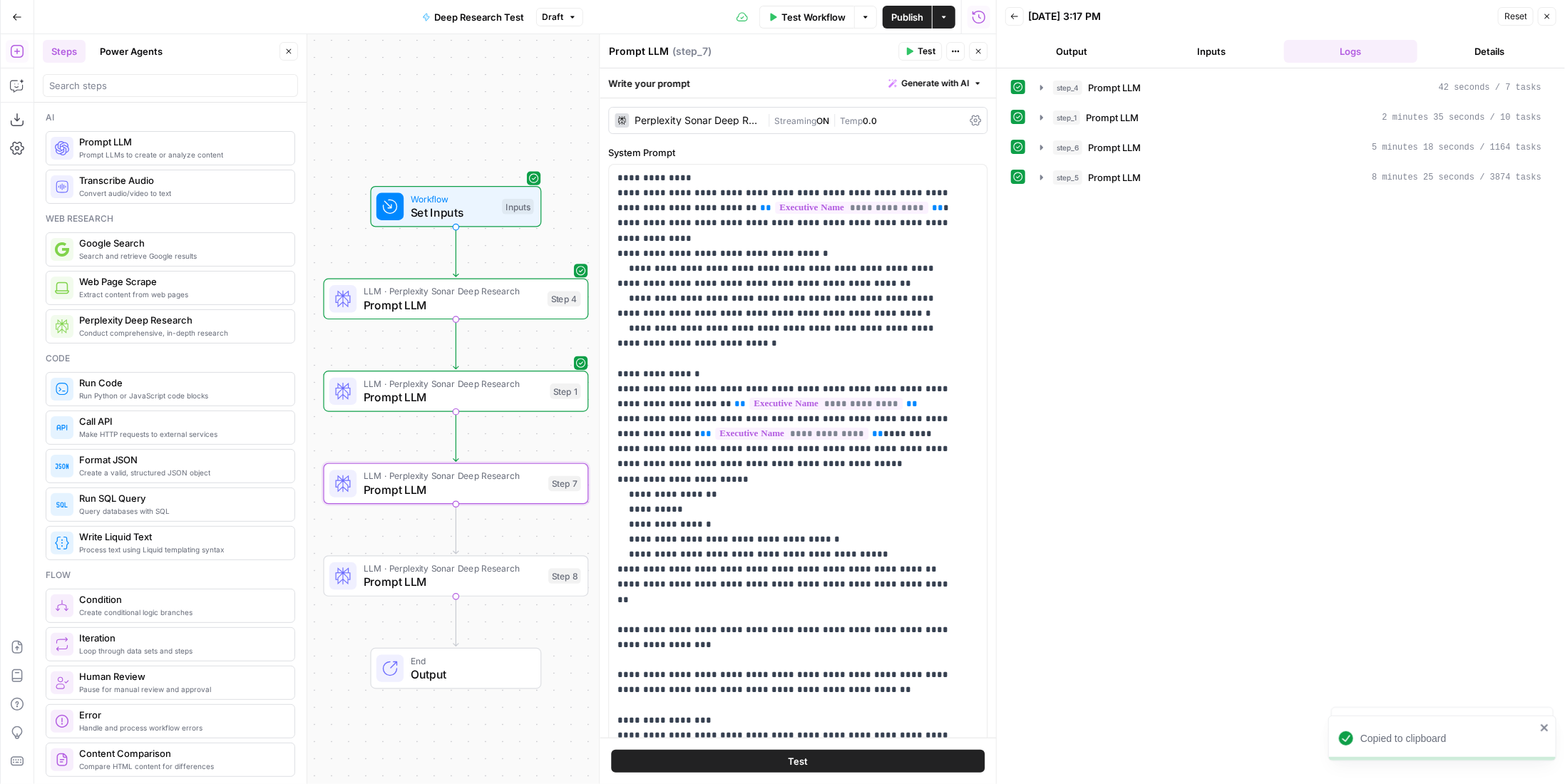 click on "|   Streaming  ON   |   Temp  0.0" at bounding box center (866, 120) 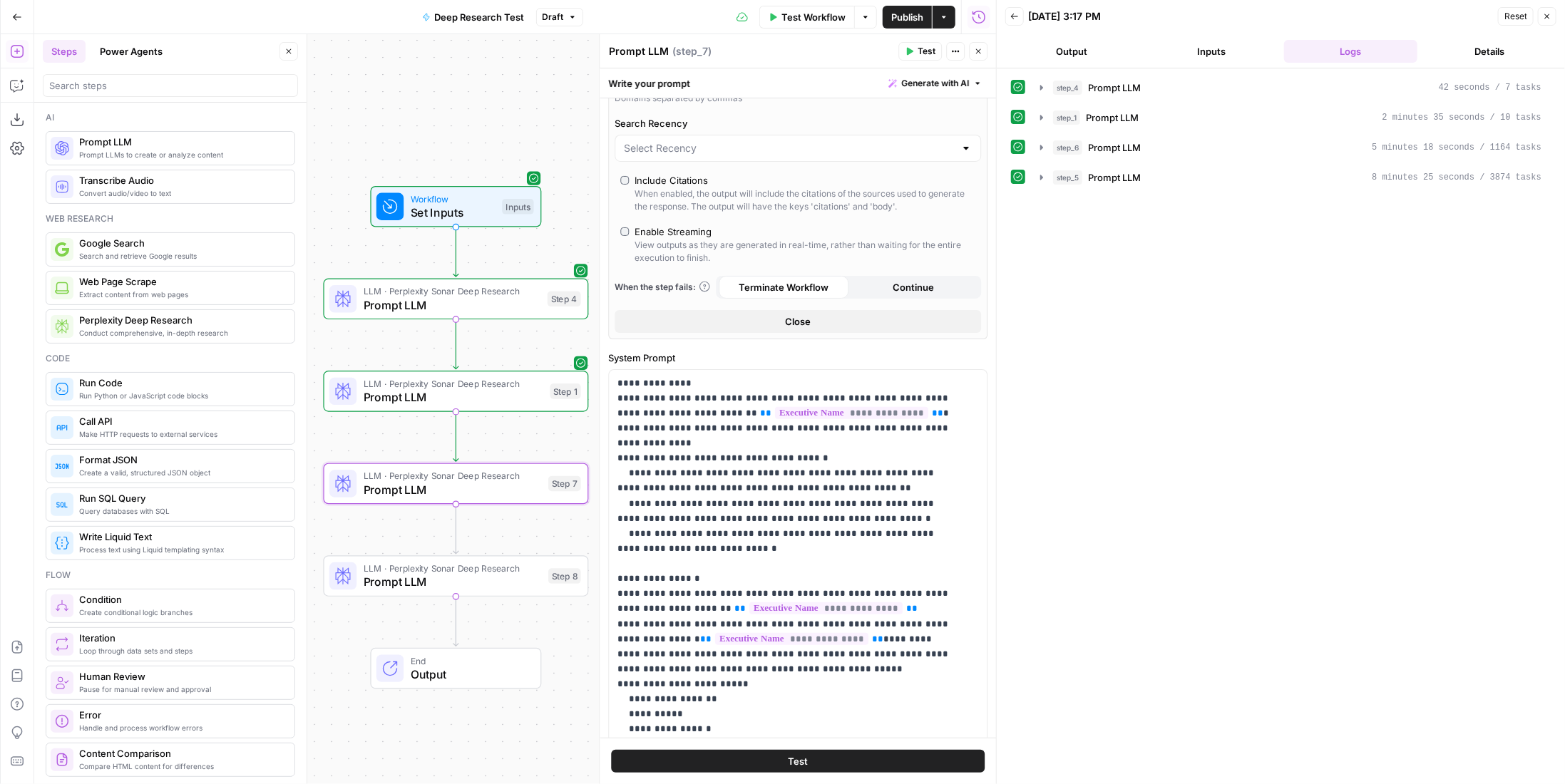 scroll, scrollTop: 428, scrollLeft: 0, axis: vertical 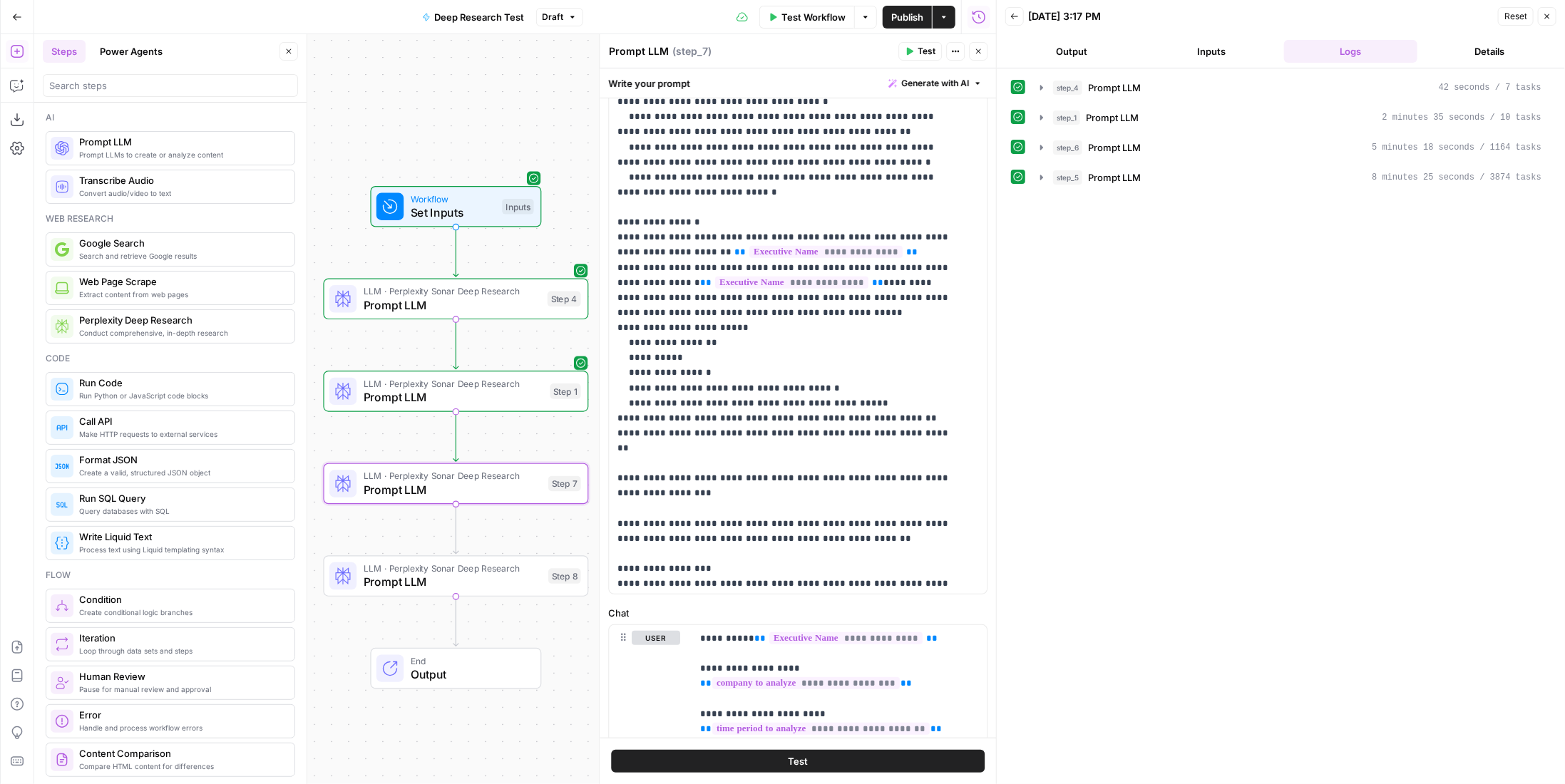 click on "Prompt LLM" at bounding box center (453, 397) 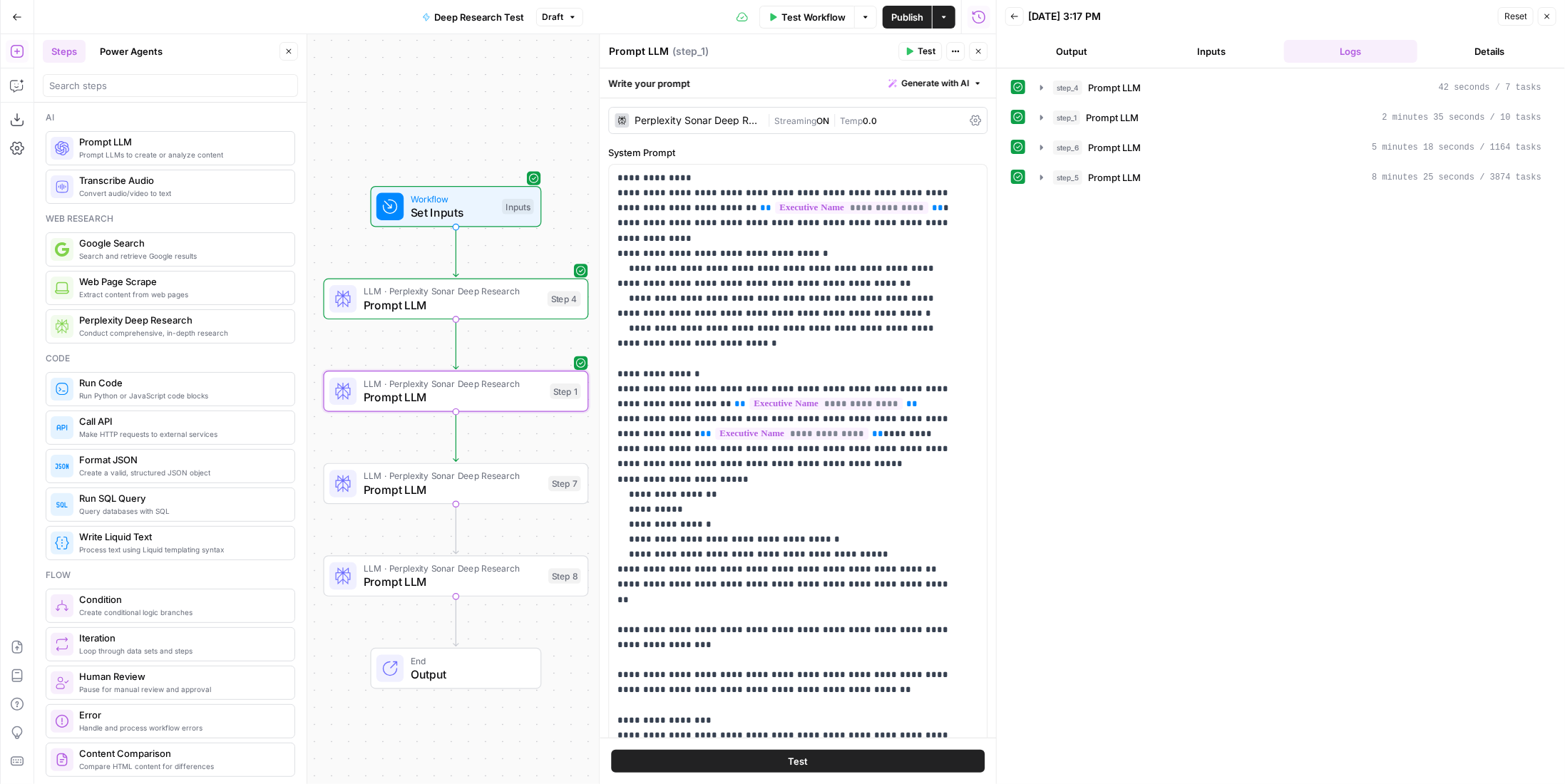 click on "LLM · Perplexity Sonar Deep Research" at bounding box center [453, 475] 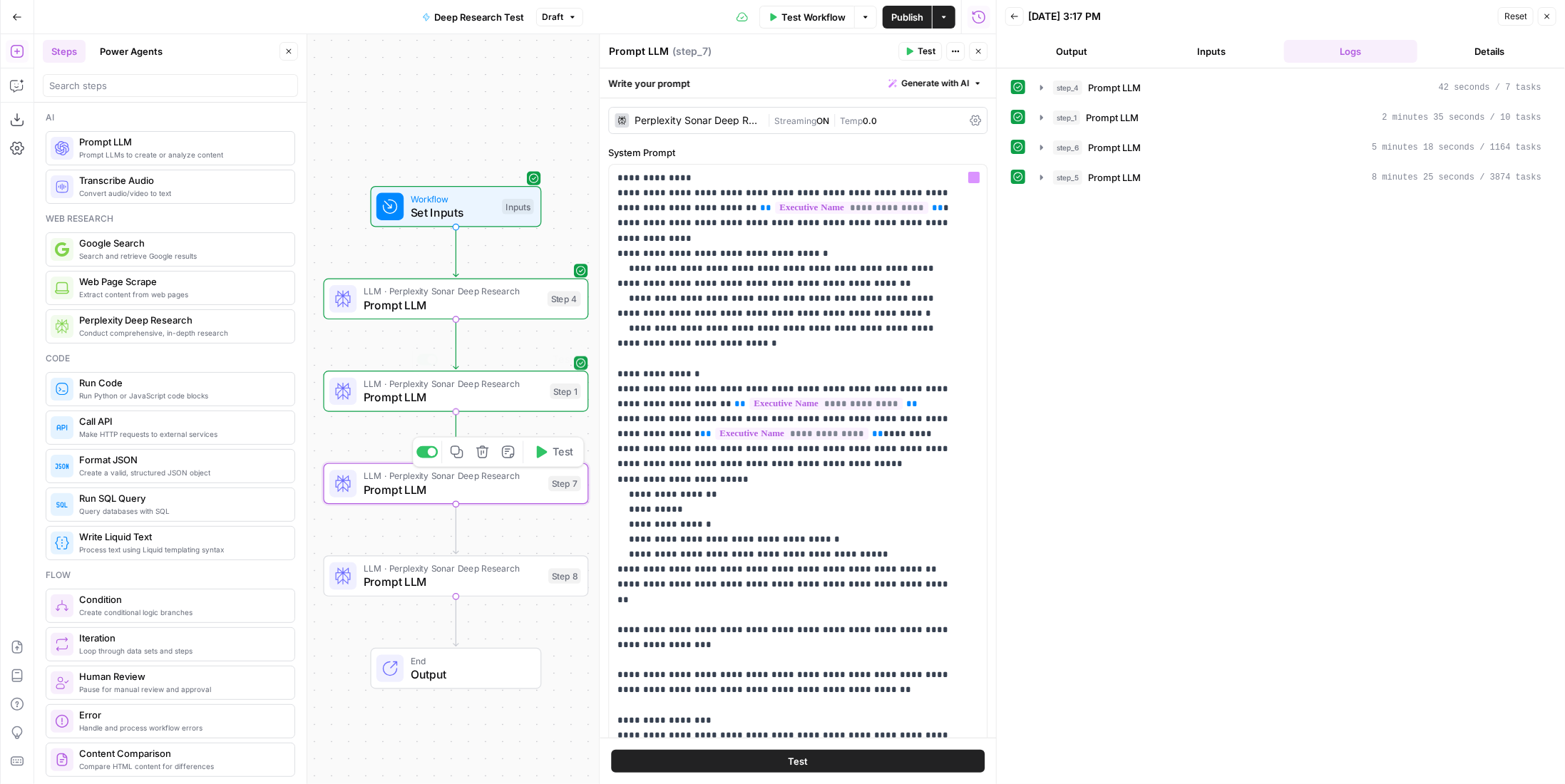 click on "Perplexity Sonar Deep Research" at bounding box center (688, 120) 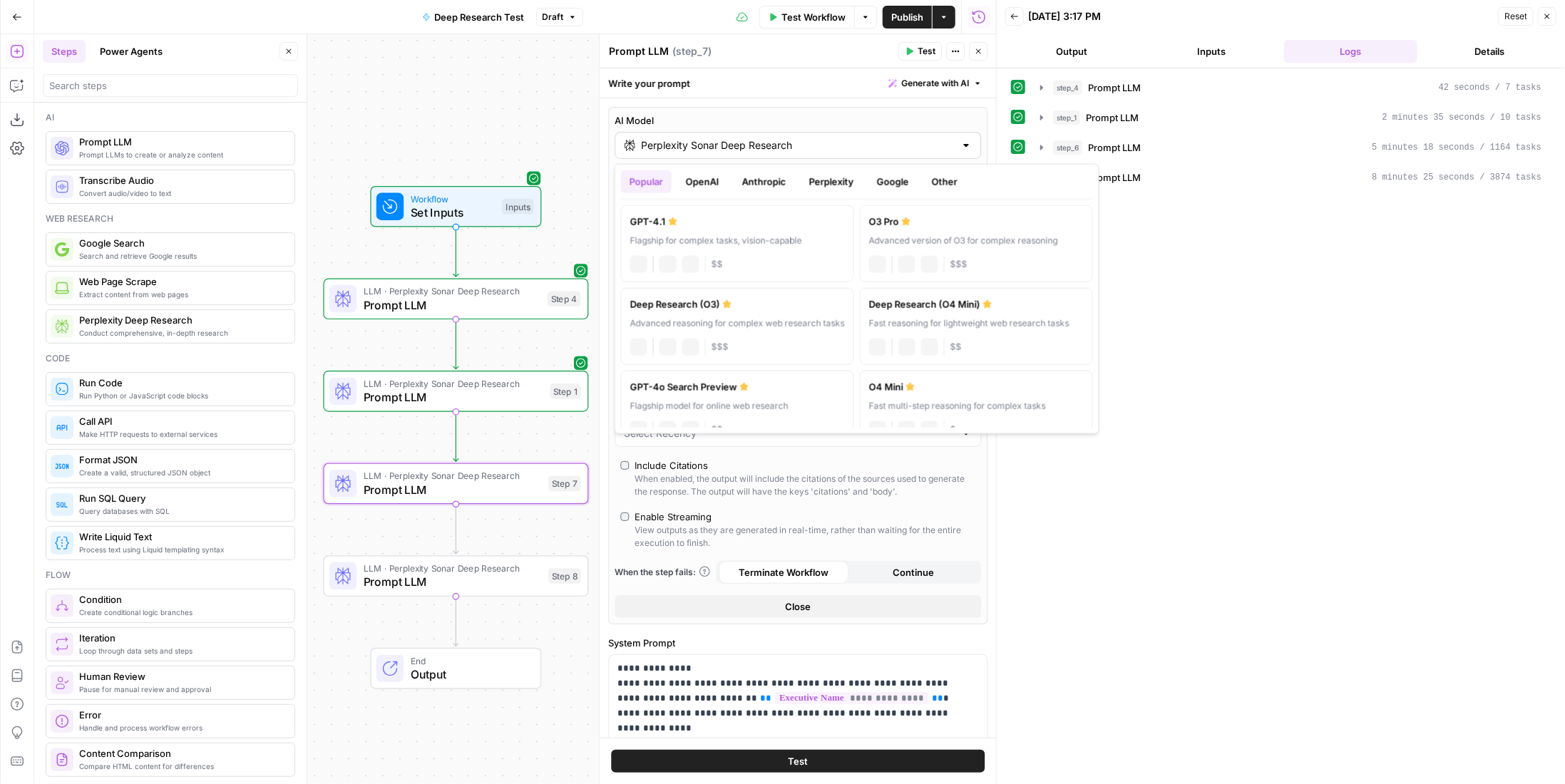 click on "Perplexity Sonar Deep Research" at bounding box center [798, 145] 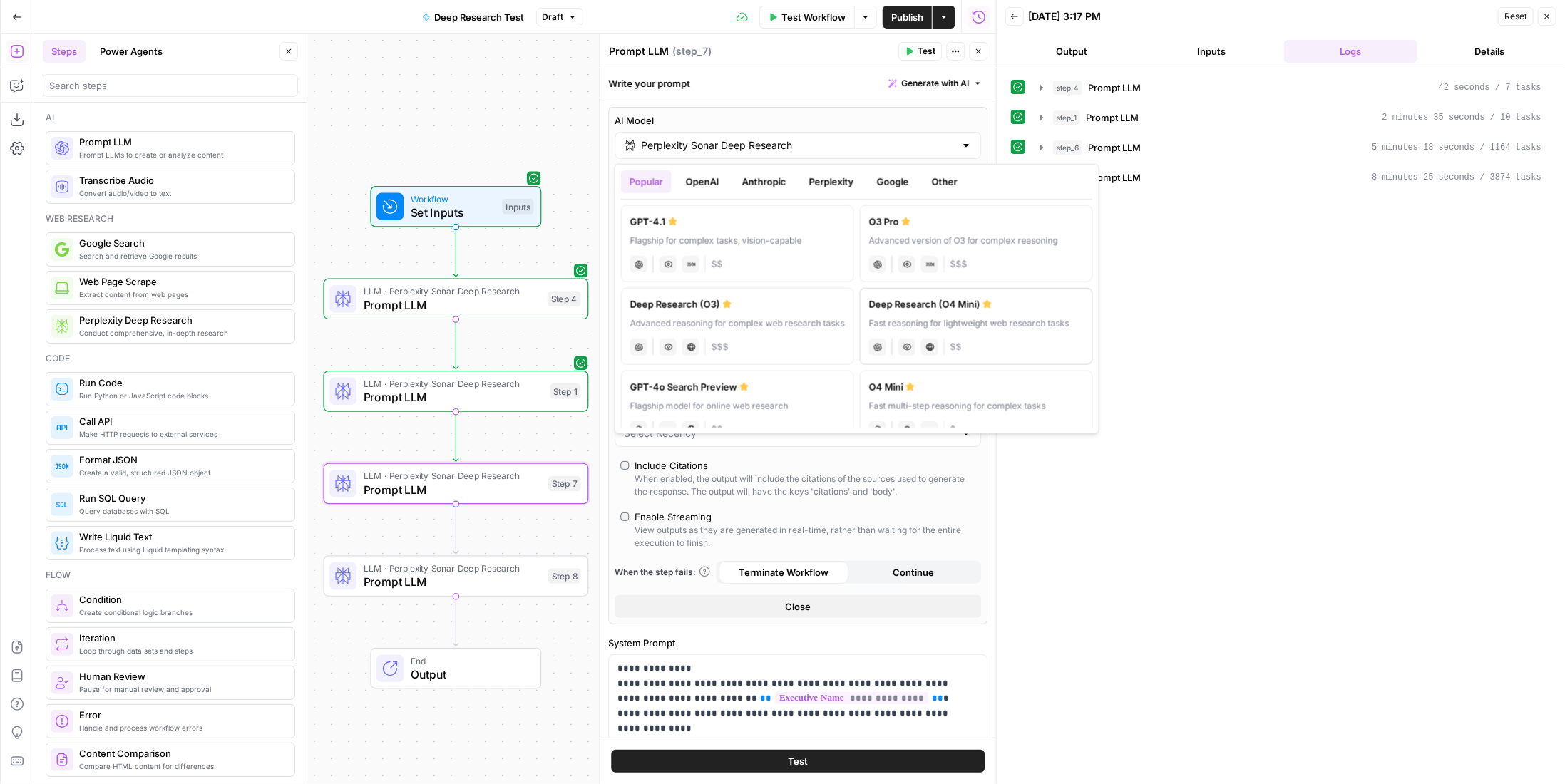 click on "Deep Research (O4 Mini)" at bounding box center (976, 304) 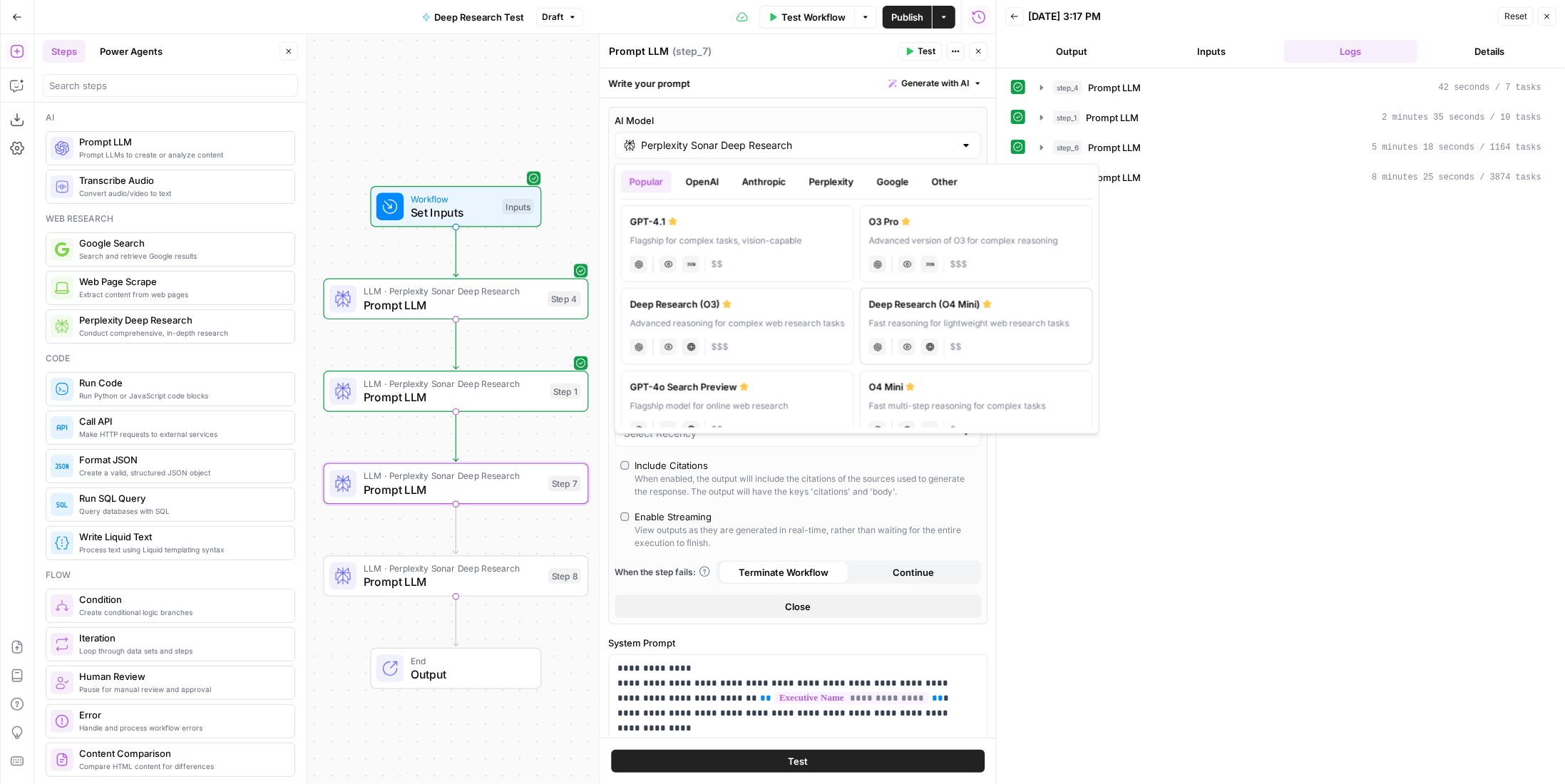 type on "Deep Research (O4 Mini)" 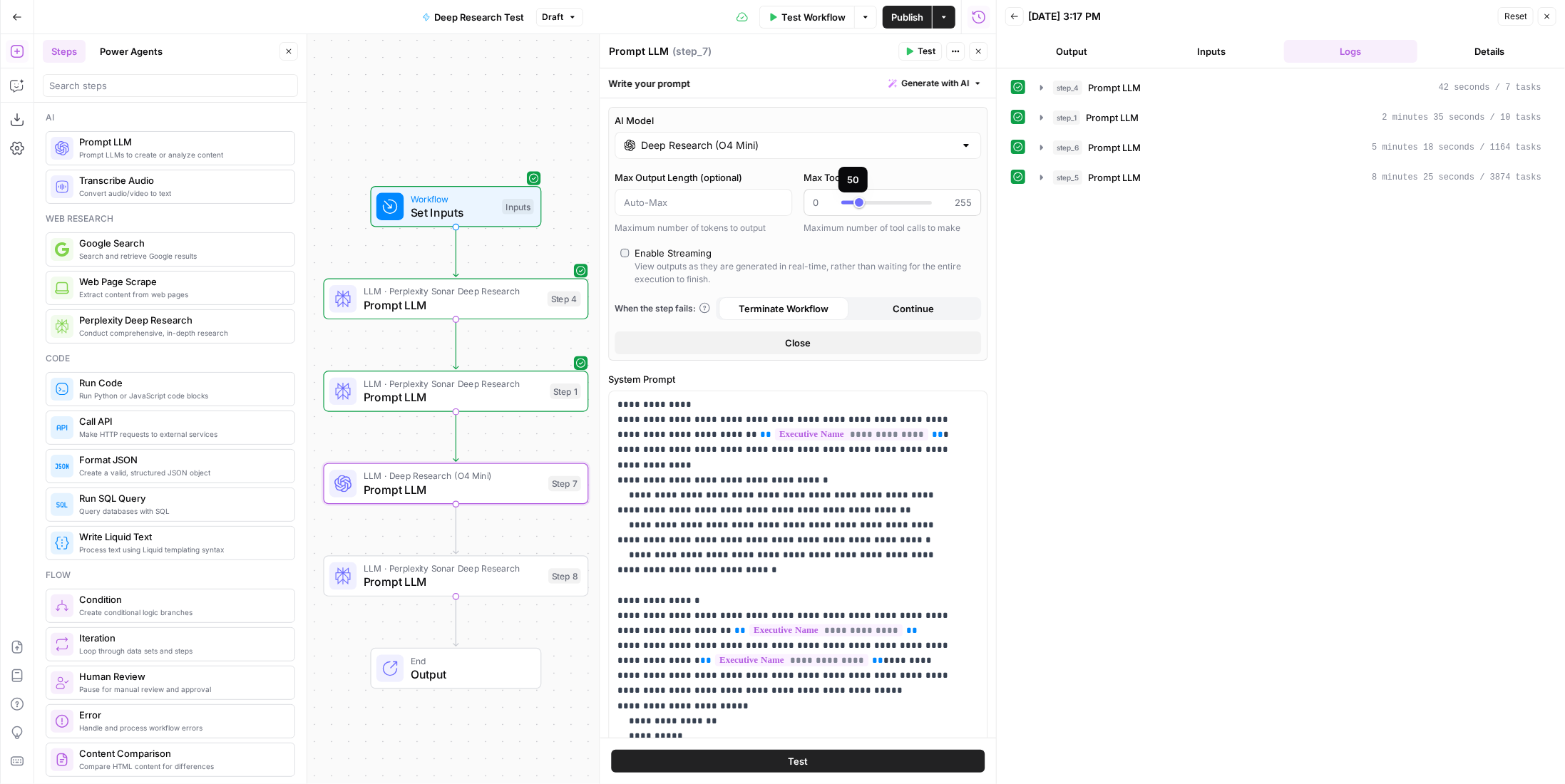 type on "***" 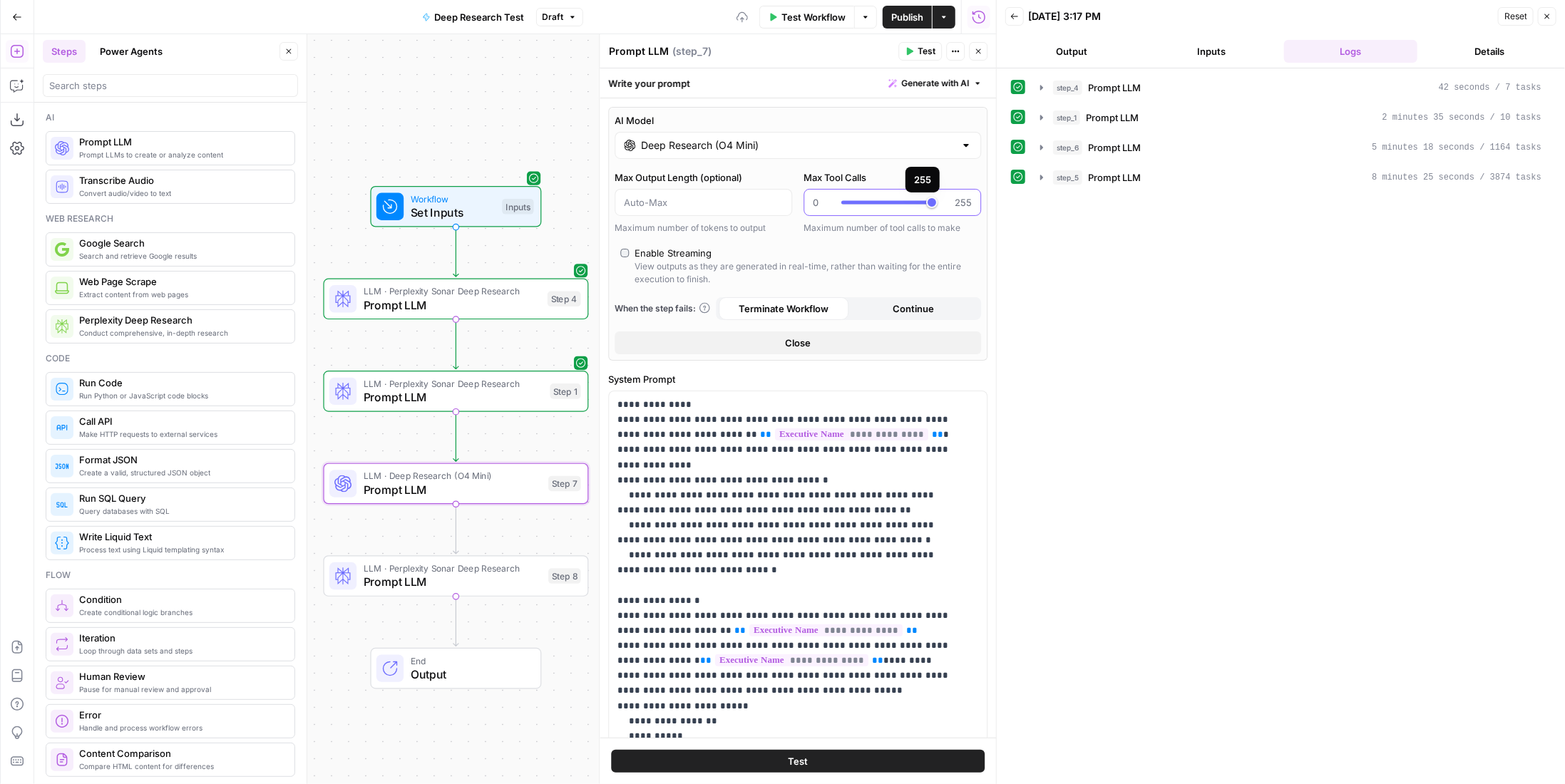 drag, startPoint x: 854, startPoint y: 205, endPoint x: 944, endPoint y: 199, distance: 90.199778 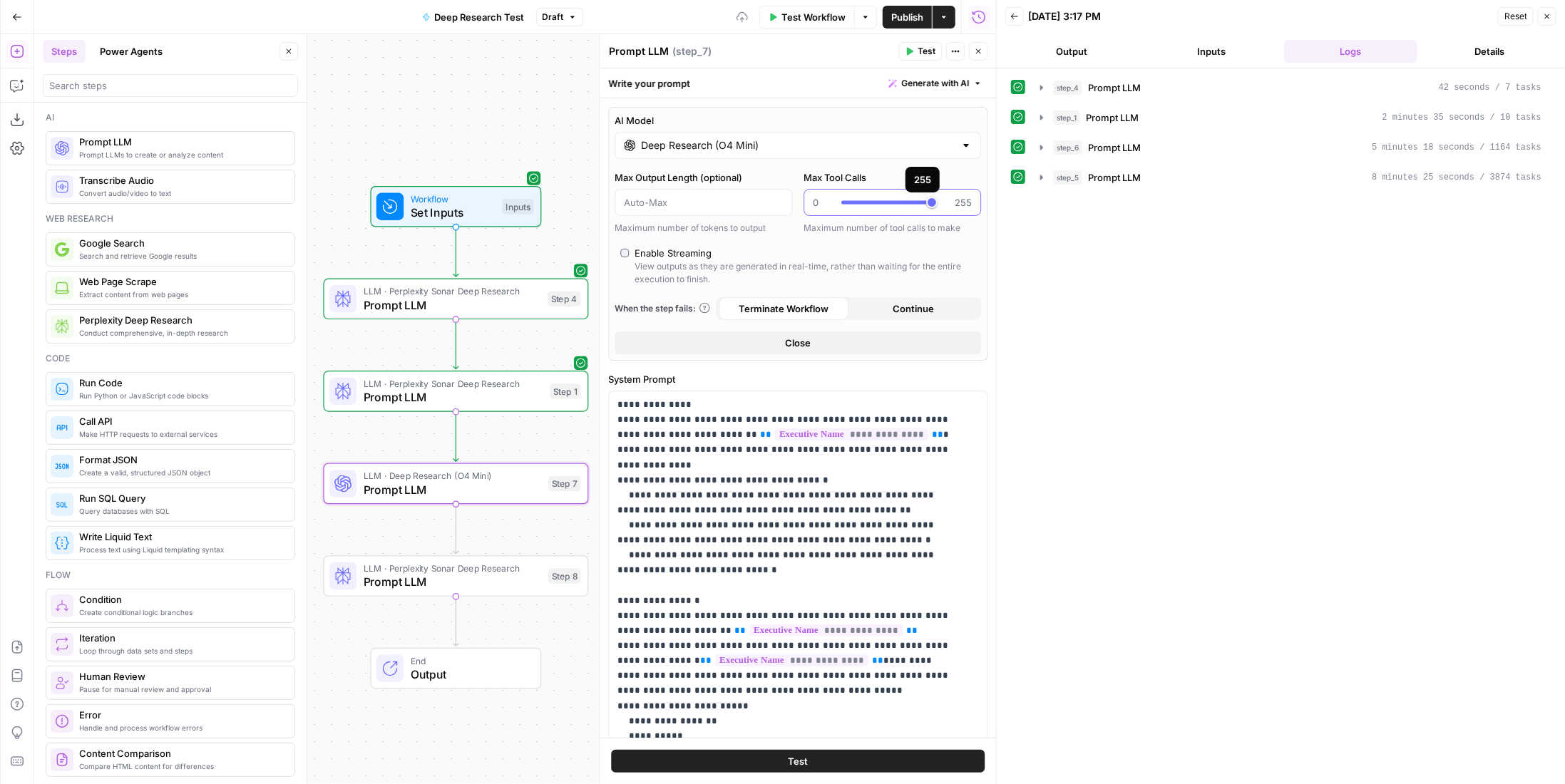 click on "0 255" at bounding box center [892, 202] 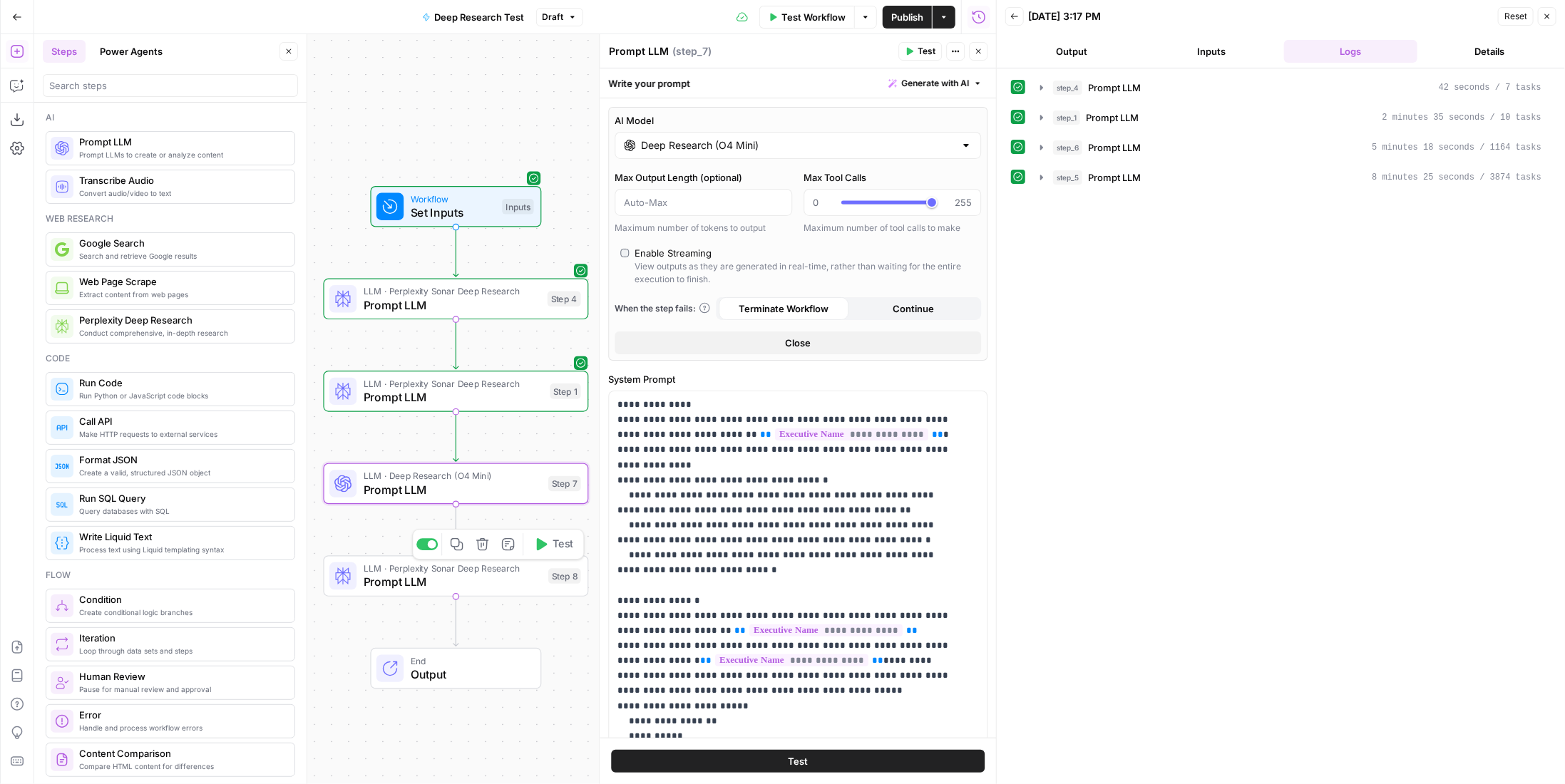 click on "Prompt LLM" at bounding box center (453, 582) 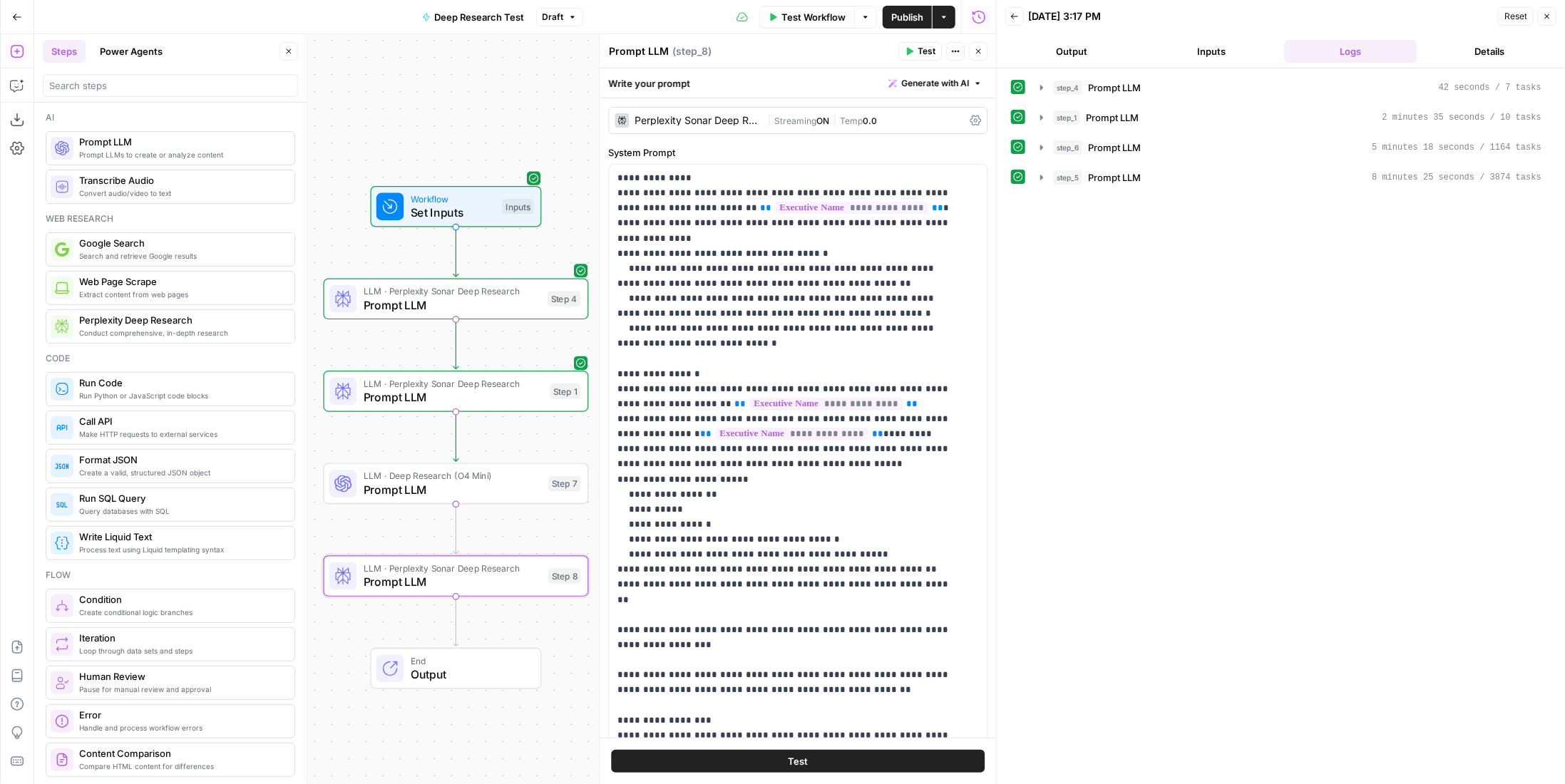 click on "Perplexity Sonar Deep Research   |   Streaming  ON   |   Temp  0.0" at bounding box center (798, 120) 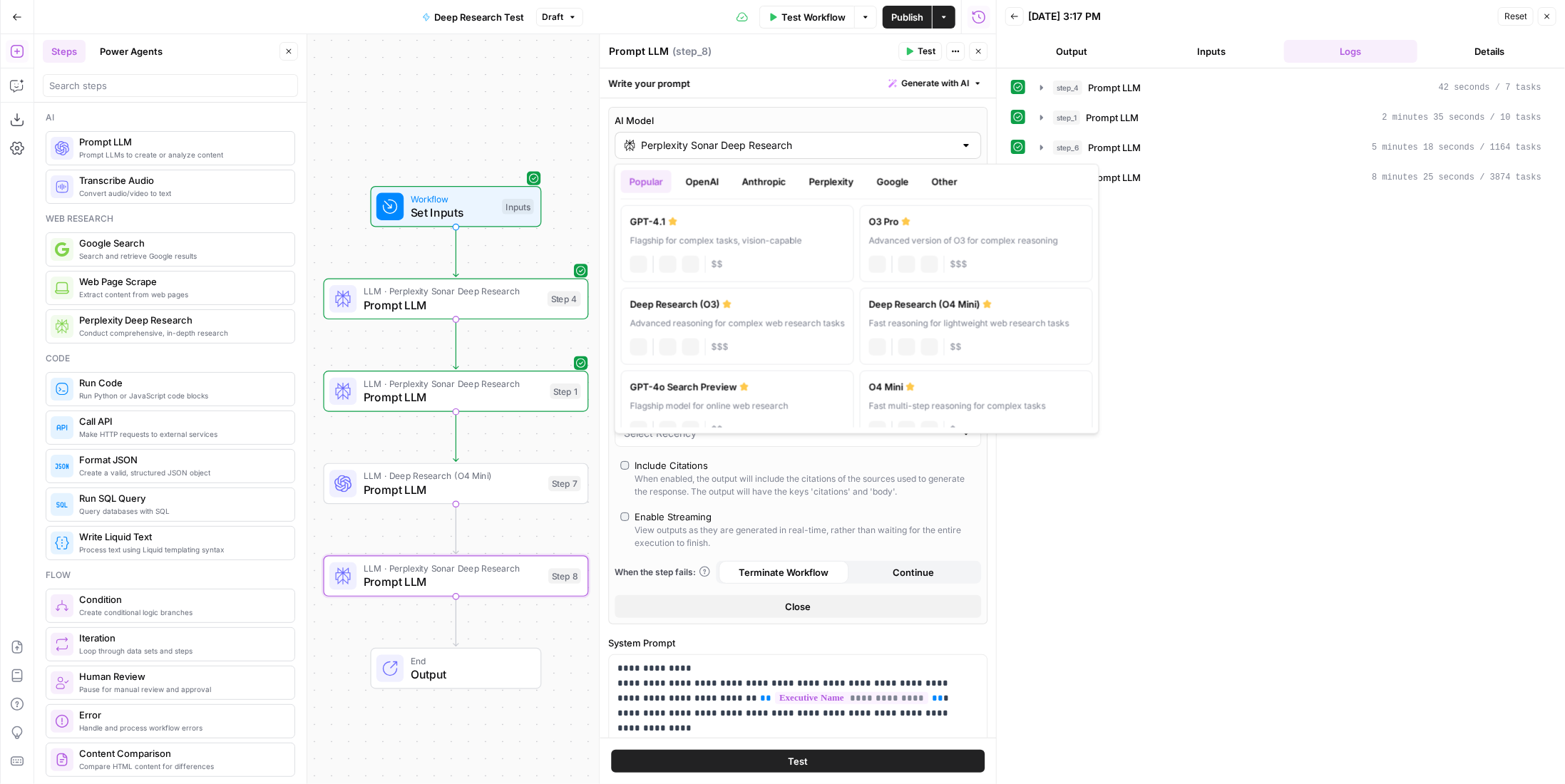 click on "Perplexity Sonar Deep Research" at bounding box center (798, 145) 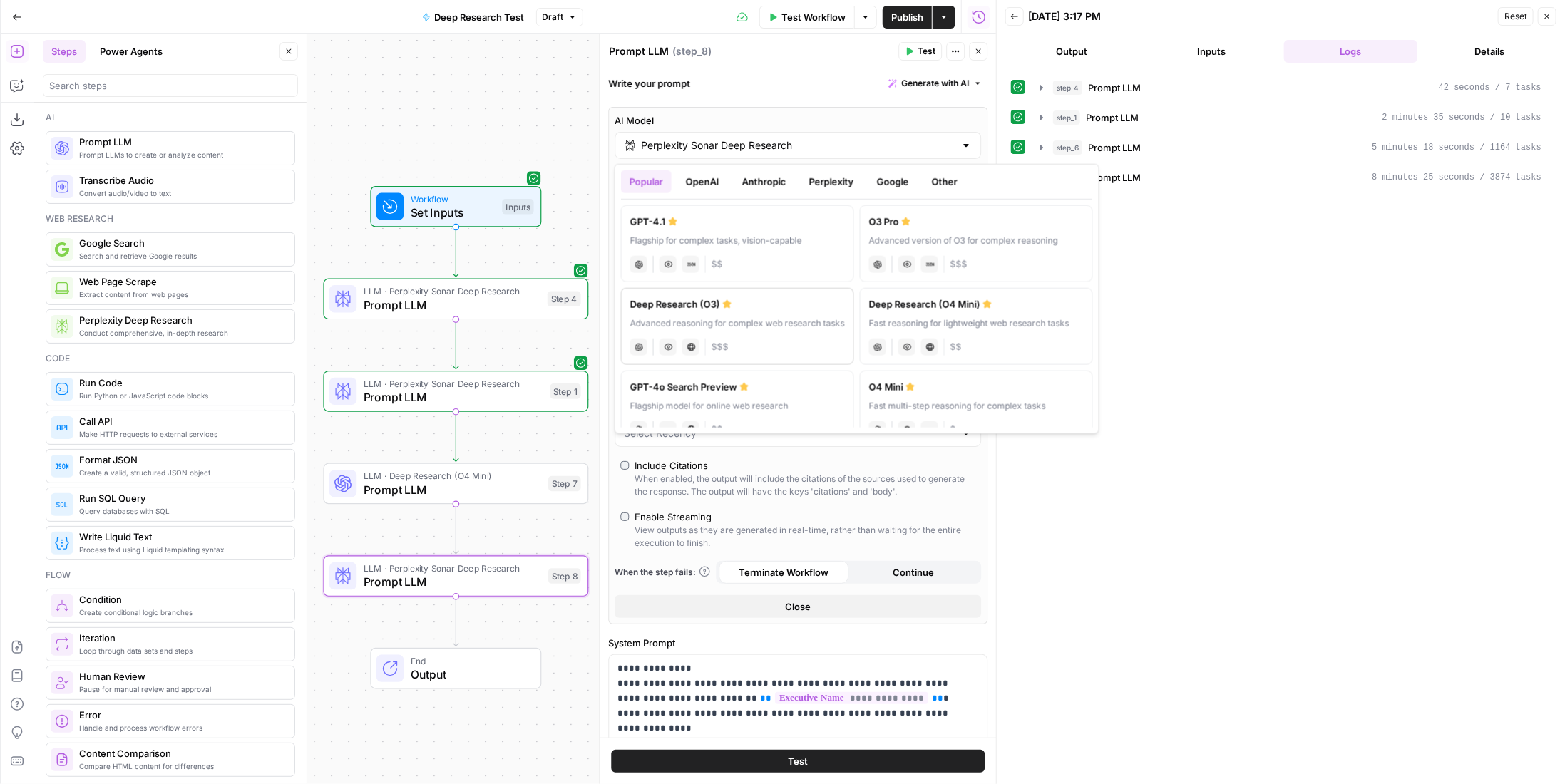 click on "Deep Research (O3)" at bounding box center (737, 304) 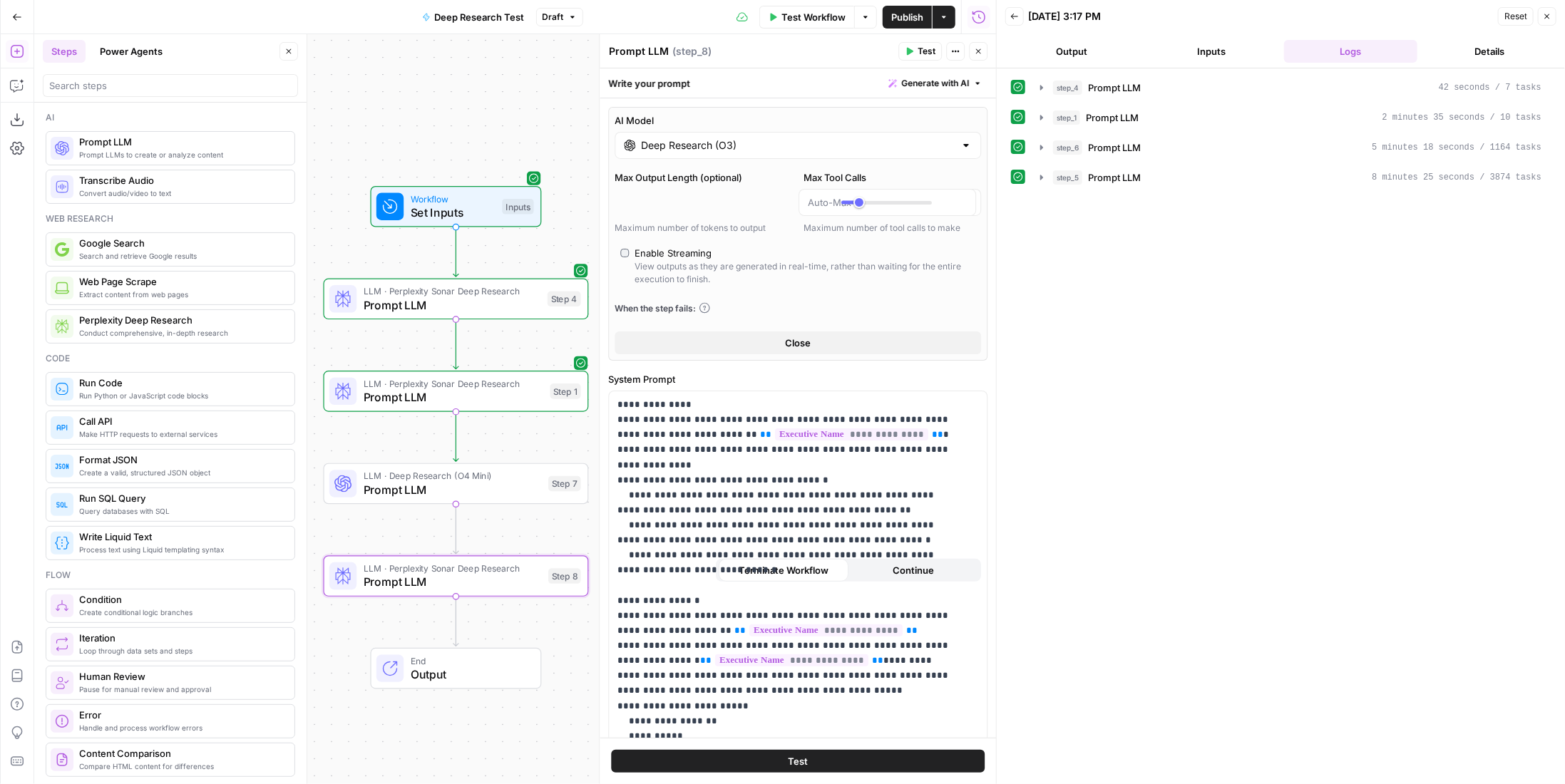type on "Deep Research (O3)" 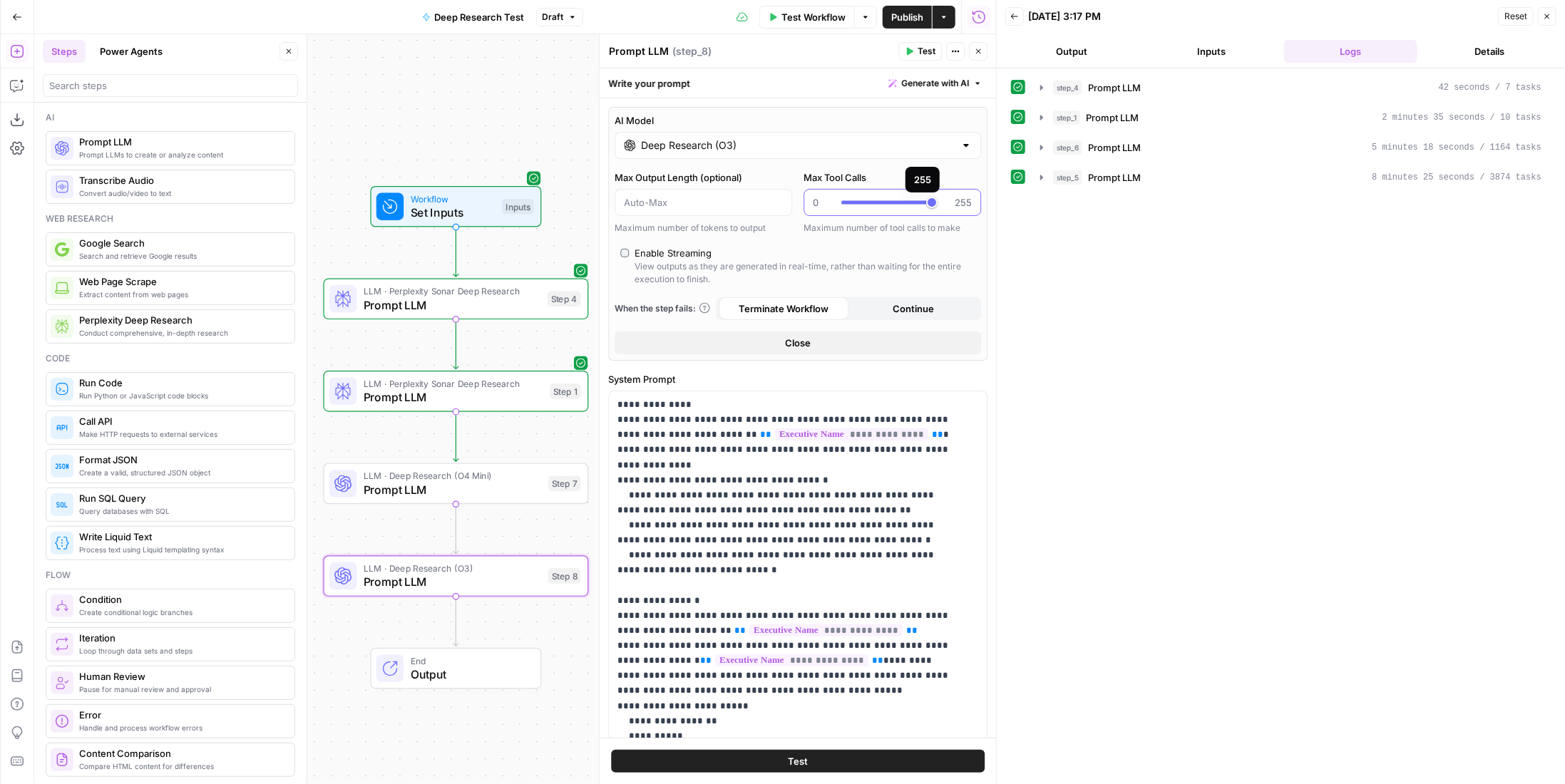 drag, startPoint x: 853, startPoint y: 201, endPoint x: 935, endPoint y: 200, distance: 82.0061 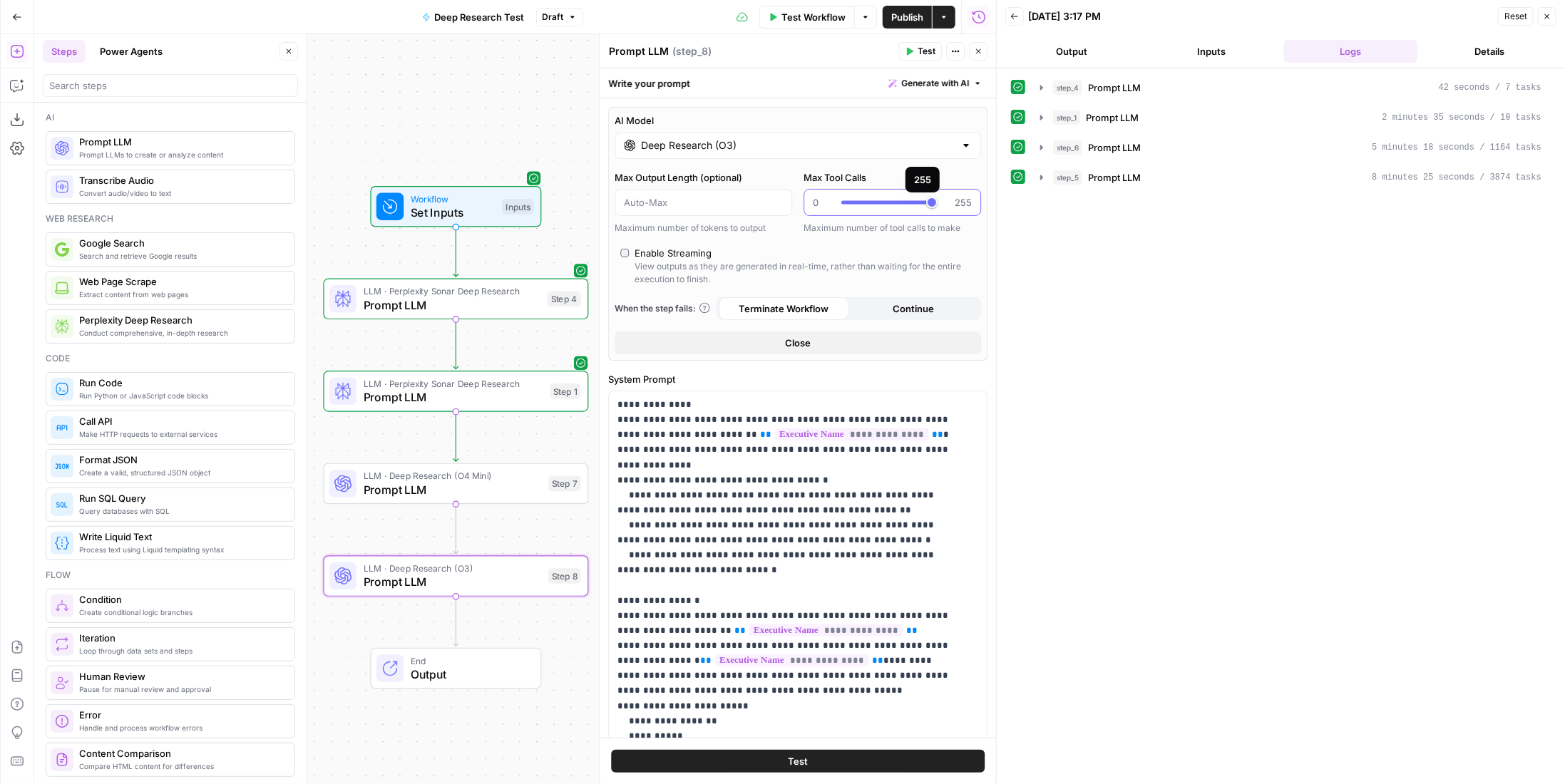 click on "0 255" at bounding box center [892, 202] 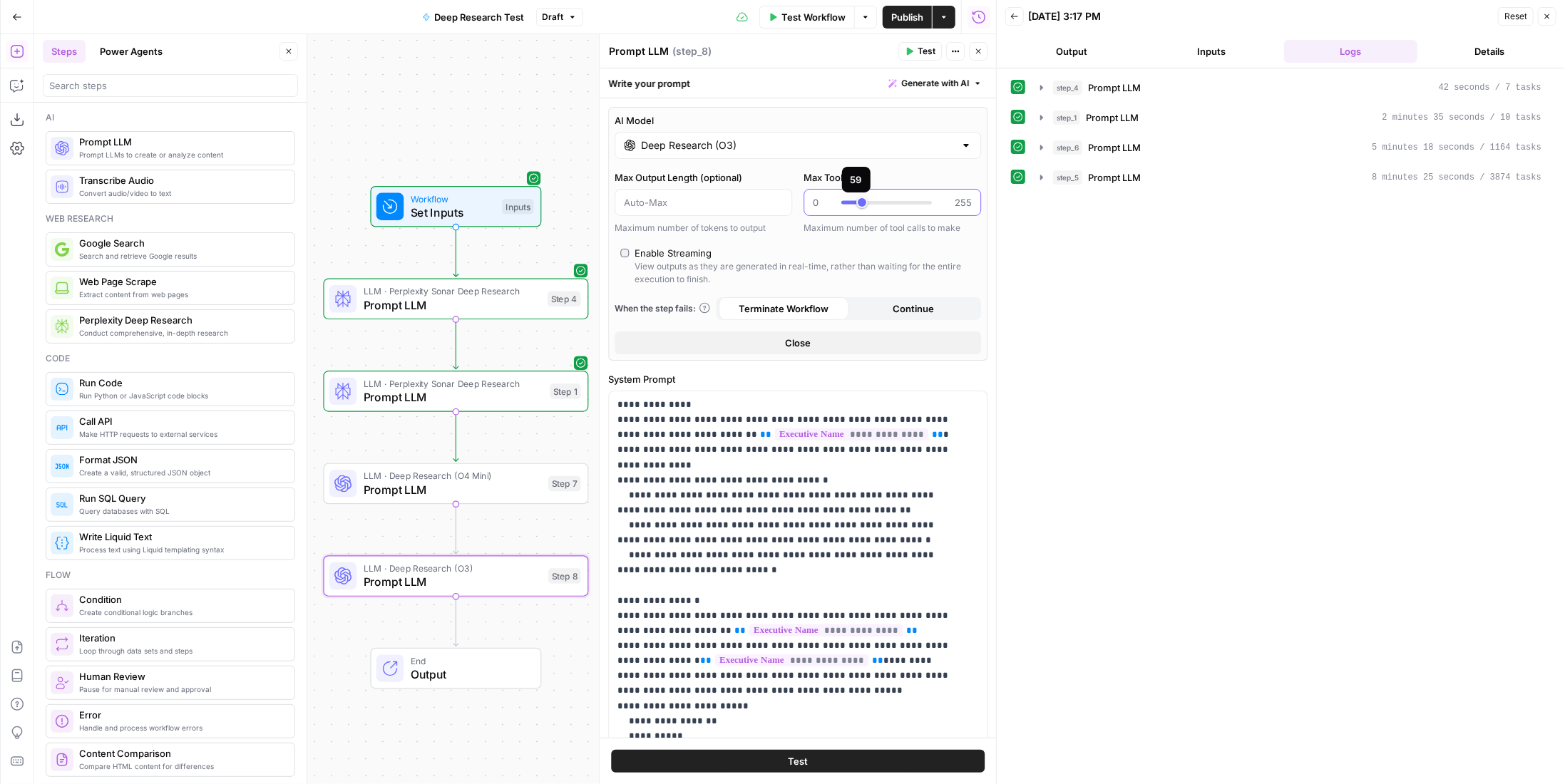 type on "**" 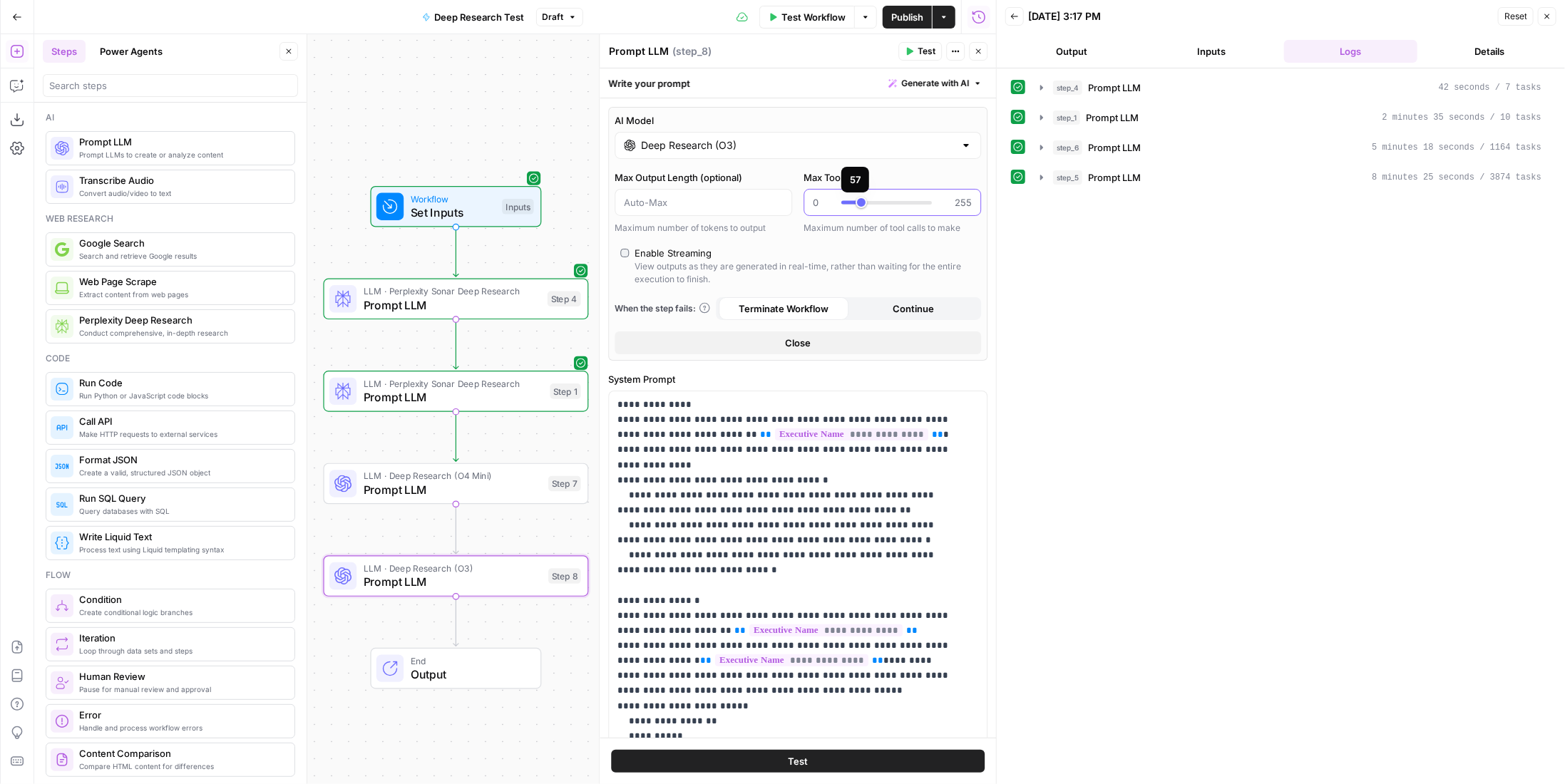 drag, startPoint x: 922, startPoint y: 202, endPoint x: 856, endPoint y: 215, distance: 67.26812 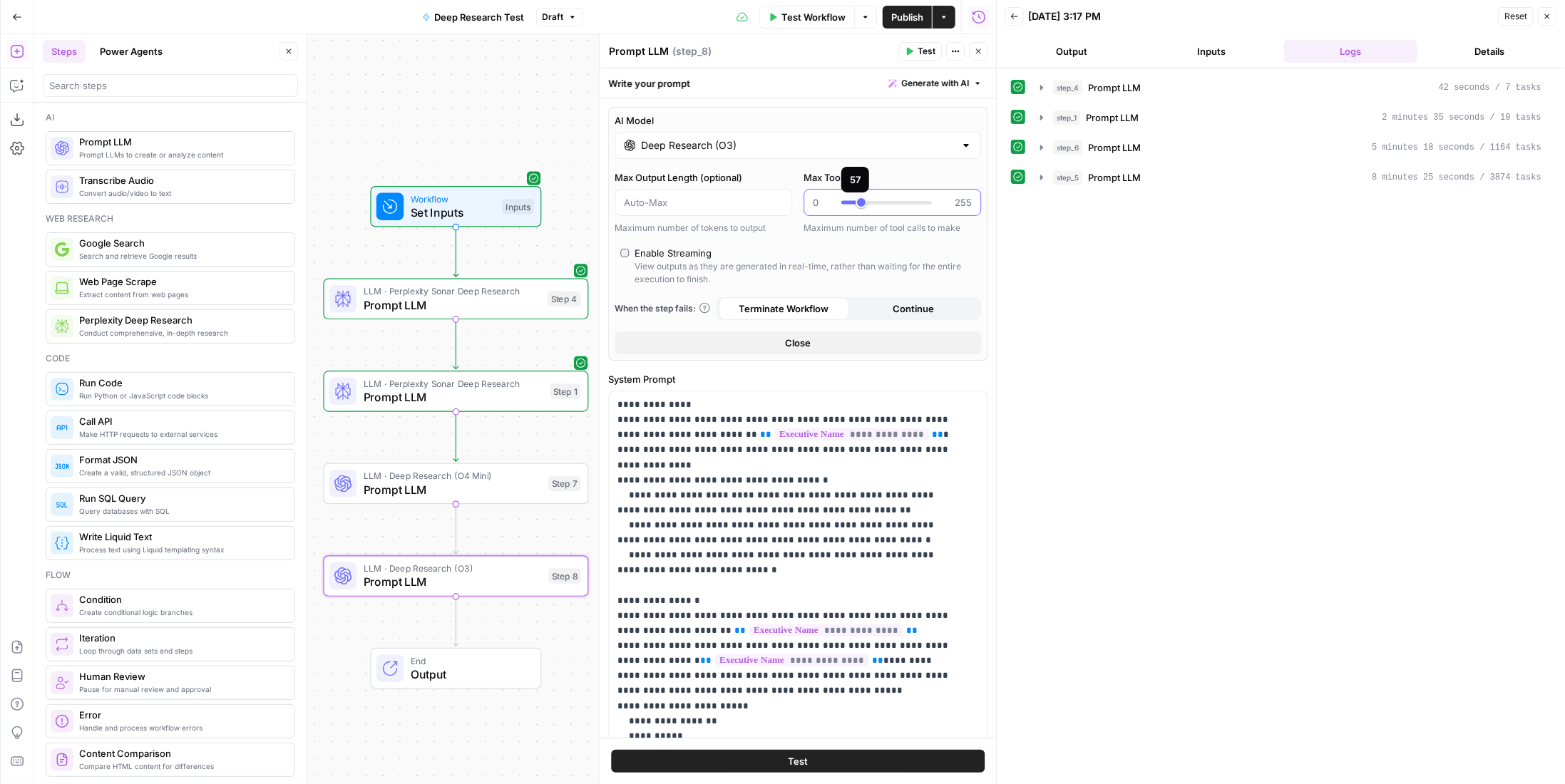 click on "Max Tool Calls 0 255 Maximum number of tool calls to make" at bounding box center [892, 202] 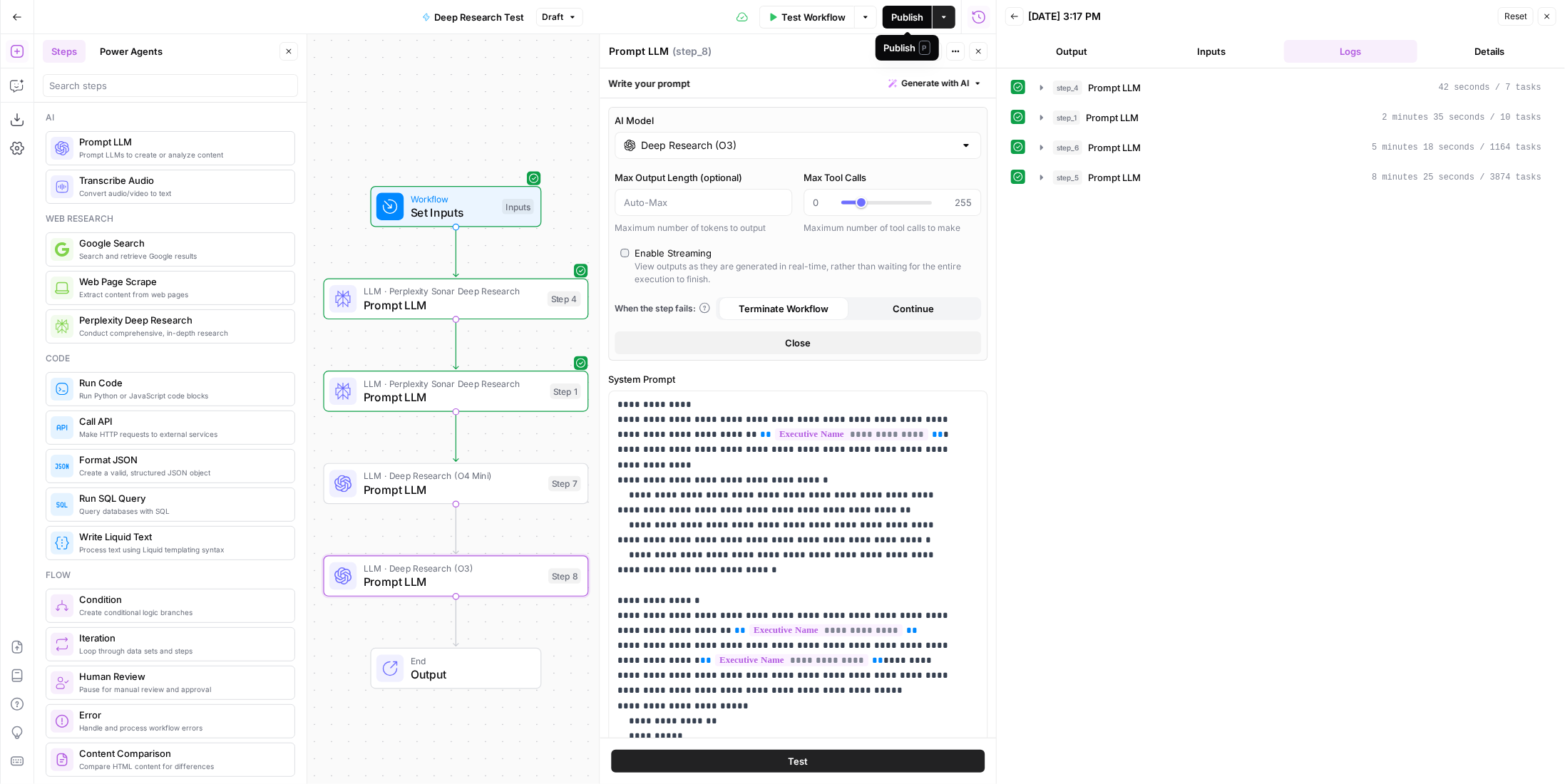 click on "Publish" at bounding box center (907, 17) 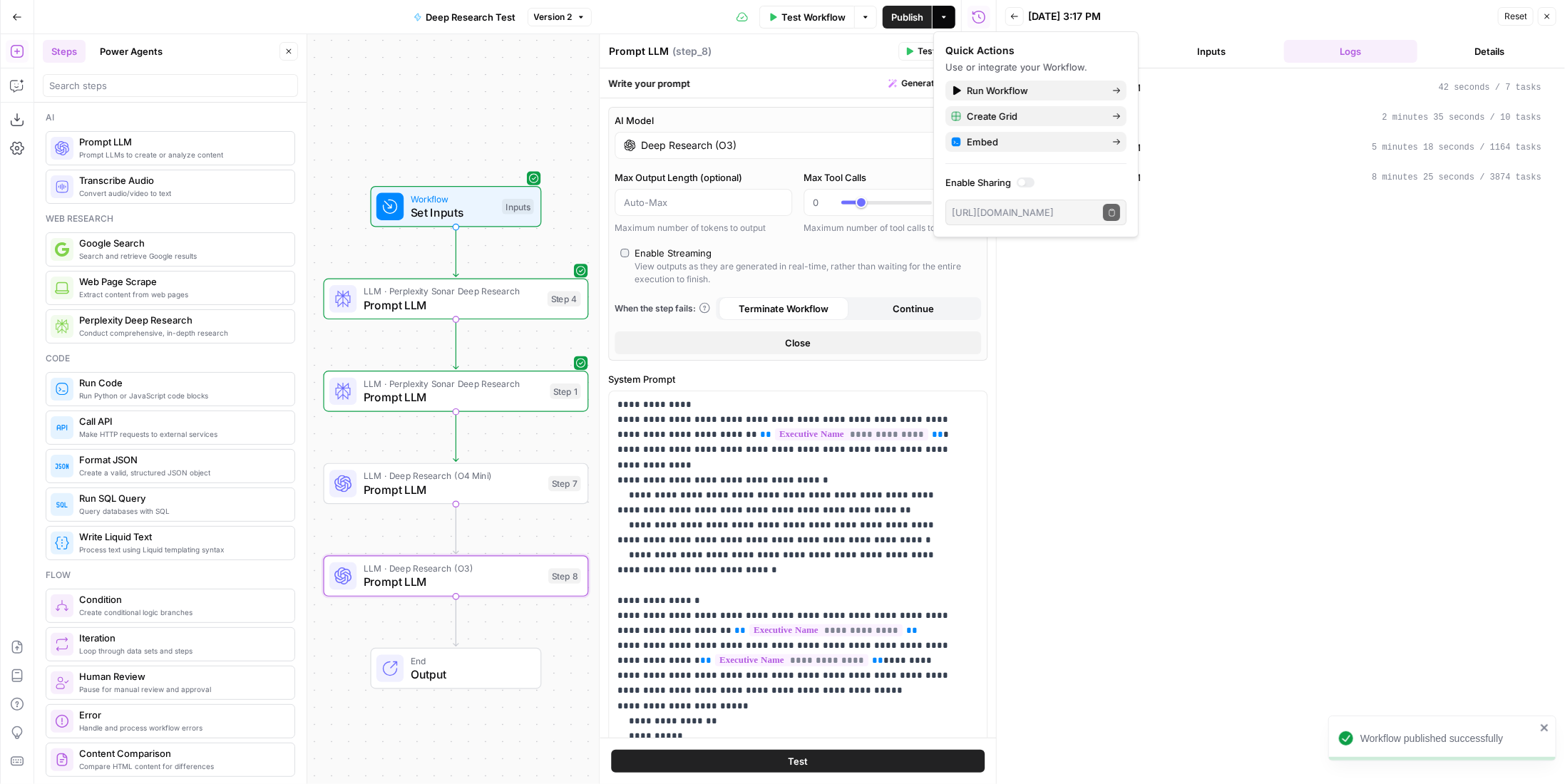 click on "Actions" at bounding box center (944, 17) 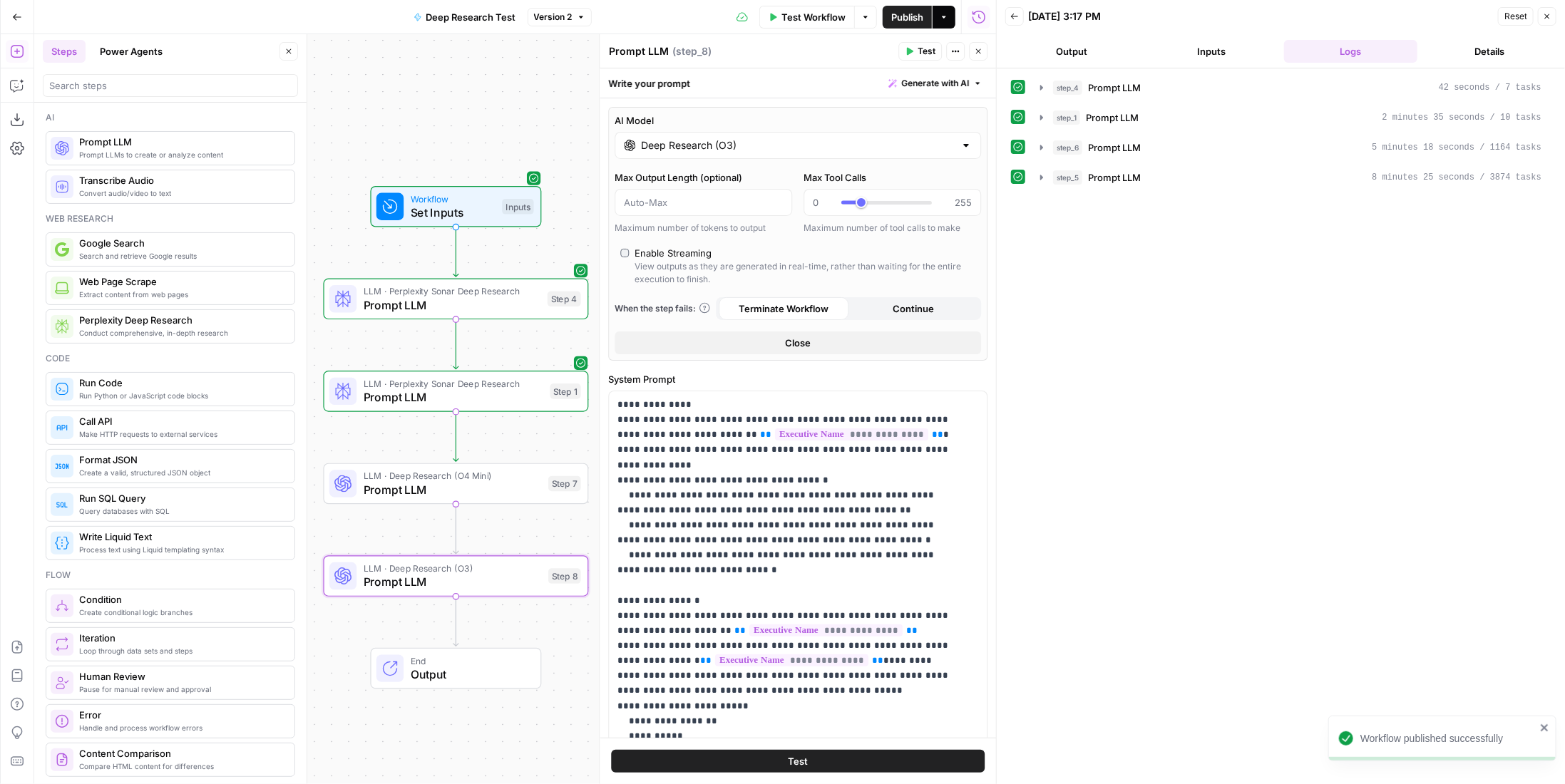 click on "Actions" at bounding box center [944, 17] 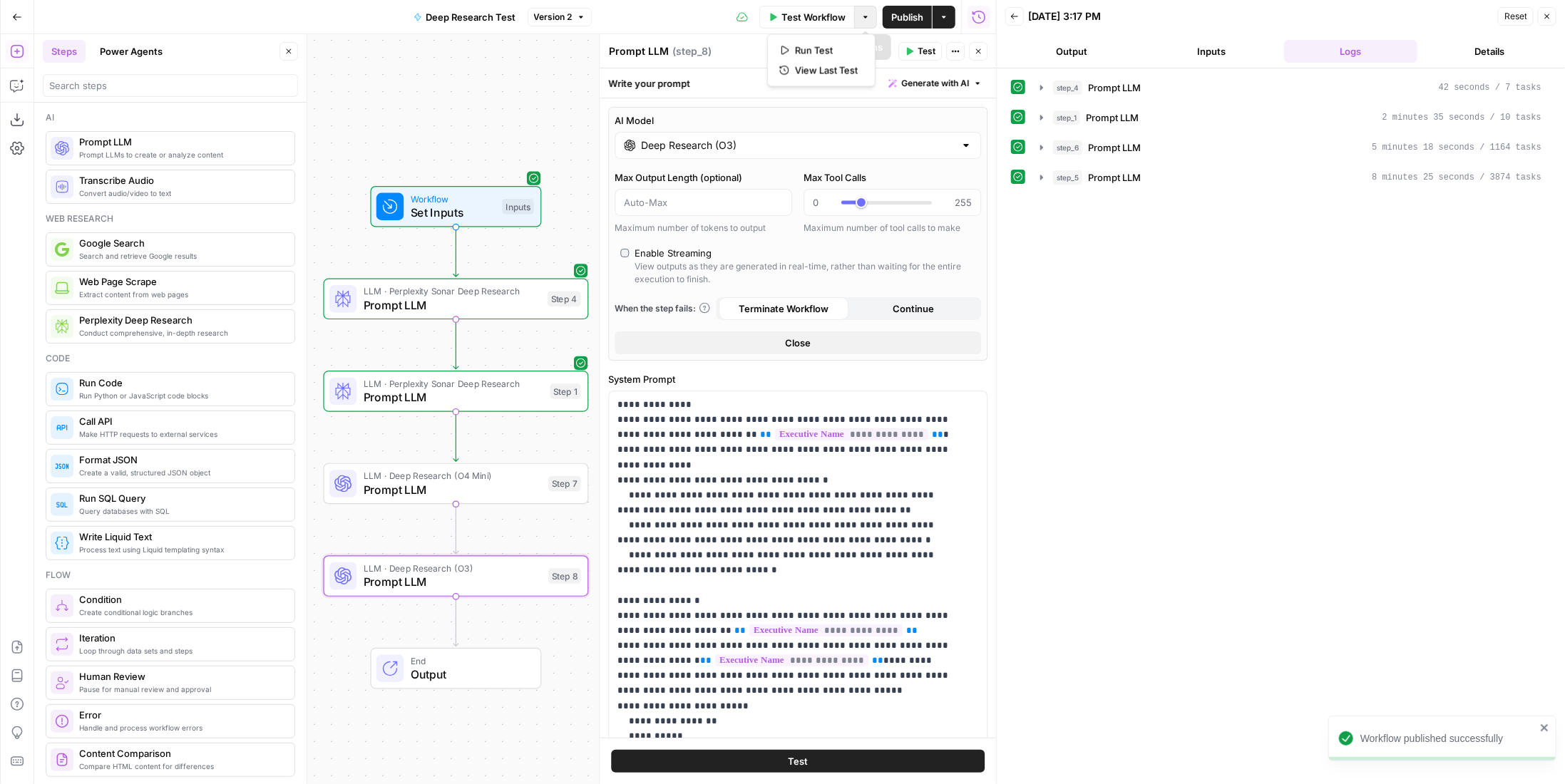 click at bounding box center [866, 17] 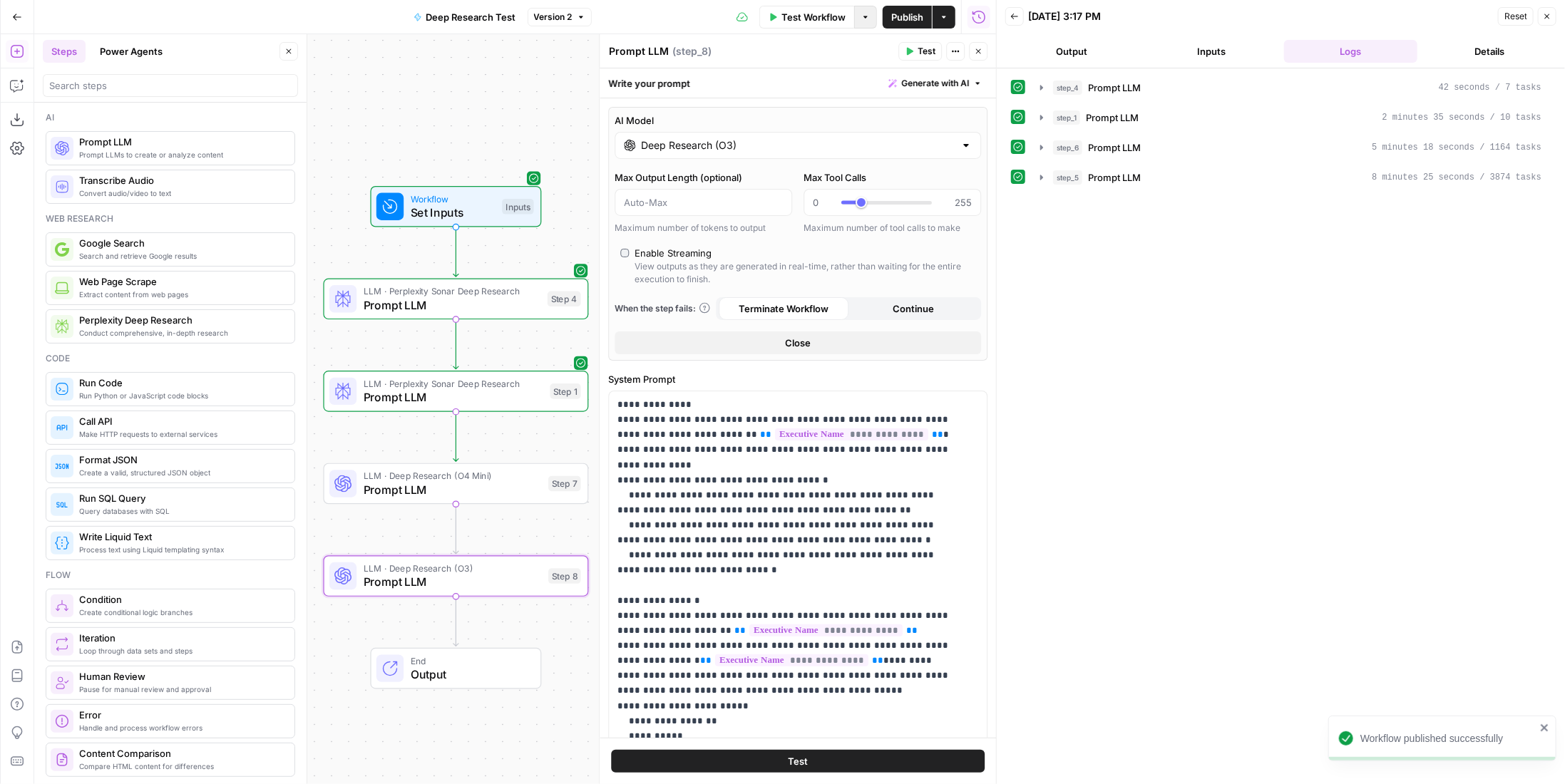 click at bounding box center [866, 17] 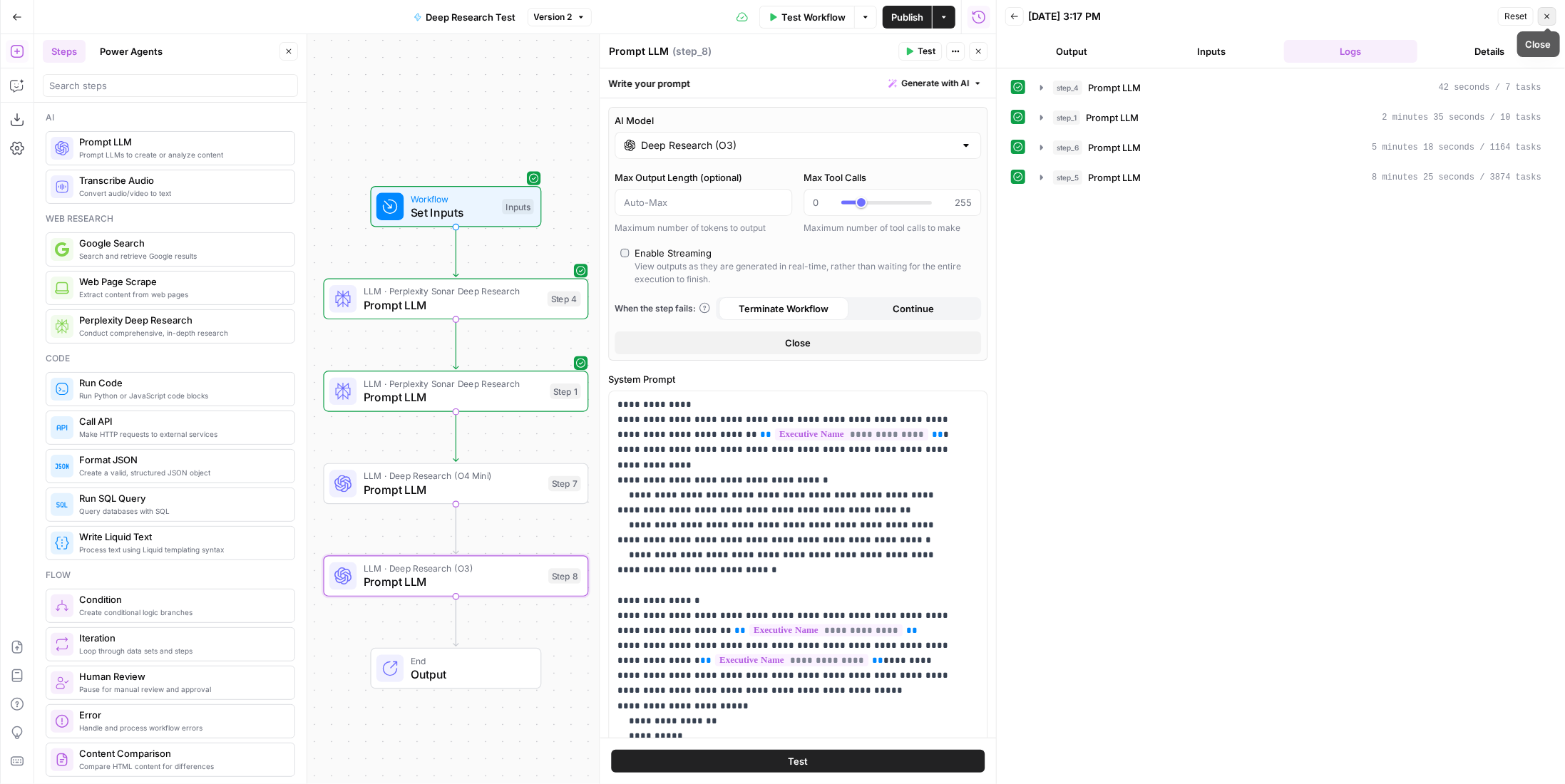 click on "Close" at bounding box center (1547, 16) 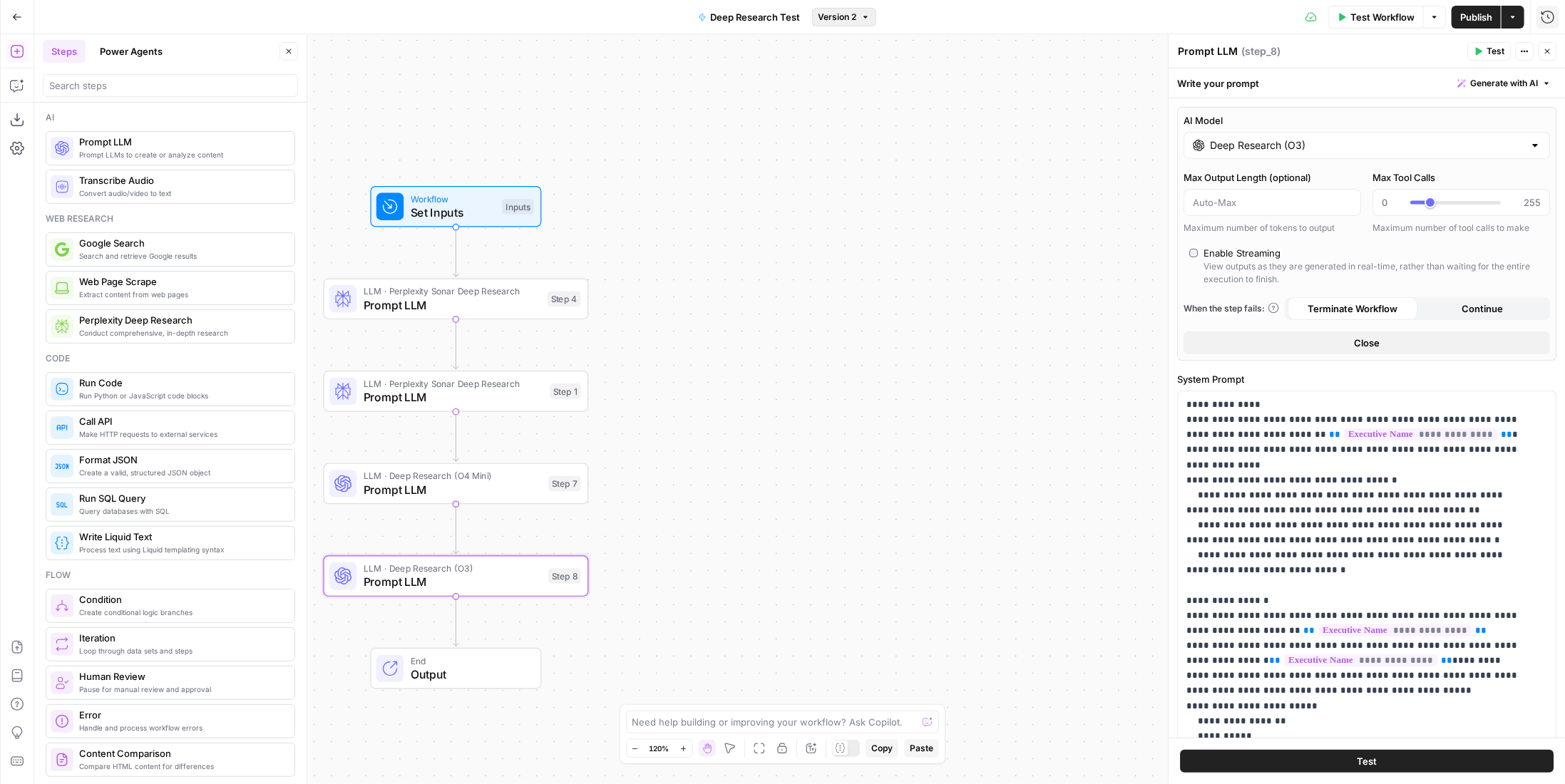 click 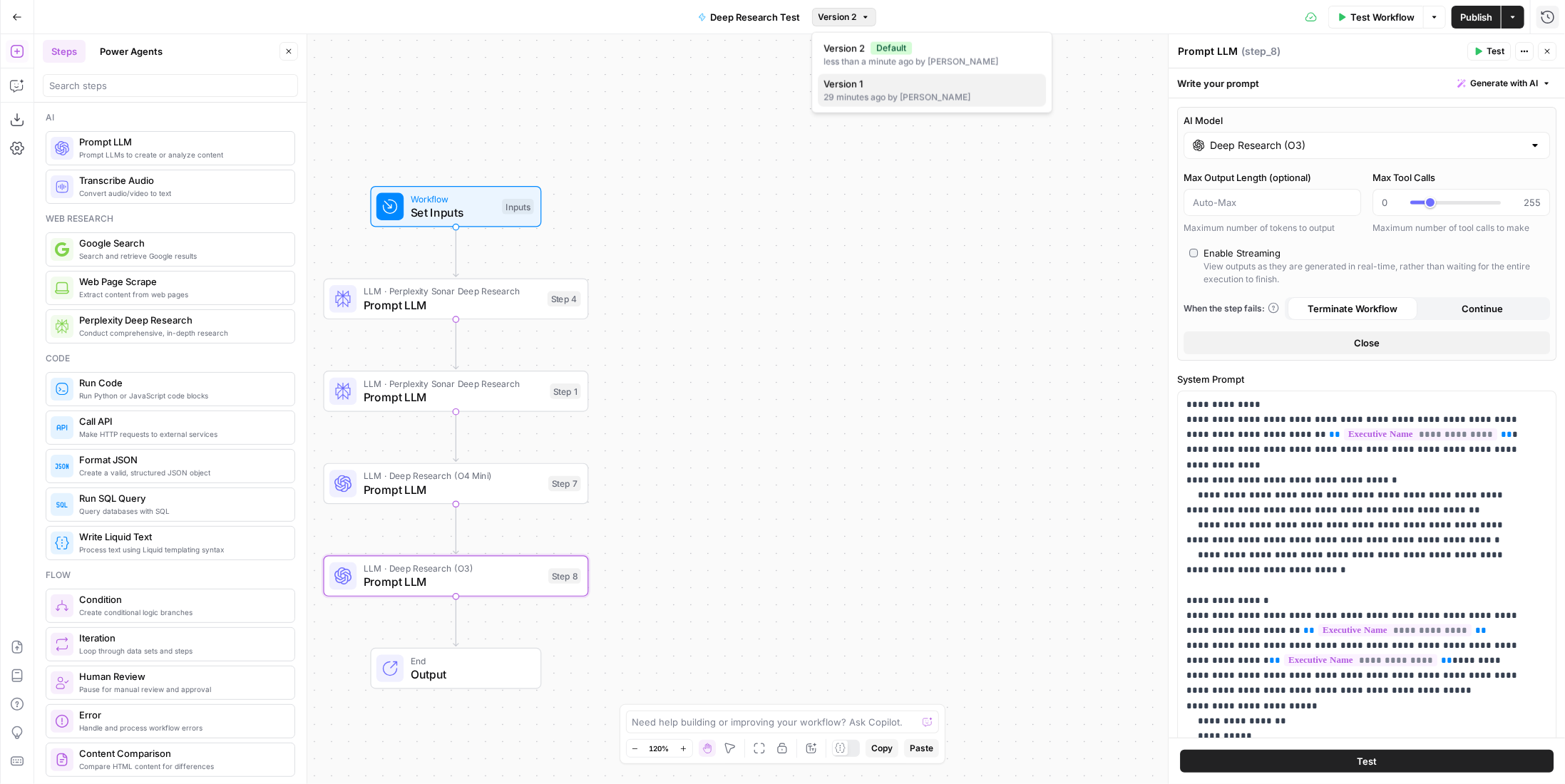 click on "29 minutes ago
by Colby Howard" at bounding box center (932, 98) 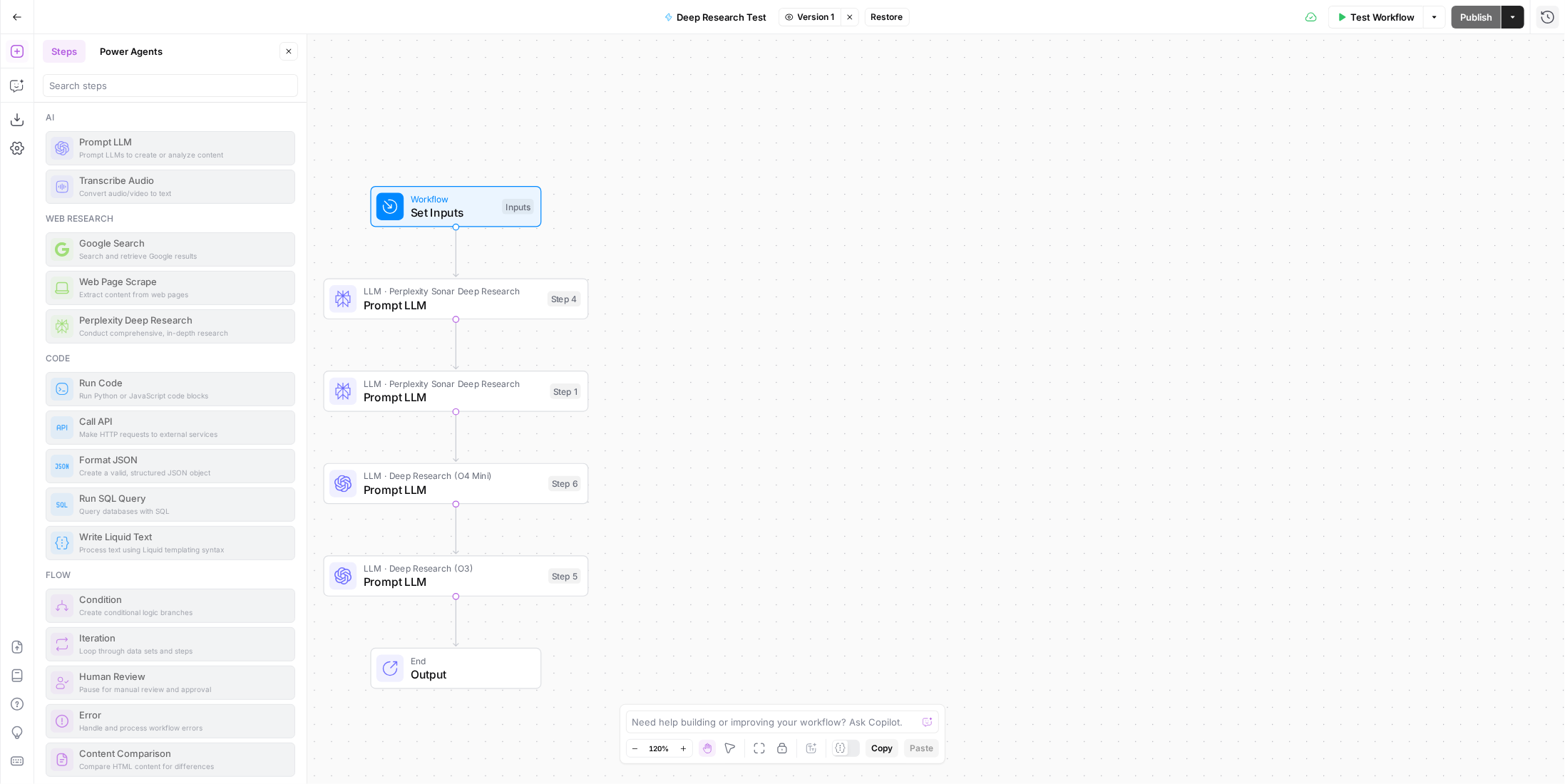click on "Prompt LLM" at bounding box center (453, 397) 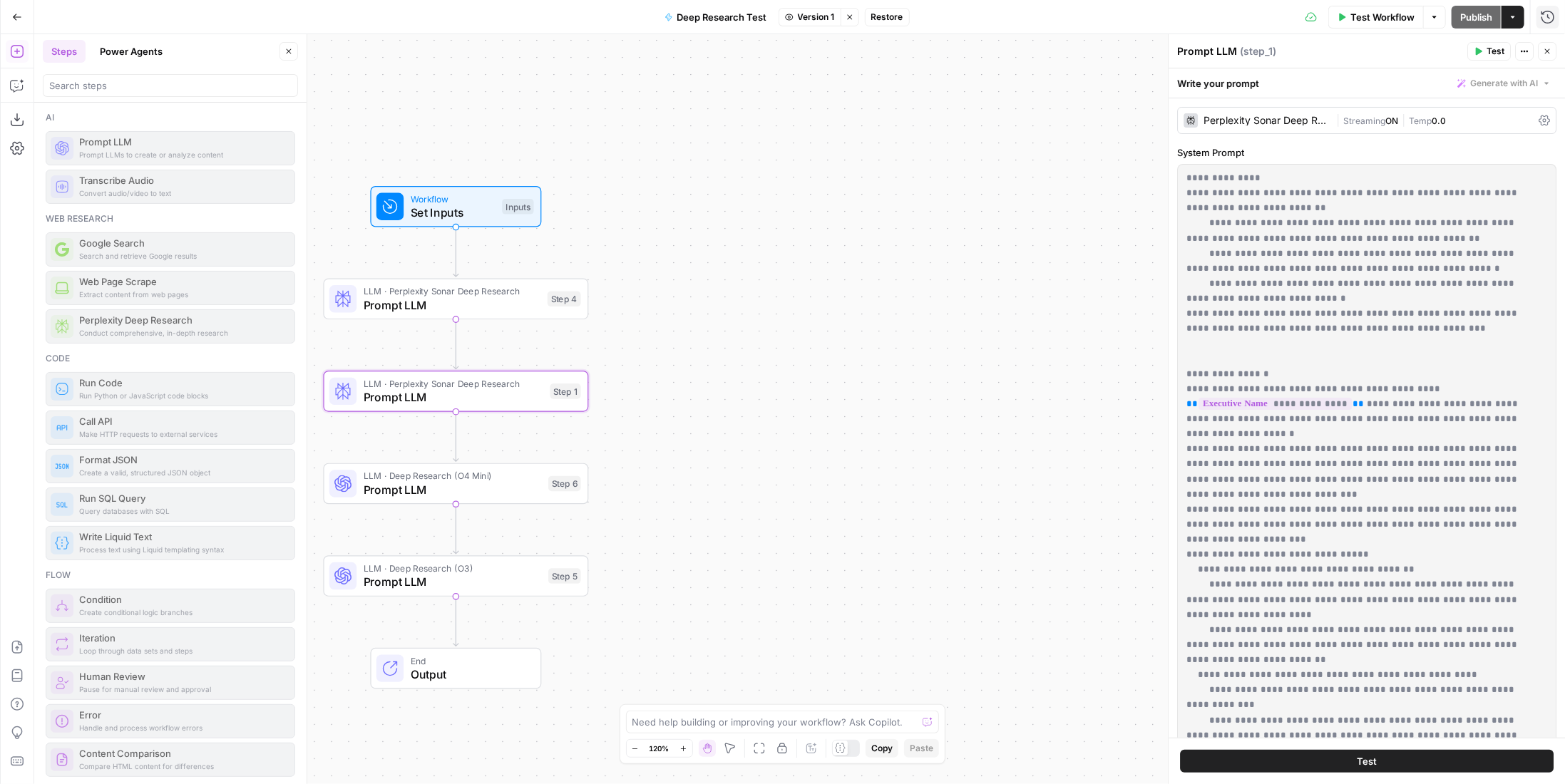click on "Prompt LLM" at bounding box center (453, 490) 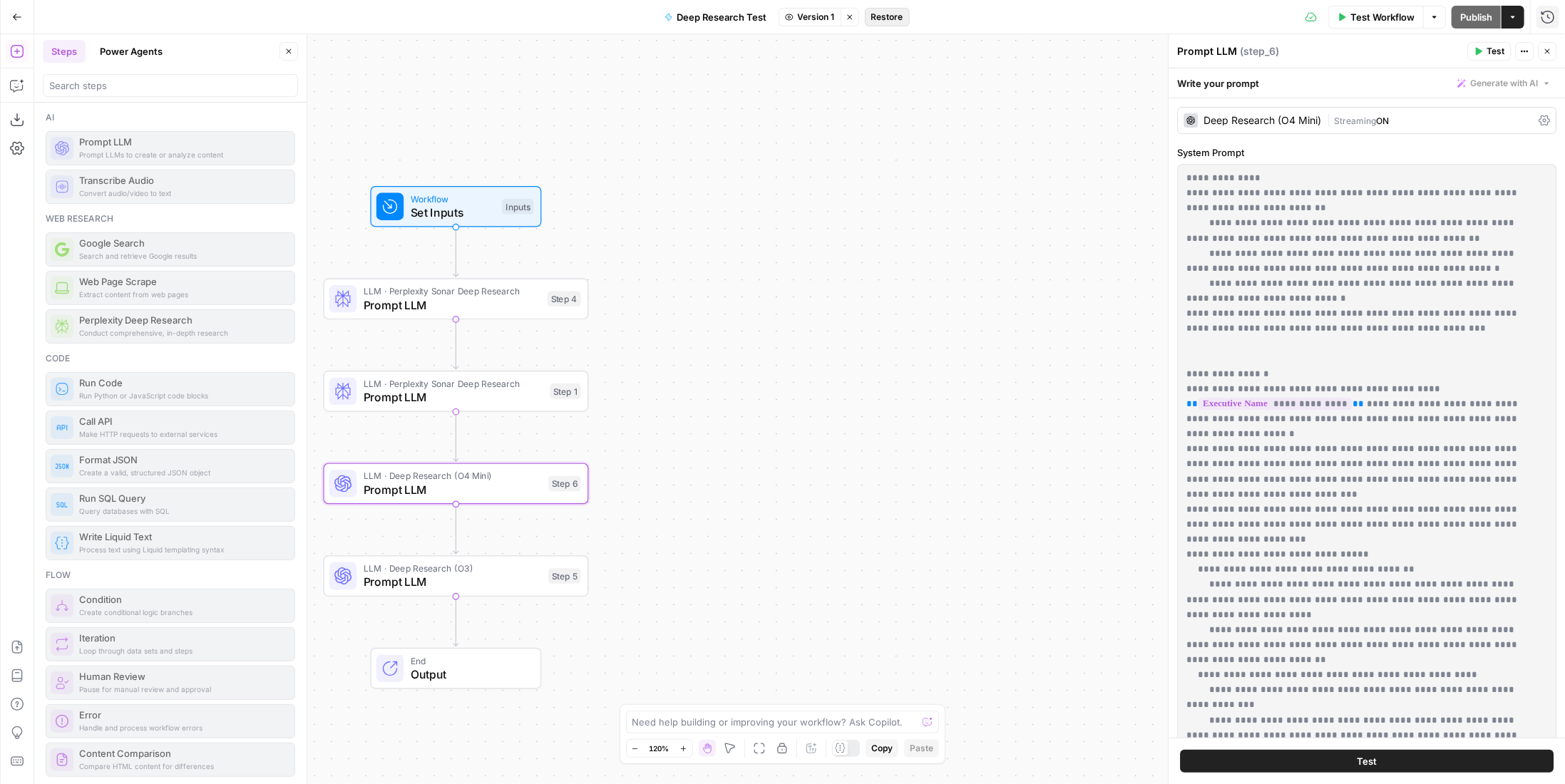 click on "Restore" at bounding box center (887, 17) 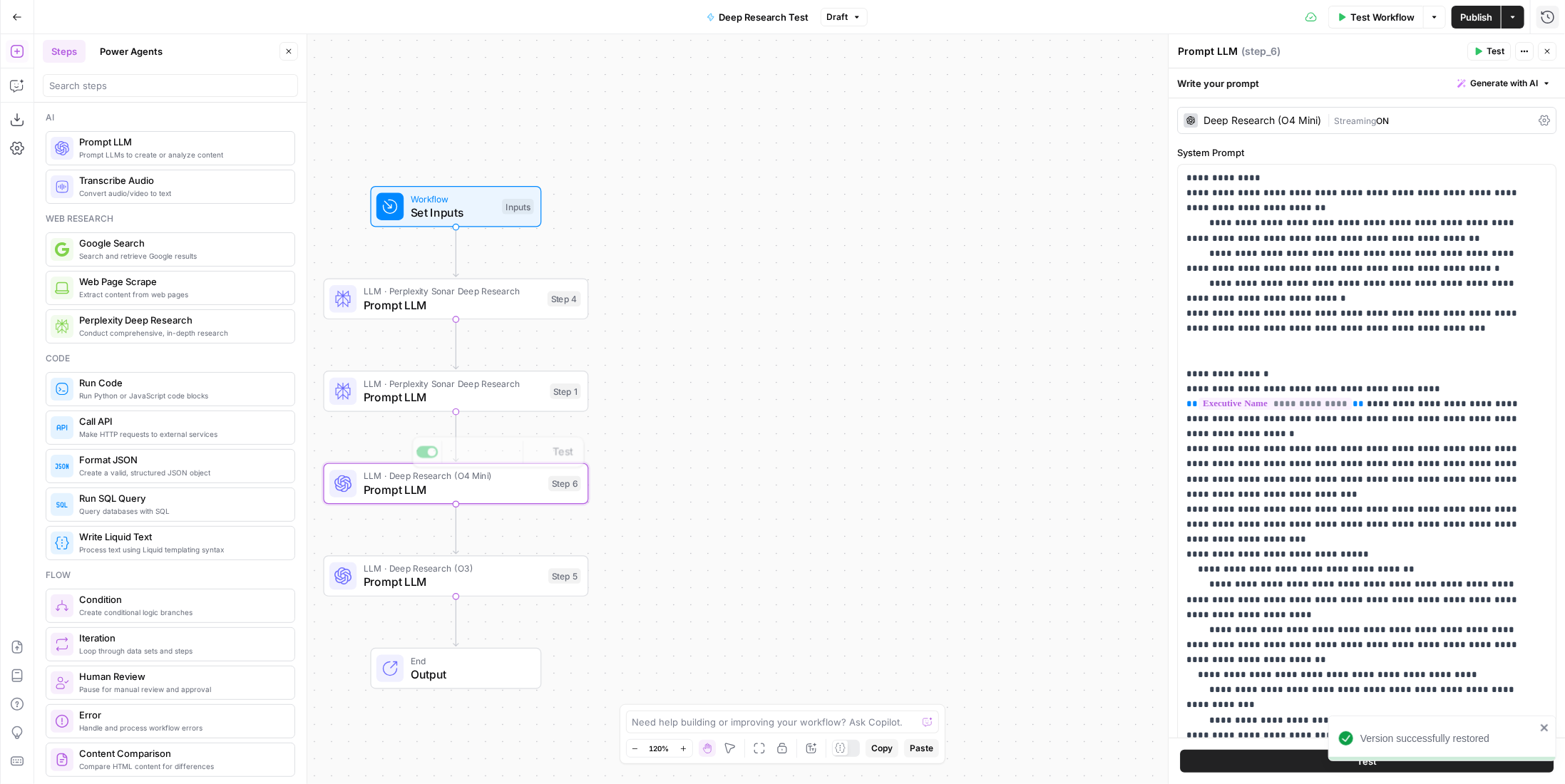 click on "LLM · Deep Research (O4 Mini)" at bounding box center [453, 475] 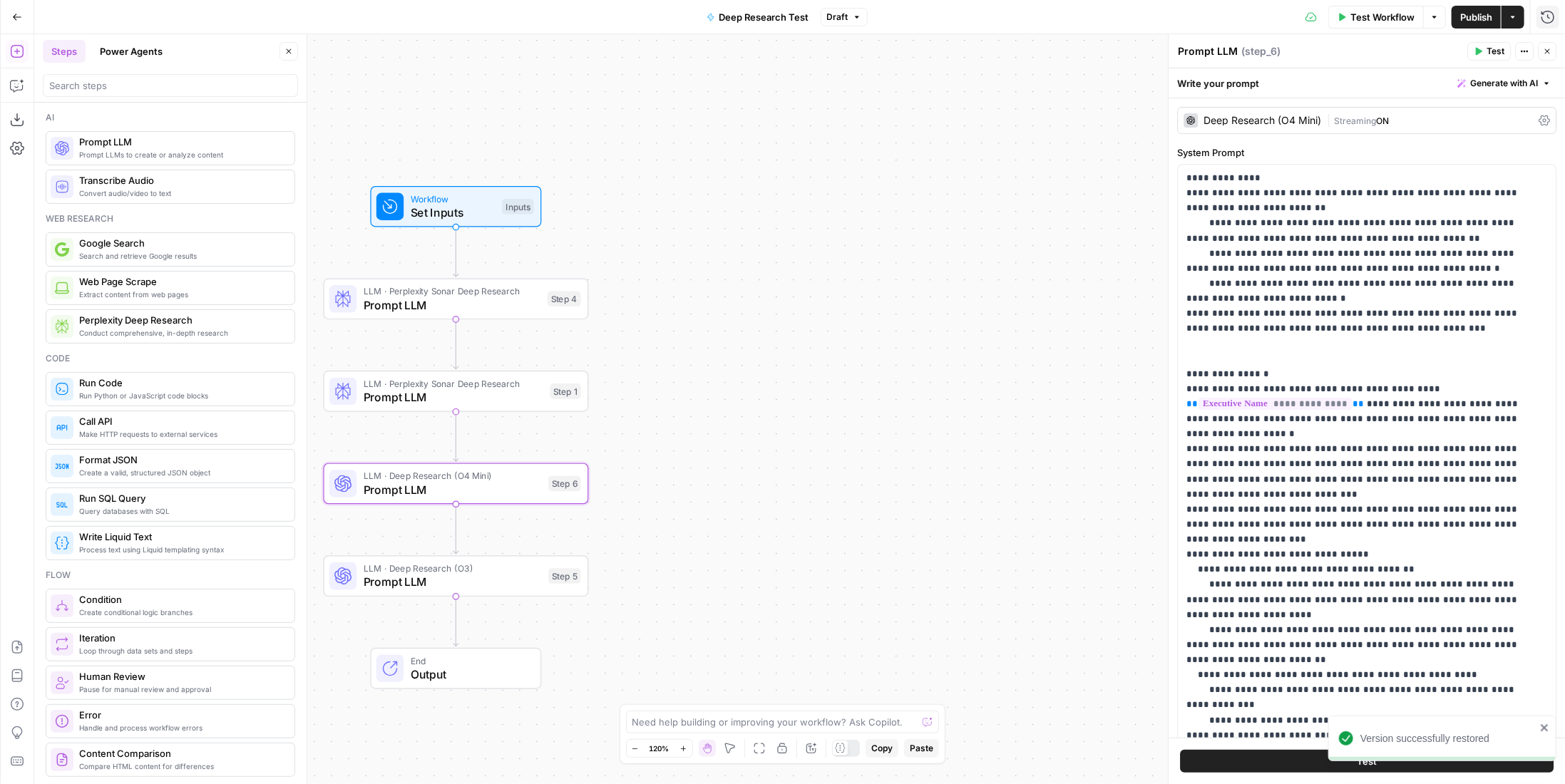 click on "|   Streaming  ON" at bounding box center (1430, 120) 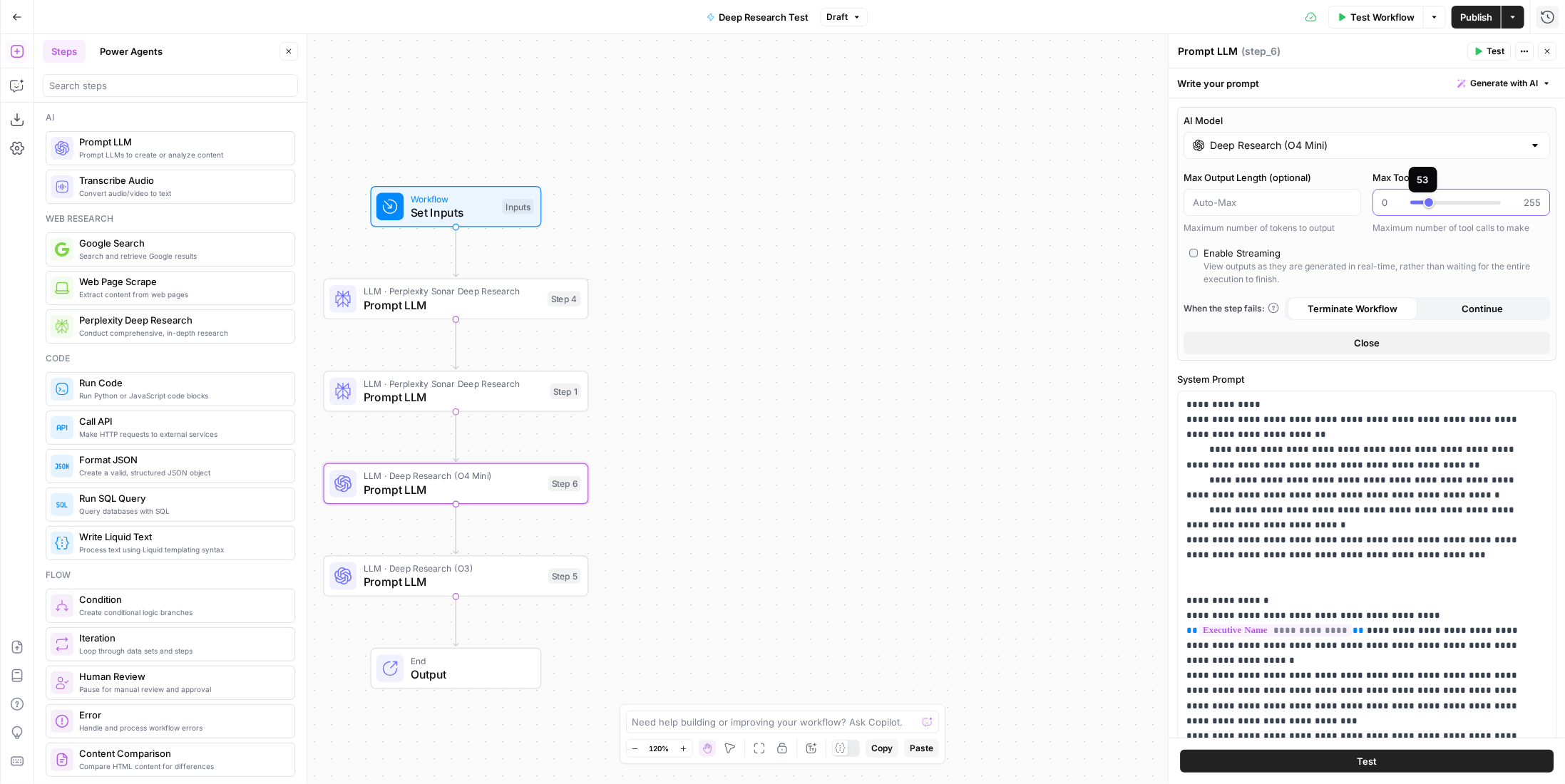 click at bounding box center (1455, 202) 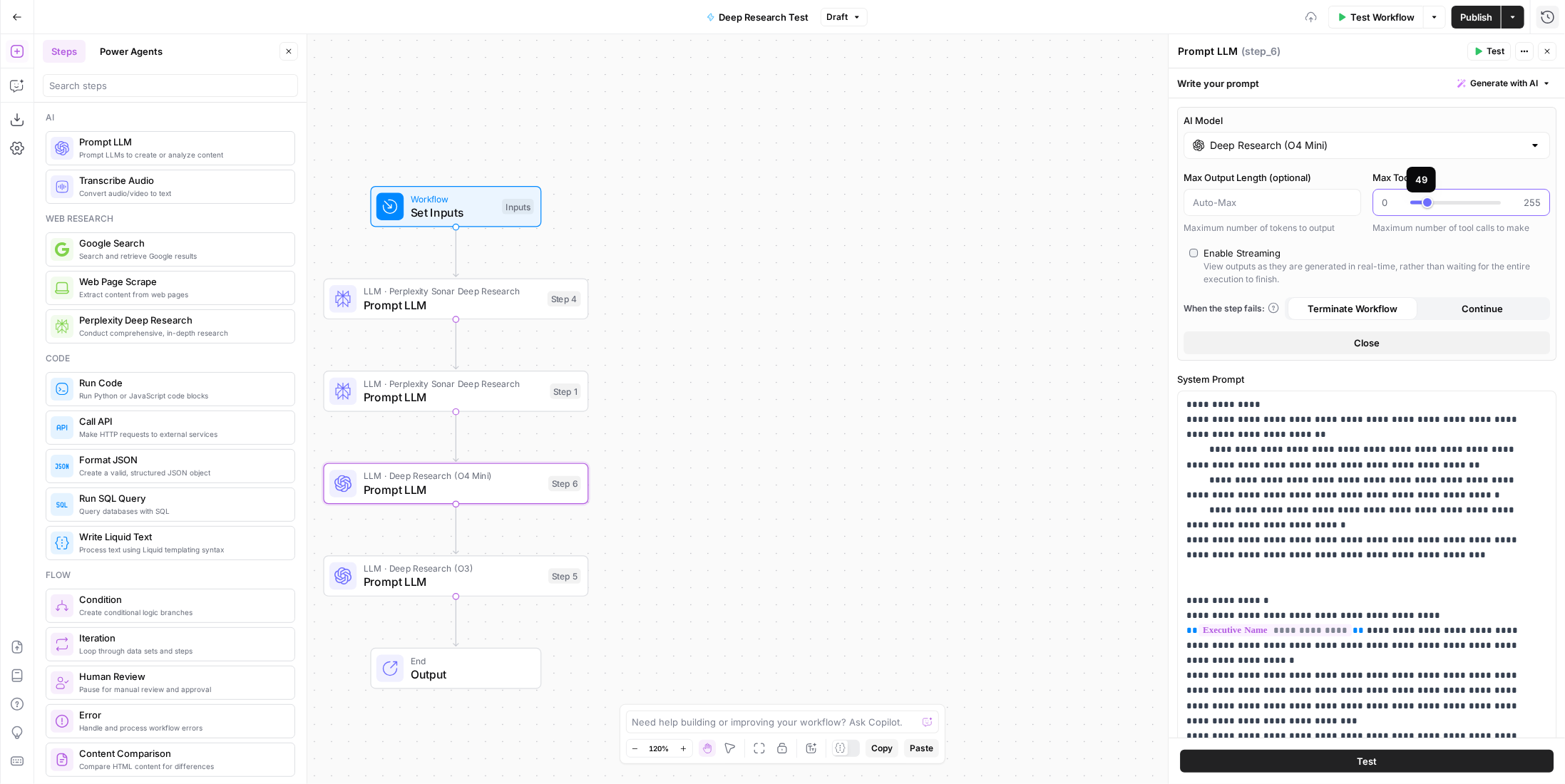 type on "**" 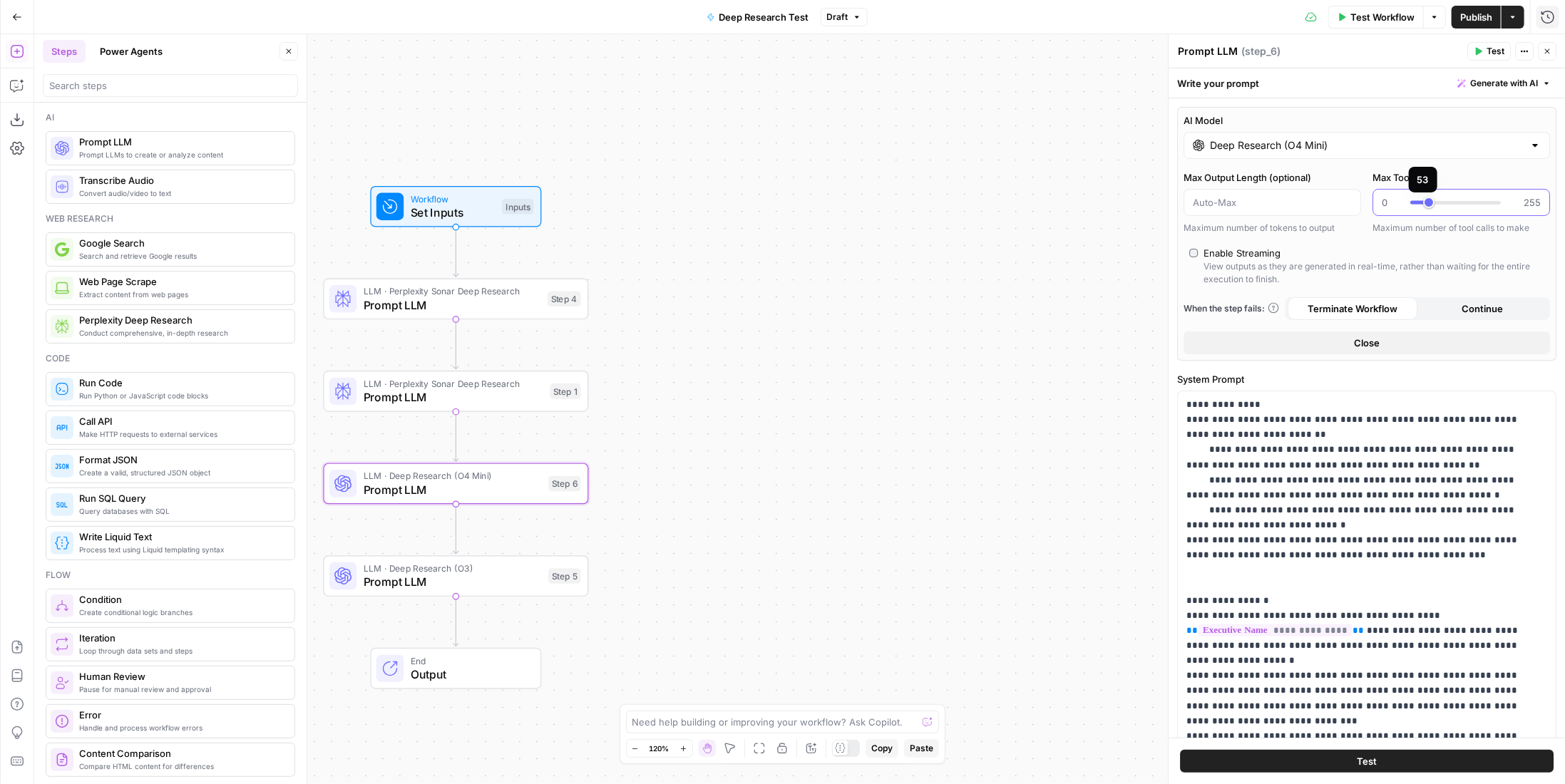 click at bounding box center (1455, 202) 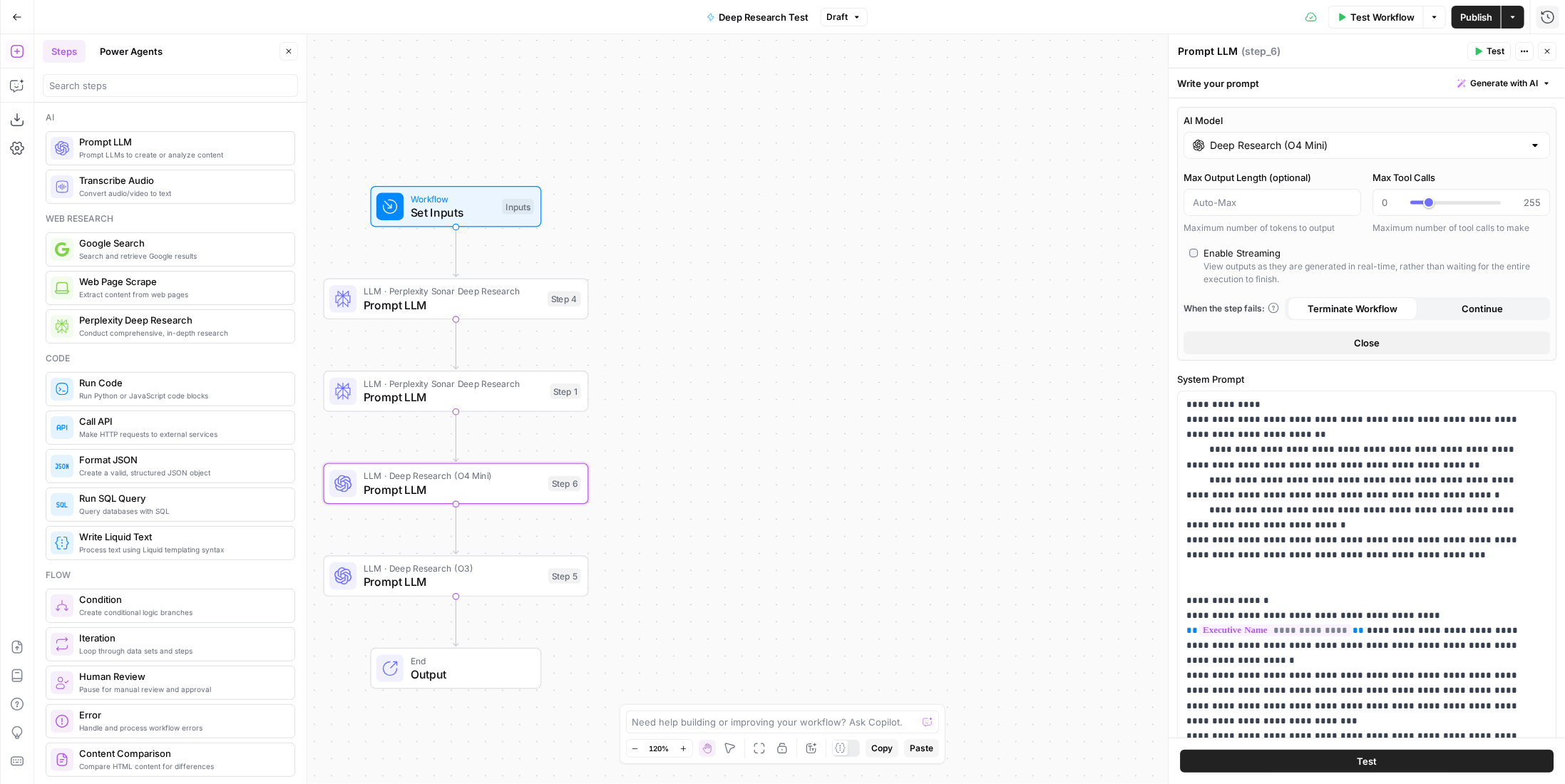 click on "Prompt LLM" at bounding box center (453, 582) 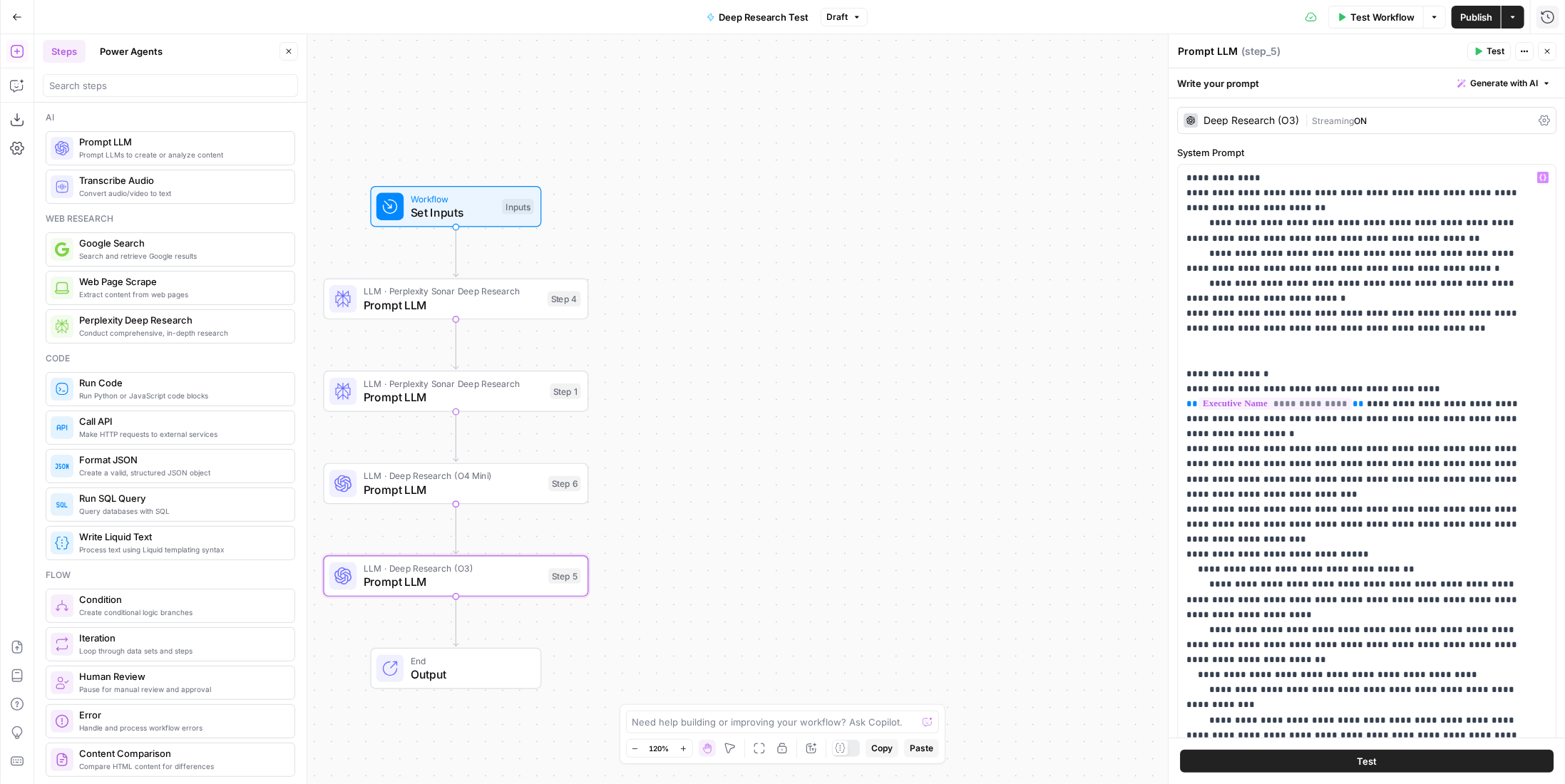click on "Deep Research (O3)   |   Streaming  ON" at bounding box center (1367, 120) 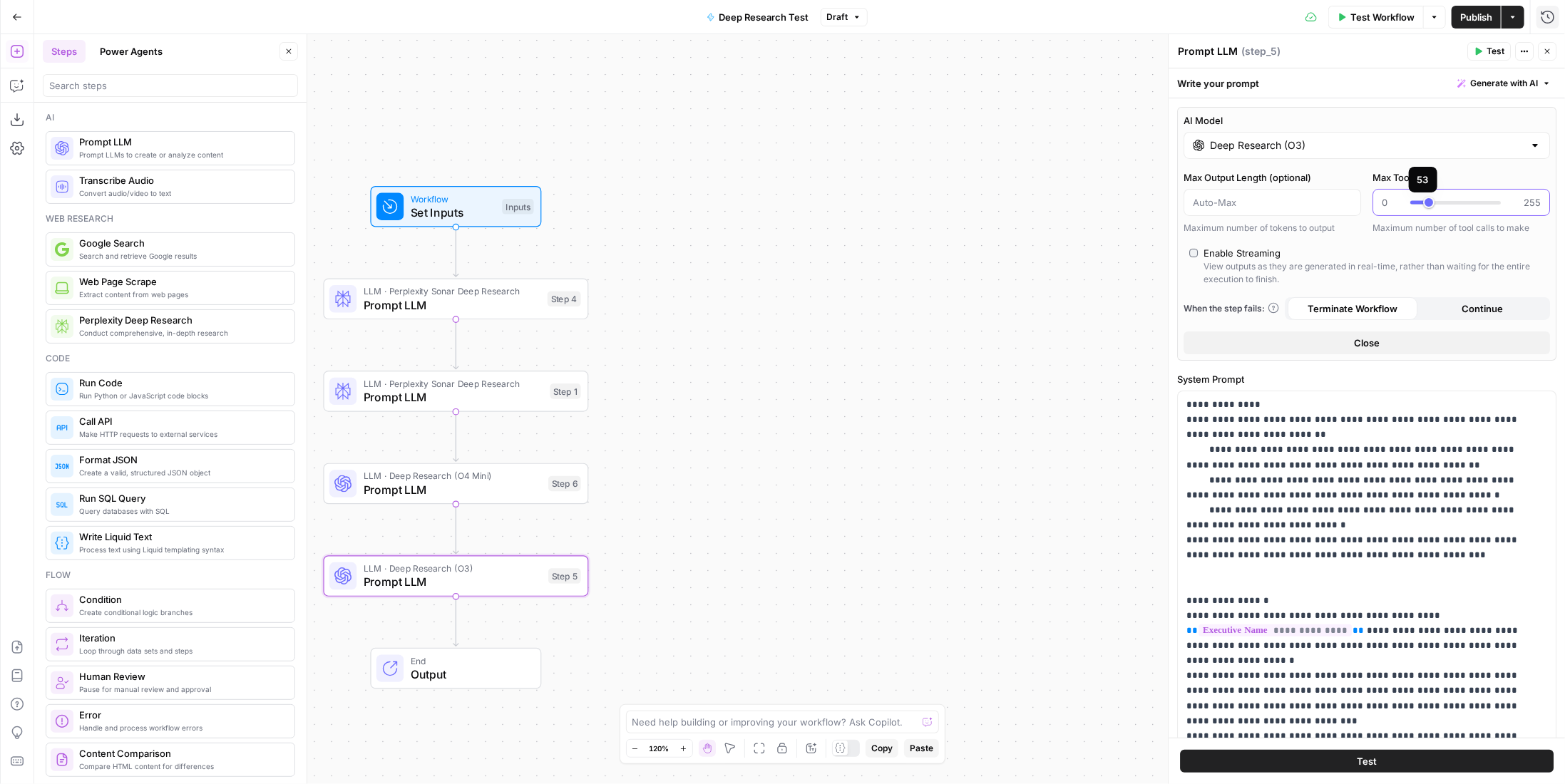 click at bounding box center (1455, 202) 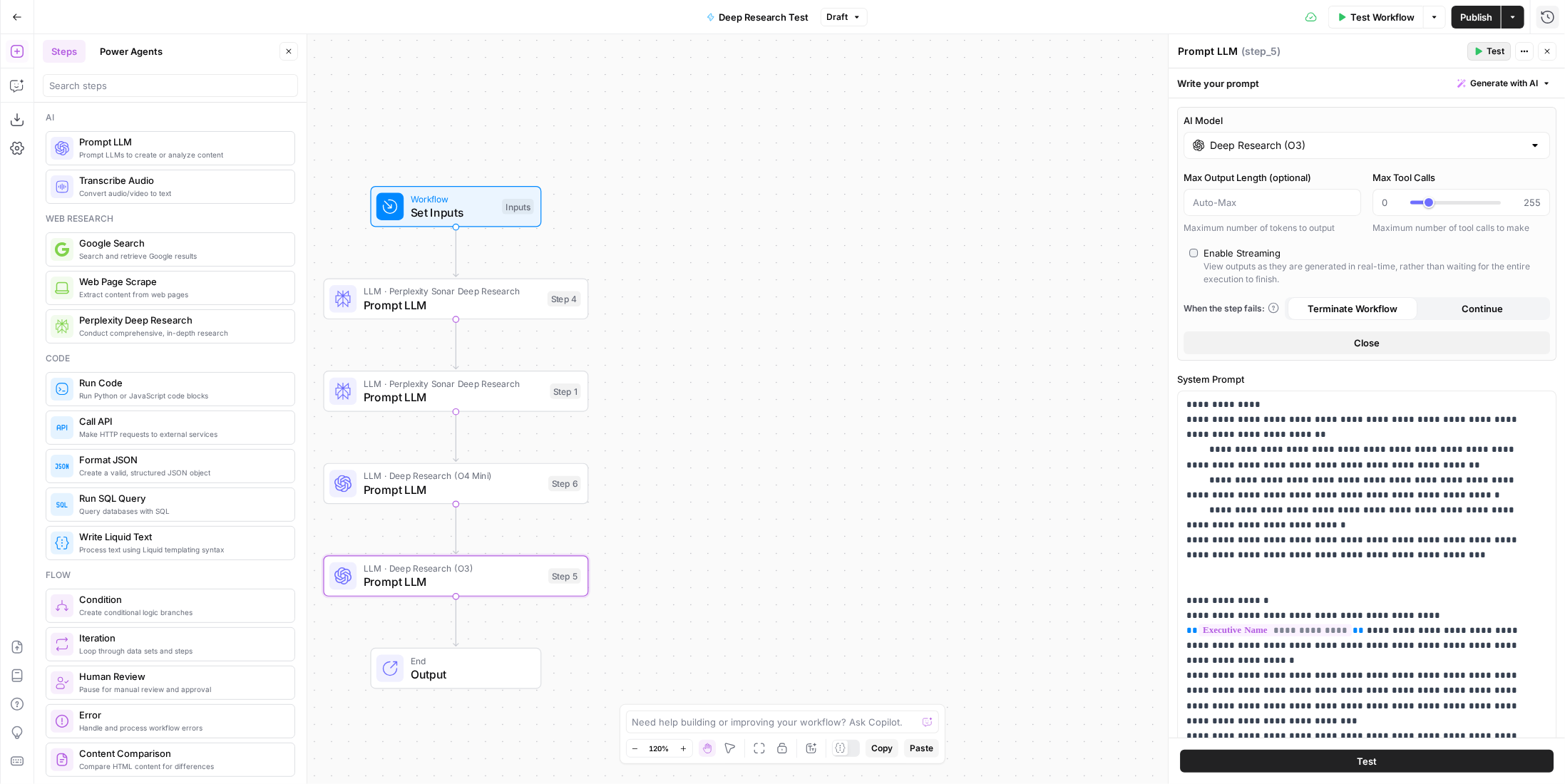 click on "Test" at bounding box center (1489, 51) 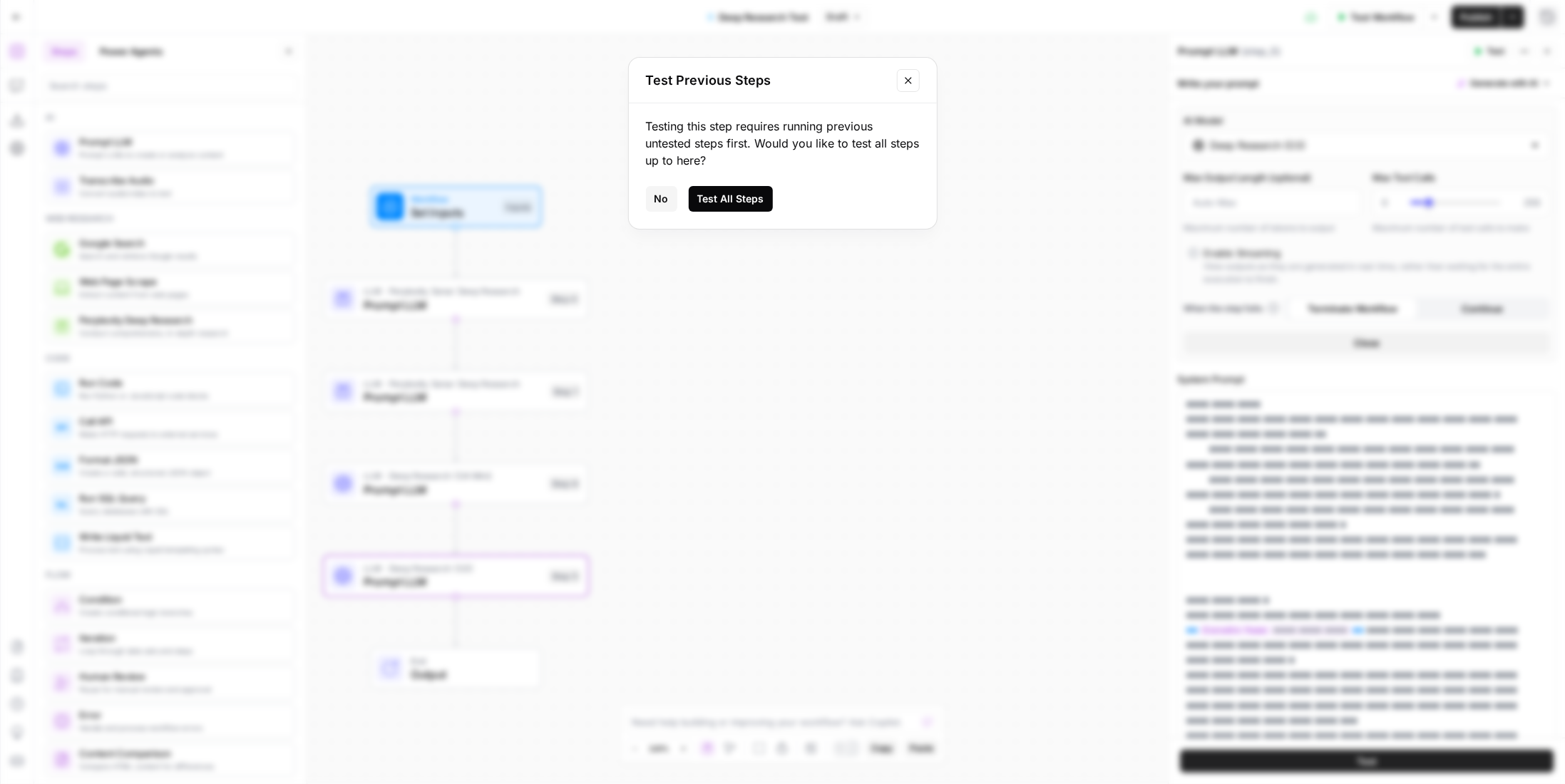 click on "Test All Steps" at bounding box center (731, 199) 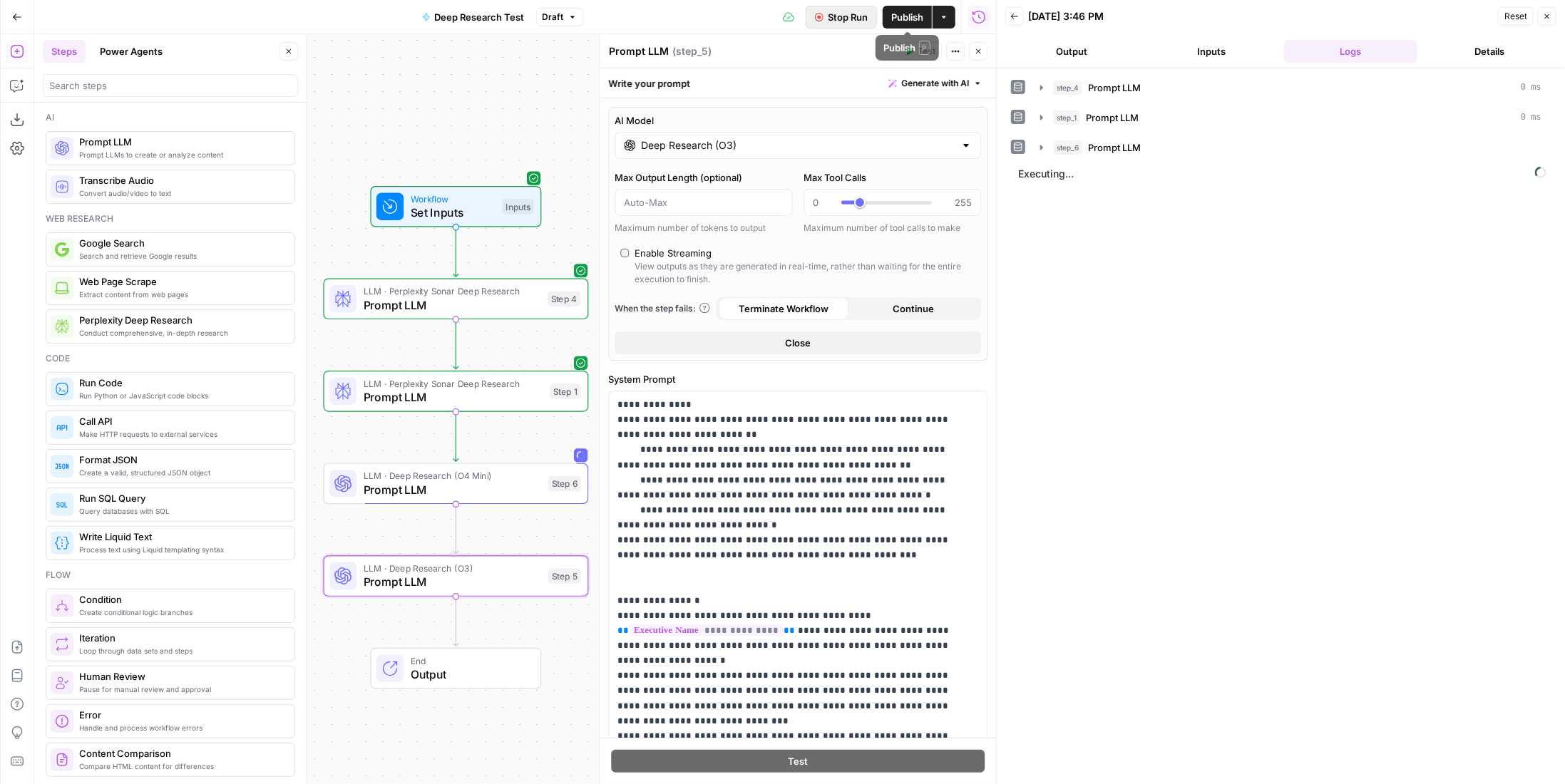 click on "Stop Run" at bounding box center (848, 17) 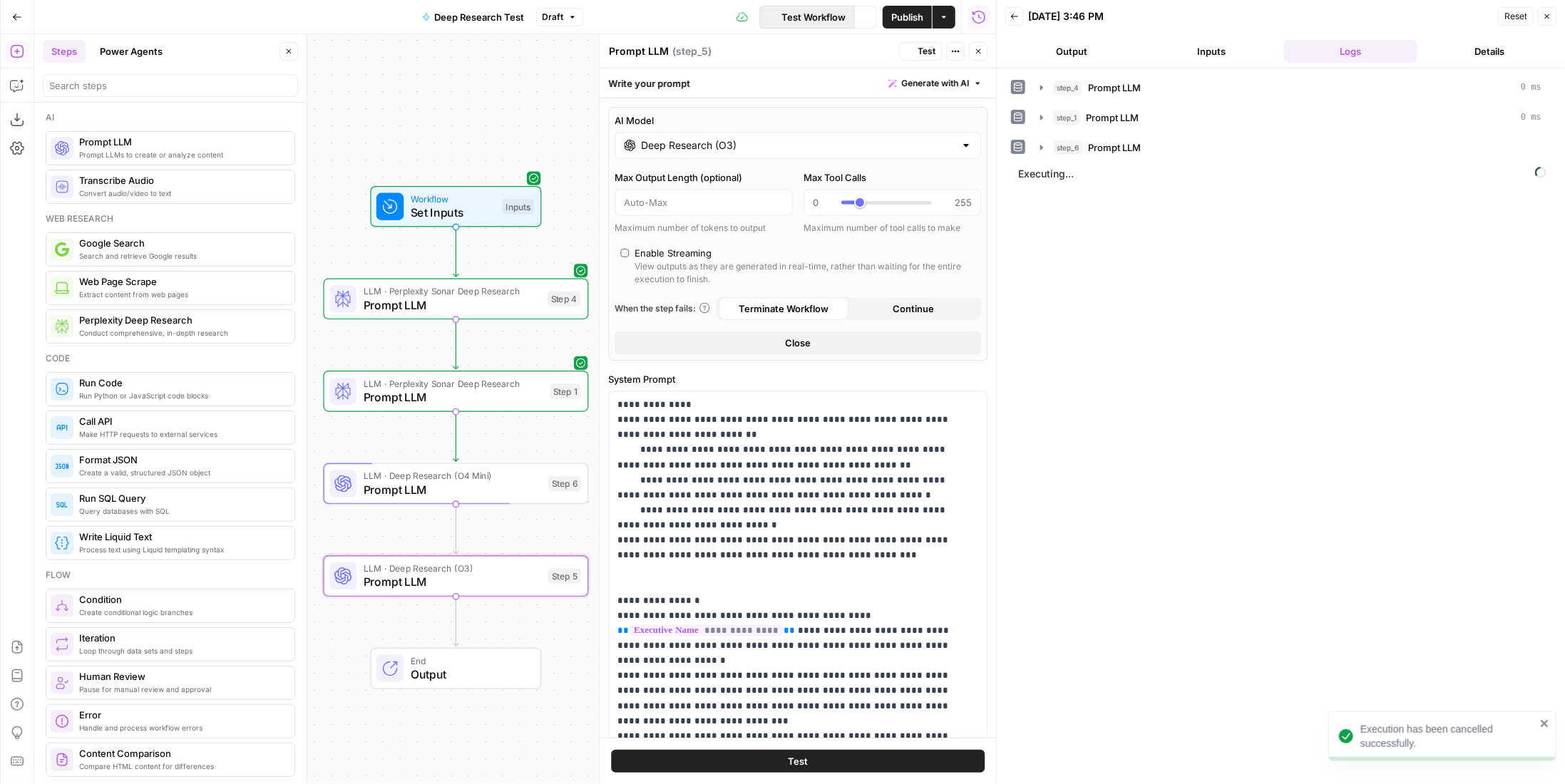 click on "Test Workflow" at bounding box center (814, 17) 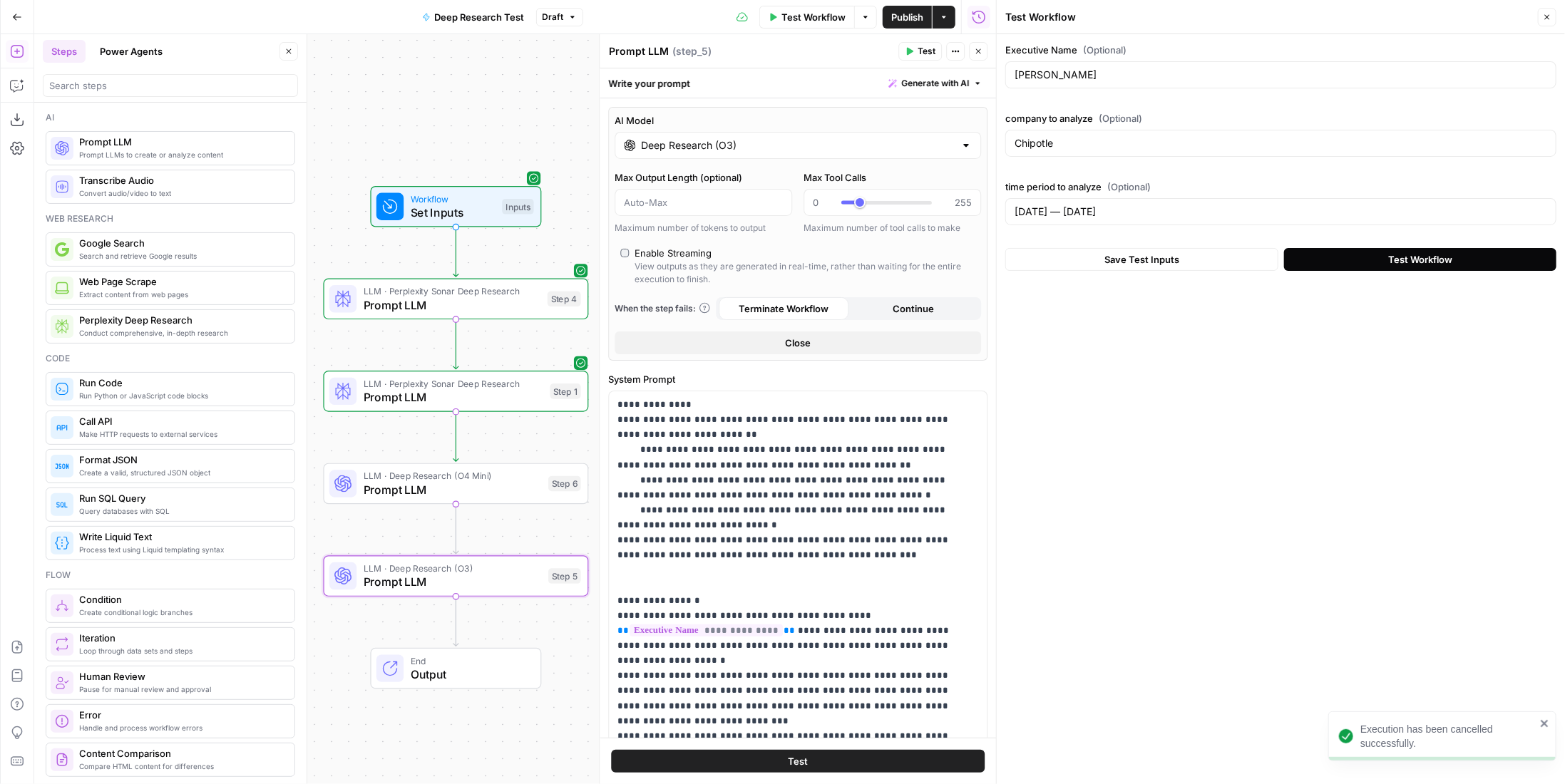 click on "Test Workflow" at bounding box center (1420, 259) 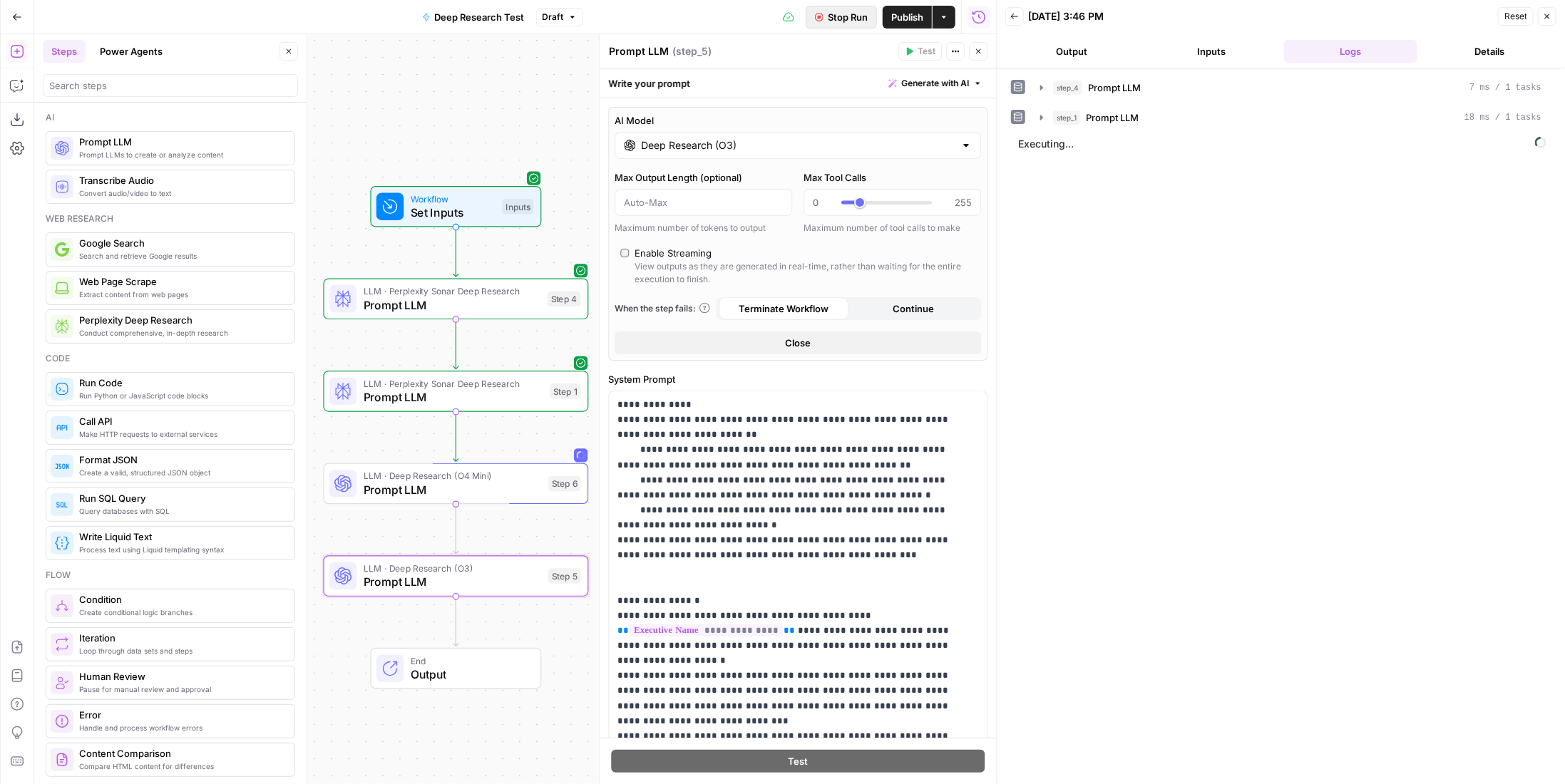 click on "Stop Run" at bounding box center (848, 17) 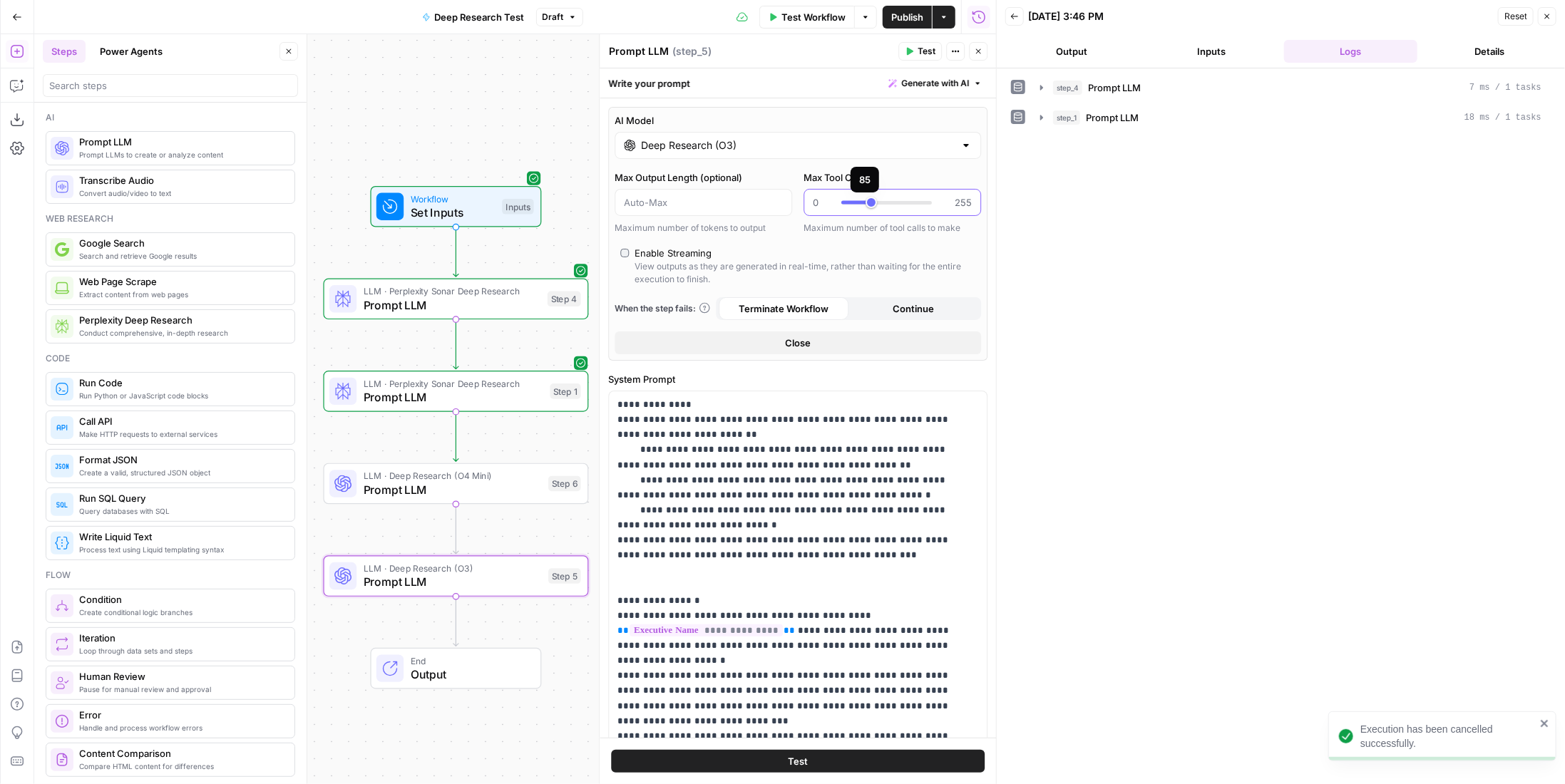 type on "**" 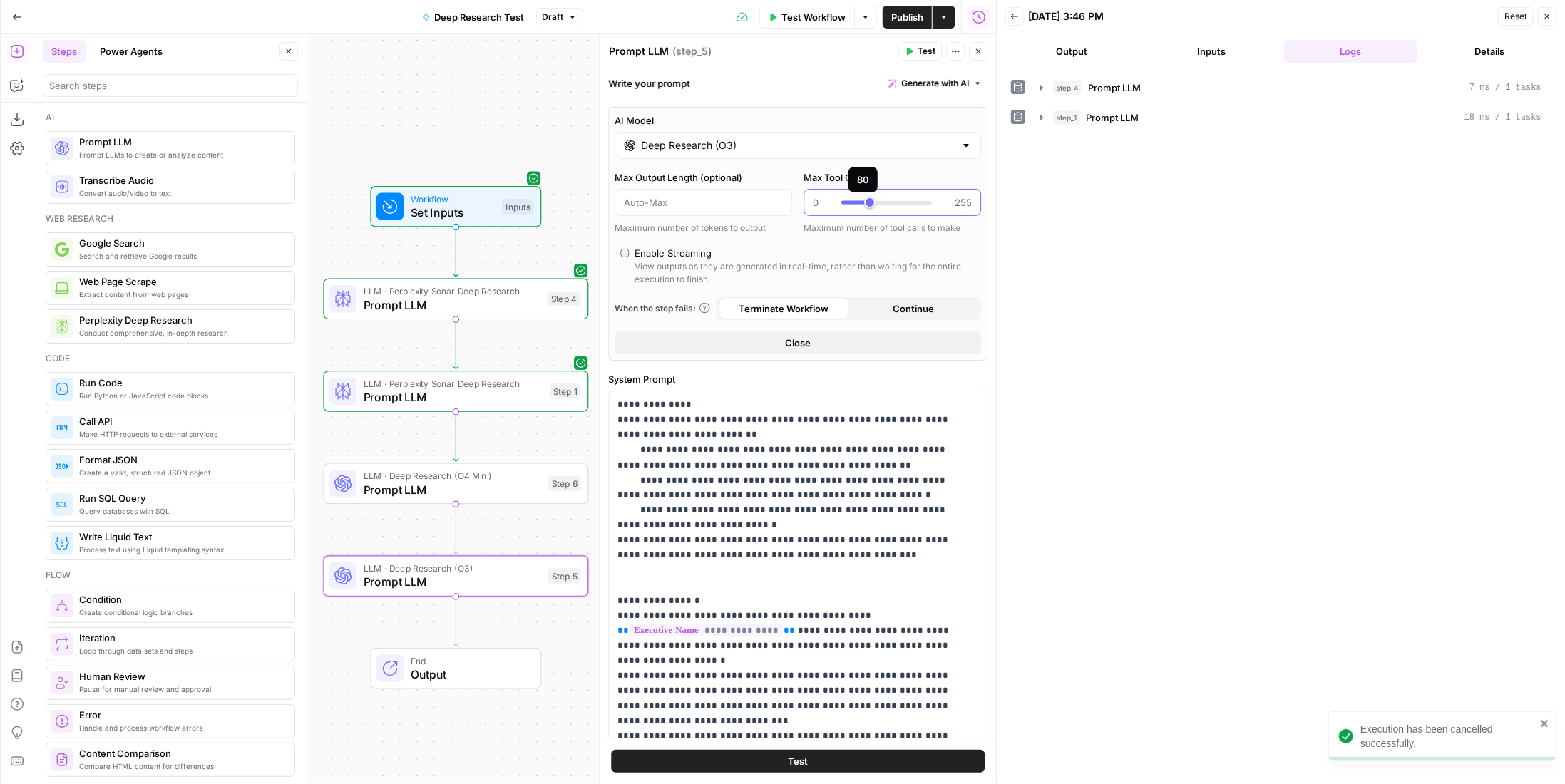 click at bounding box center [886, 202] 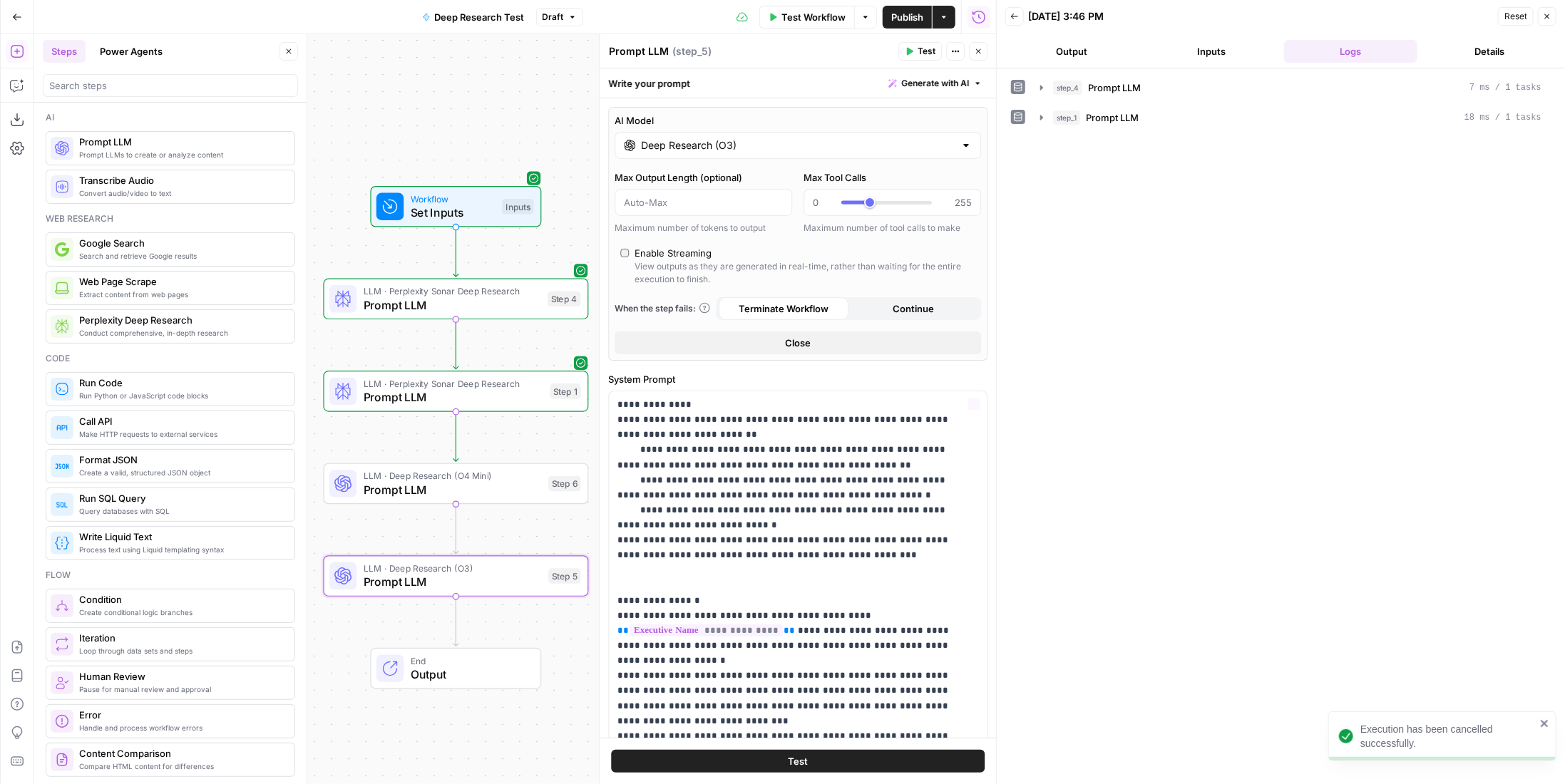click on "LLM · Deep Research (O4 Mini) Prompt LLM Step 6 Copy step Delete step Add Note Test" at bounding box center (456, 484) 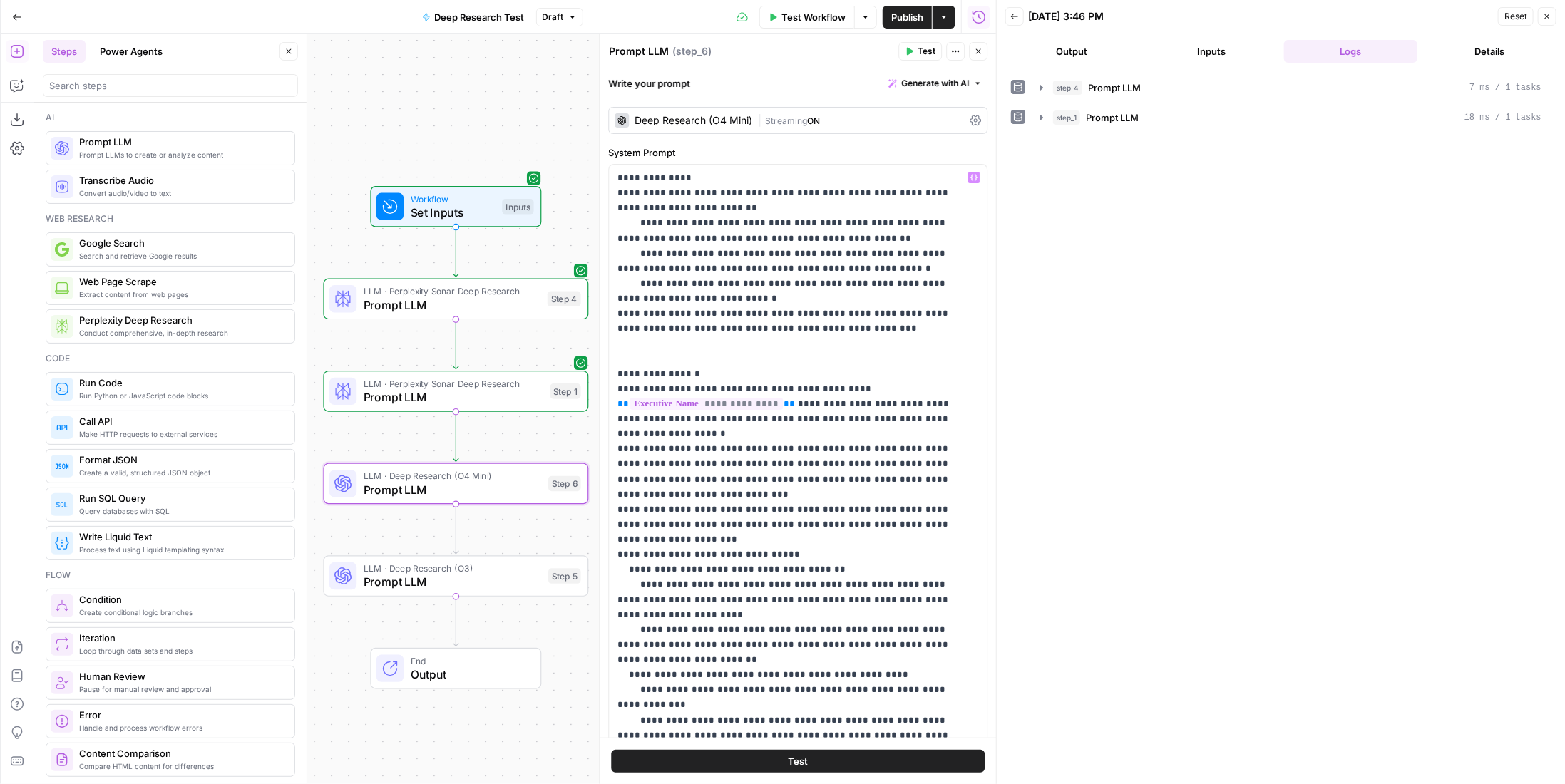 click on "|   Streaming  ON" at bounding box center (861, 120) 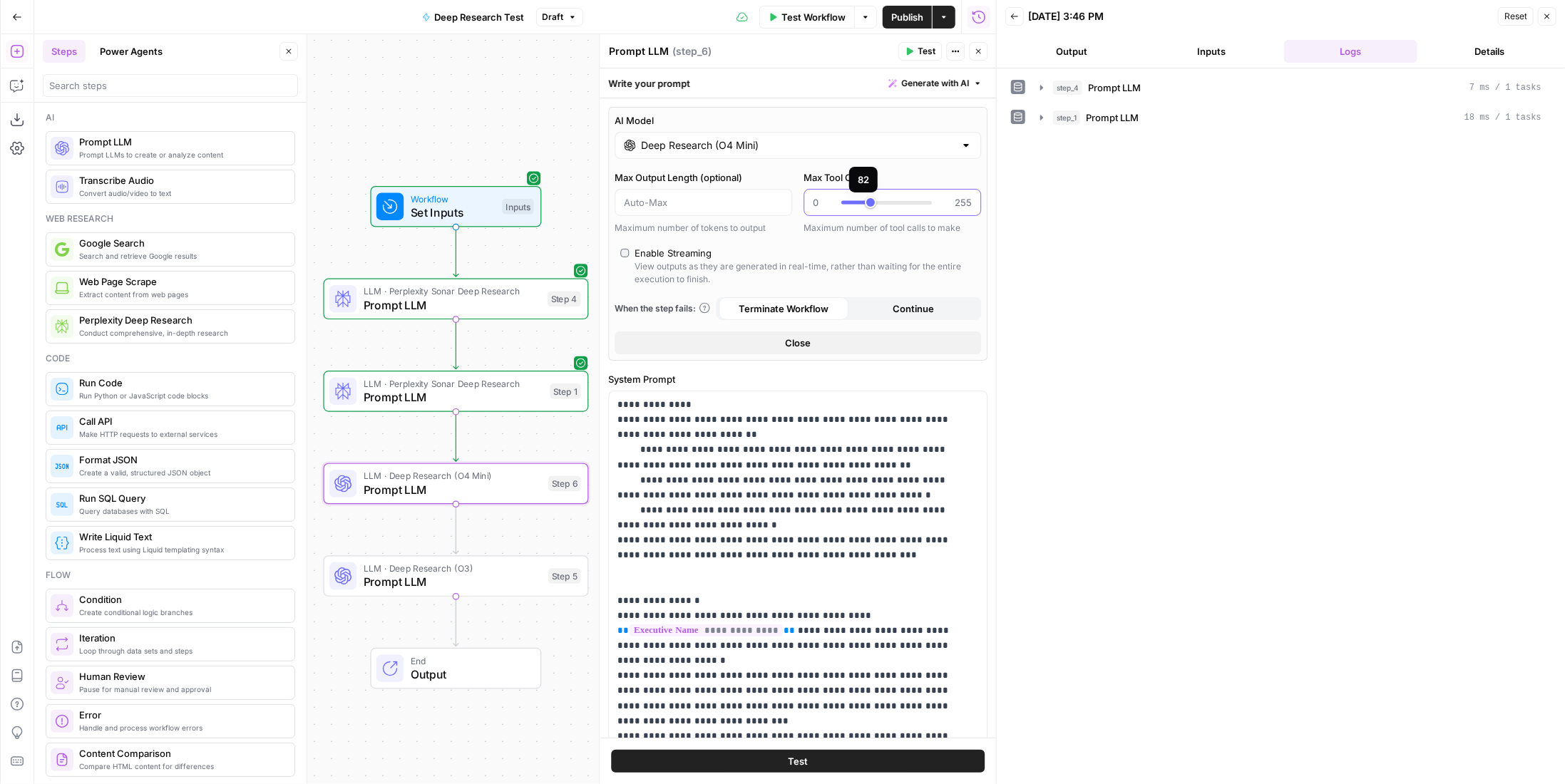 type on "**" 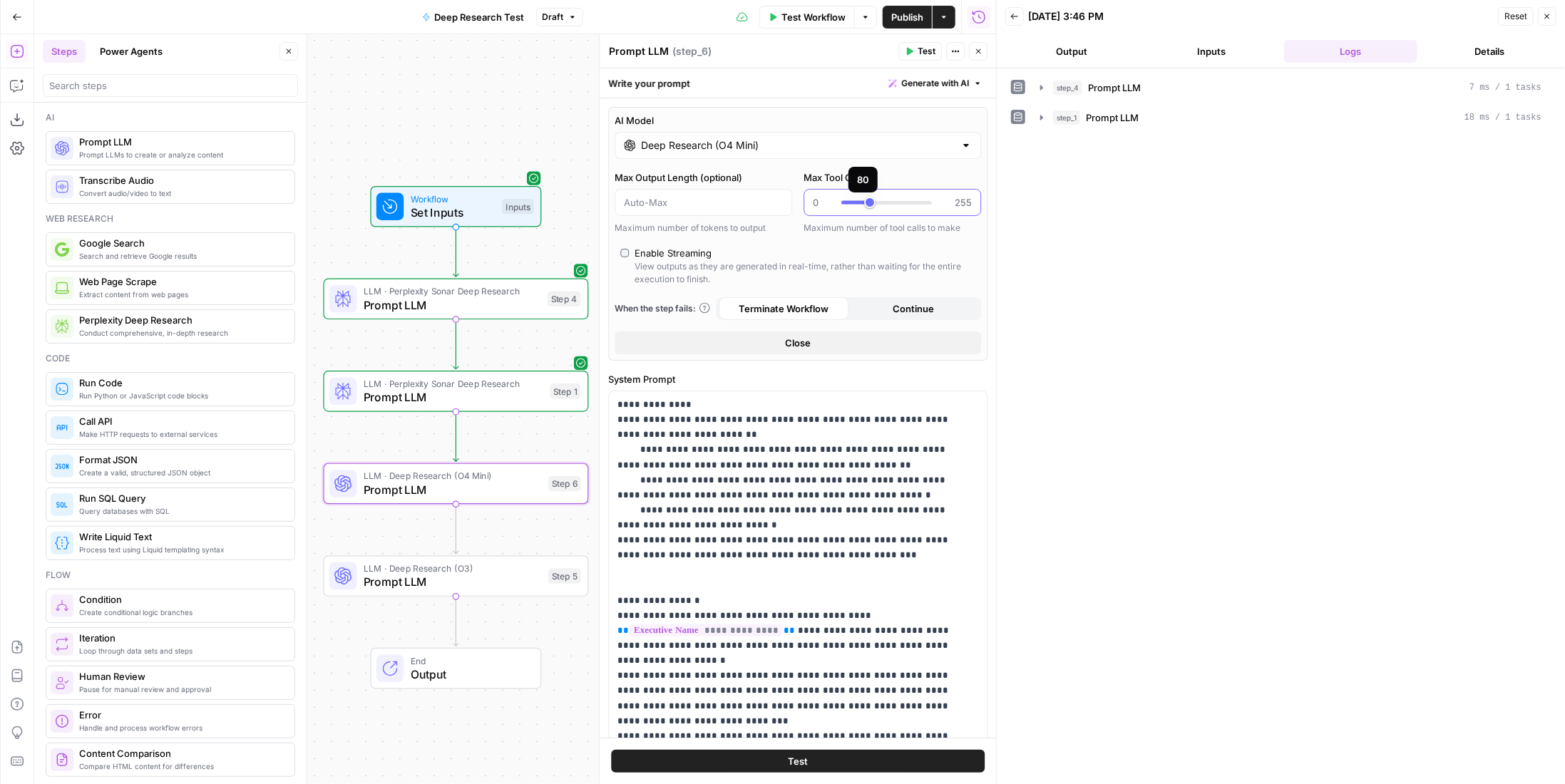 drag, startPoint x: 854, startPoint y: 199, endPoint x: 863, endPoint y: 202, distance: 9.486833 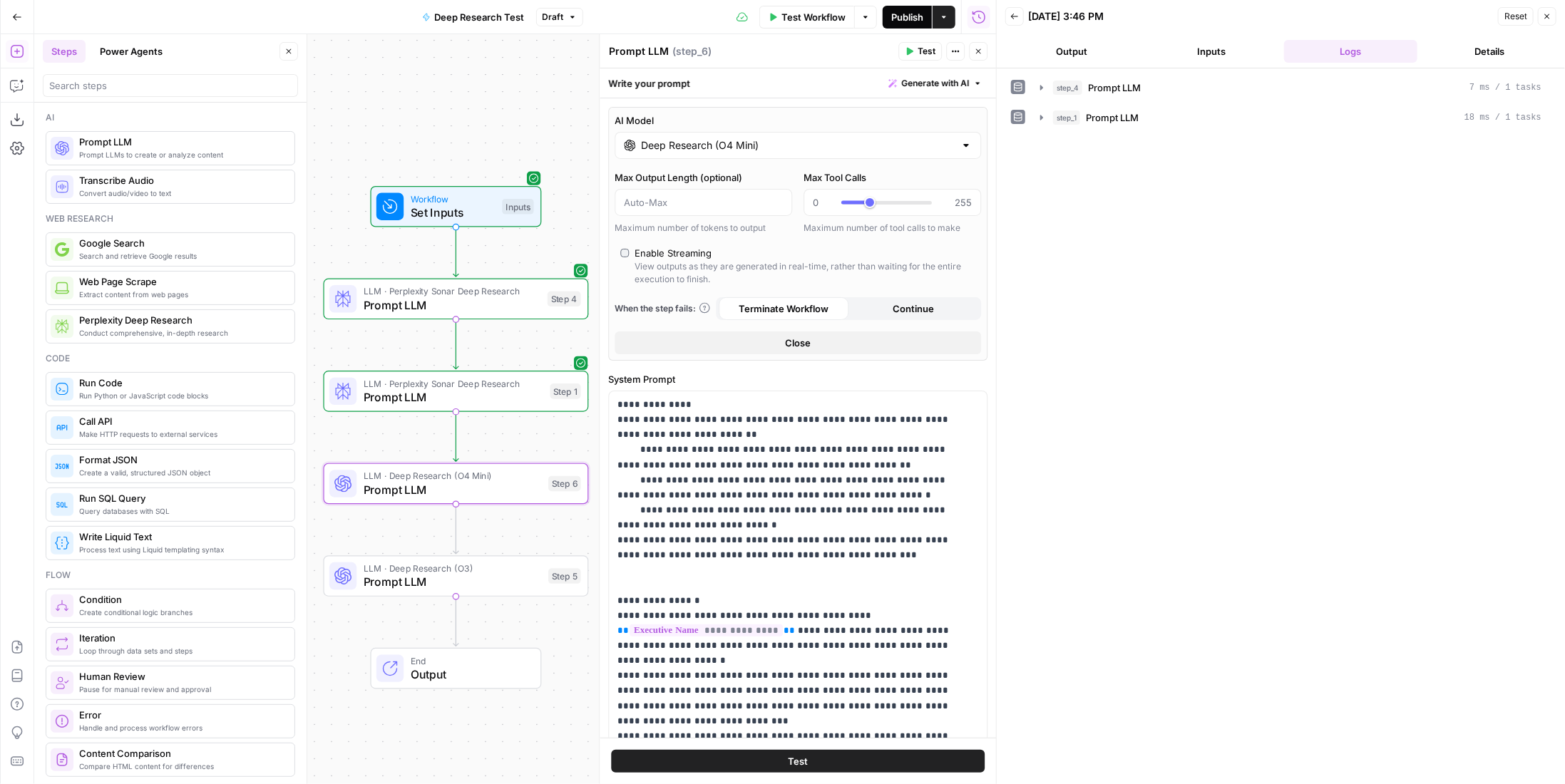 click on "Publish" at bounding box center (907, 17) 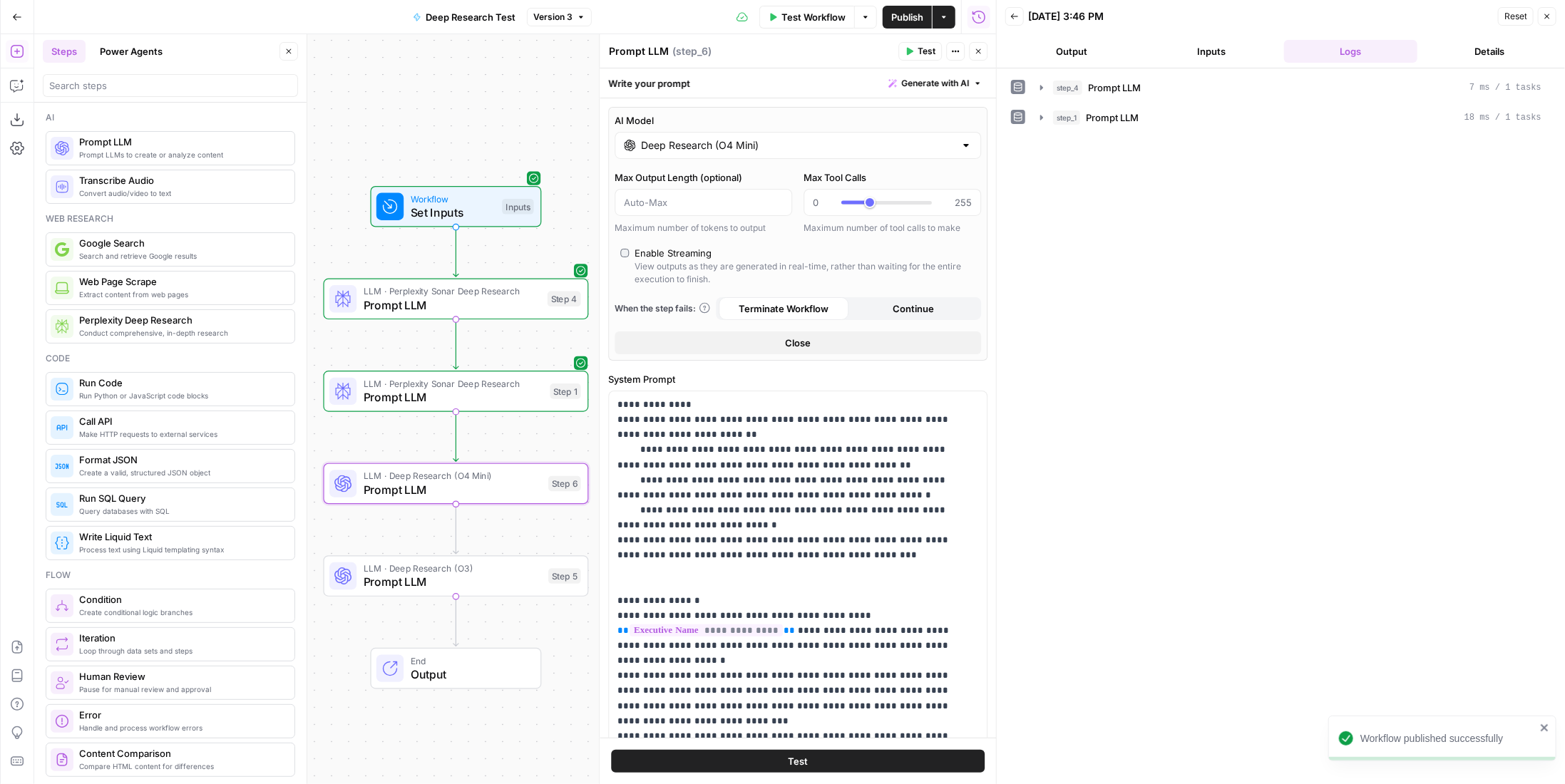 click on "LLM · Deep Research (O3)" at bounding box center [453, 568] 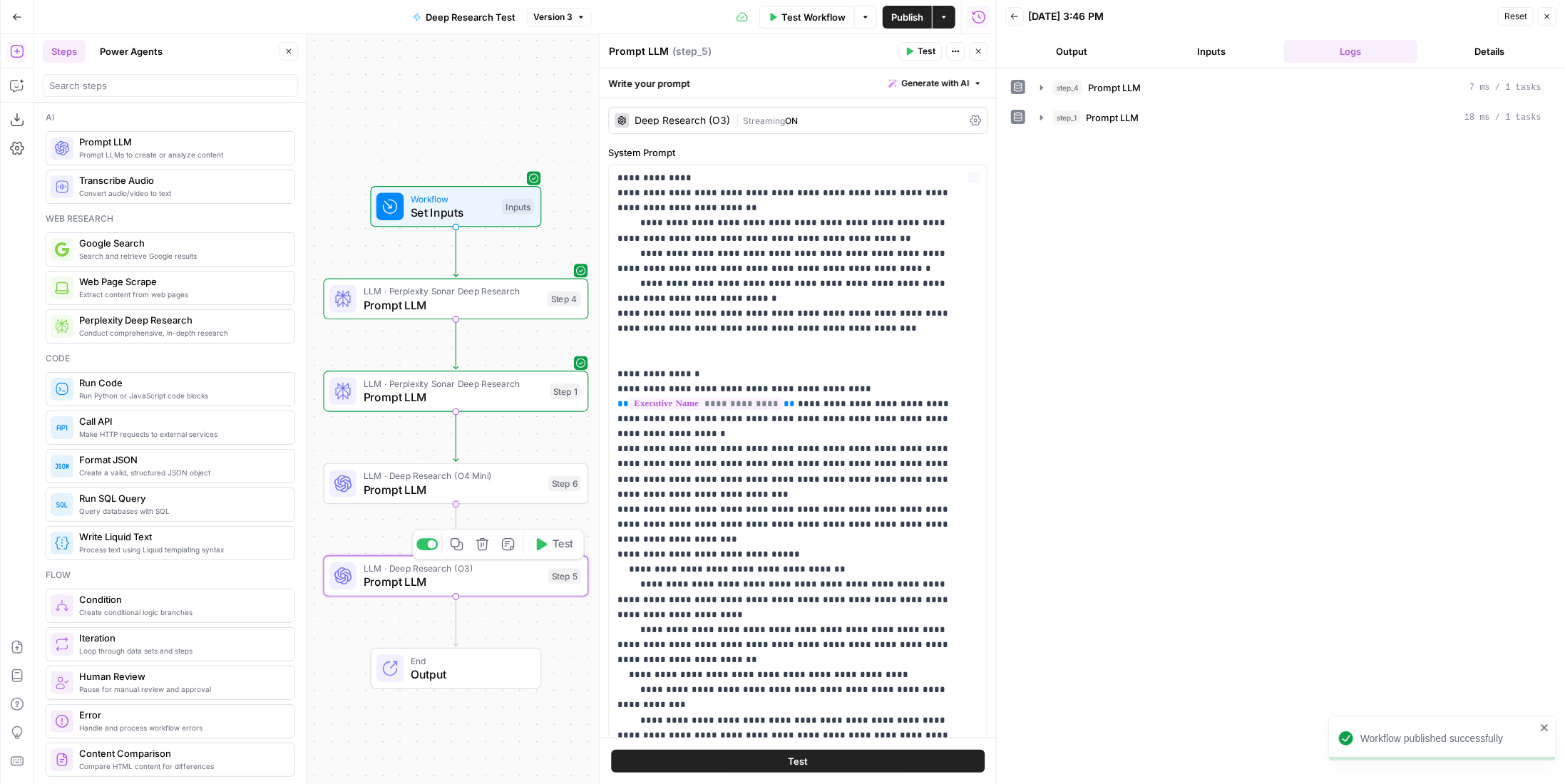 click on "Deep Research (O3)   |   Streaming  ON" at bounding box center (798, 120) 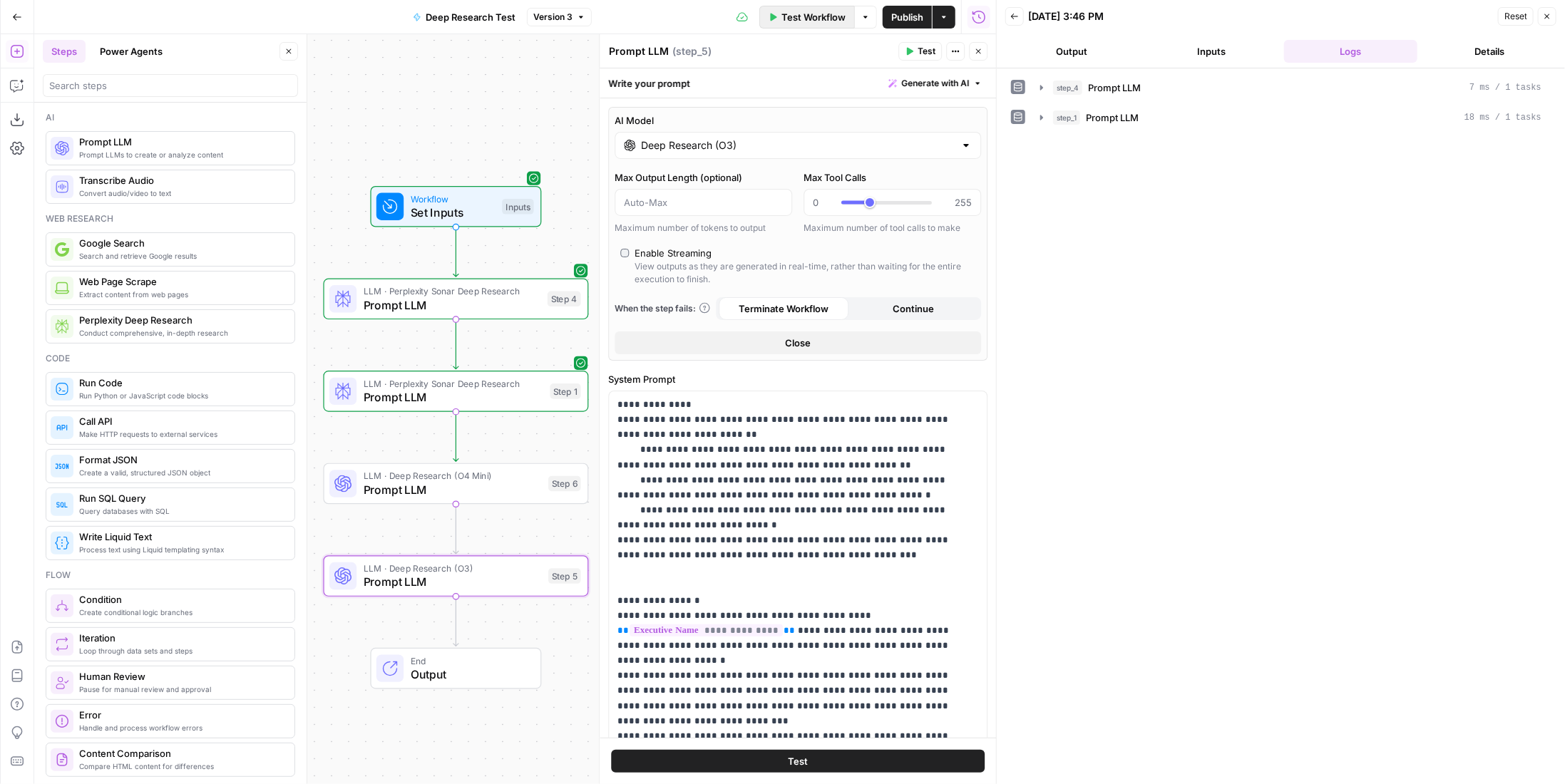 click on "Test Workflow" at bounding box center [814, 17] 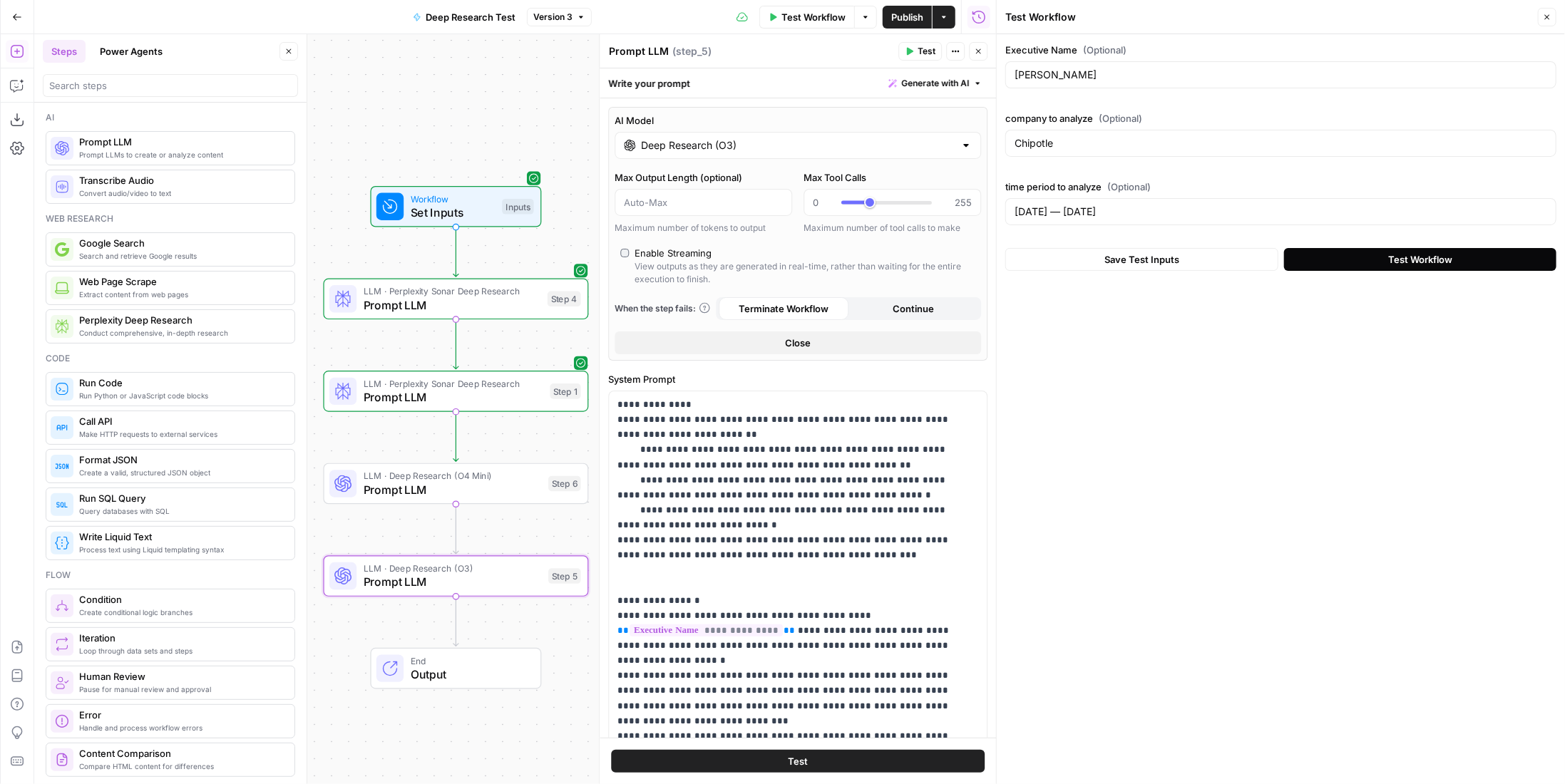 click on "Test Workflow" at bounding box center (1420, 259) 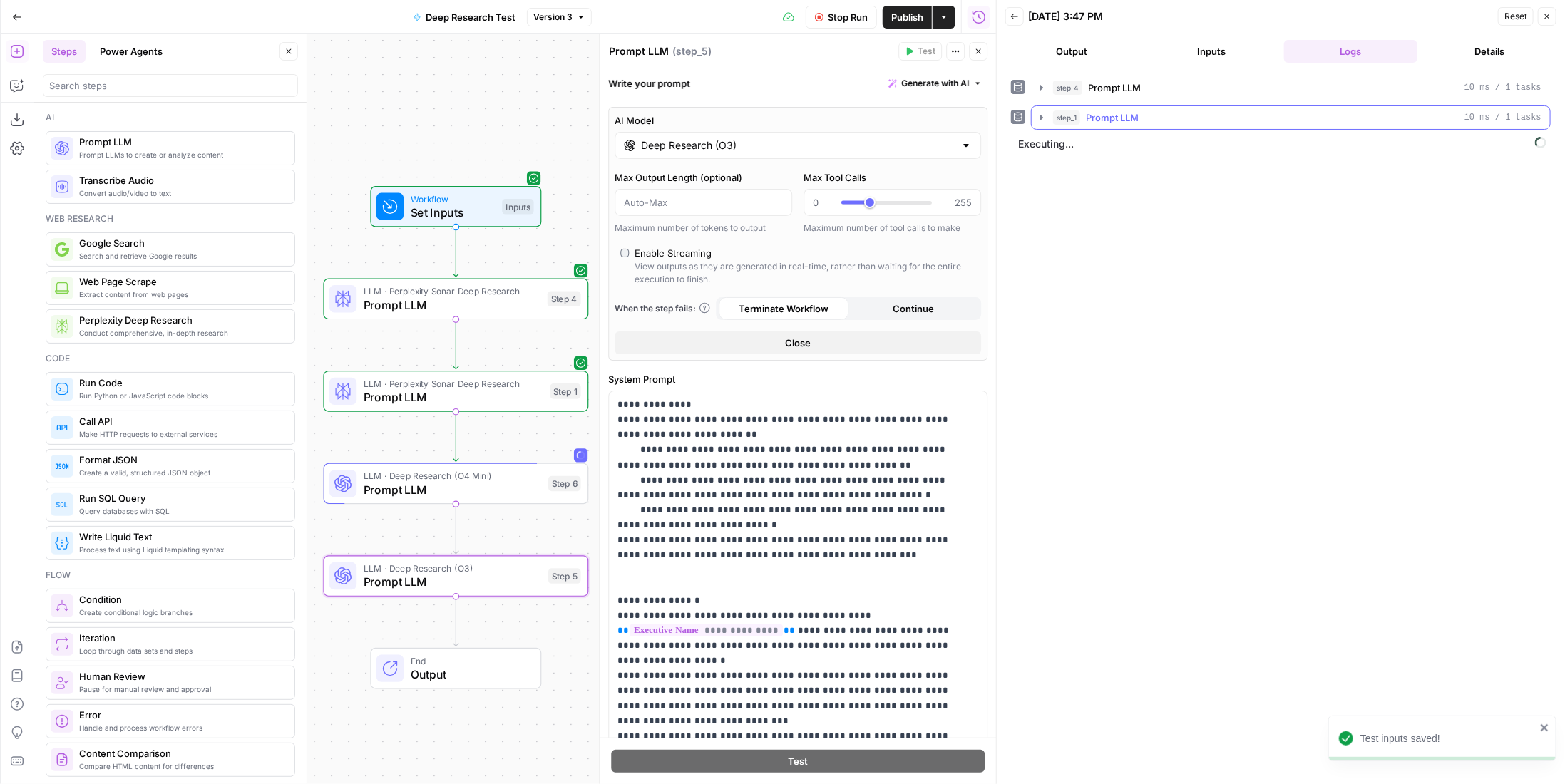 click on "Prompt LLM" at bounding box center [1112, 118] 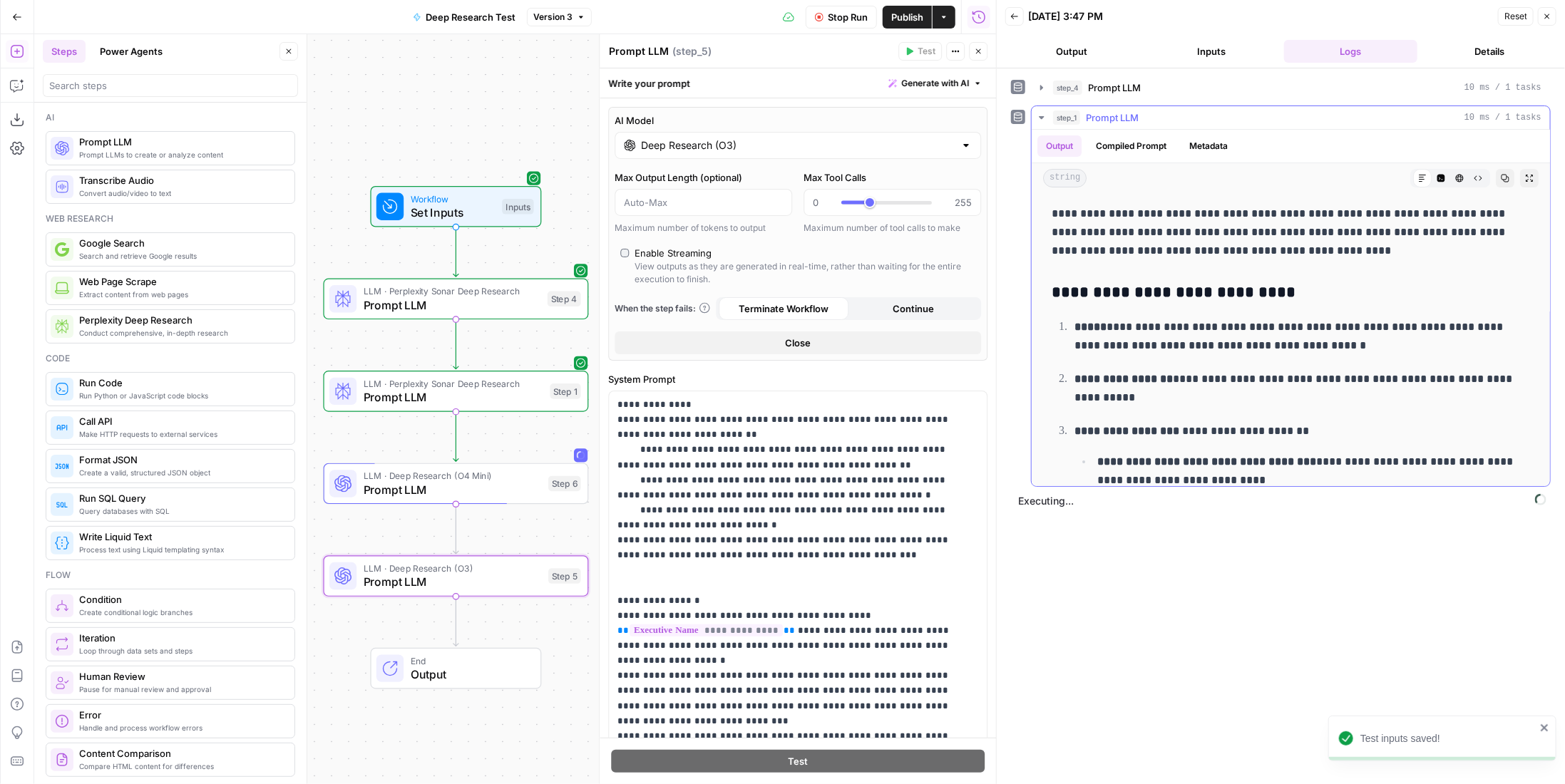 click on "Prompt LLM" at bounding box center (1112, 118) 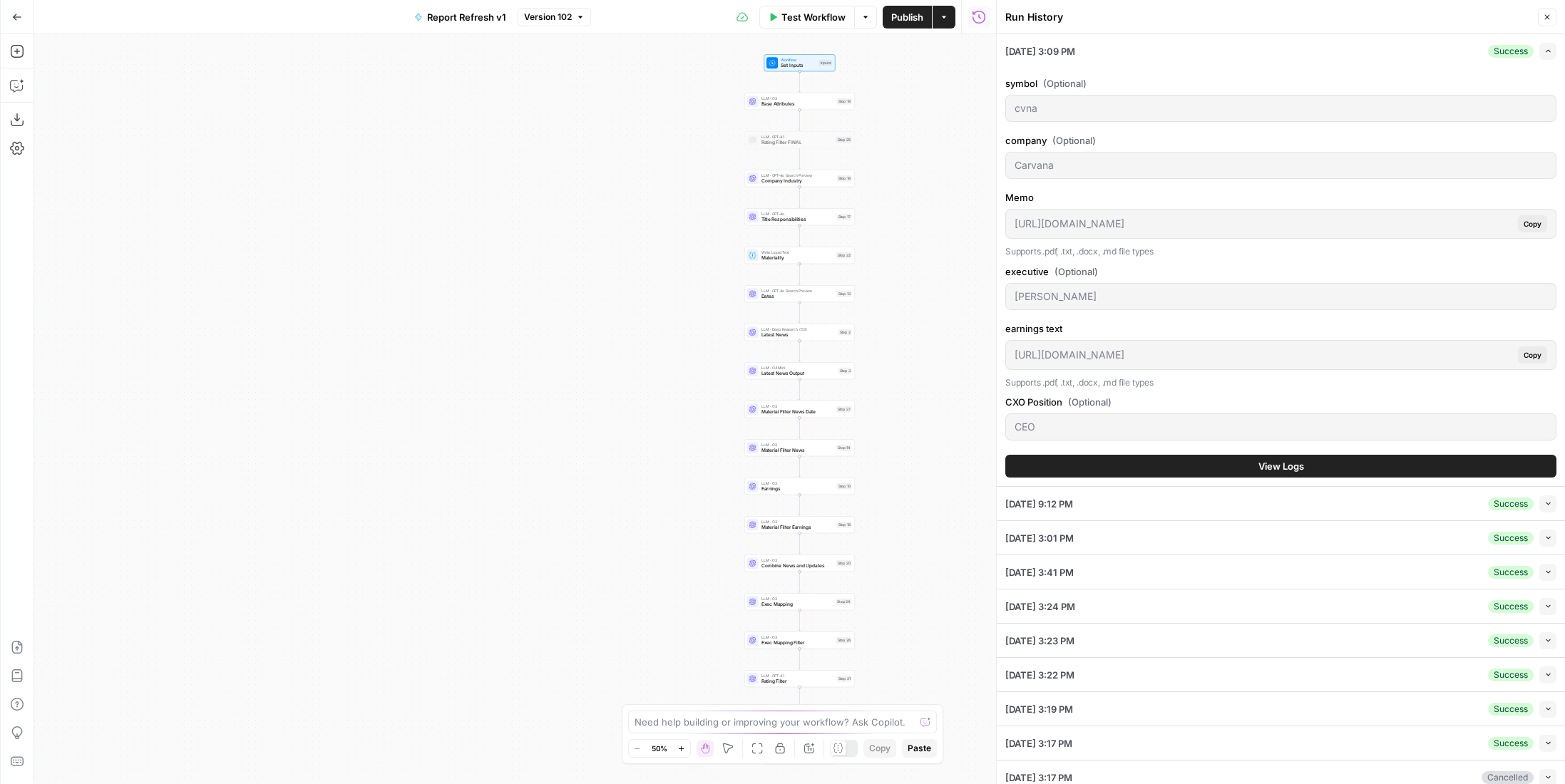 scroll, scrollTop: 0, scrollLeft: 0, axis: both 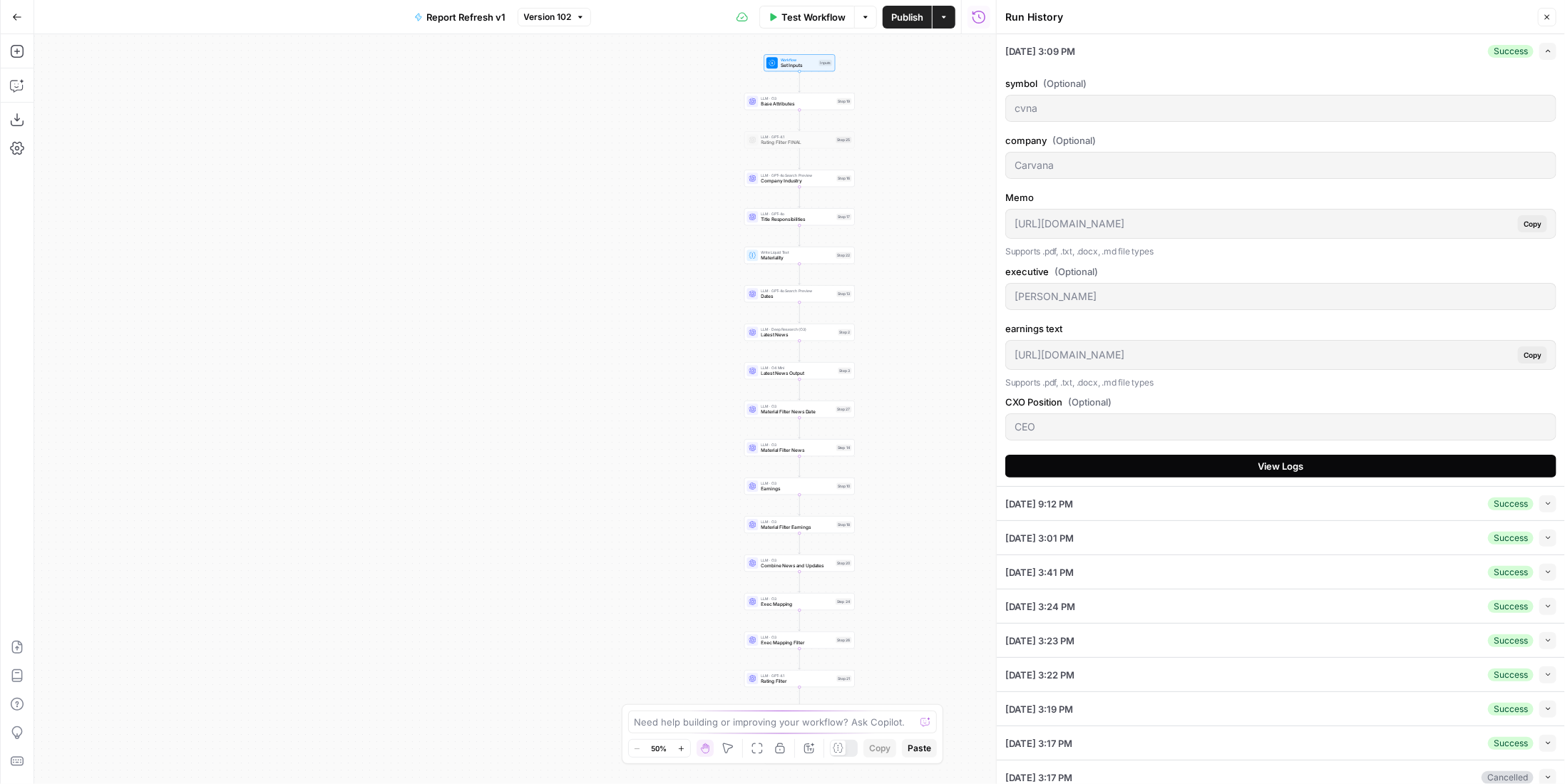 click on "View Logs" at bounding box center (1281, 466) 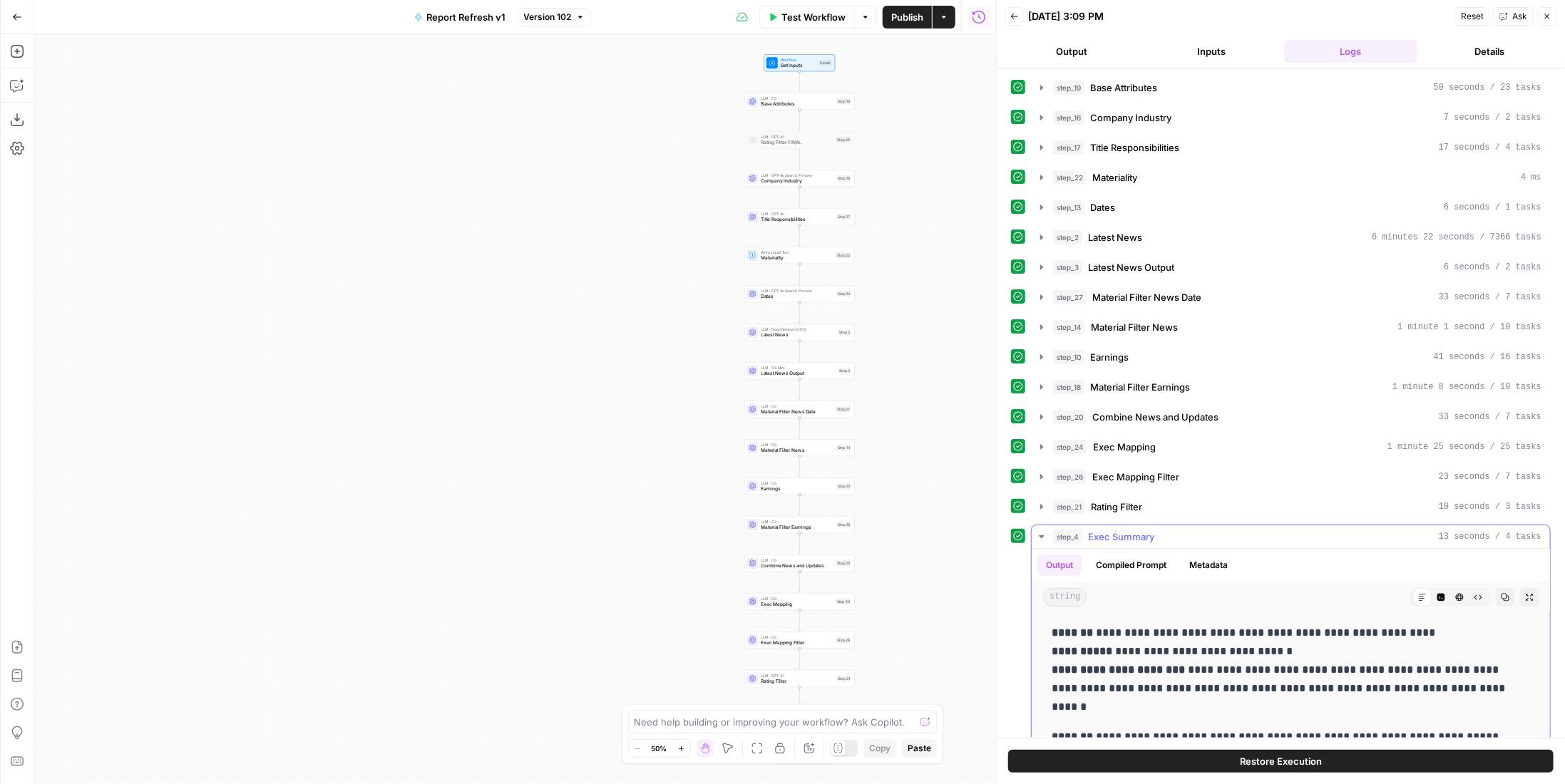 scroll, scrollTop: 90, scrollLeft: 0, axis: vertical 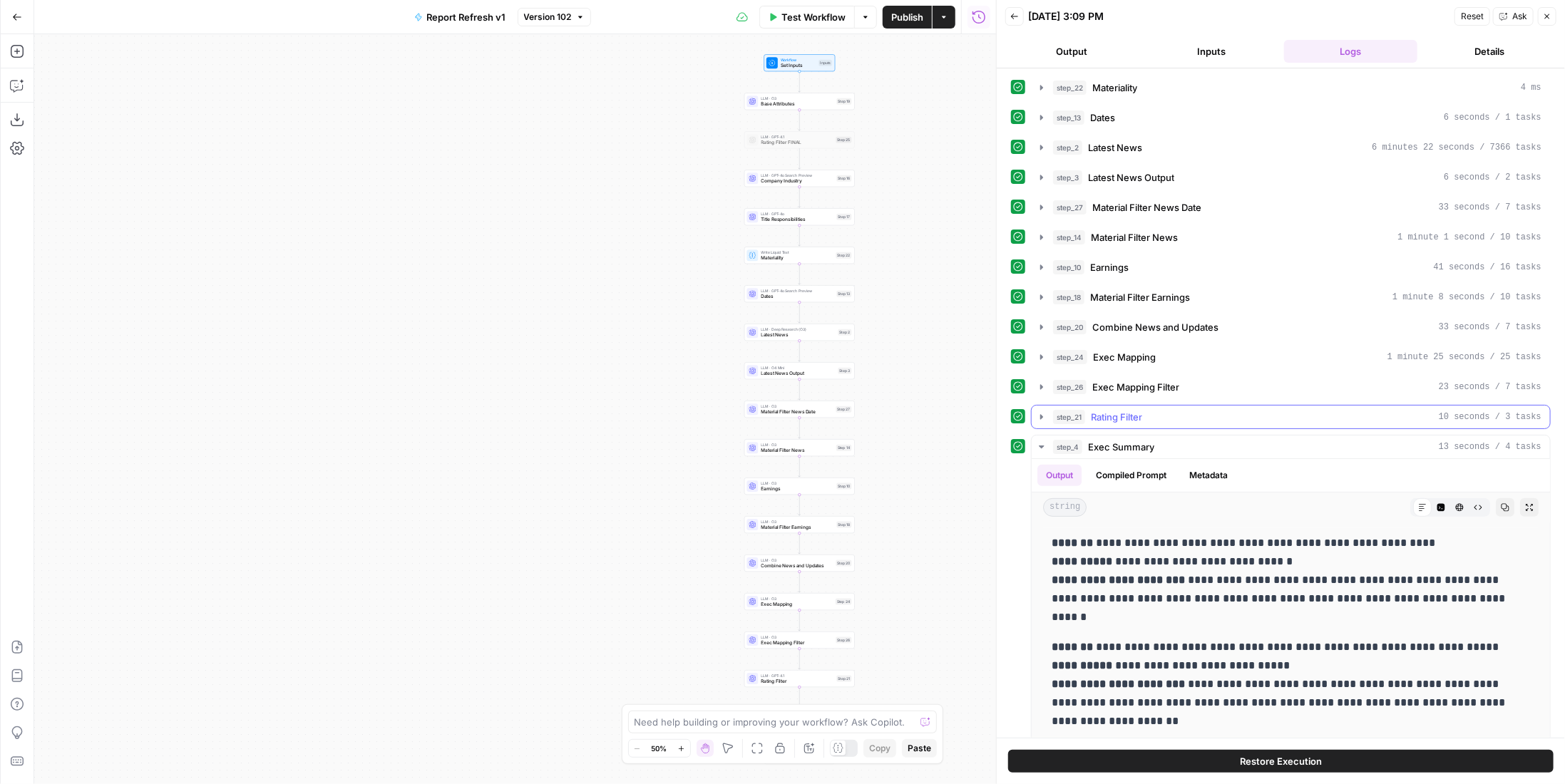click on "step_21 Rating Filter 10 seconds / 3 tasks" at bounding box center [1297, 417] 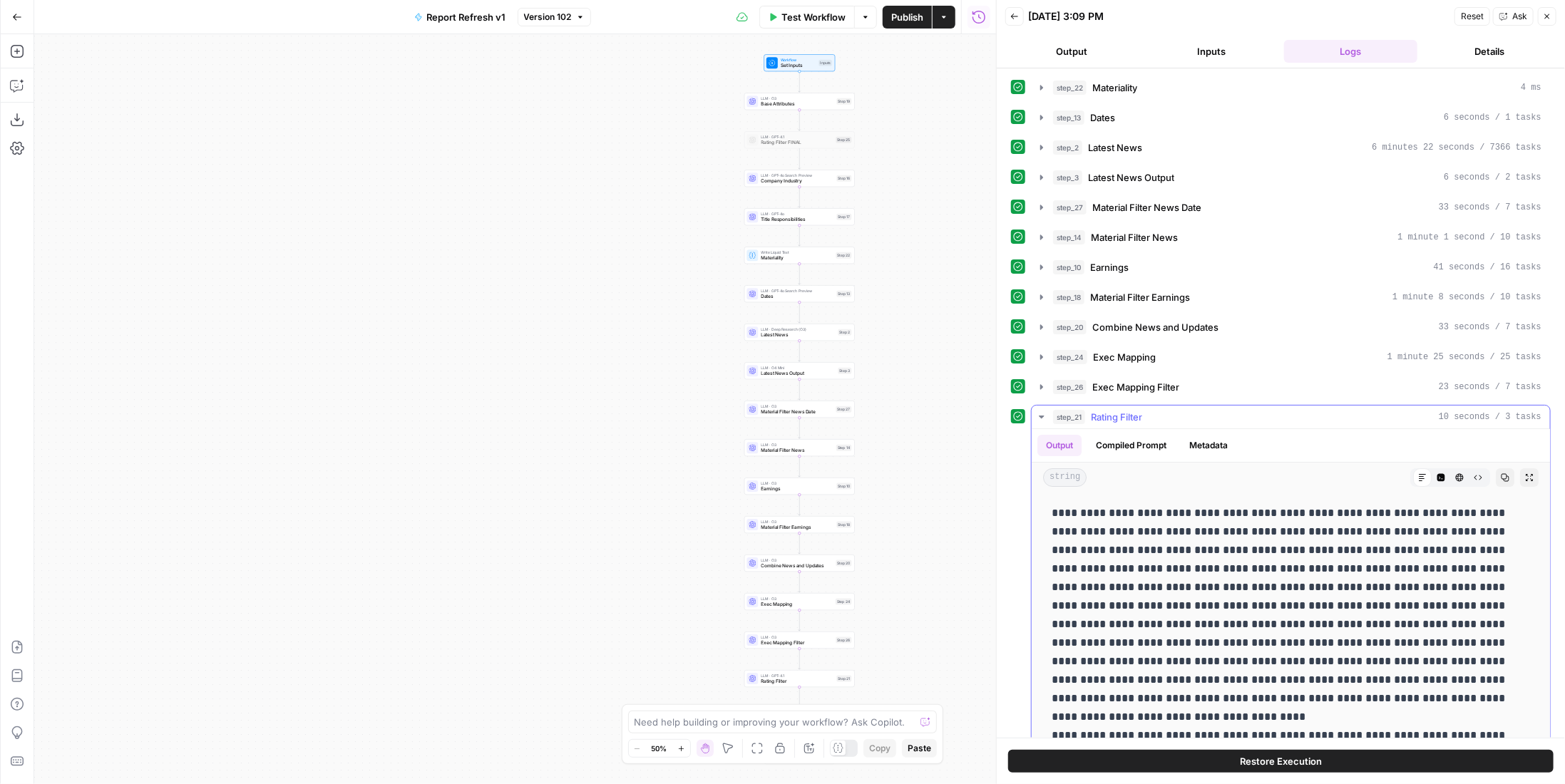 click on "step_21 Rating Filter 10 seconds / 3 tasks" at bounding box center (1297, 417) 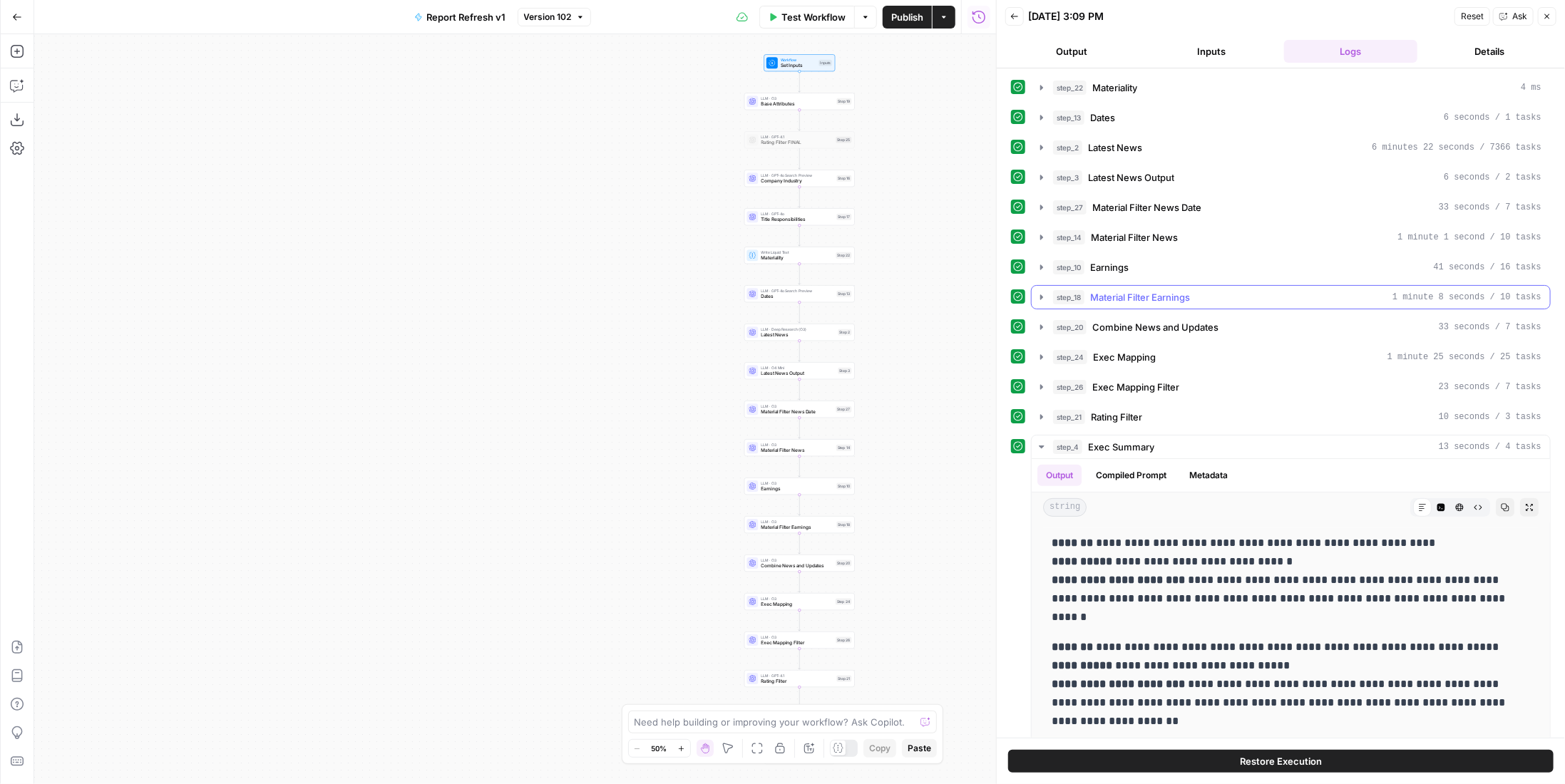 click on "step_18 Material Filter Earnings 1 minute 8 seconds / 10 tasks" at bounding box center [1297, 297] 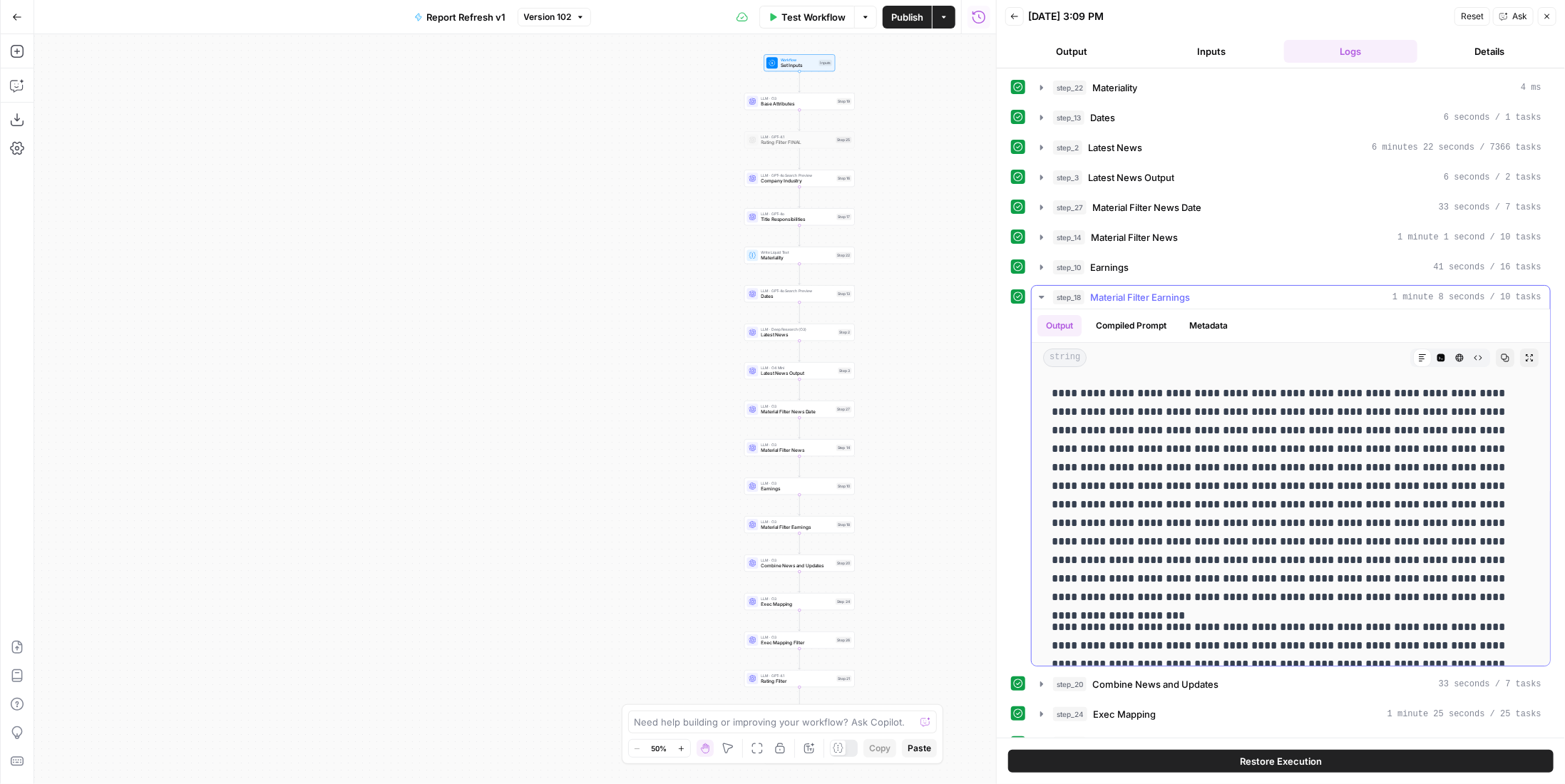 click on "step_18 Material Filter Earnings 1 minute 8 seconds / 10 tasks" at bounding box center [1297, 297] 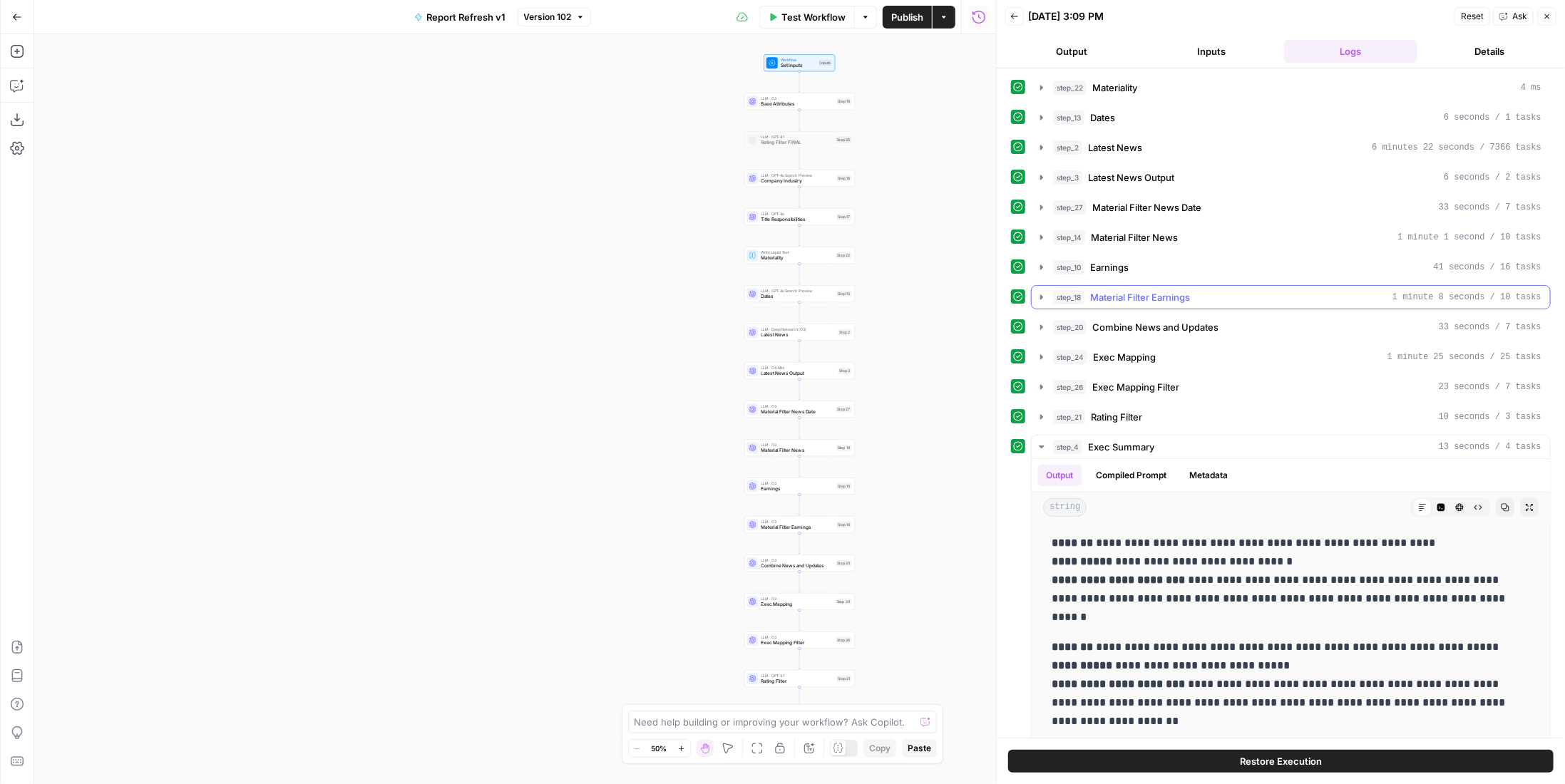 scroll, scrollTop: 0, scrollLeft: 0, axis: both 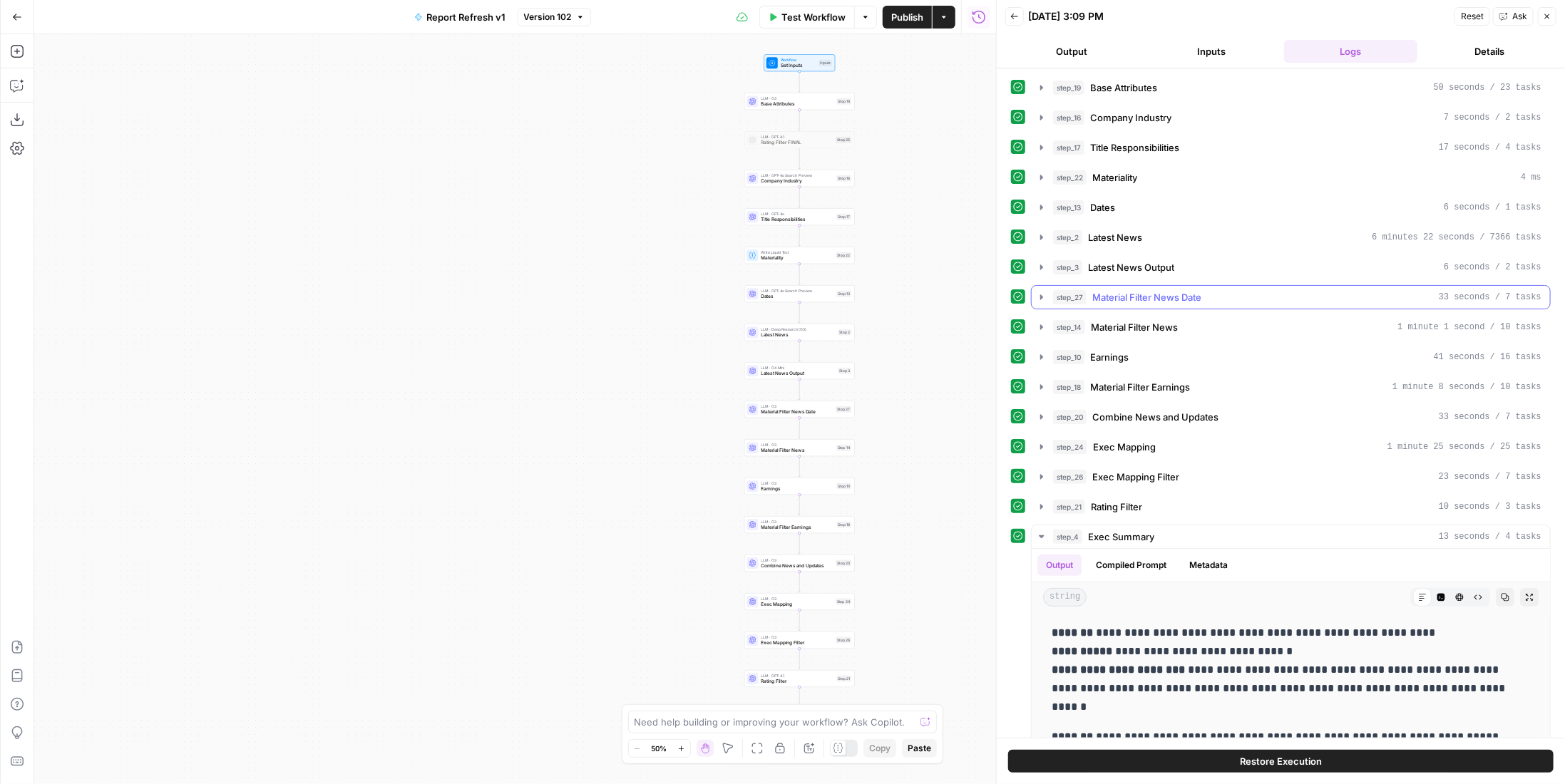 click on "step_27 Material Filter News Date  33 seconds / 7 tasks" at bounding box center (1297, 297) 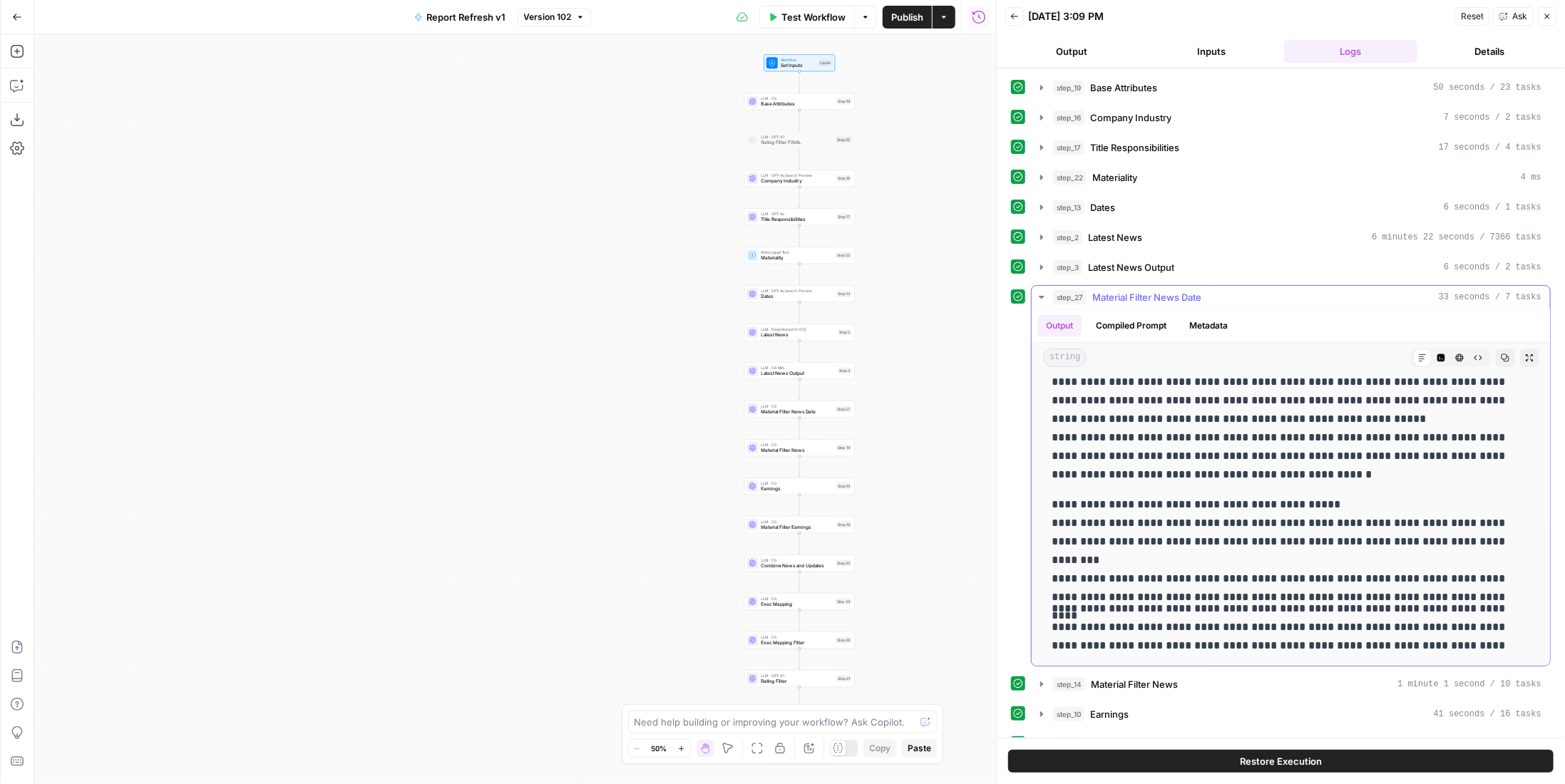 scroll, scrollTop: 46, scrollLeft: 0, axis: vertical 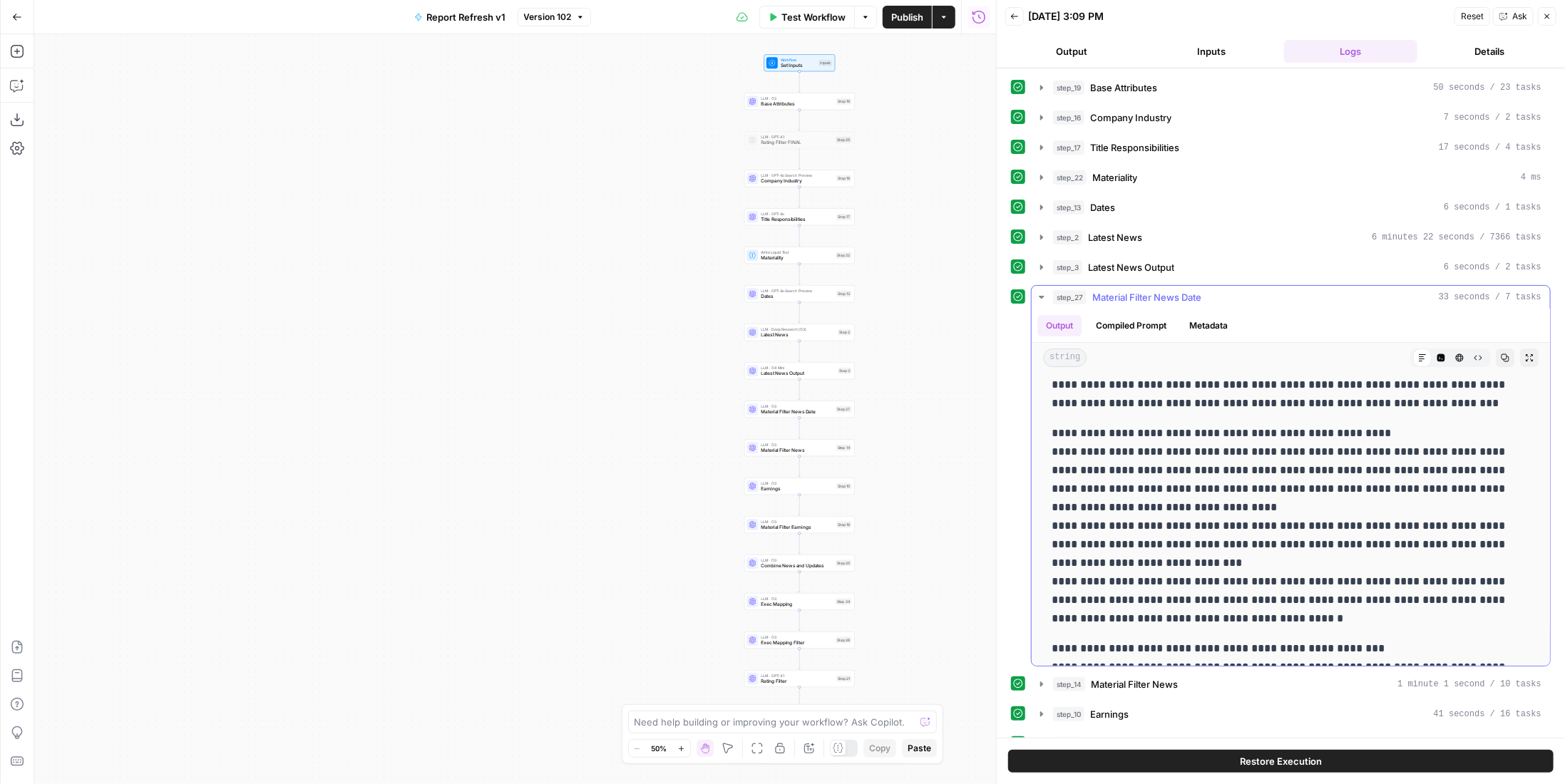 click on "Material Filter News Date" at bounding box center [1146, 297] 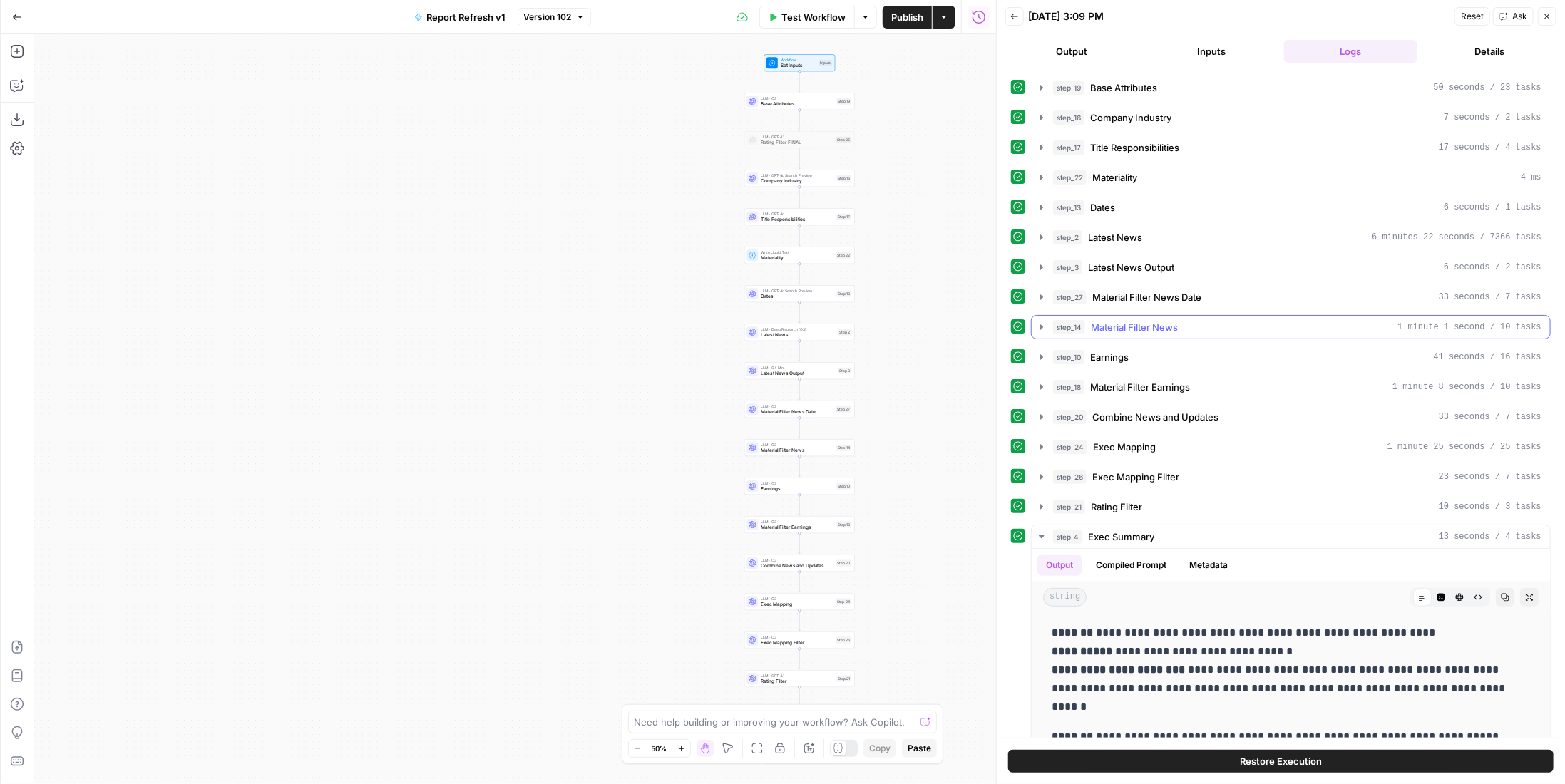 click on "Material Filter News" at bounding box center [1134, 327] 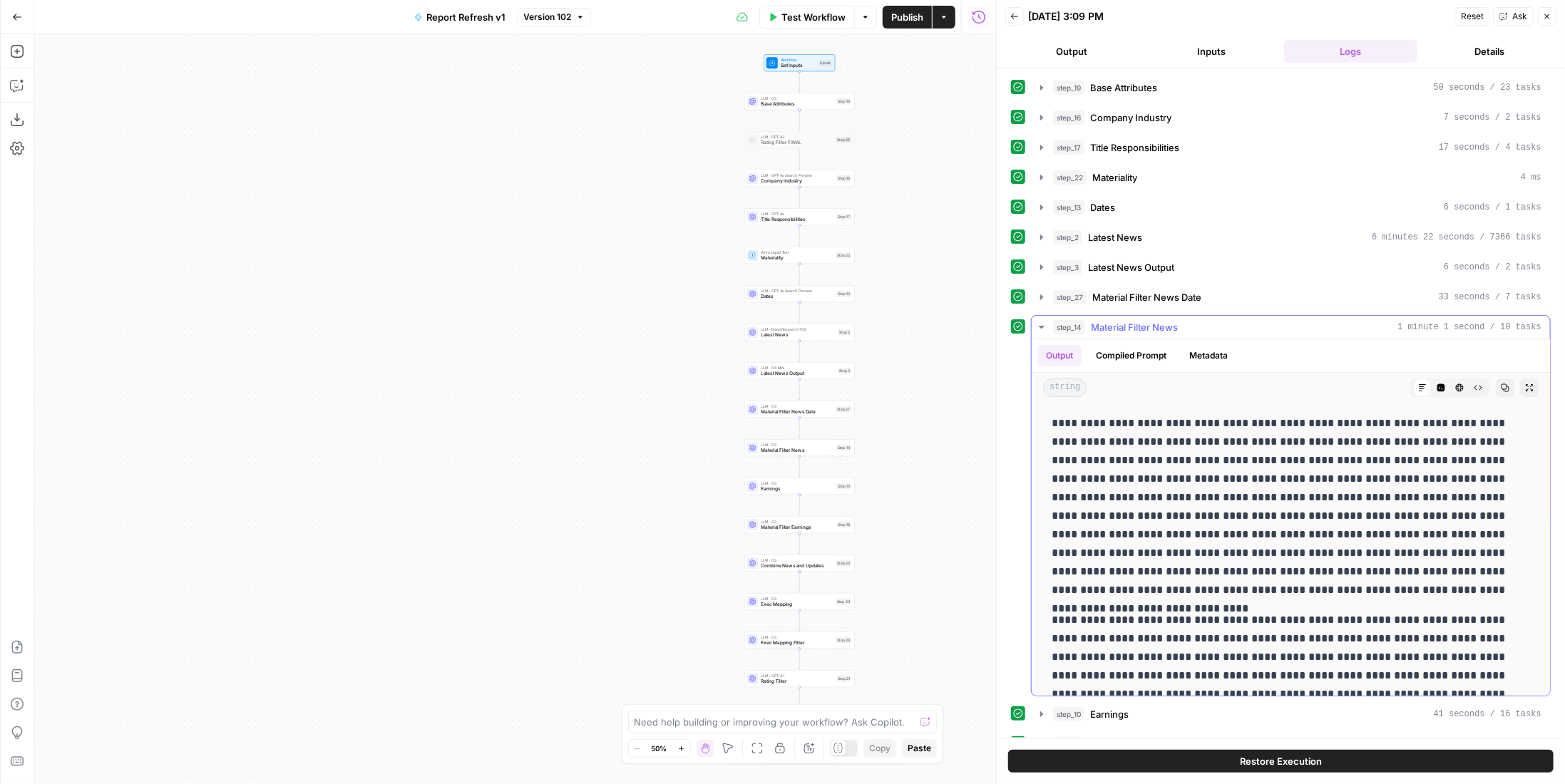 click on "Material Filter News" at bounding box center [1134, 327] 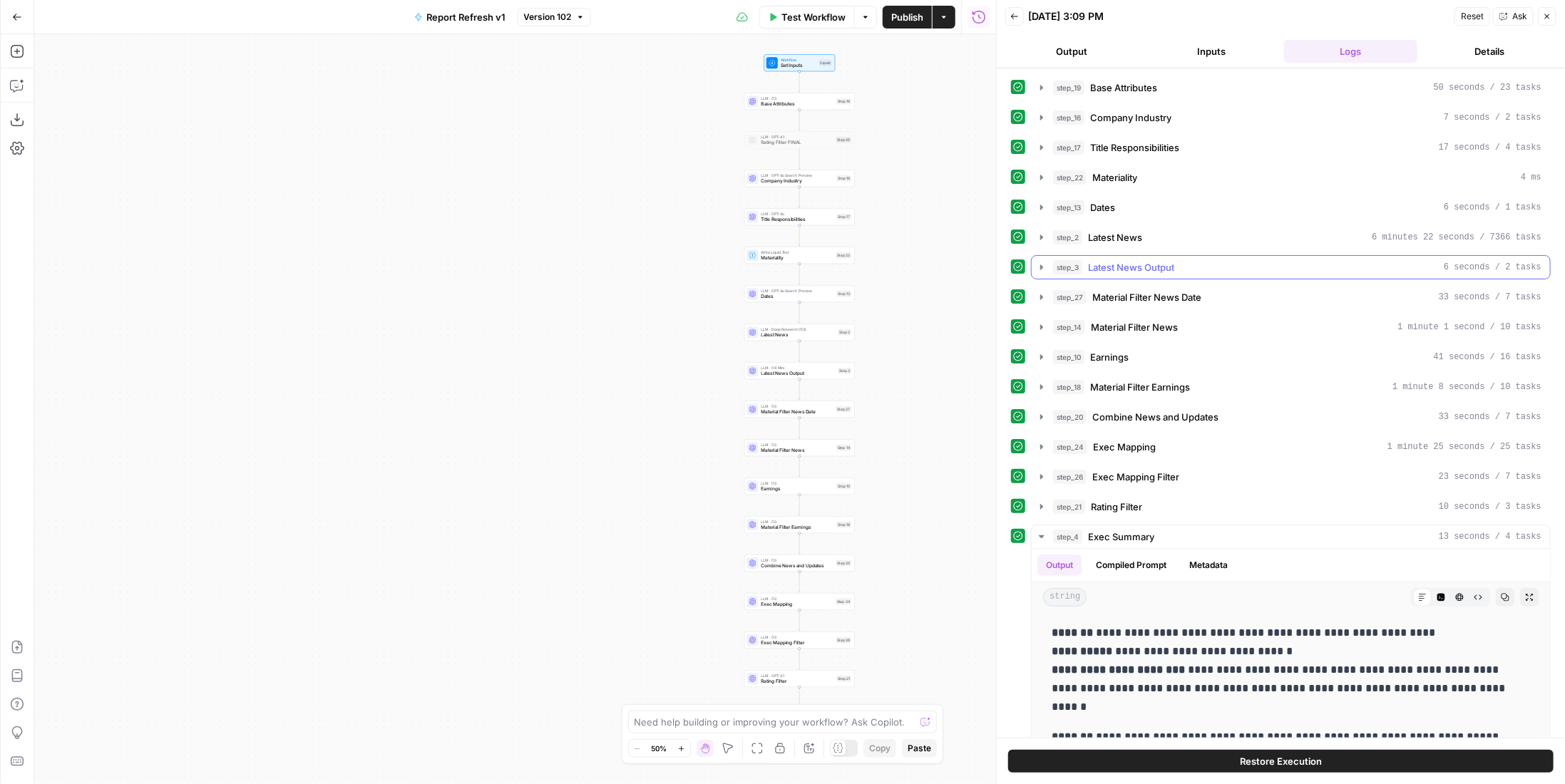 click on "Latest News Output" at bounding box center [1131, 267] 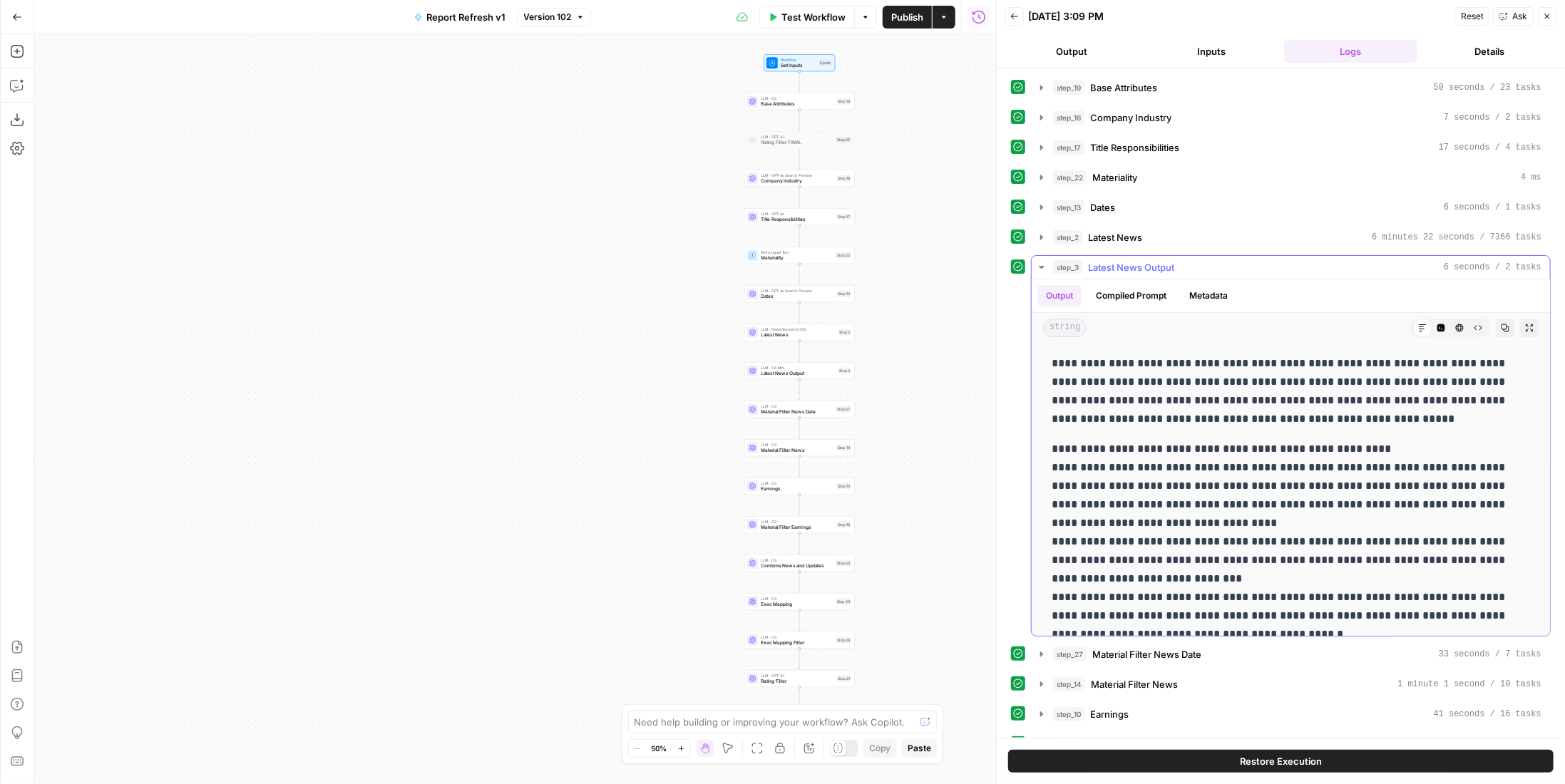click on "Latest News Output" at bounding box center [1131, 267] 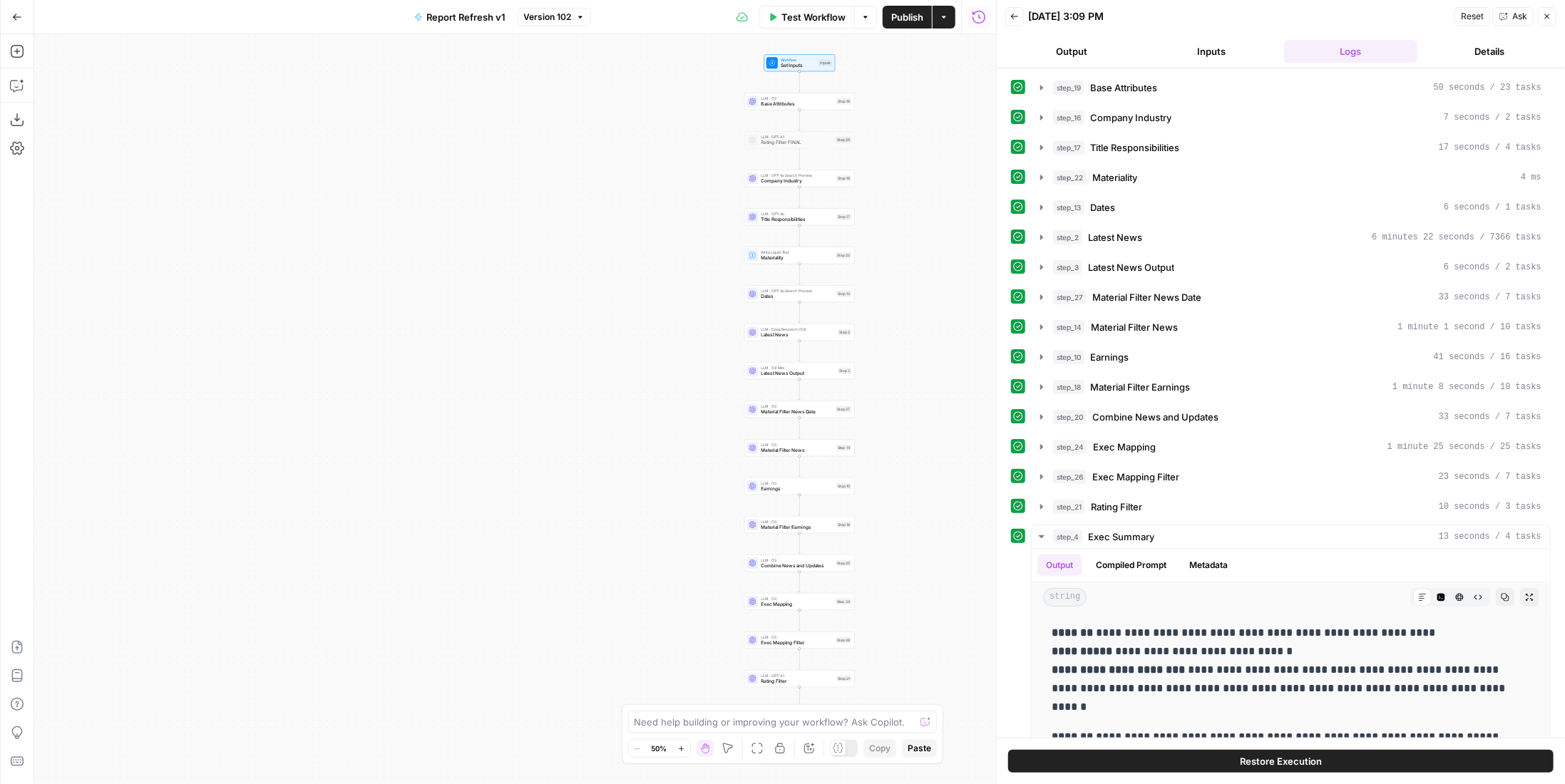 click on "step_27 Material Filter News Date  33 seconds / 7 tasks" at bounding box center (1291, 297) 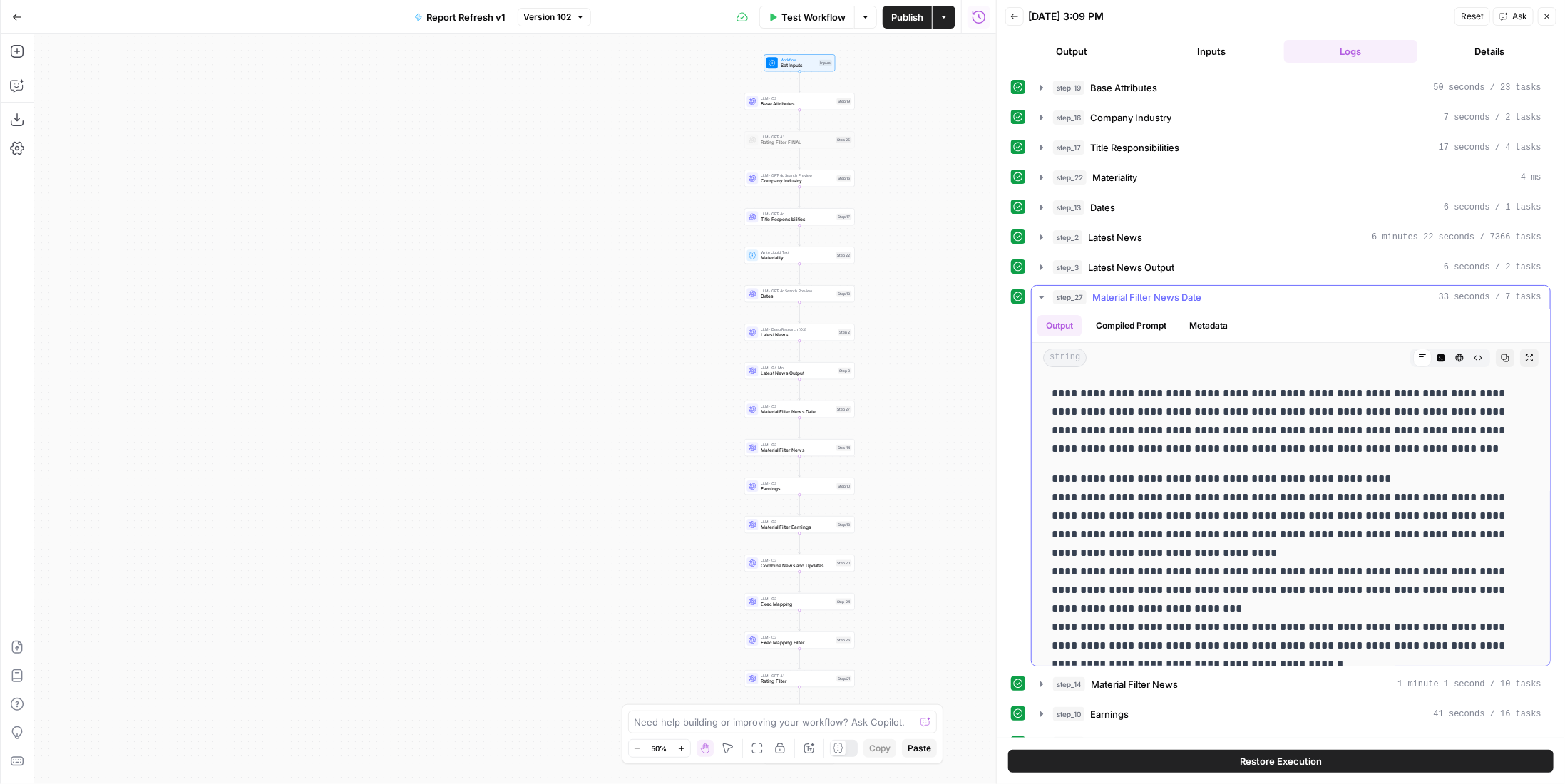 click on "step_27 Material Filter News Date  33 seconds / 7 tasks" at bounding box center (1291, 297) 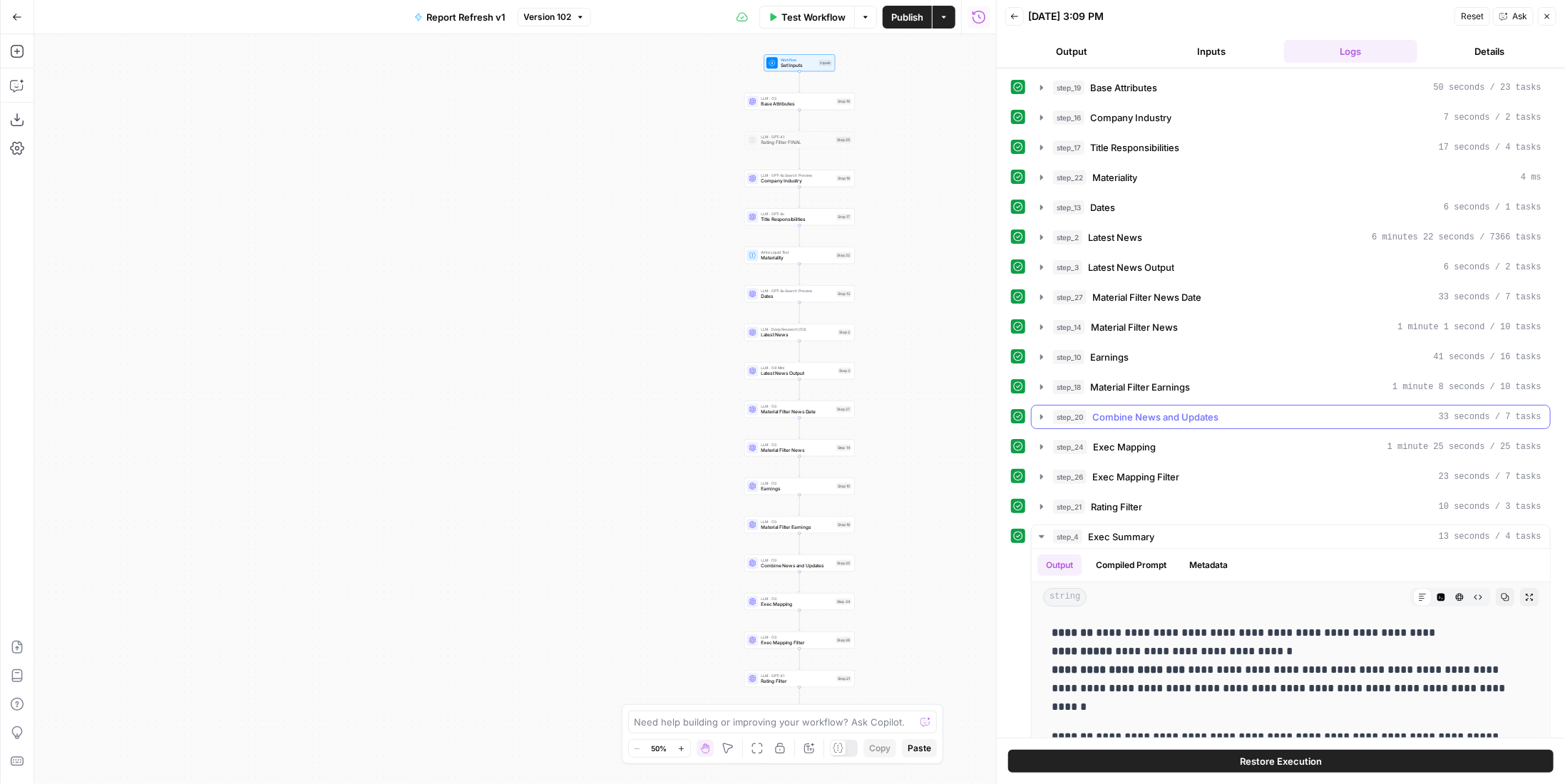scroll, scrollTop: 90, scrollLeft: 0, axis: vertical 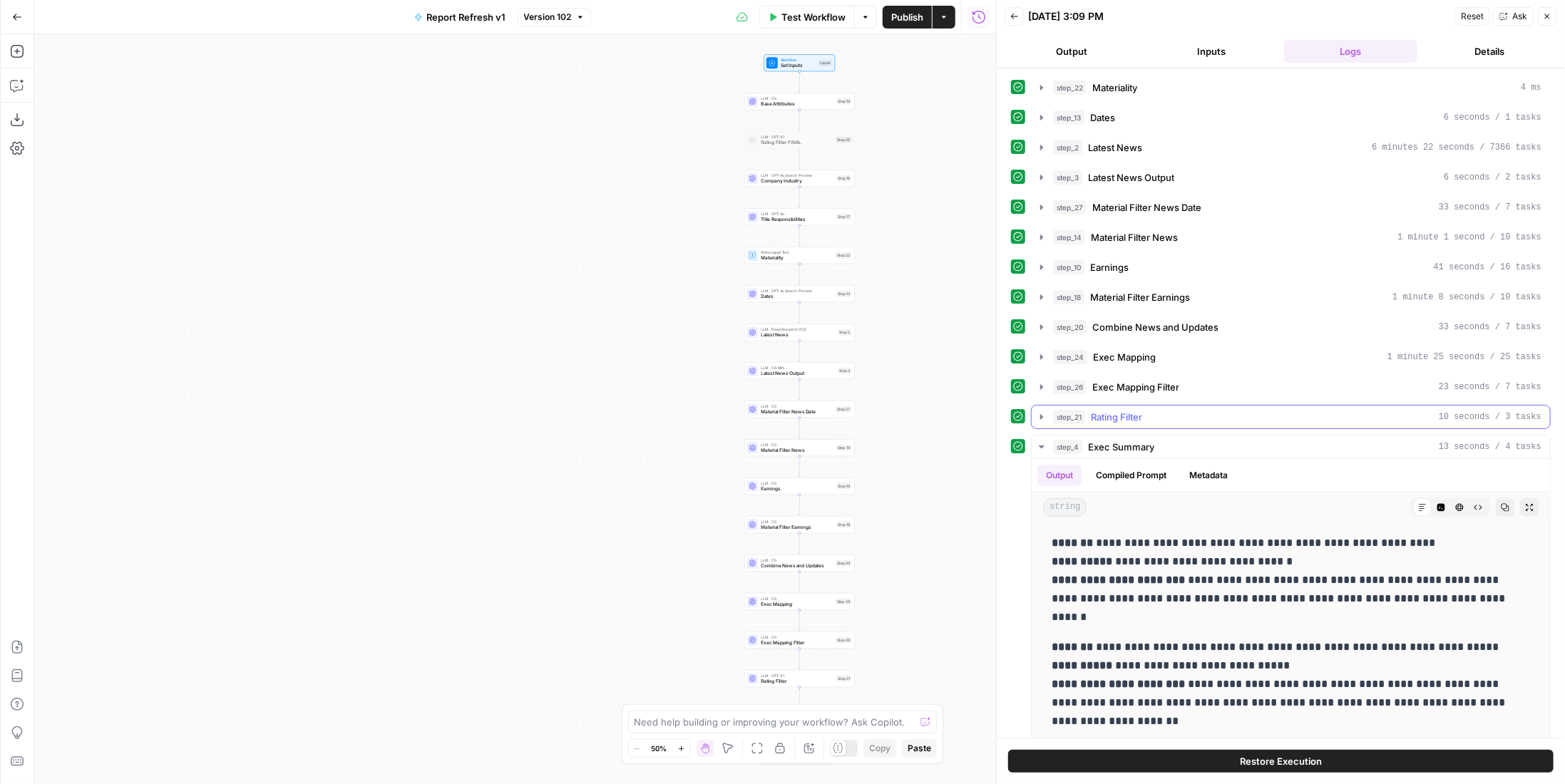 click on "step_21 Rating Filter 10 seconds / 3 tasks" at bounding box center [1297, 417] 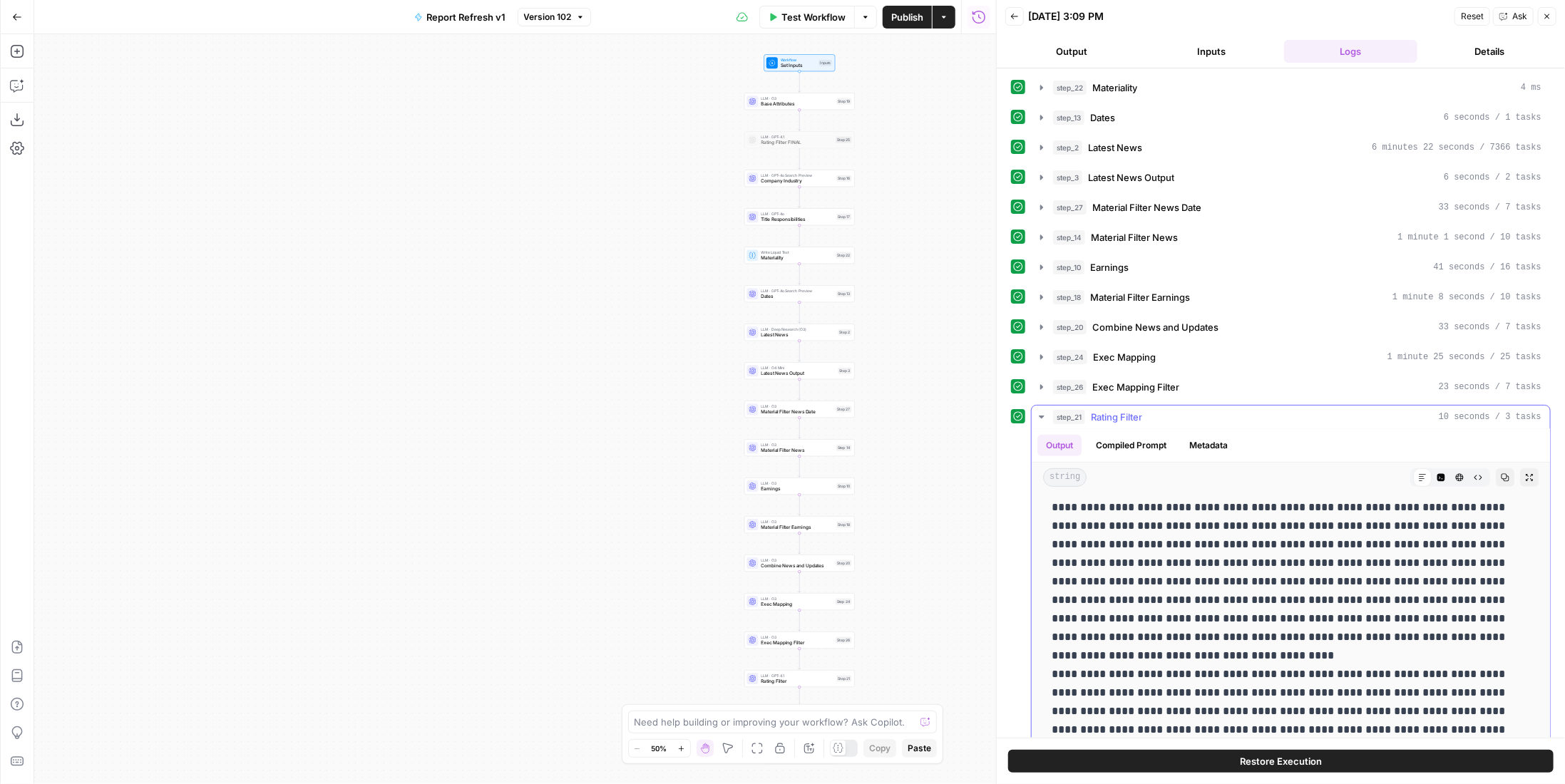 scroll, scrollTop: 537, scrollLeft: 0, axis: vertical 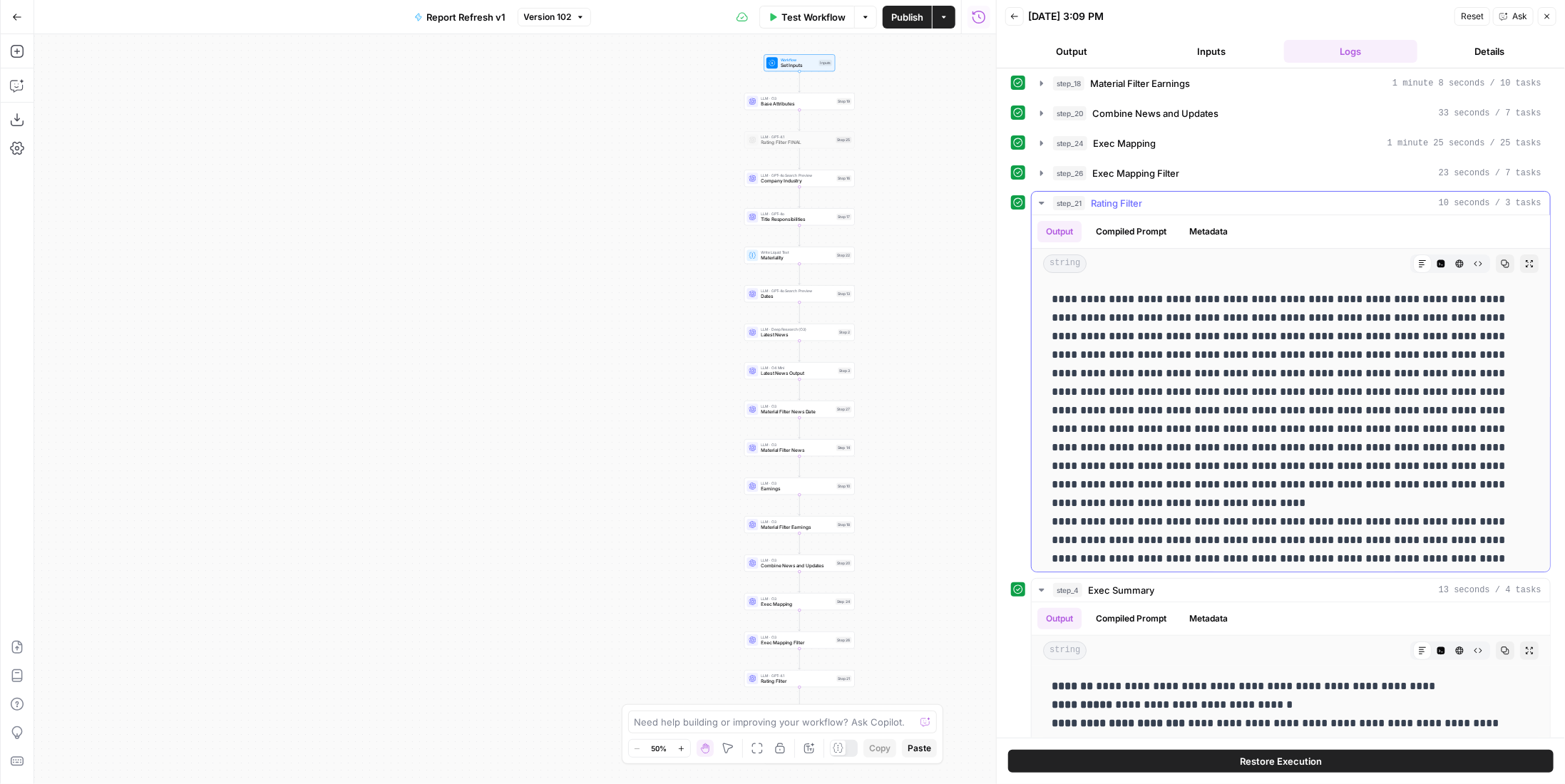 click on "step_21 Rating Filter 10 seconds / 3 tasks" at bounding box center (1297, 203) 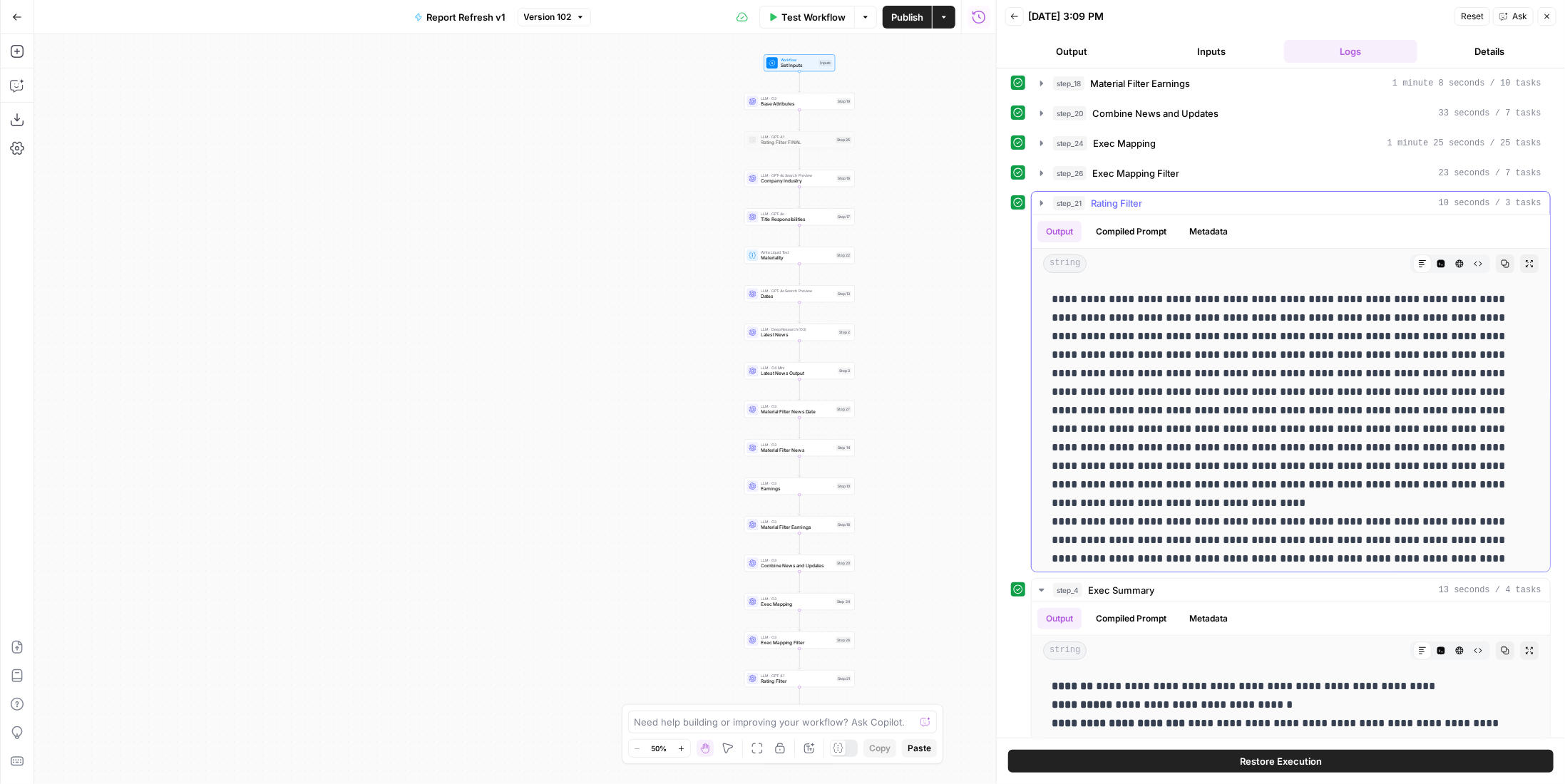 scroll, scrollTop: 90, scrollLeft: 0, axis: vertical 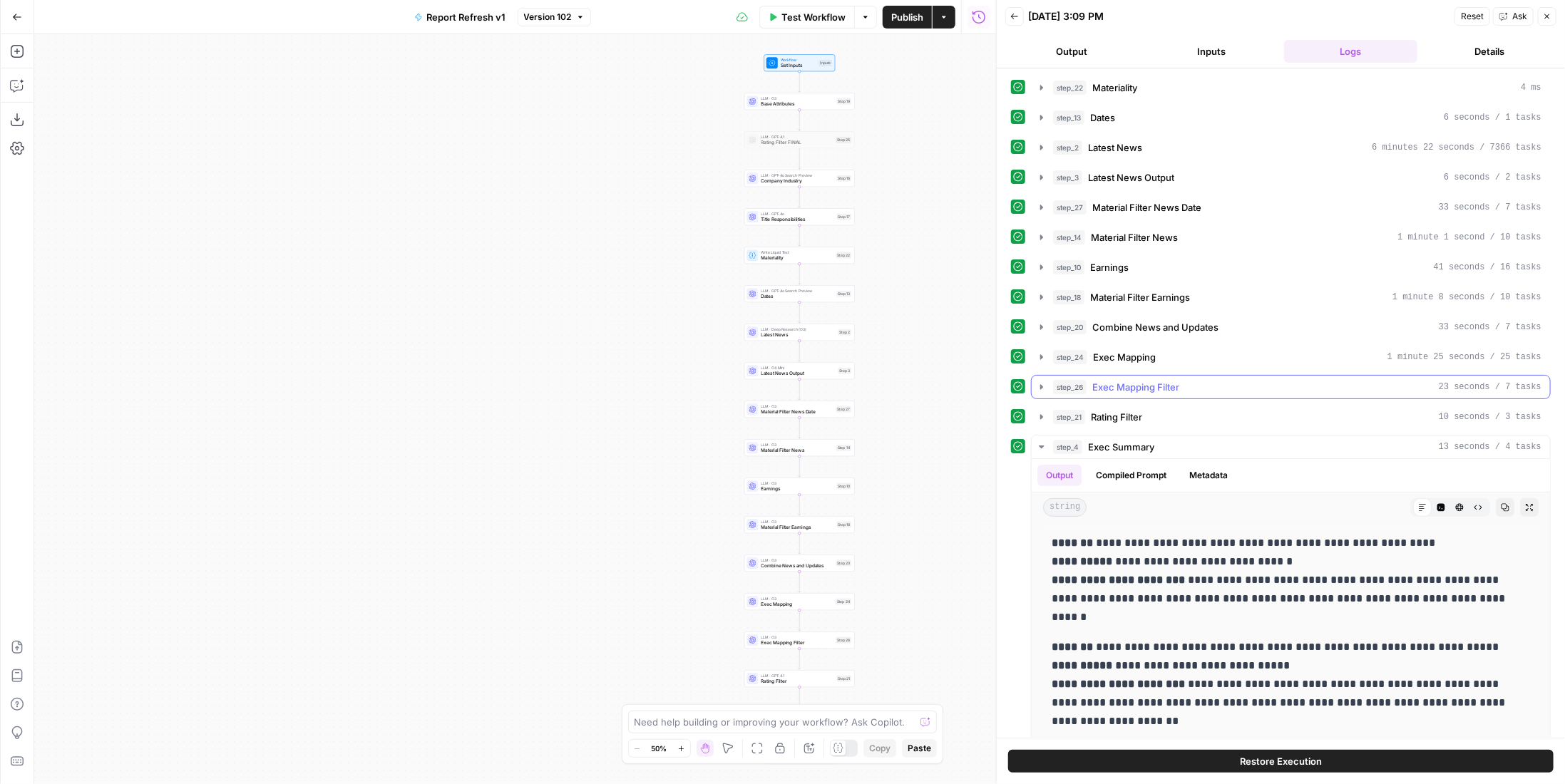click on "step_26 Exec Mapping Filter 23 seconds / 7 tasks" at bounding box center (1291, 387) 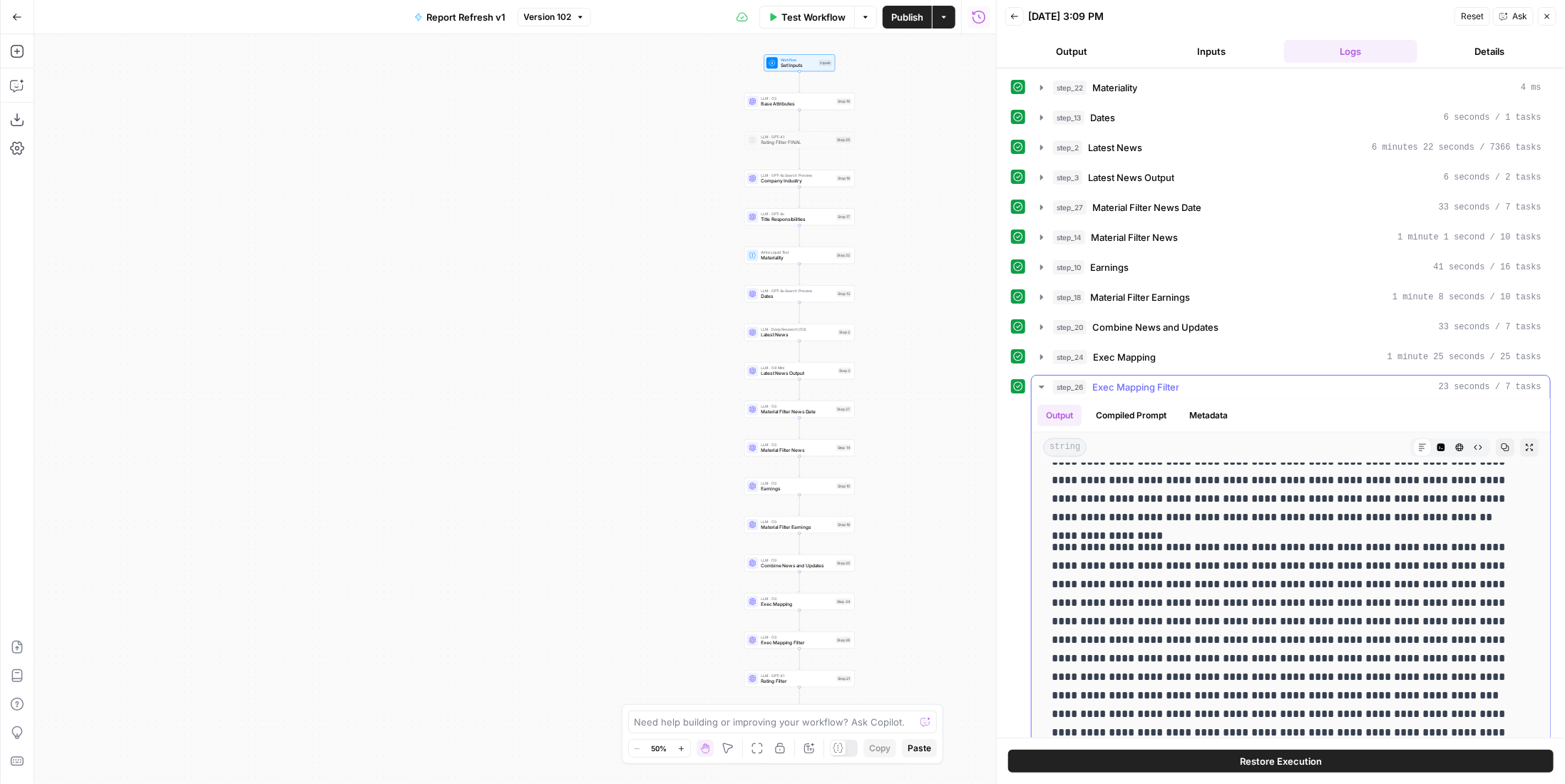 scroll, scrollTop: 1357, scrollLeft: 0, axis: vertical 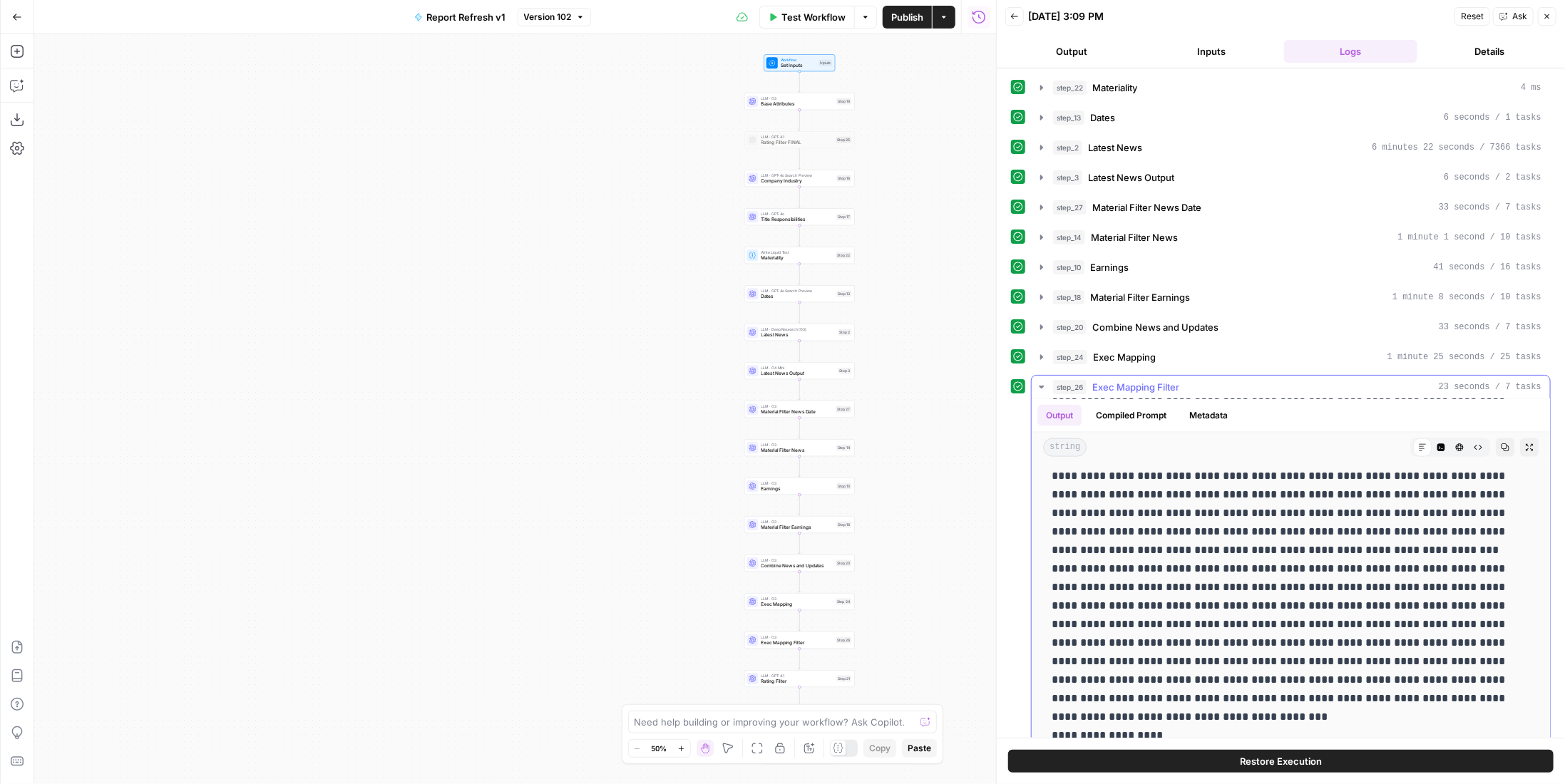click on "Exec Mapping Filter" at bounding box center (1136, 387) 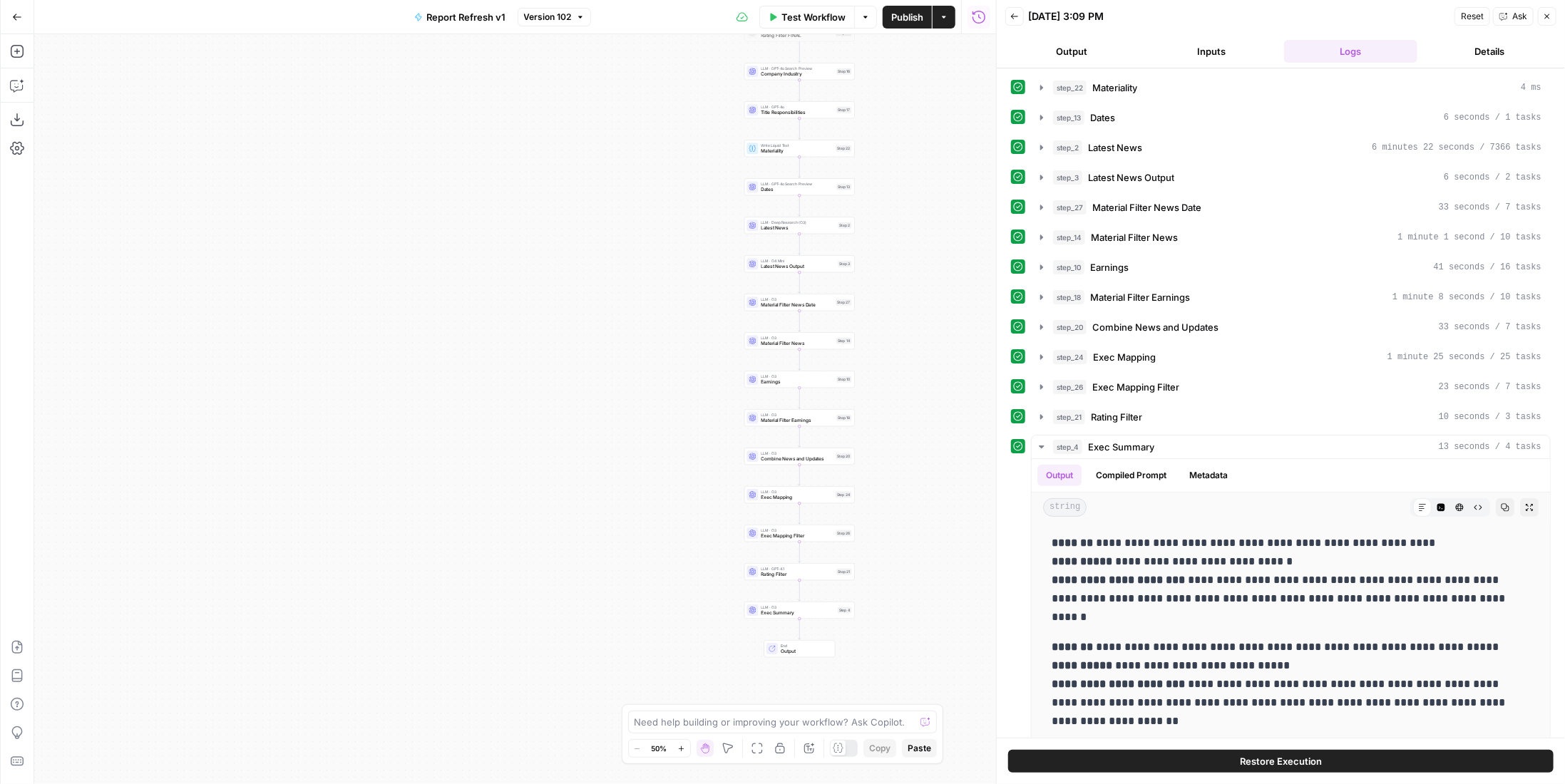 type 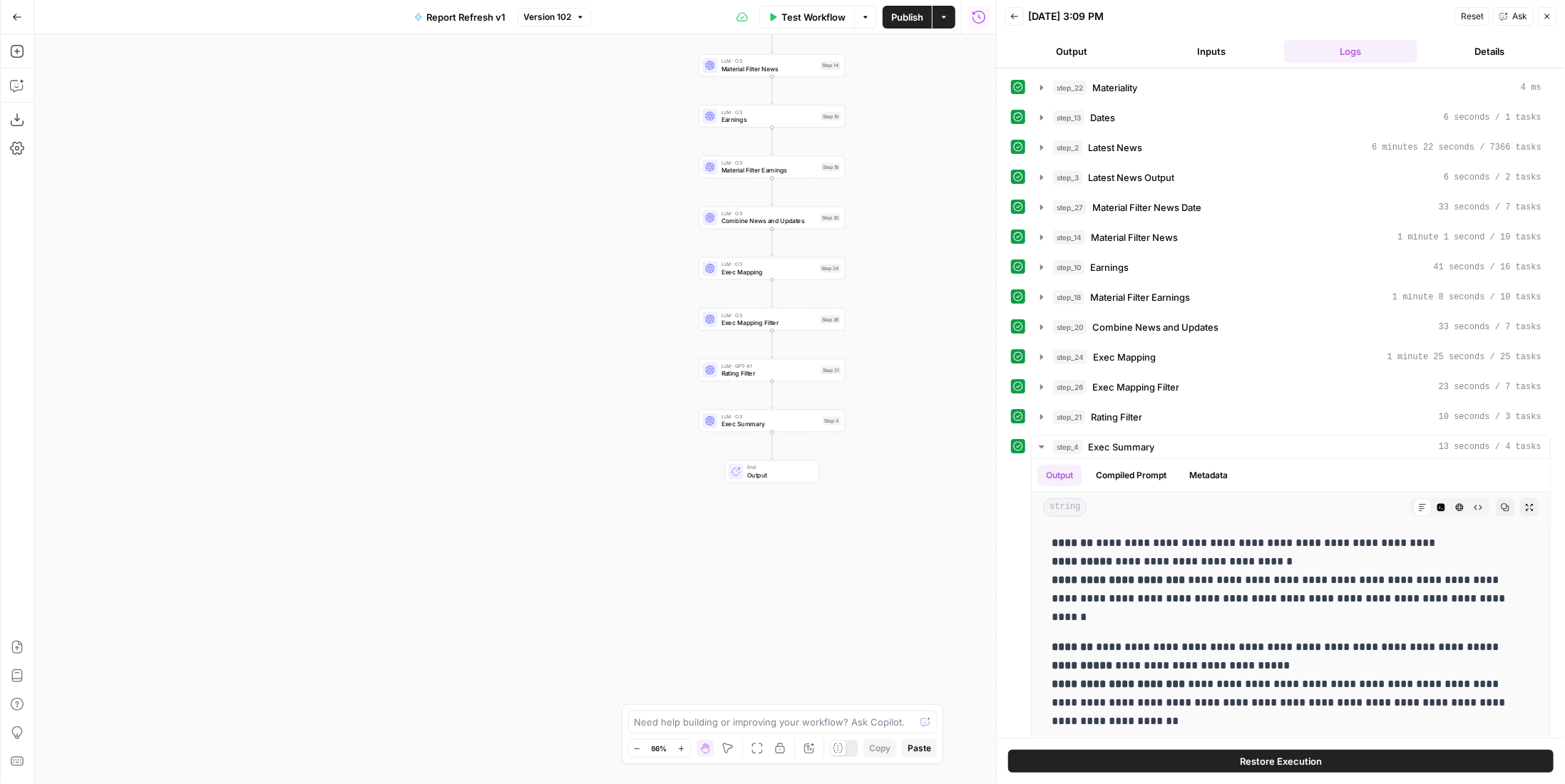 click on "LLM · O3" at bounding box center (770, 416) 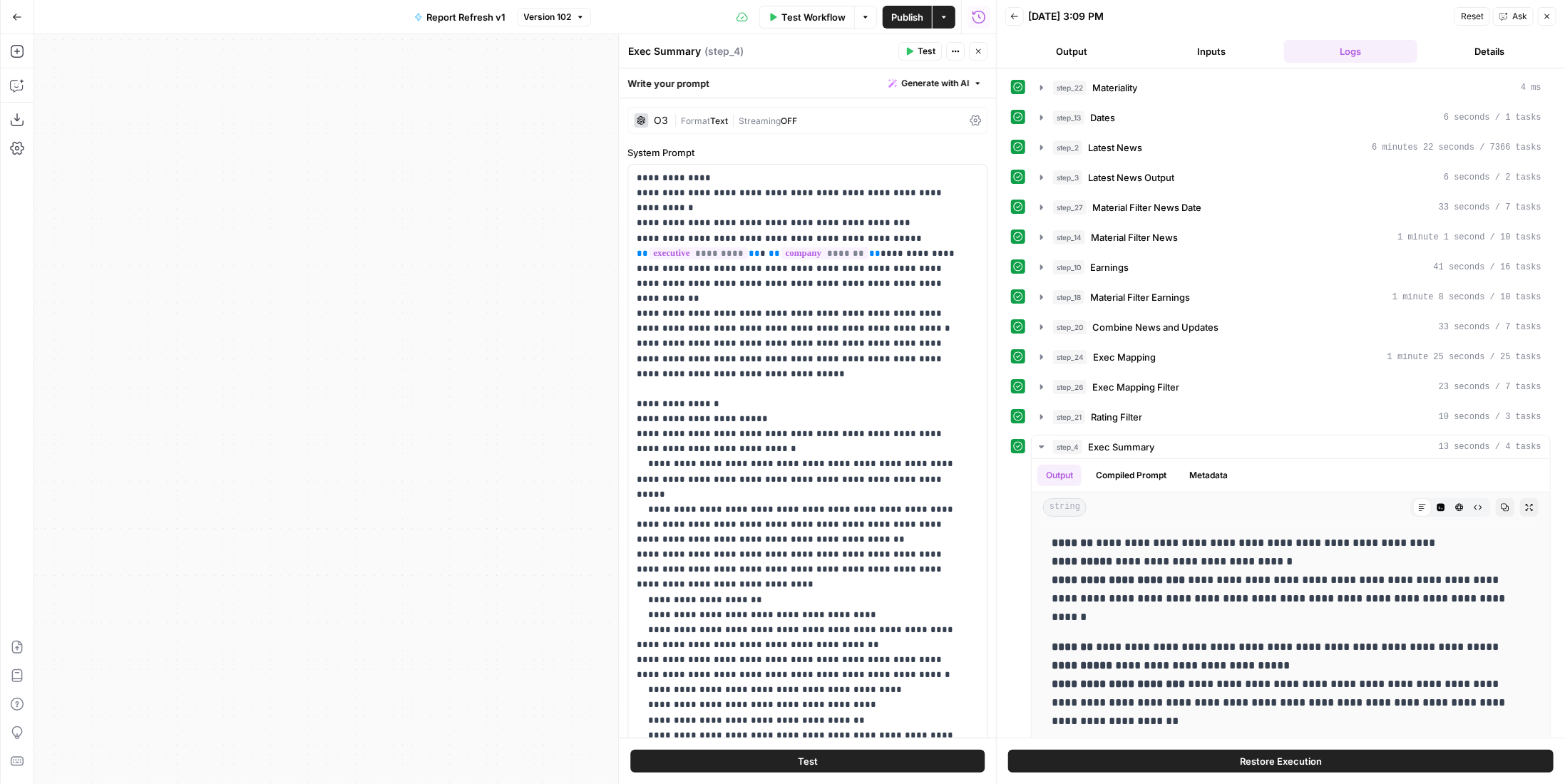 click 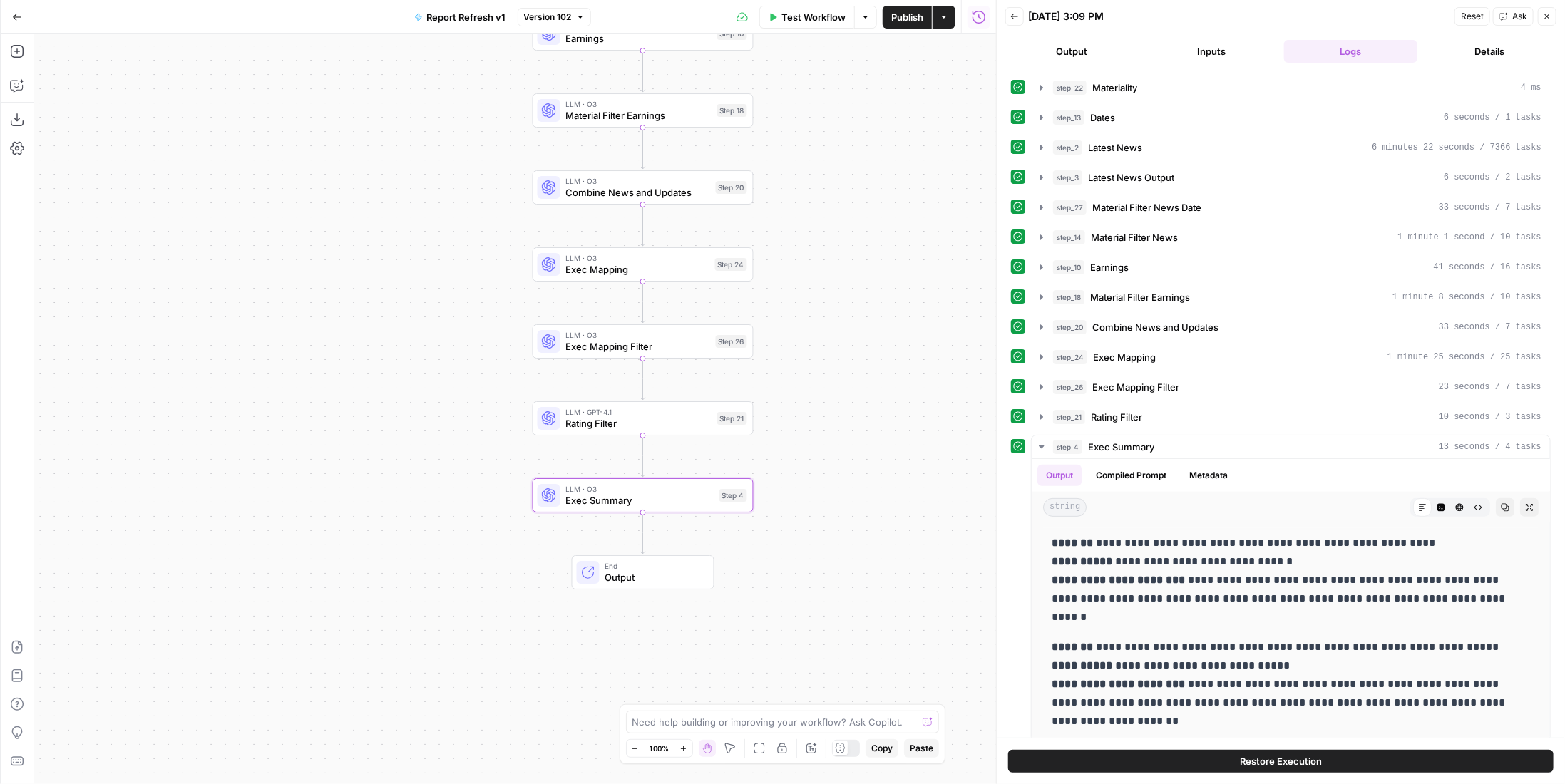drag, startPoint x: 888, startPoint y: 359, endPoint x: 816, endPoint y: 455, distance: 120 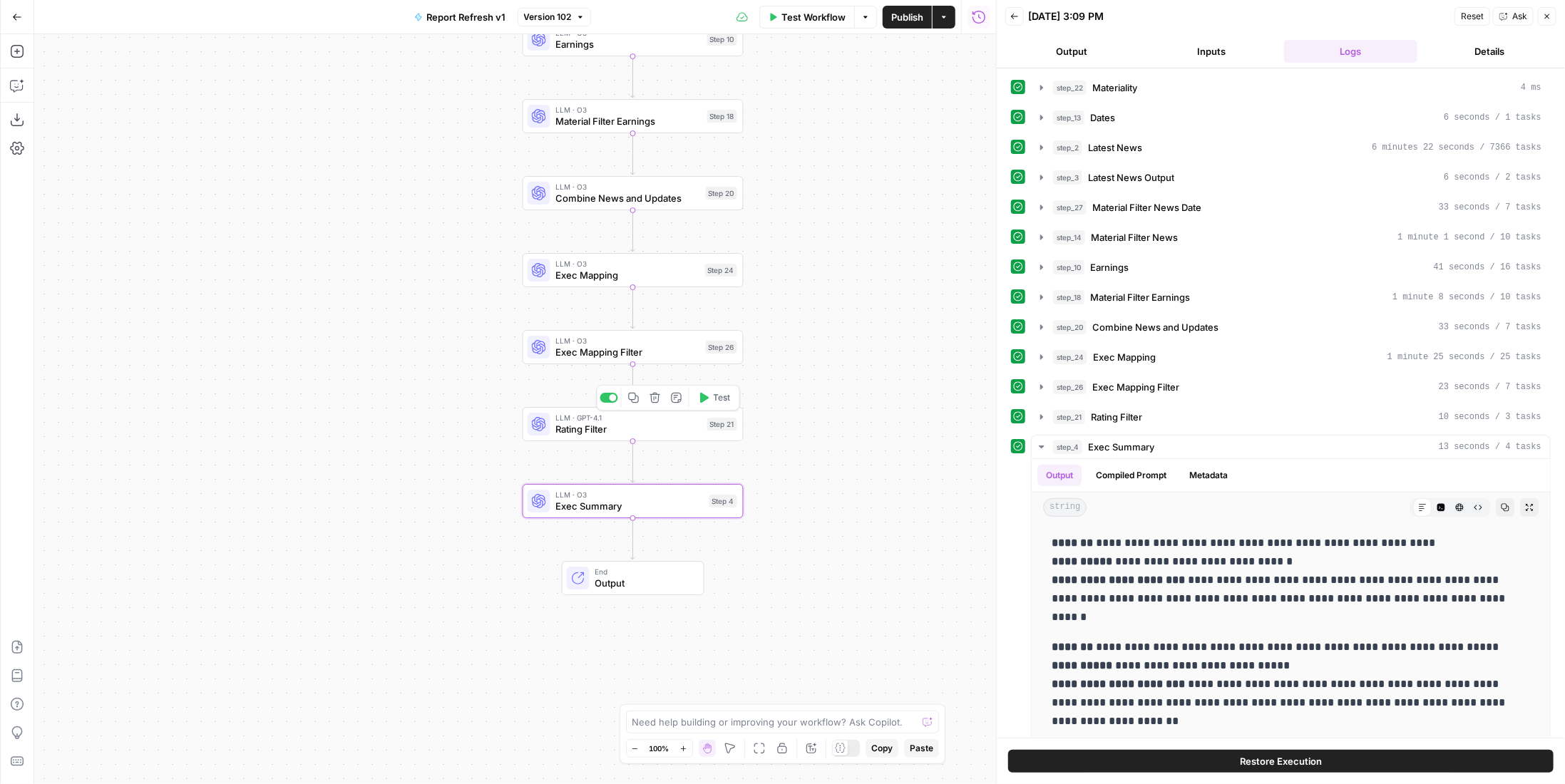 click on "Step 21" at bounding box center (722, 424) 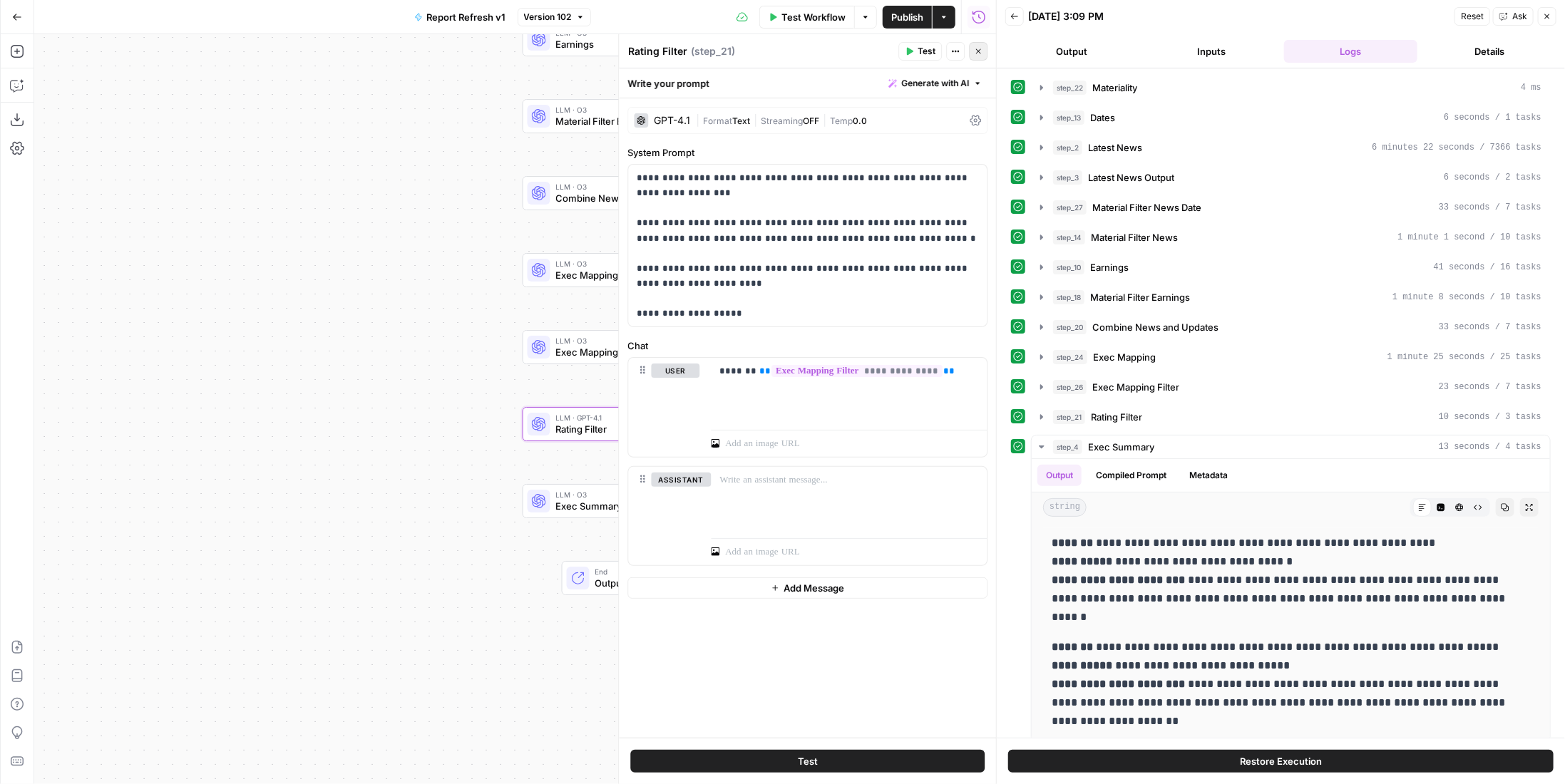 click on "Close" at bounding box center (978, 51) 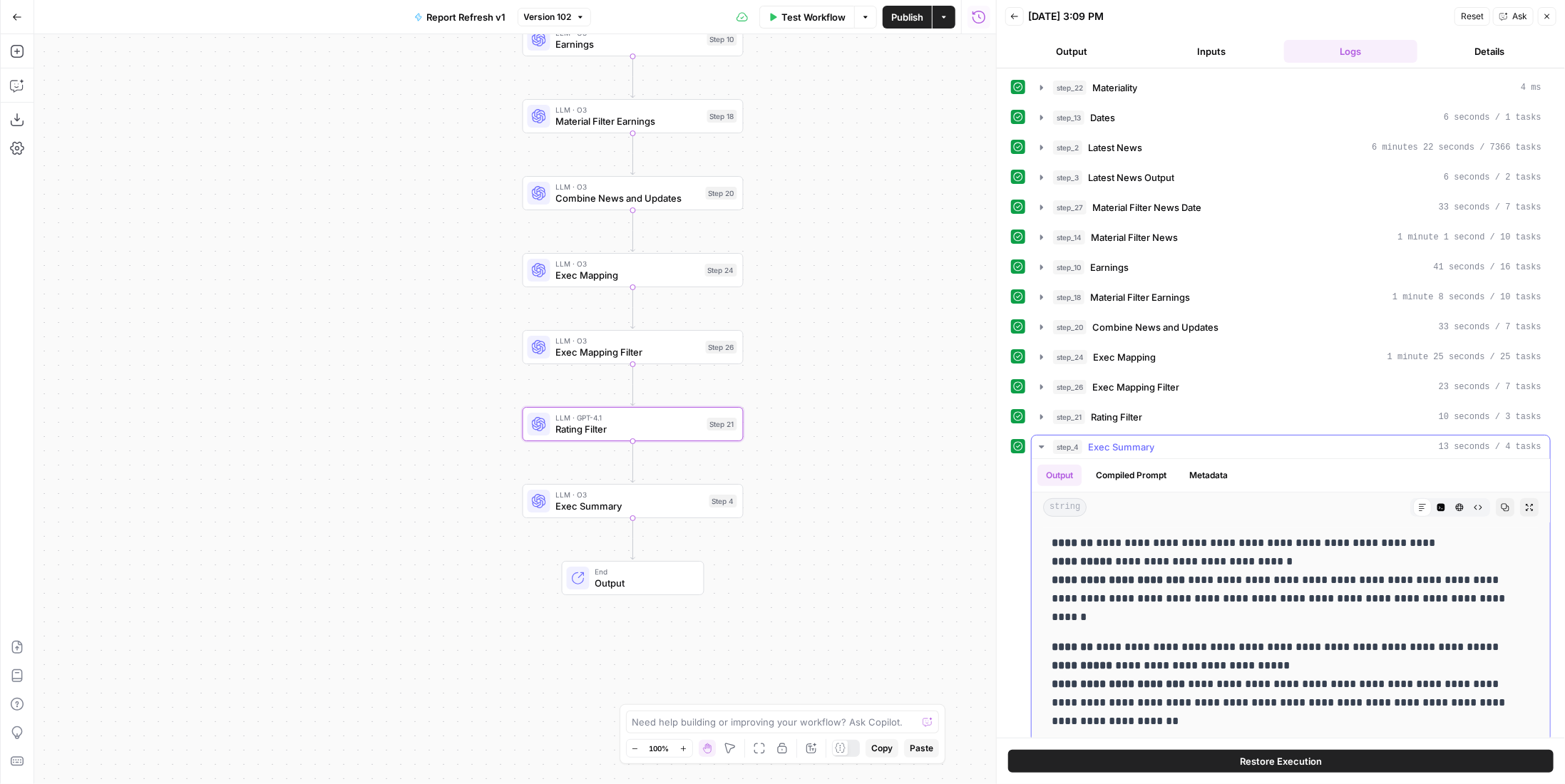 scroll, scrollTop: 0, scrollLeft: 0, axis: both 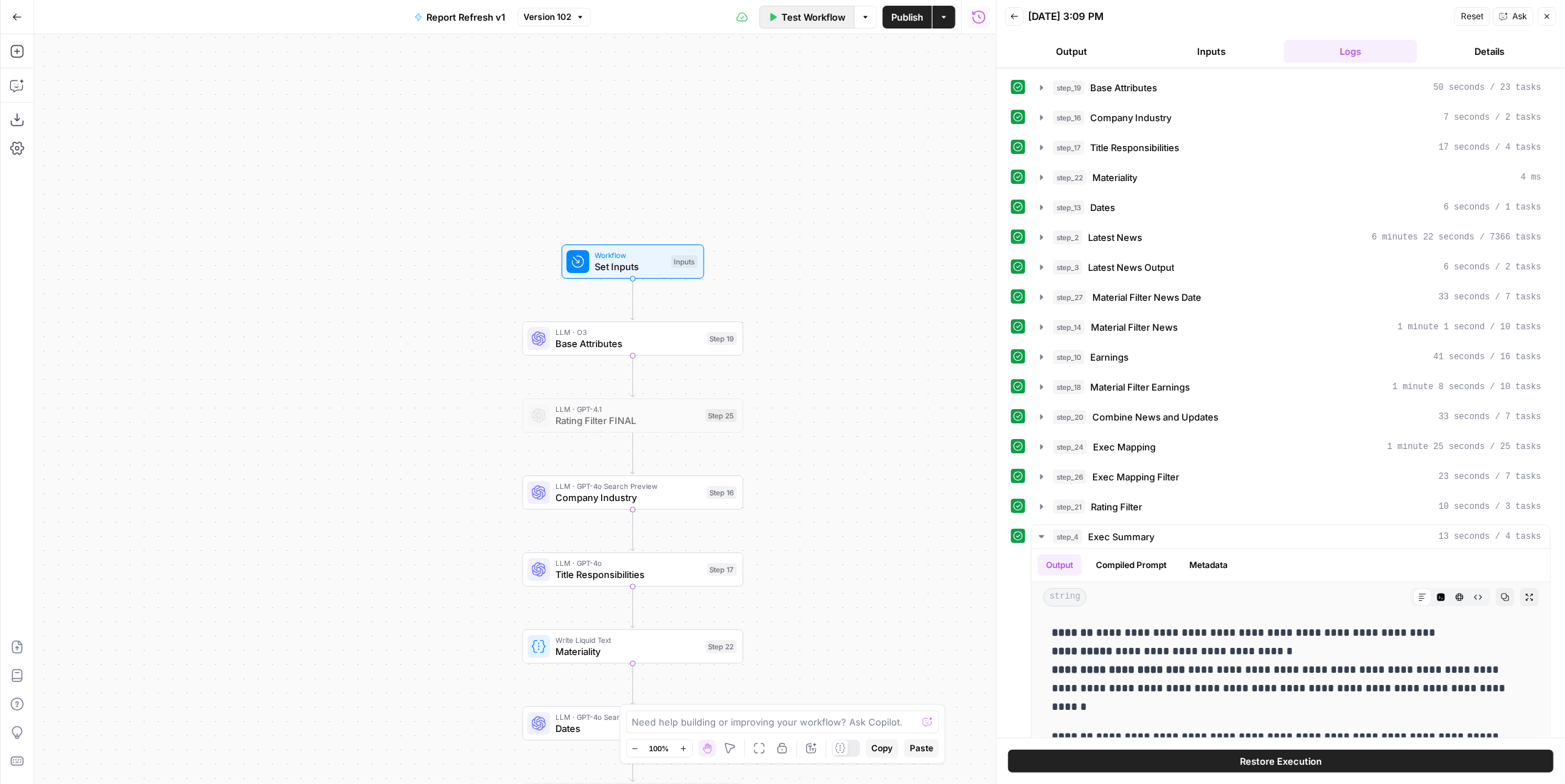 click on "Test Workflow" at bounding box center [814, 17] 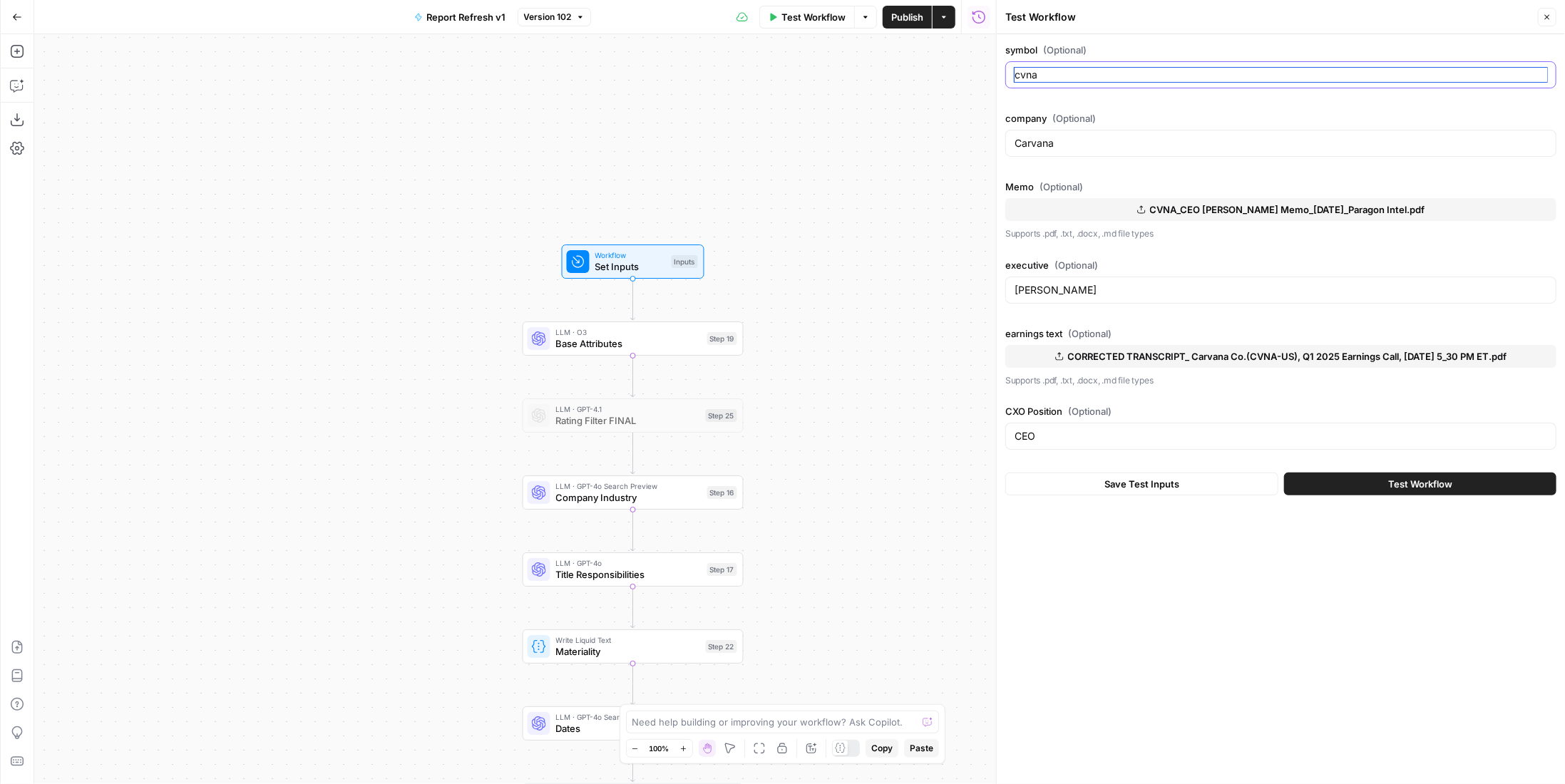 click on "cvna" at bounding box center [1281, 75] 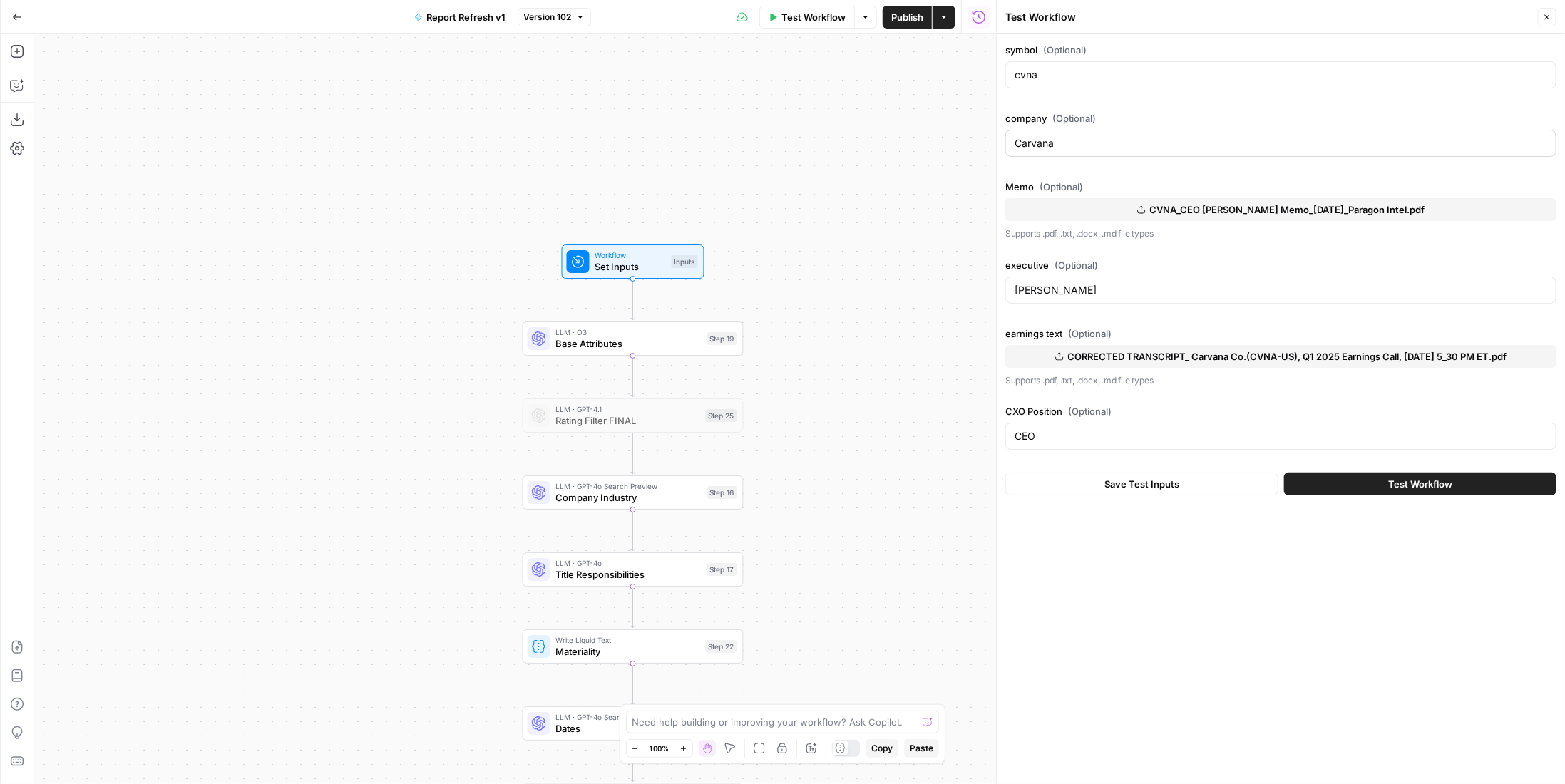 click on "Carvana" at bounding box center (1281, 143) 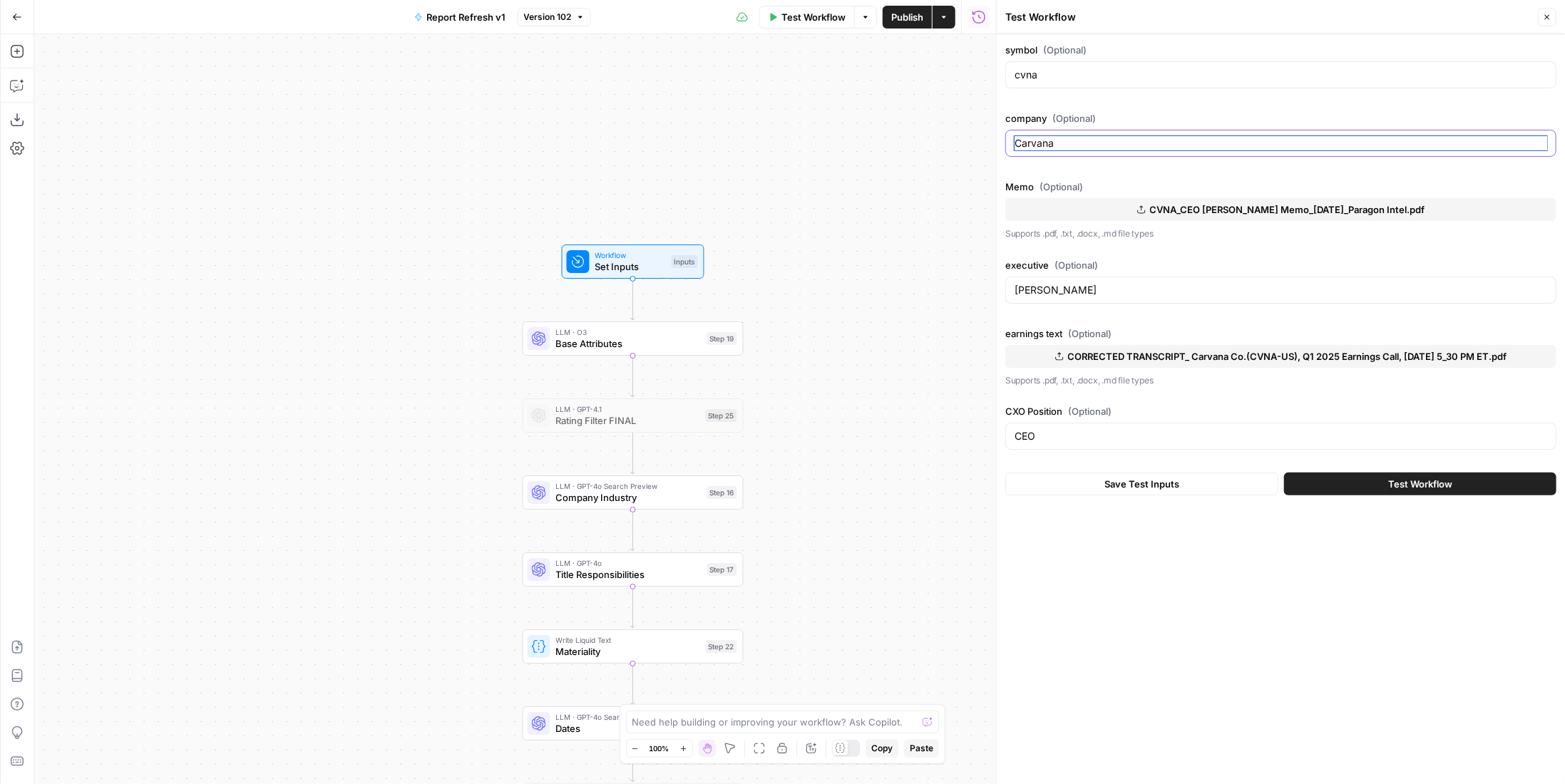 click on "Carvana" at bounding box center (1281, 143) 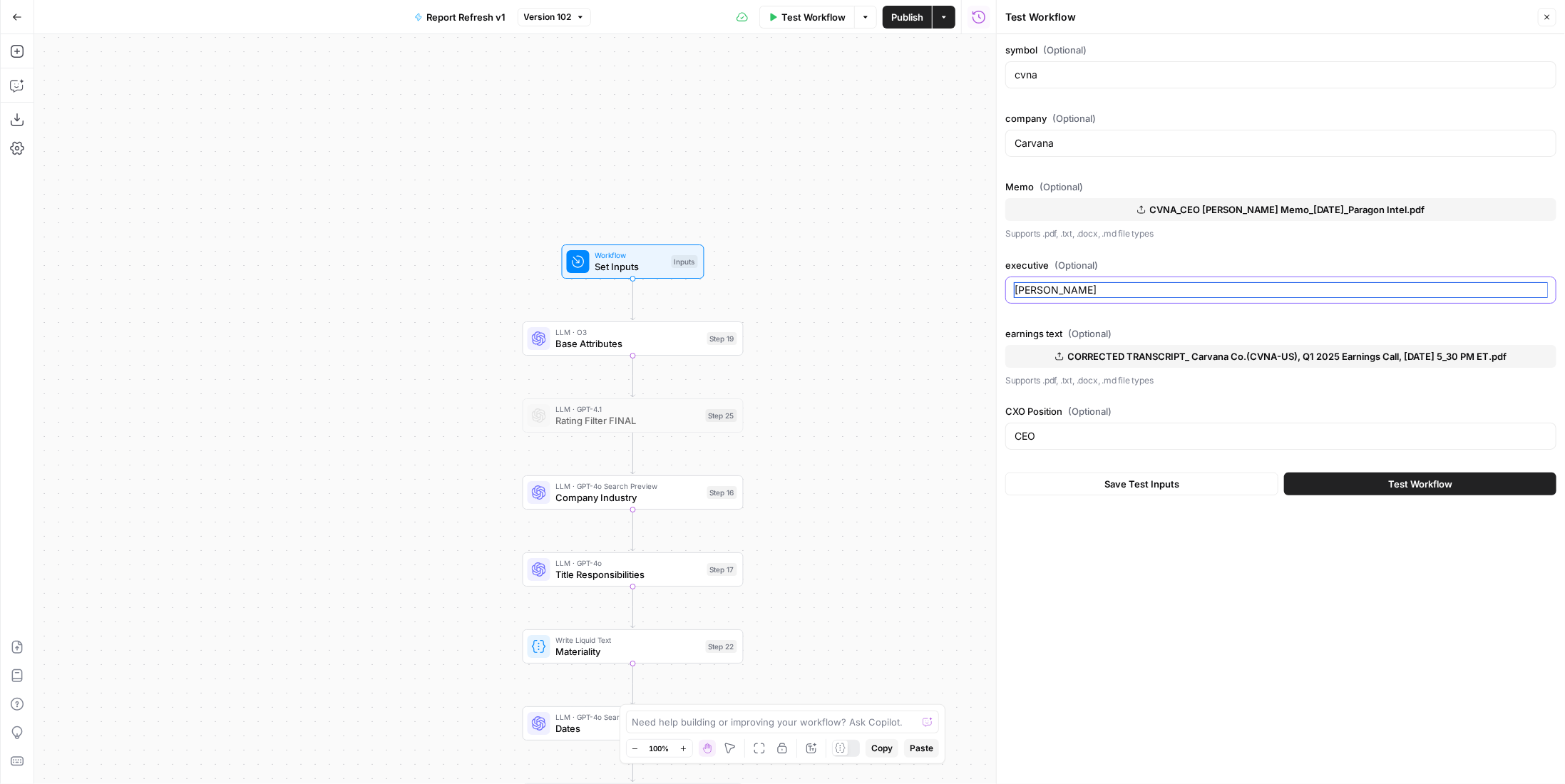 click on "Ernie Garcia" at bounding box center (1281, 290) 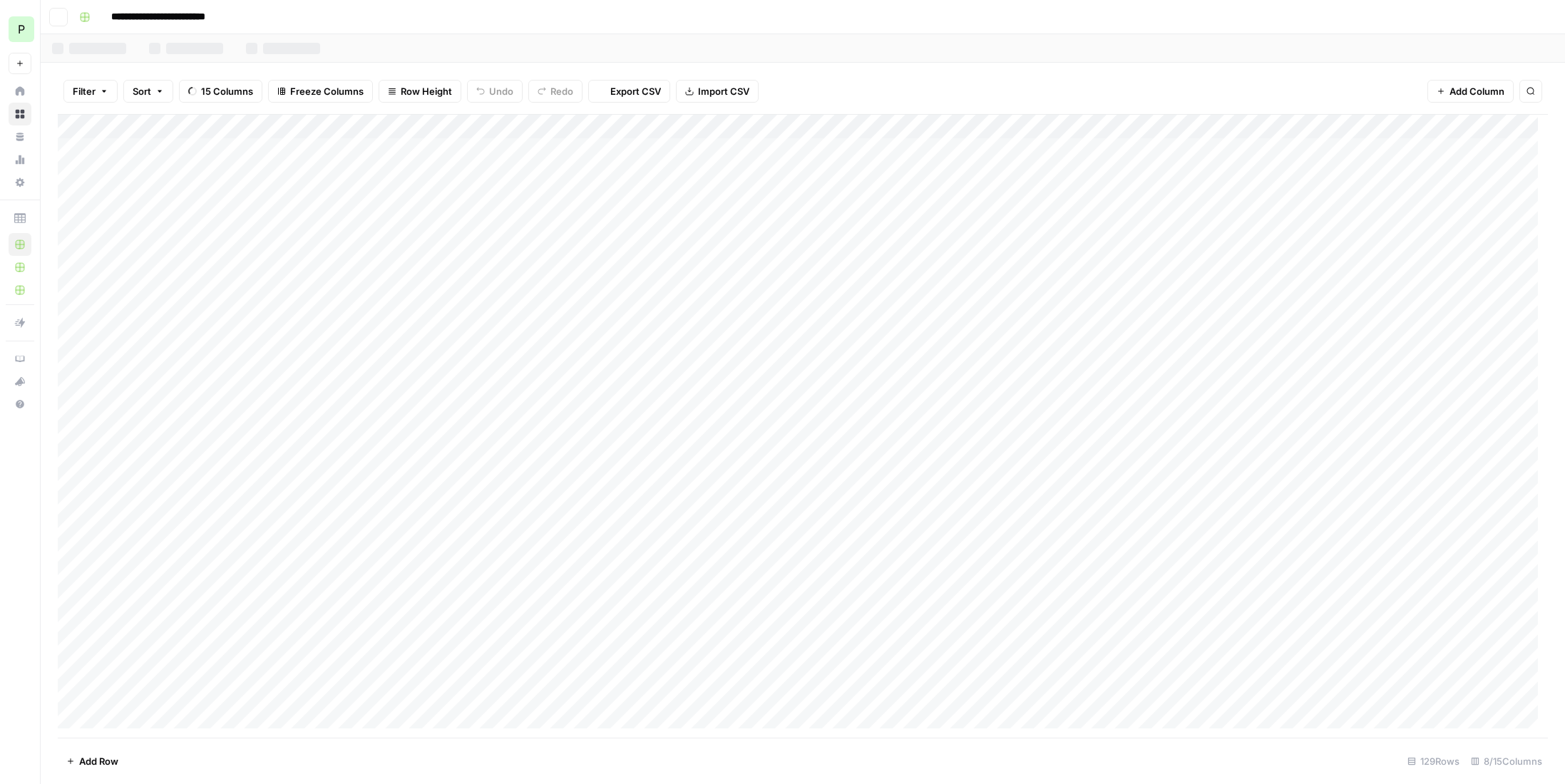 scroll, scrollTop: 0, scrollLeft: 0, axis: both 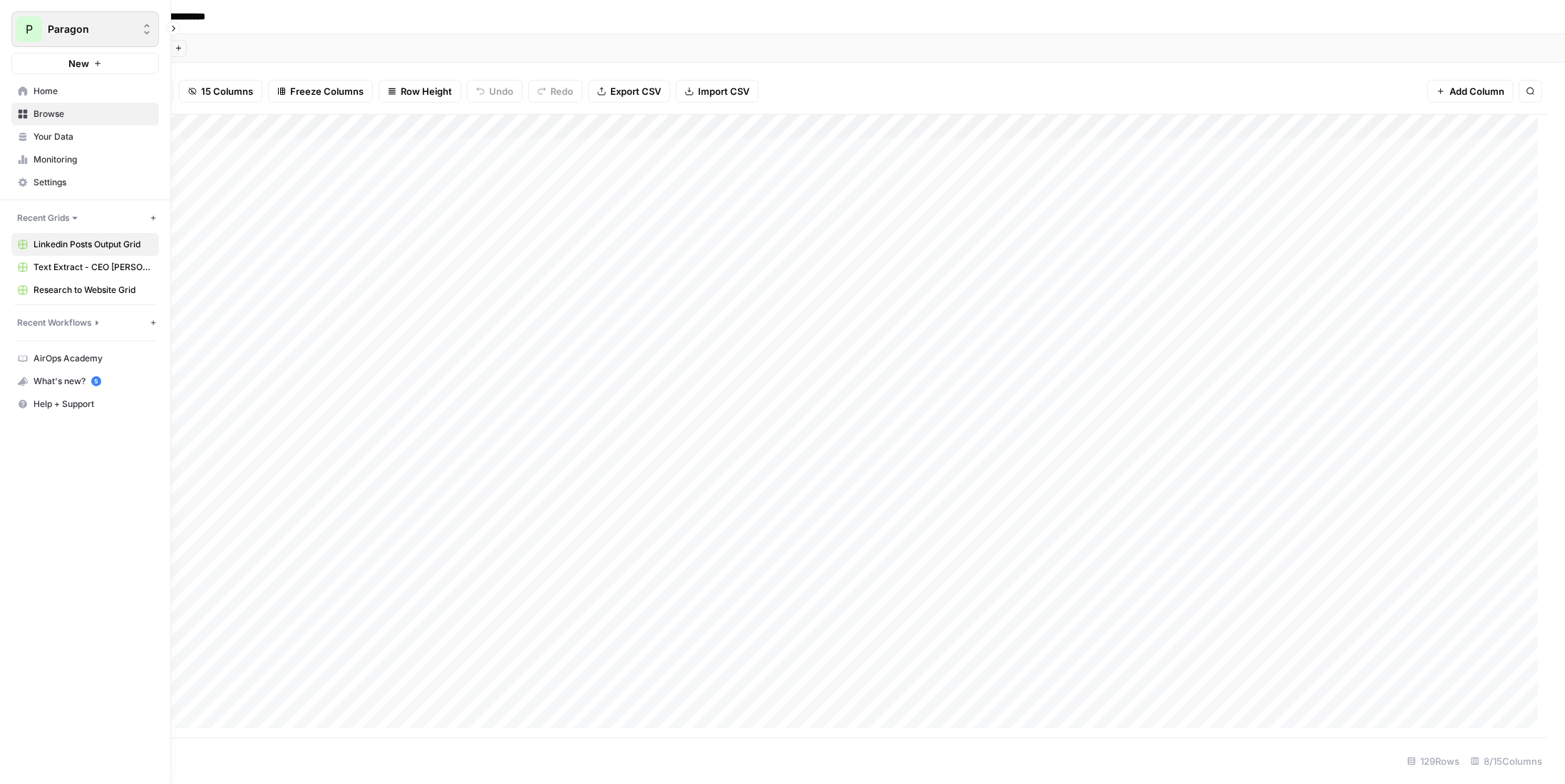 click on "P" at bounding box center [29, 29] 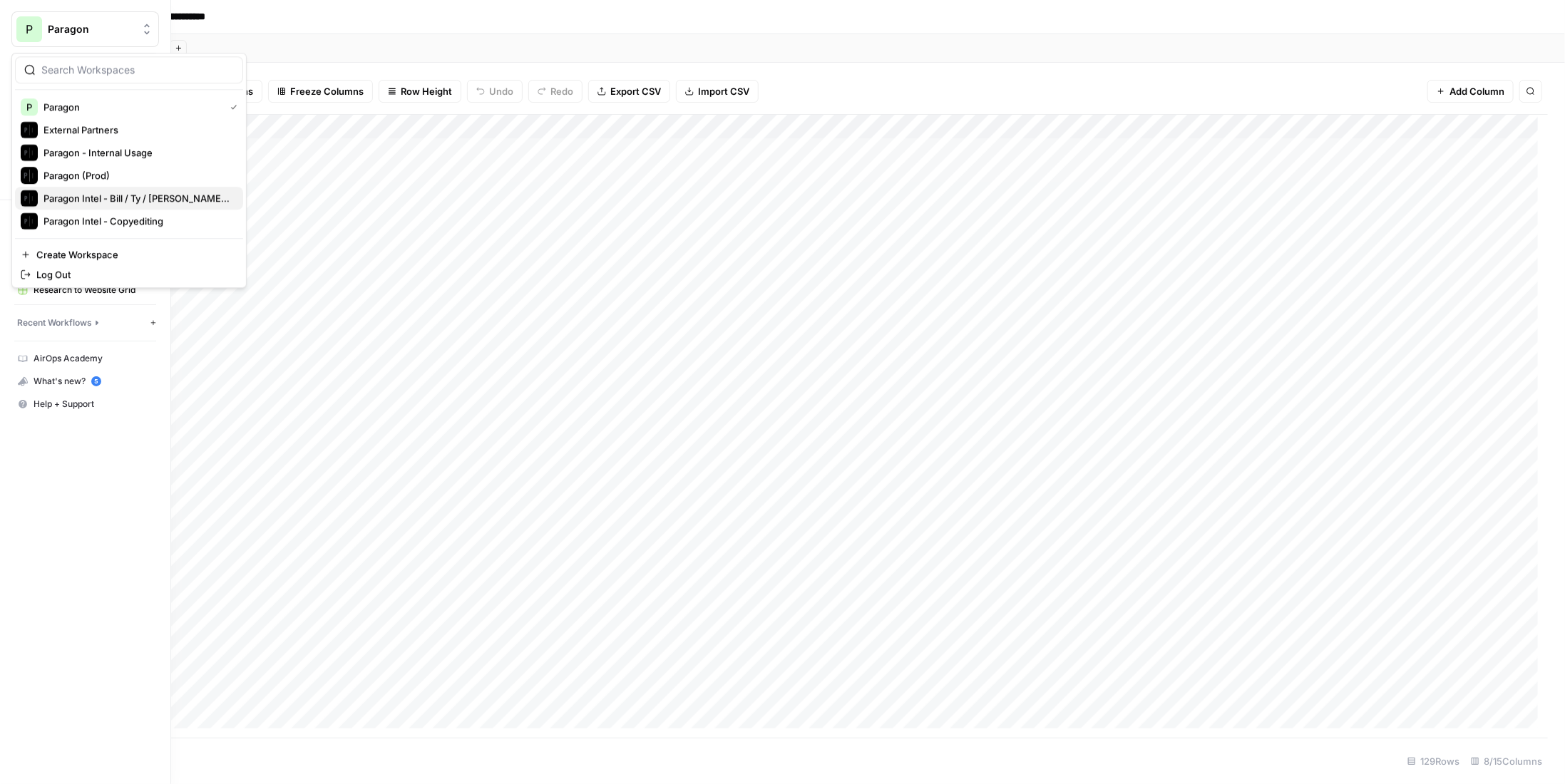 click on "Paragon Intel - Bill / Ty / [PERSON_NAME] R&D" at bounding box center [138, 198] 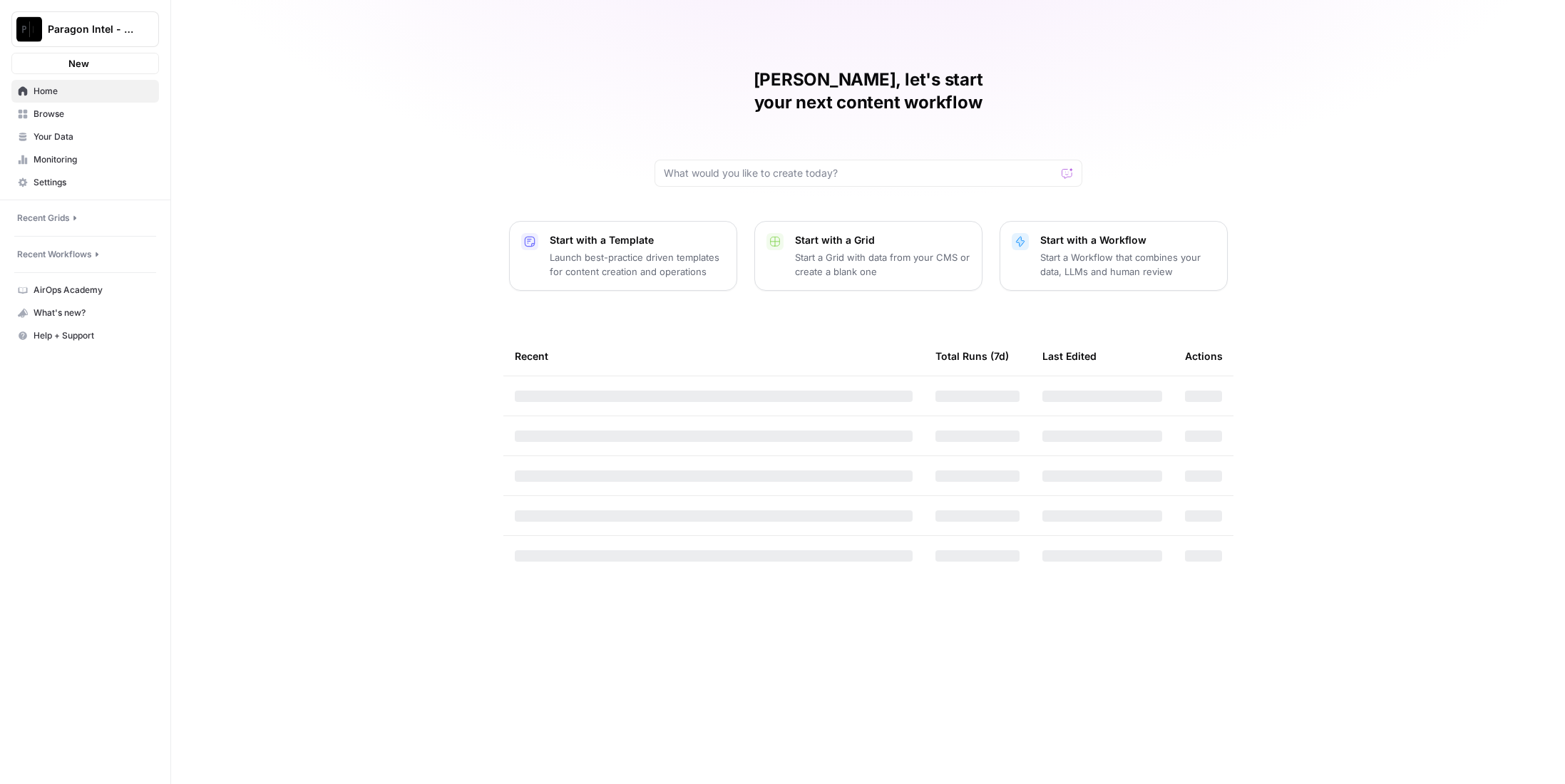 scroll, scrollTop: 0, scrollLeft: 0, axis: both 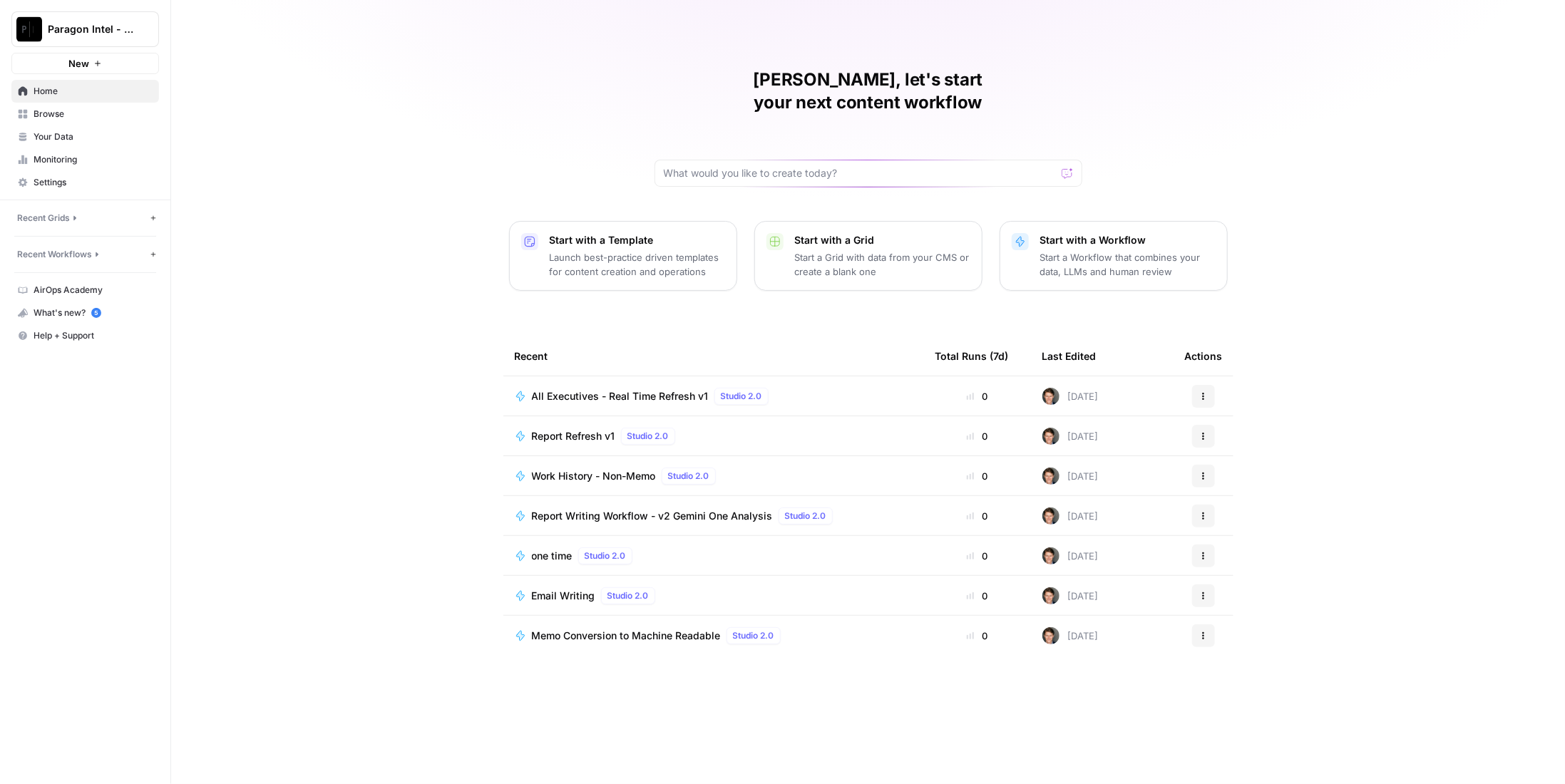 click on "All Executives - Real Time Refresh v1" at bounding box center (620, 396) 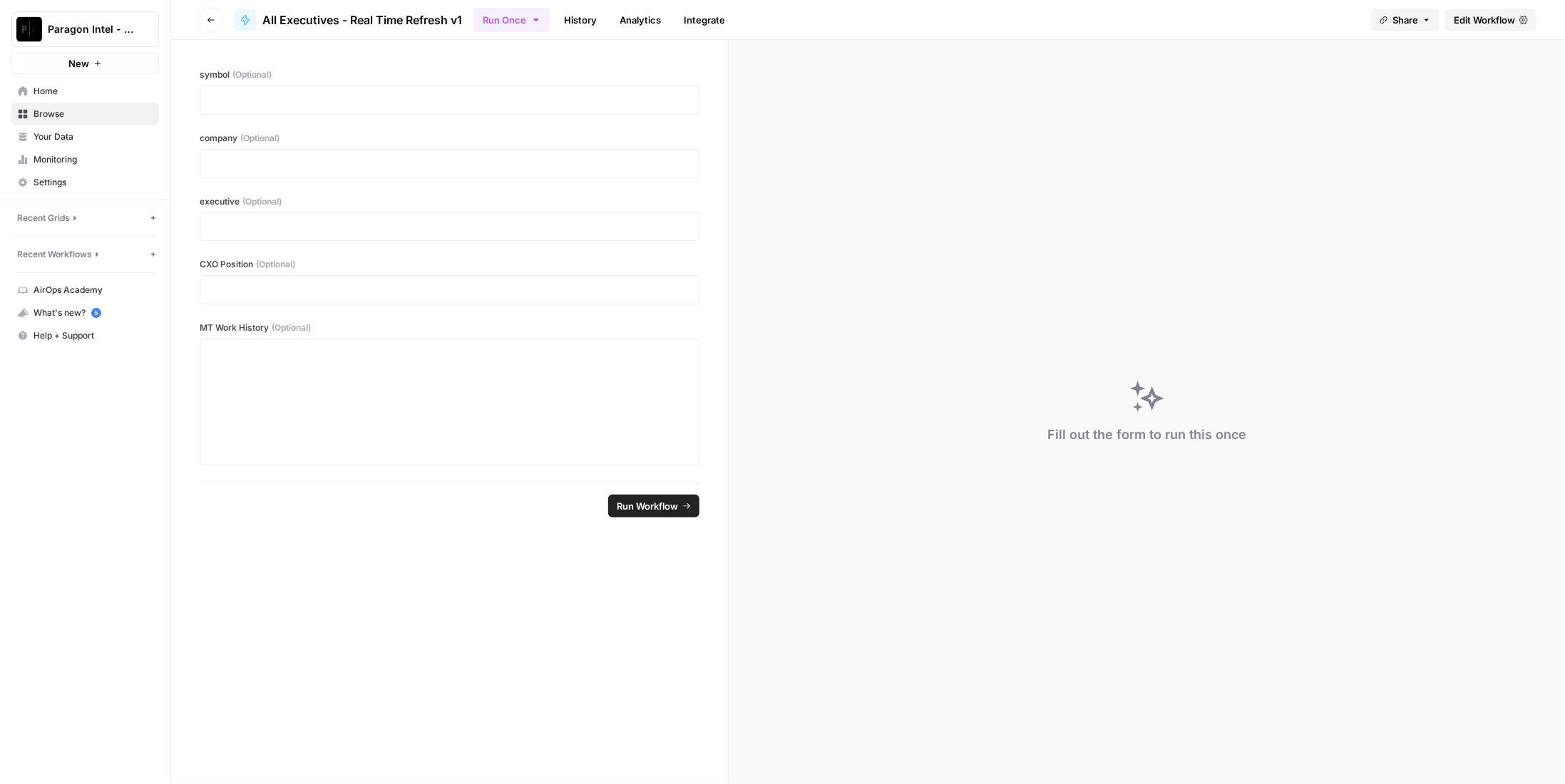 click at bounding box center [449, 100] 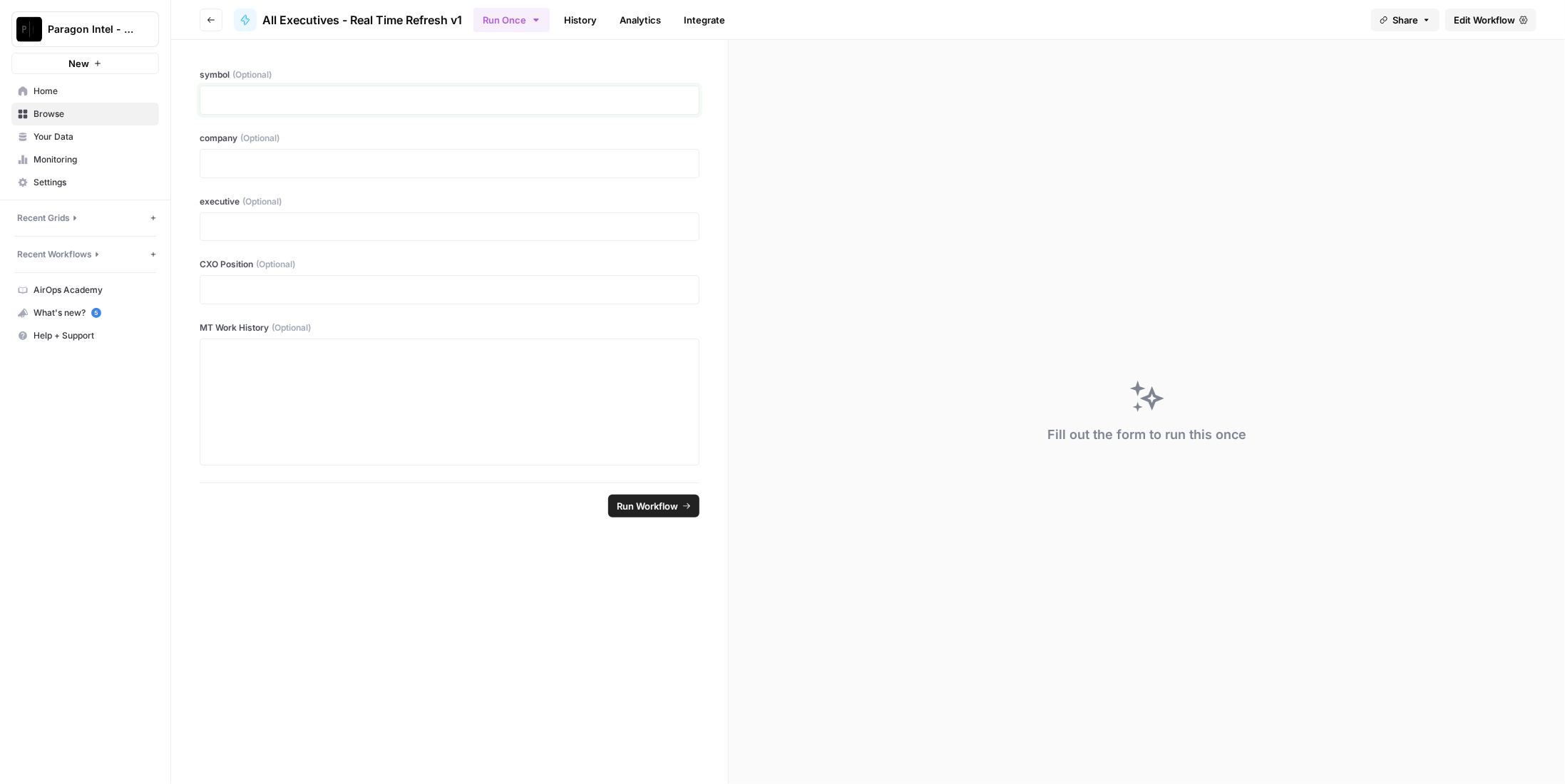 click at bounding box center (449, 100) 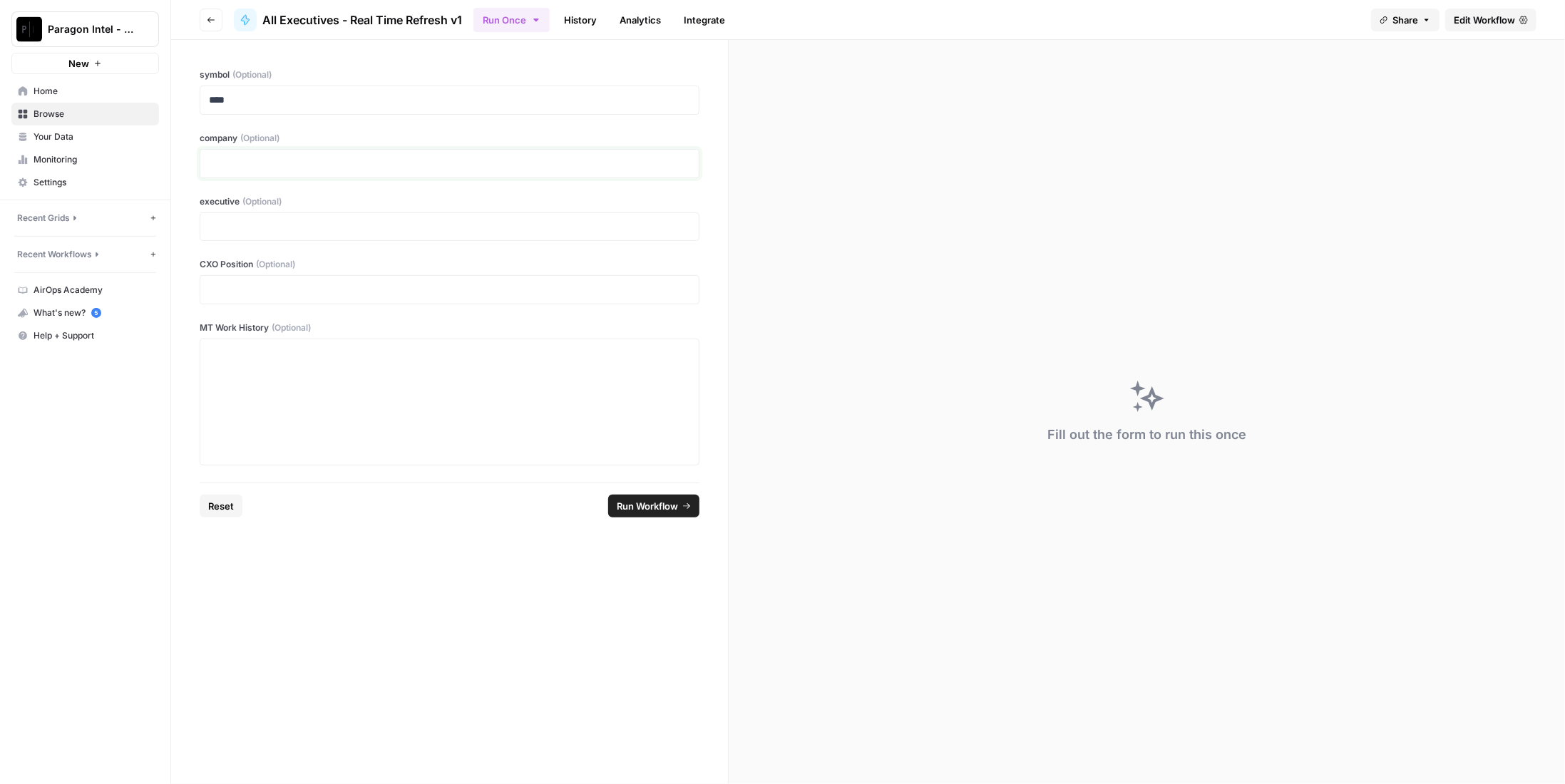 click at bounding box center [449, 163] 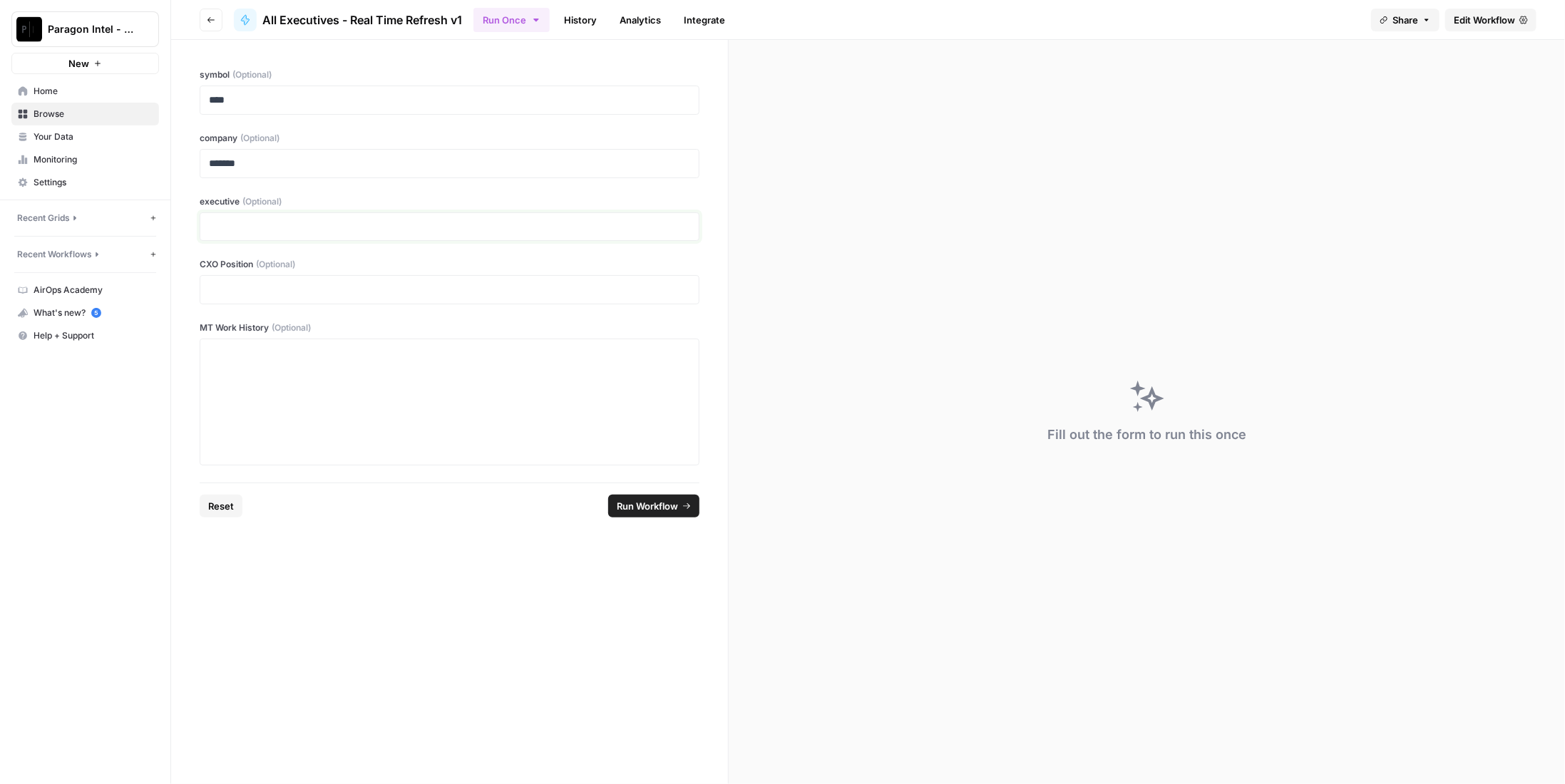 click at bounding box center [449, 227] 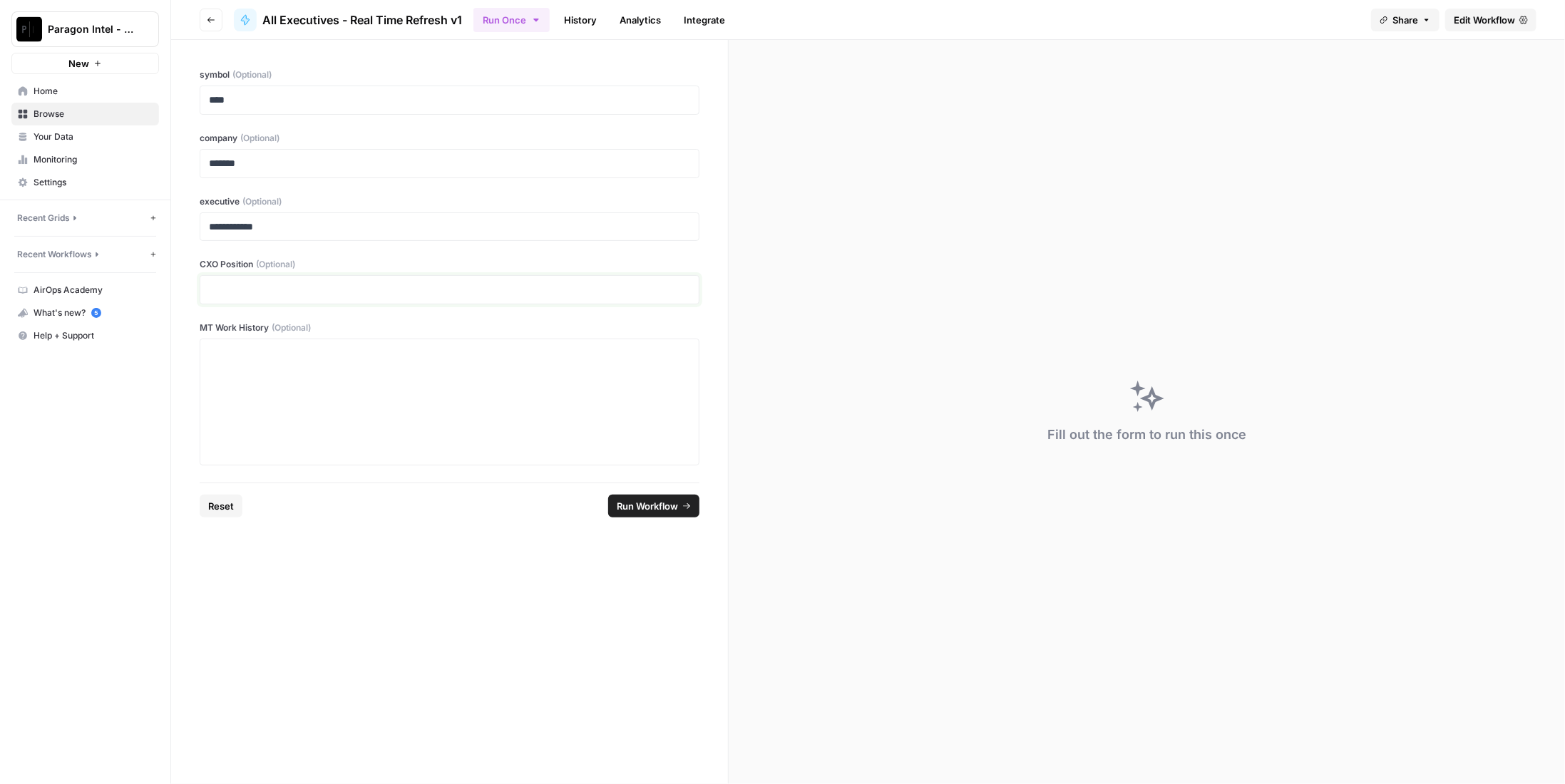 click at bounding box center [449, 289] 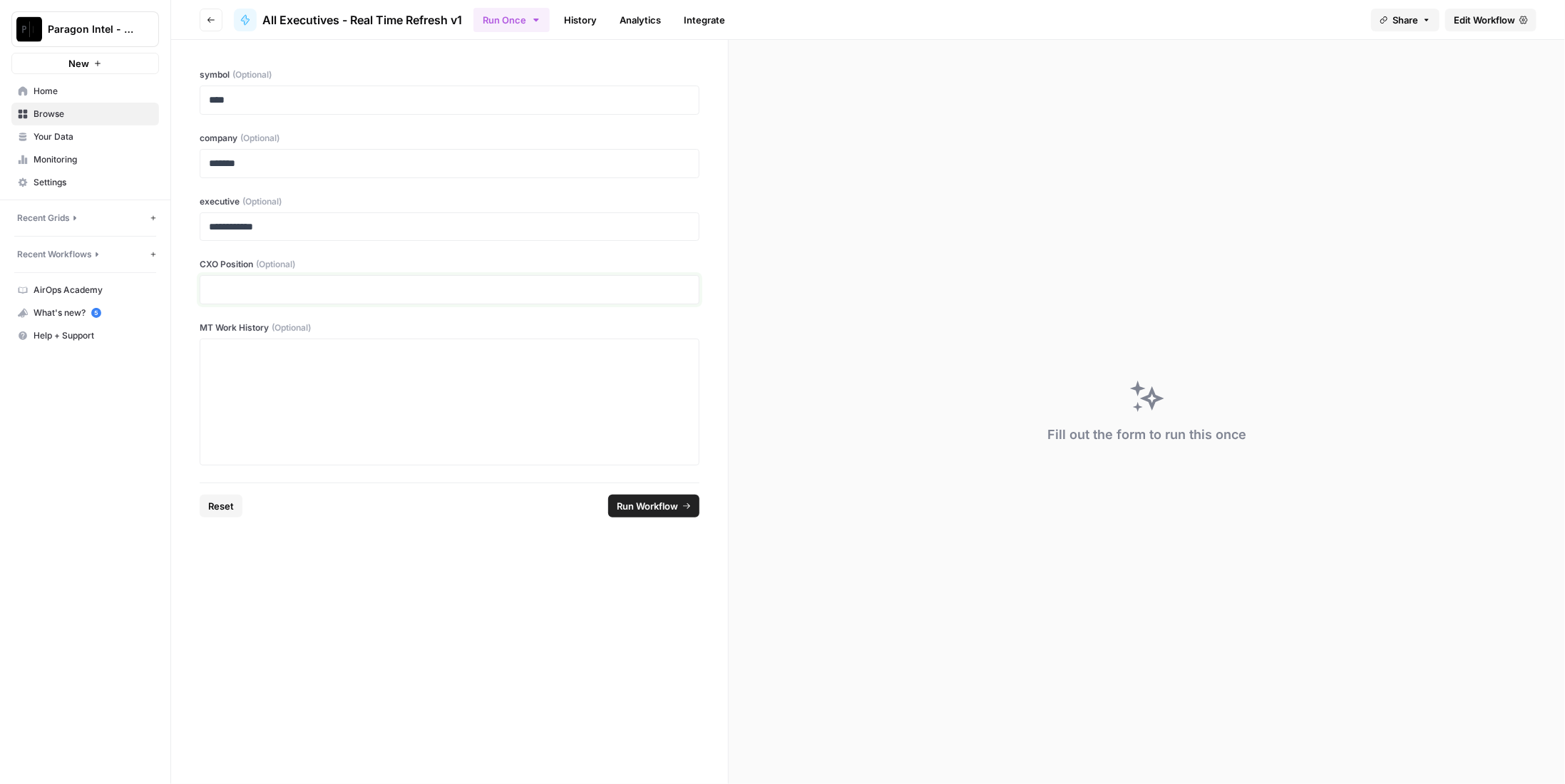type 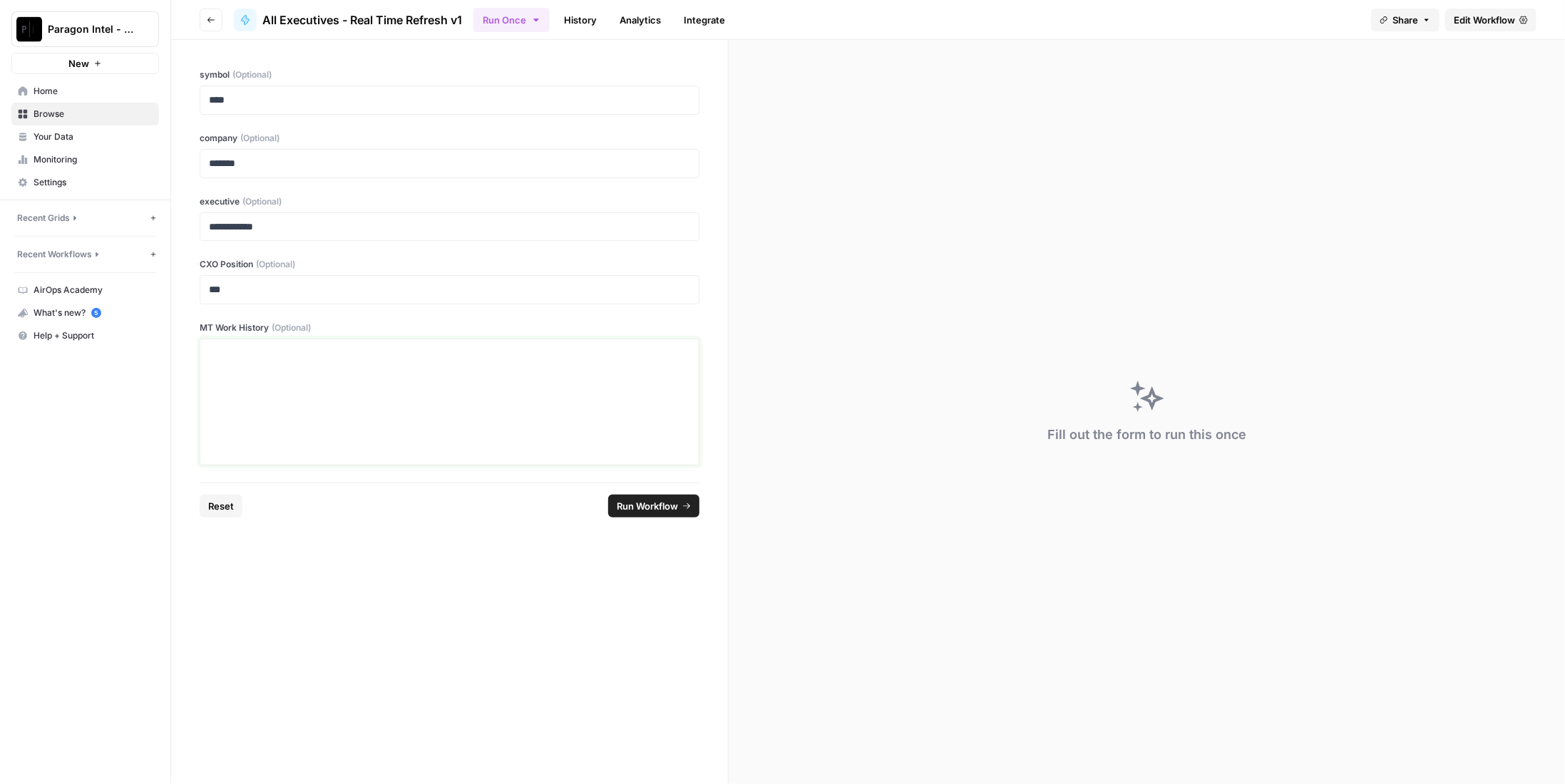 click at bounding box center [449, 402] 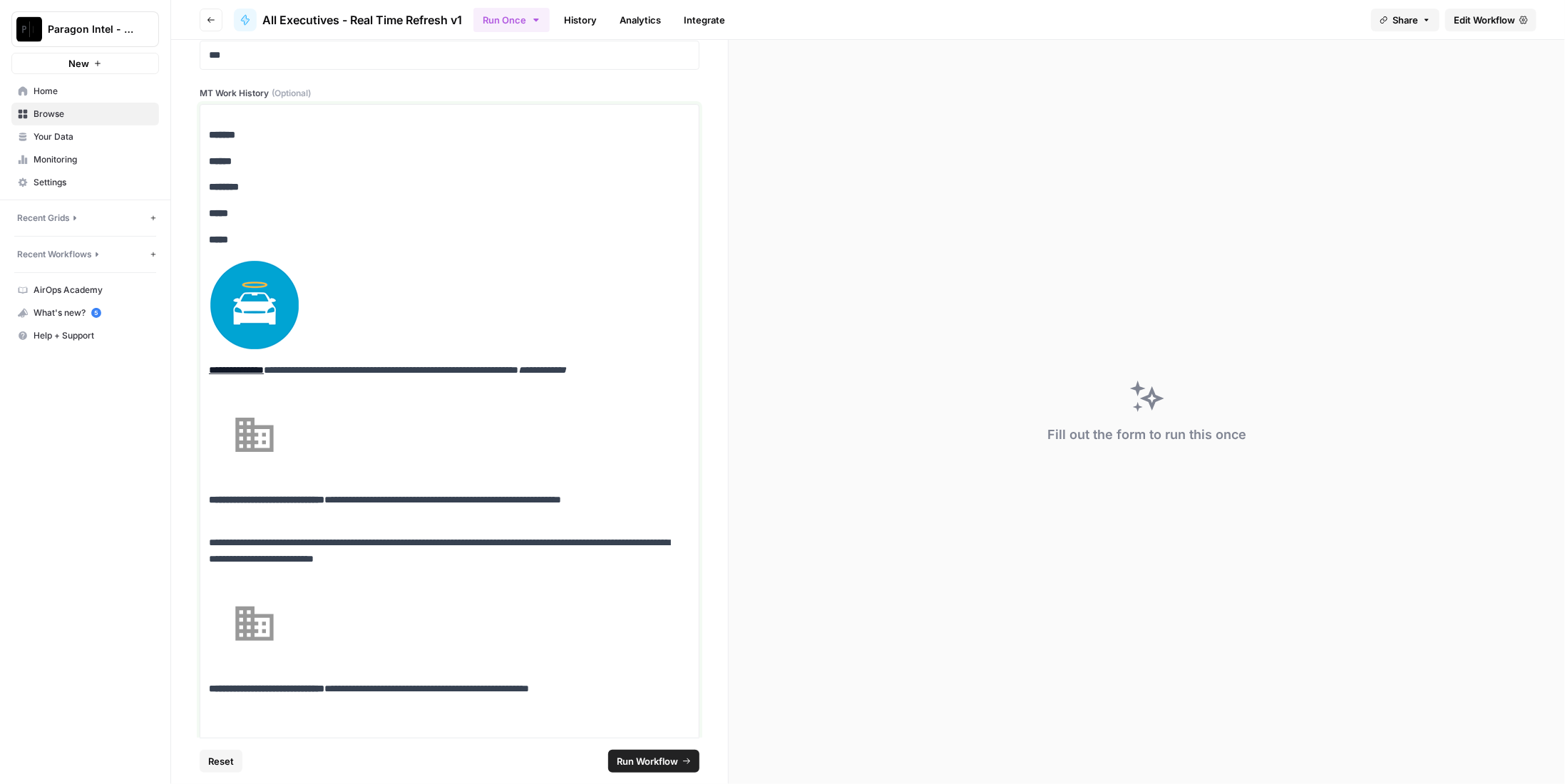scroll, scrollTop: 257, scrollLeft: 0, axis: vertical 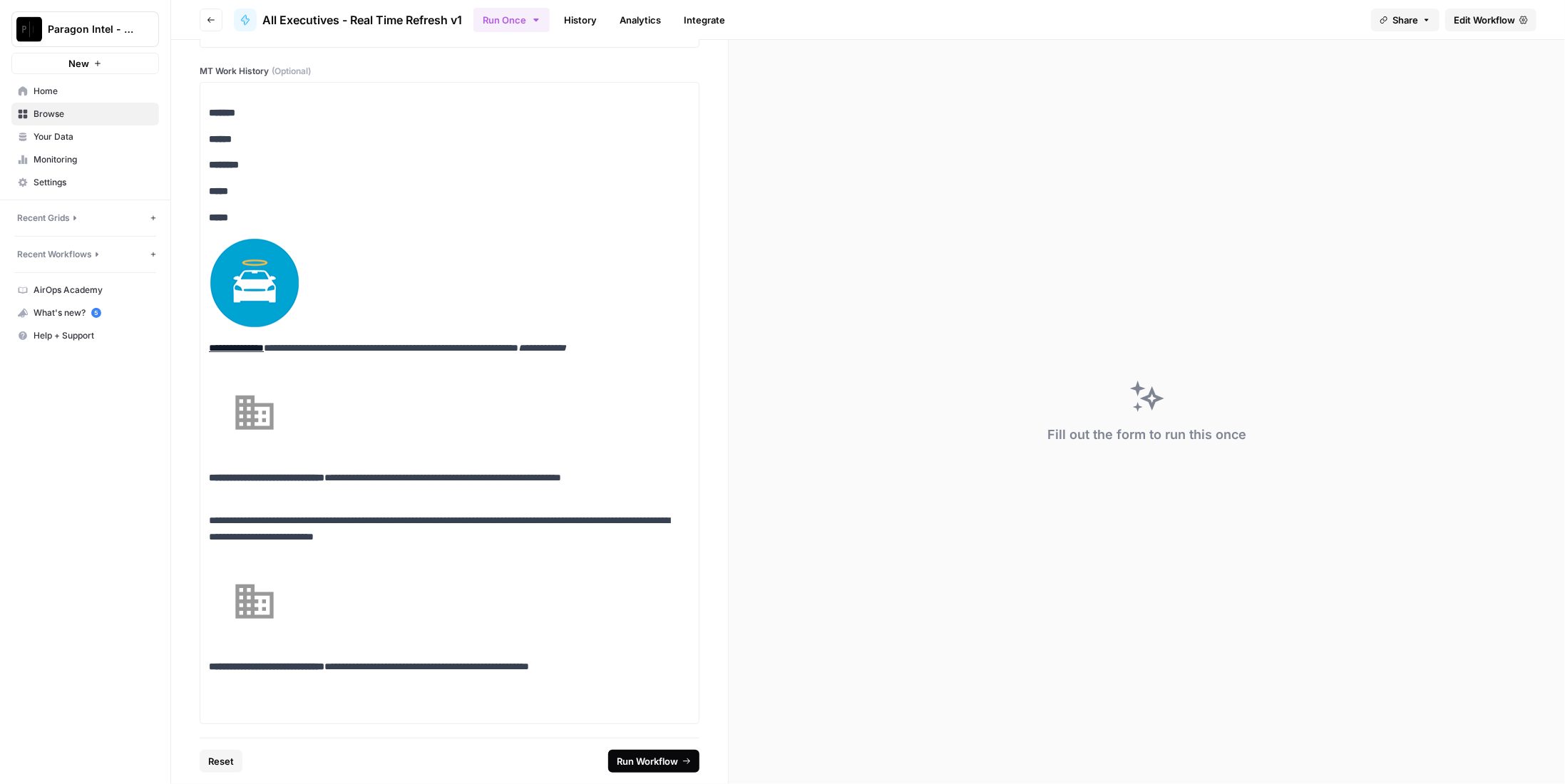 click on "Run Workflow" at bounding box center (647, 761) 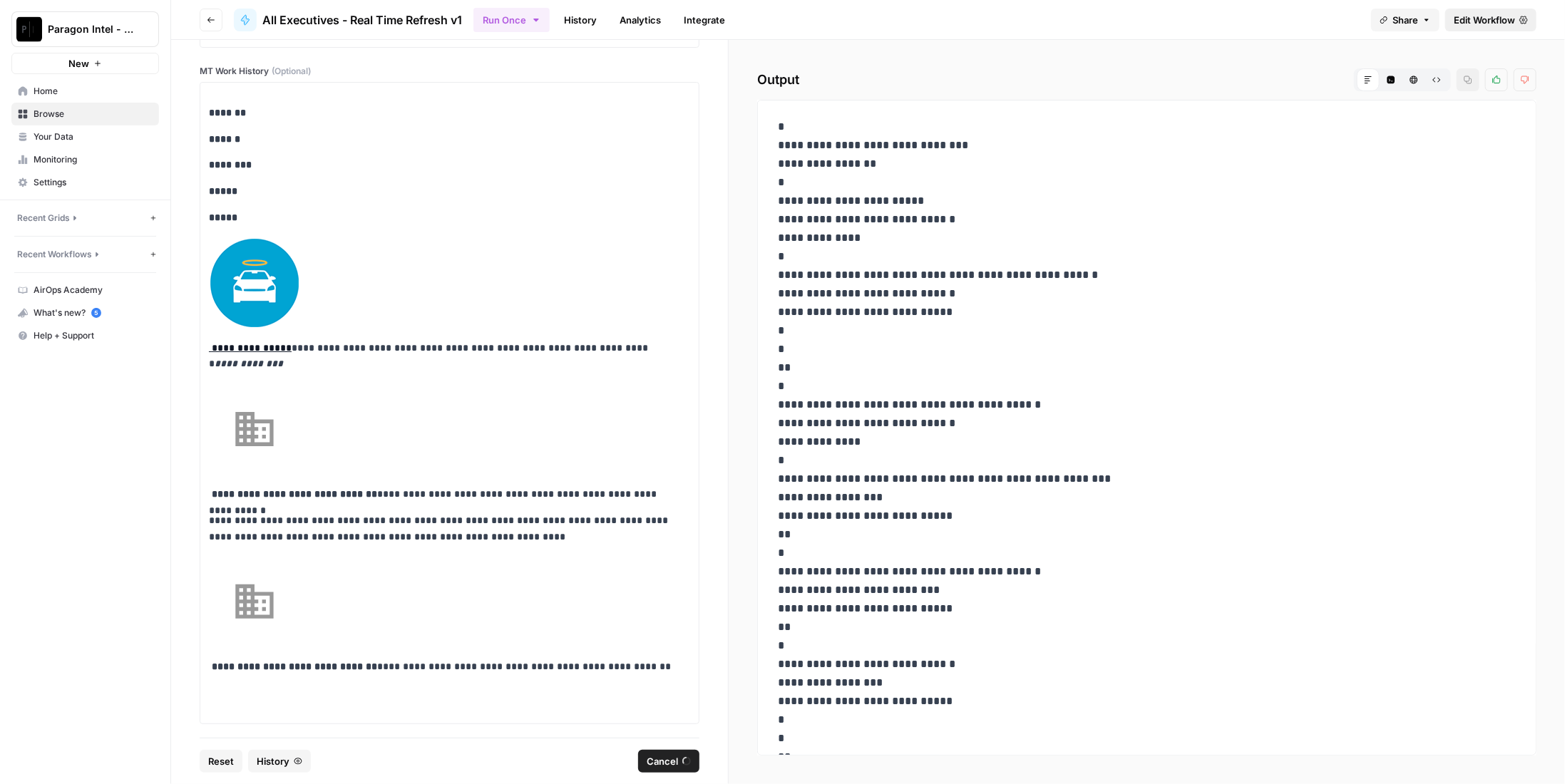 click on "Edit Workflow" at bounding box center [1484, 20] 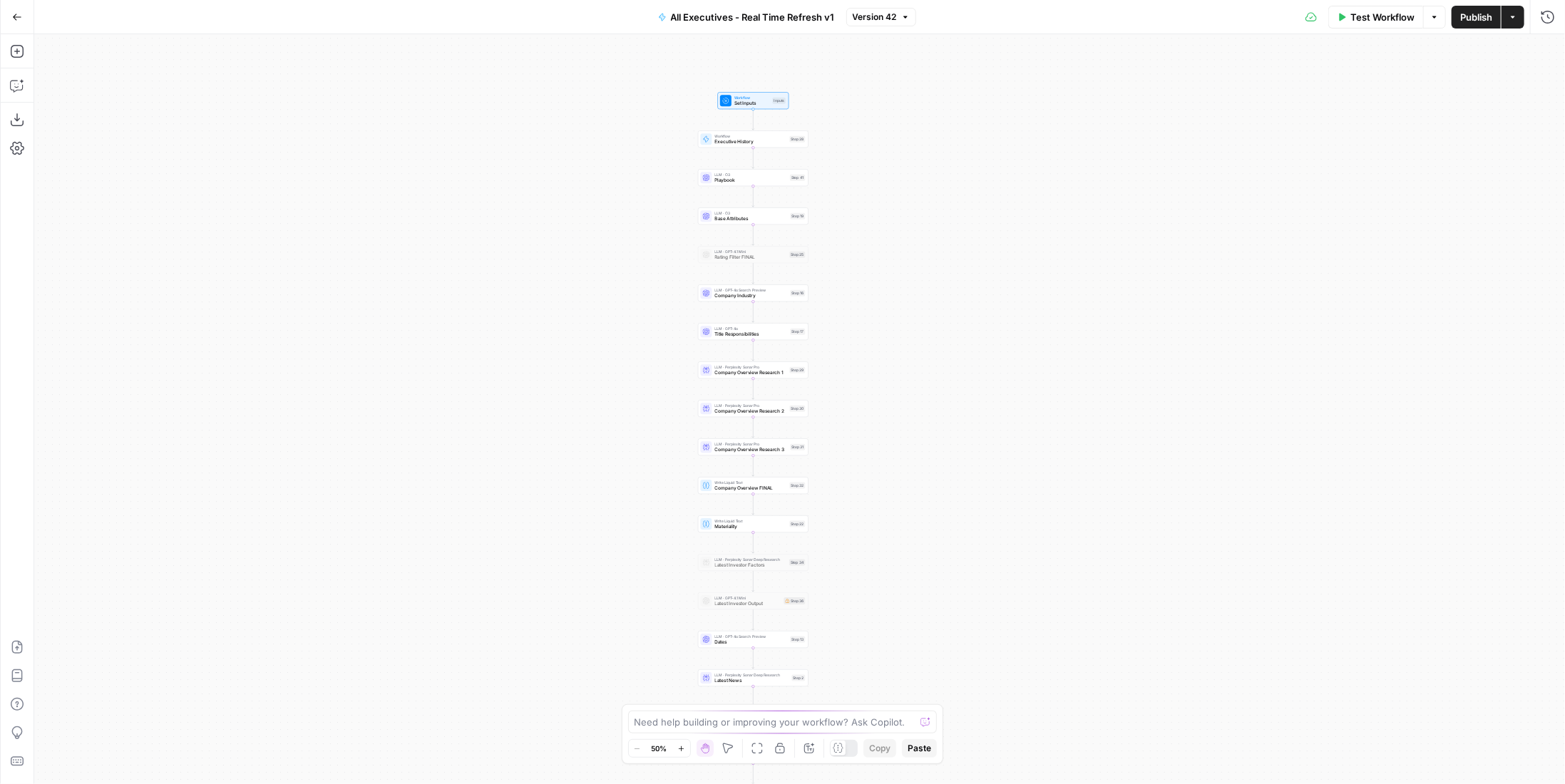 drag, startPoint x: 991, startPoint y: 177, endPoint x: 945, endPoint y: 427, distance: 254.19677 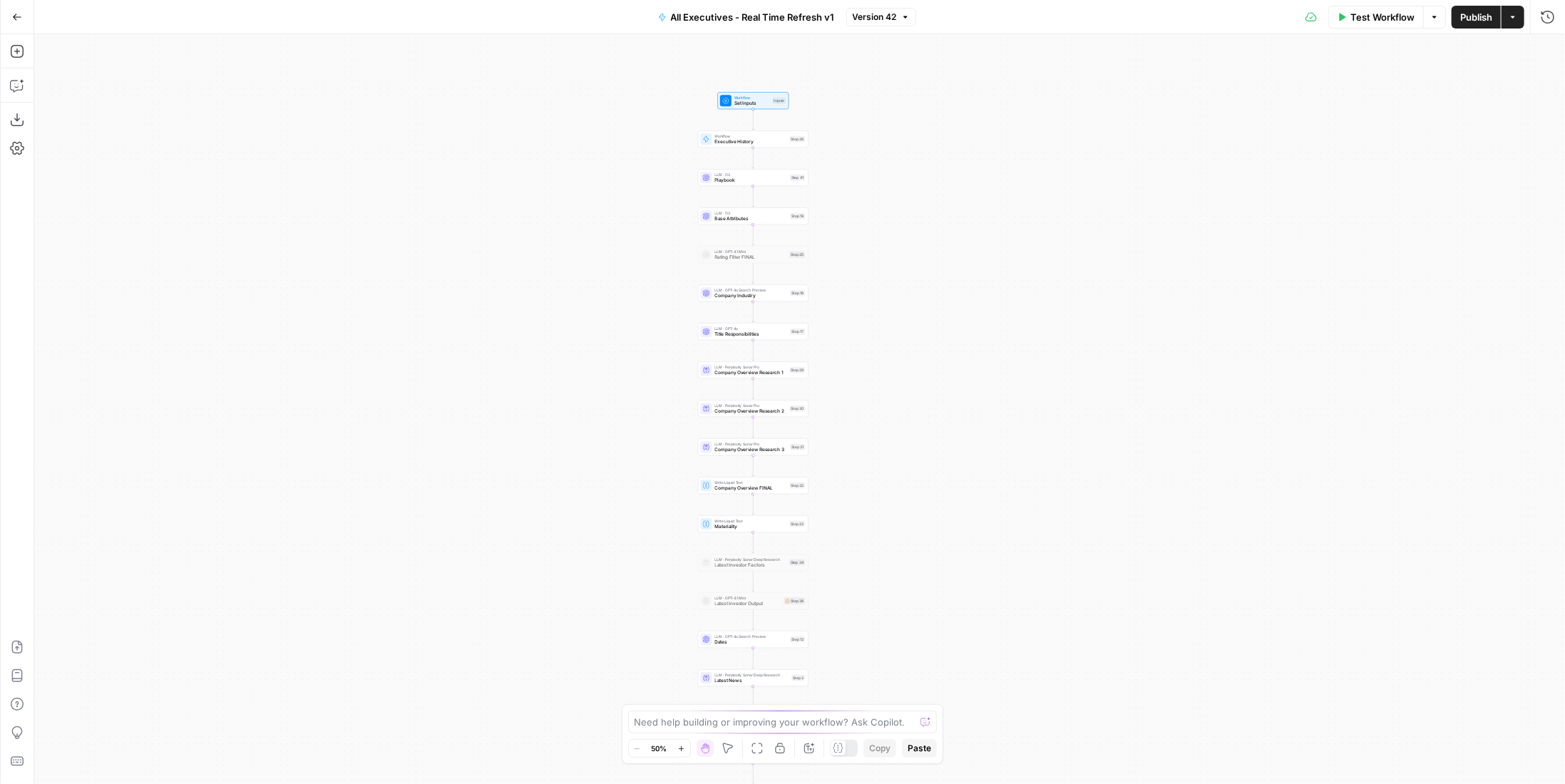 click on "Executive History" at bounding box center (751, 142) 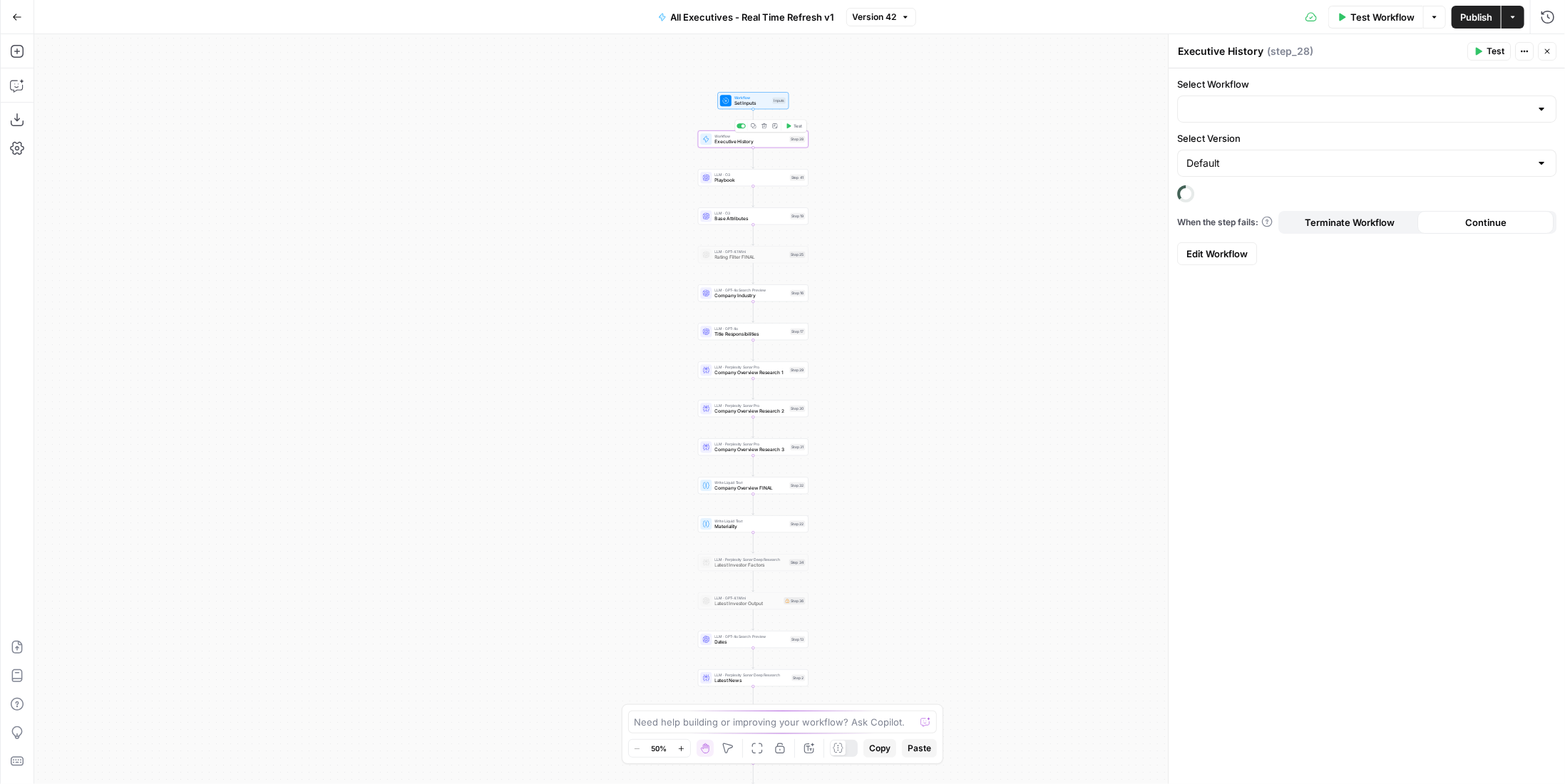 type on "Work History - Non-Memo" 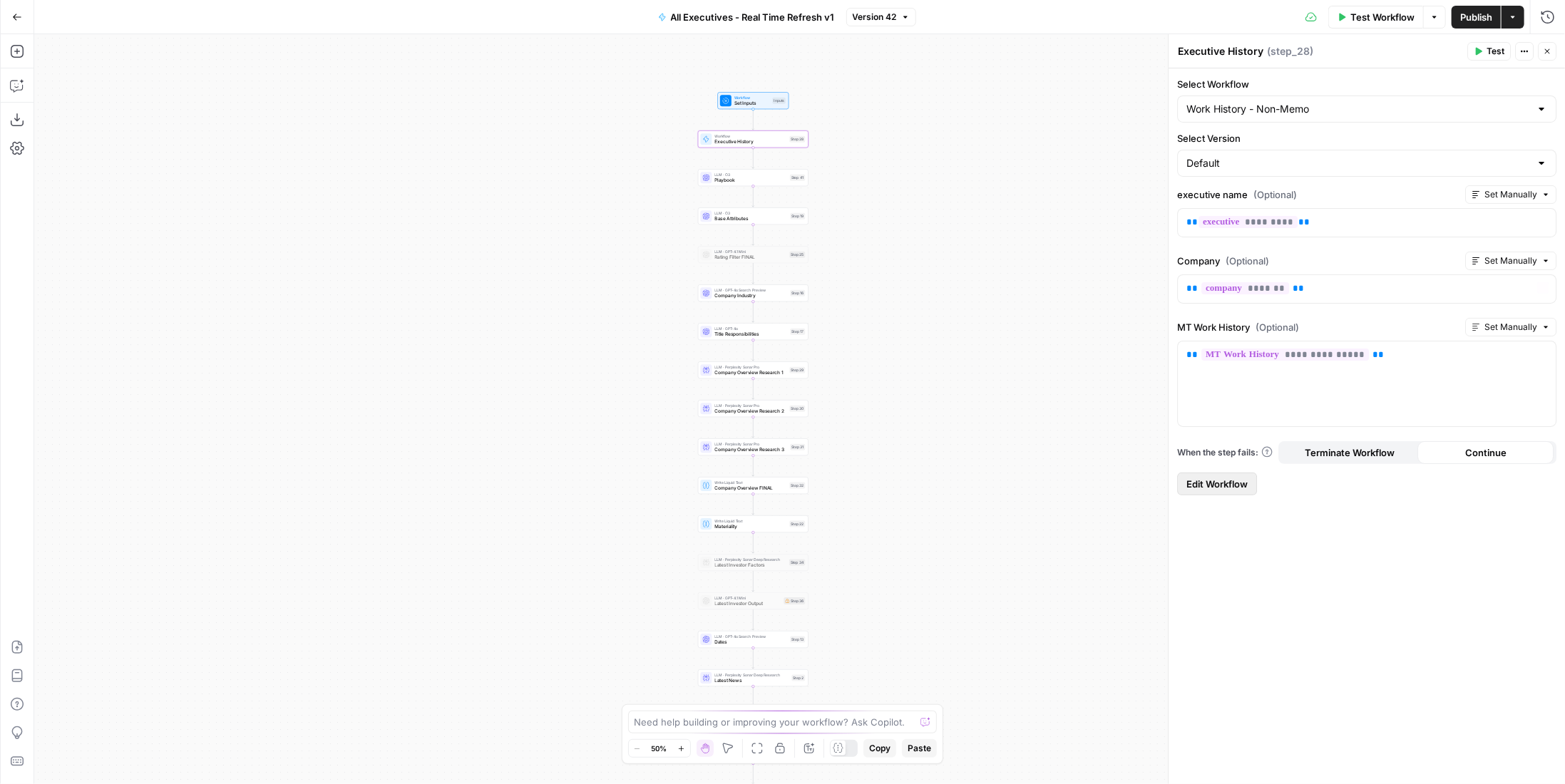 click on "Edit Workflow" at bounding box center [1217, 484] 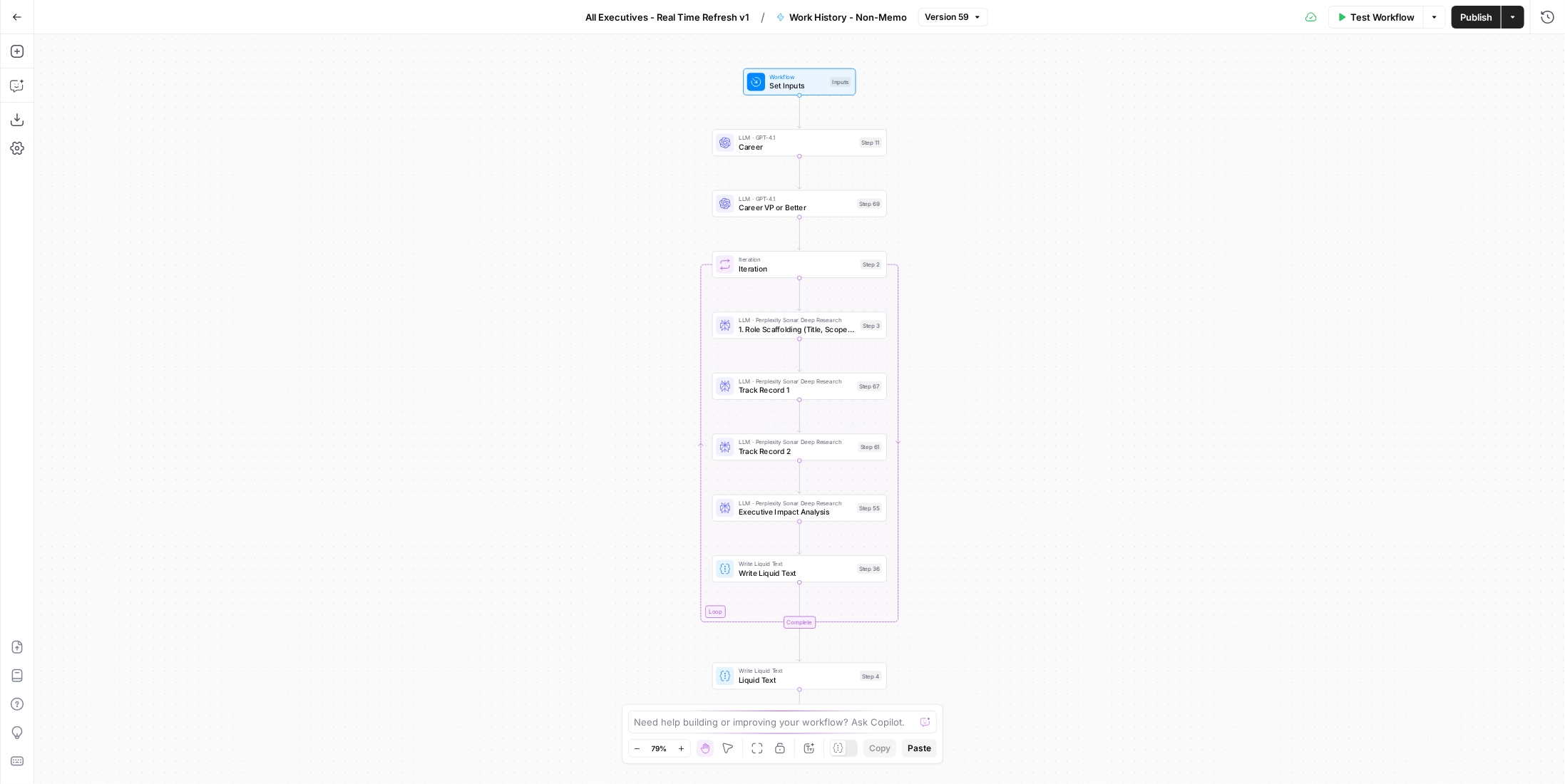 click on "LLM · Perplexity Sonar Deep Research" at bounding box center (796, 442) 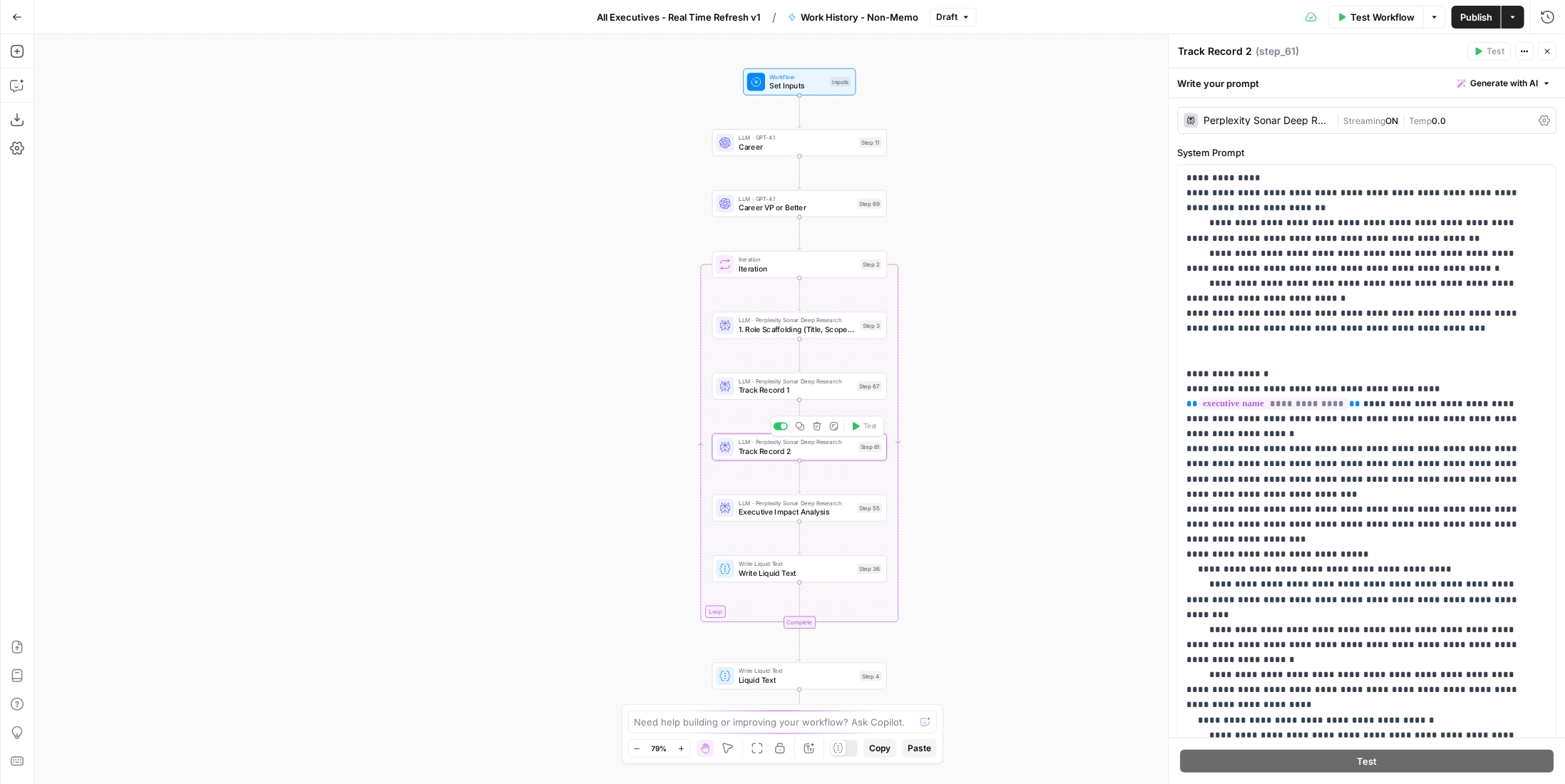 click on "LLM · Perplexity Sonar Deep Research Executive Impact Analysis Step 55 Copy step Delete step Add Note Test" at bounding box center (799, 507) 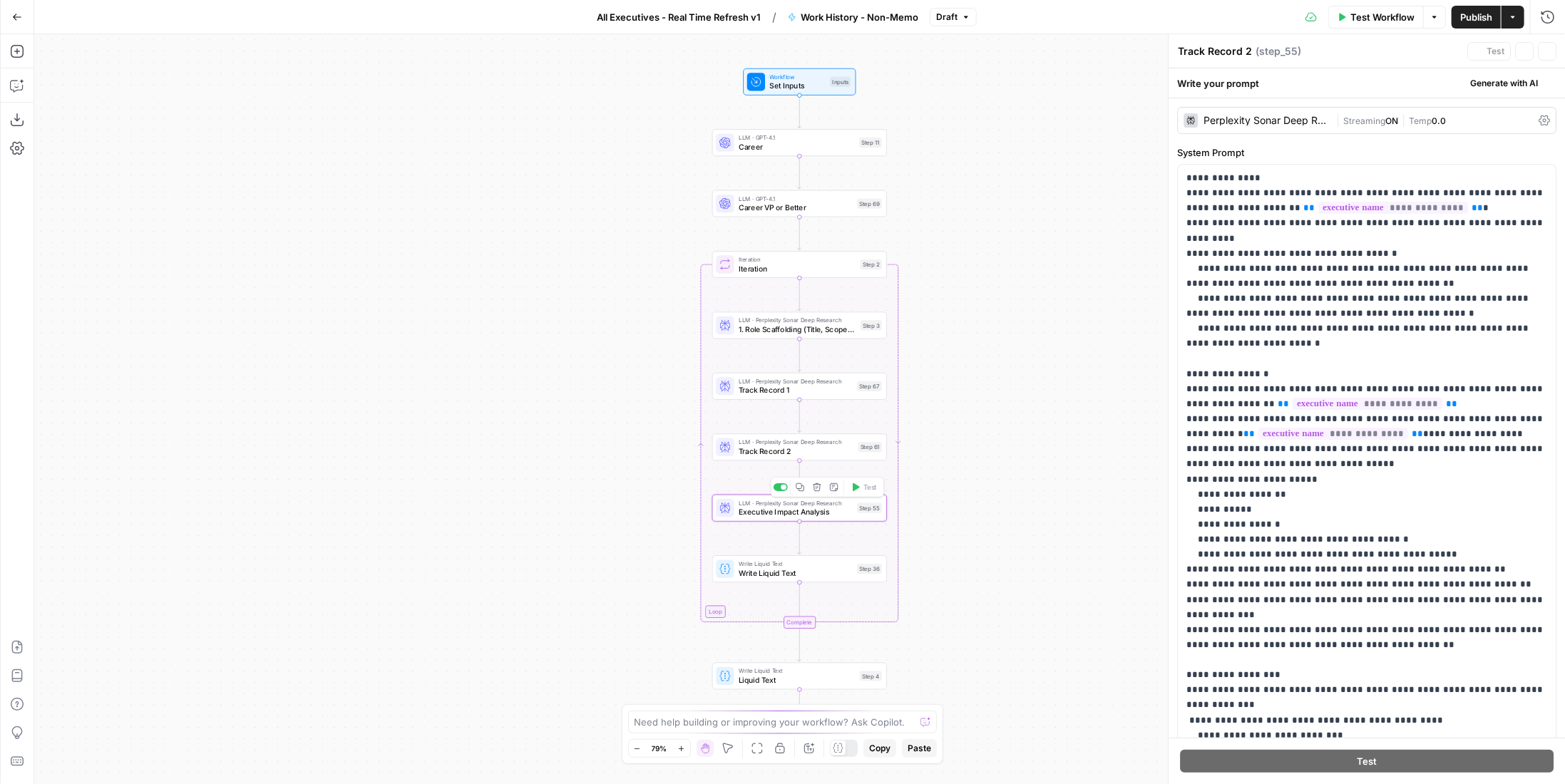 type on "Executive Impact Analysis" 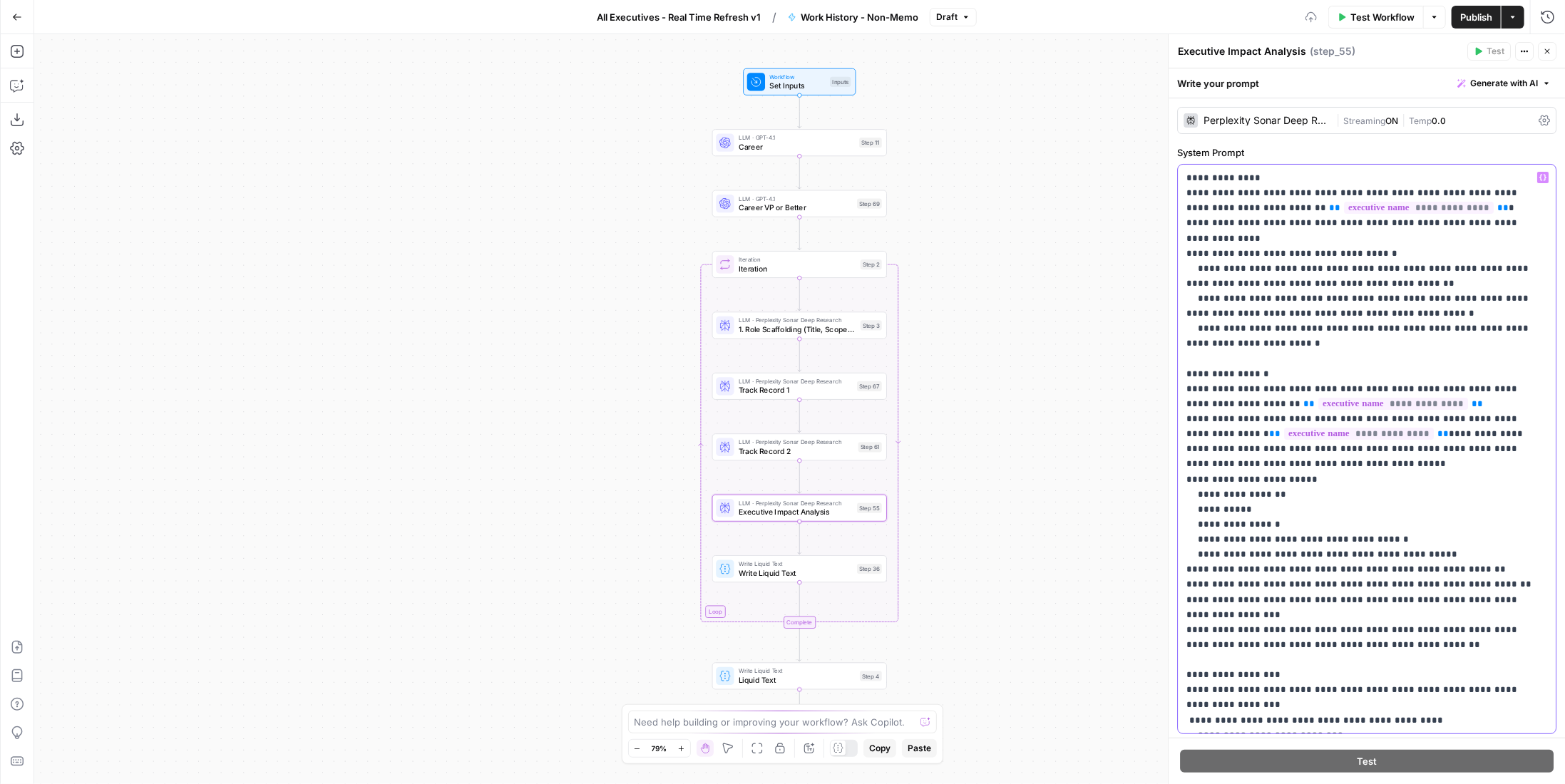 click on "**********" at bounding box center [1362, 449] 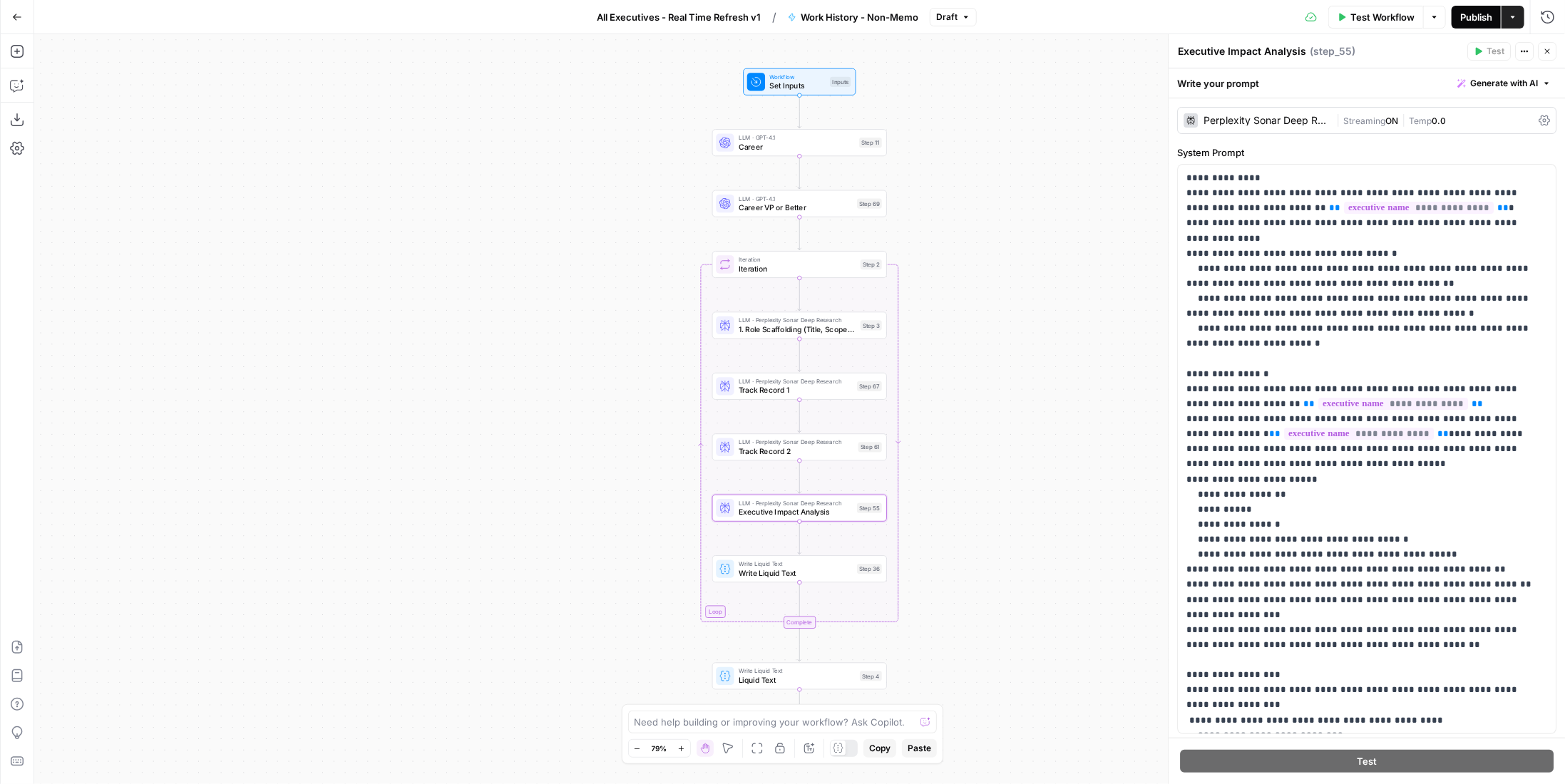 click on "Publish" at bounding box center (1476, 17) 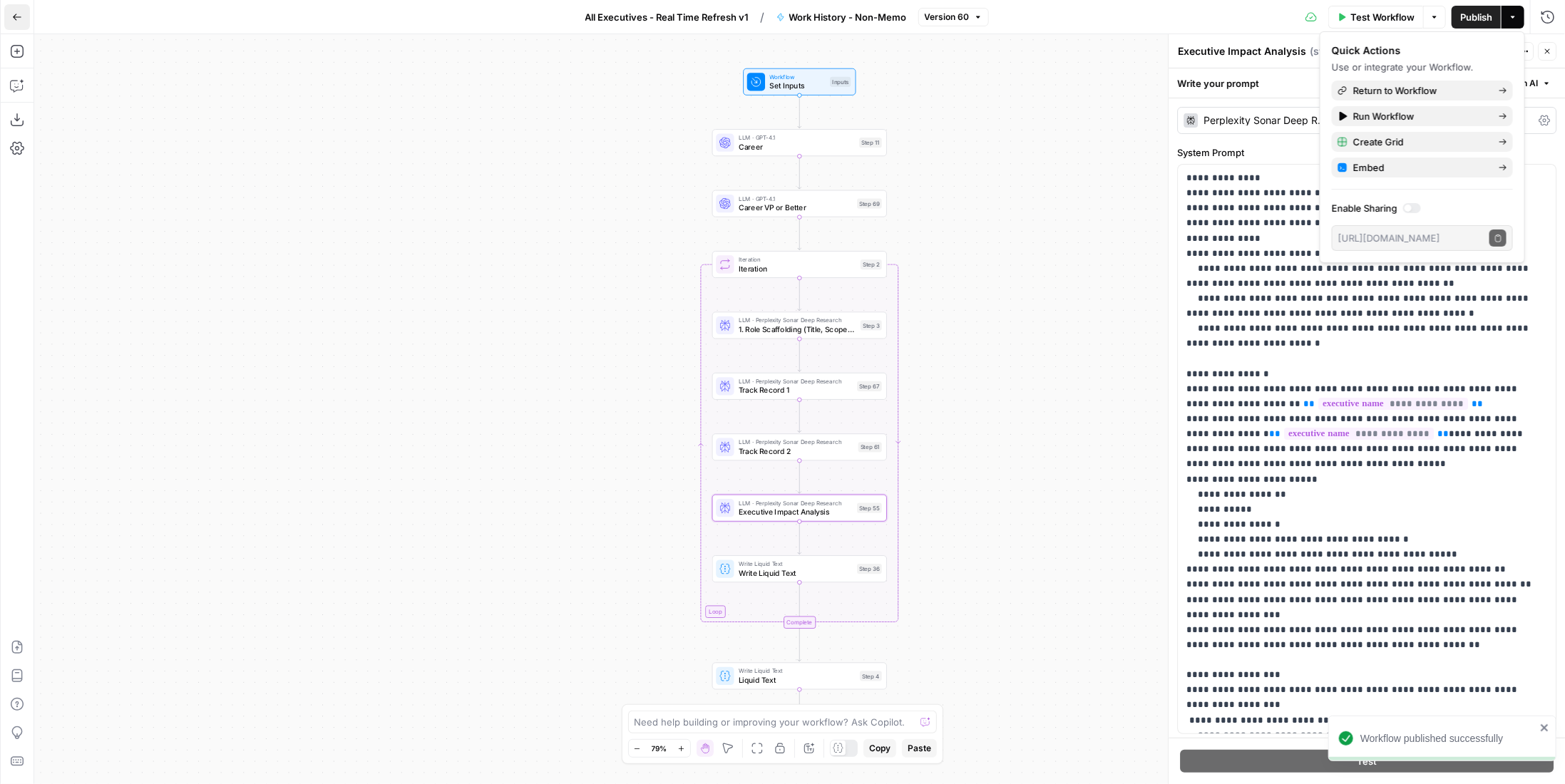 click 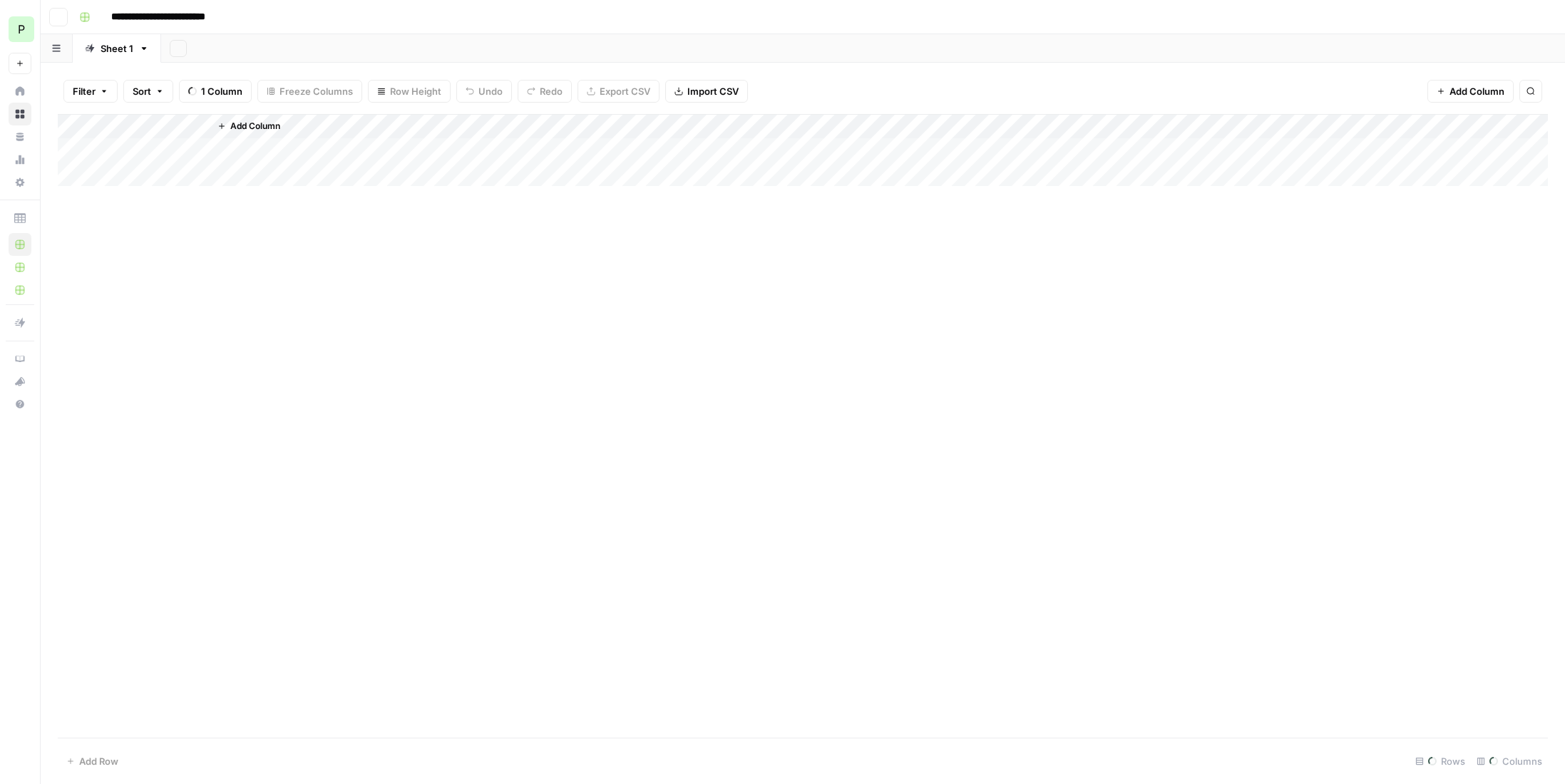 scroll, scrollTop: 0, scrollLeft: 0, axis: both 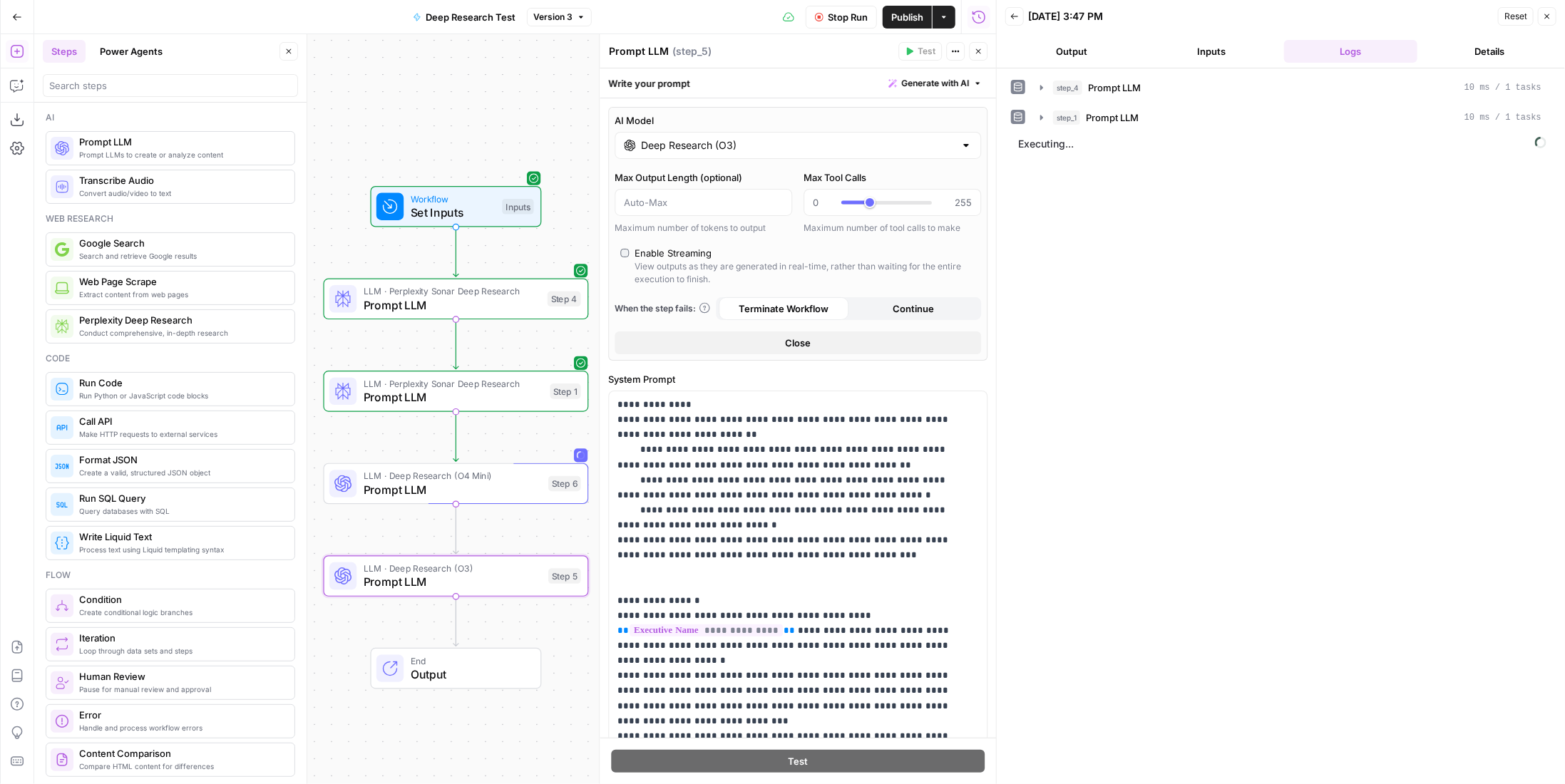 type 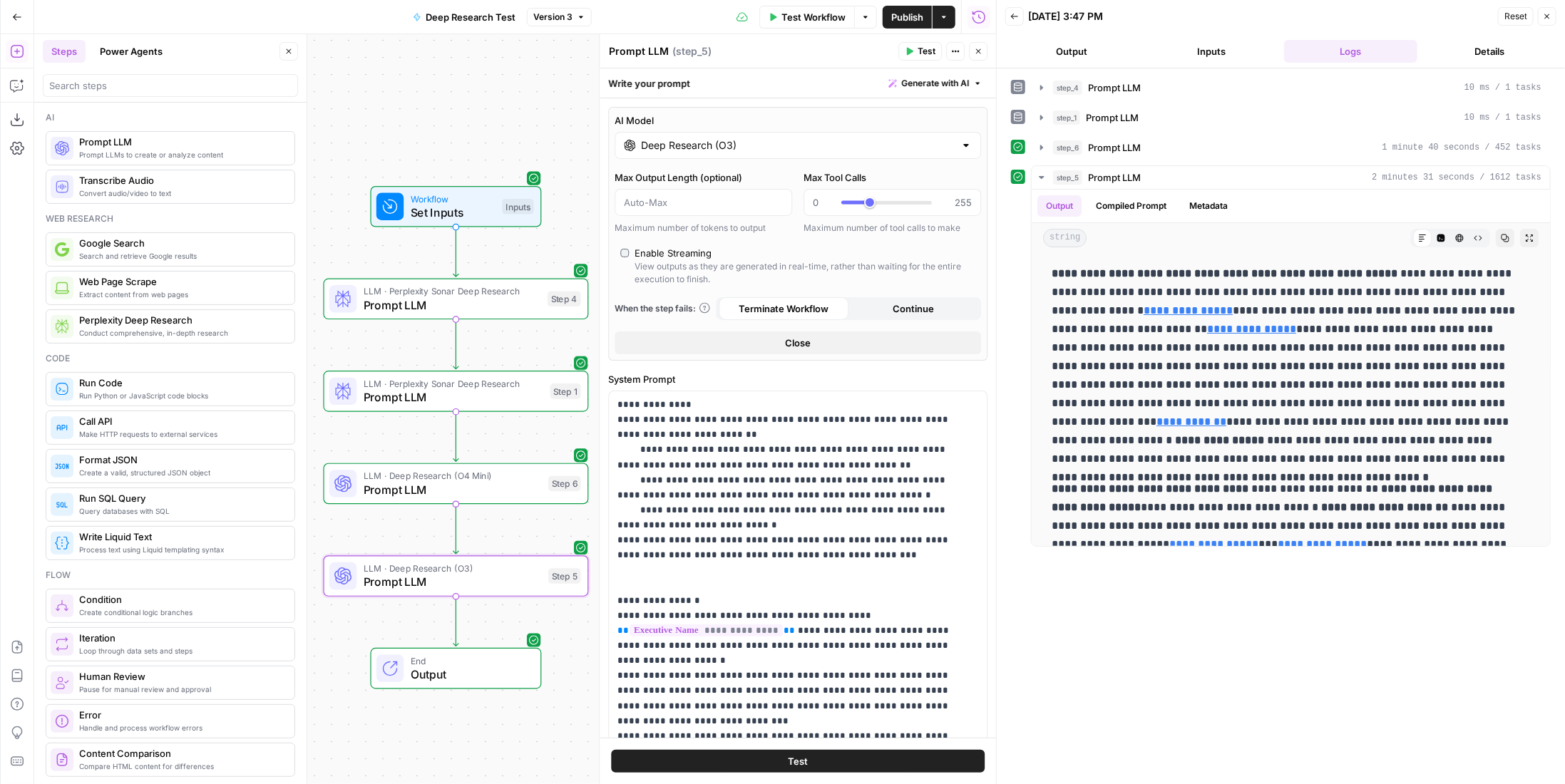 click on "LLM · Perplexity Sonar Deep Research Prompt LLM Step 1 Copy step Delete step Add Note Test" at bounding box center [456, 391] 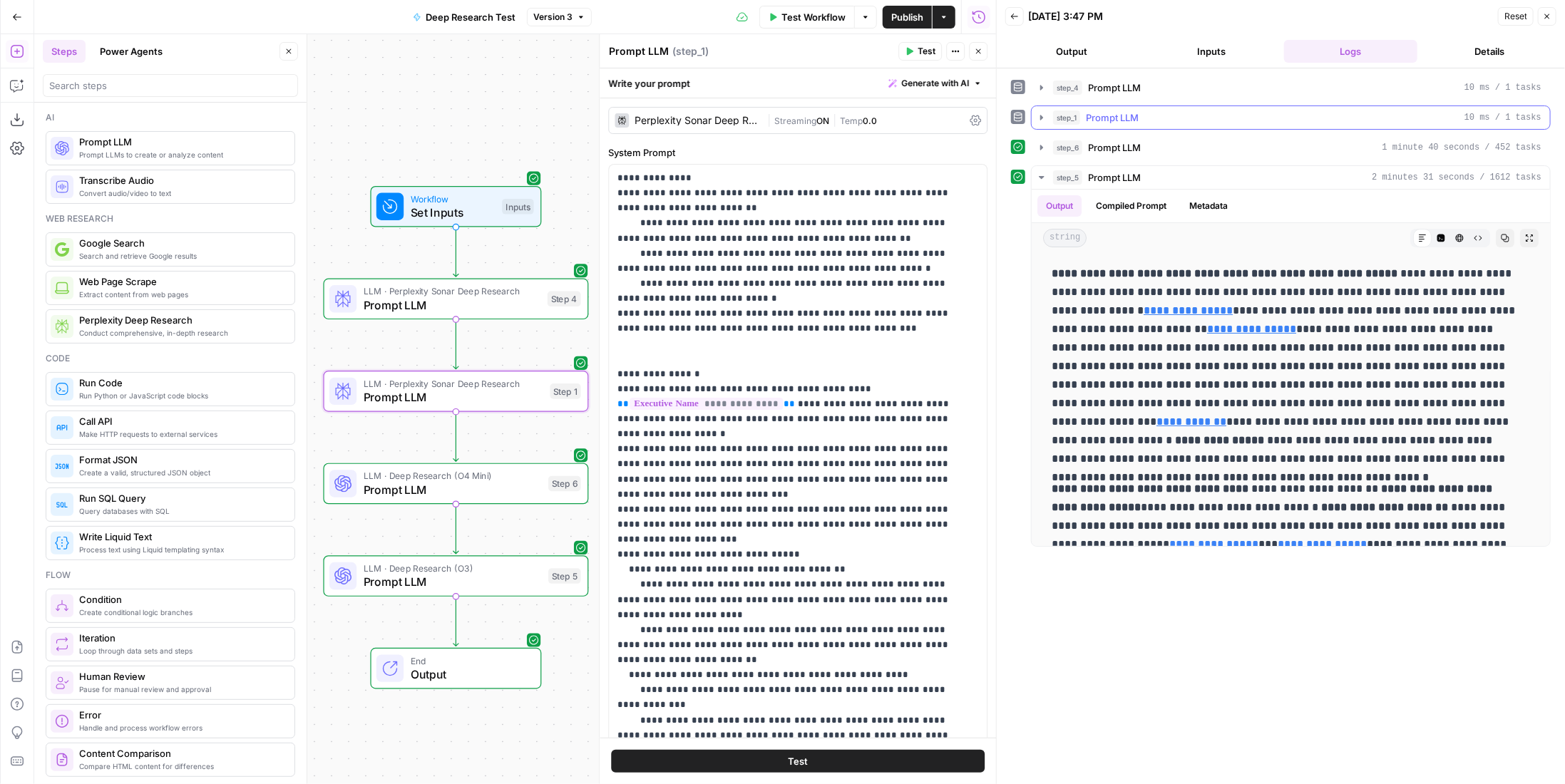 click on "step_1 Prompt LLM 10 ms / 1 tasks" at bounding box center [1291, 118] 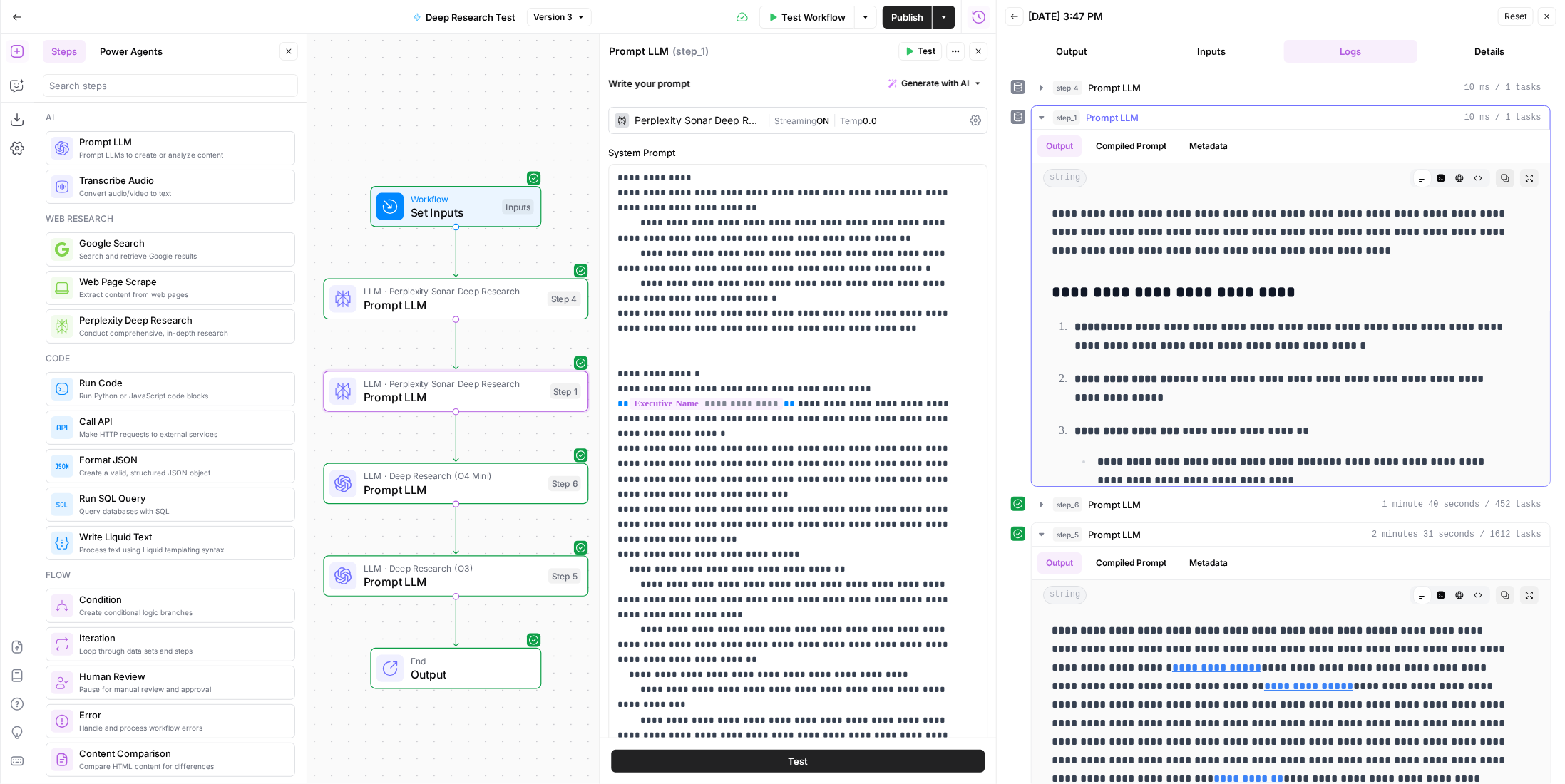 click 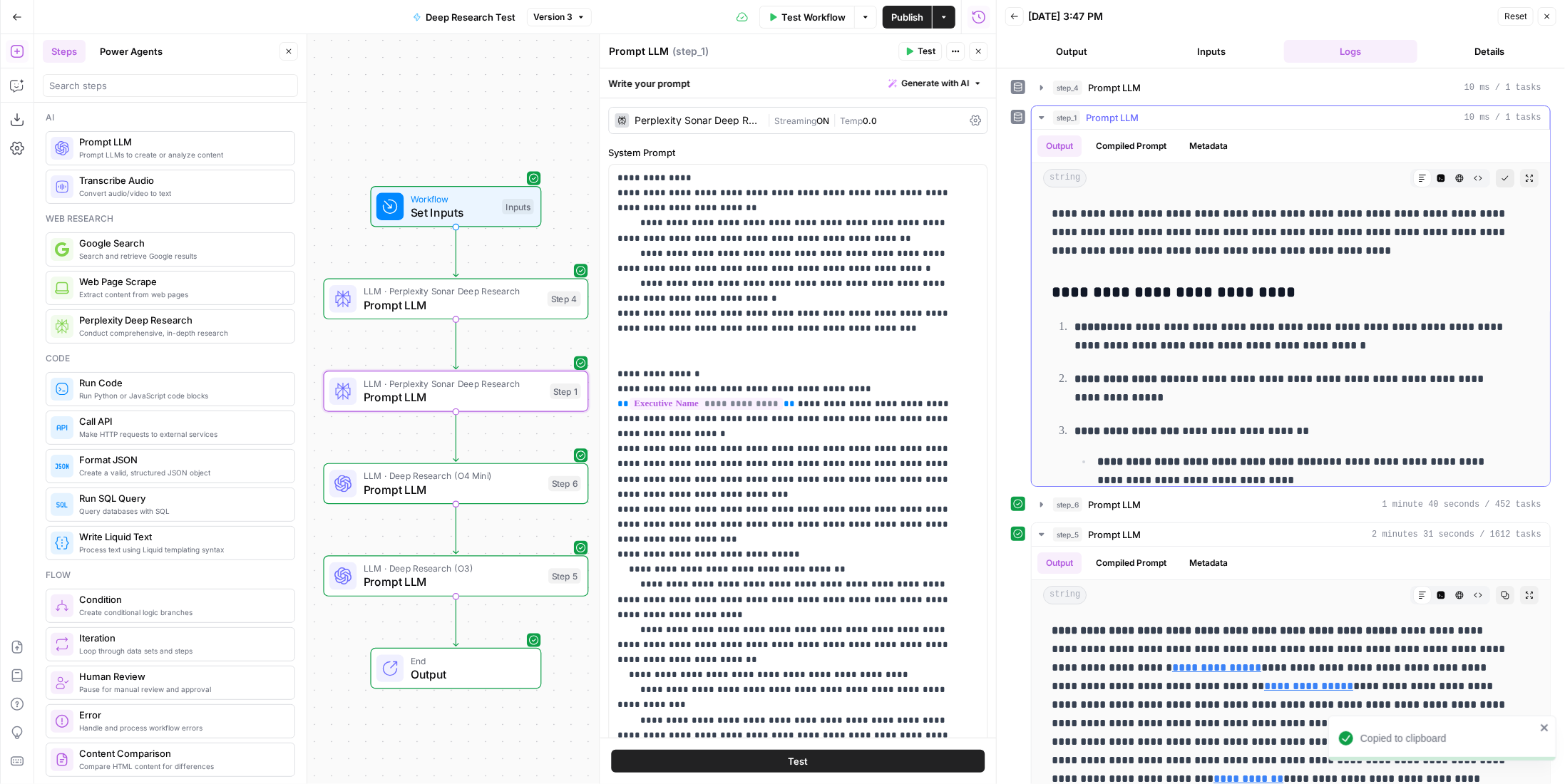 type 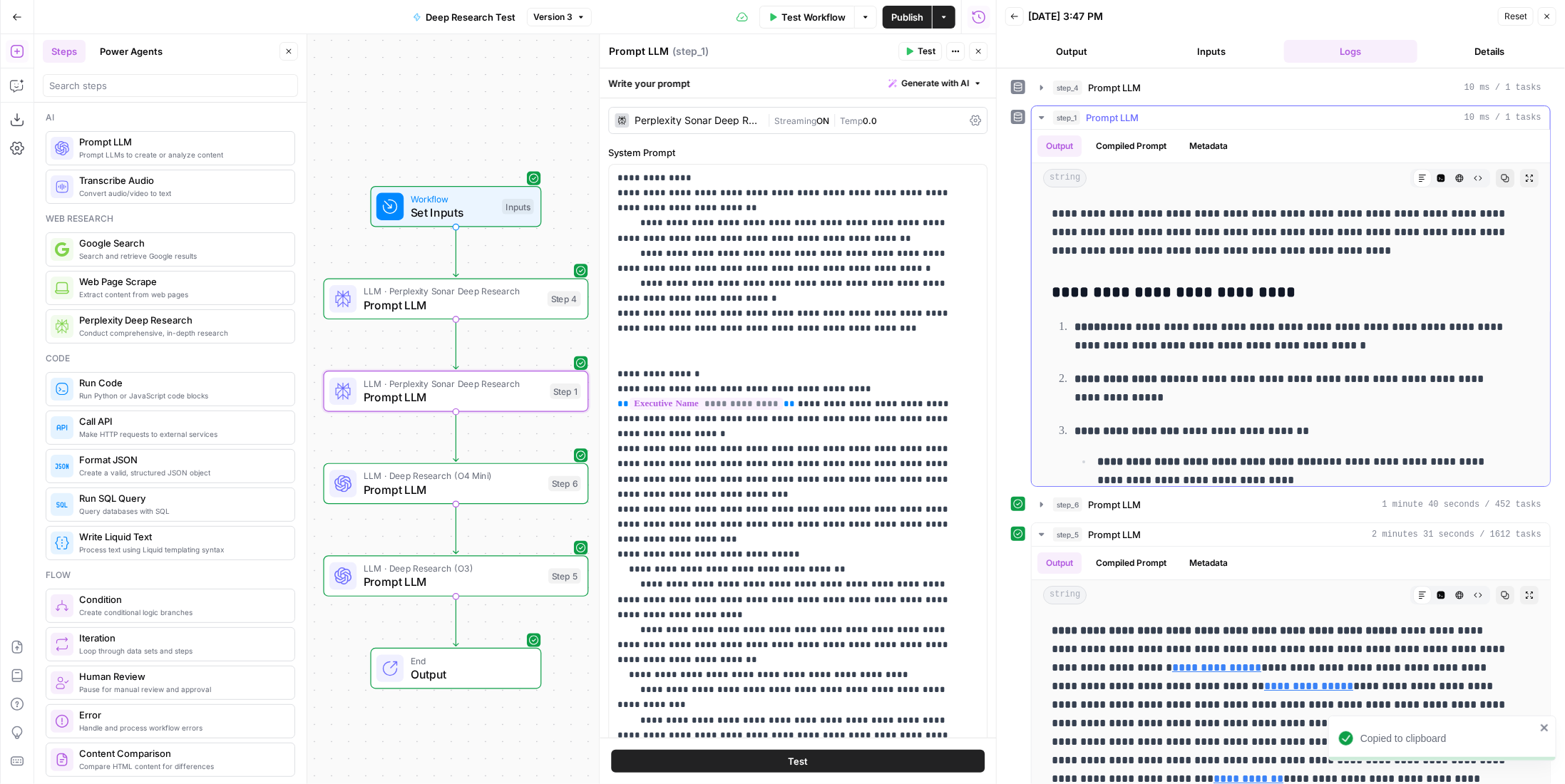click on "step_1 Prompt LLM 10 ms / 1 tasks" at bounding box center [1291, 118] 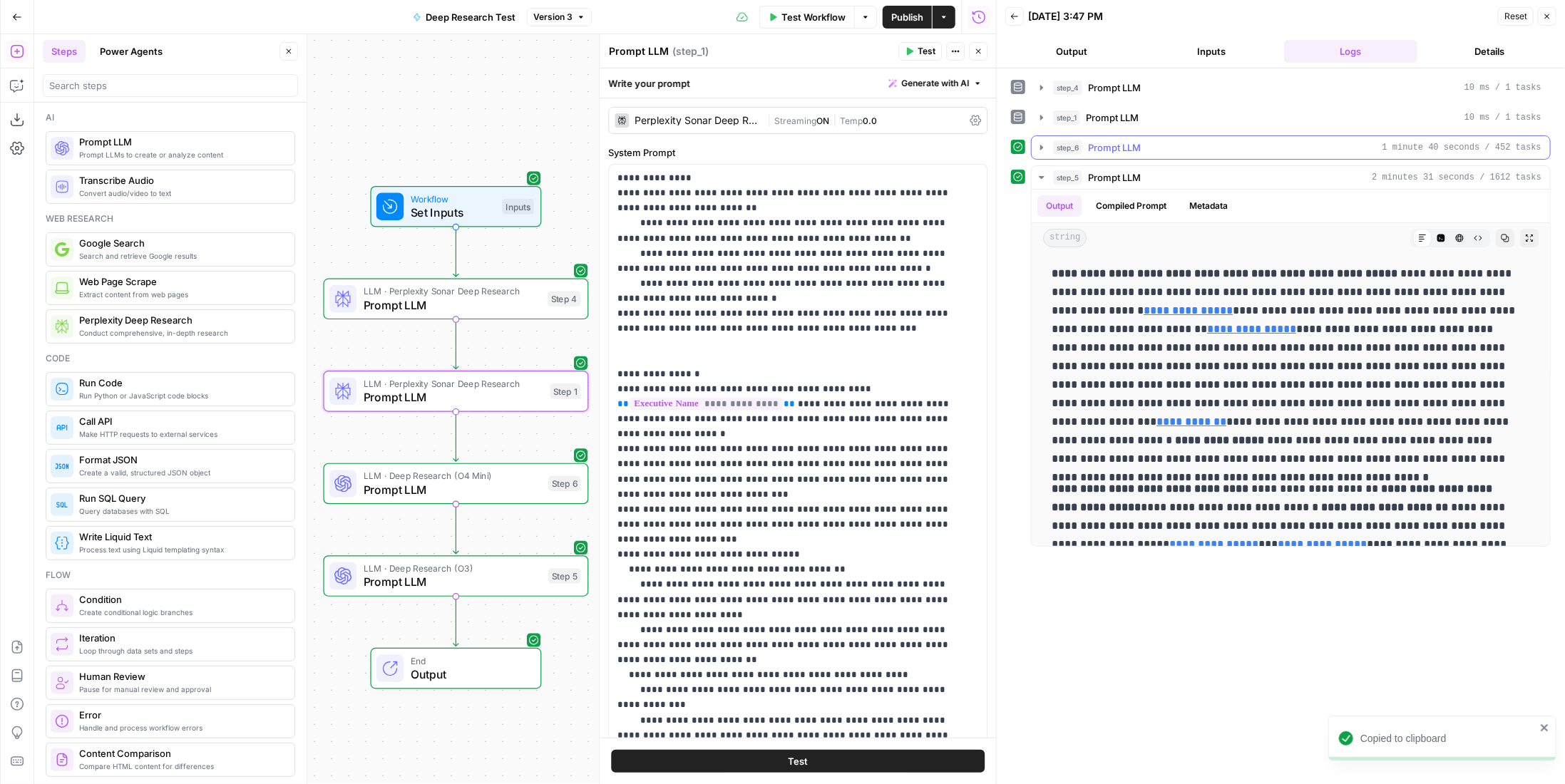 click on "step_6 Prompt LLM 1 minute 40 seconds / 452 tasks" at bounding box center [1291, 148] 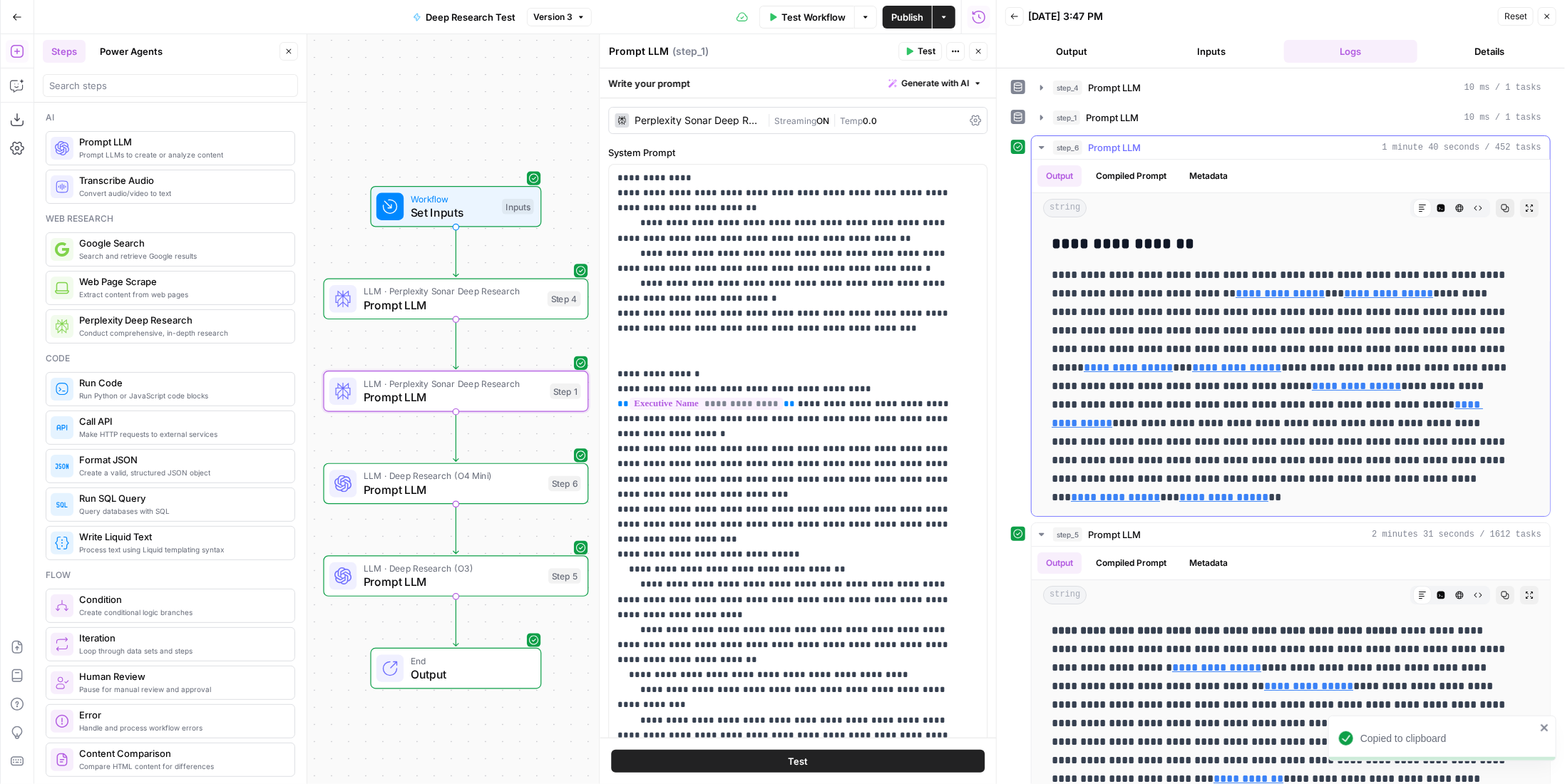 click on "Copy" at bounding box center (1505, 208) 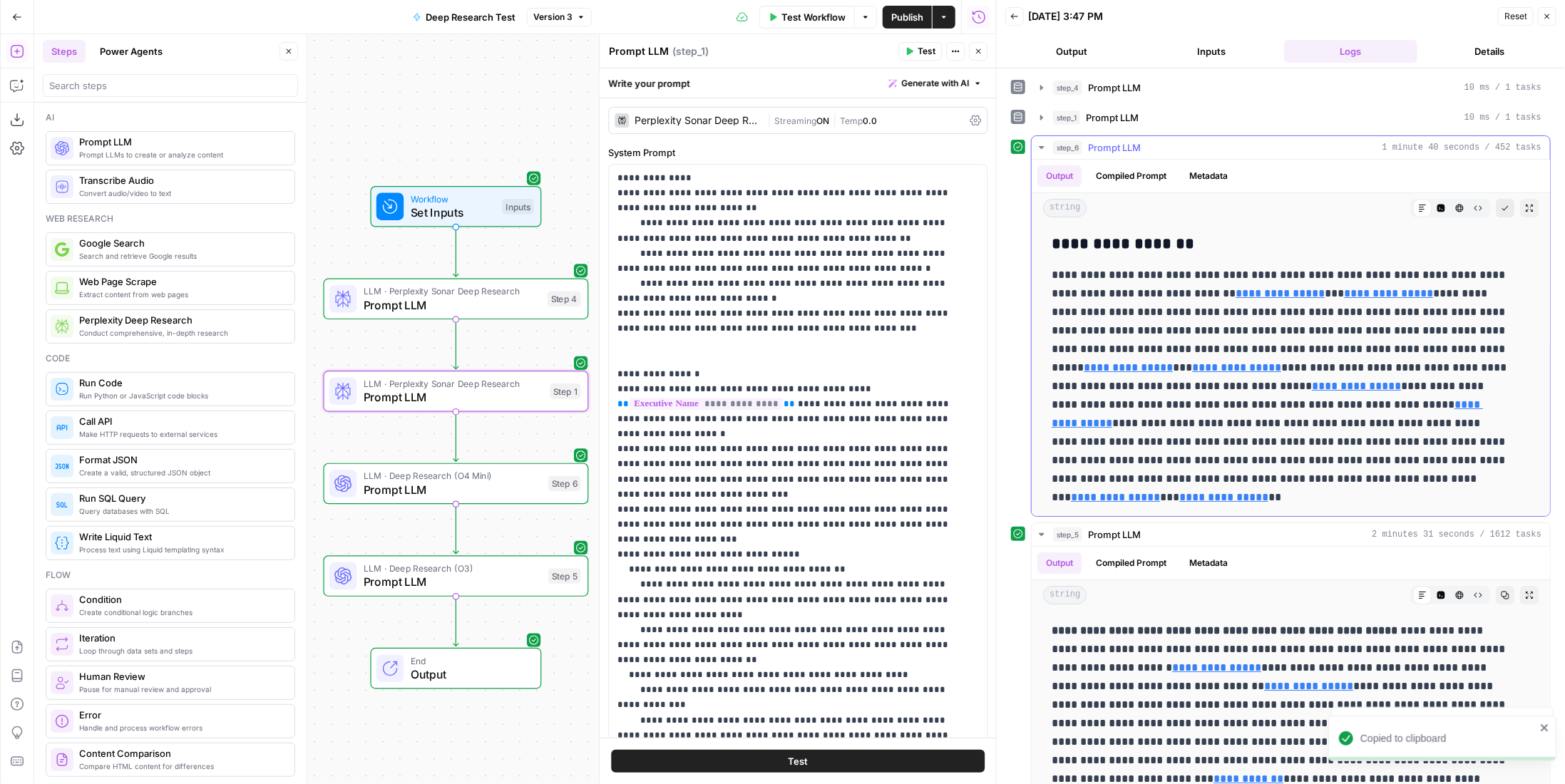 type 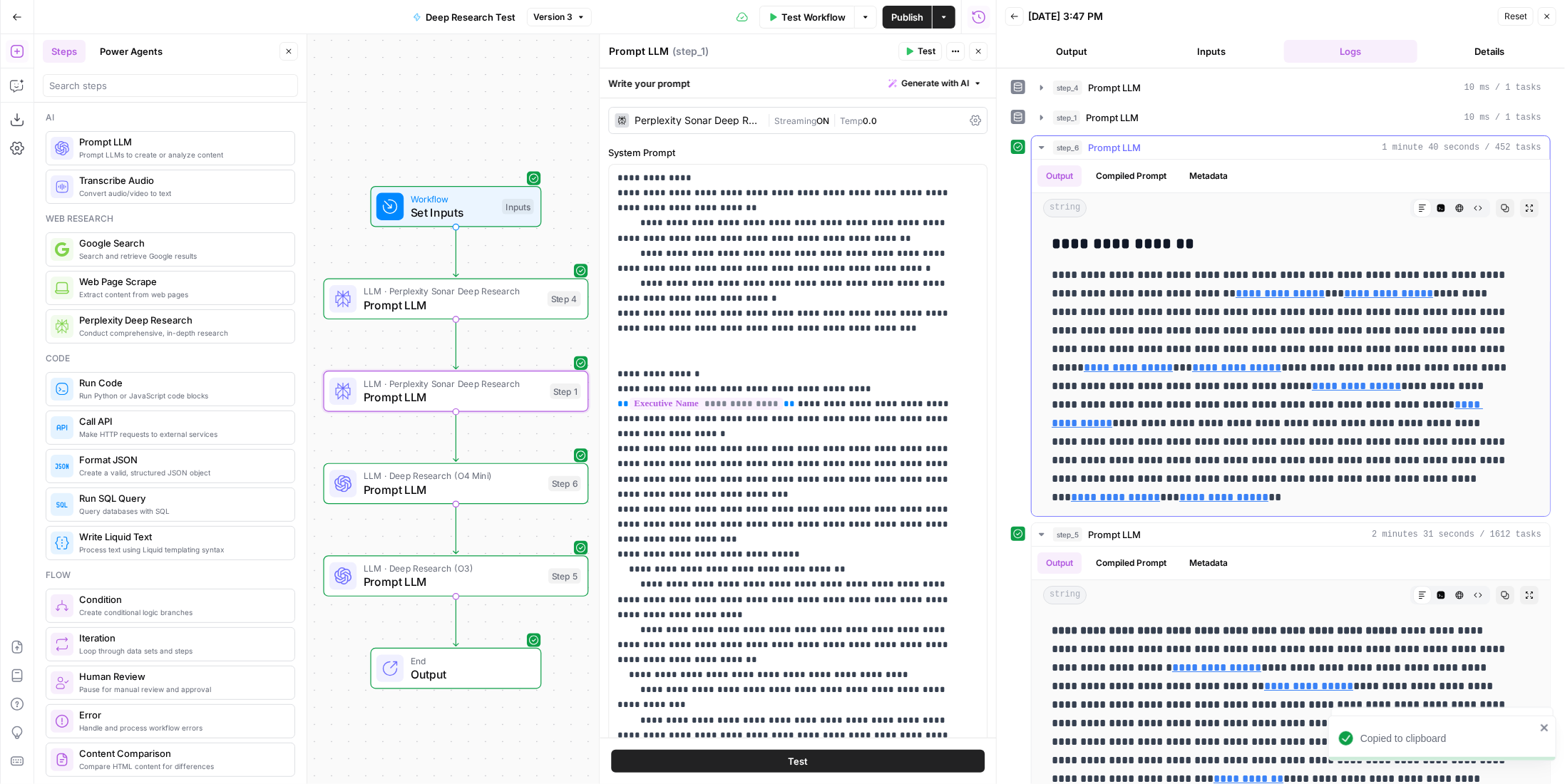 click on "step_6 Prompt LLM 1 minute 40 seconds / 452 tasks" at bounding box center [1297, 148] 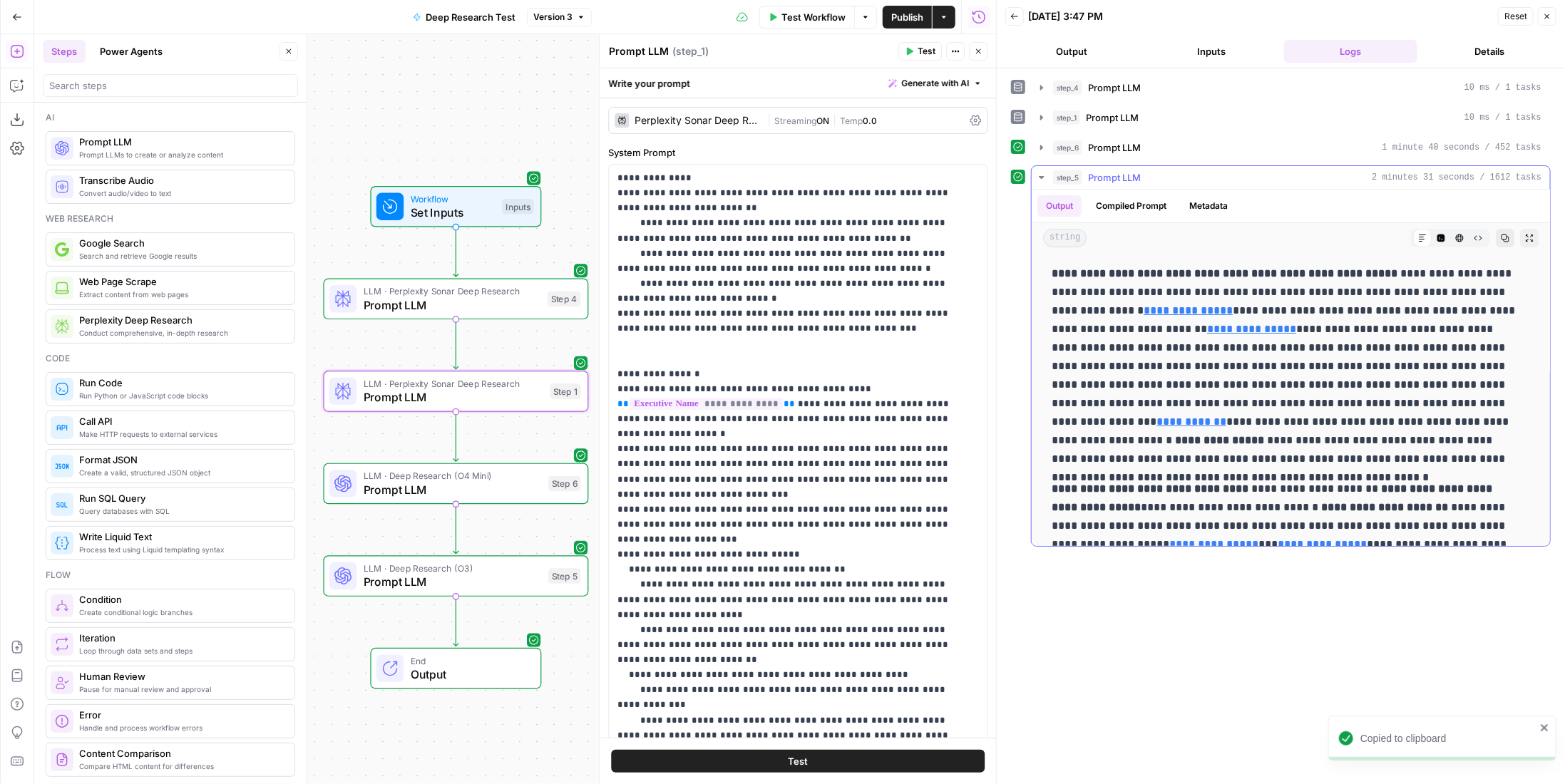 click on "Copy" at bounding box center (1505, 238) 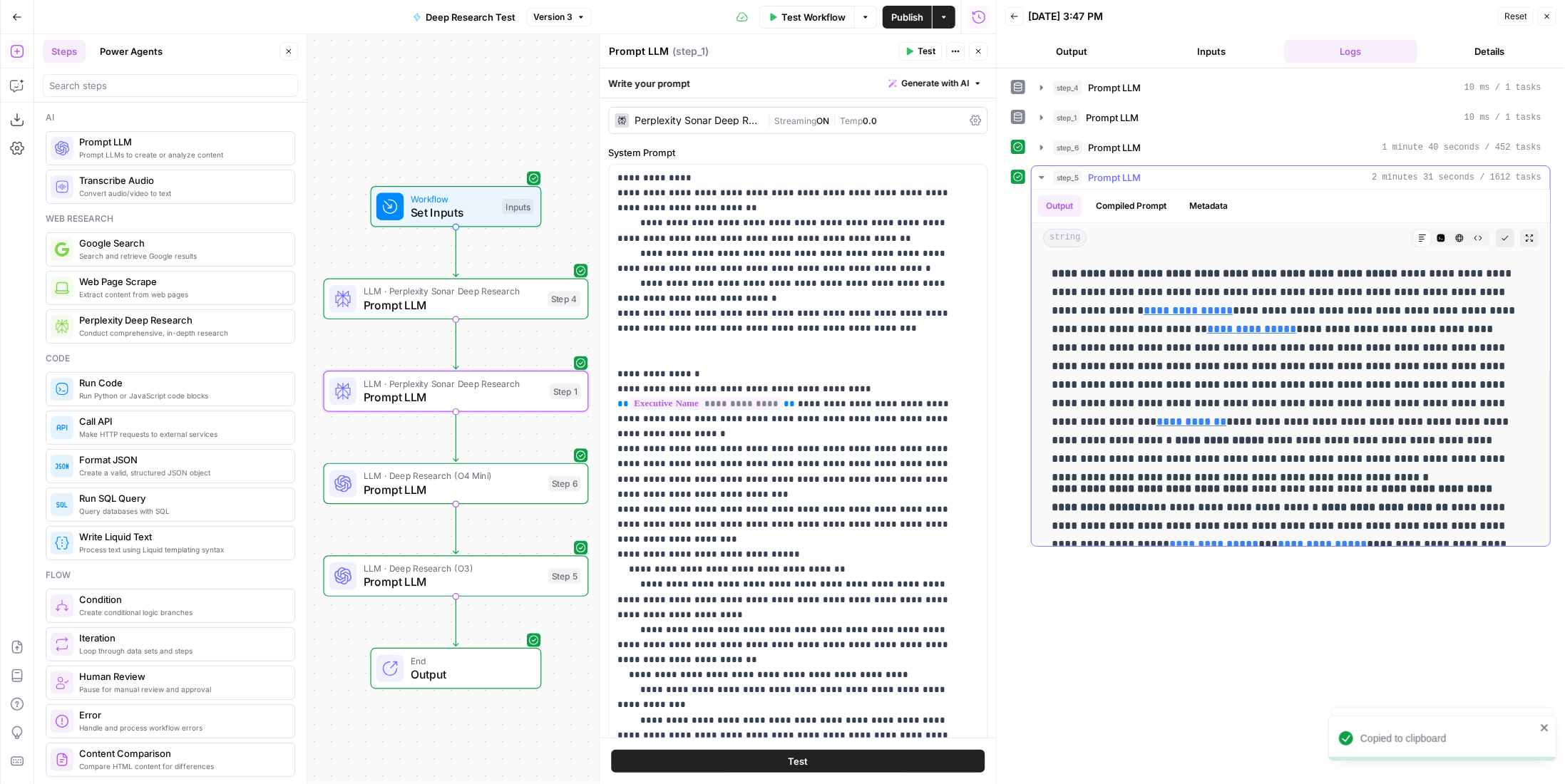 type 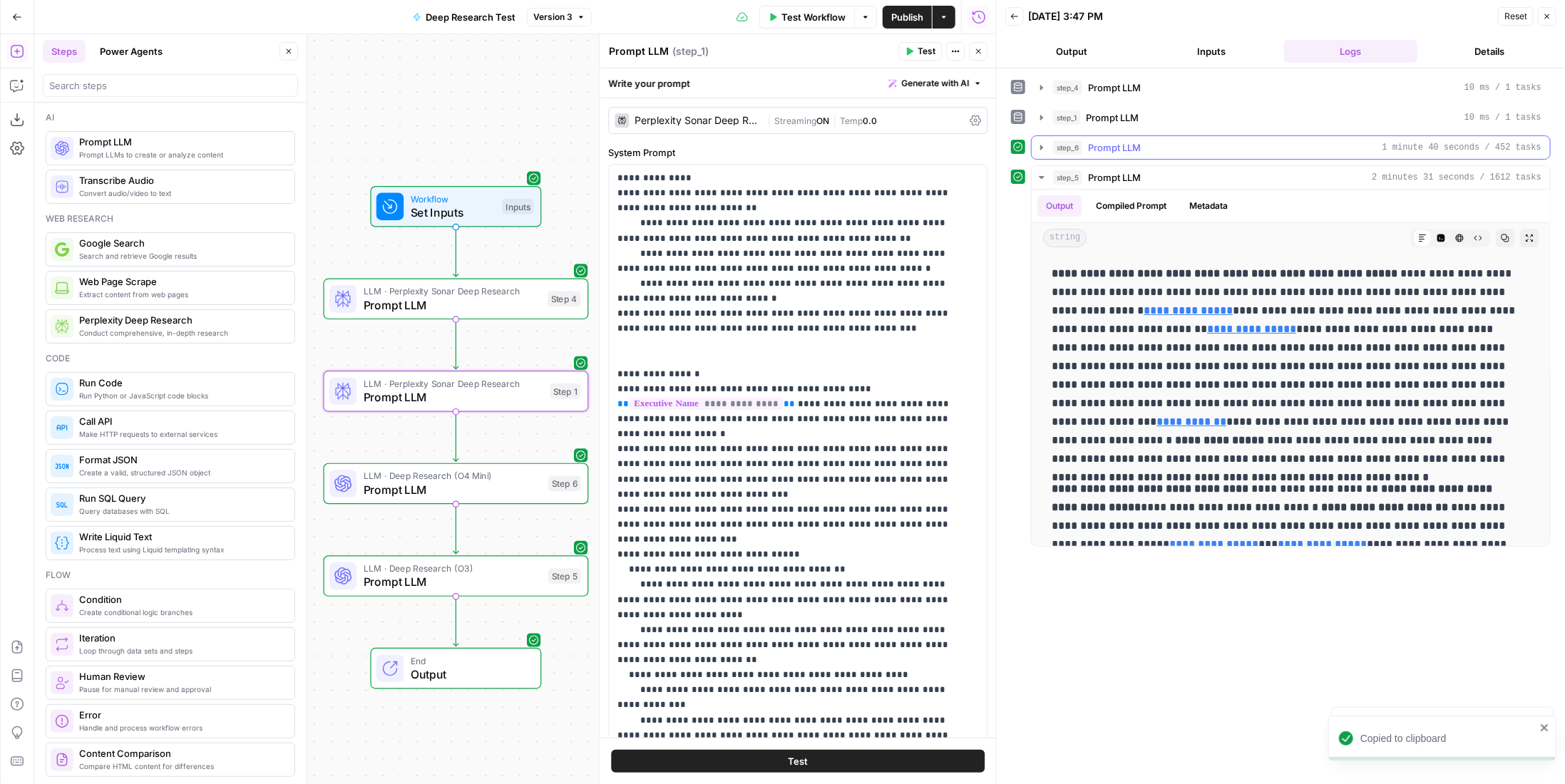 click on "step_6 Prompt LLM 1 minute 40 seconds / 452 tasks" at bounding box center (1297, 148) 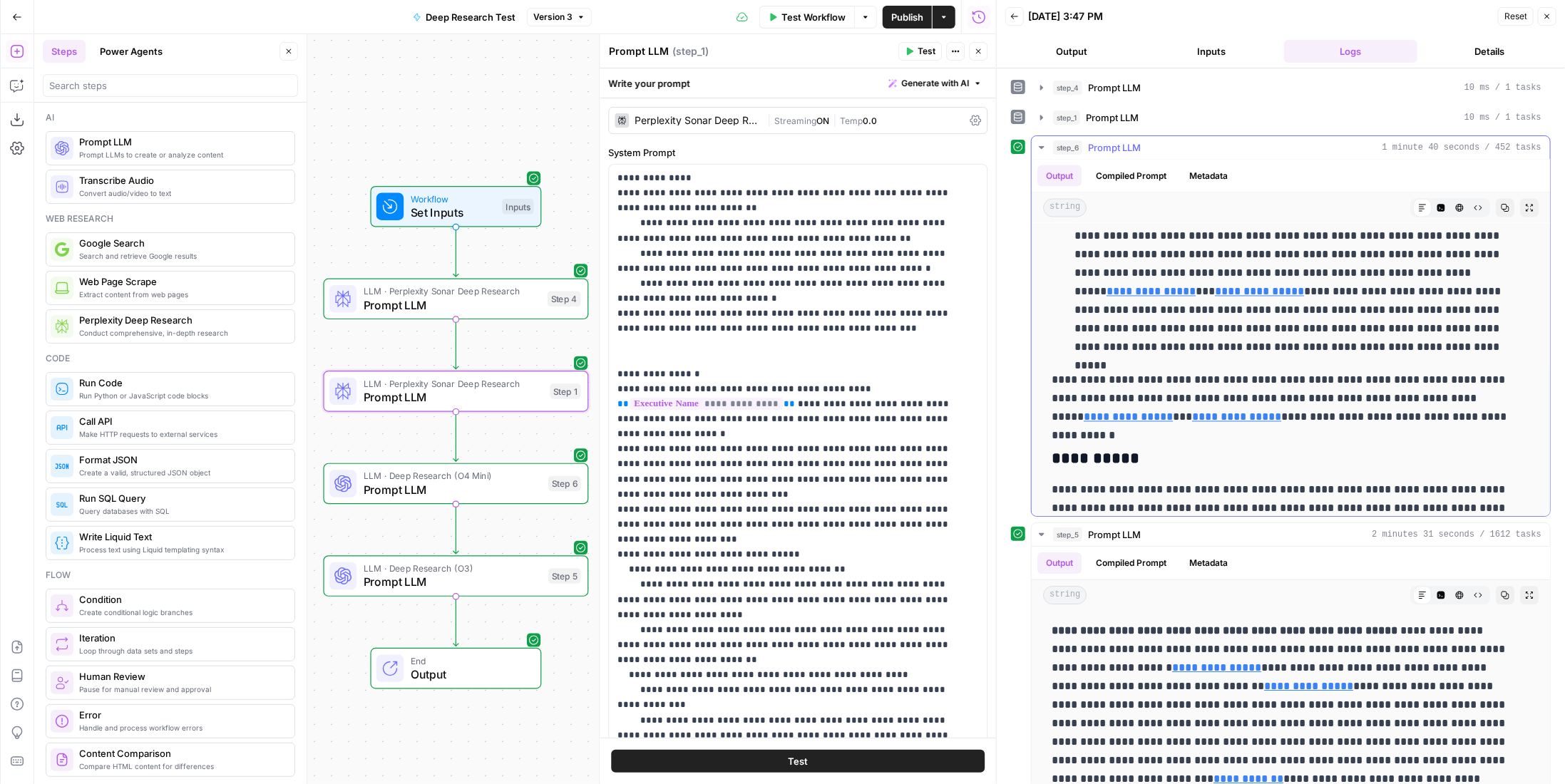 scroll, scrollTop: 1853, scrollLeft: 0, axis: vertical 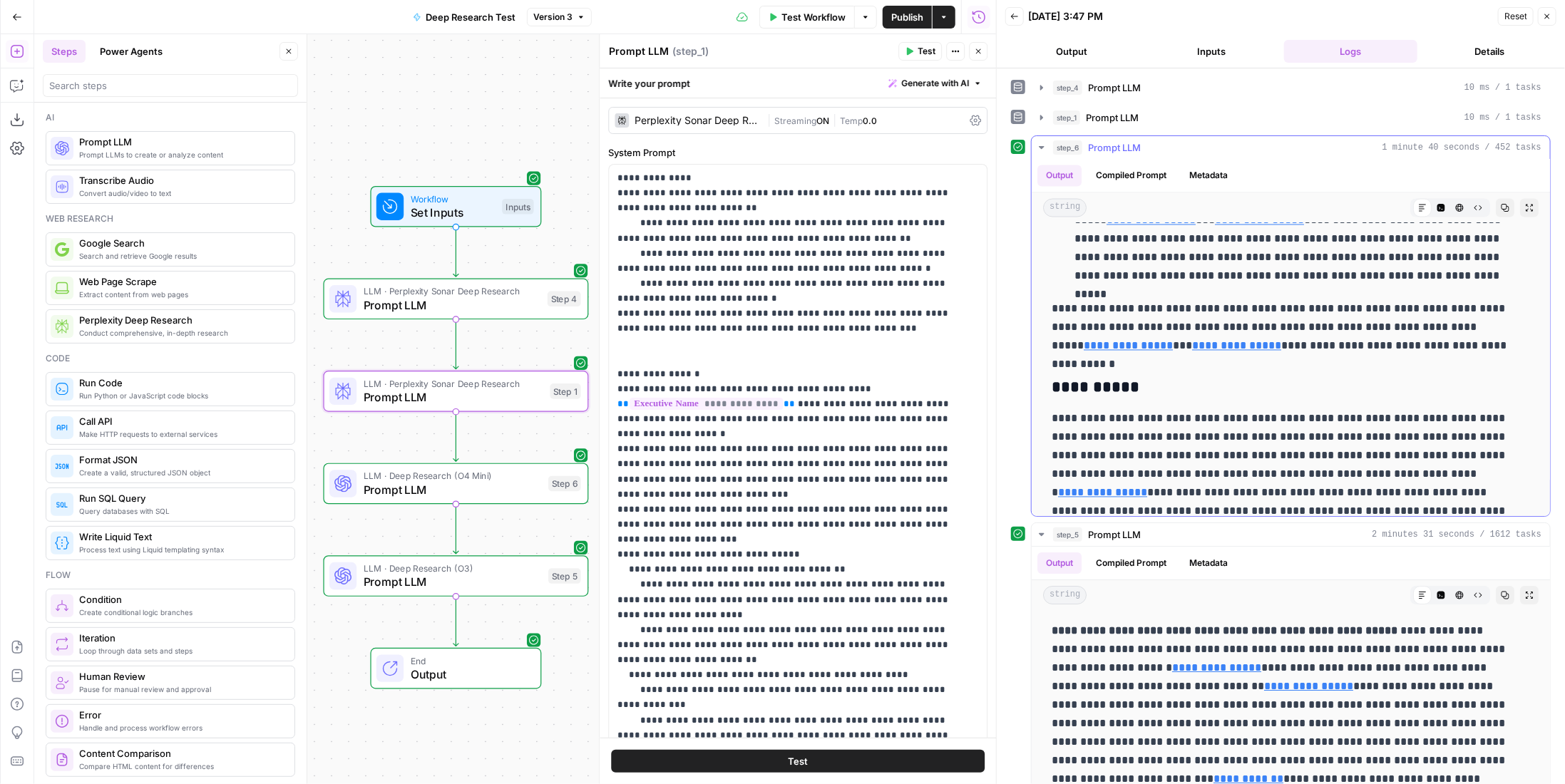click on "step_6 Prompt LLM 1 minute 40 seconds / 452 tasks" at bounding box center [1297, 148] 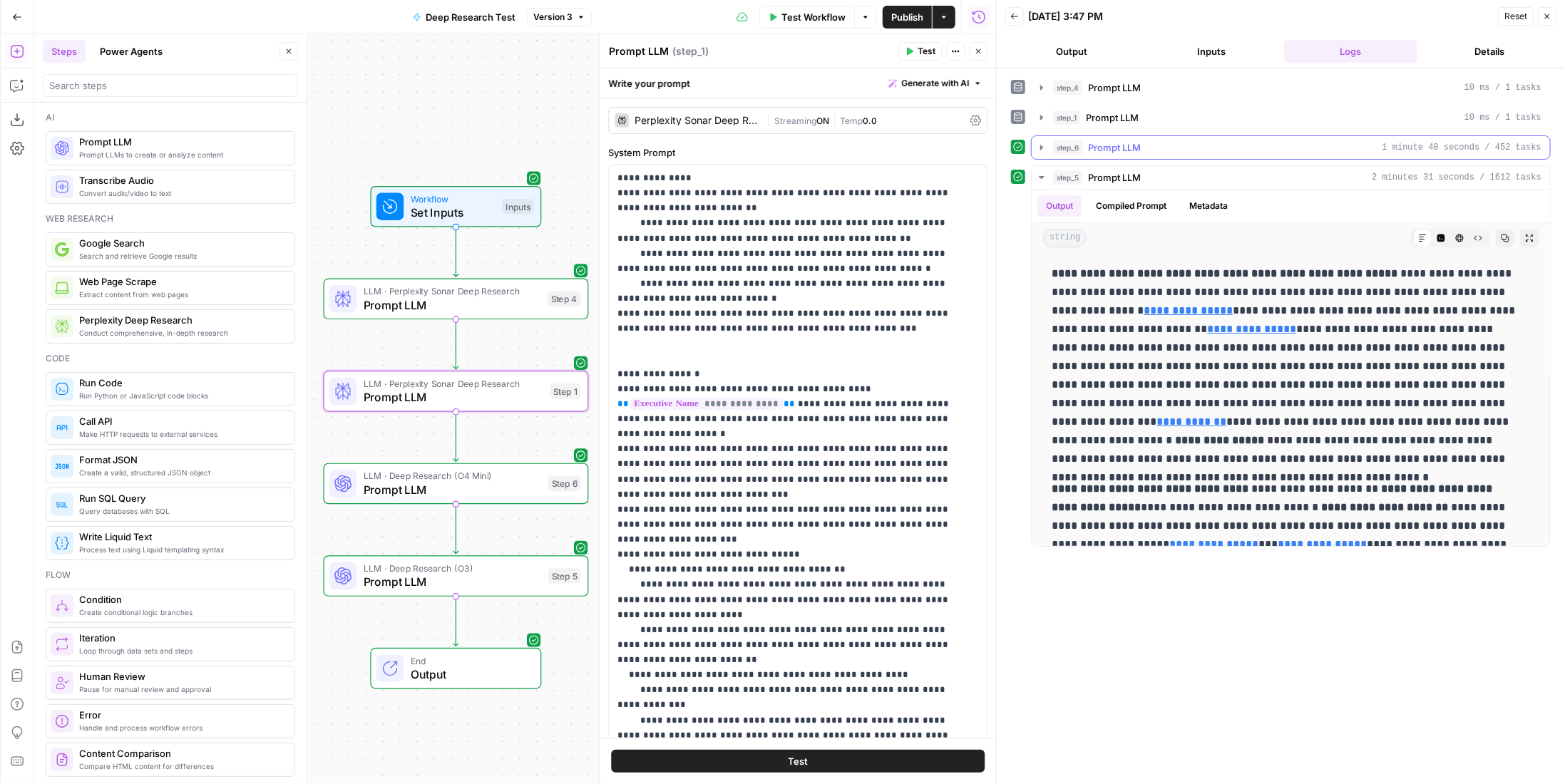 click on "step_1 Prompt LLM 10 ms / 1 tasks" at bounding box center (1297, 118) 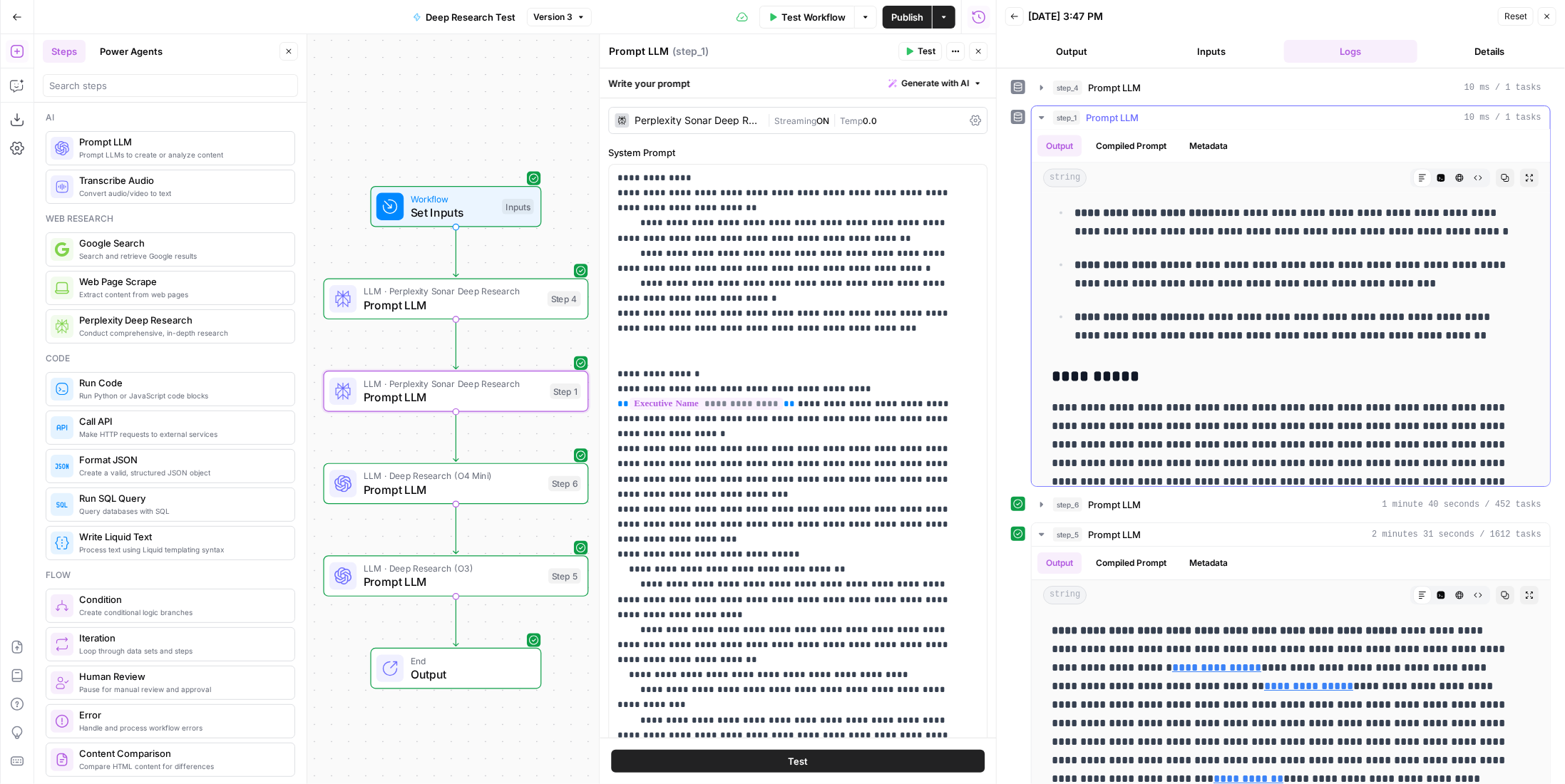 scroll, scrollTop: 5393, scrollLeft: 0, axis: vertical 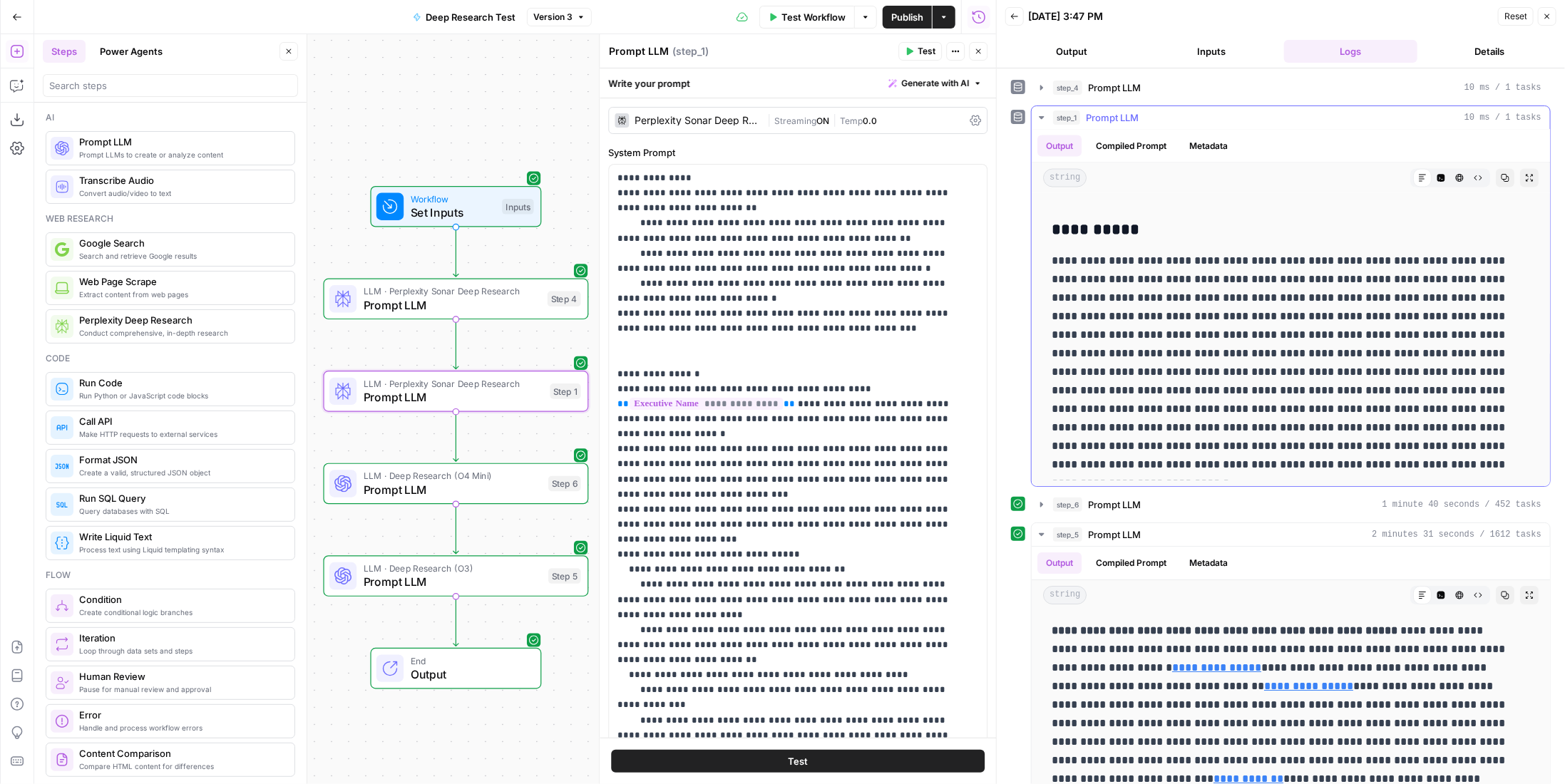 click on "Prompt LLM" at bounding box center (1112, 118) 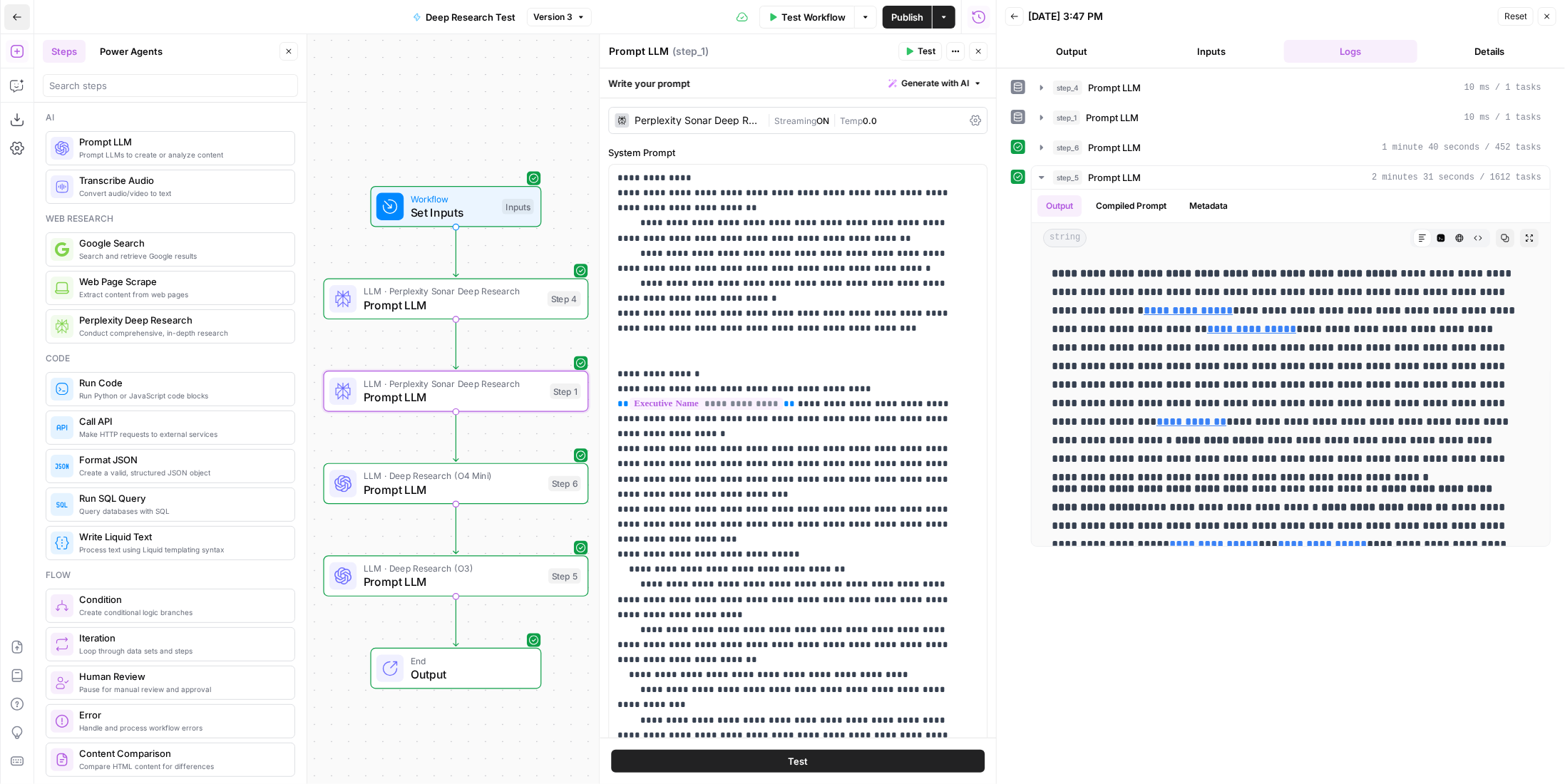 click on "Go Back" at bounding box center (17, 17) 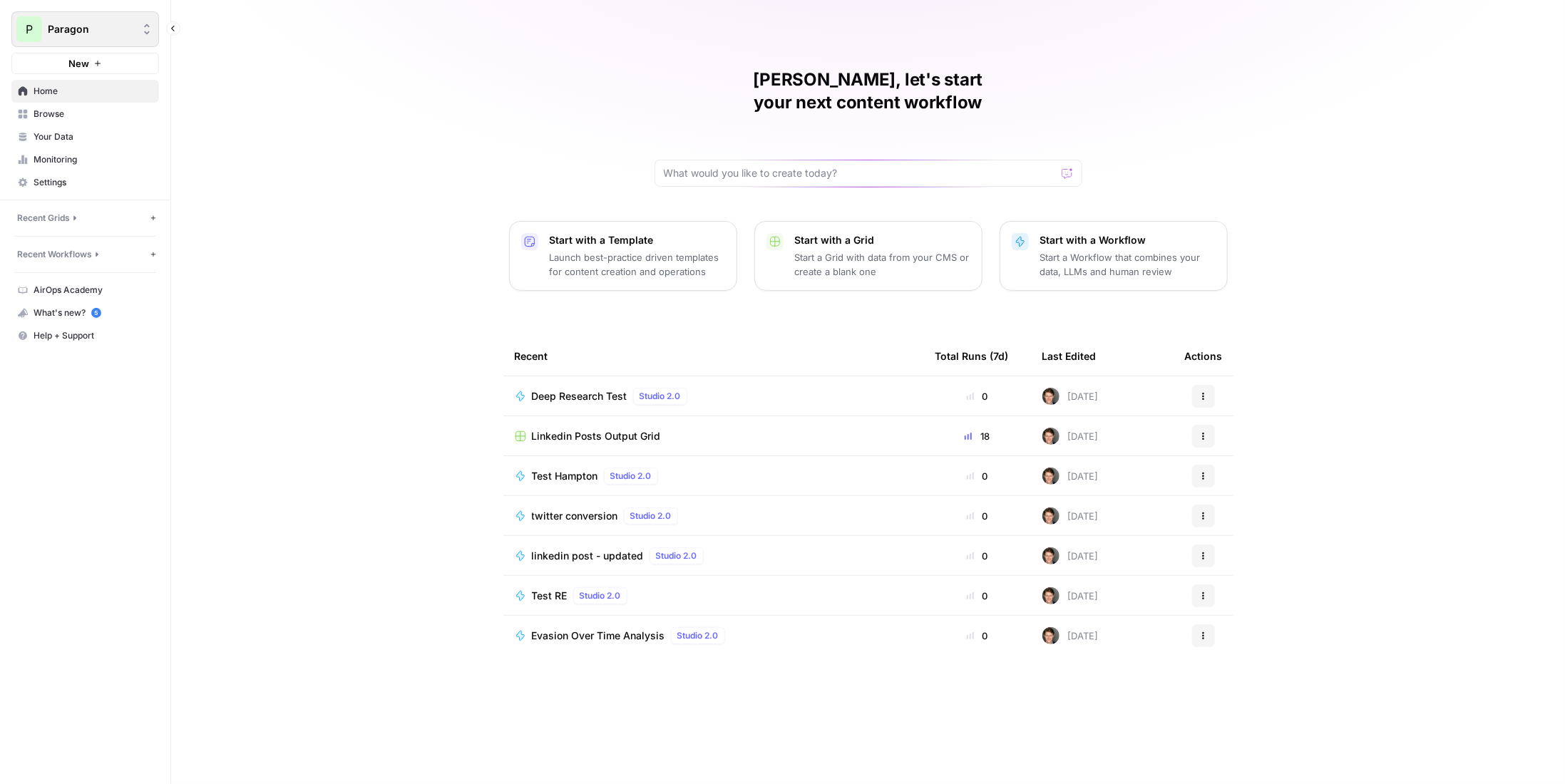 click on "Paragon" at bounding box center (91, 29) 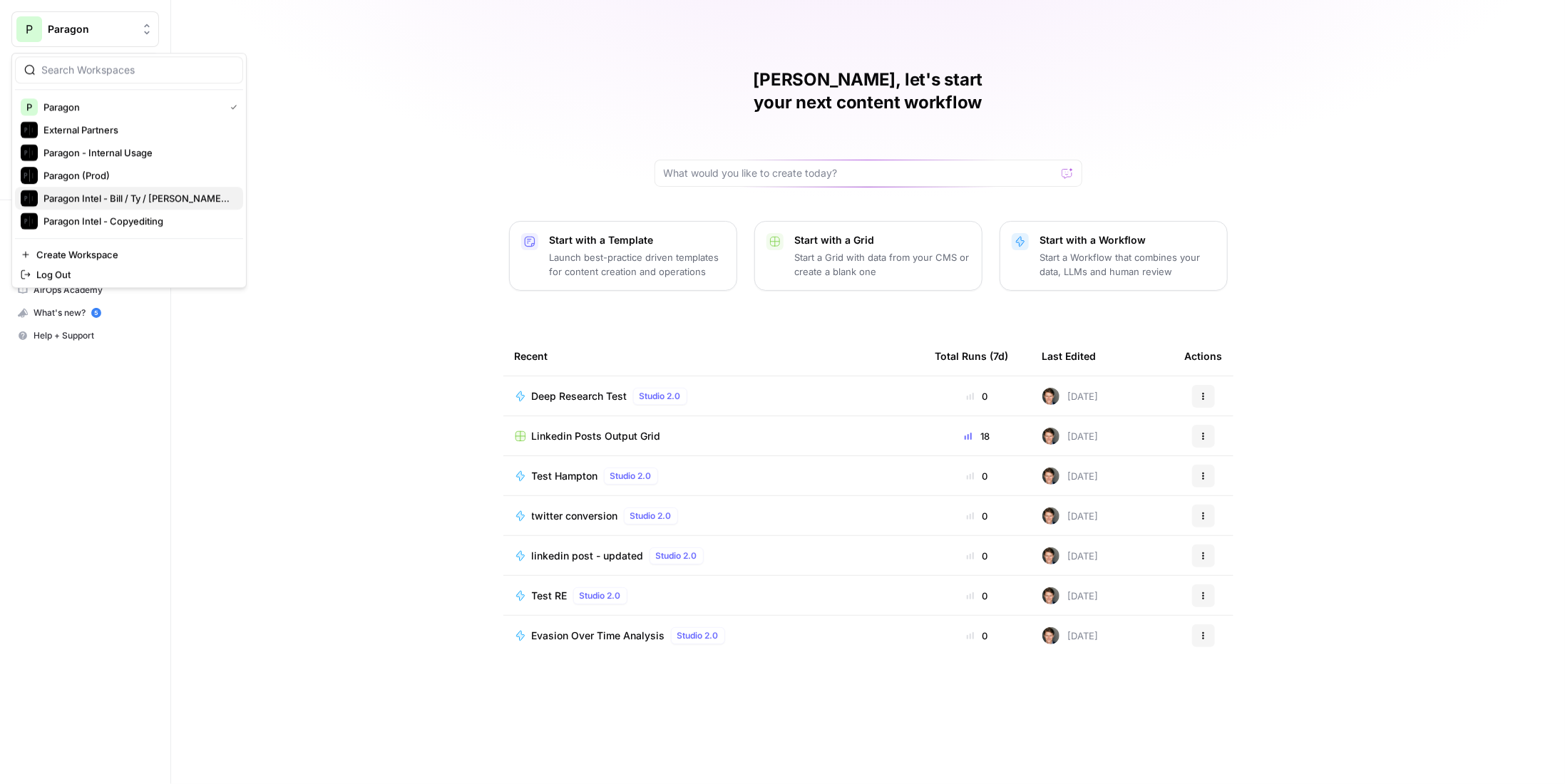 click on "Paragon Intel - Bill / Ty / [PERSON_NAME] R&D" at bounding box center (138, 198) 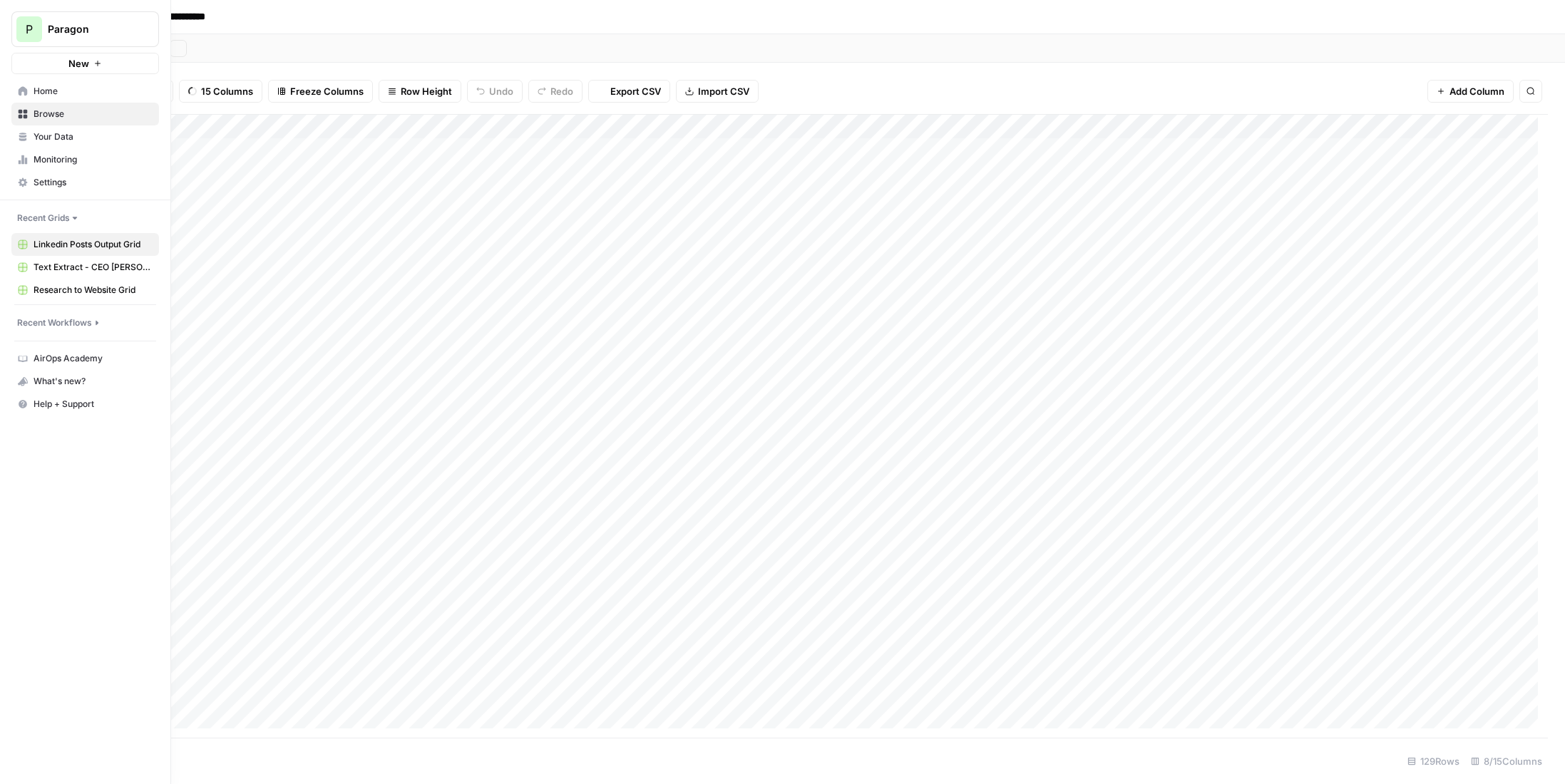 scroll, scrollTop: 0, scrollLeft: 0, axis: both 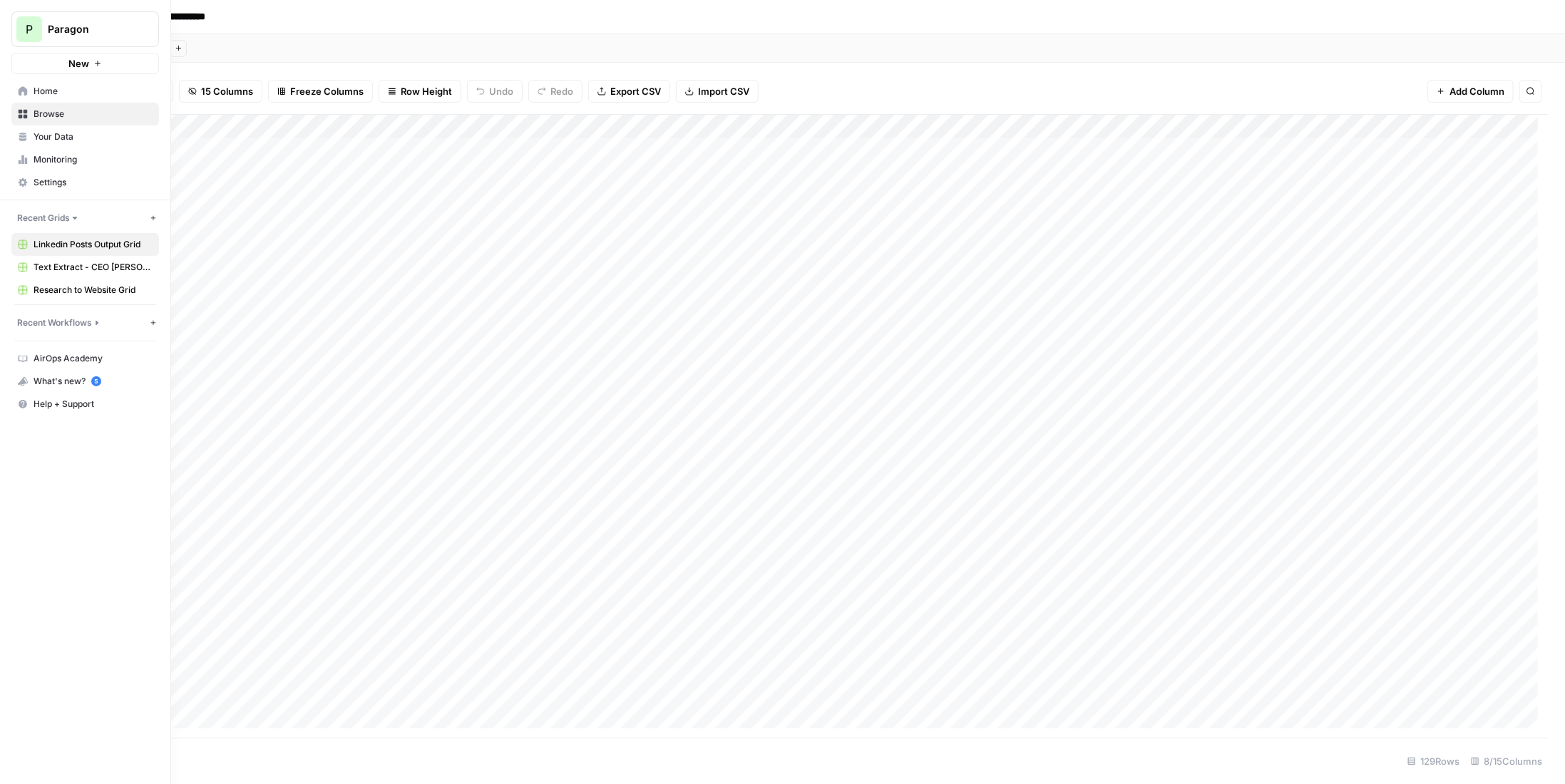 click on "Paragon" at bounding box center (91, 29) 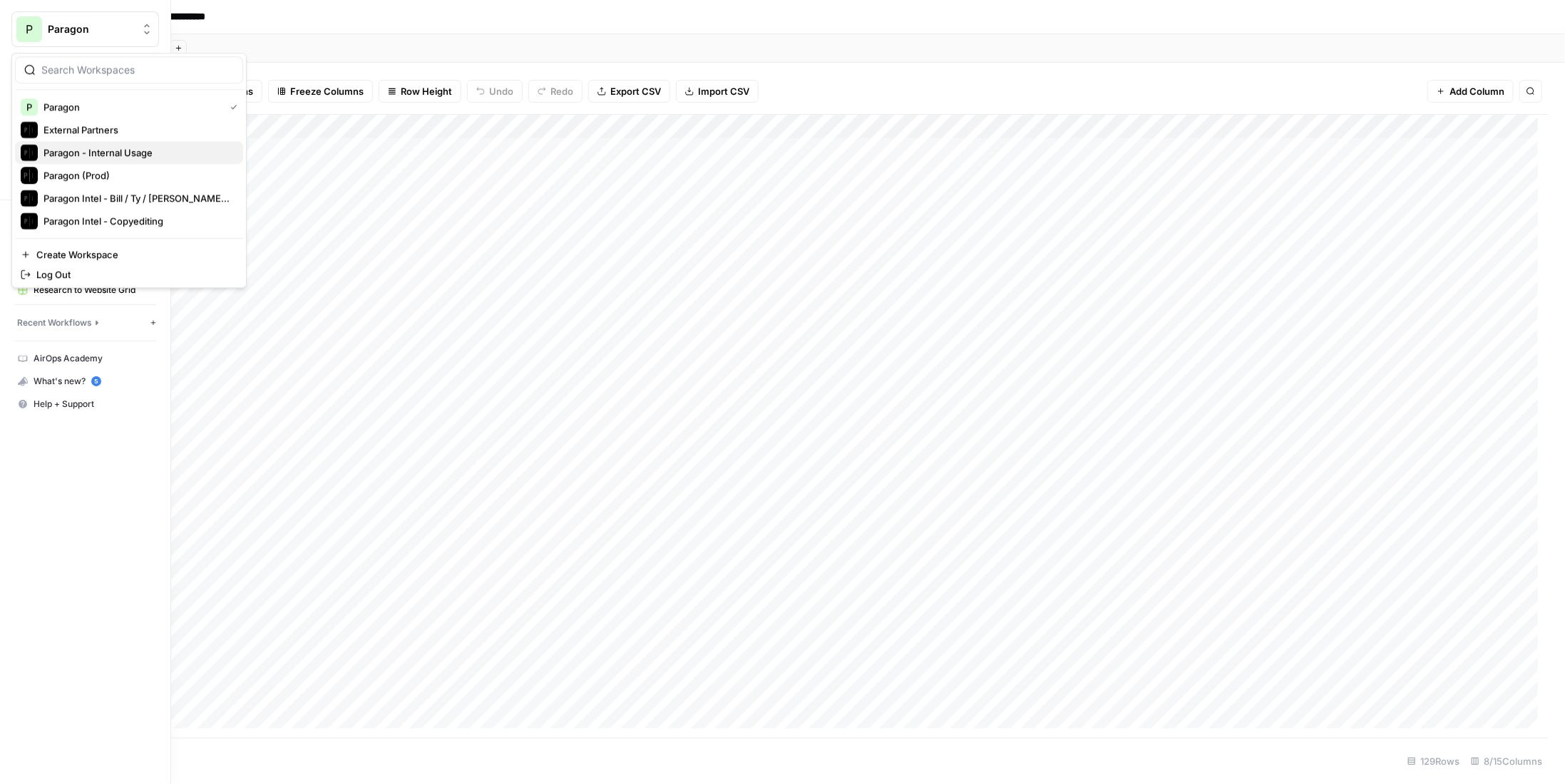 click on "Paragon - Internal Usage" at bounding box center (129, 153) 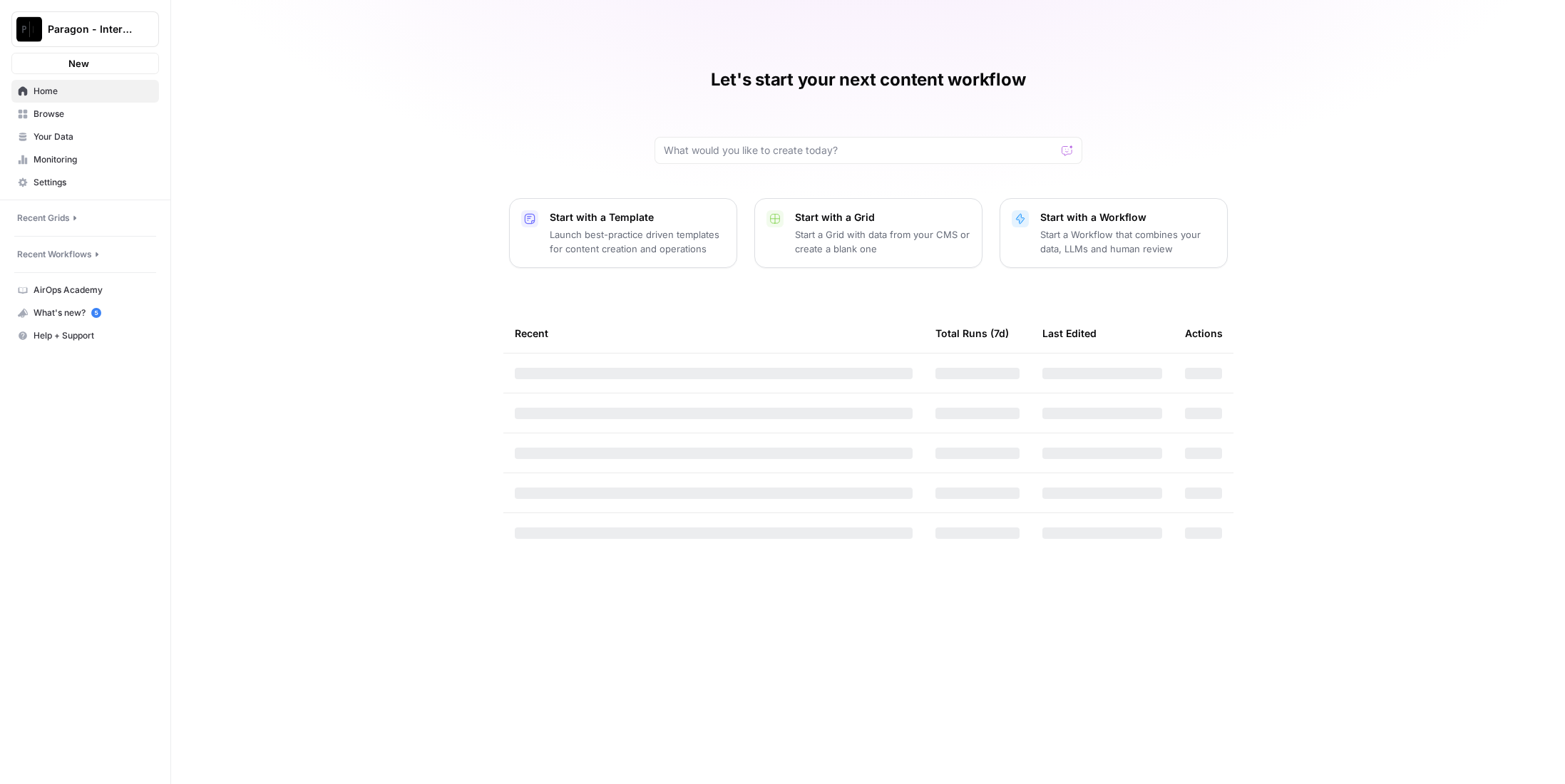 scroll, scrollTop: 0, scrollLeft: 0, axis: both 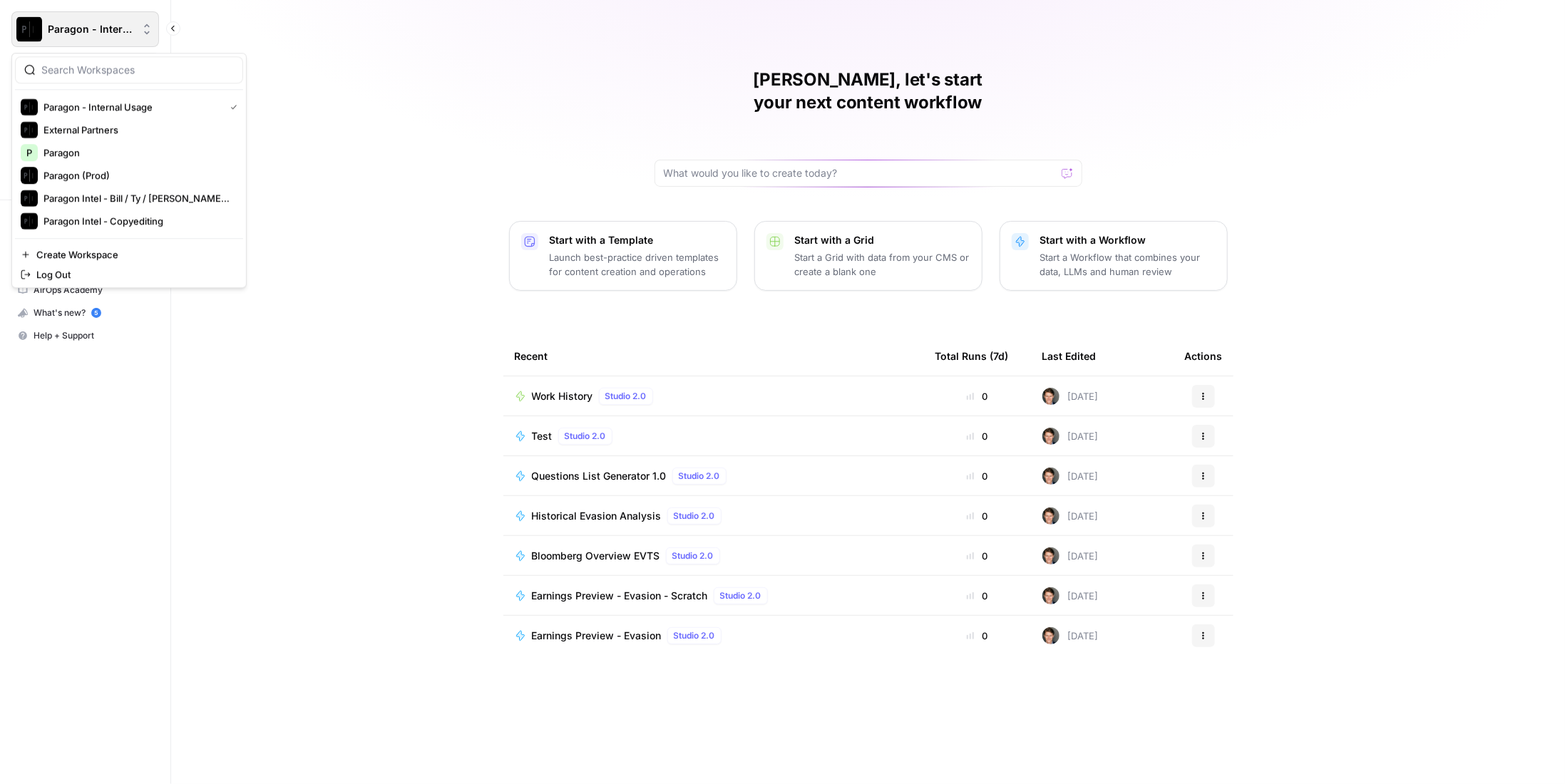 click on "Paragon - Internal Usage" at bounding box center [91, 29] 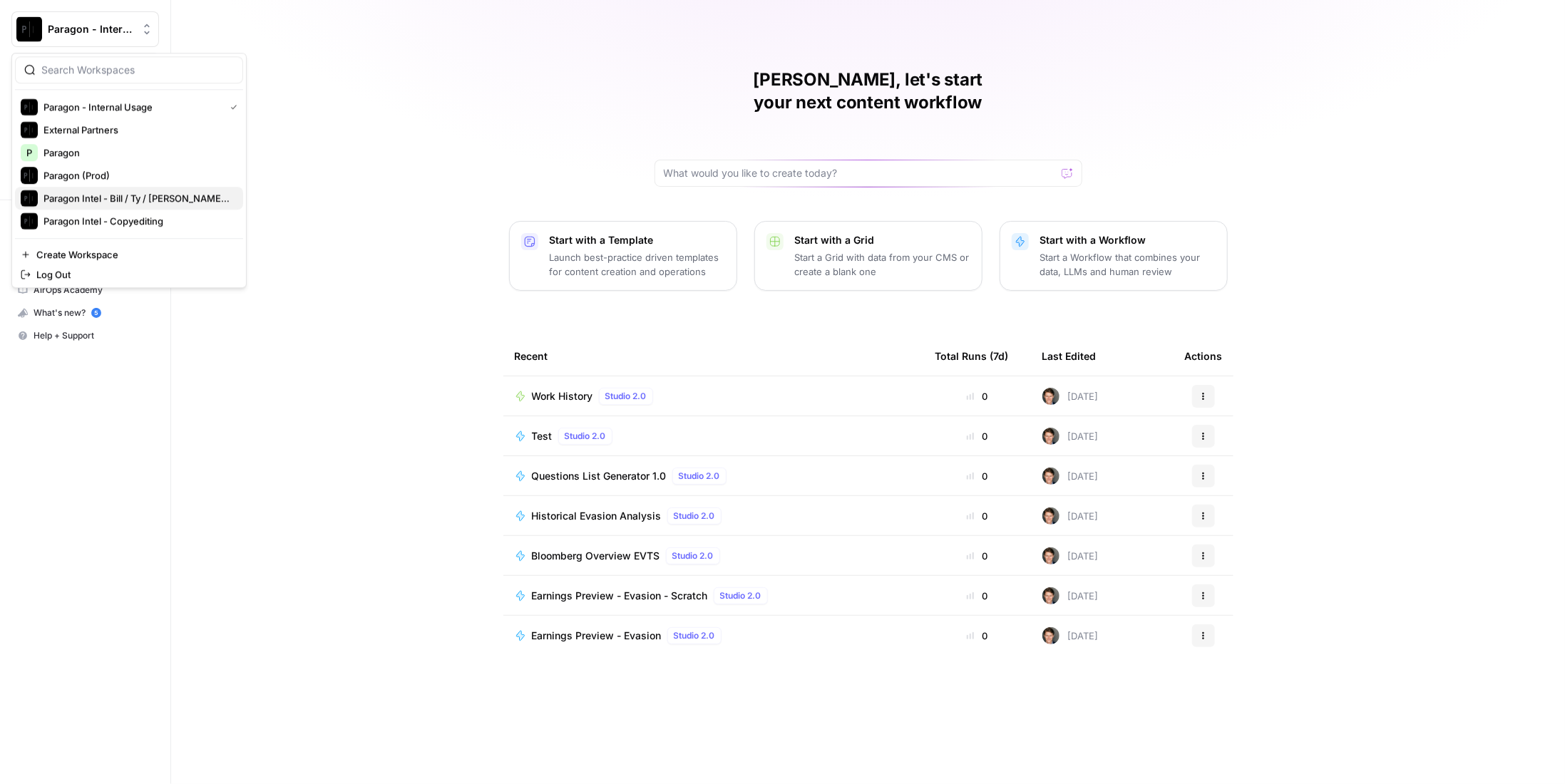 click on "Paragon Intel - Bill / Ty / [PERSON_NAME] R&D" at bounding box center [129, 198] 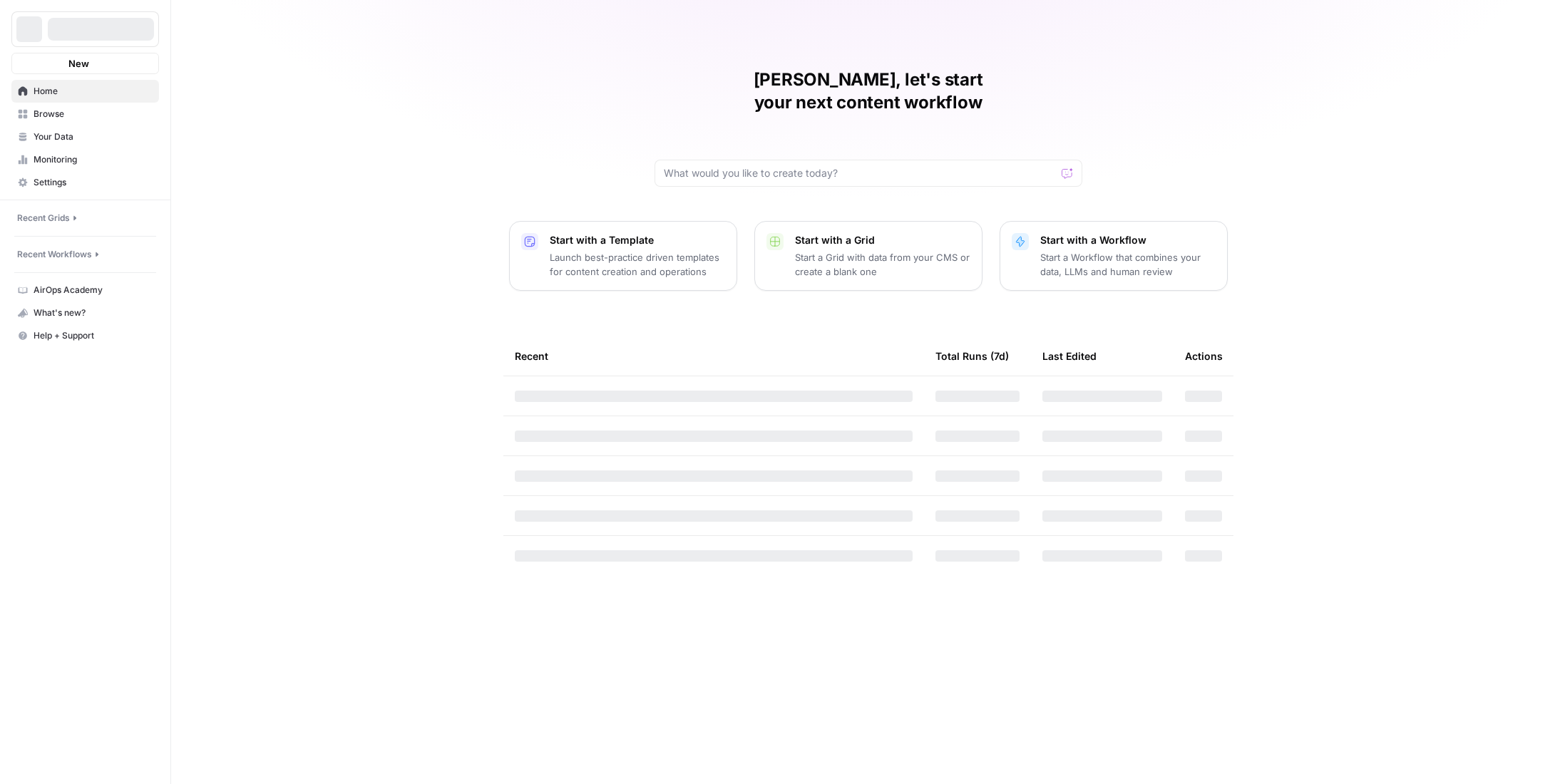 scroll, scrollTop: 0, scrollLeft: 0, axis: both 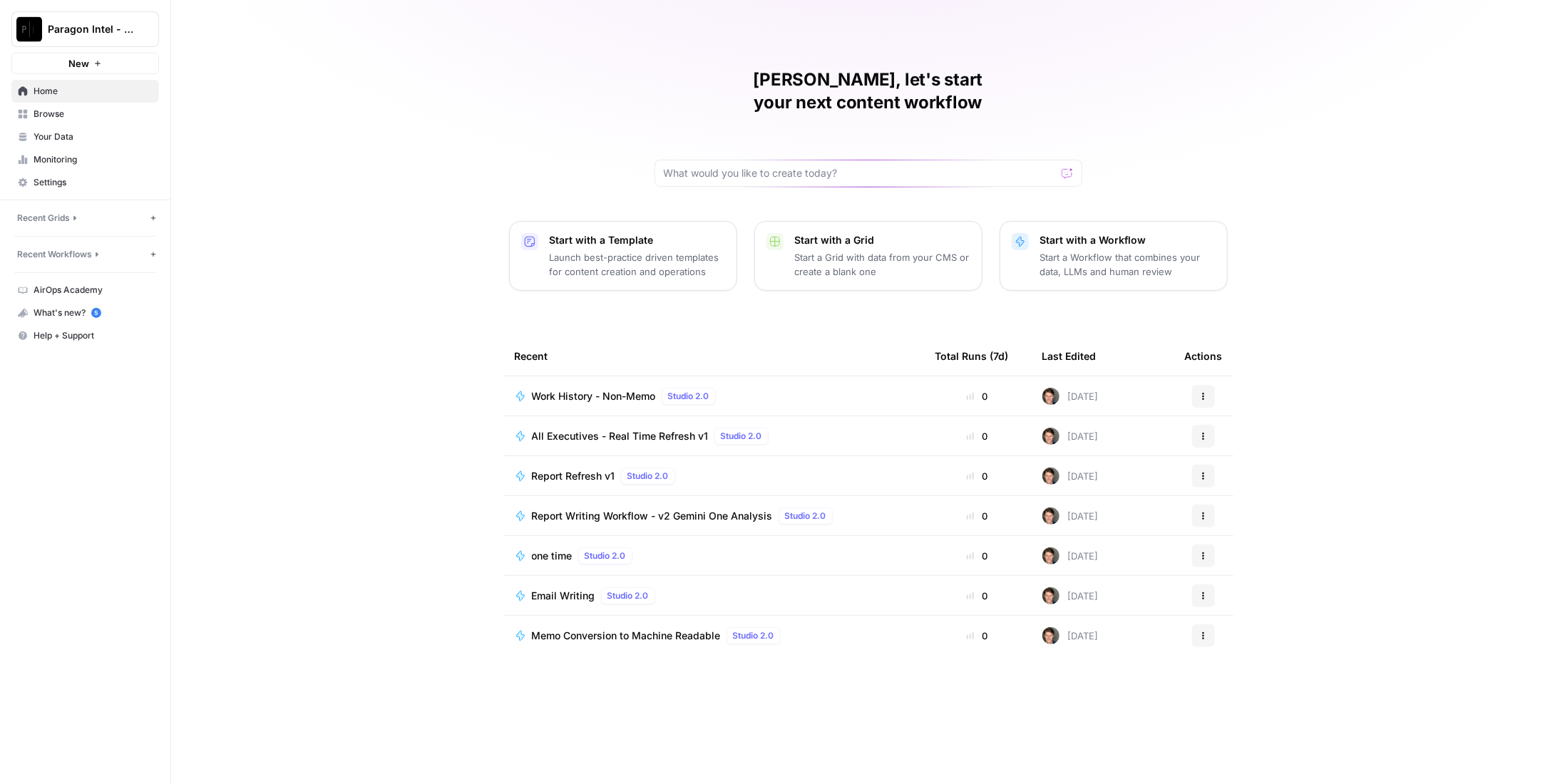 click on "Report Writing Workflow - v2 Gemini One Analysis" at bounding box center [652, 516] 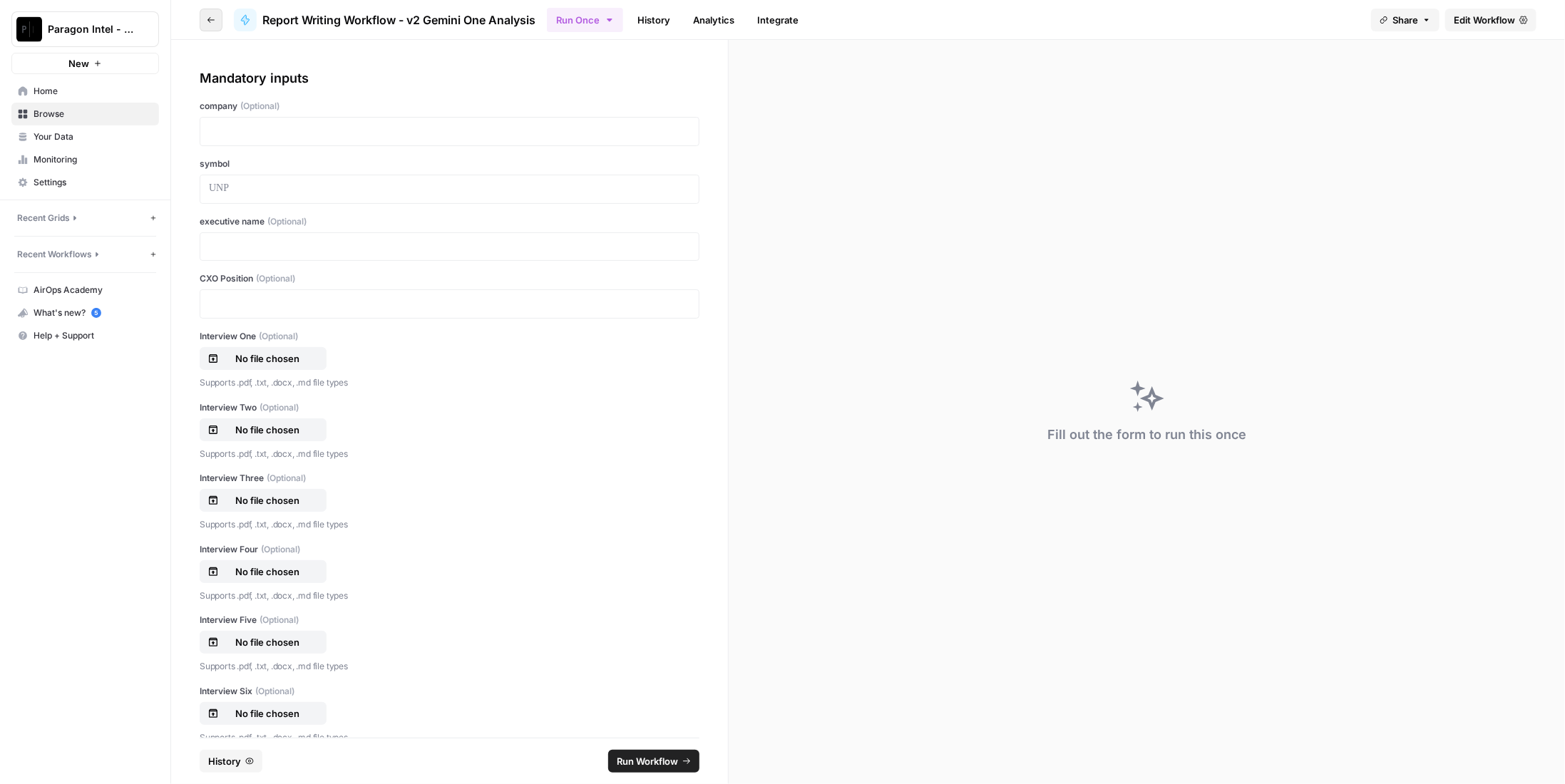 click 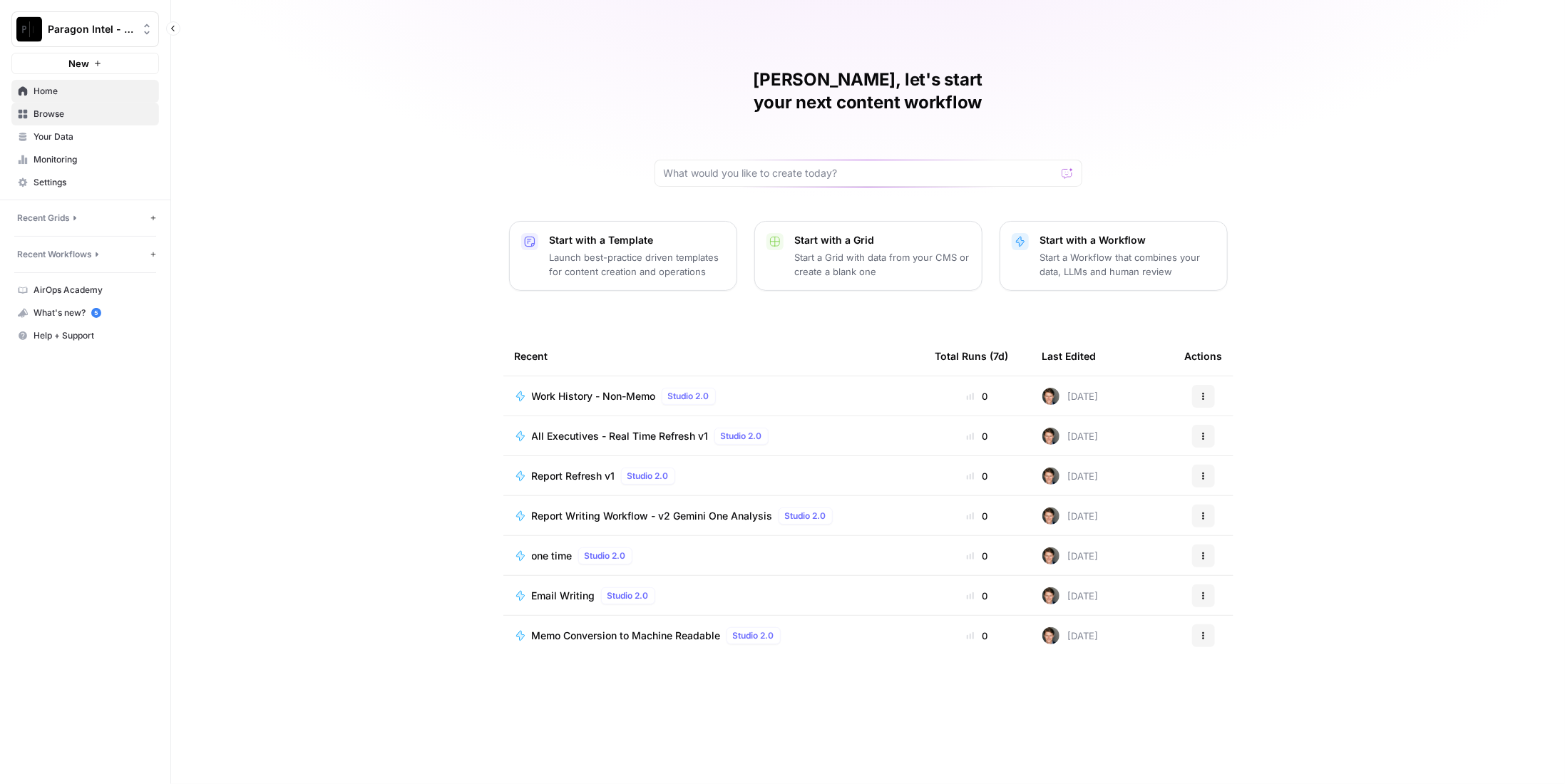click 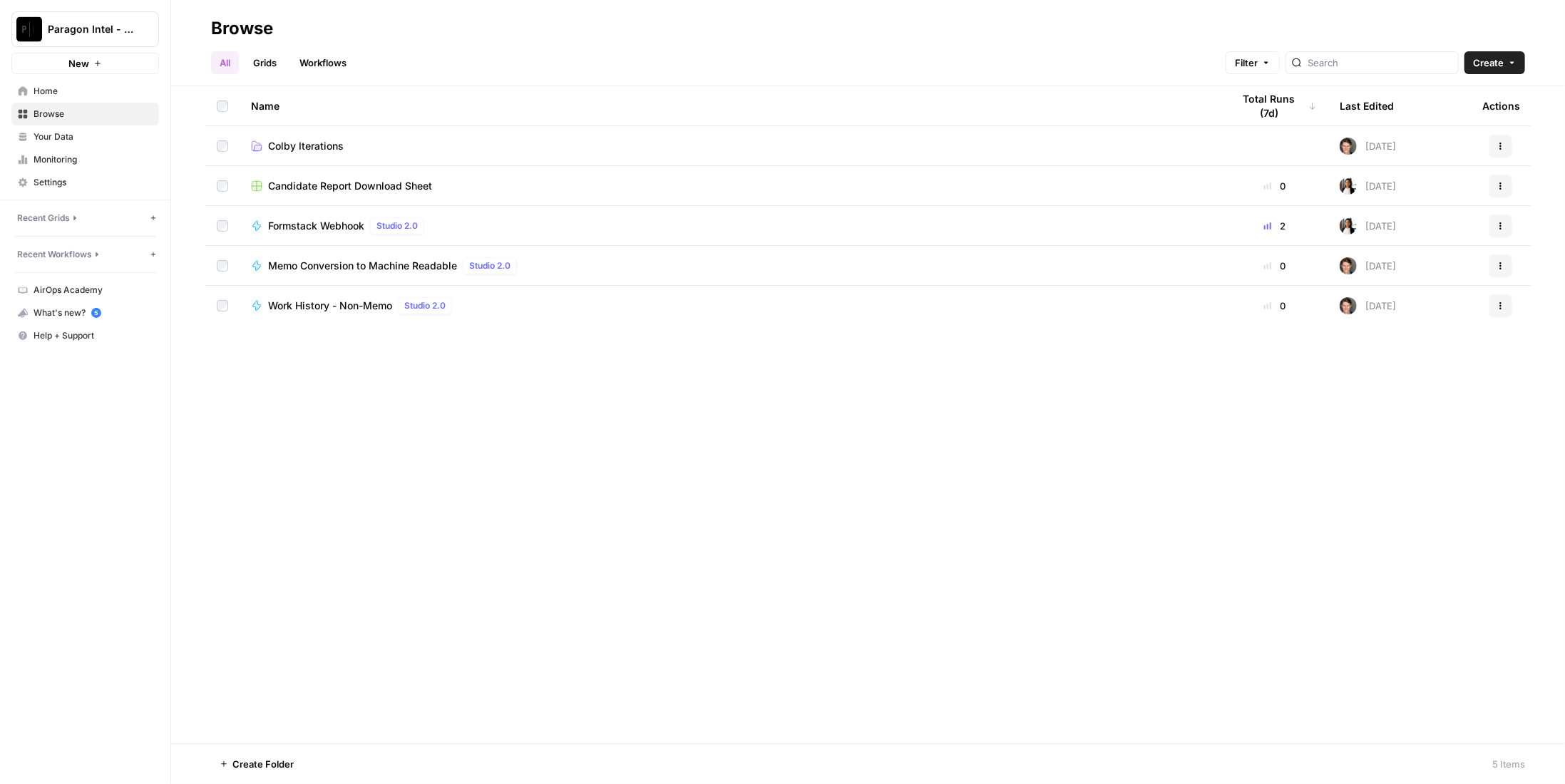 click on "Candidate Report Download Sheet" at bounding box center [350, 186] 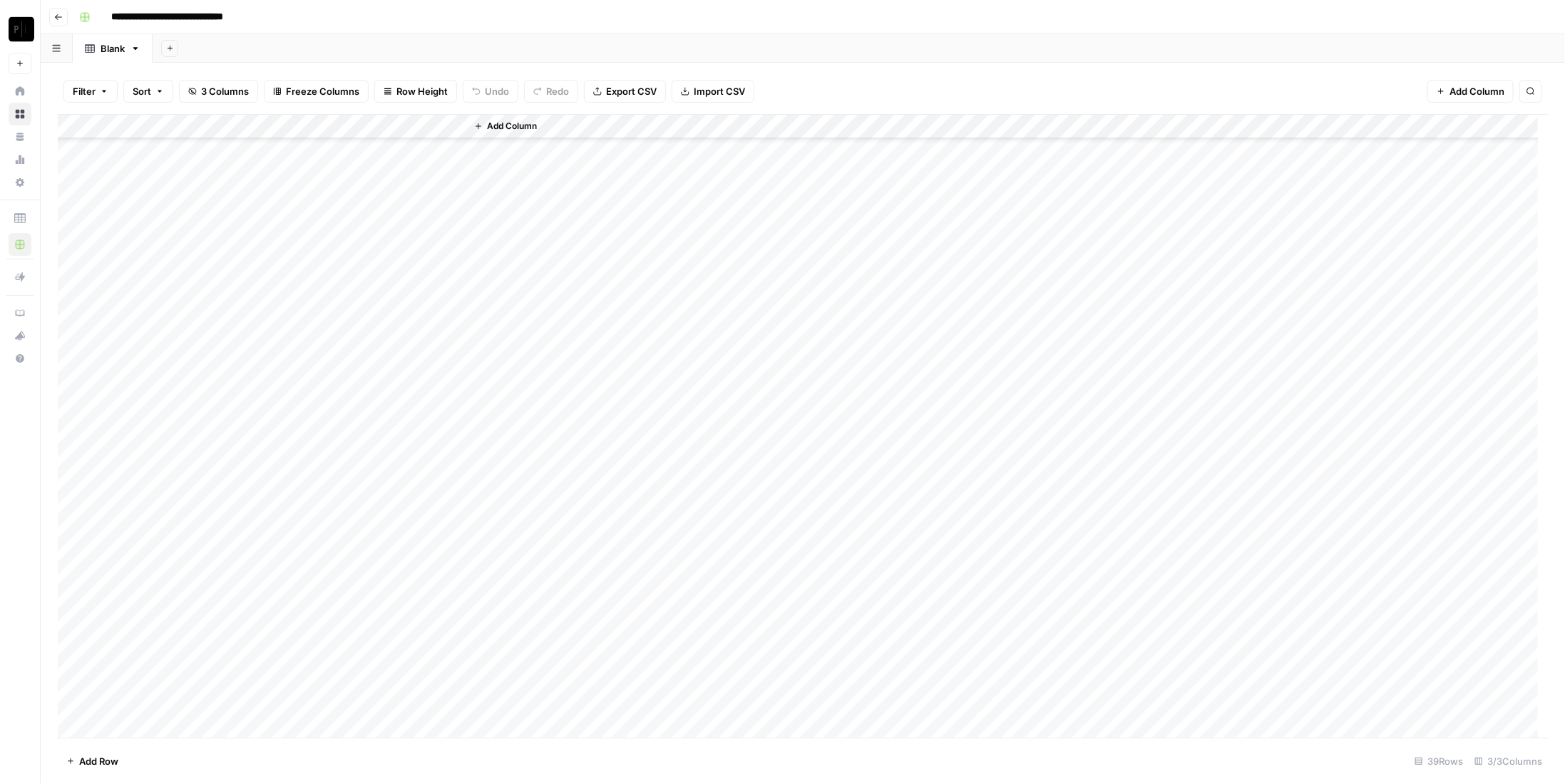 scroll, scrollTop: 368, scrollLeft: 0, axis: vertical 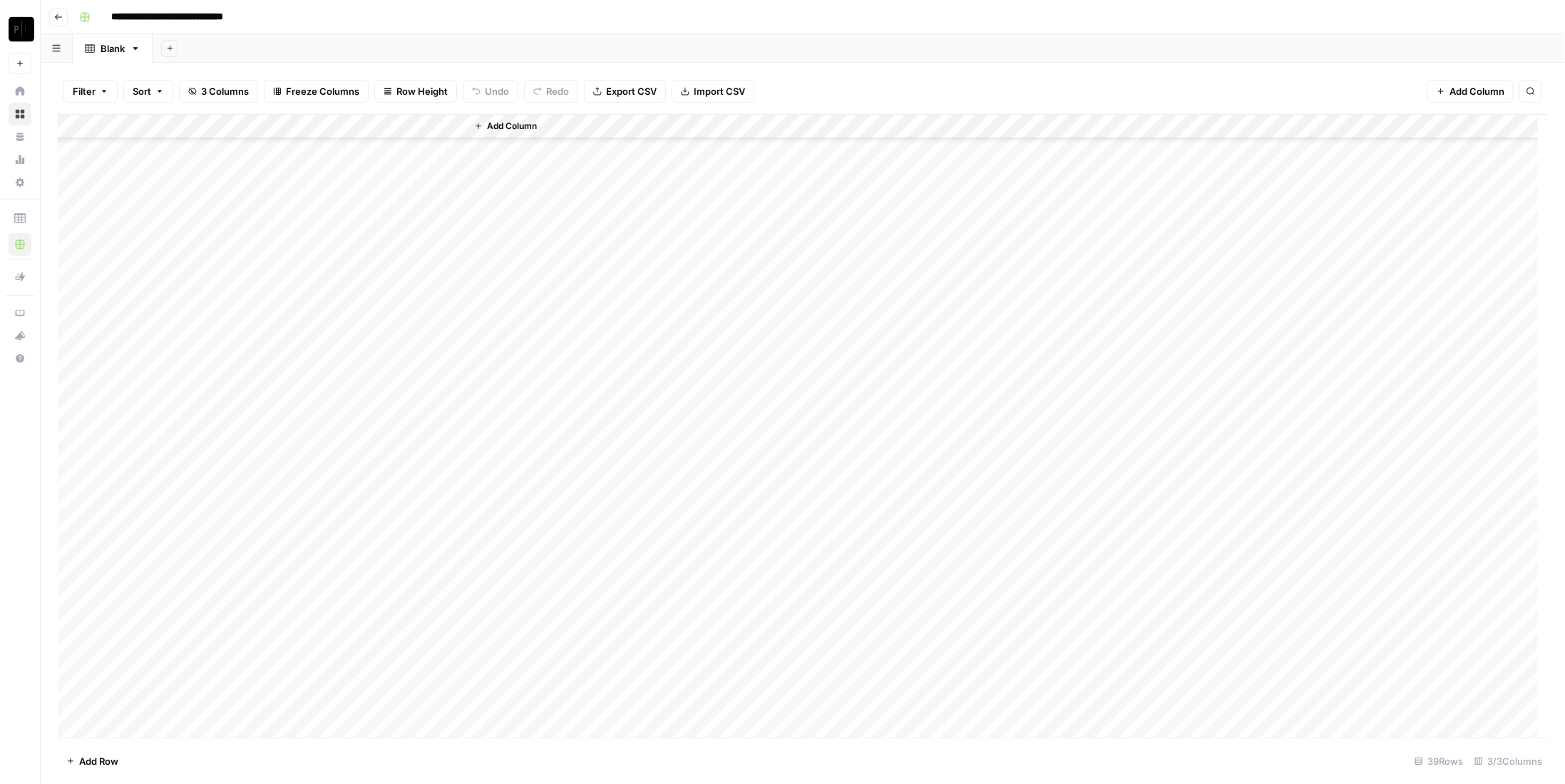 click on "Add Column" at bounding box center (803, 427) 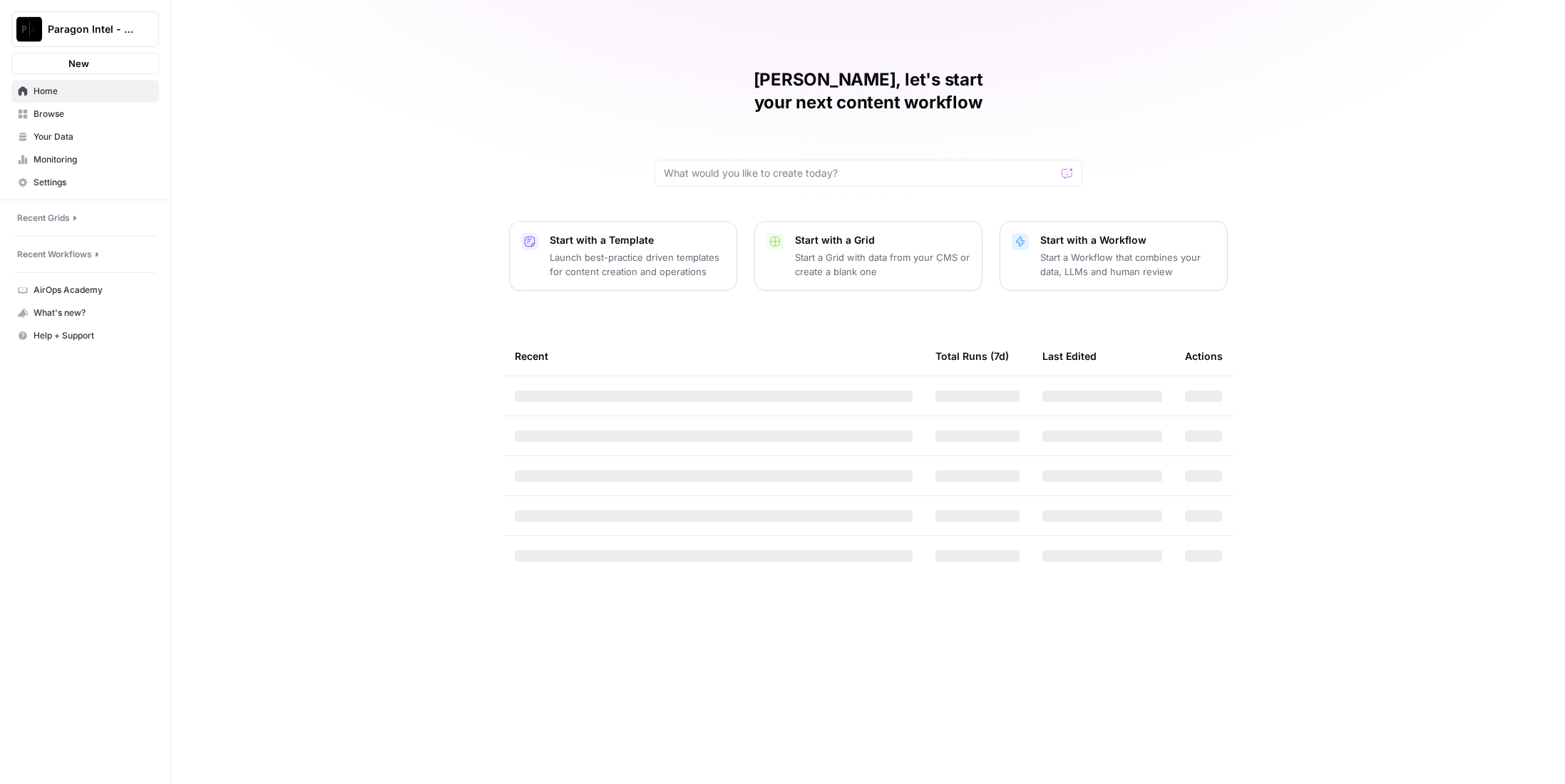 scroll, scrollTop: 0, scrollLeft: 0, axis: both 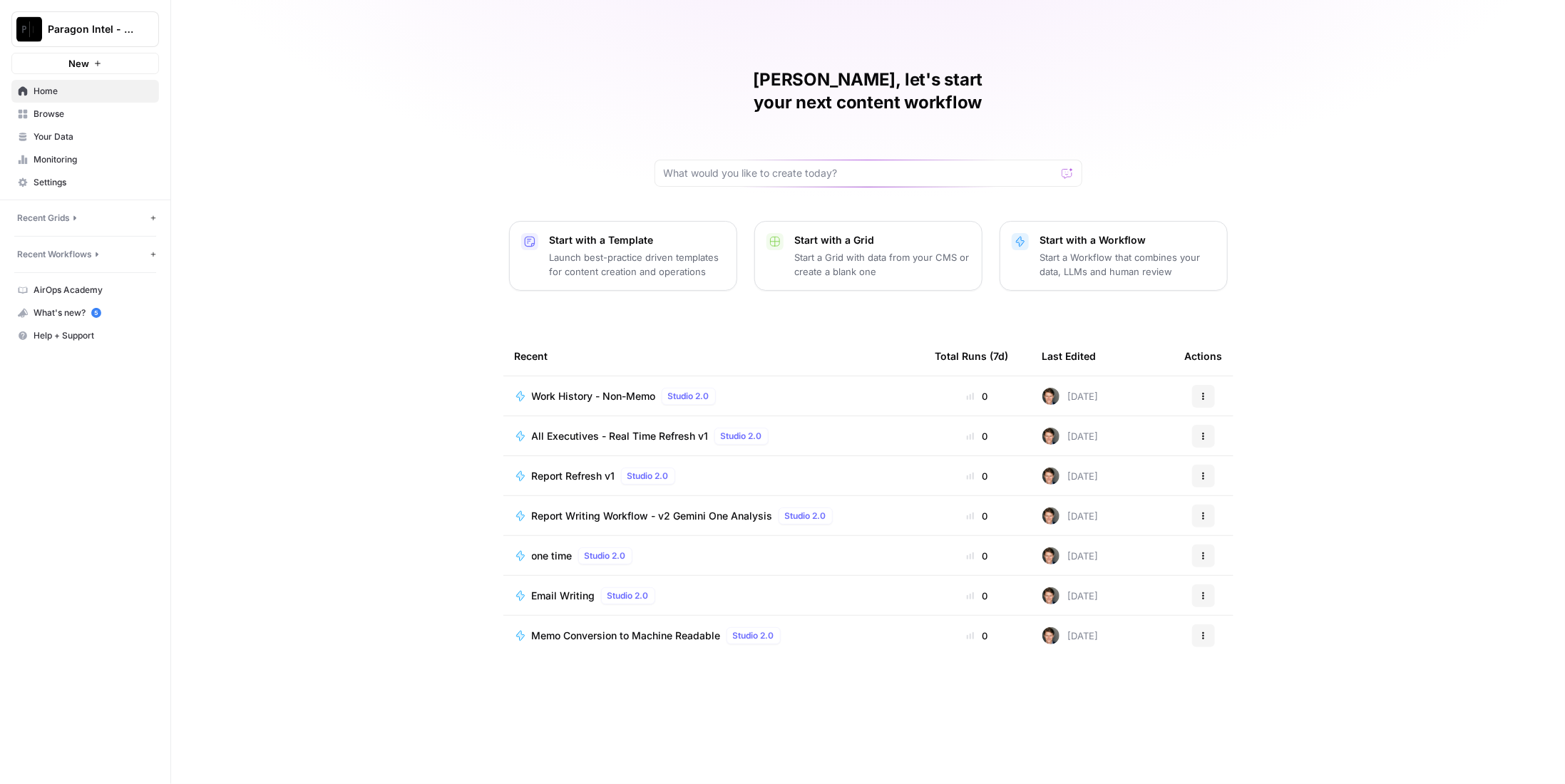 click on "All Executives - Real Time Refresh v1" at bounding box center (620, 436) 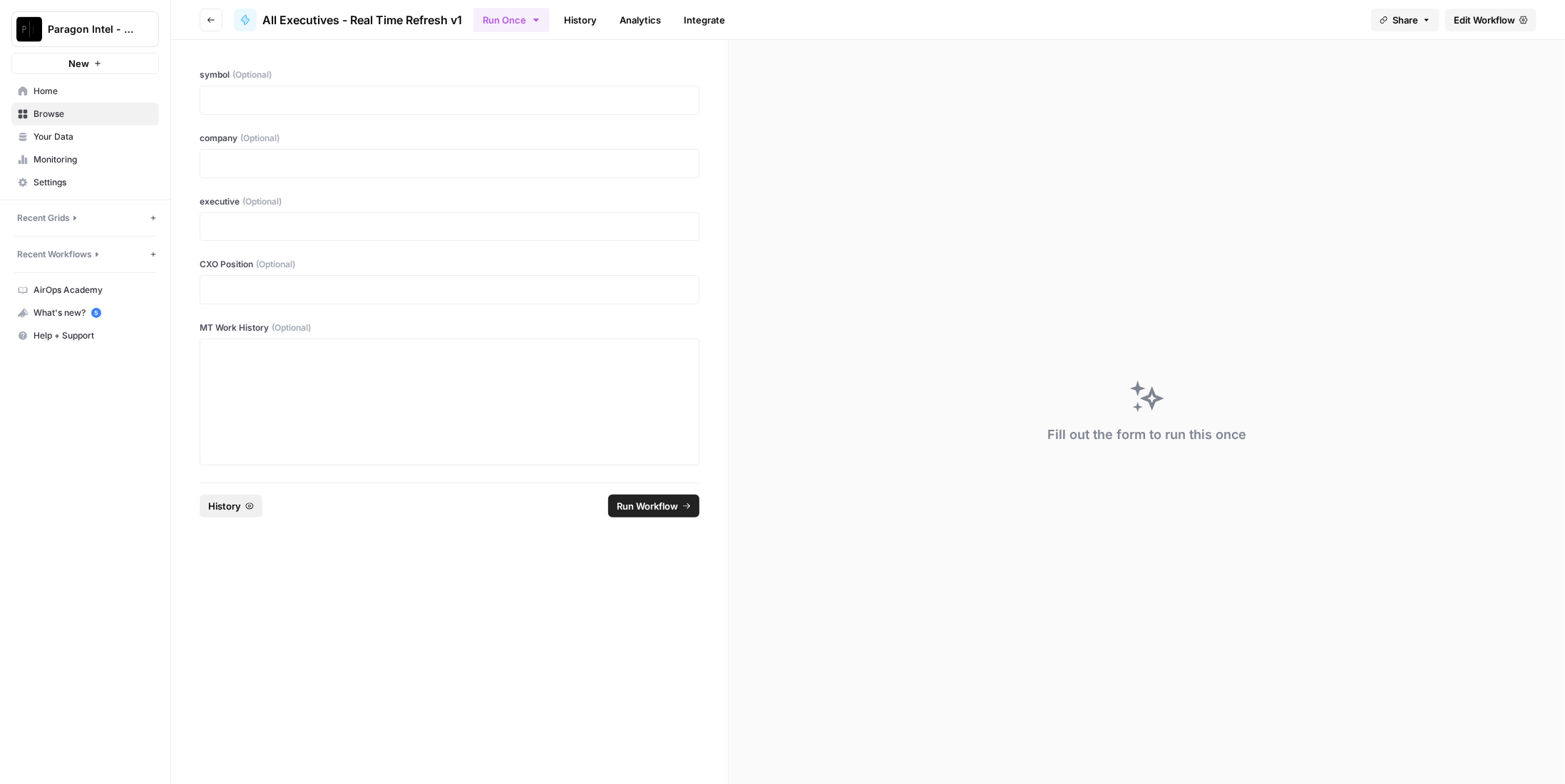 click on "History" at bounding box center (231, 506) 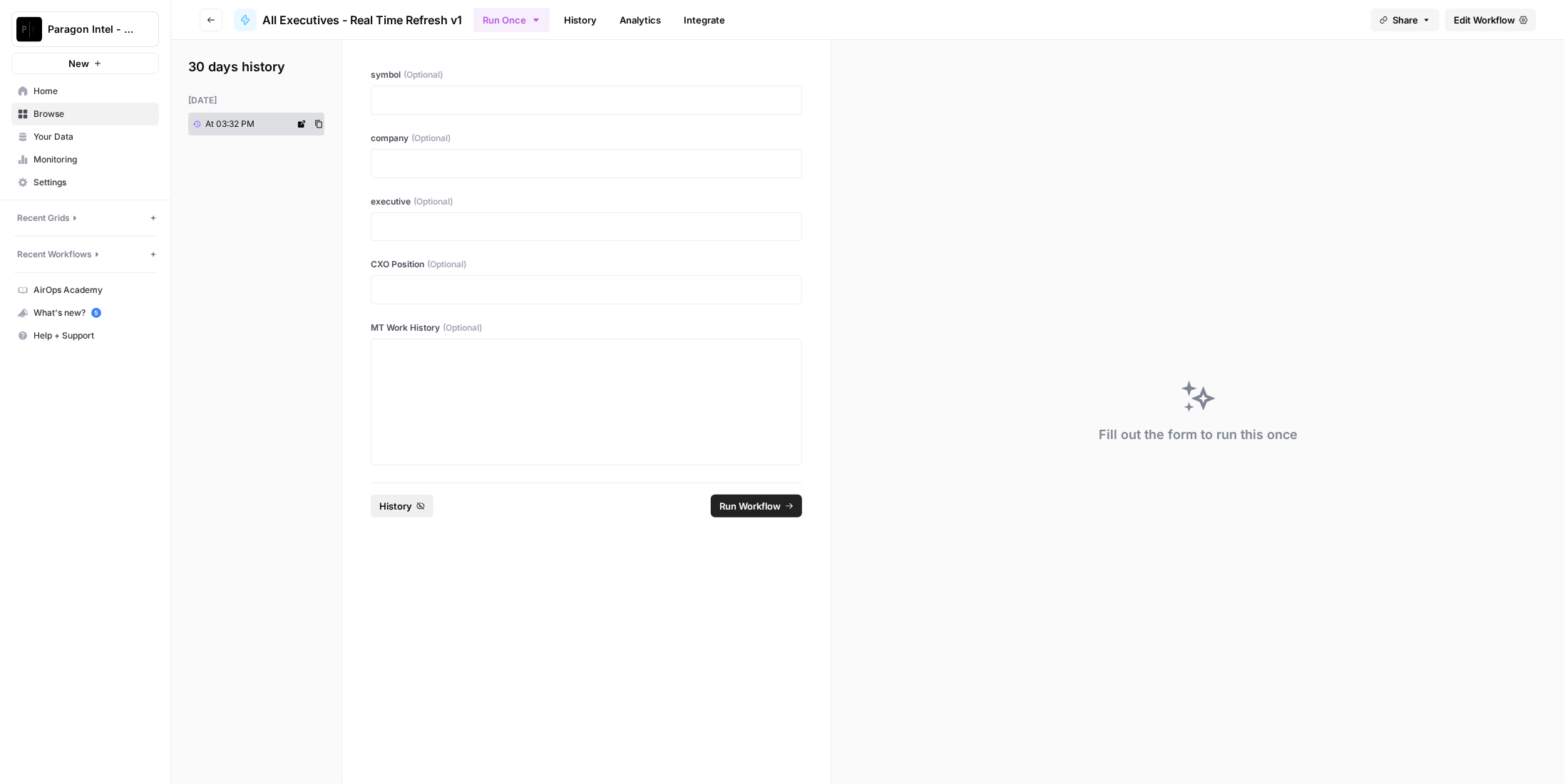 click on "At 03:32 PM" at bounding box center [241, 124] 